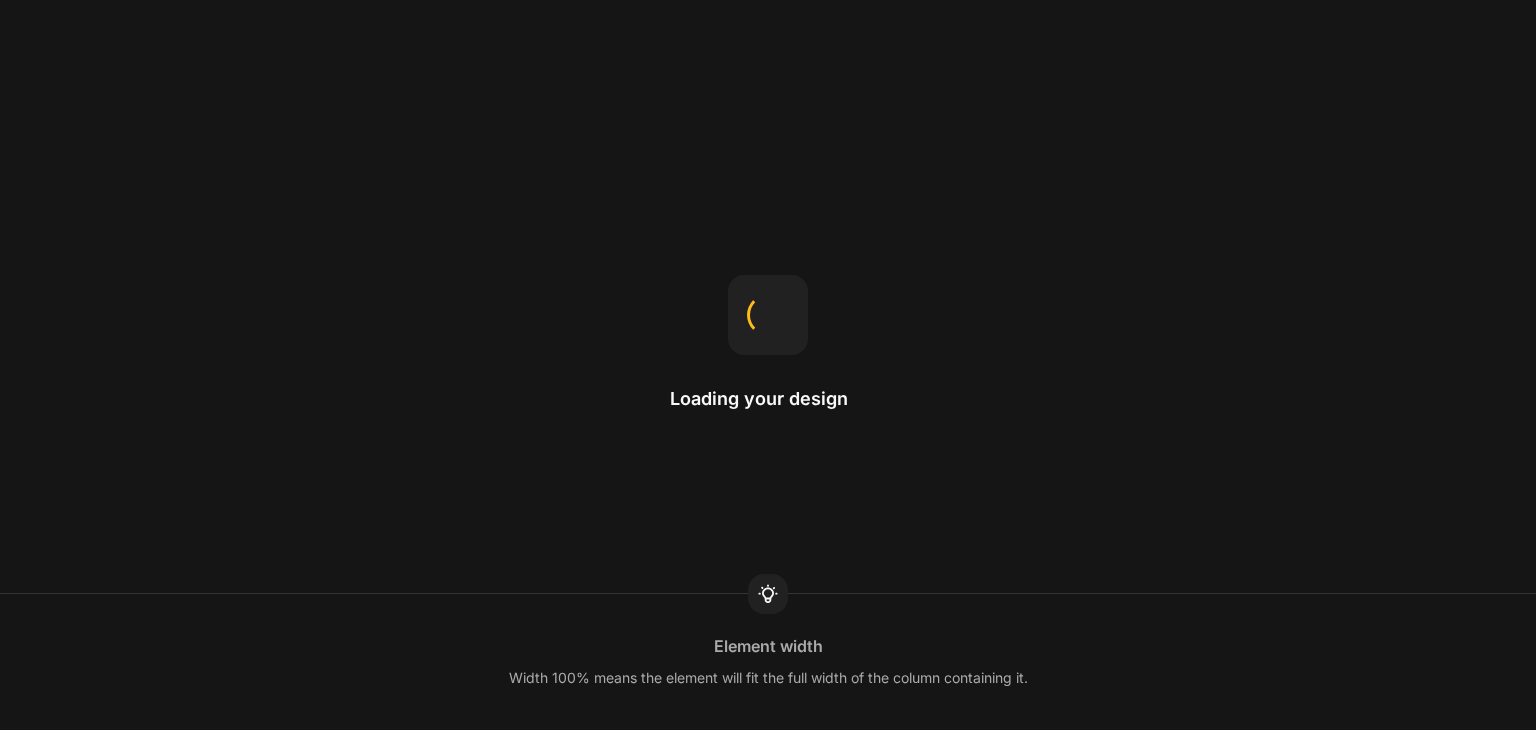 scroll, scrollTop: 0, scrollLeft: 0, axis: both 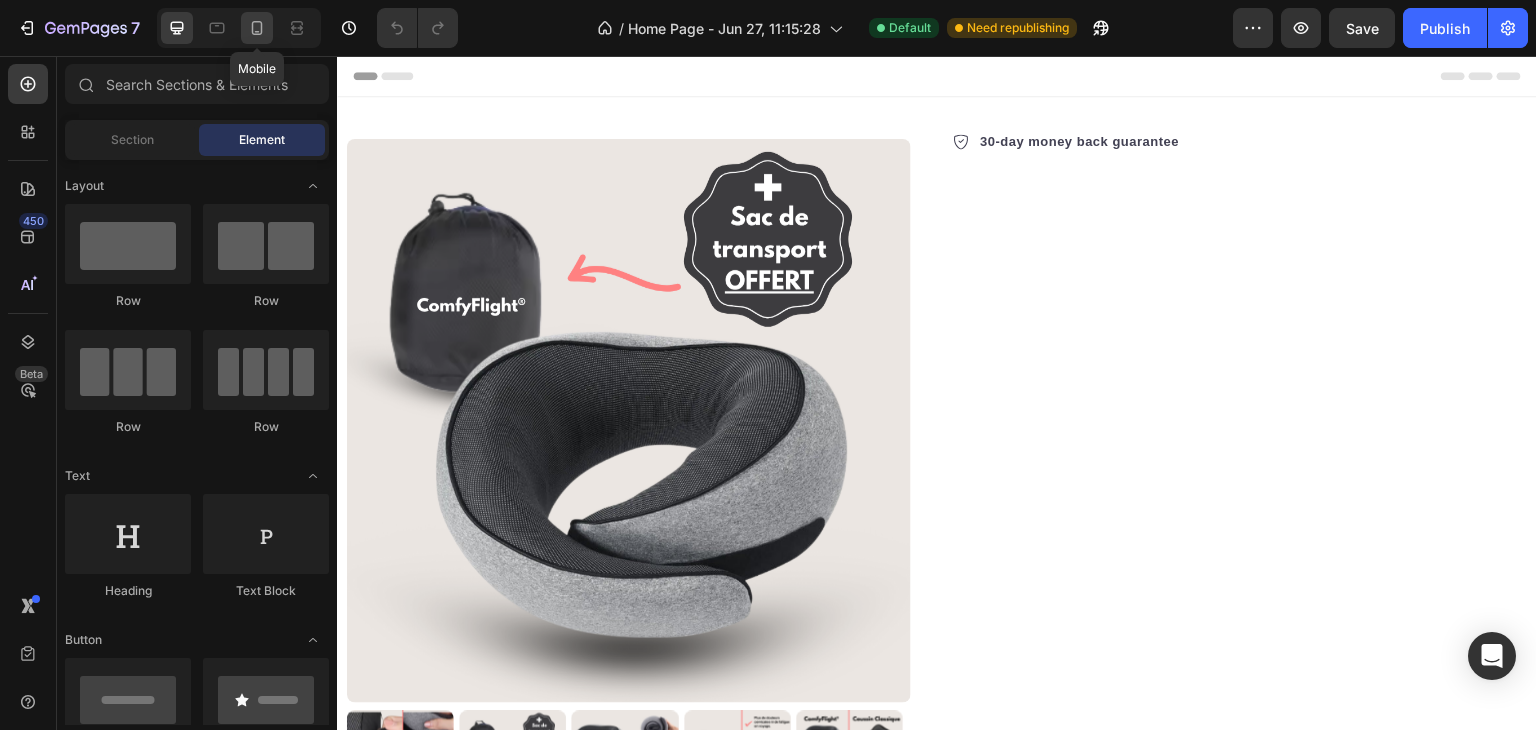 click 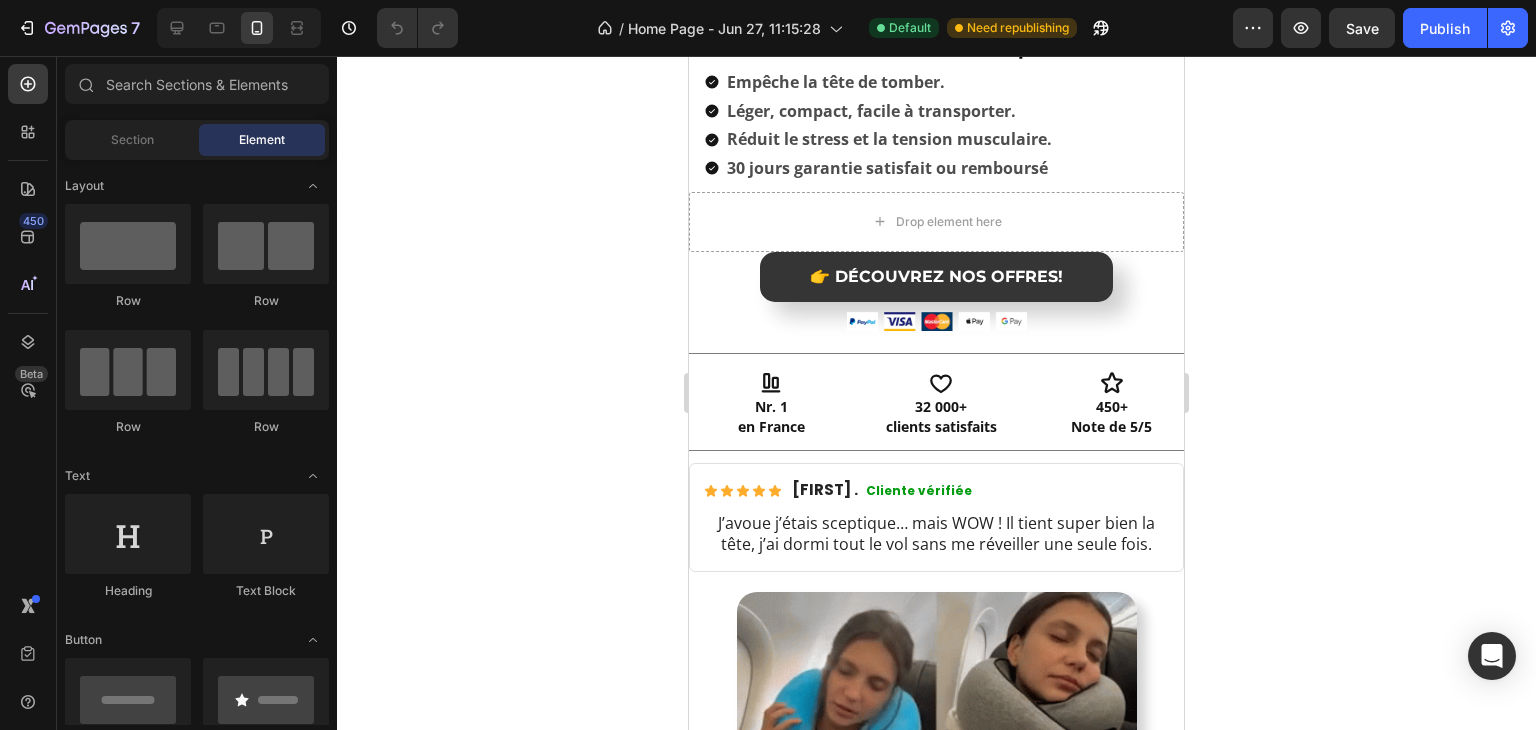 scroll, scrollTop: 900, scrollLeft: 0, axis: vertical 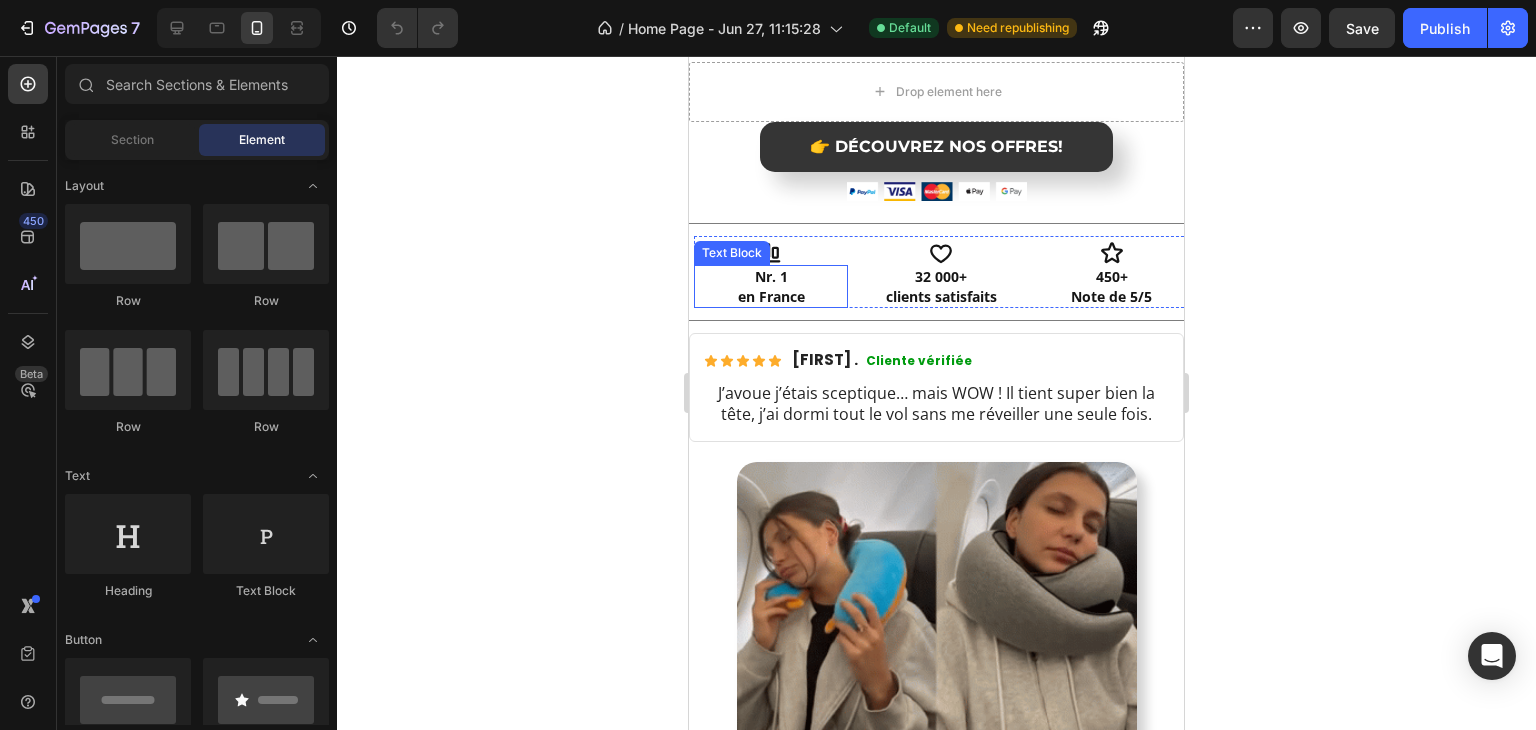 click on "en France" at bounding box center [771, 297] 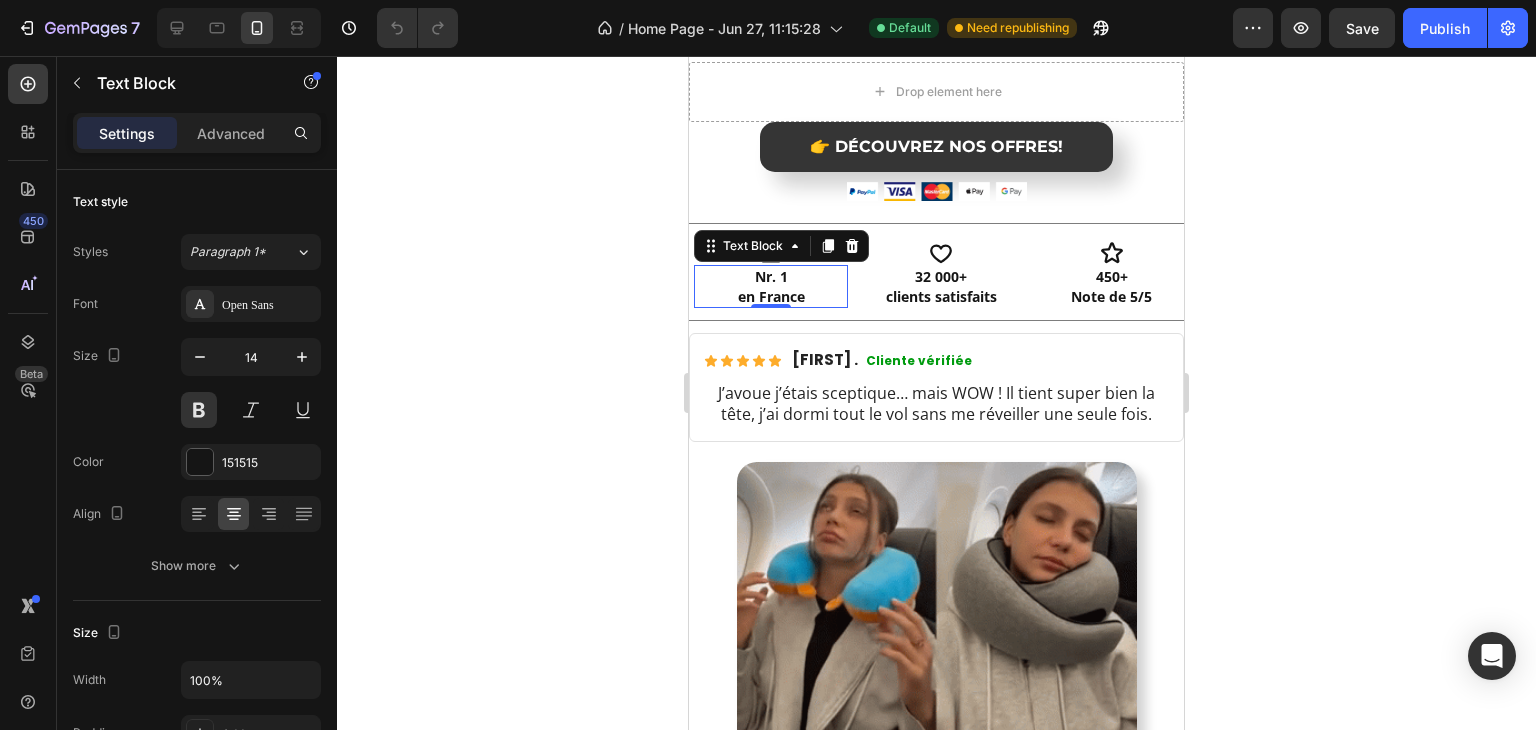 click 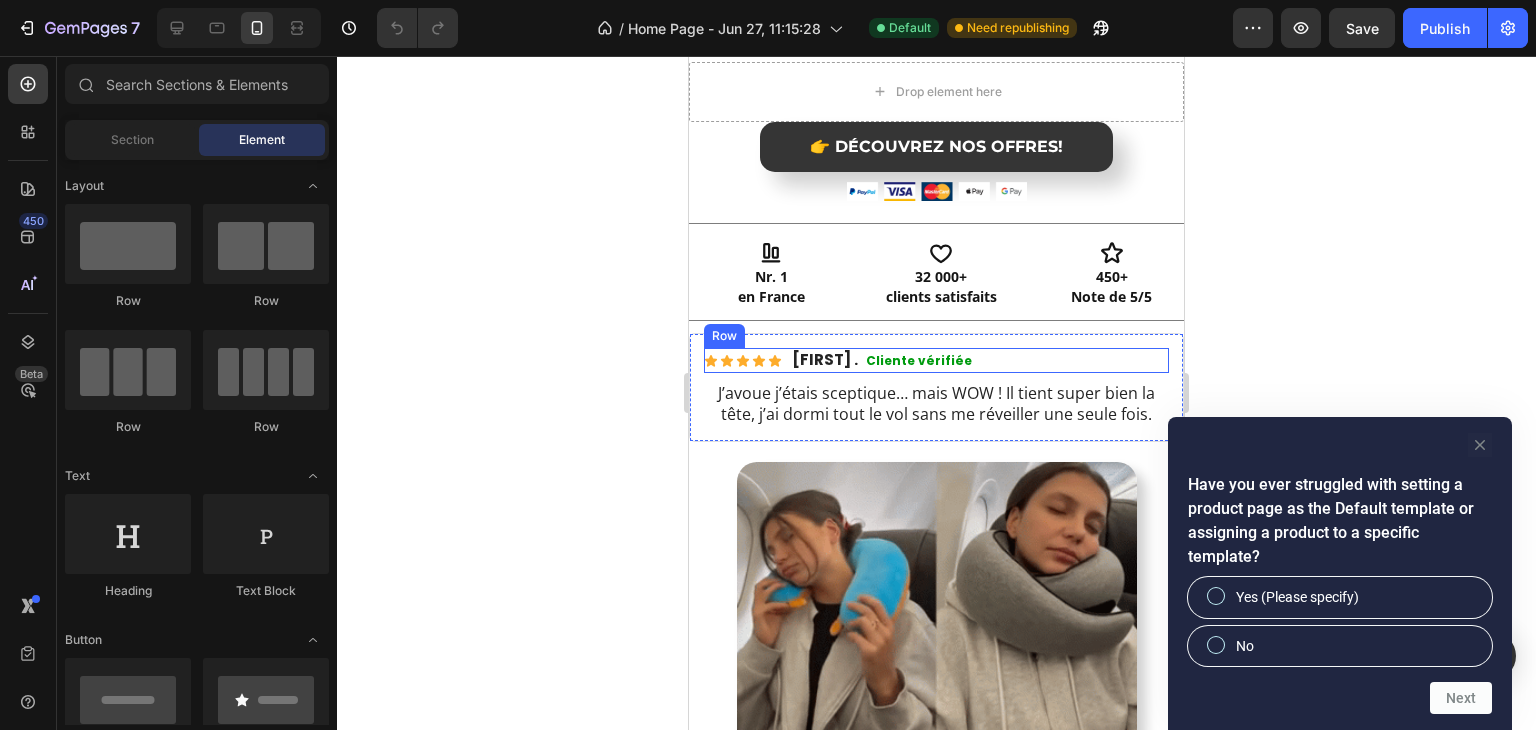 click 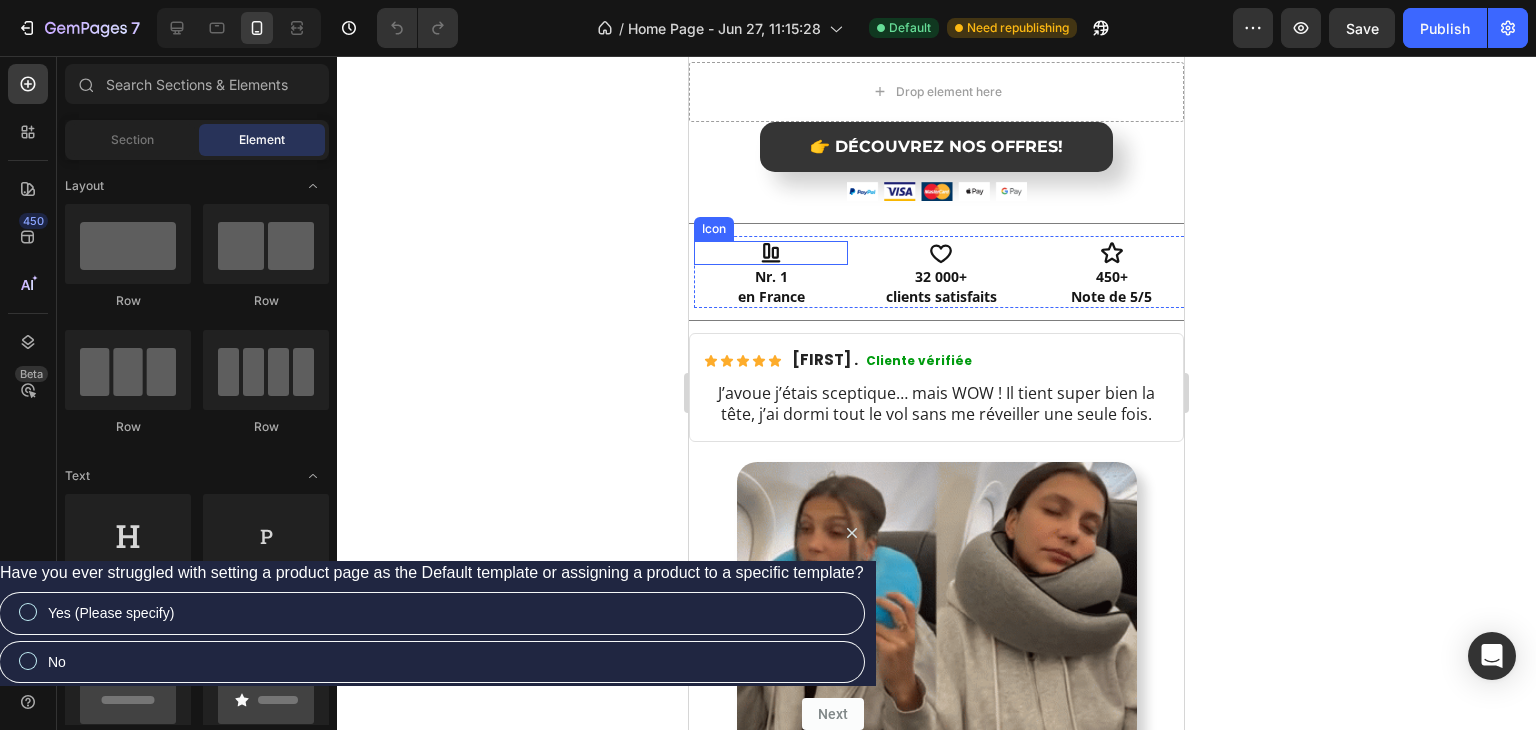 click 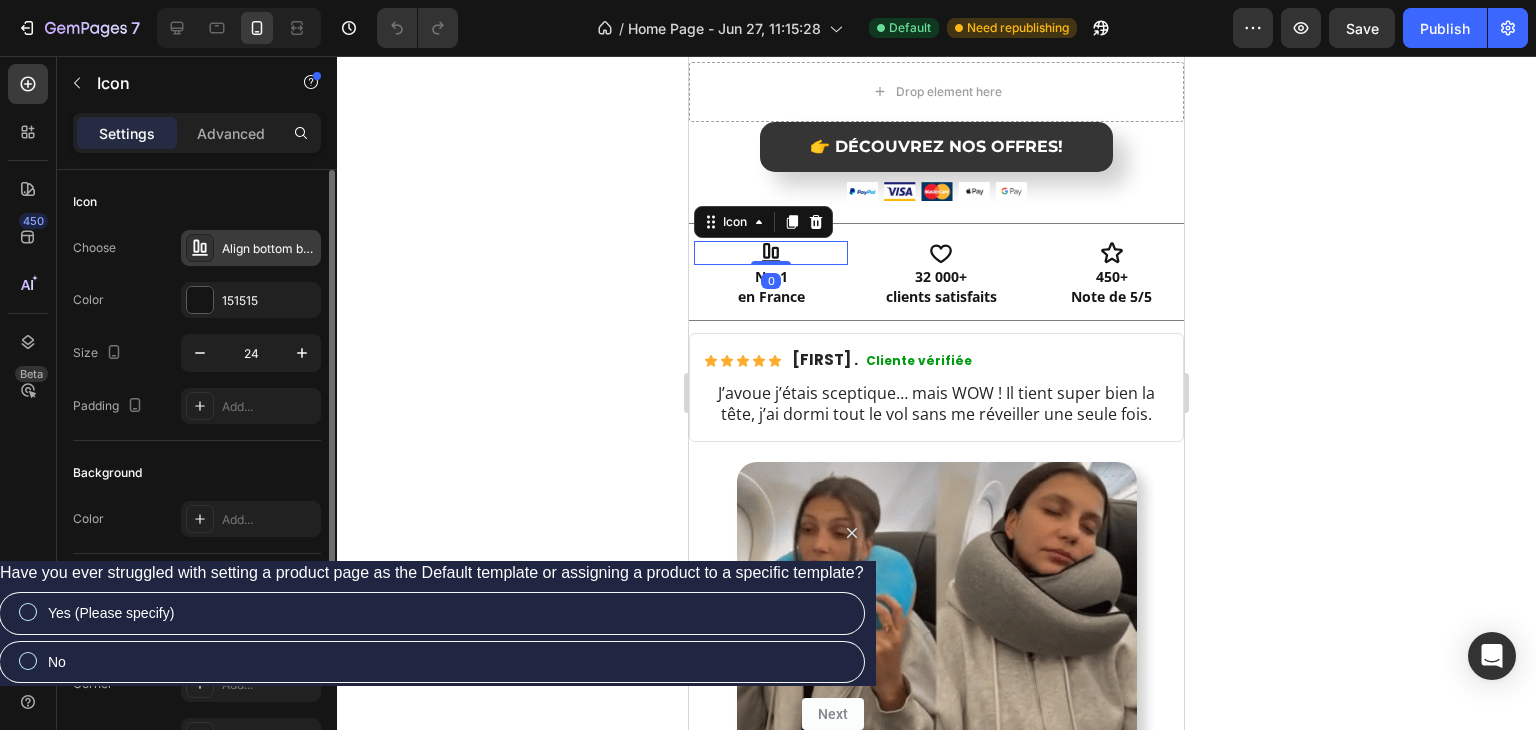 click on "Align bottom bold" at bounding box center [269, 249] 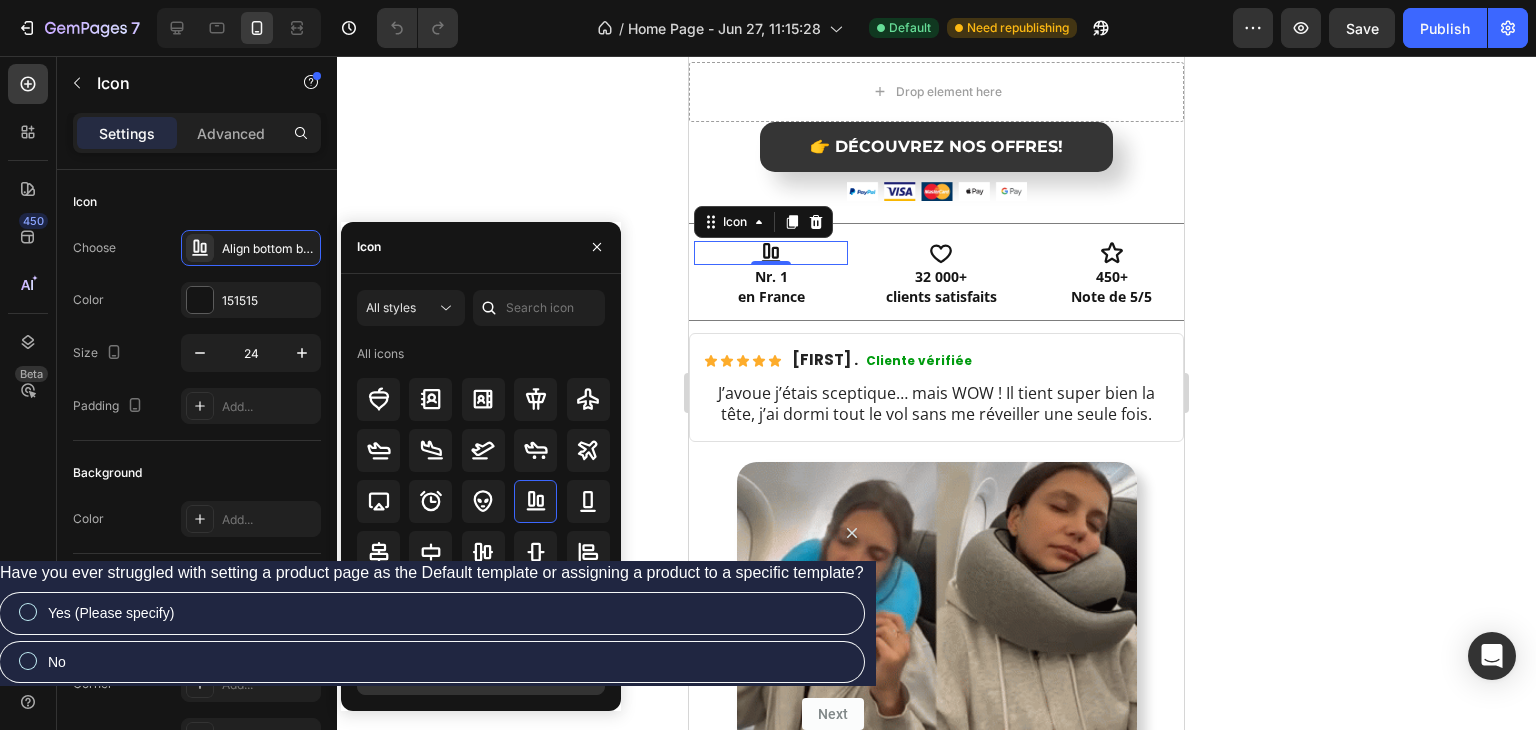 scroll, scrollTop: 0, scrollLeft: 0, axis: both 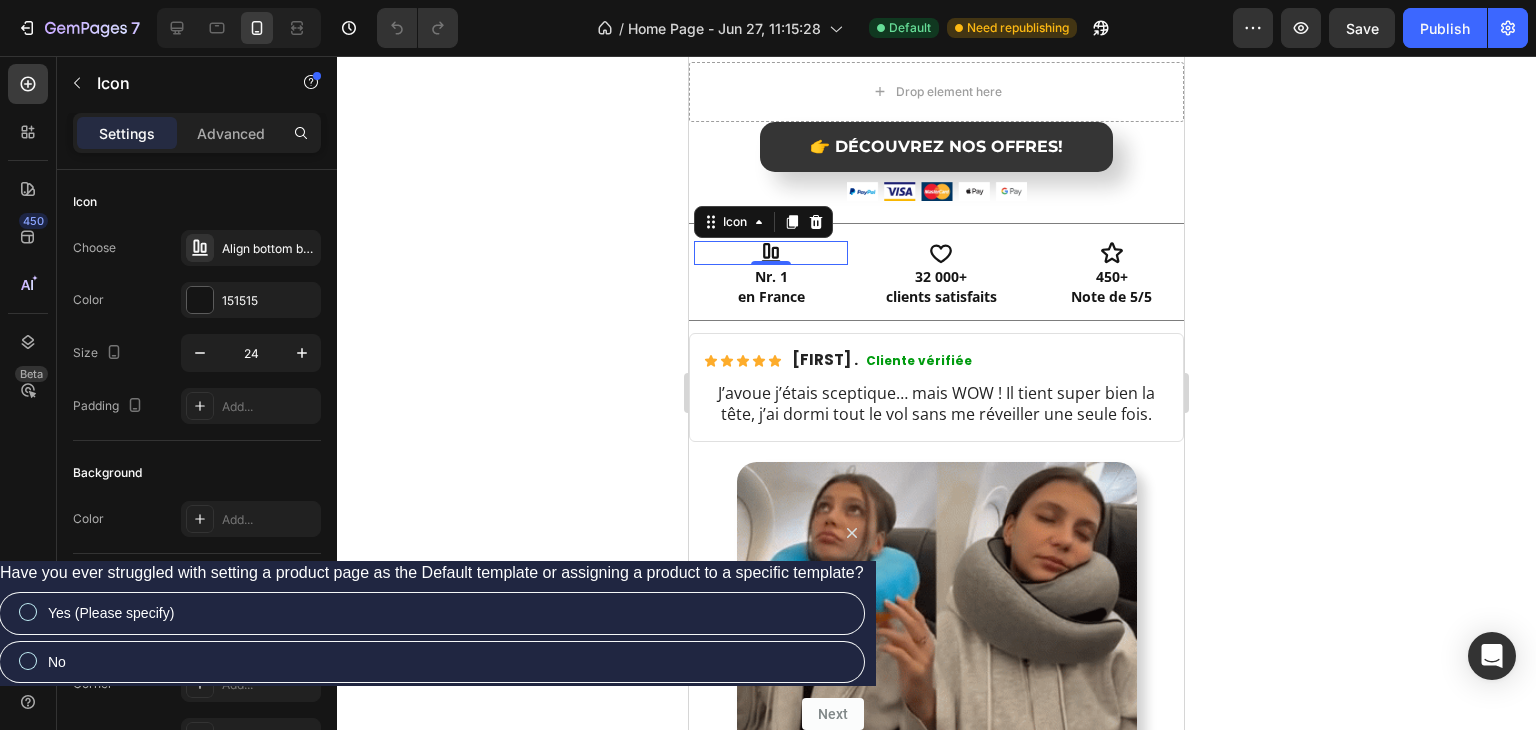 click 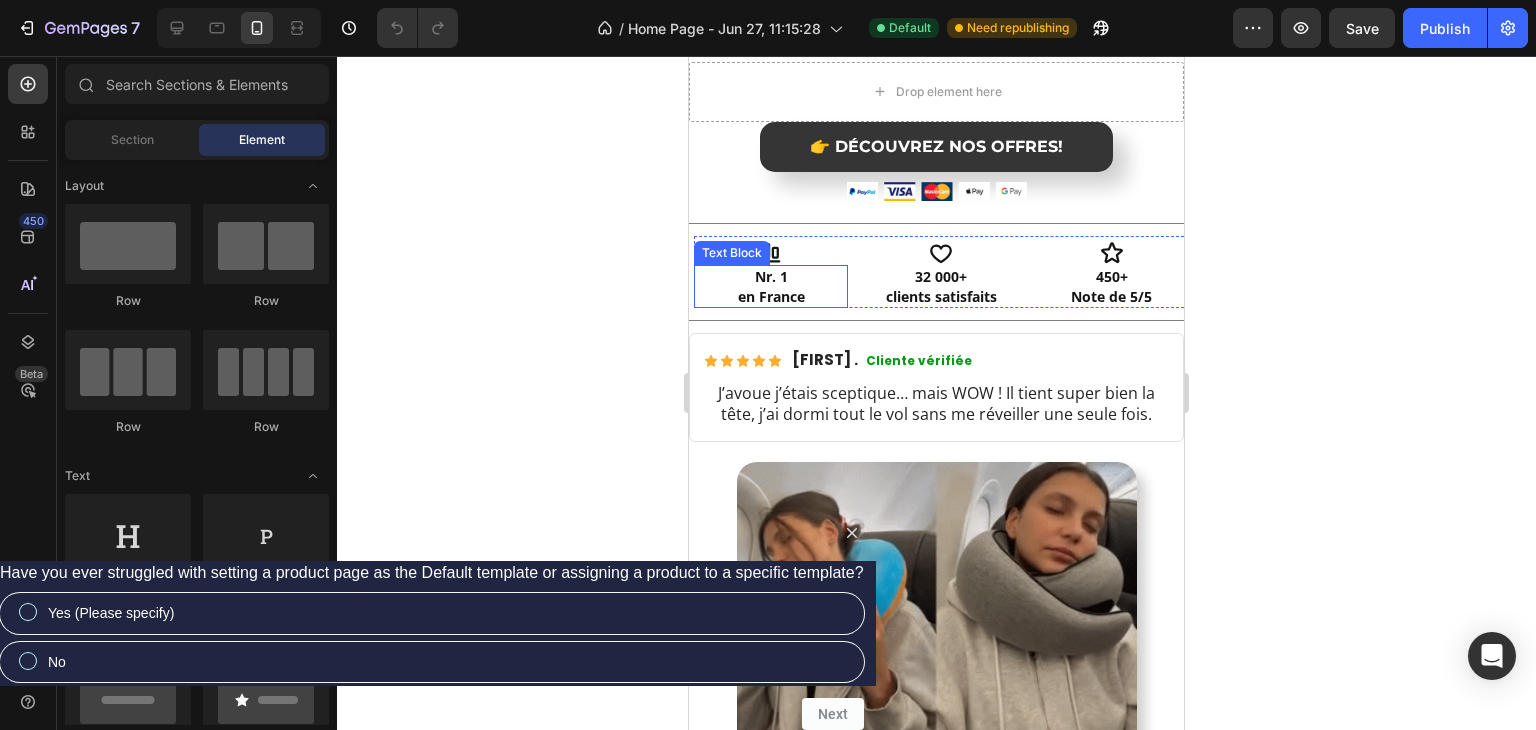 click on "en France" at bounding box center (771, 297) 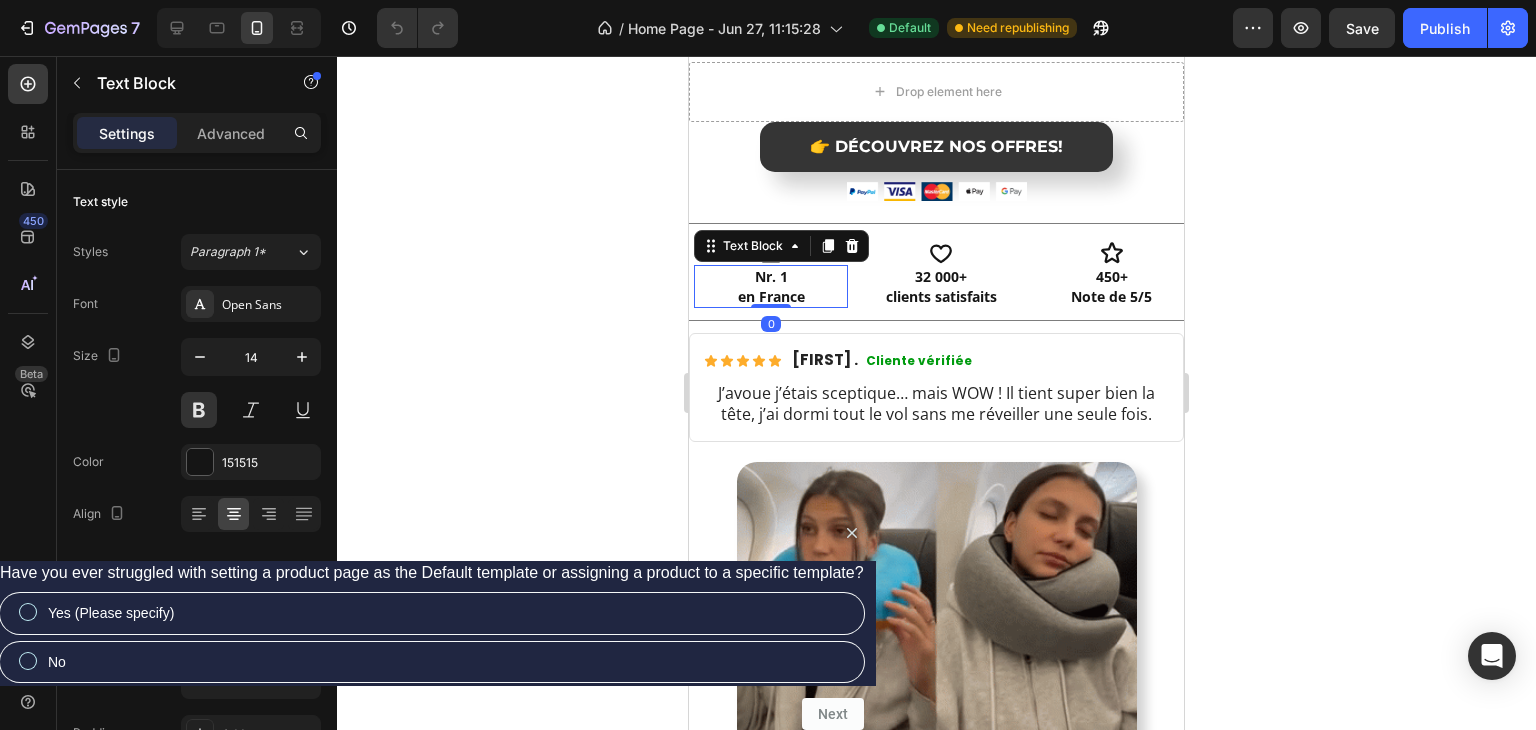 click on "en France" at bounding box center [771, 297] 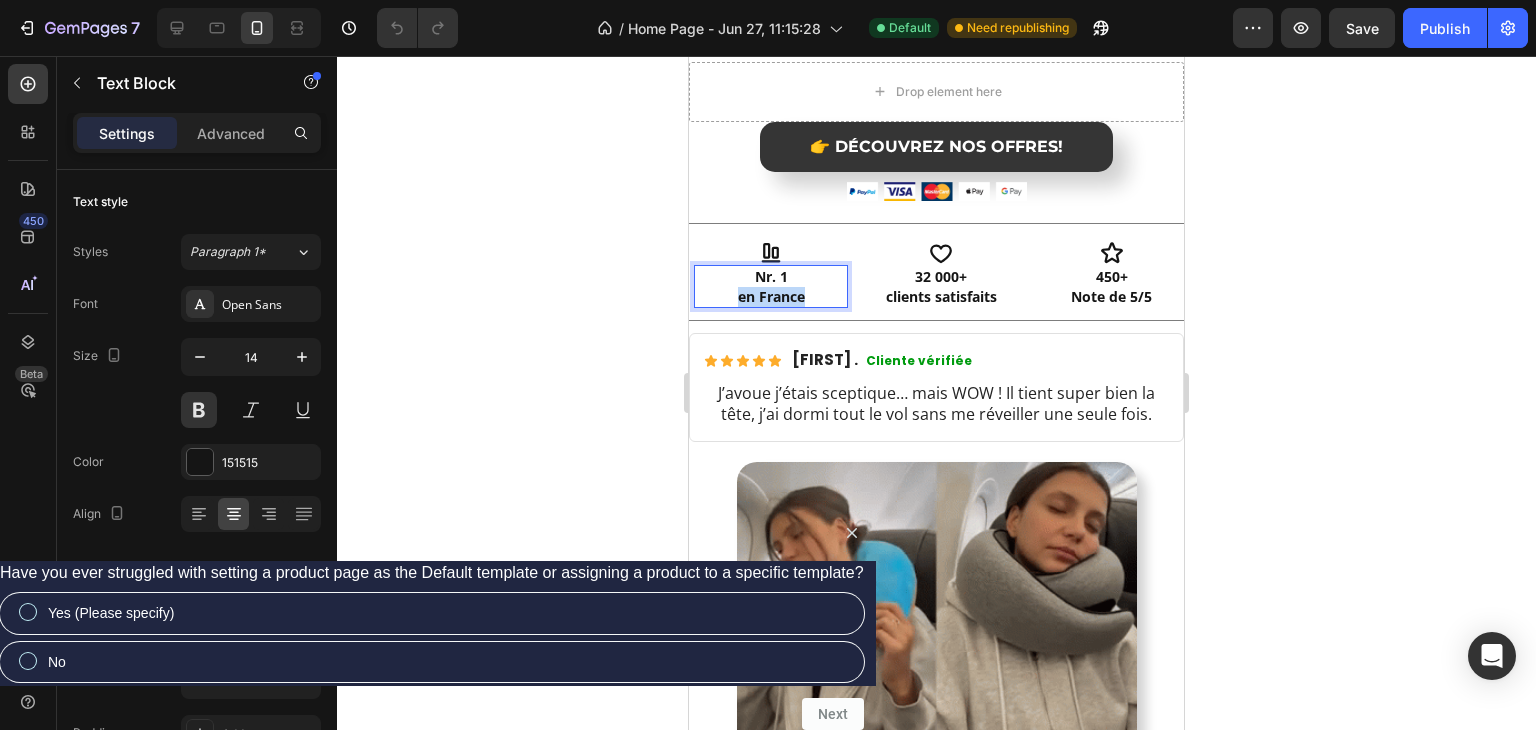 drag, startPoint x: 732, startPoint y: 281, endPoint x: 820, endPoint y: 285, distance: 88.09086 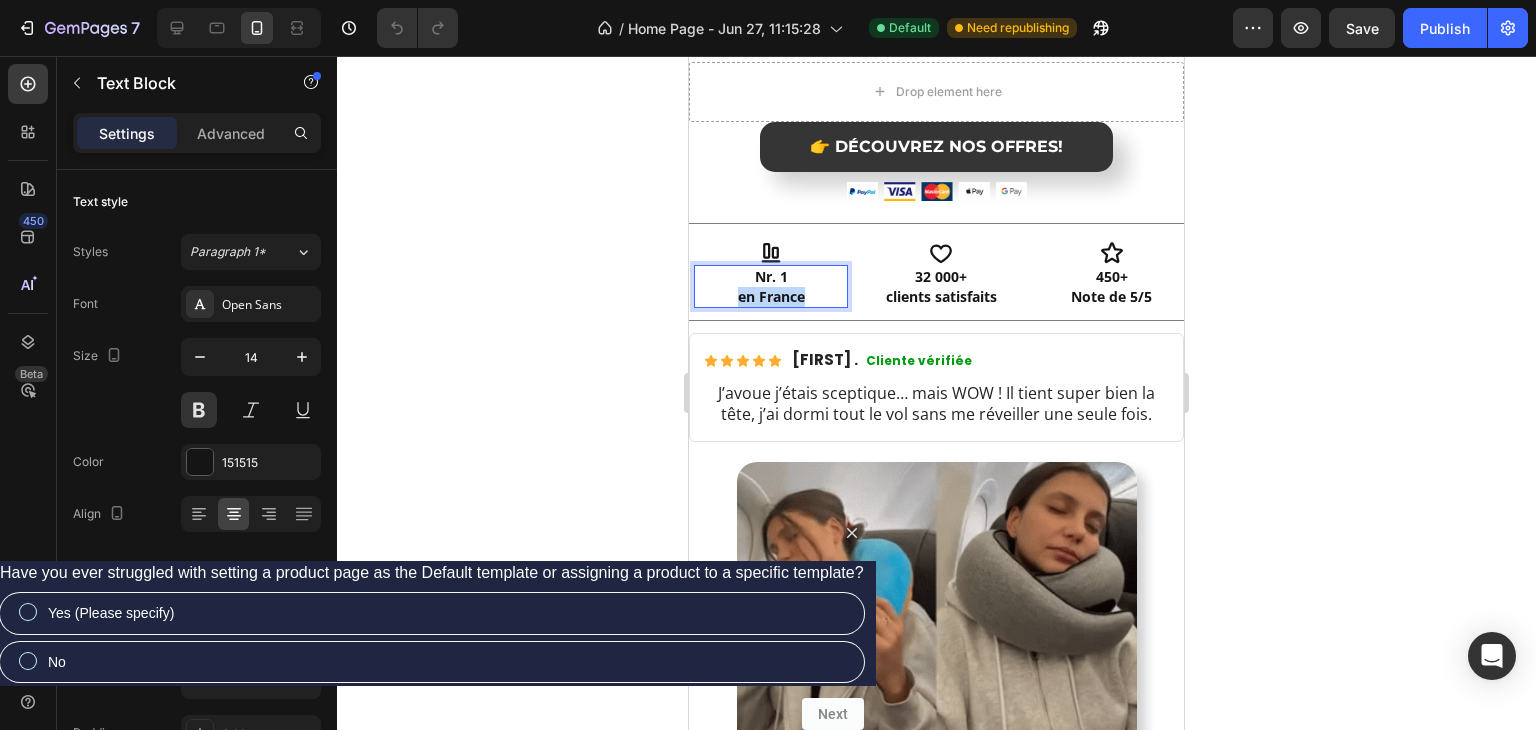 click on "en France" at bounding box center (771, 297) 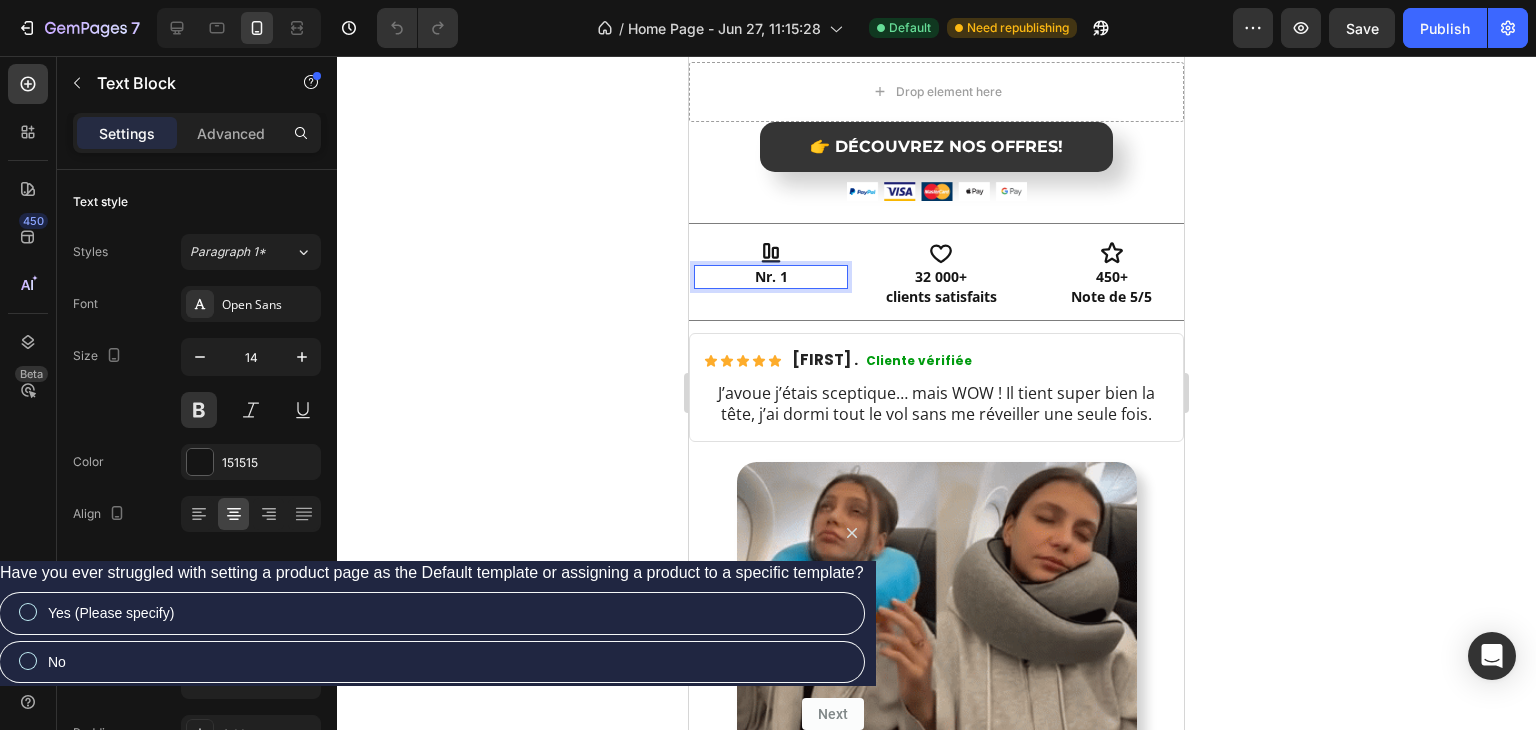 click 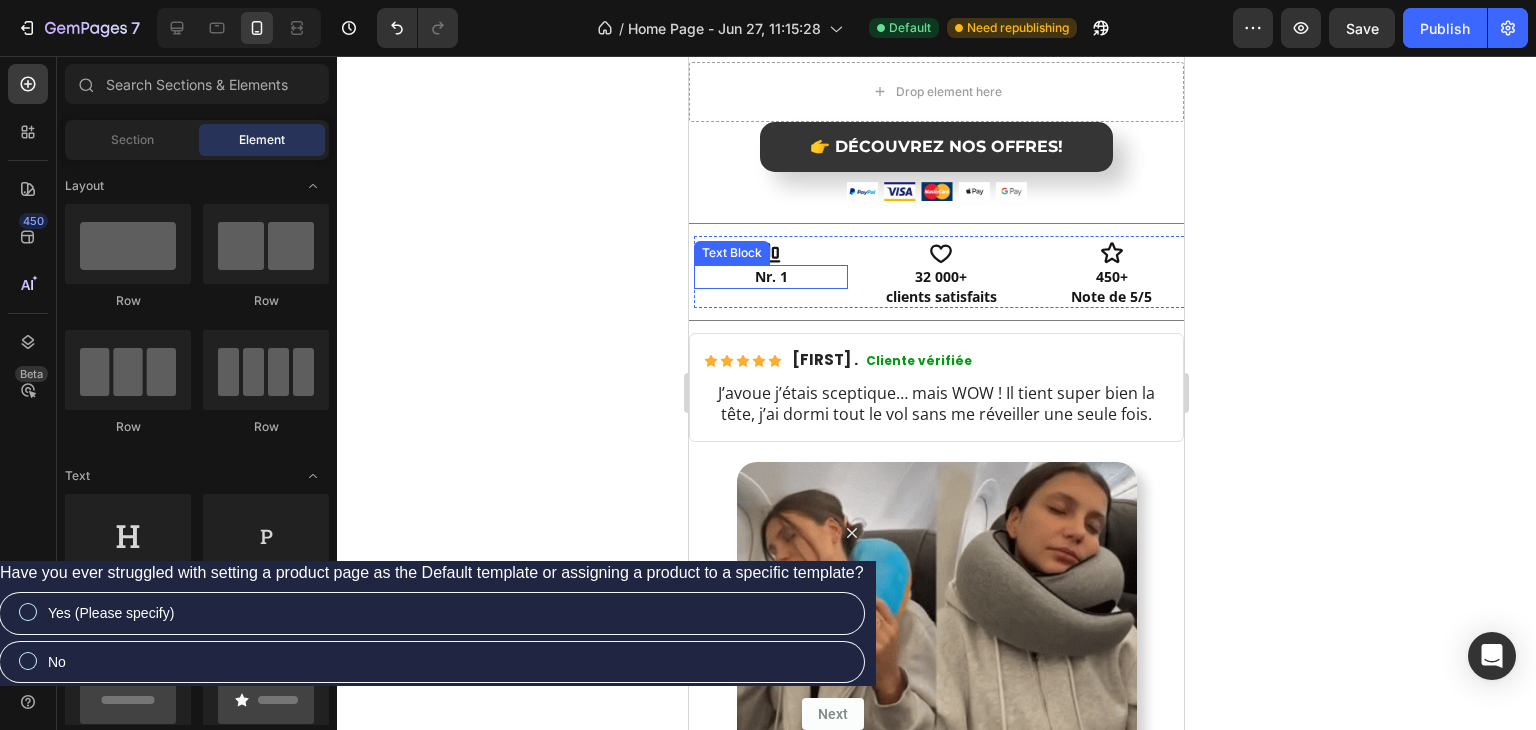 click on "Nr. 1" at bounding box center [771, 277] 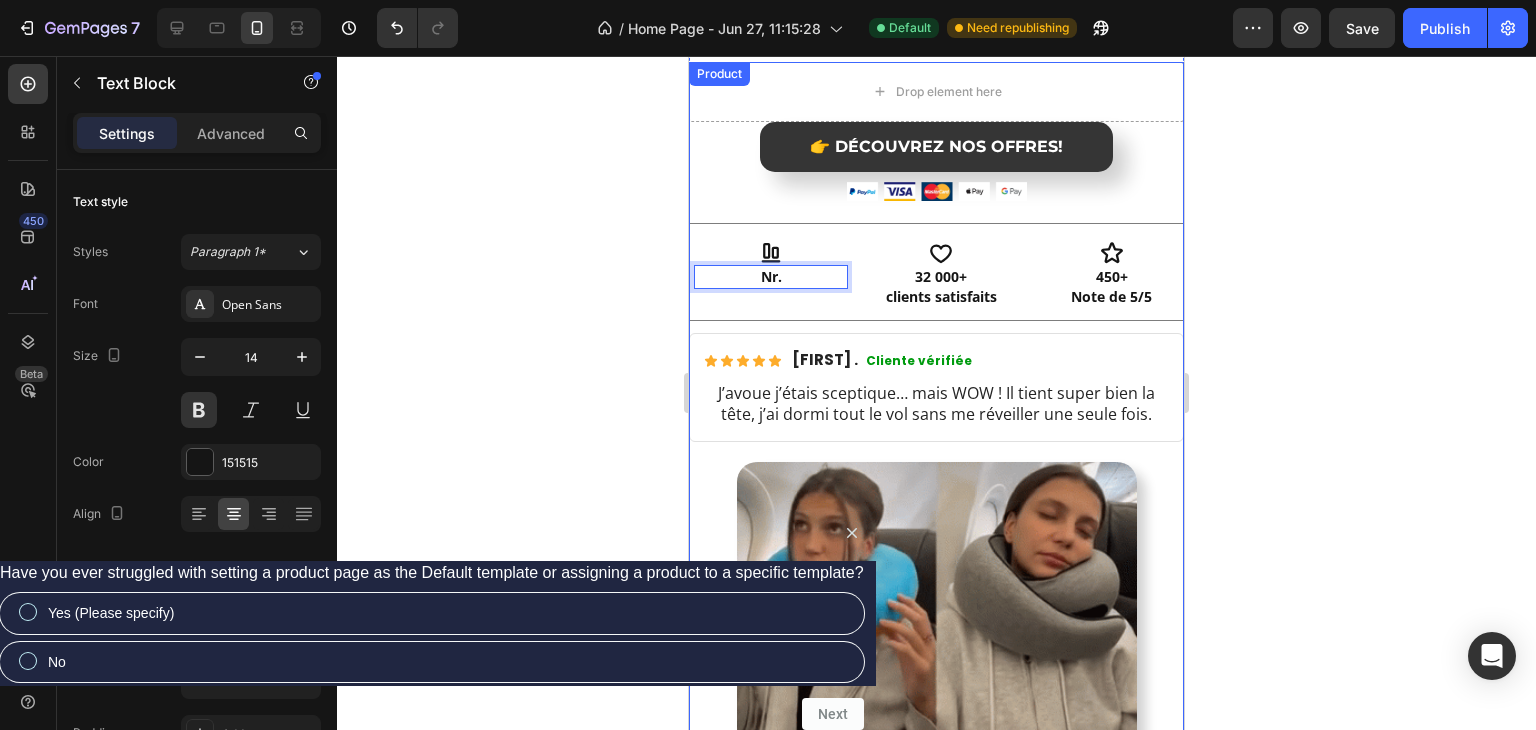 click 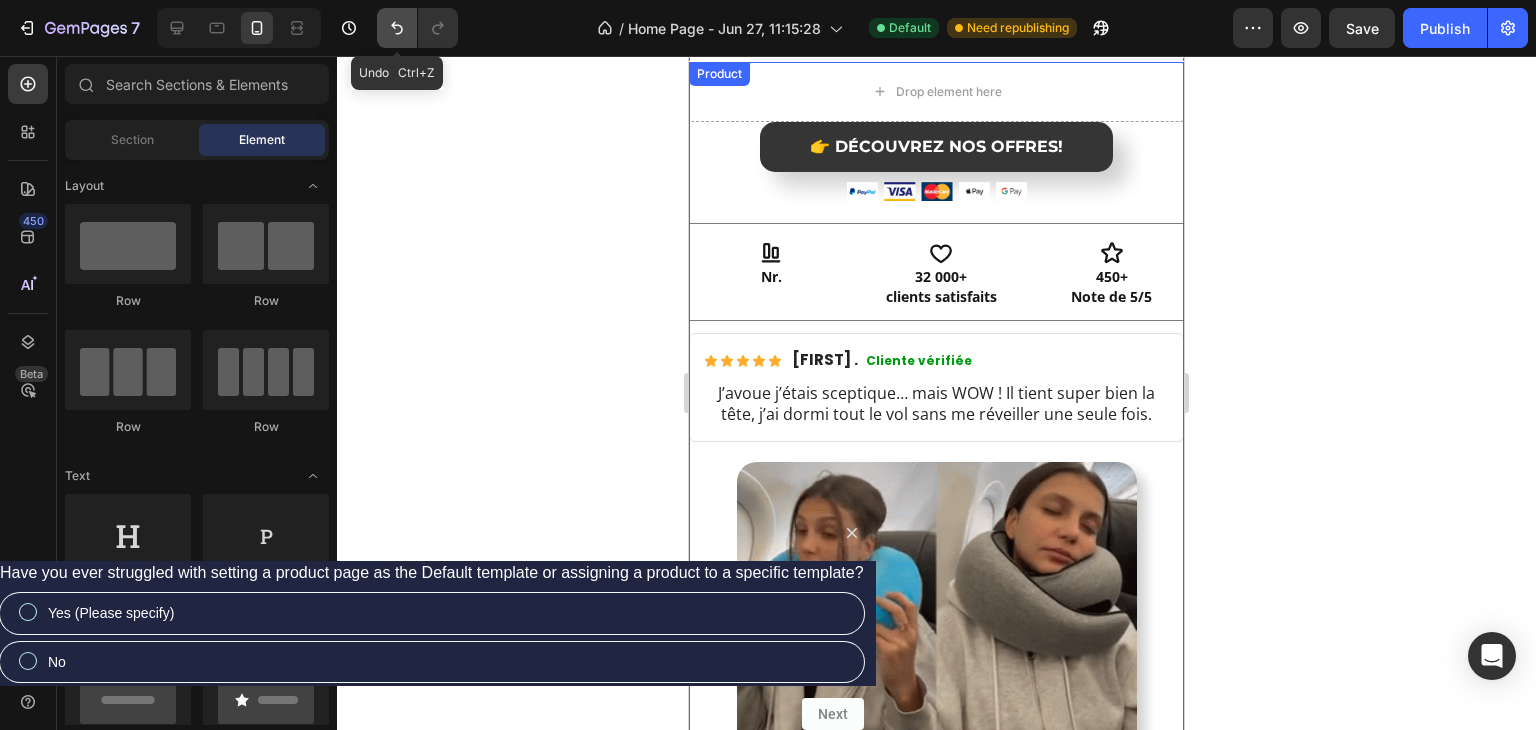 click 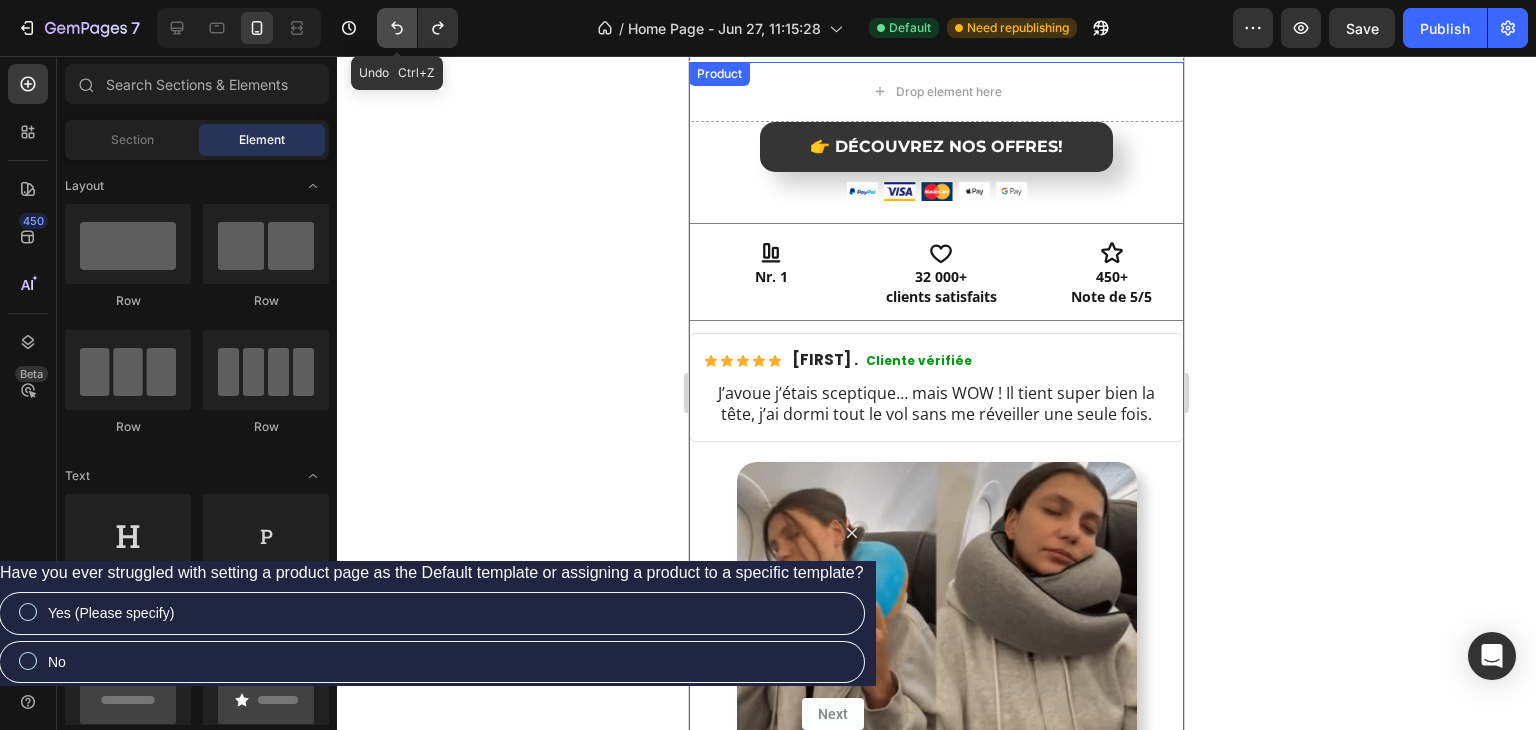 click 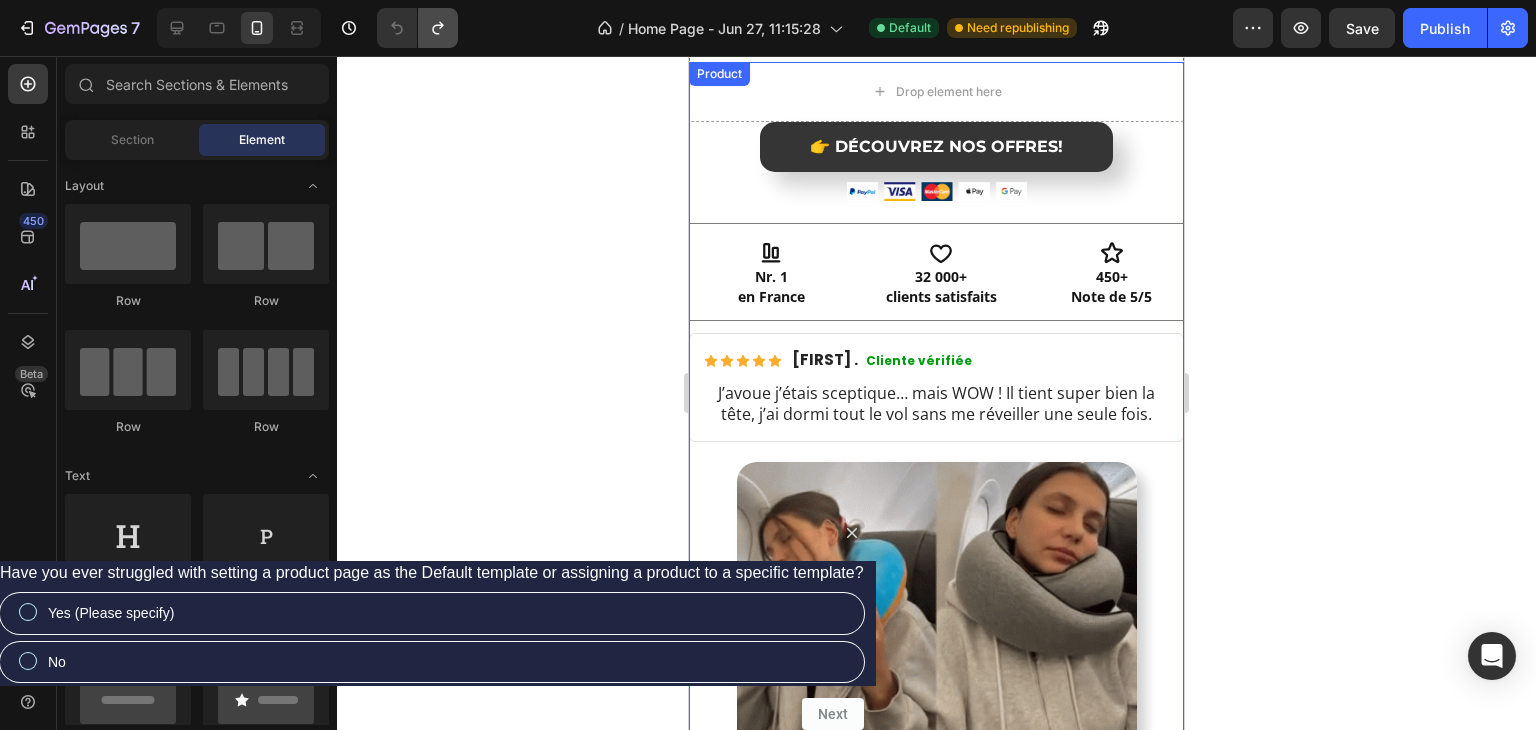 click 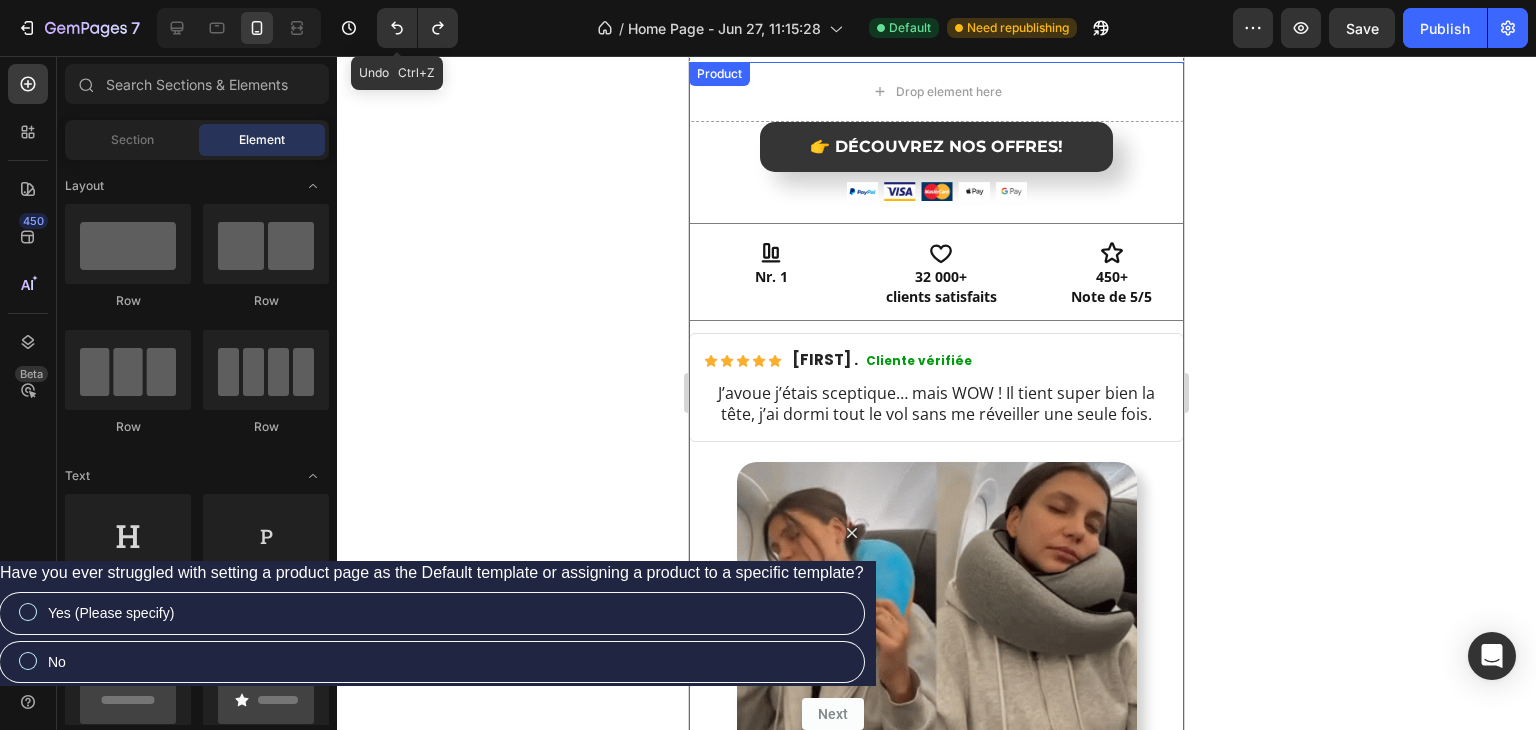 drag, startPoint x: 404, startPoint y: 29, endPoint x: 467, endPoint y: 57, distance: 68.942 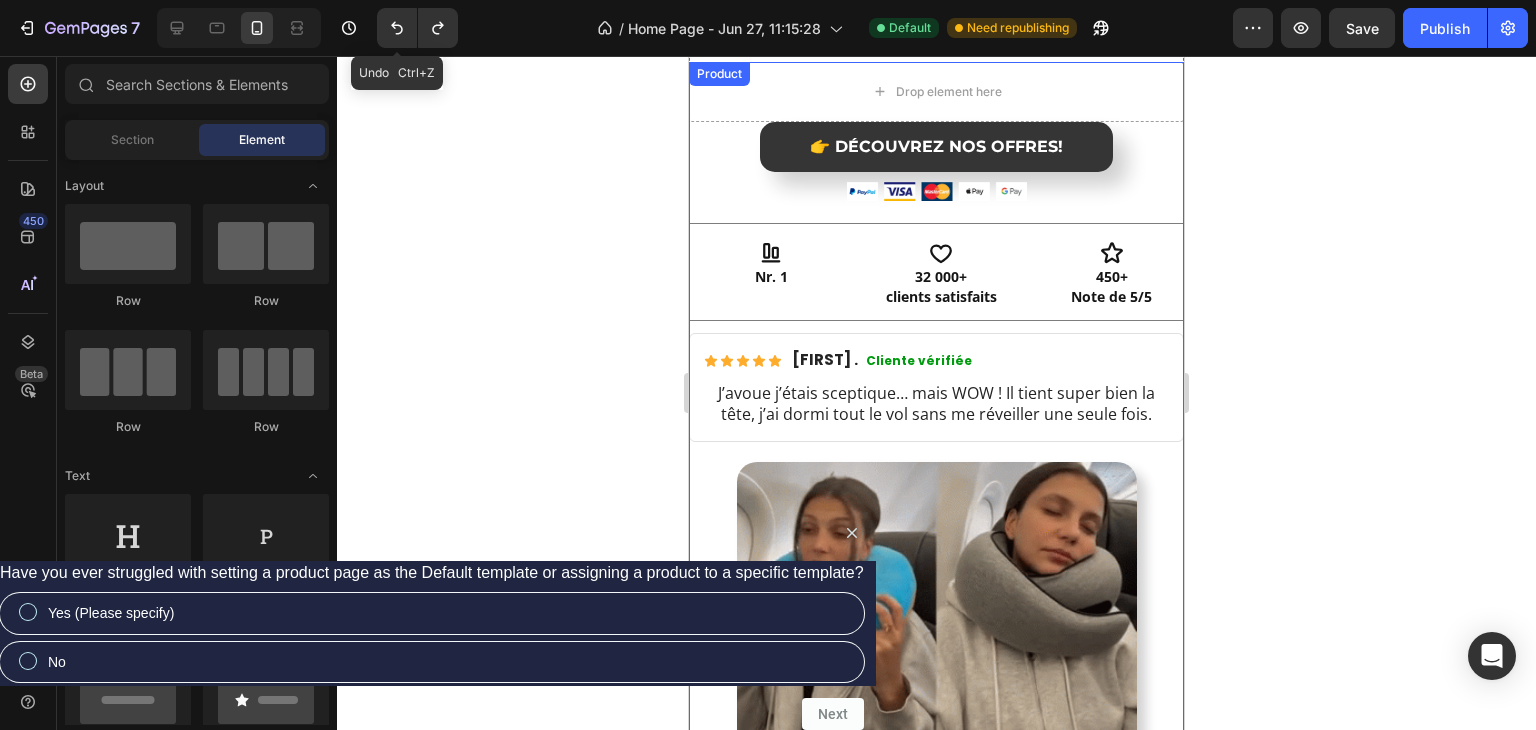 click 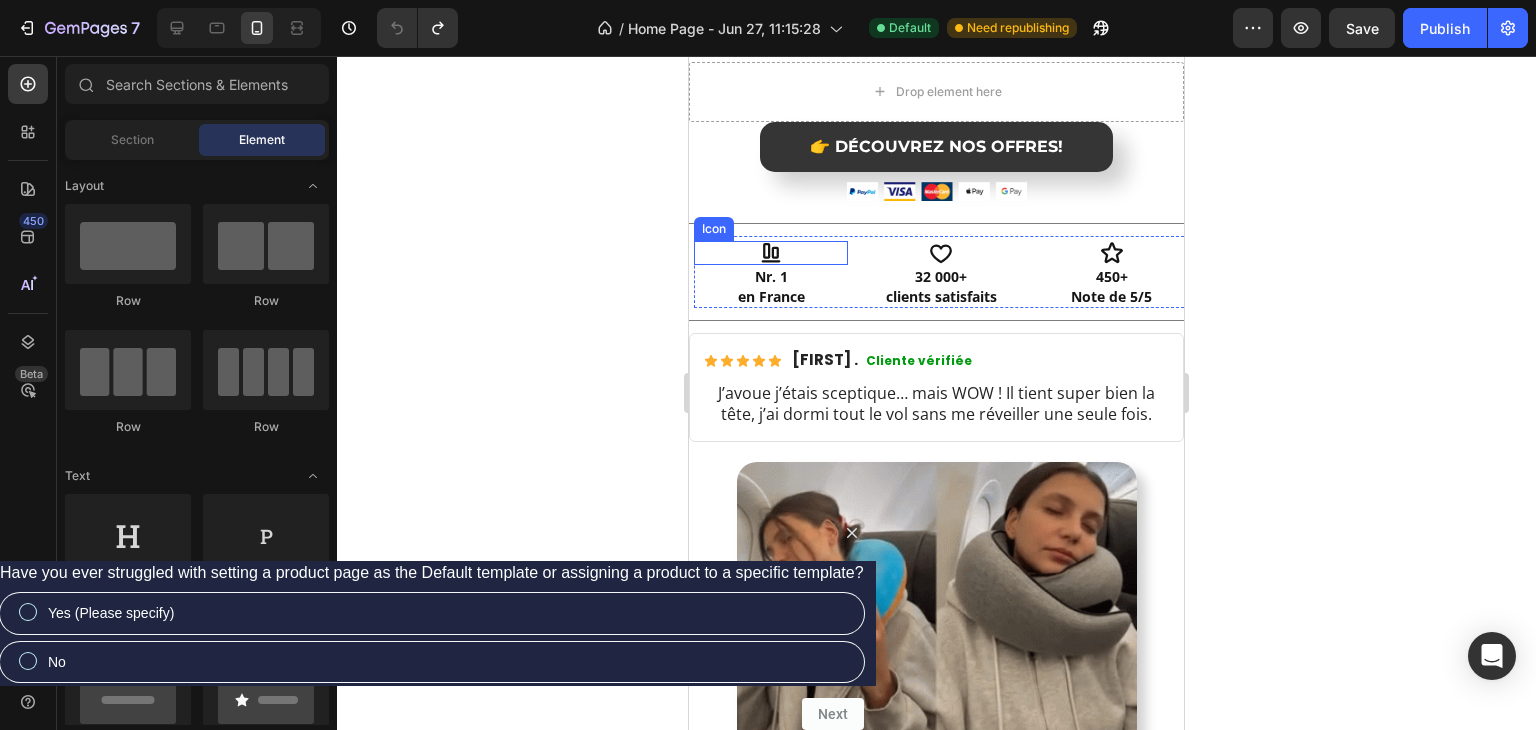 click on "Icon" at bounding box center [771, 253] 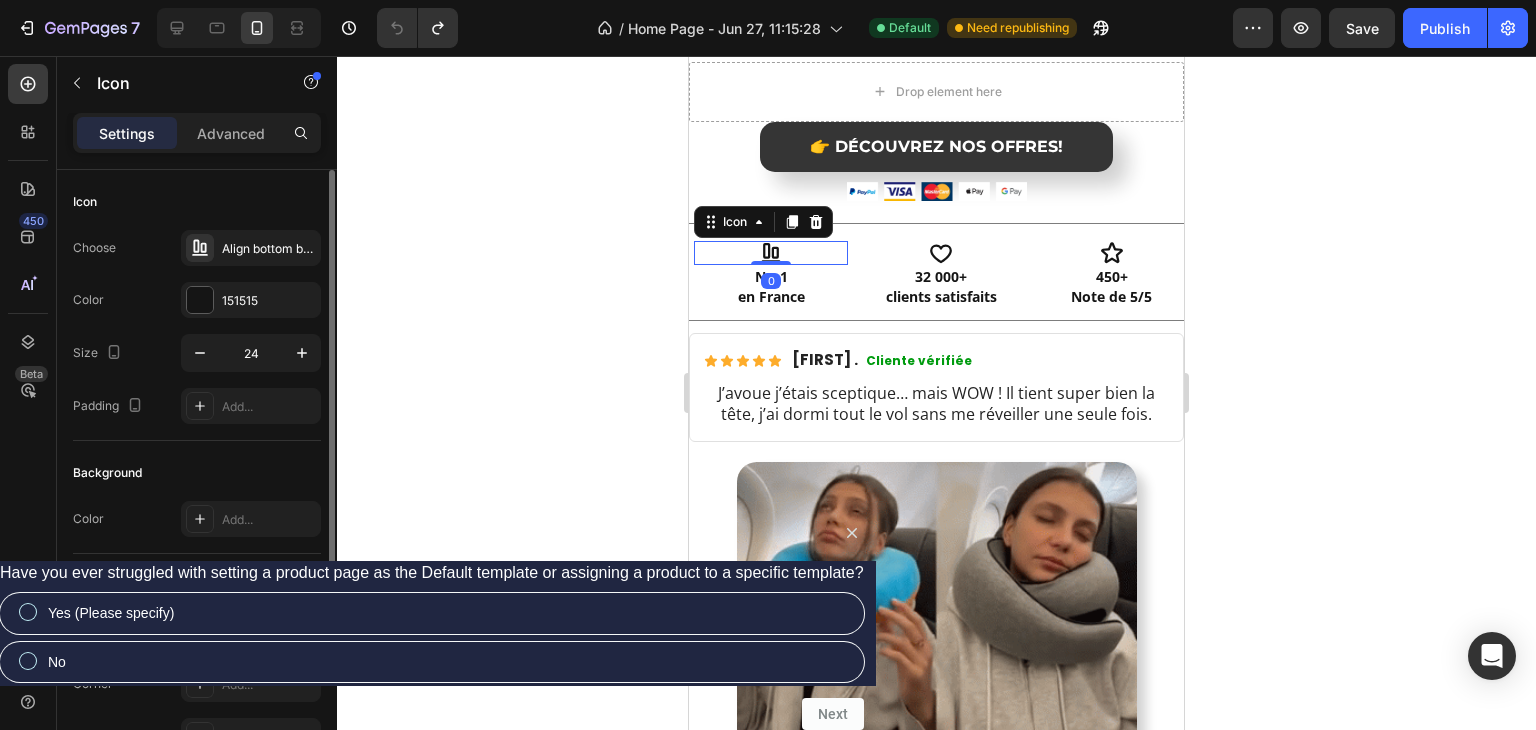 click on "Choose
Align bottom bold Color 151515 Size 24 Padding Add..." at bounding box center [197, 327] 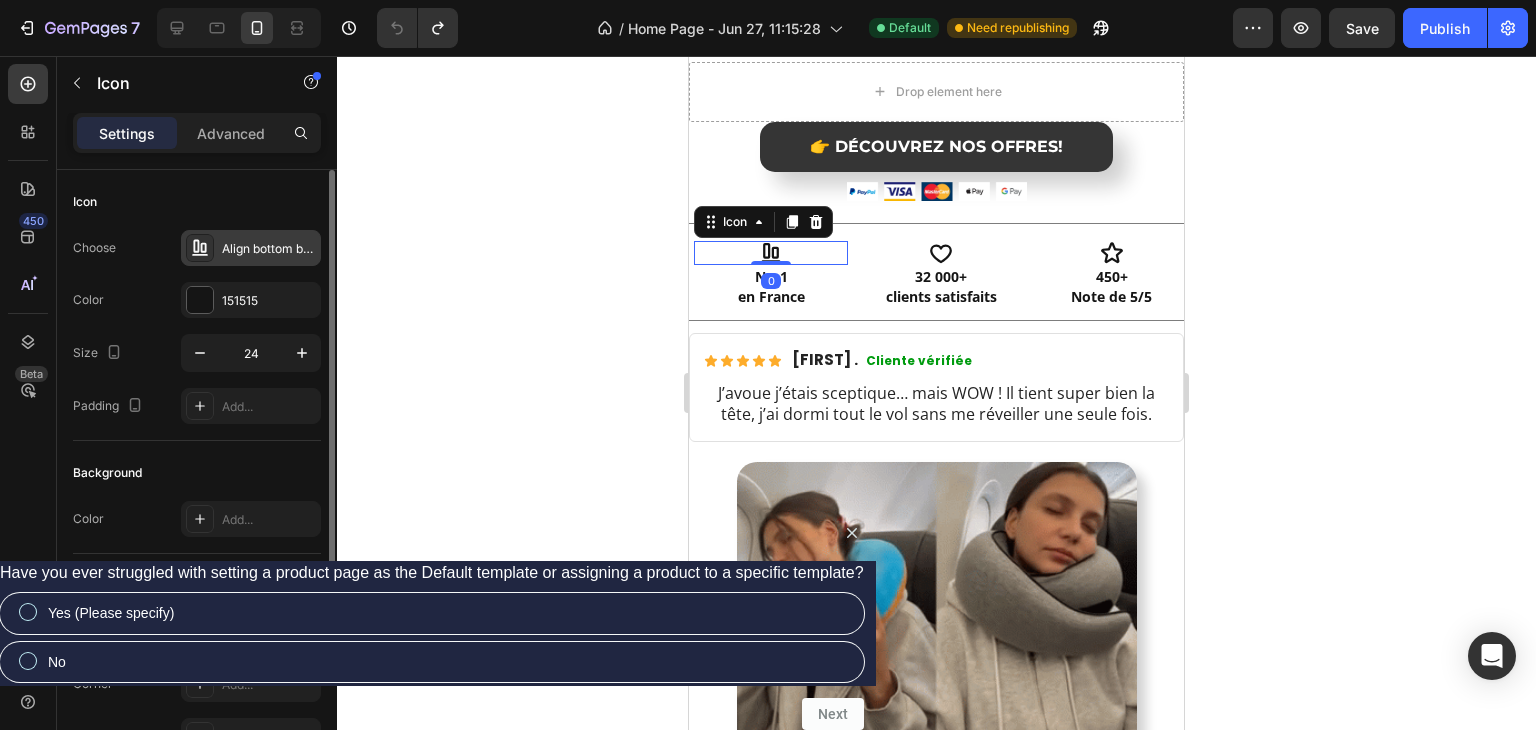 click on "Align bottom bold" at bounding box center [251, 248] 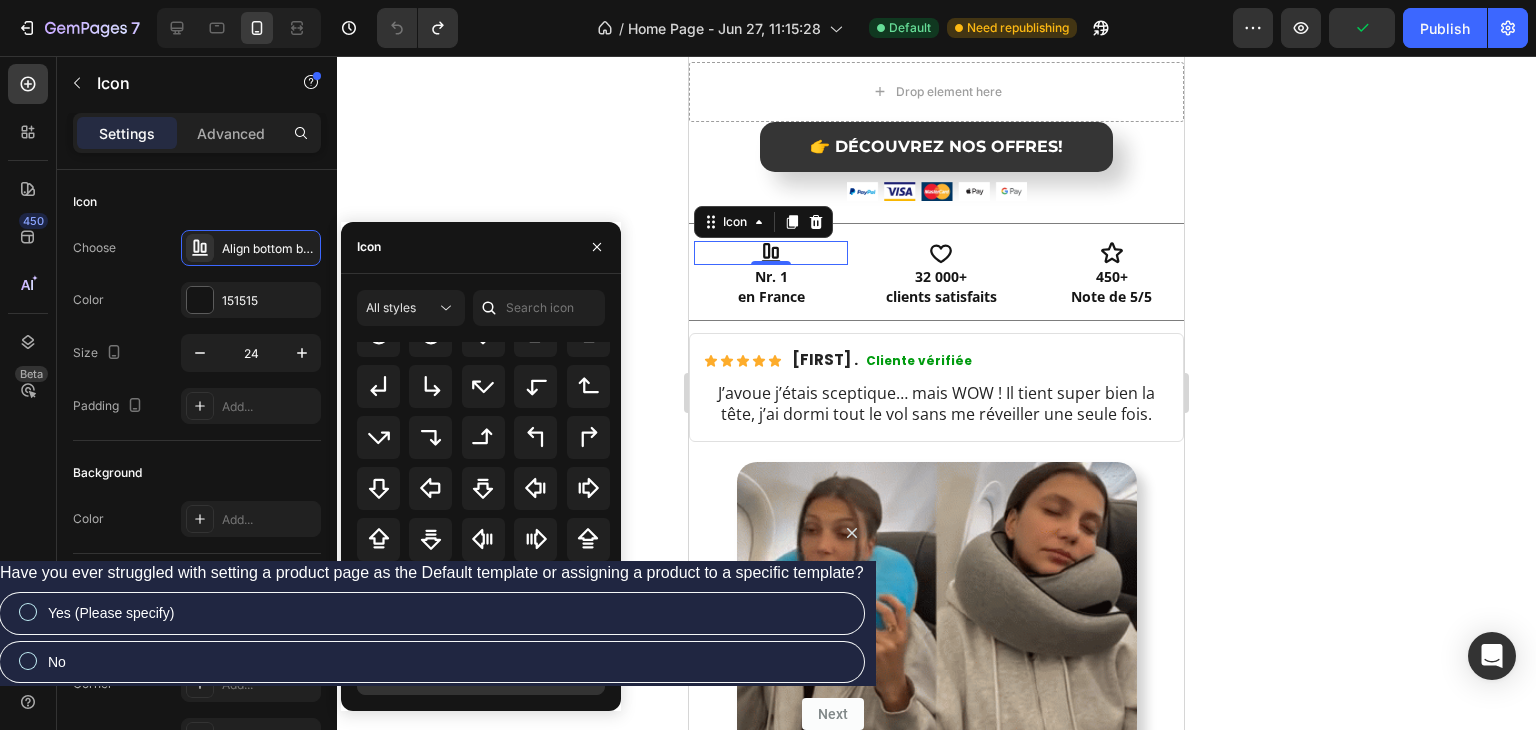 scroll, scrollTop: 650, scrollLeft: 0, axis: vertical 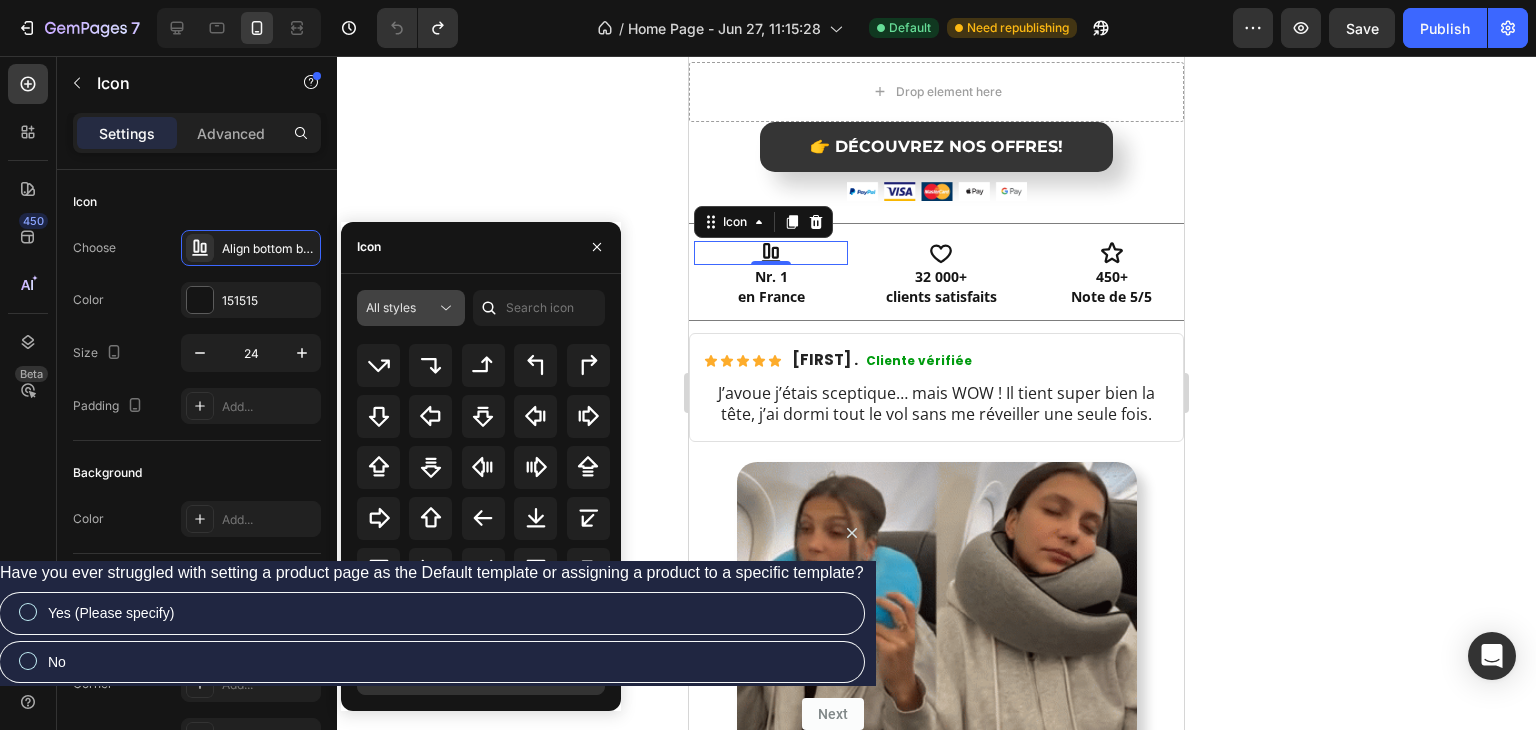 click on "All styles" at bounding box center [401, 308] 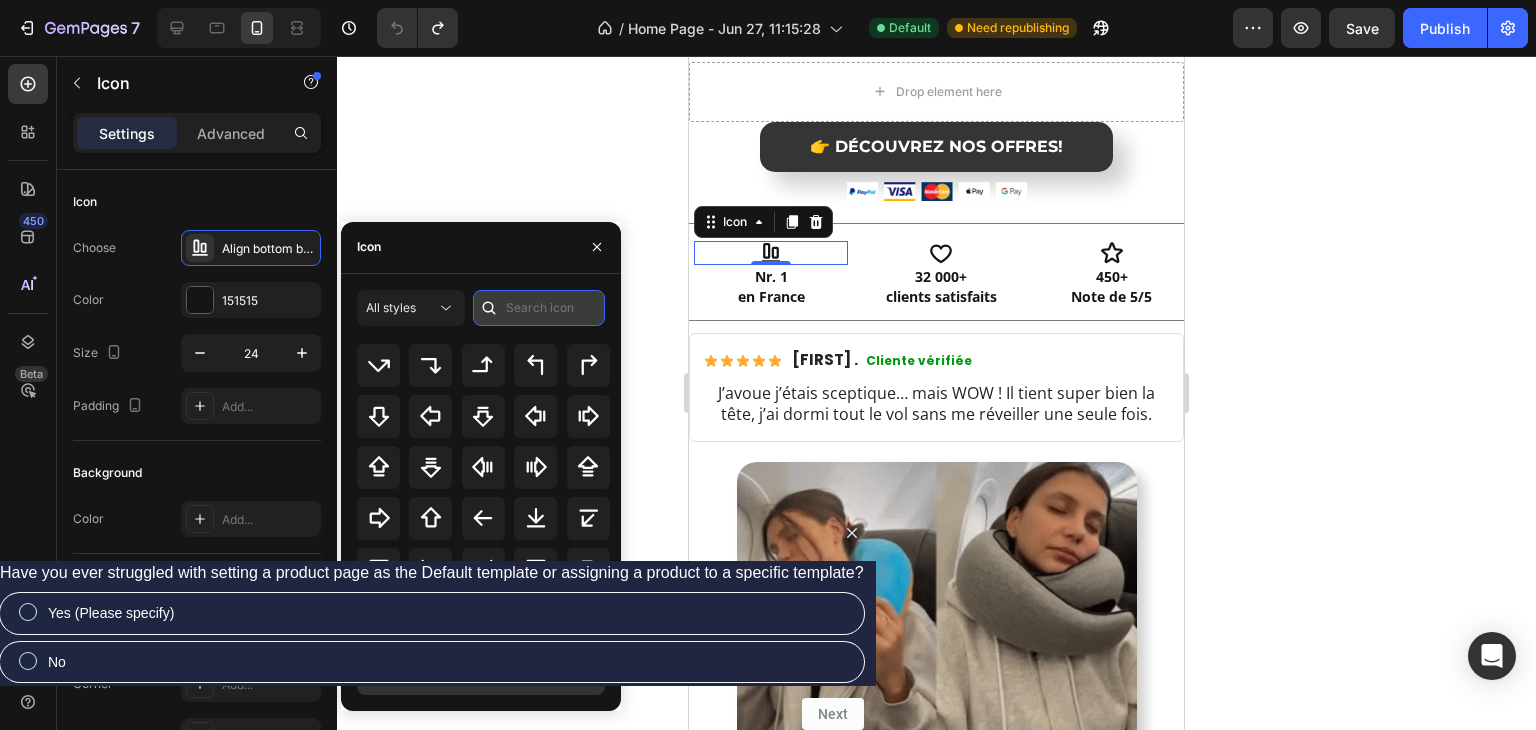 click at bounding box center (539, 308) 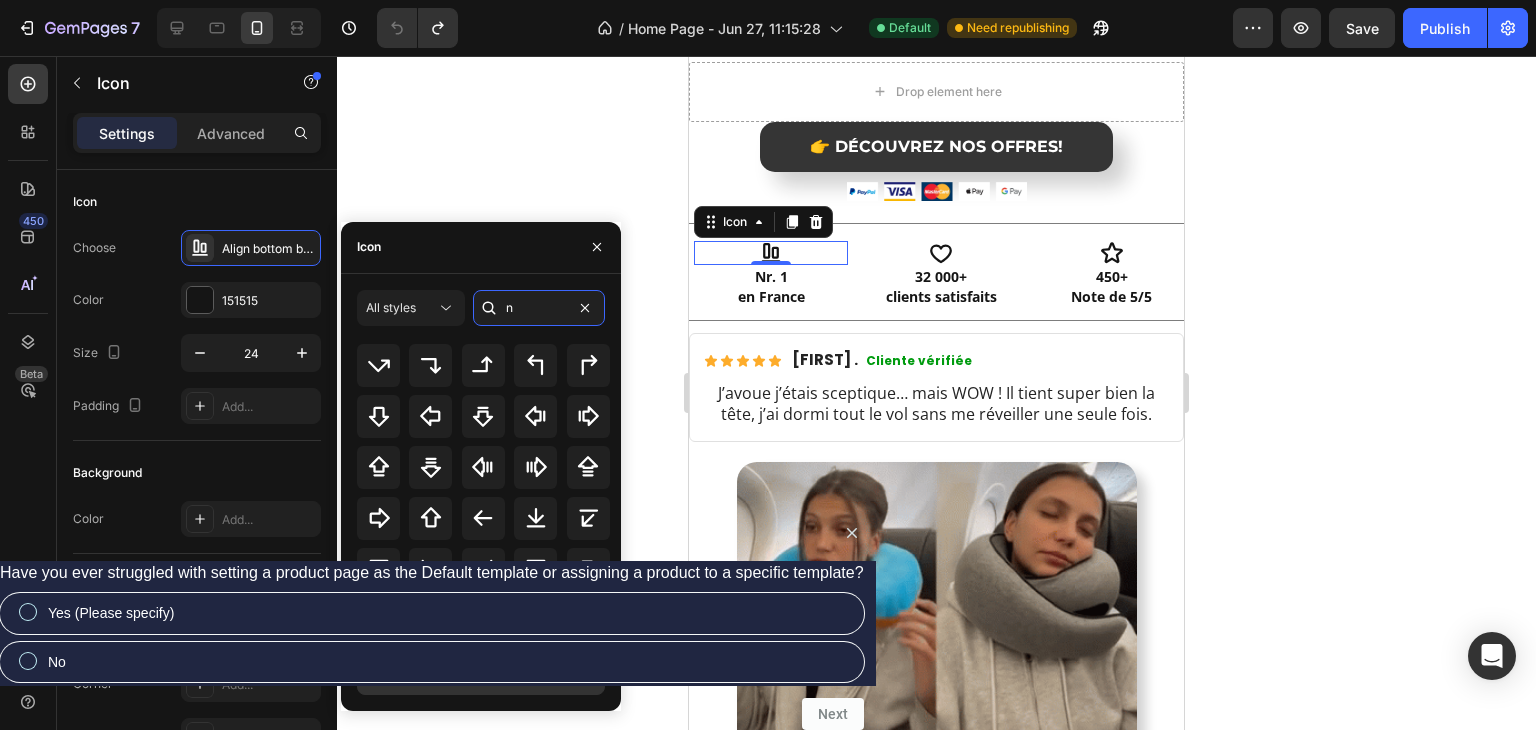 scroll, scrollTop: 0, scrollLeft: 0, axis: both 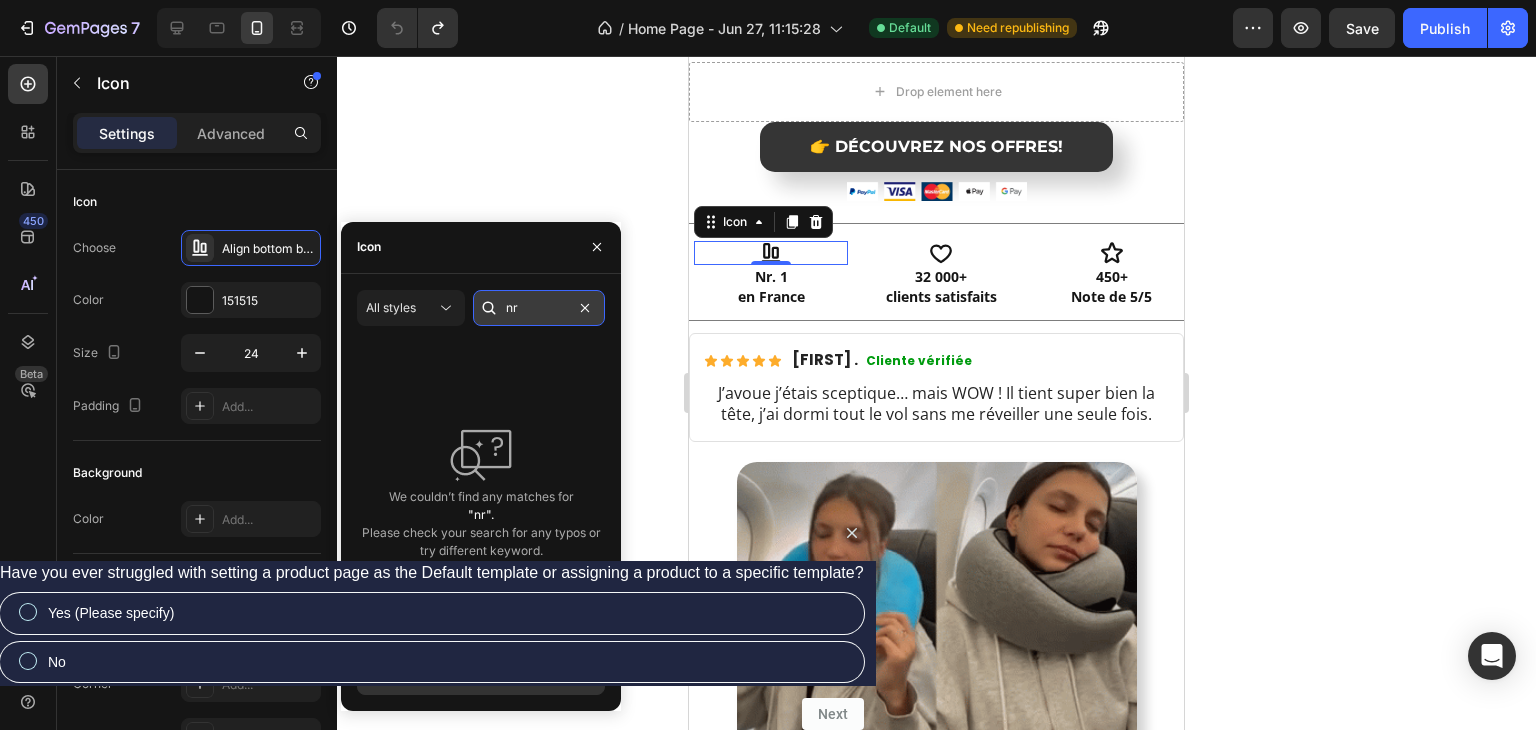 type on "n" 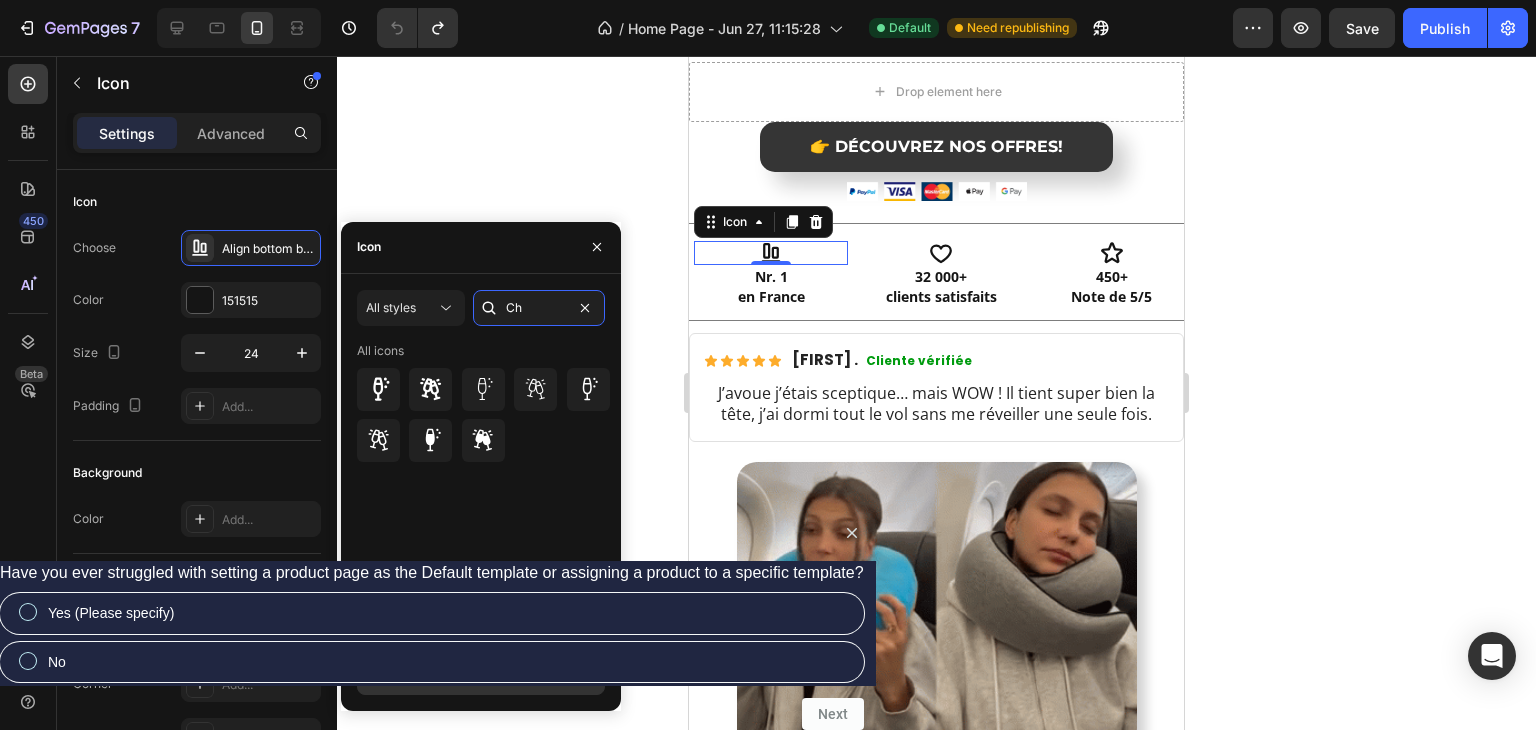 type on "C" 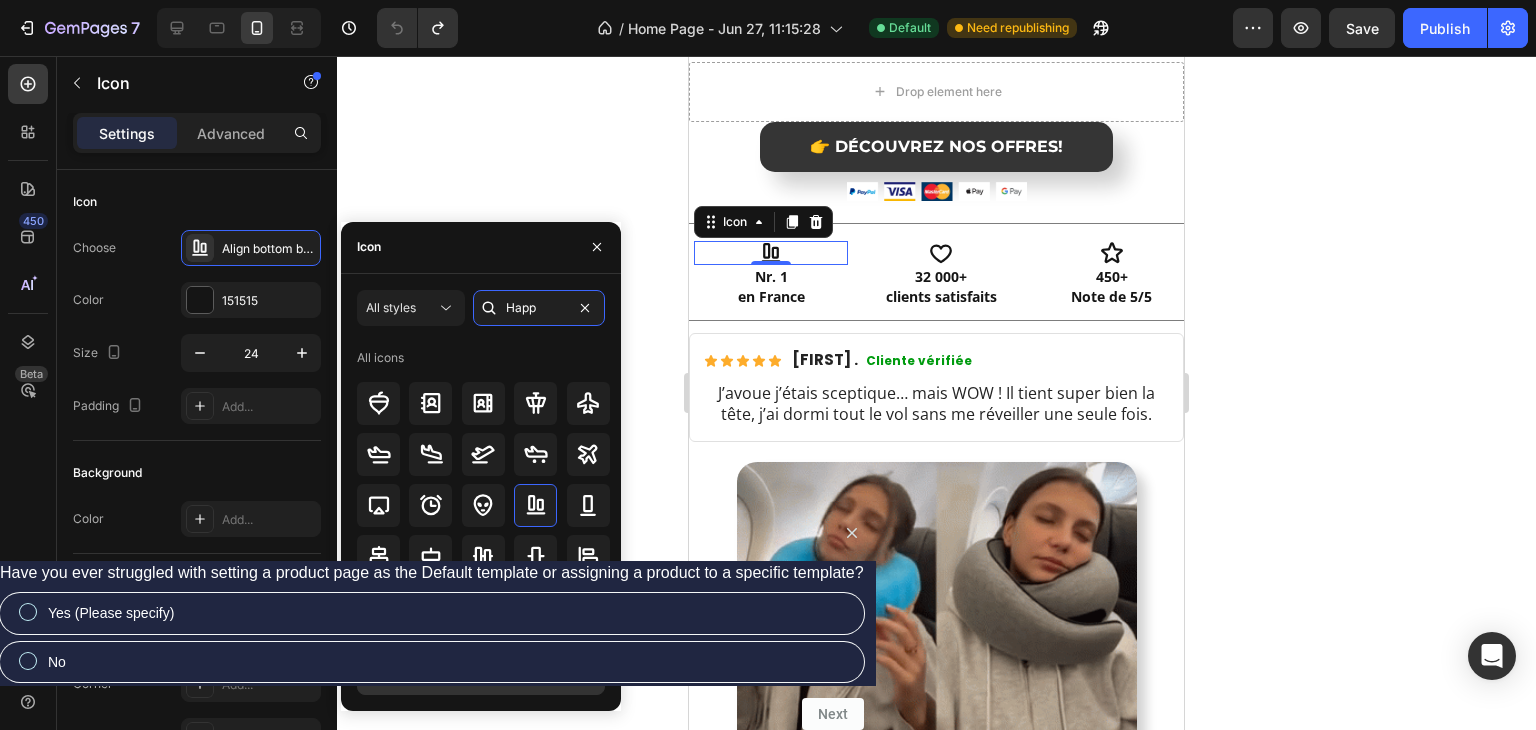 type on "Happy" 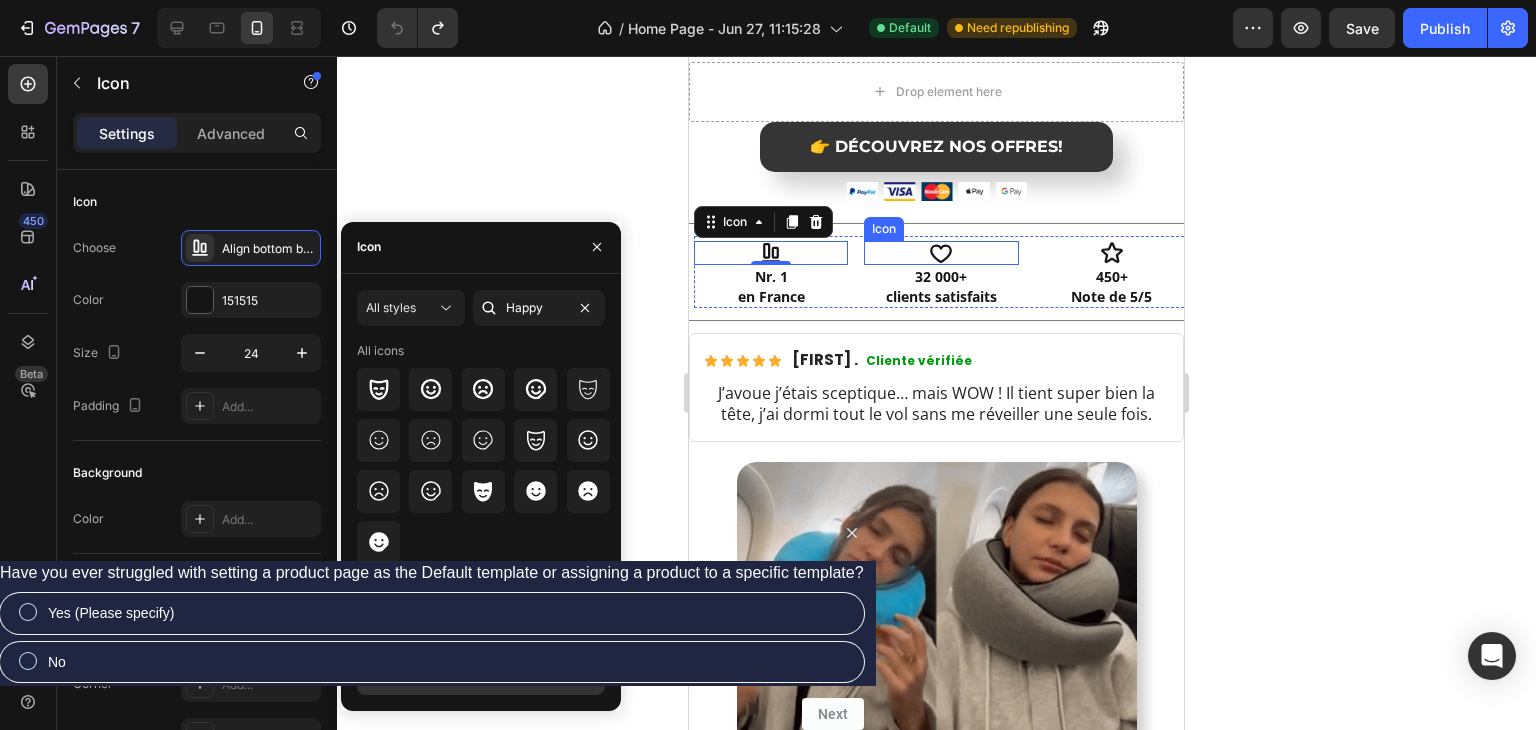 click 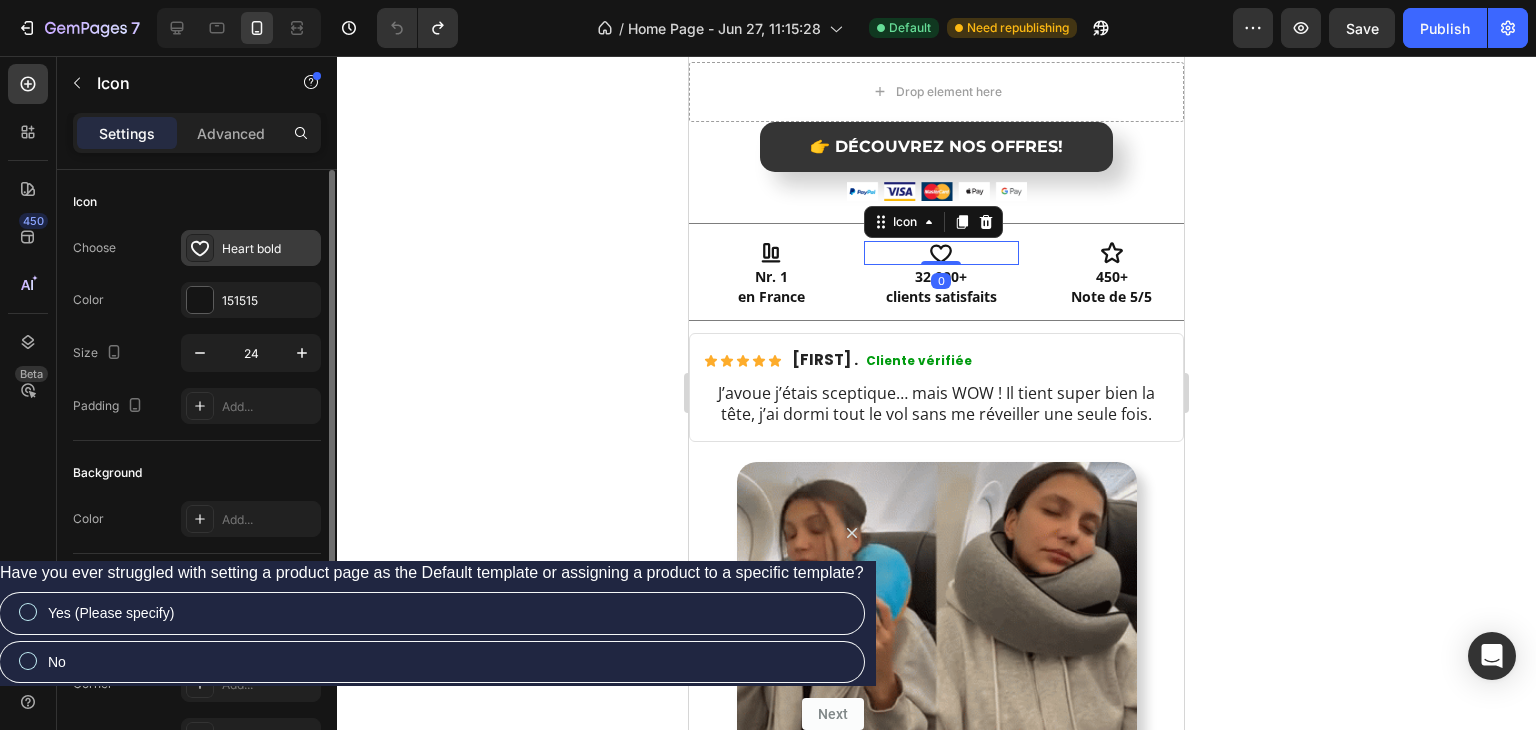 click on "Heart bold" at bounding box center [269, 249] 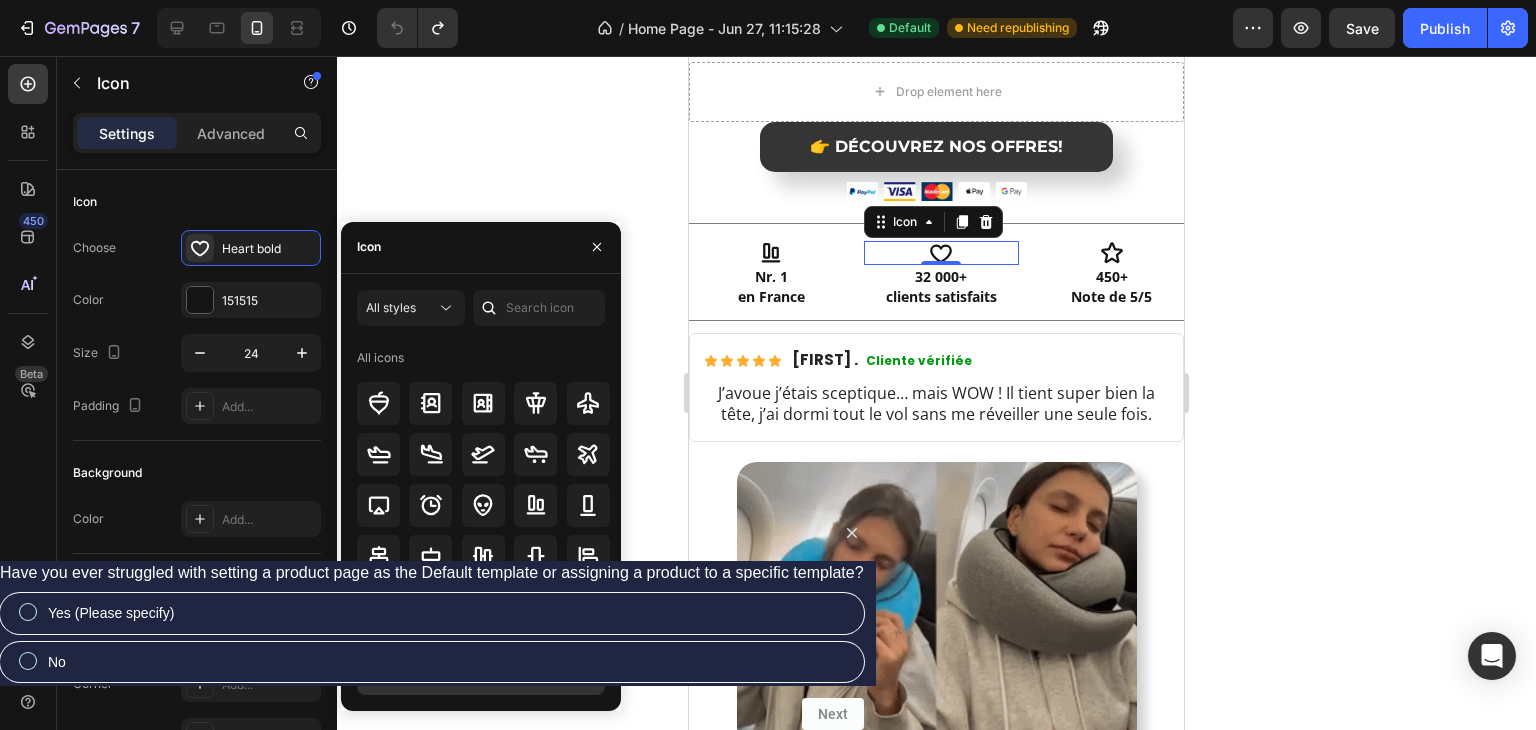 click at bounding box center [489, 308] 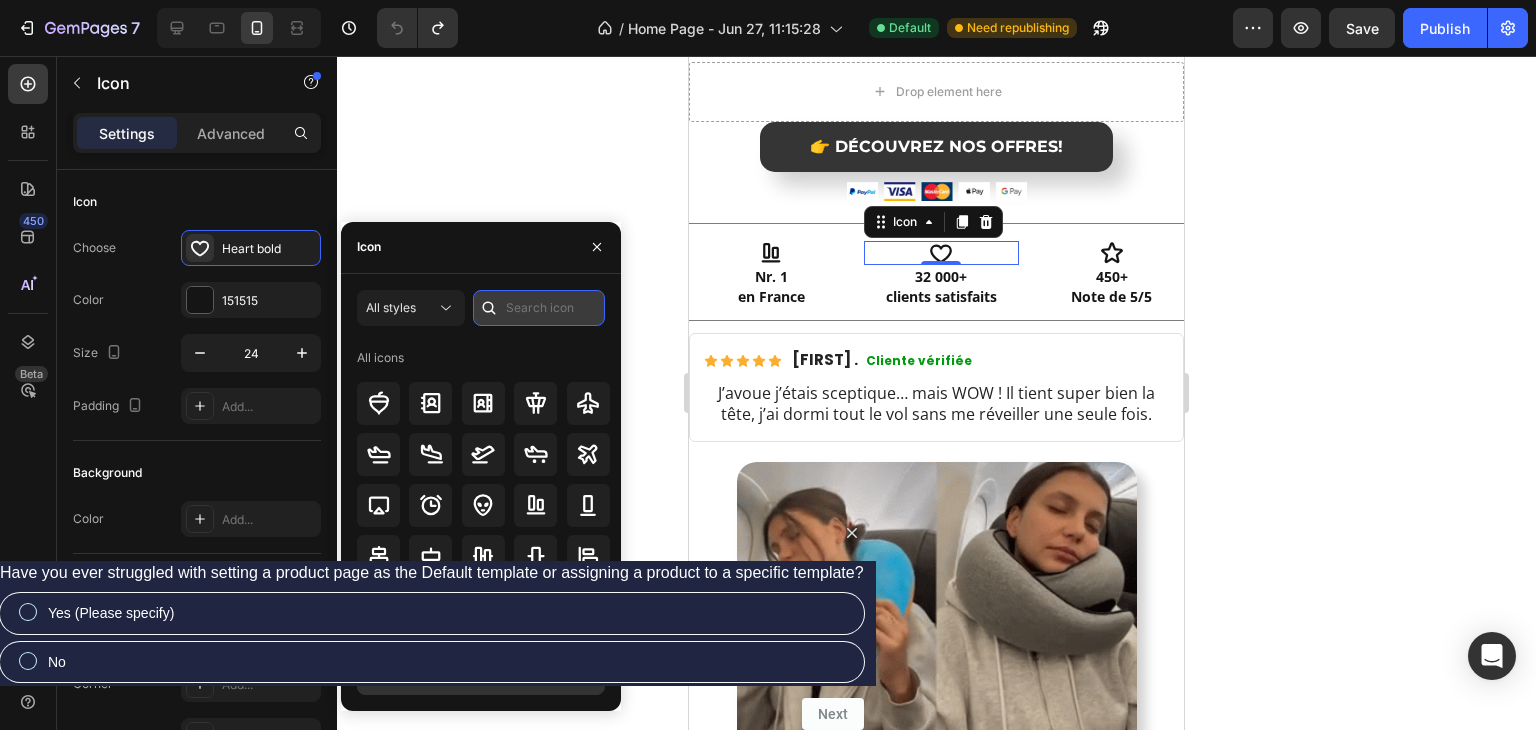 click at bounding box center (539, 308) 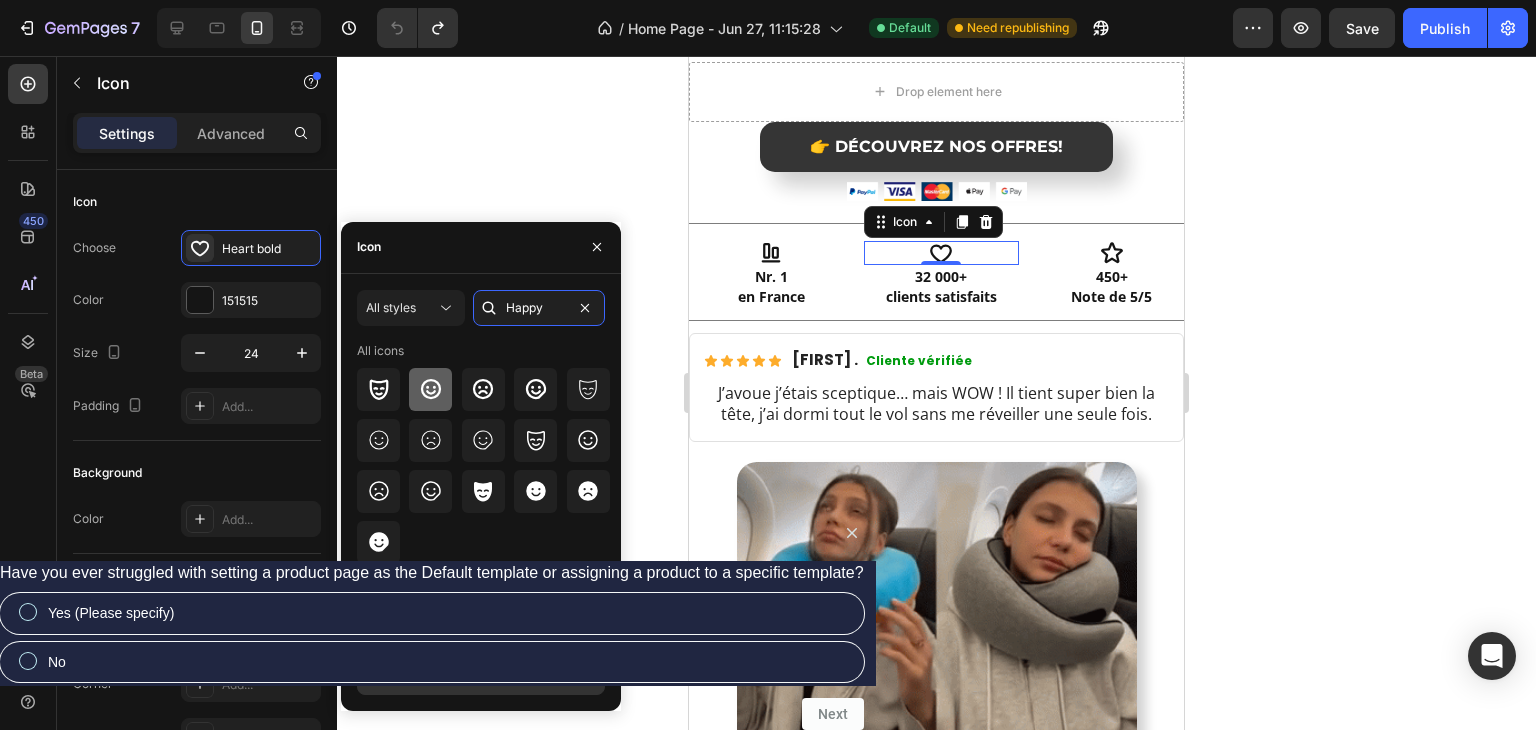 type on "Happy" 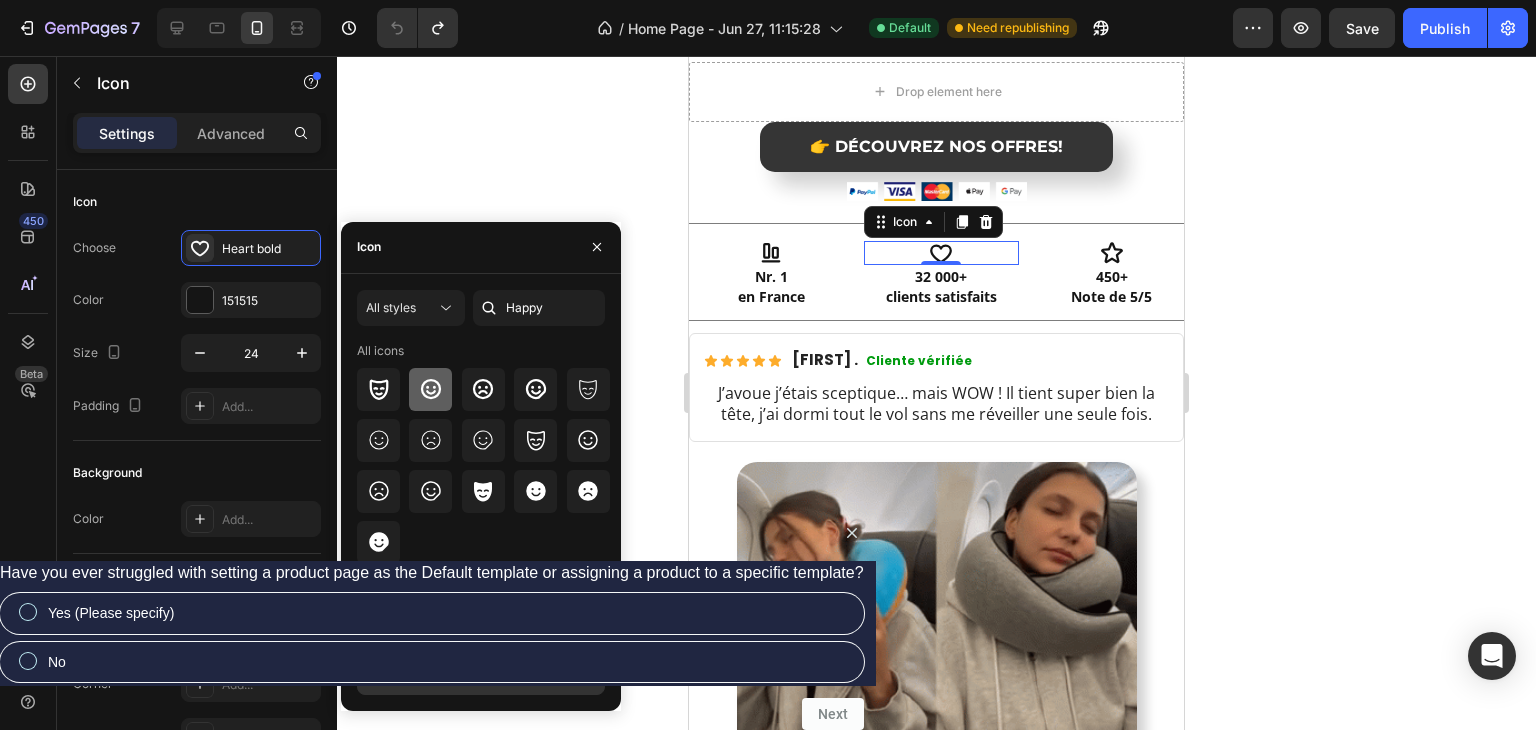 click 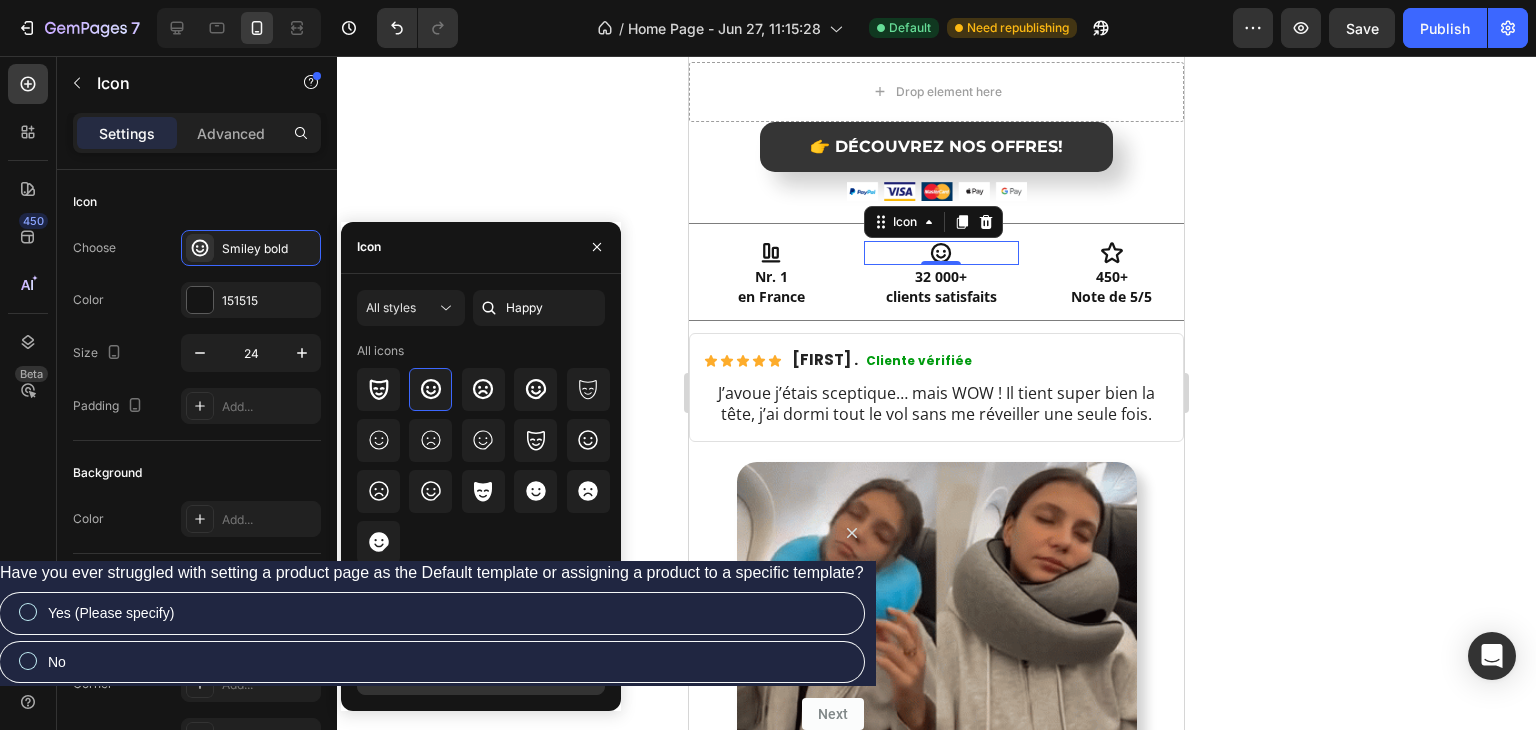 click 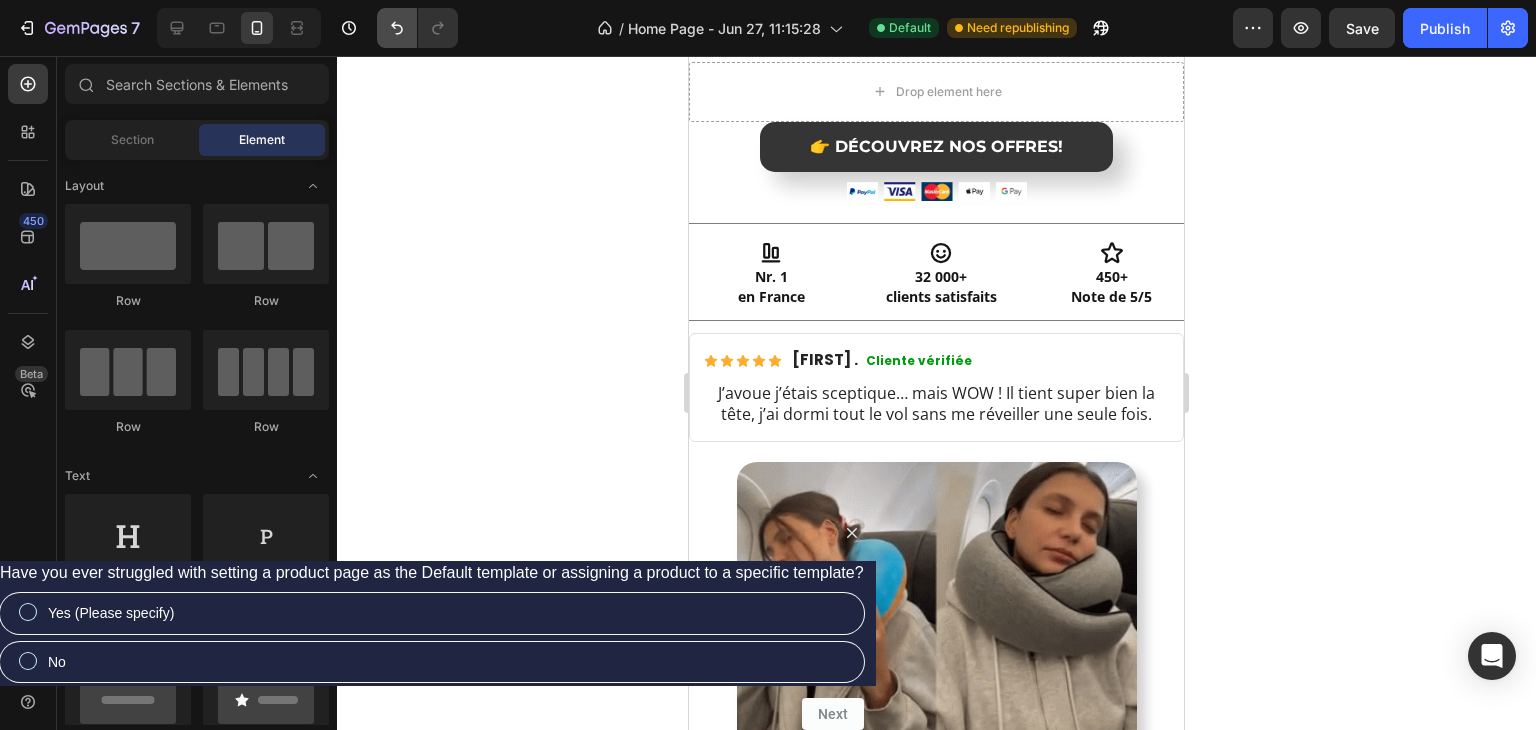 click 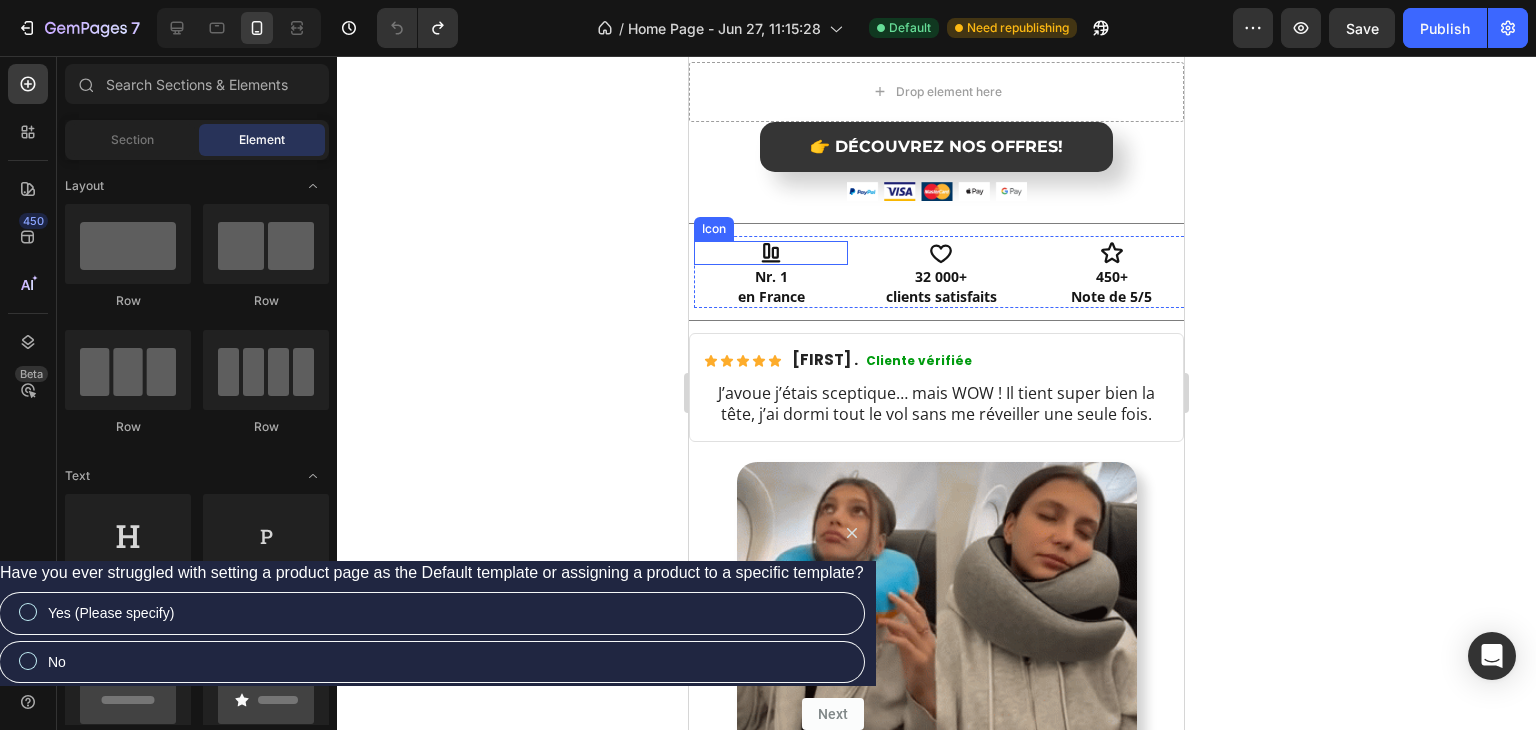 click 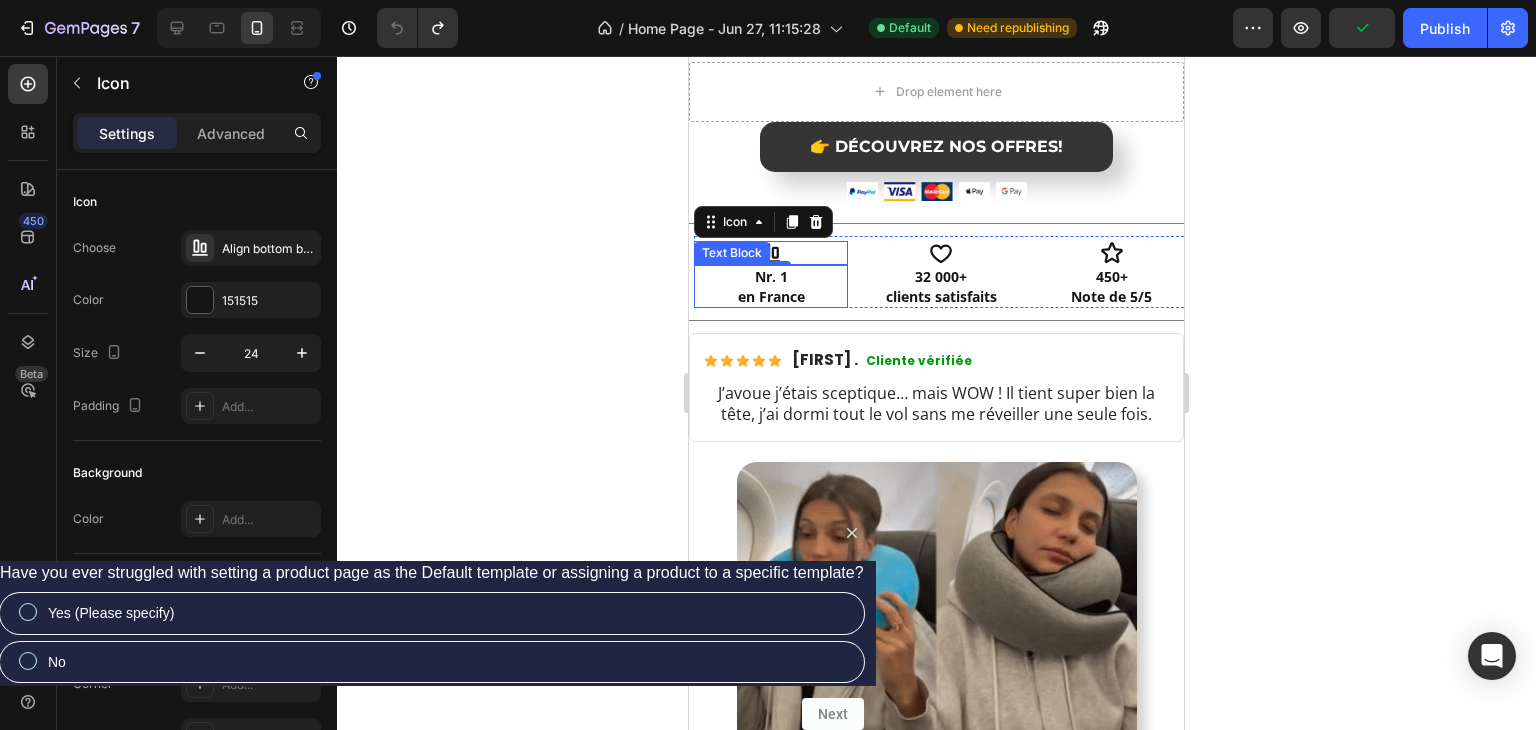 click 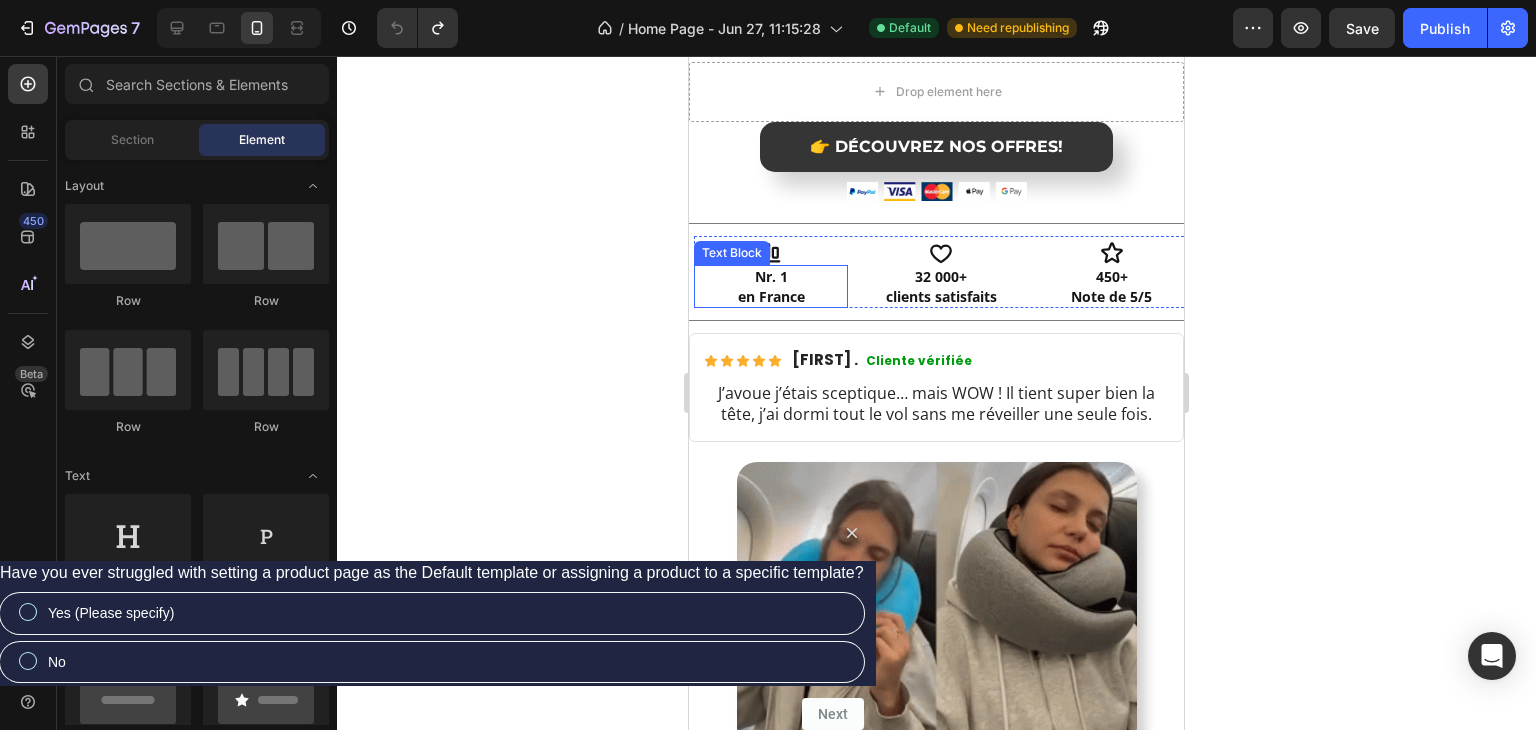 click on "en France" at bounding box center (771, 297) 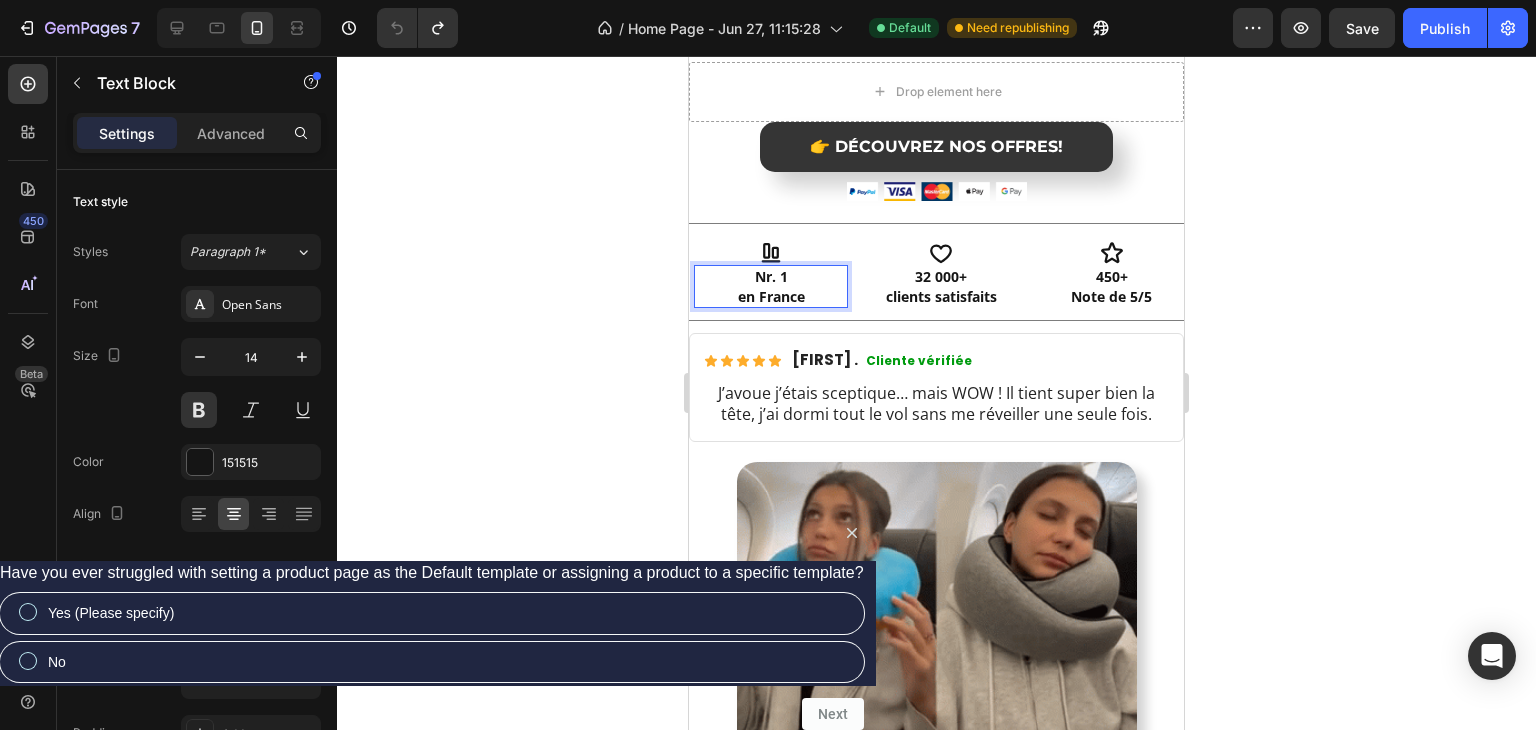 click on "en France" at bounding box center (771, 297) 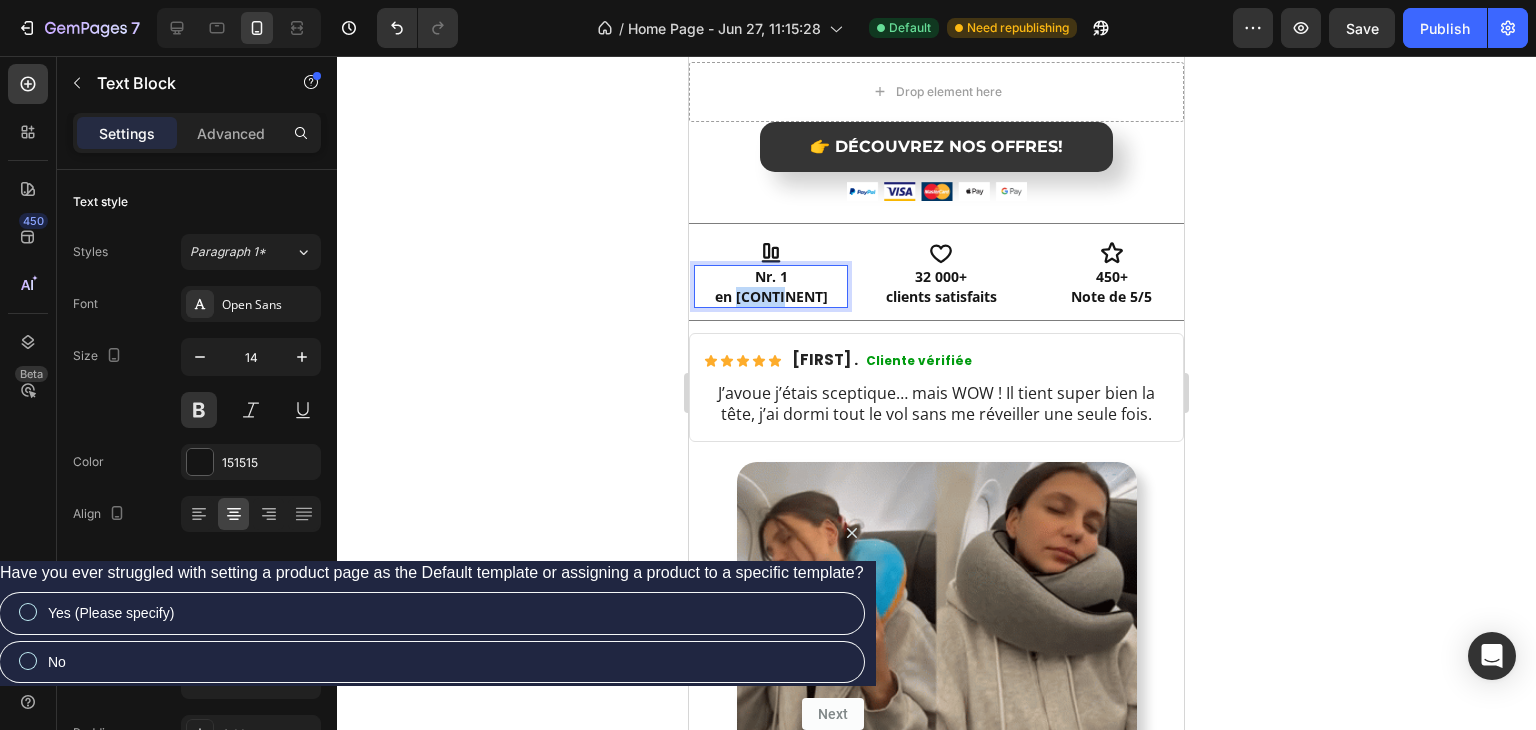 drag, startPoint x: 814, startPoint y: 281, endPoint x: 757, endPoint y: 276, distance: 57.21888 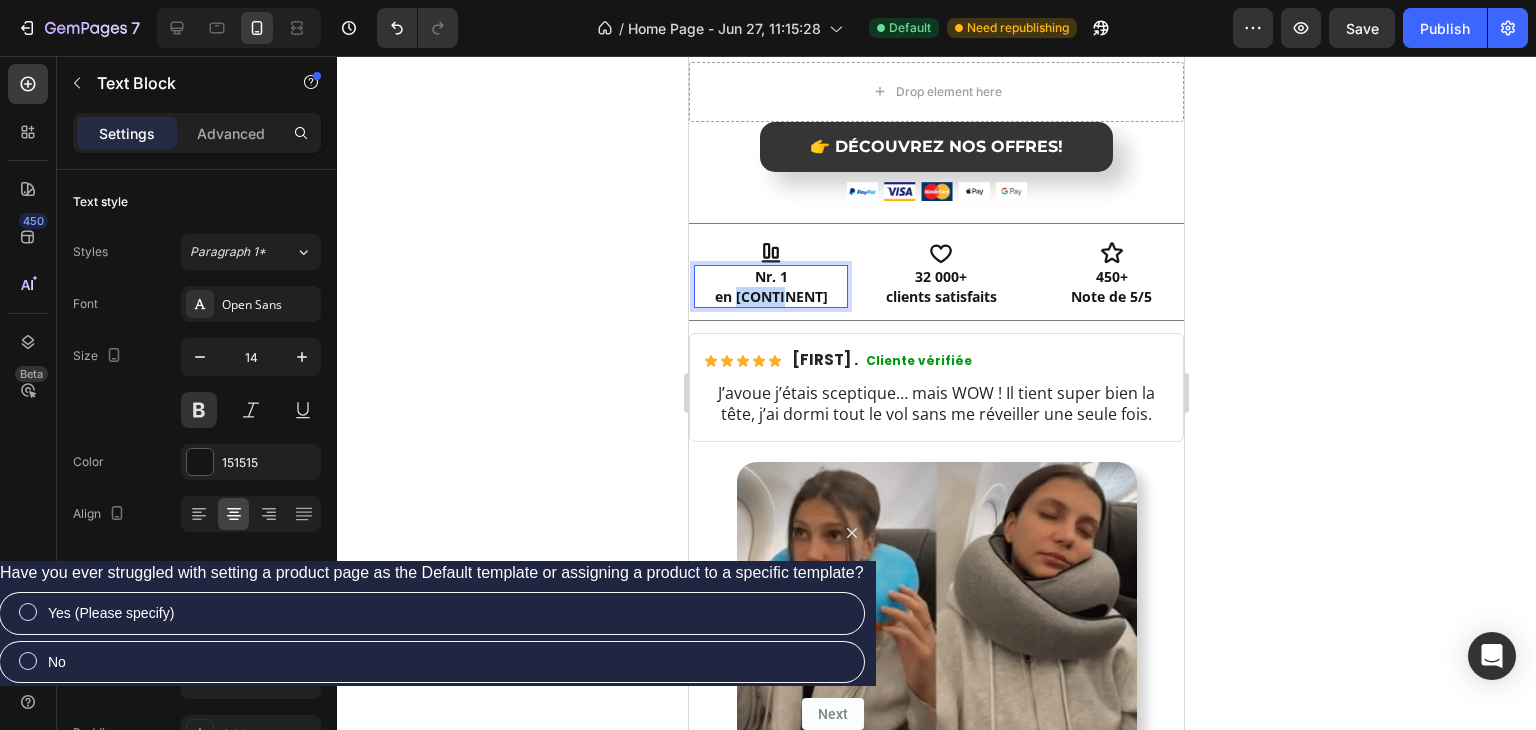 click on "en Europe" at bounding box center [771, 297] 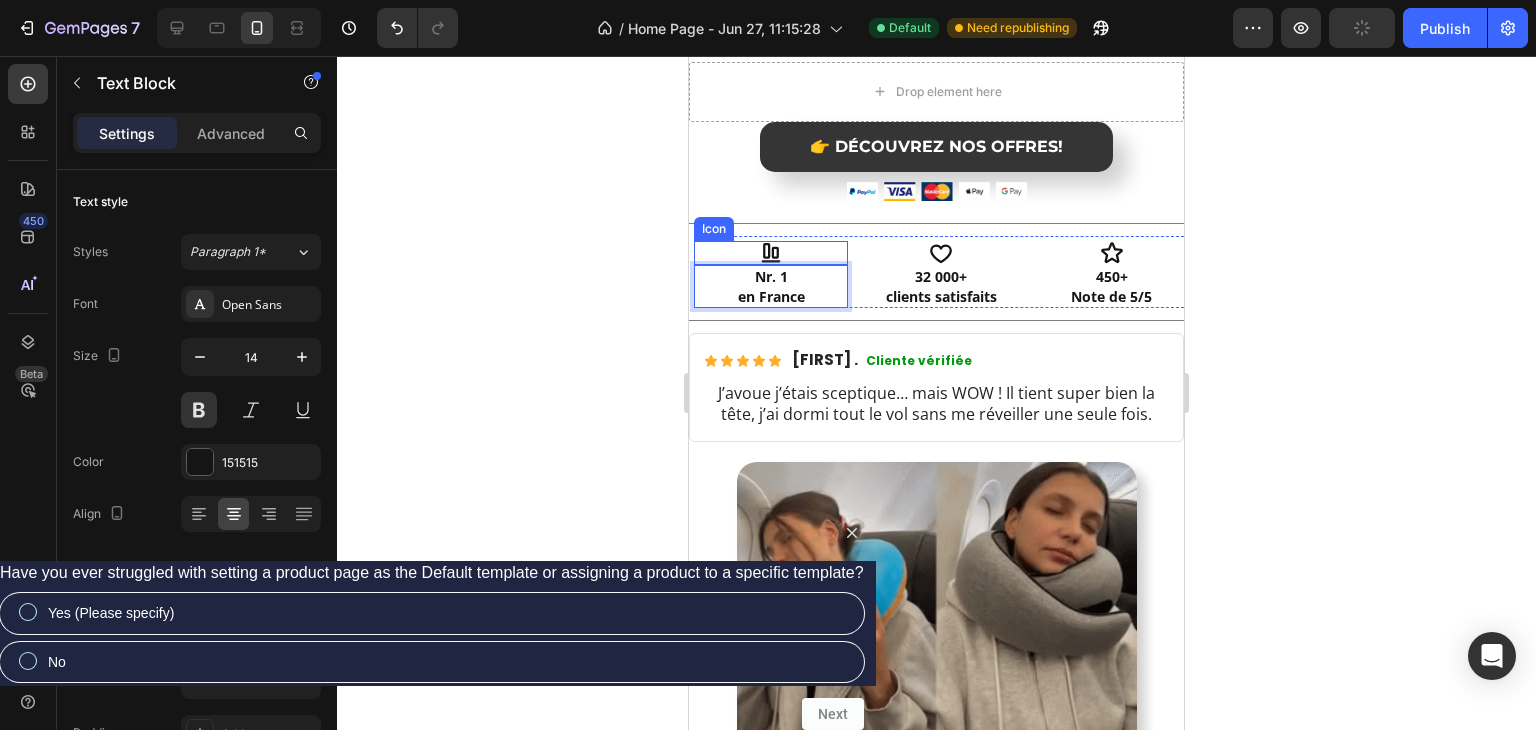click 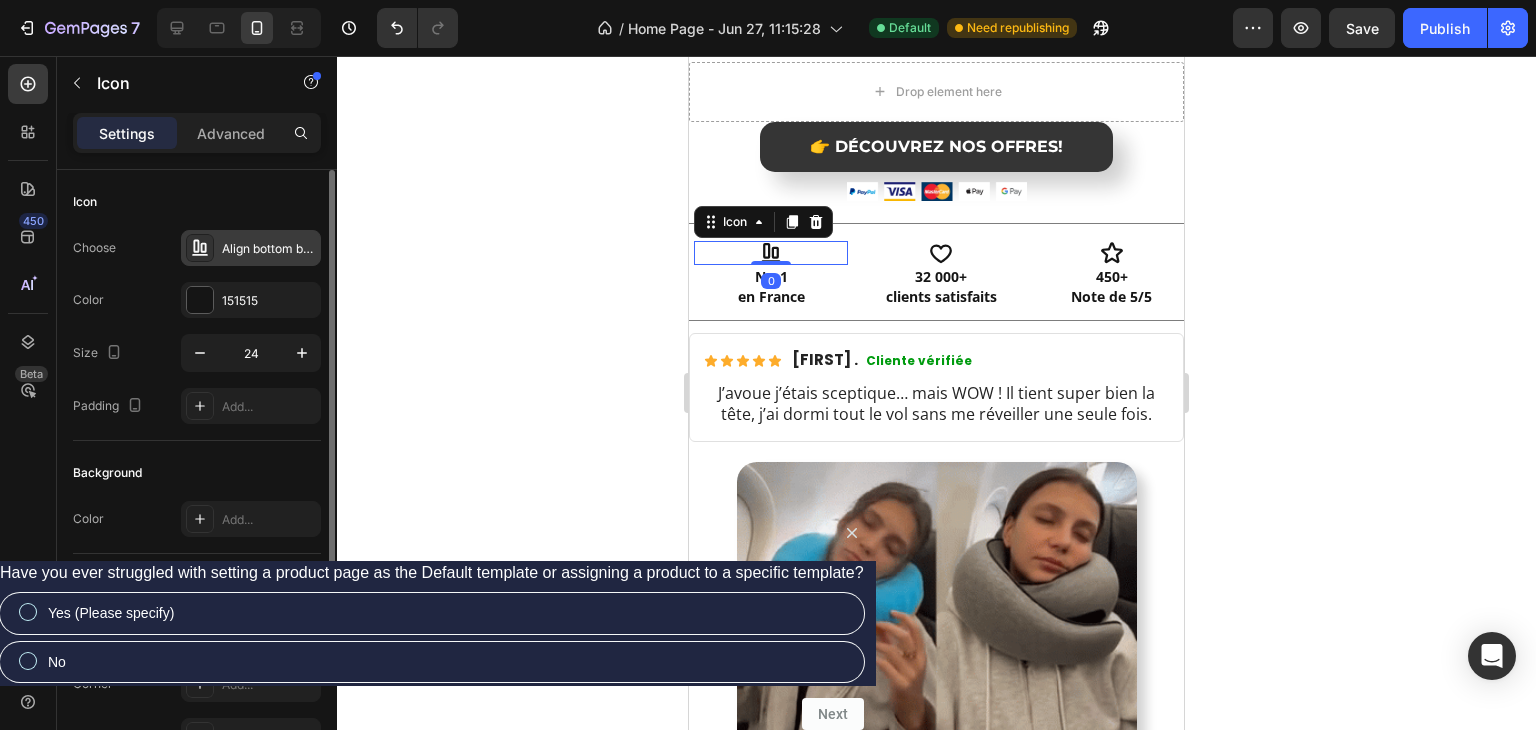 click on "Align bottom bold" at bounding box center (269, 249) 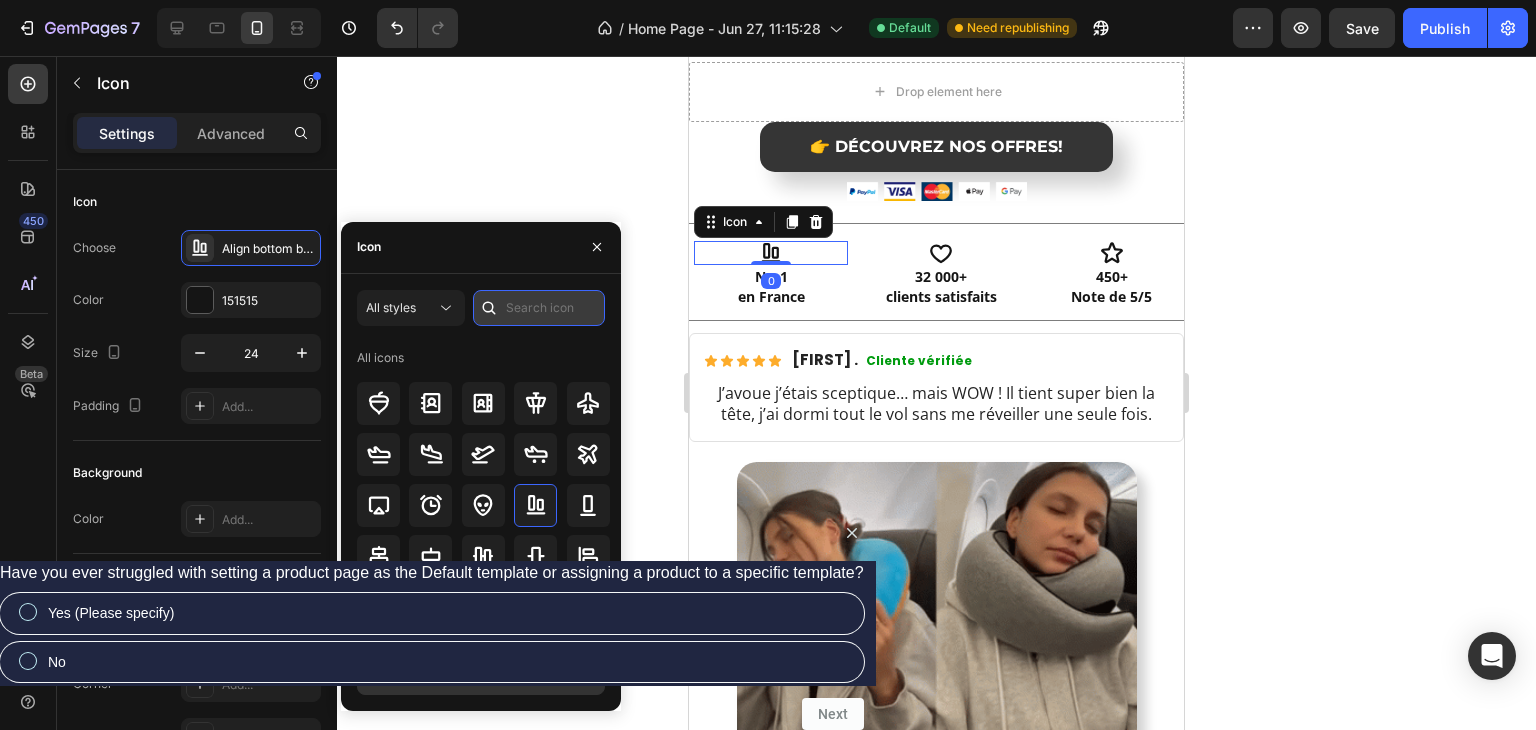 click at bounding box center (539, 308) 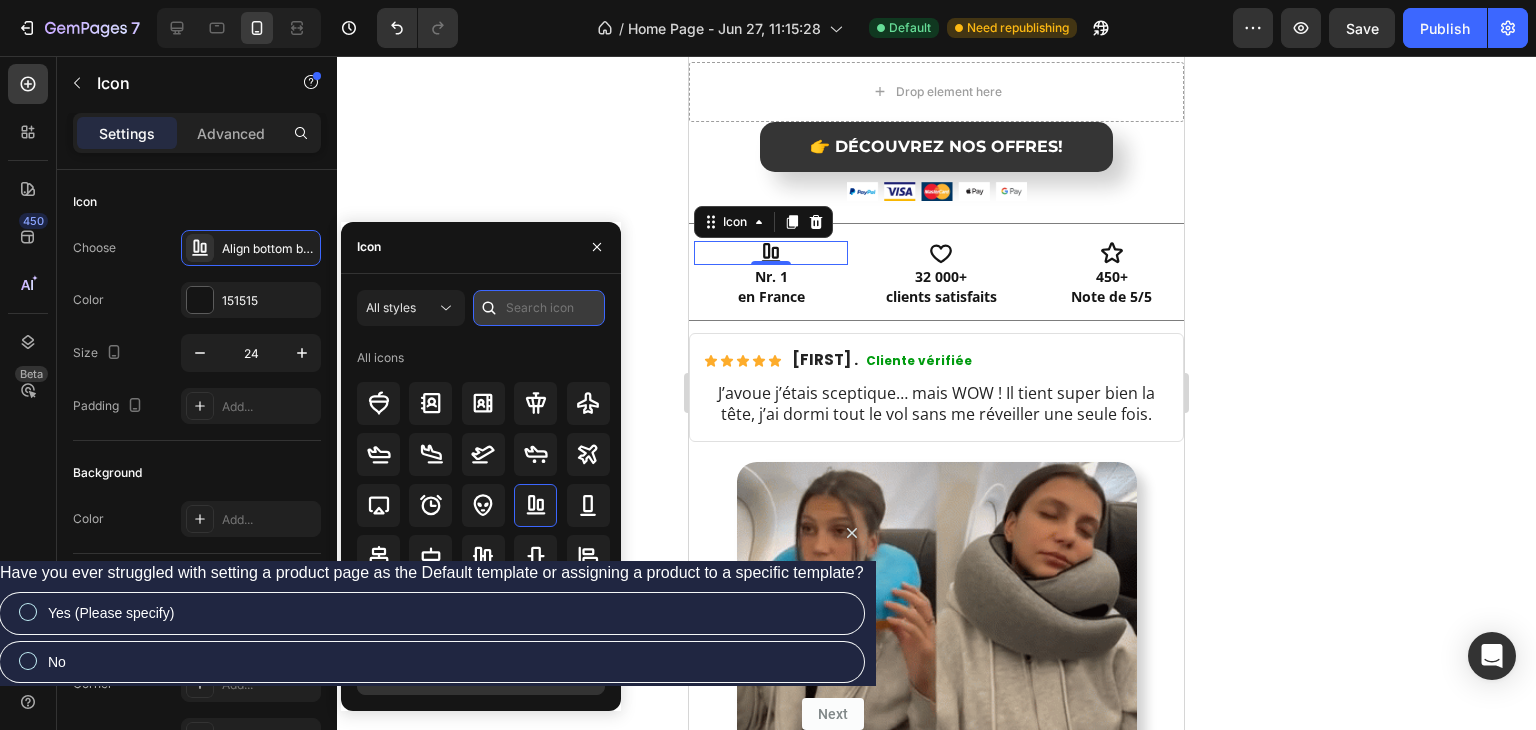 type on "D" 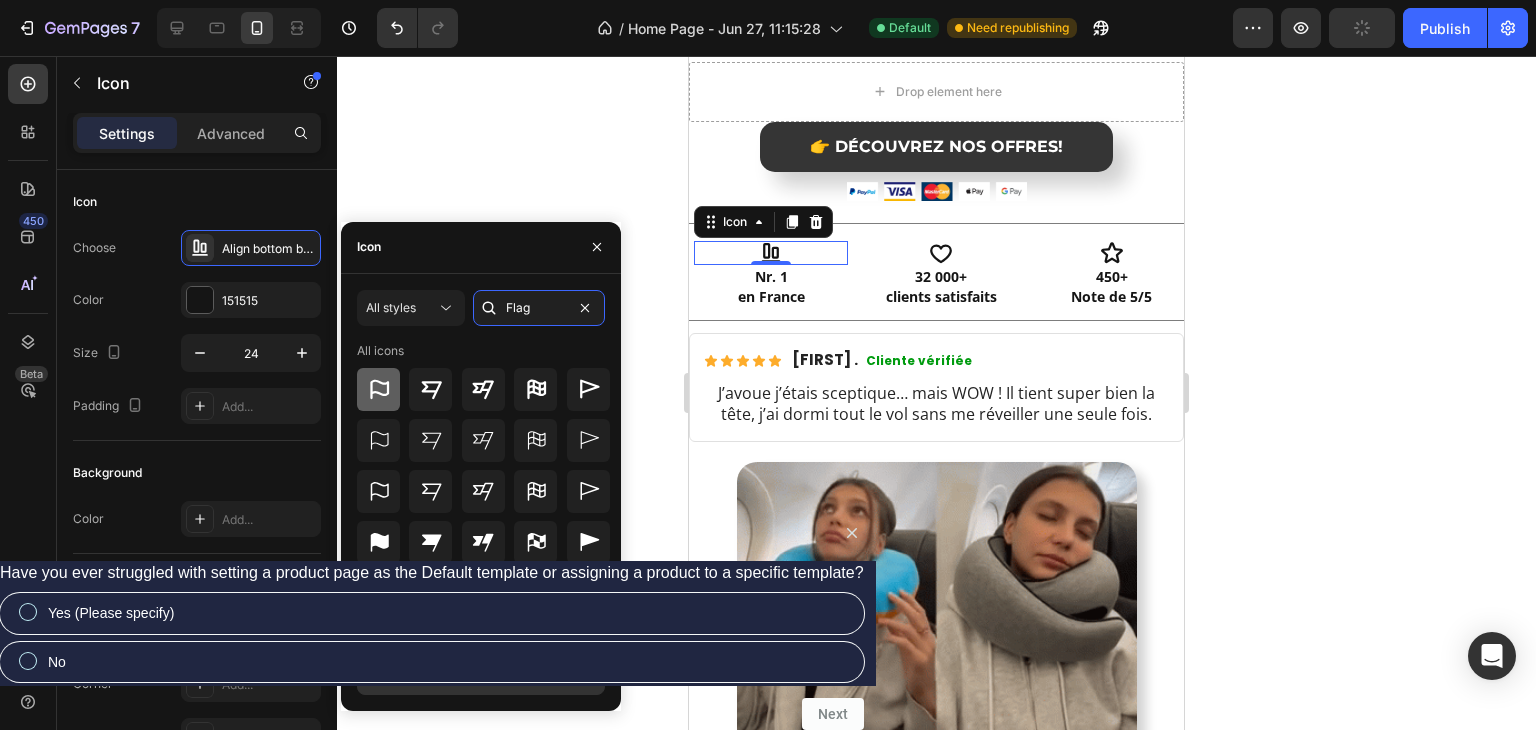type on "Flag" 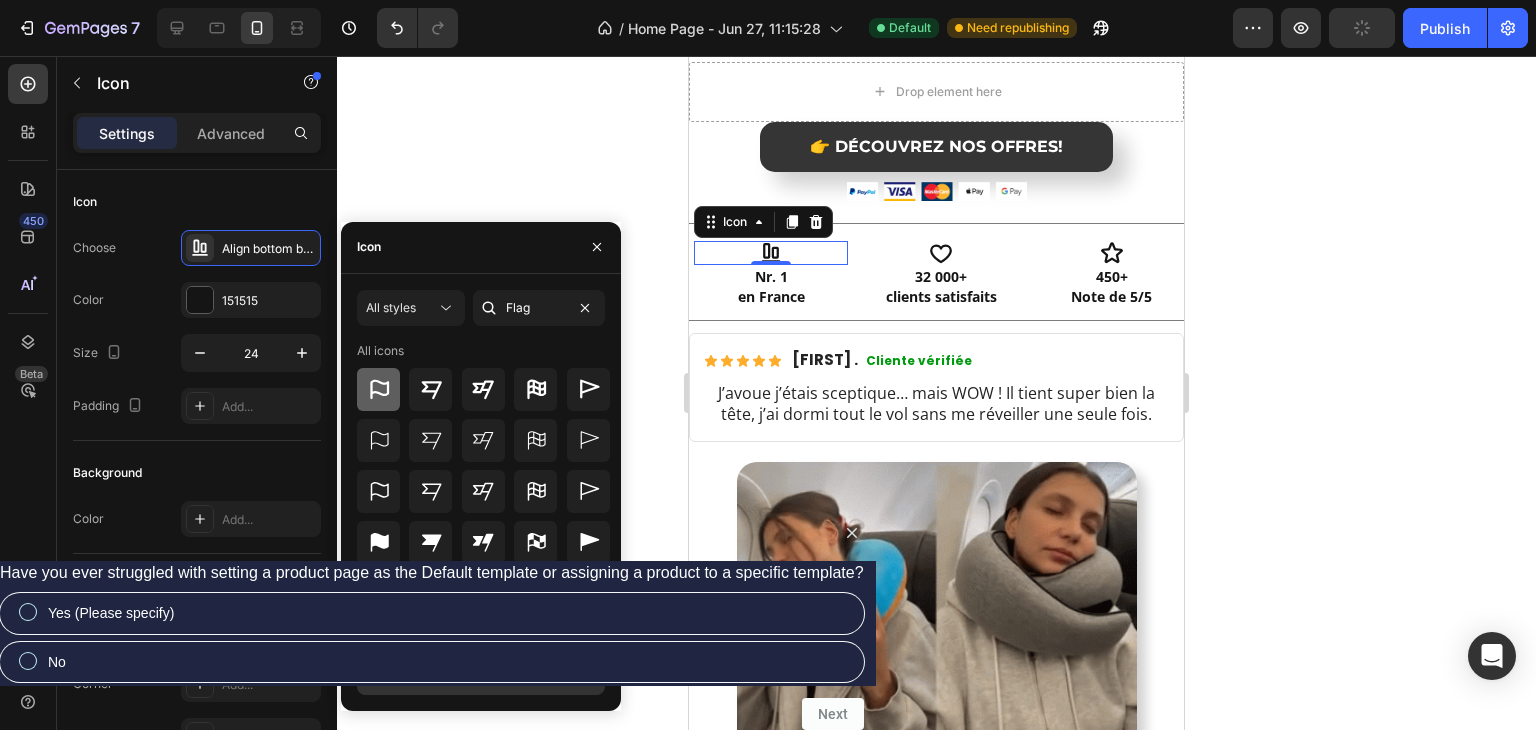 click 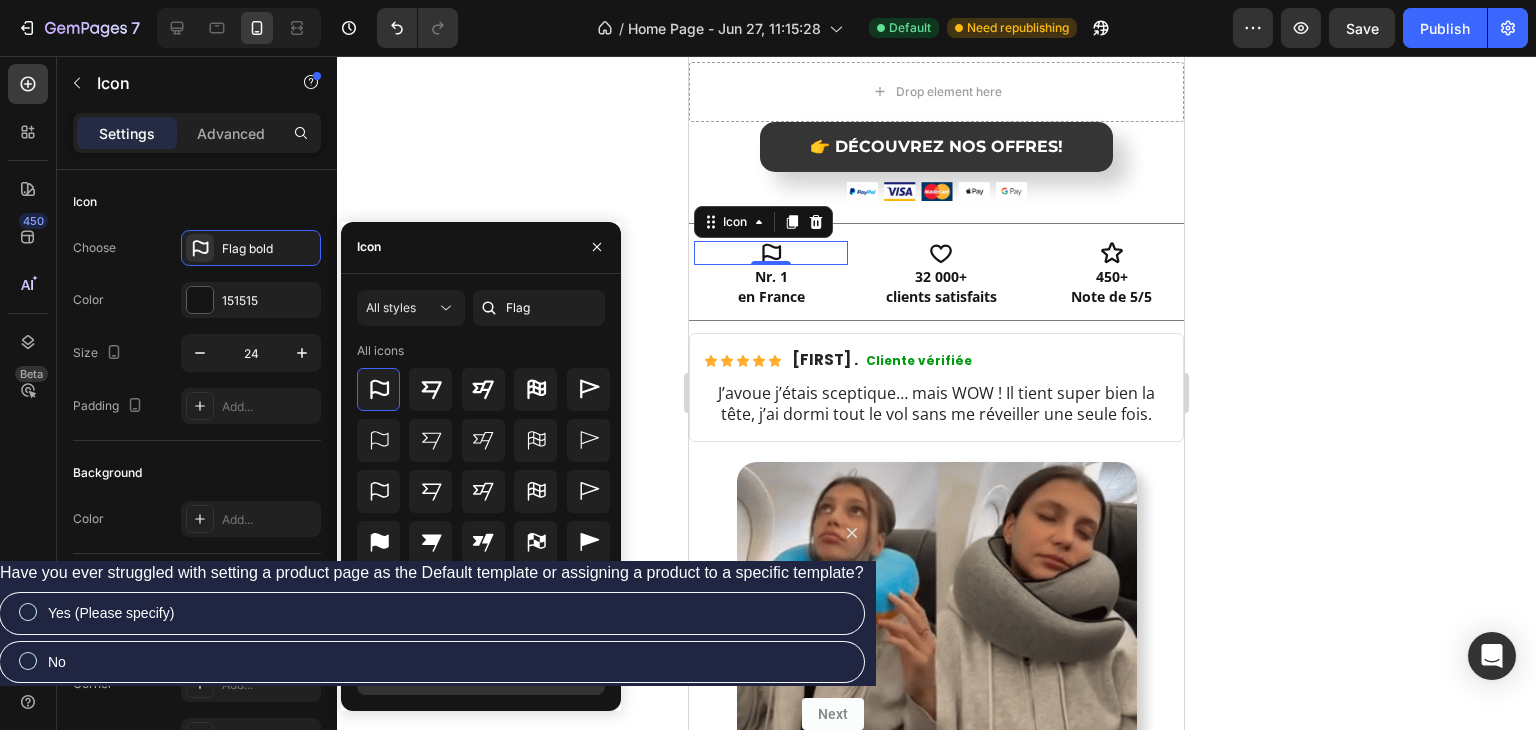 click on "Nr. 1" at bounding box center (771, 277) 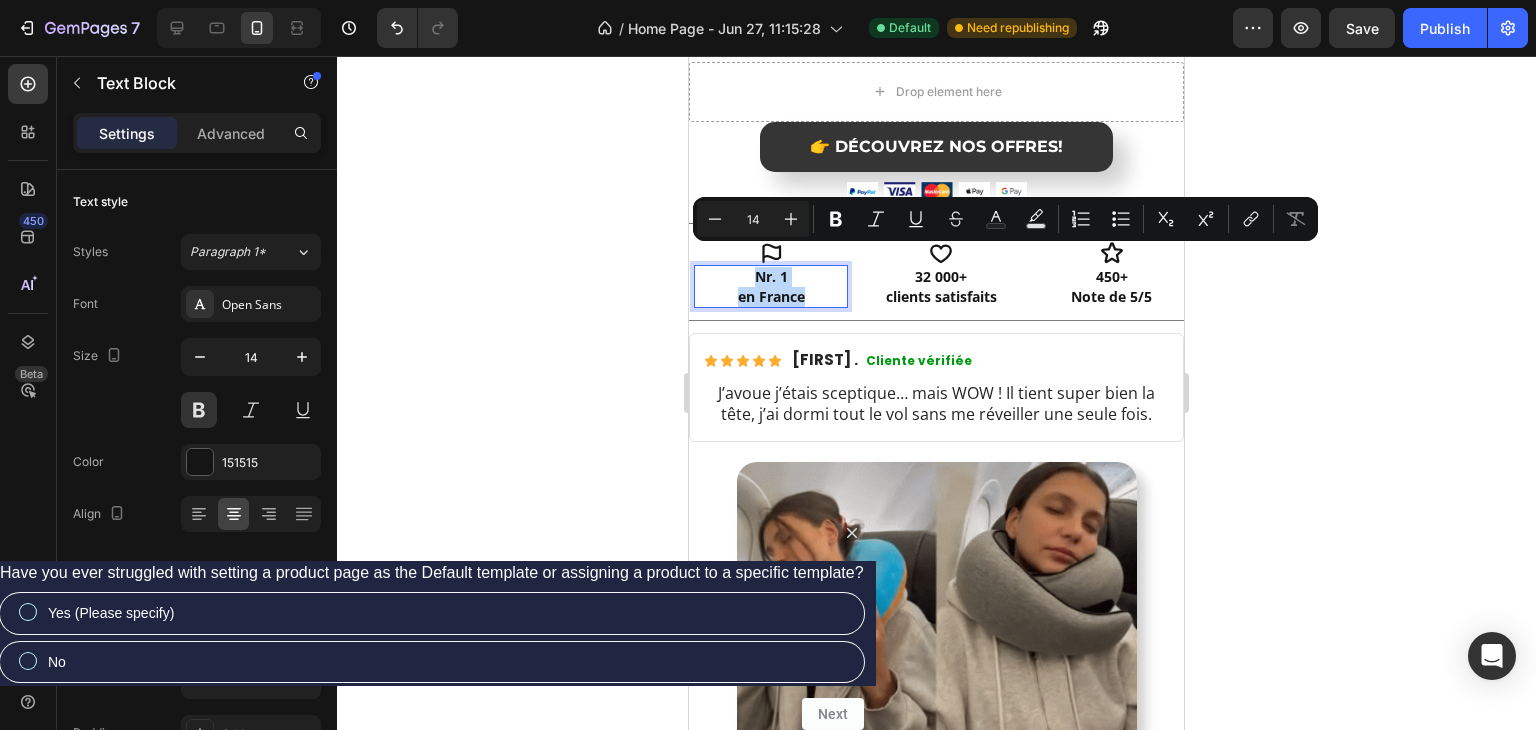 drag, startPoint x: 812, startPoint y: 277, endPoint x: 721, endPoint y: 267, distance: 91.5478 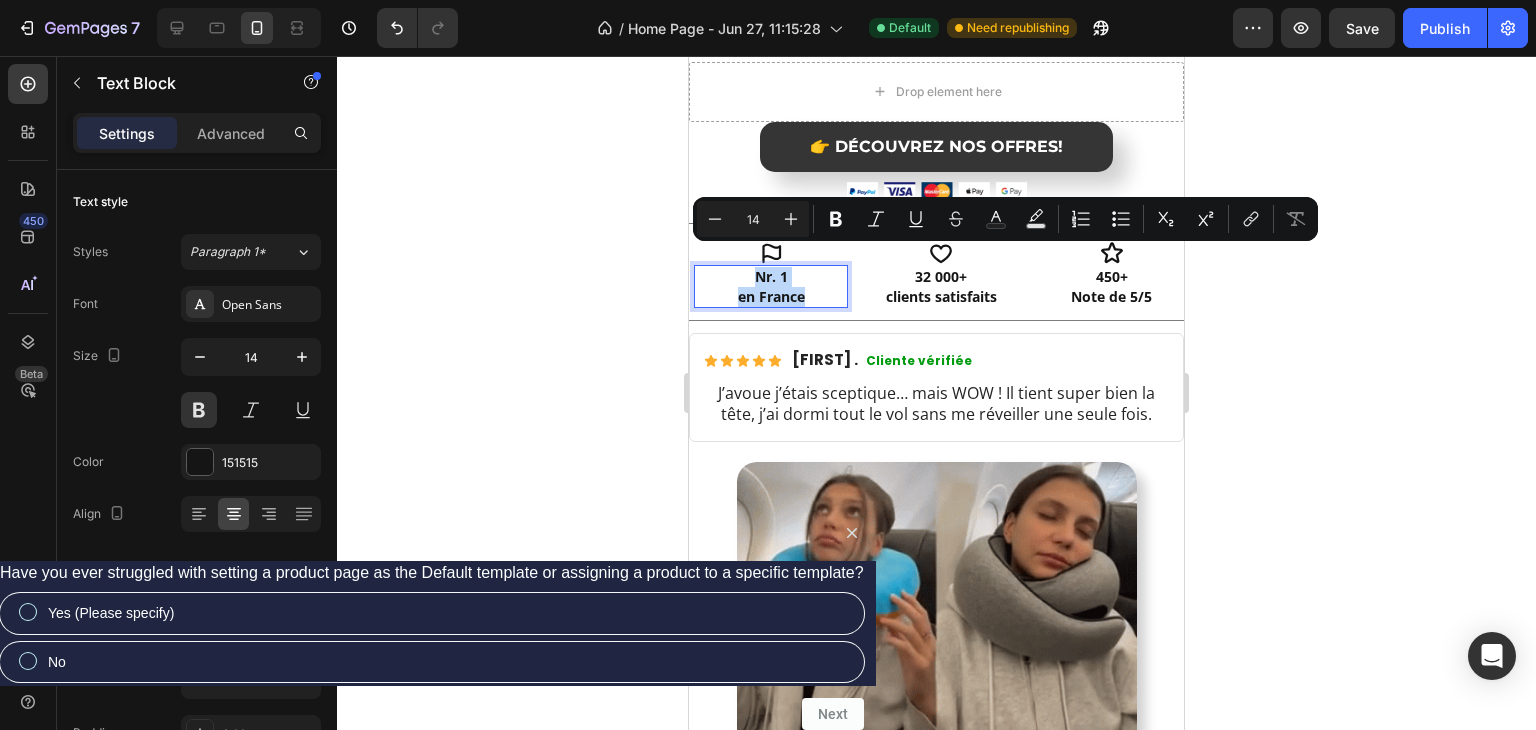 click on "Nr. 1  en France" at bounding box center [771, 286] 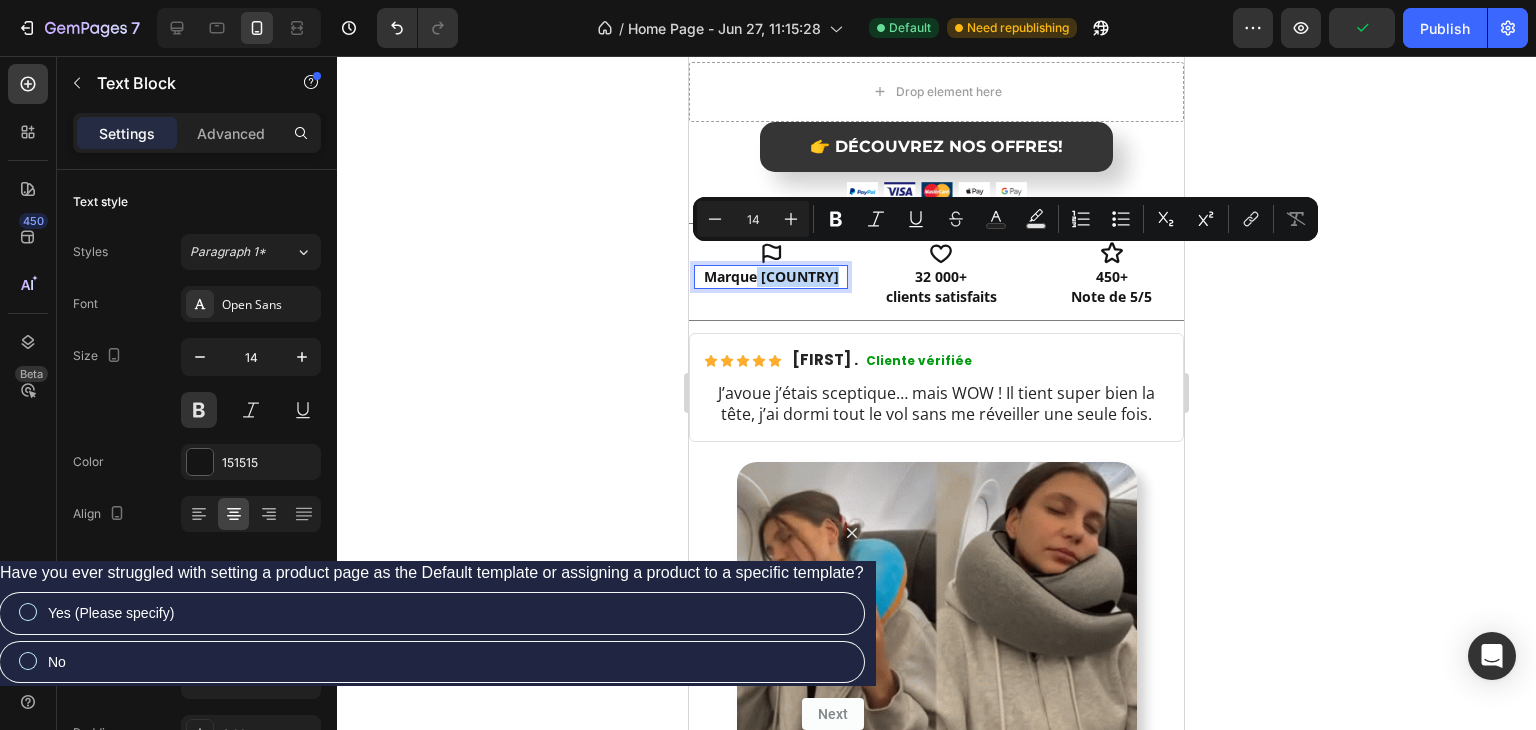 drag, startPoint x: 828, startPoint y: 260, endPoint x: 760, endPoint y: 261, distance: 68.007355 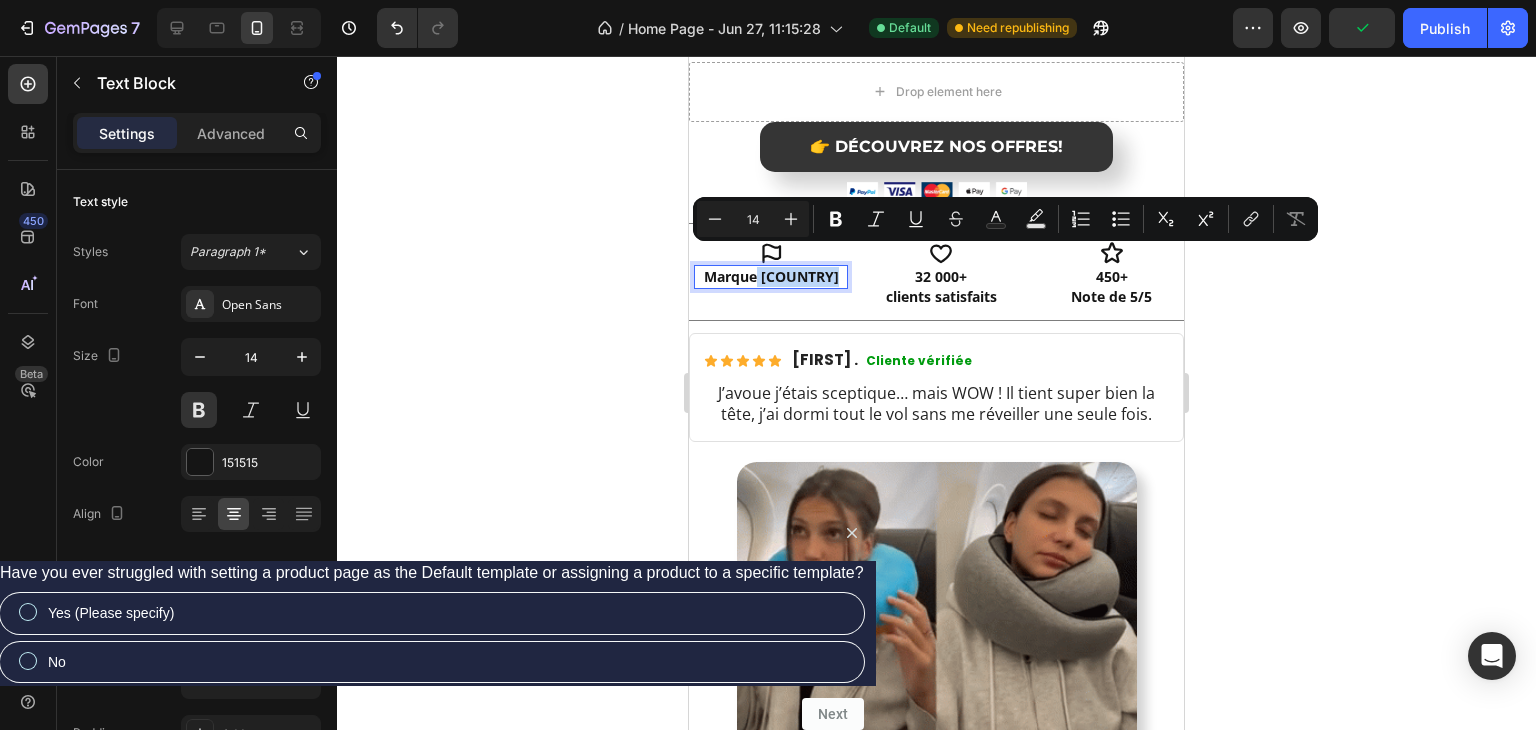 click on "Marque Francaise" at bounding box center (771, 277) 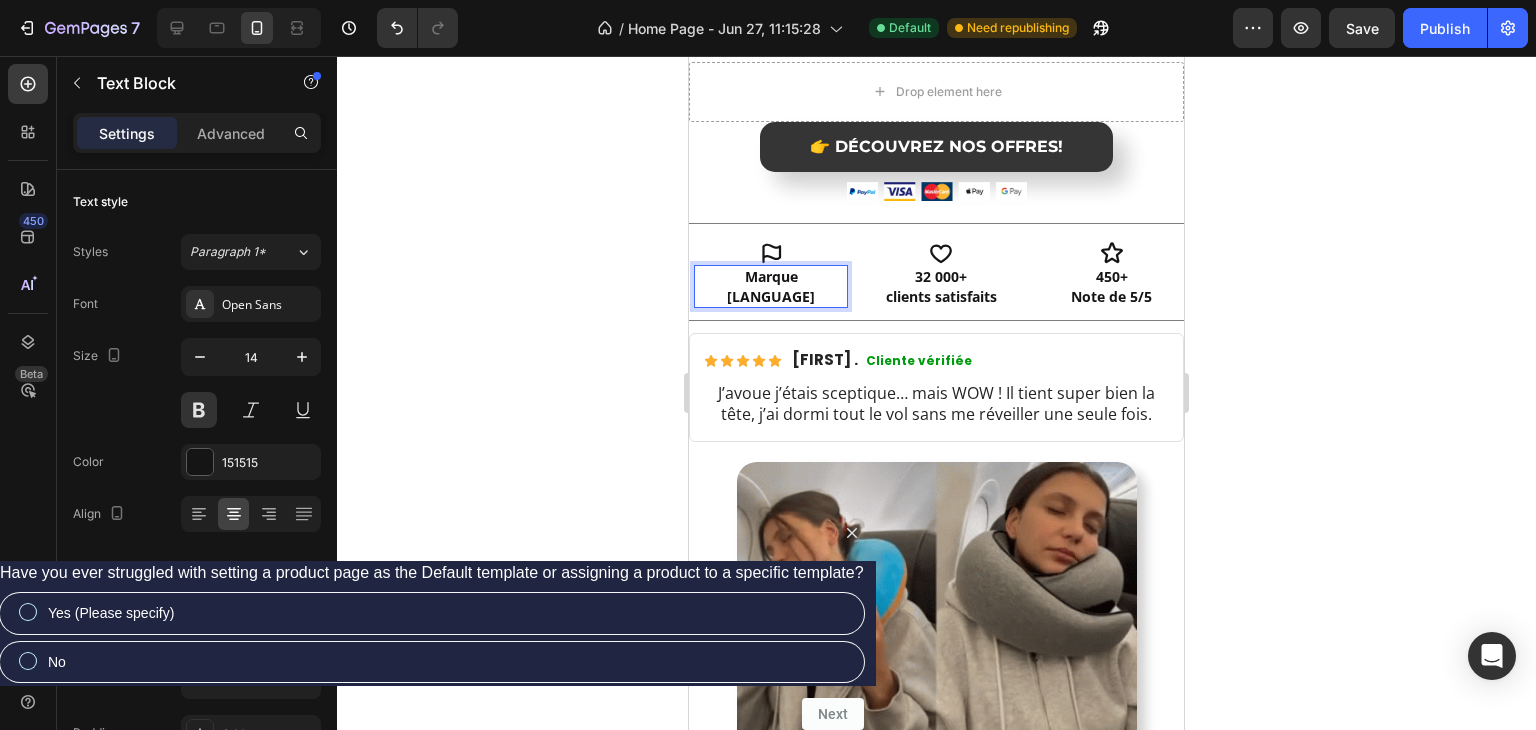 click 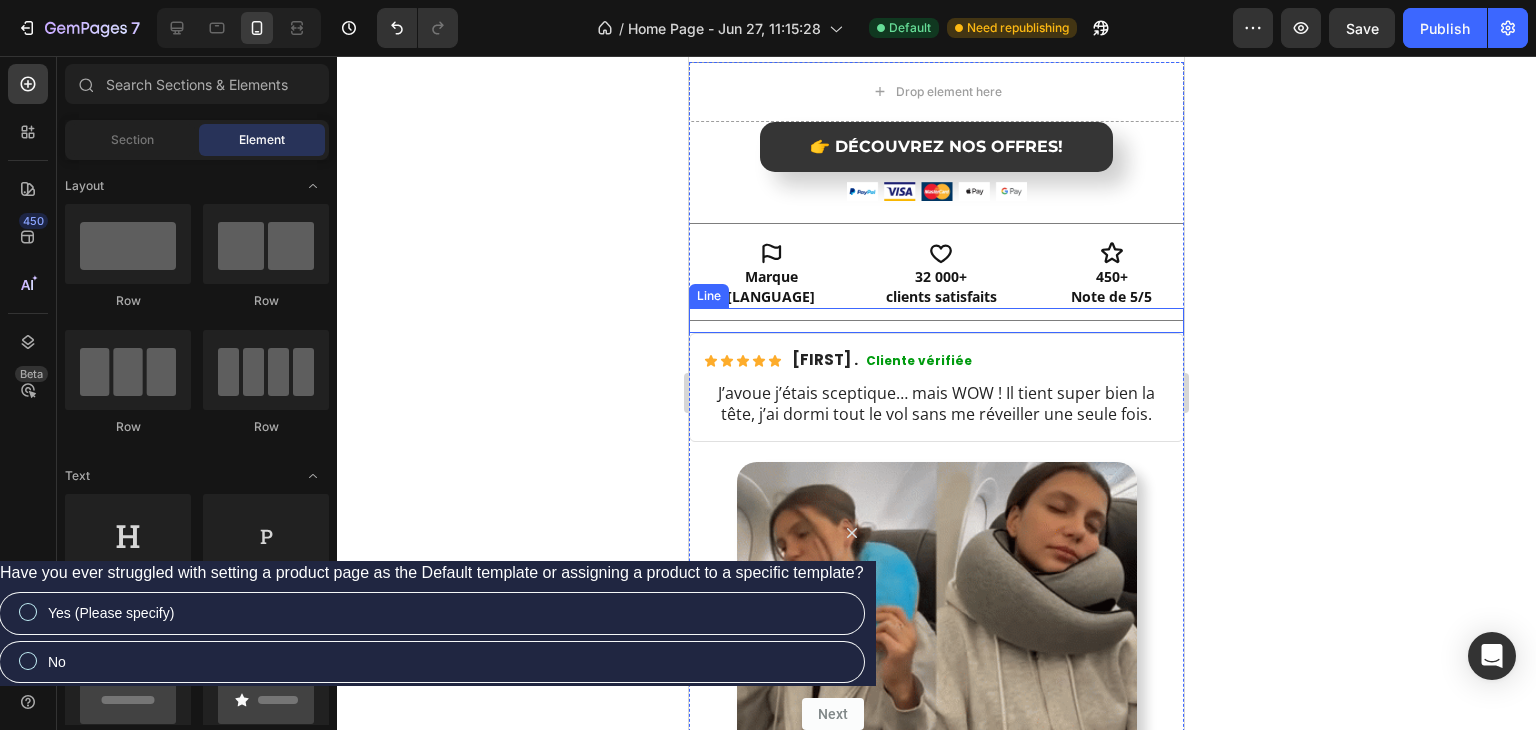 click on "Francaise" at bounding box center (771, 297) 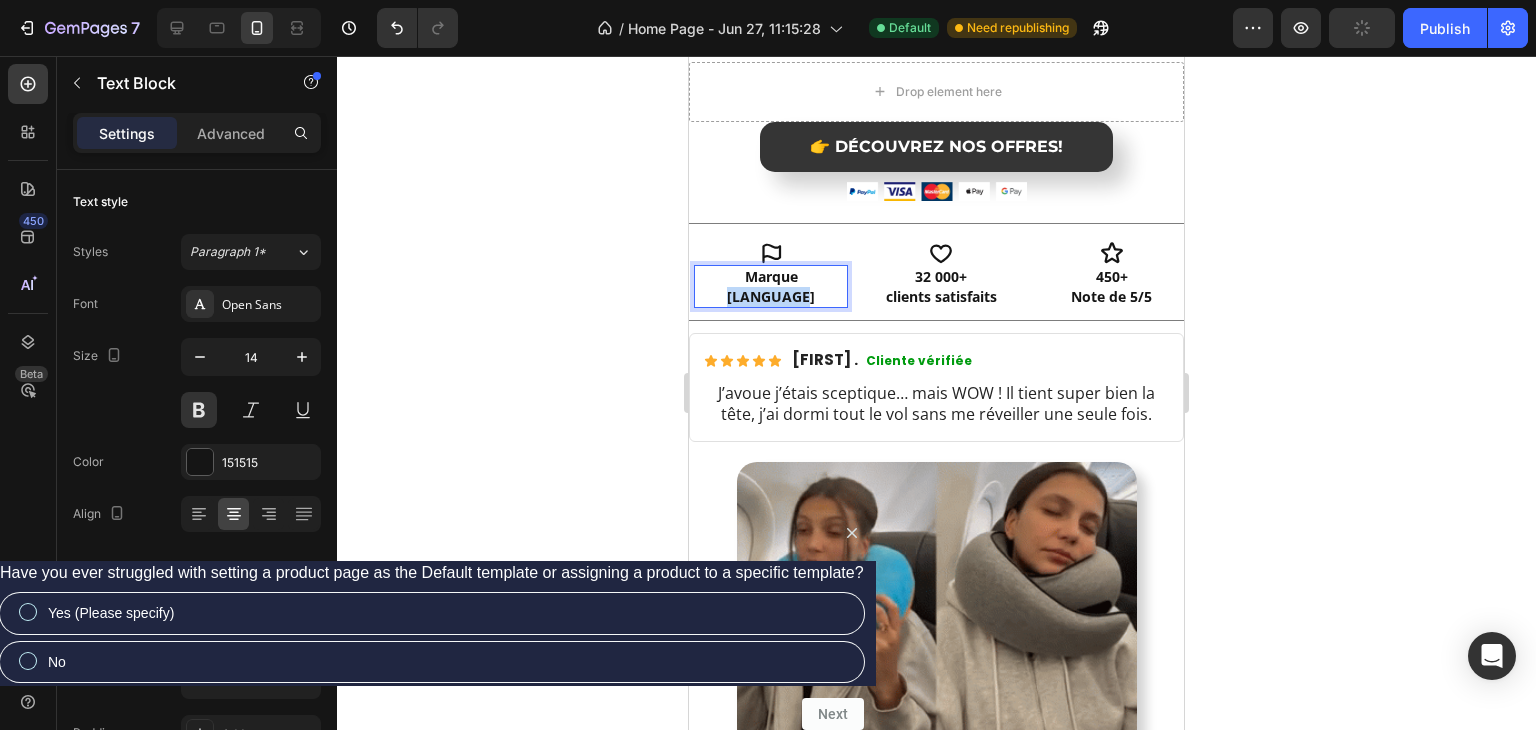 drag, startPoint x: 759, startPoint y: 277, endPoint x: 806, endPoint y: 272, distance: 47.26521 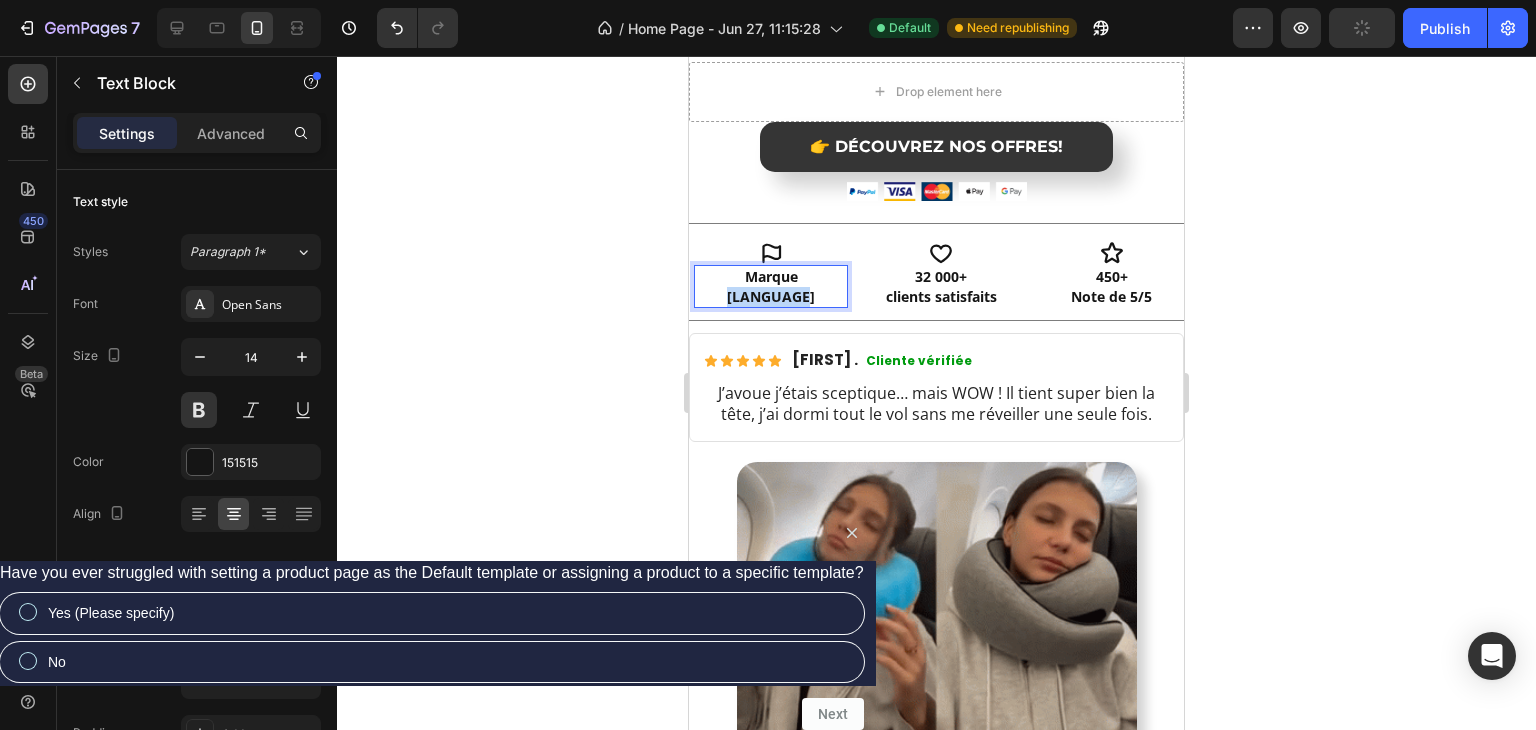 click on "Francaise" at bounding box center (771, 297) 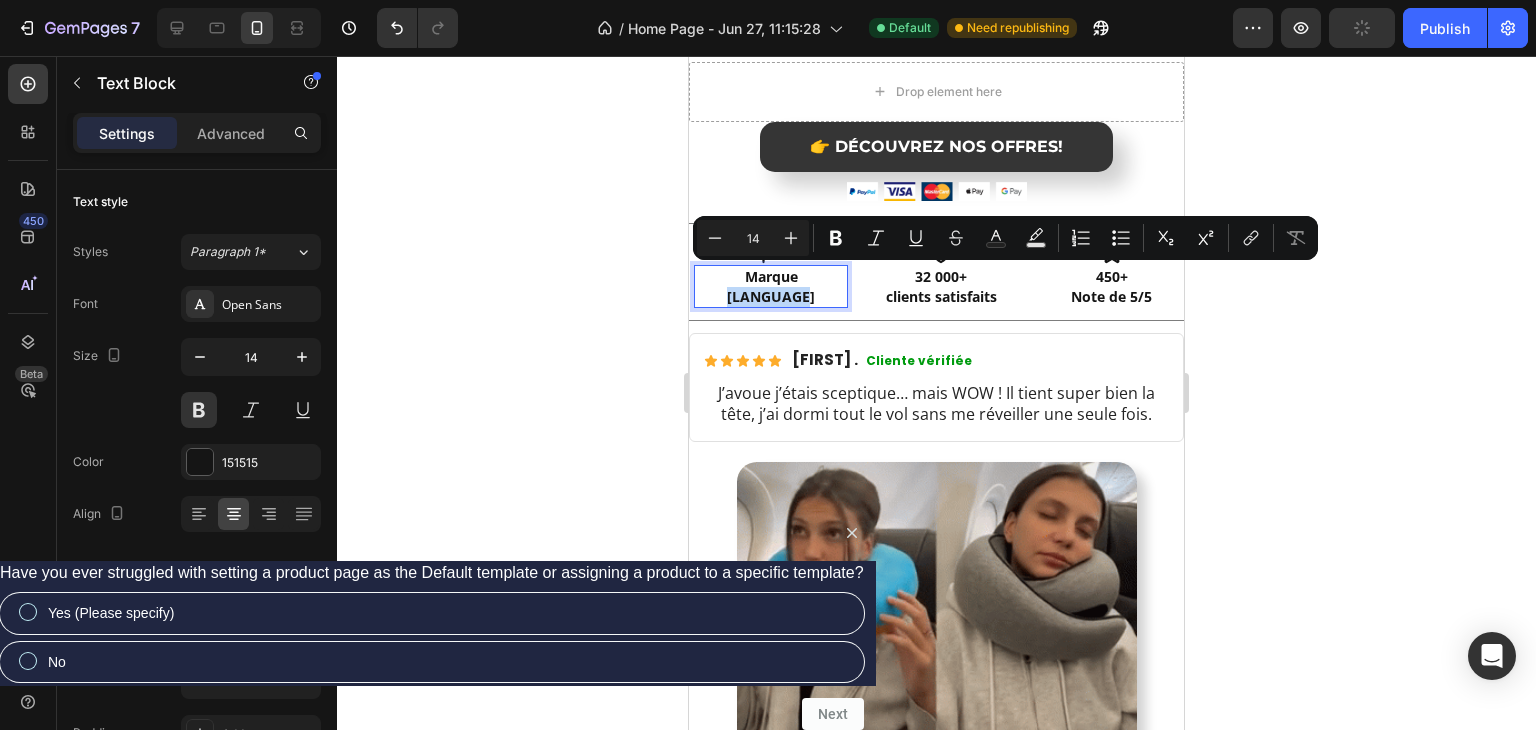 copy on "Francaise" 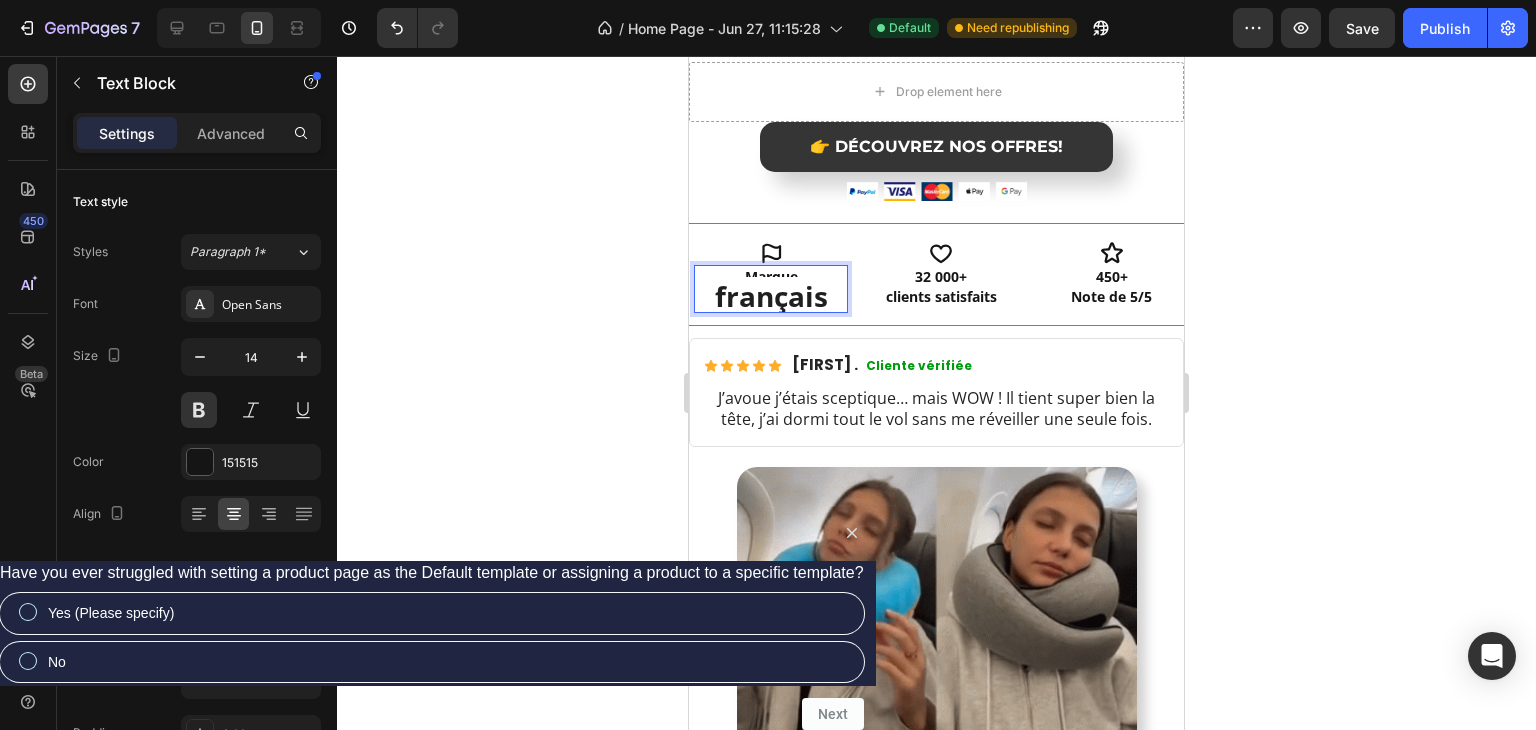 scroll, scrollTop: 1, scrollLeft: 0, axis: vertical 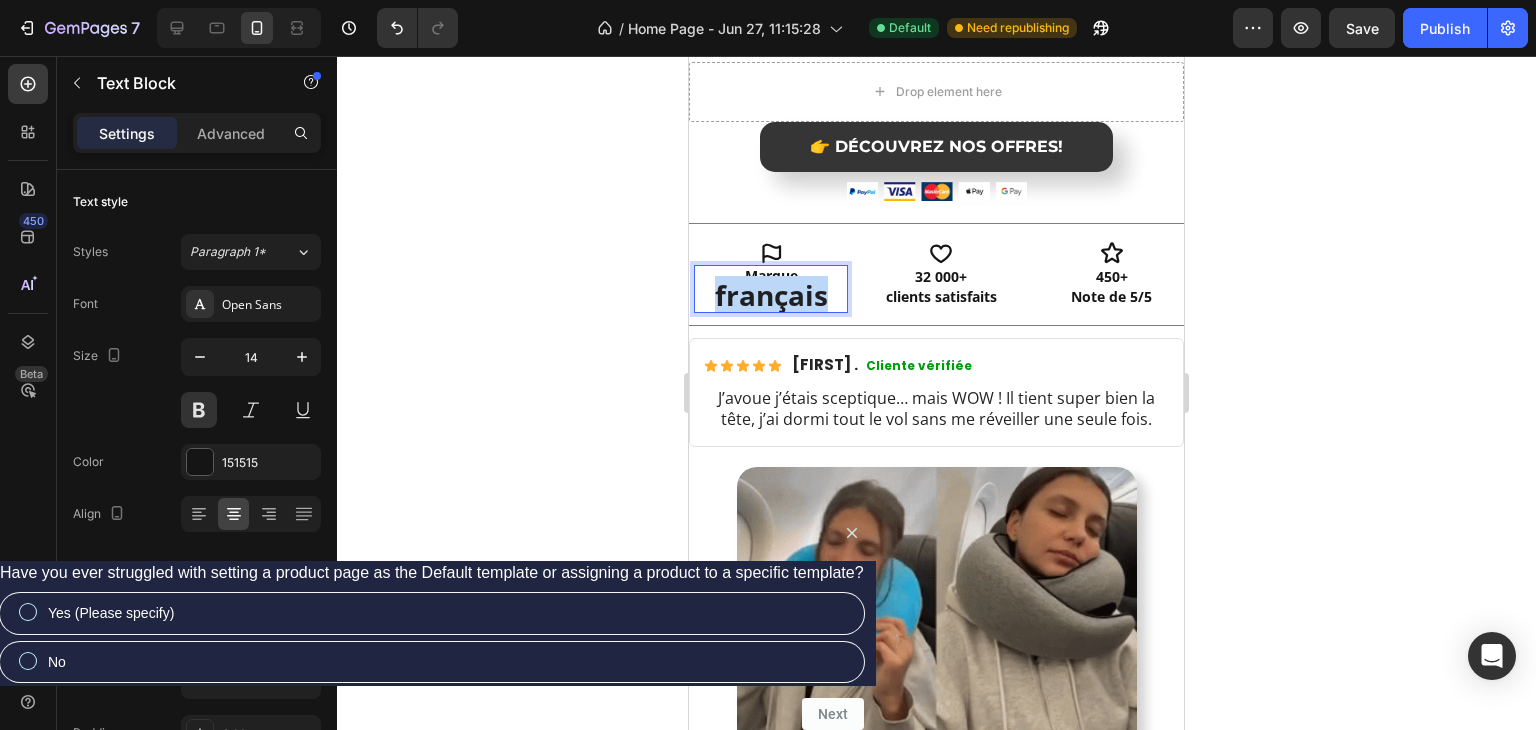 drag, startPoint x: 699, startPoint y: 273, endPoint x: 824, endPoint y: 277, distance: 125.06398 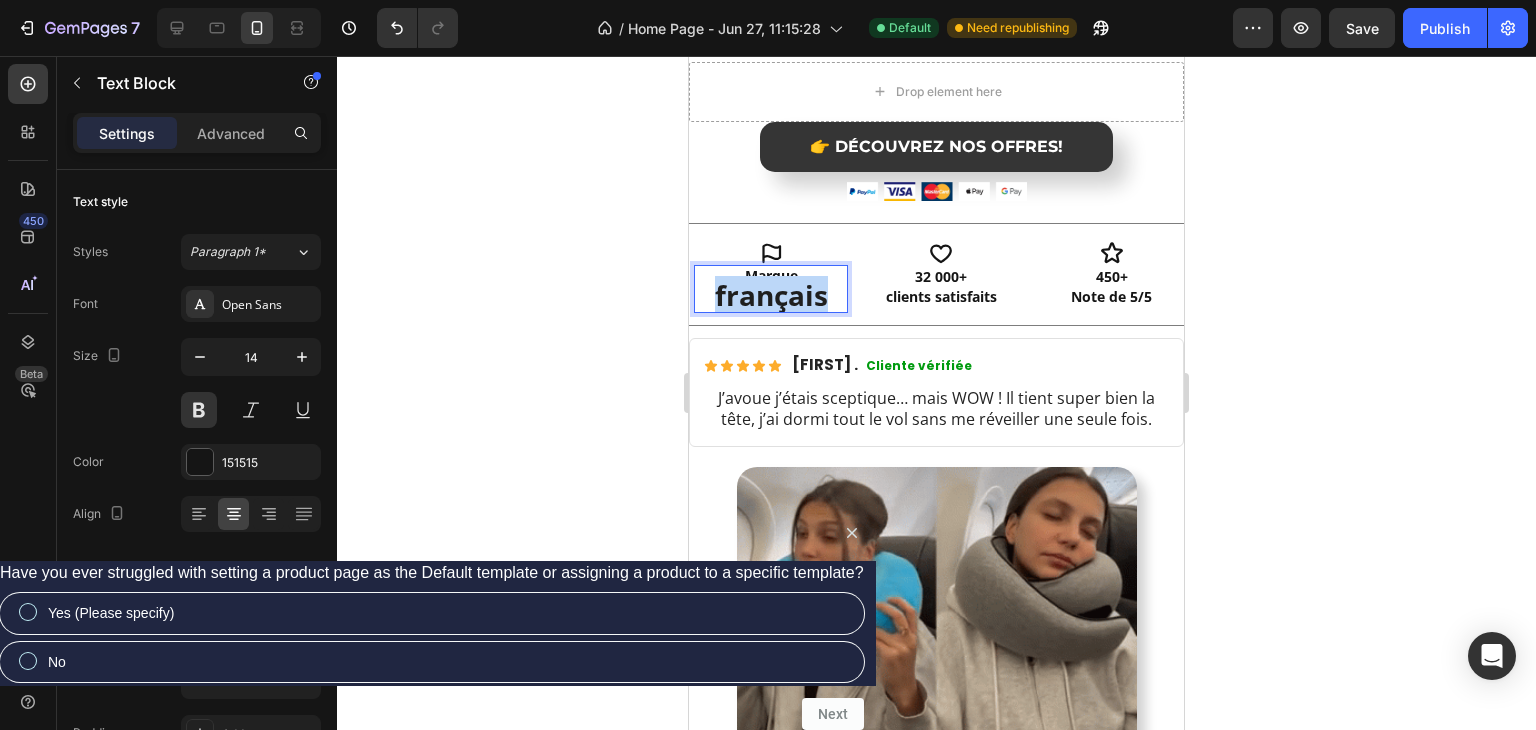 click on "français" at bounding box center (771, 298) 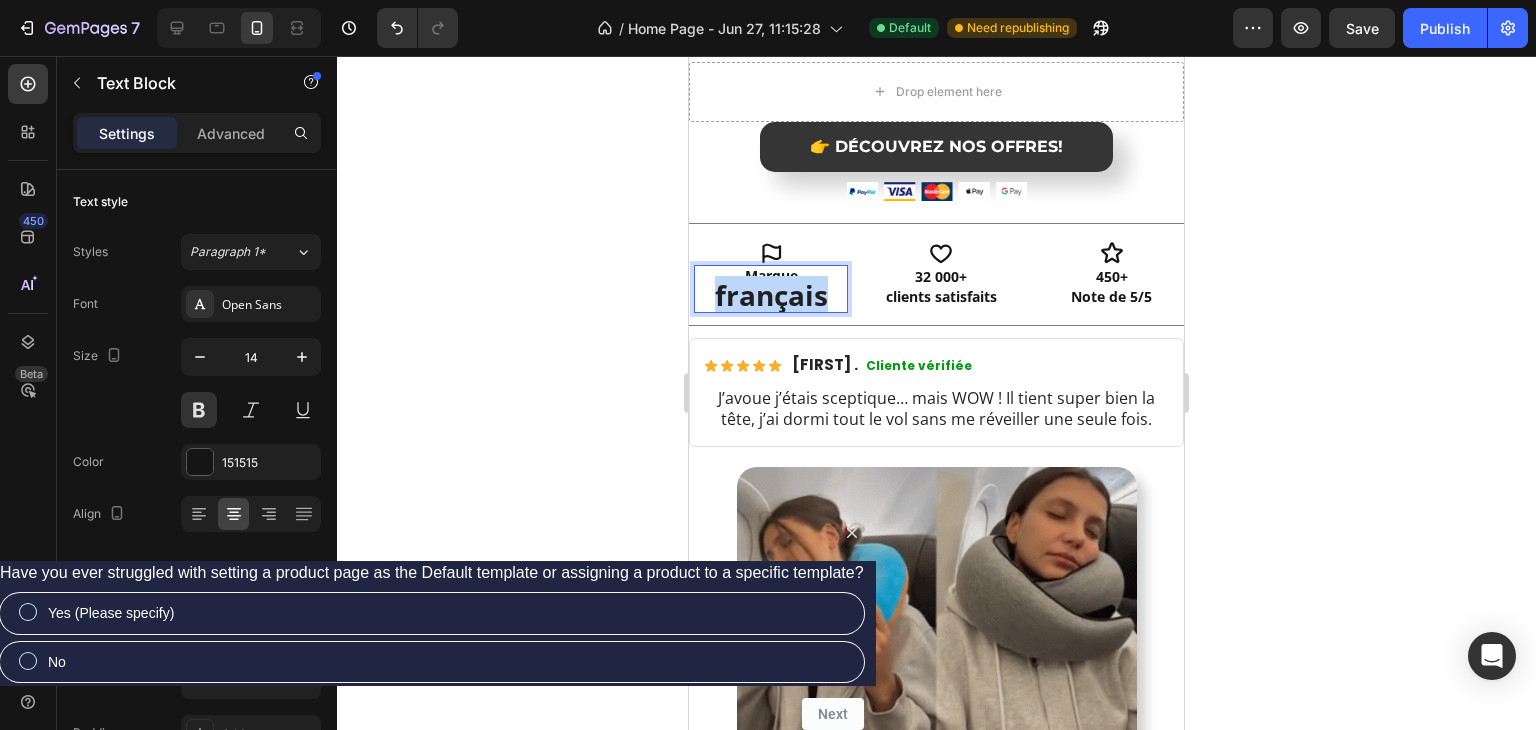 scroll, scrollTop: 0, scrollLeft: 0, axis: both 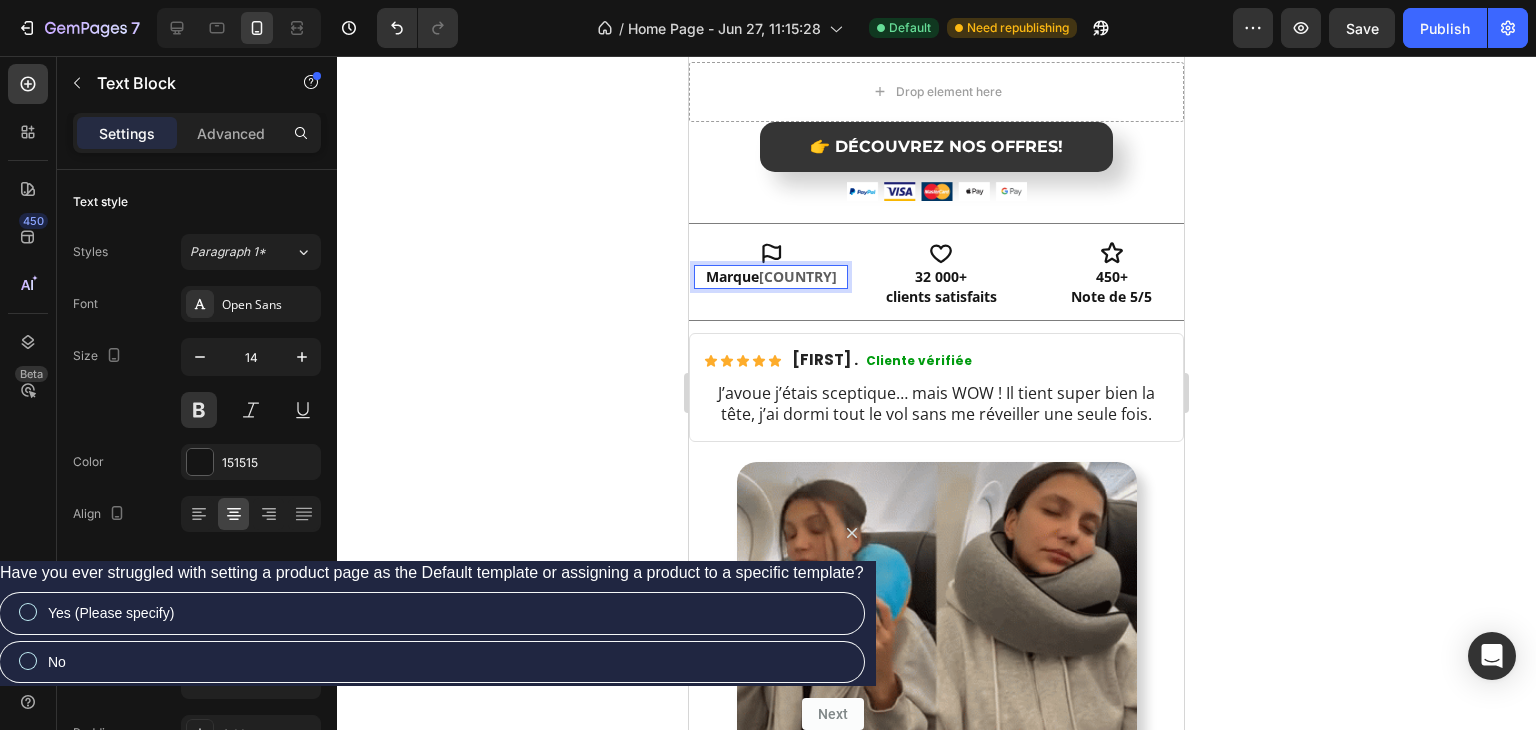 click on "française" at bounding box center [798, 276] 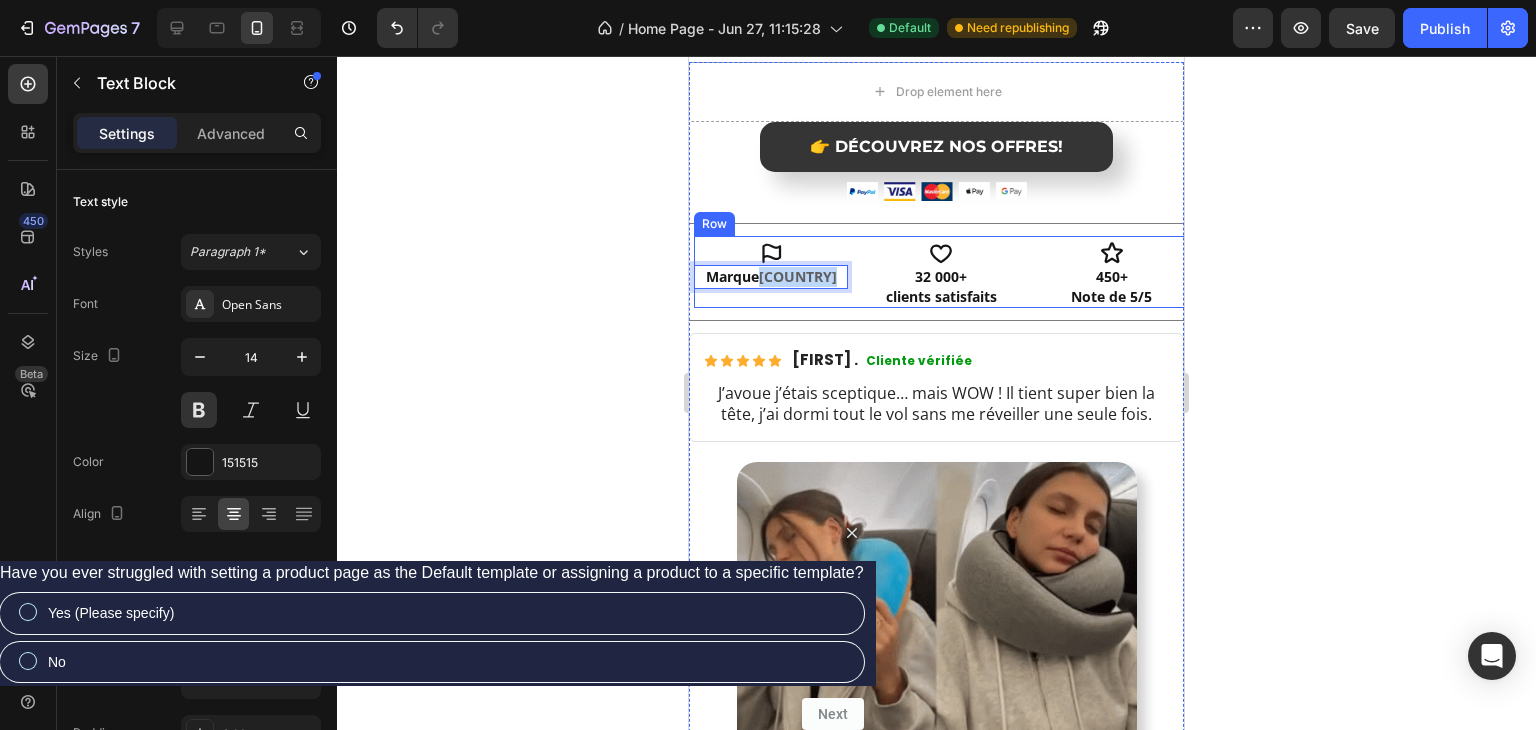drag, startPoint x: 764, startPoint y: 261, endPoint x: 853, endPoint y: 259, distance: 89.02247 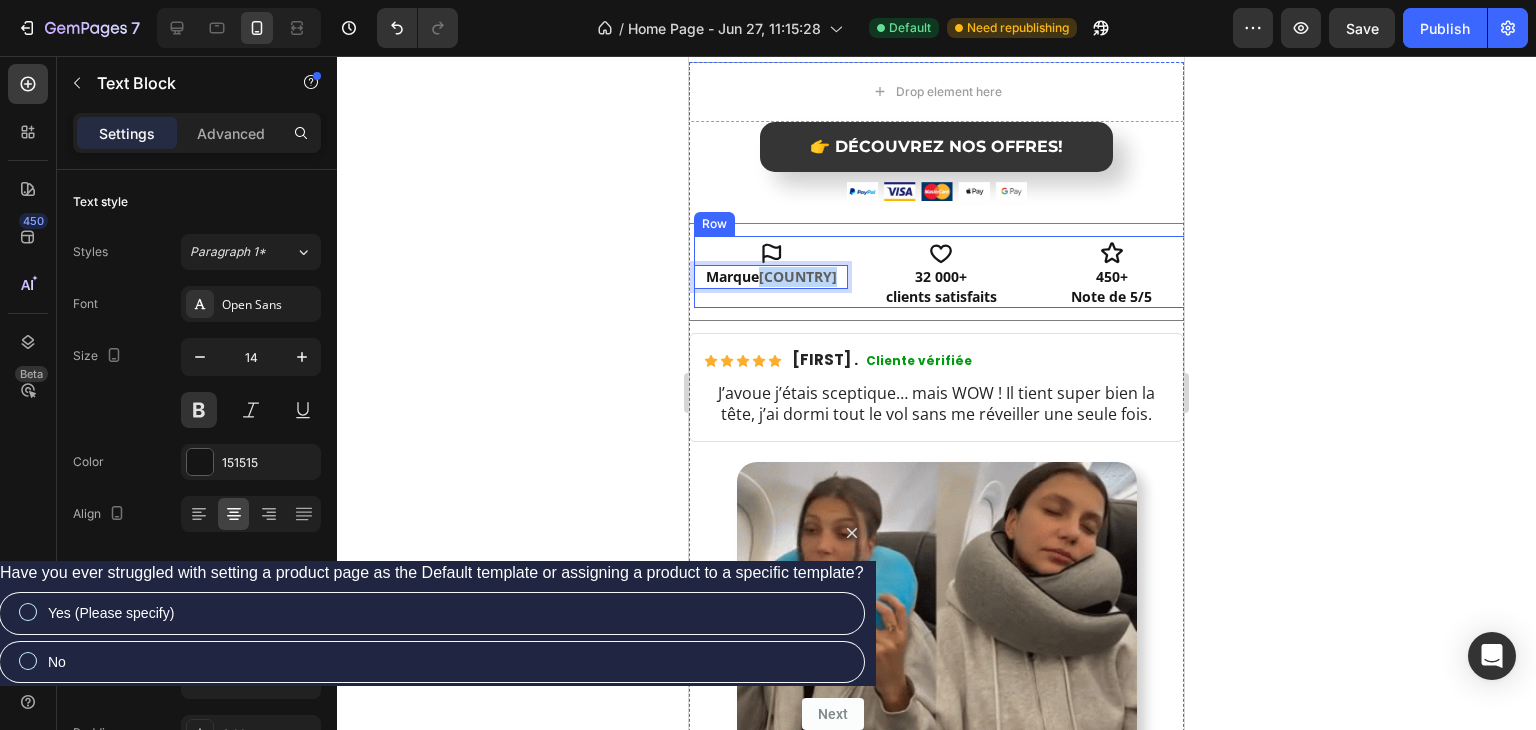 click on "Icon Marque  française Text Block   0
Icon 32 000+ clients satisfaits Text Block
Icon 450+ Note de 5/5 Text Block Row" at bounding box center (941, 272) 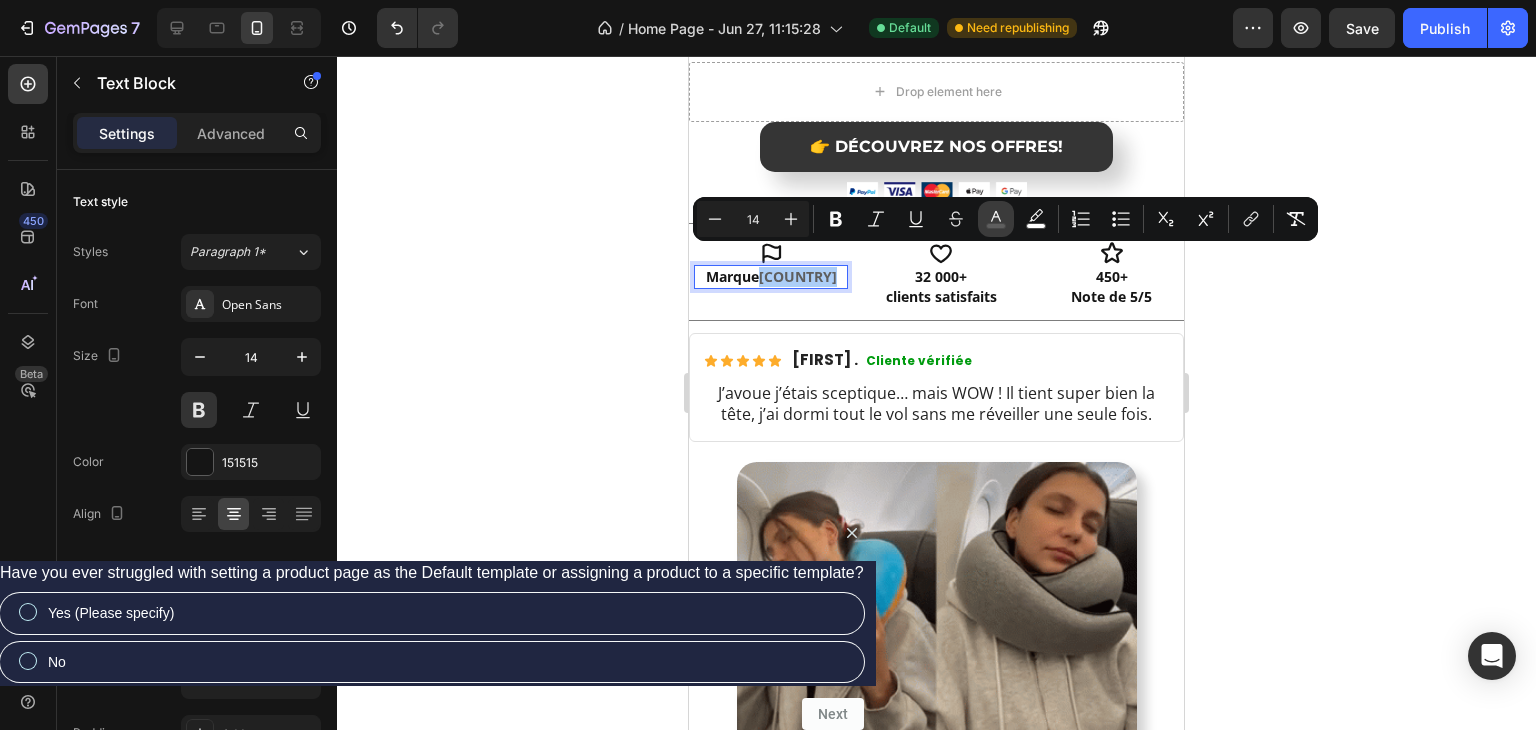 click 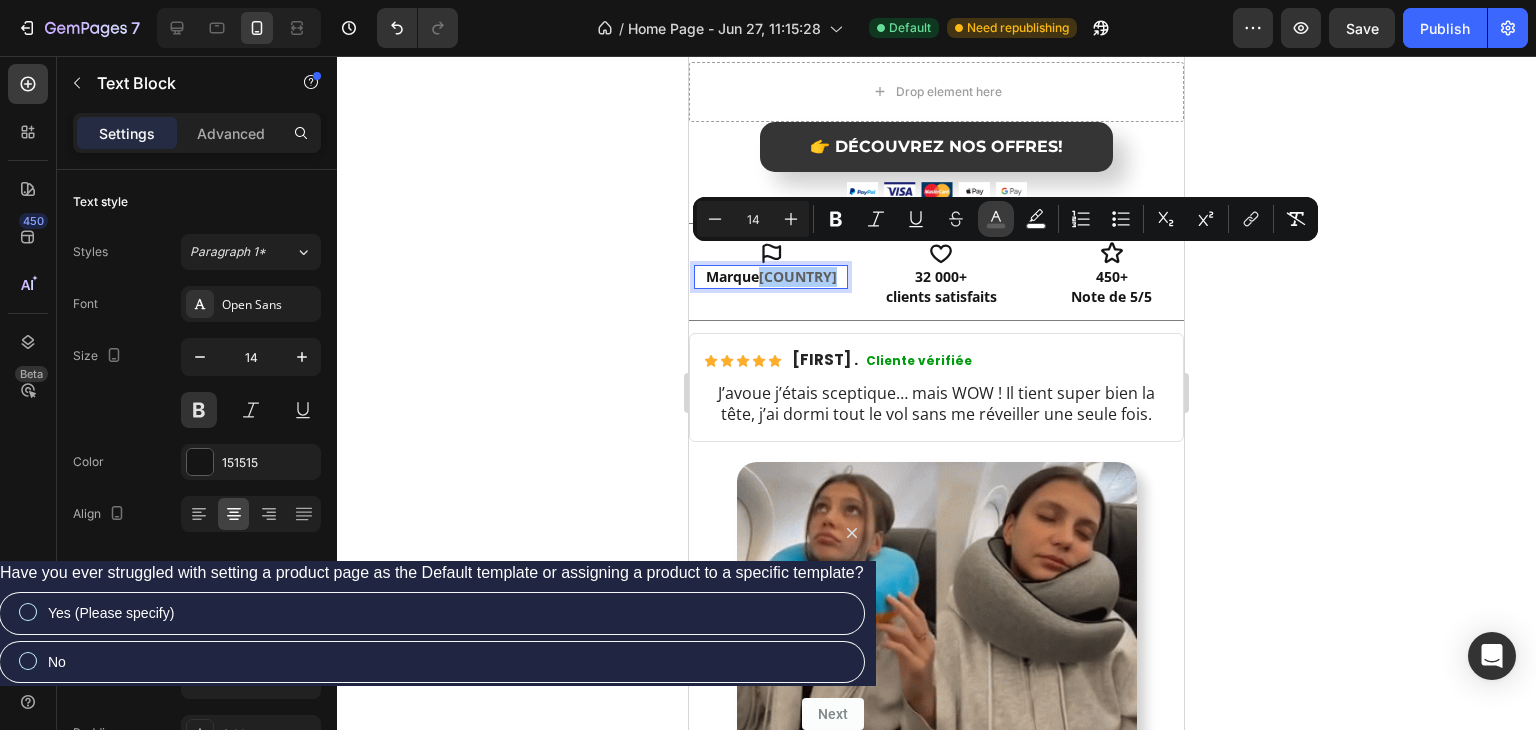 type on "5E5E5E" 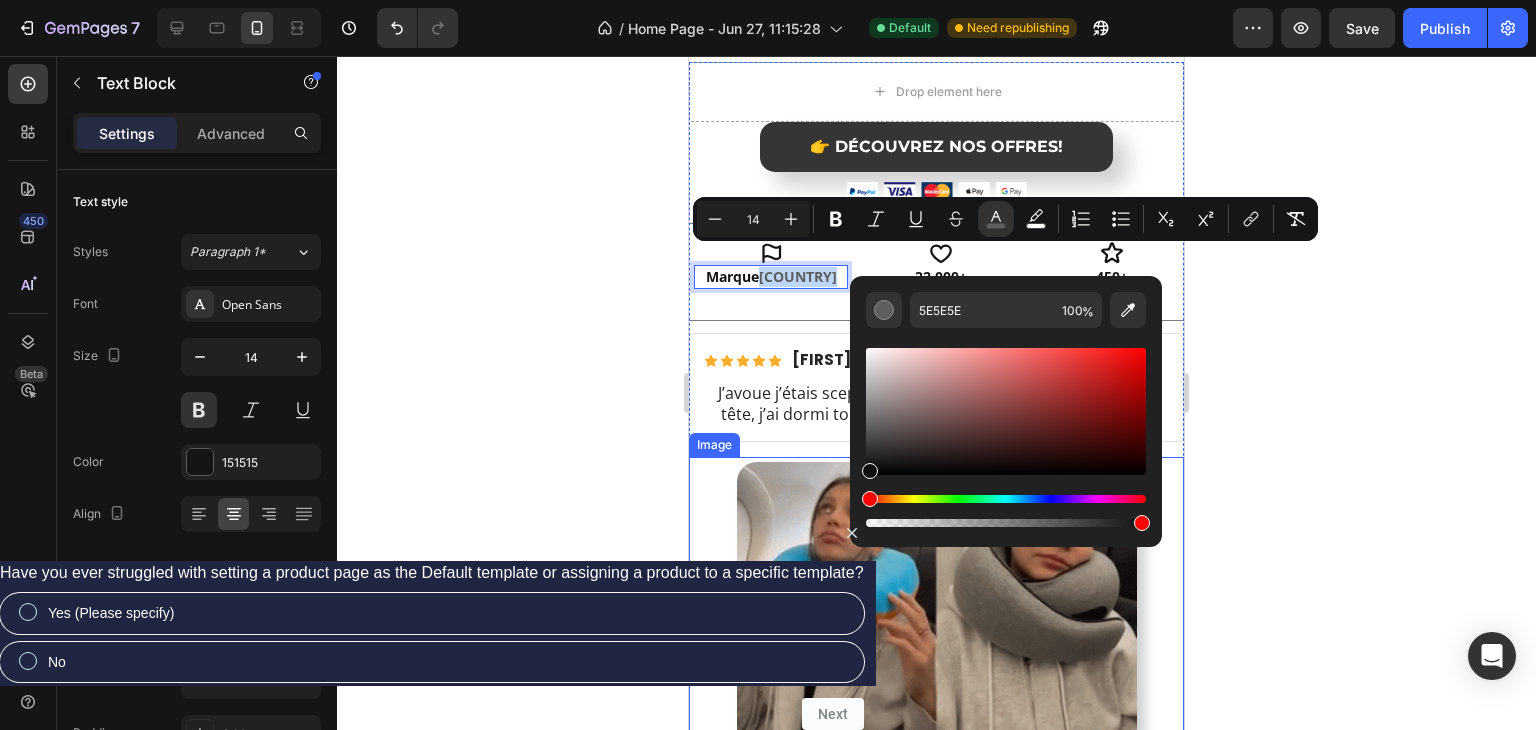 type on "0F0F0F" 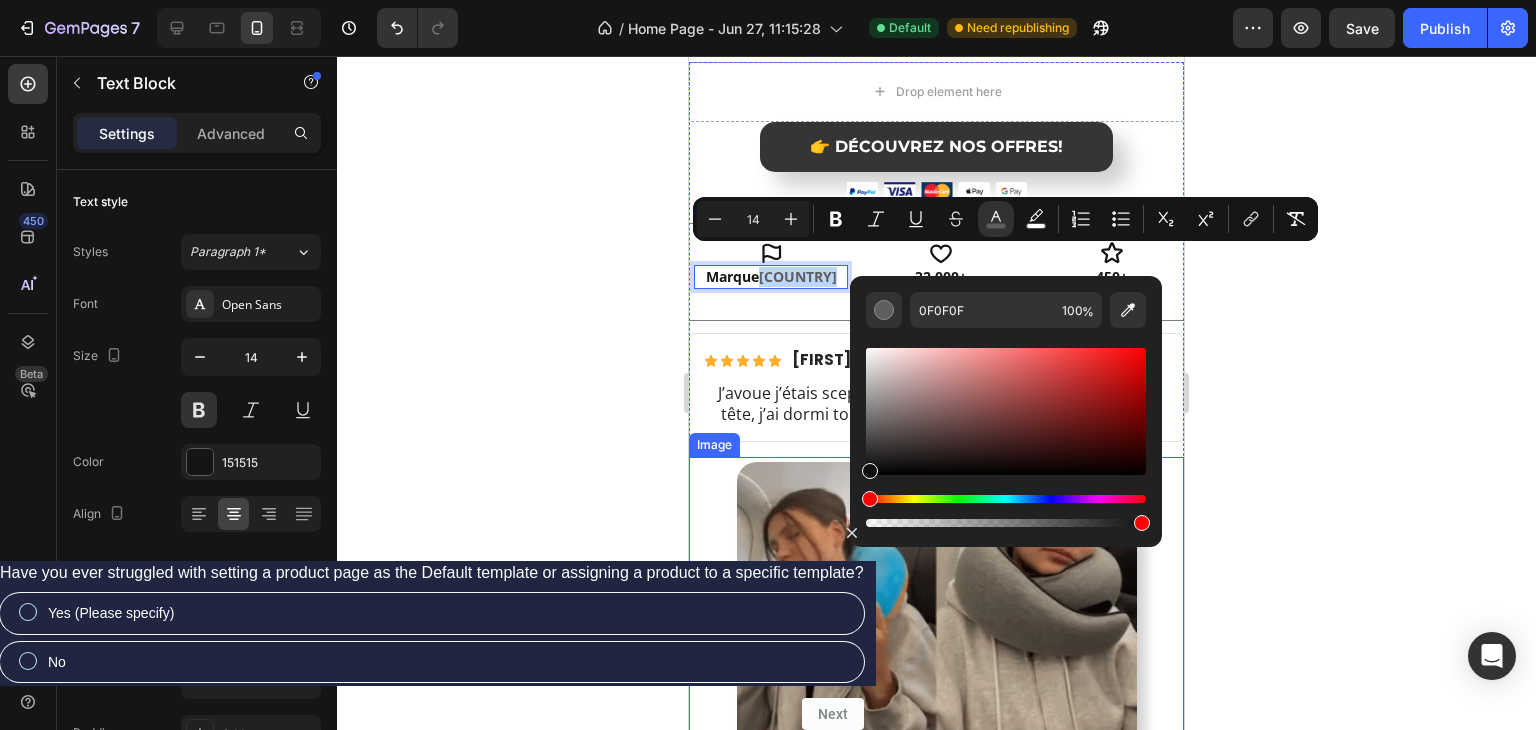 drag, startPoint x: 1569, startPoint y: 494, endPoint x: 748, endPoint y: 493, distance: 821.0006 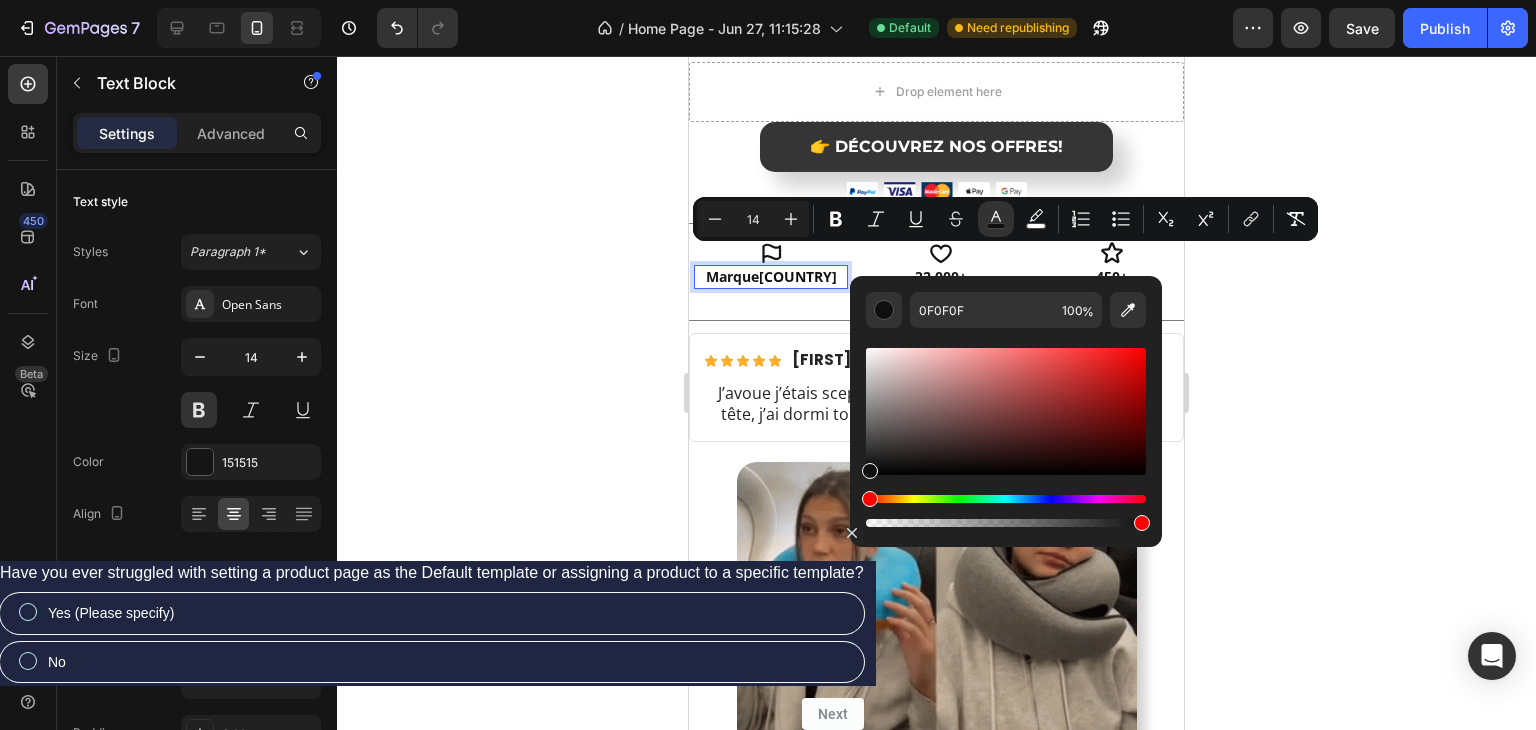 click 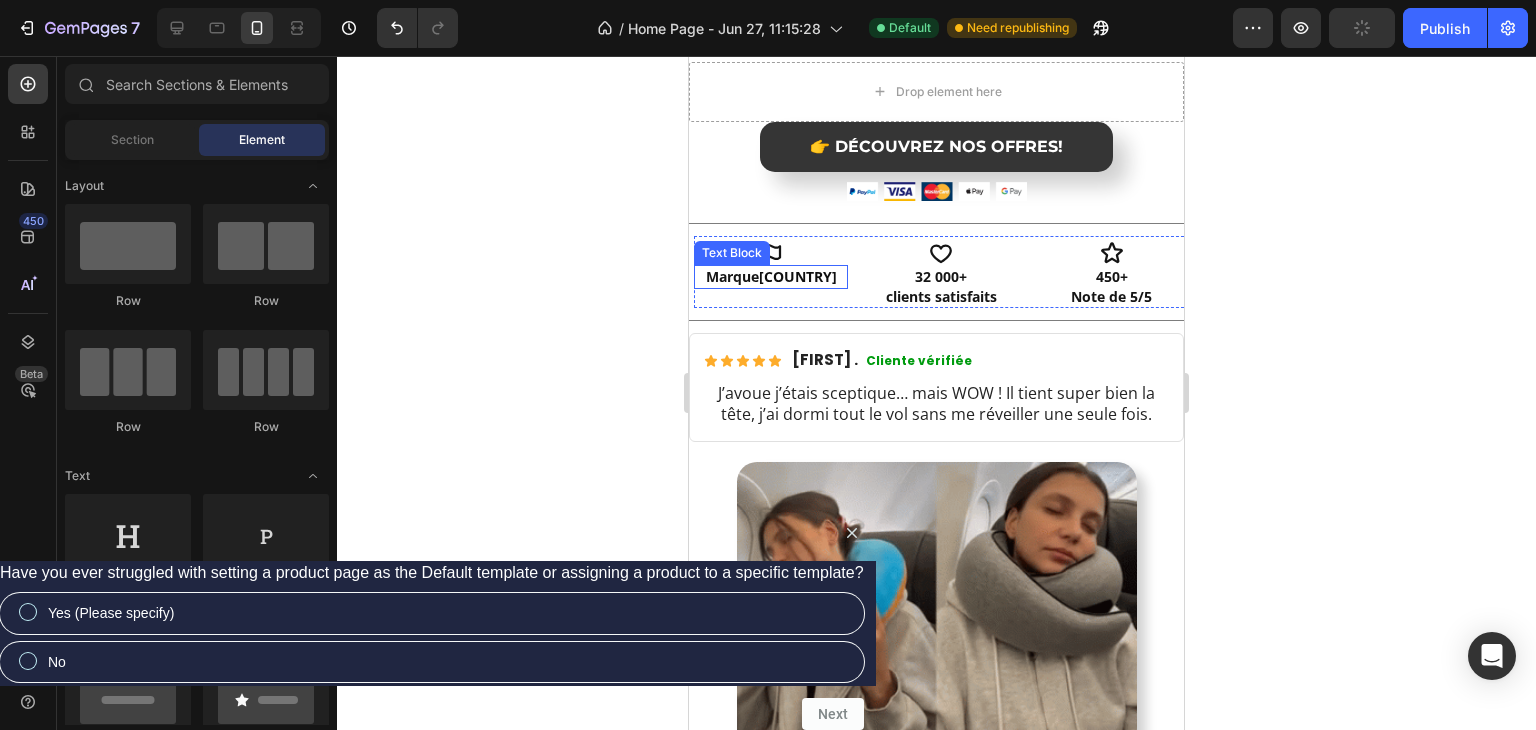 click on "française" at bounding box center (798, 276) 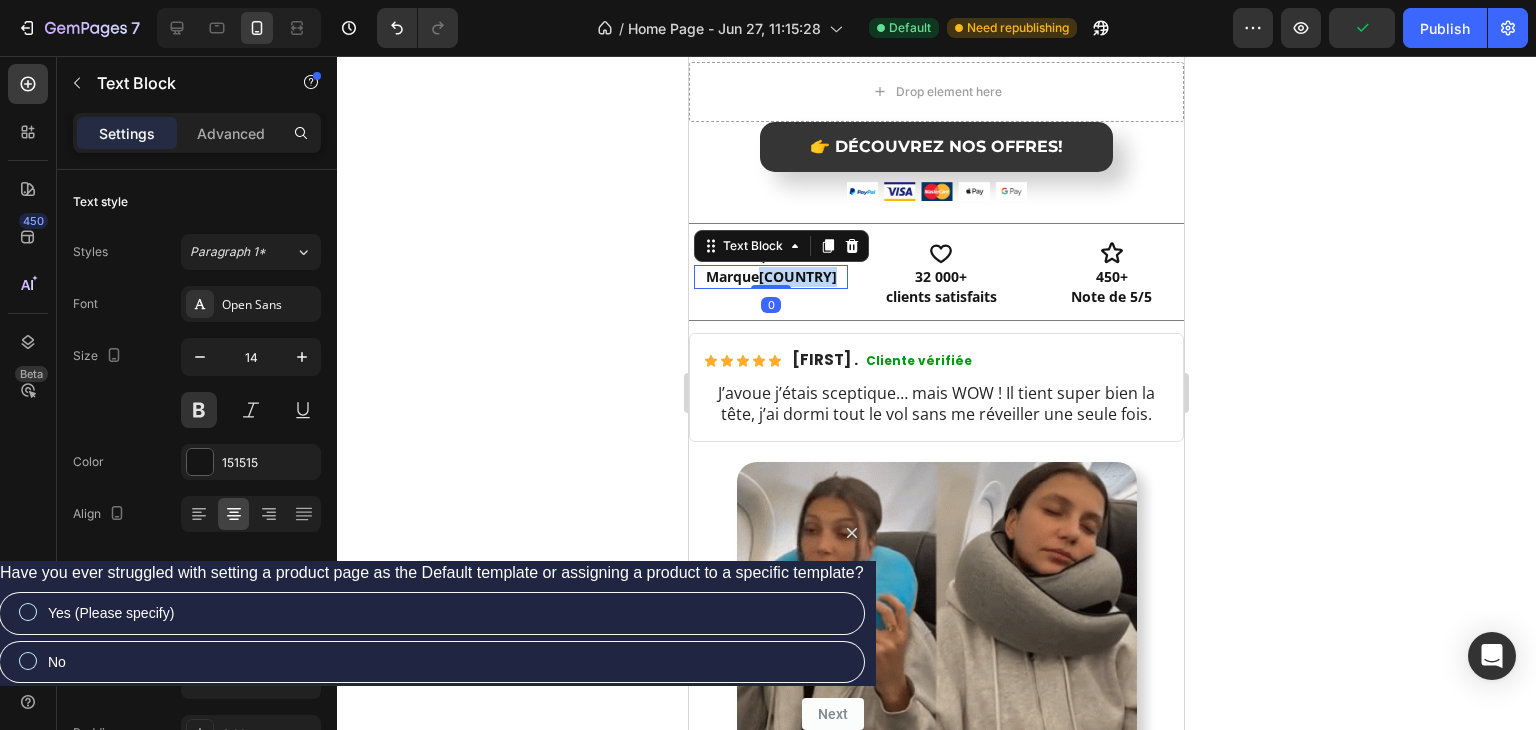 click on "française" at bounding box center [798, 276] 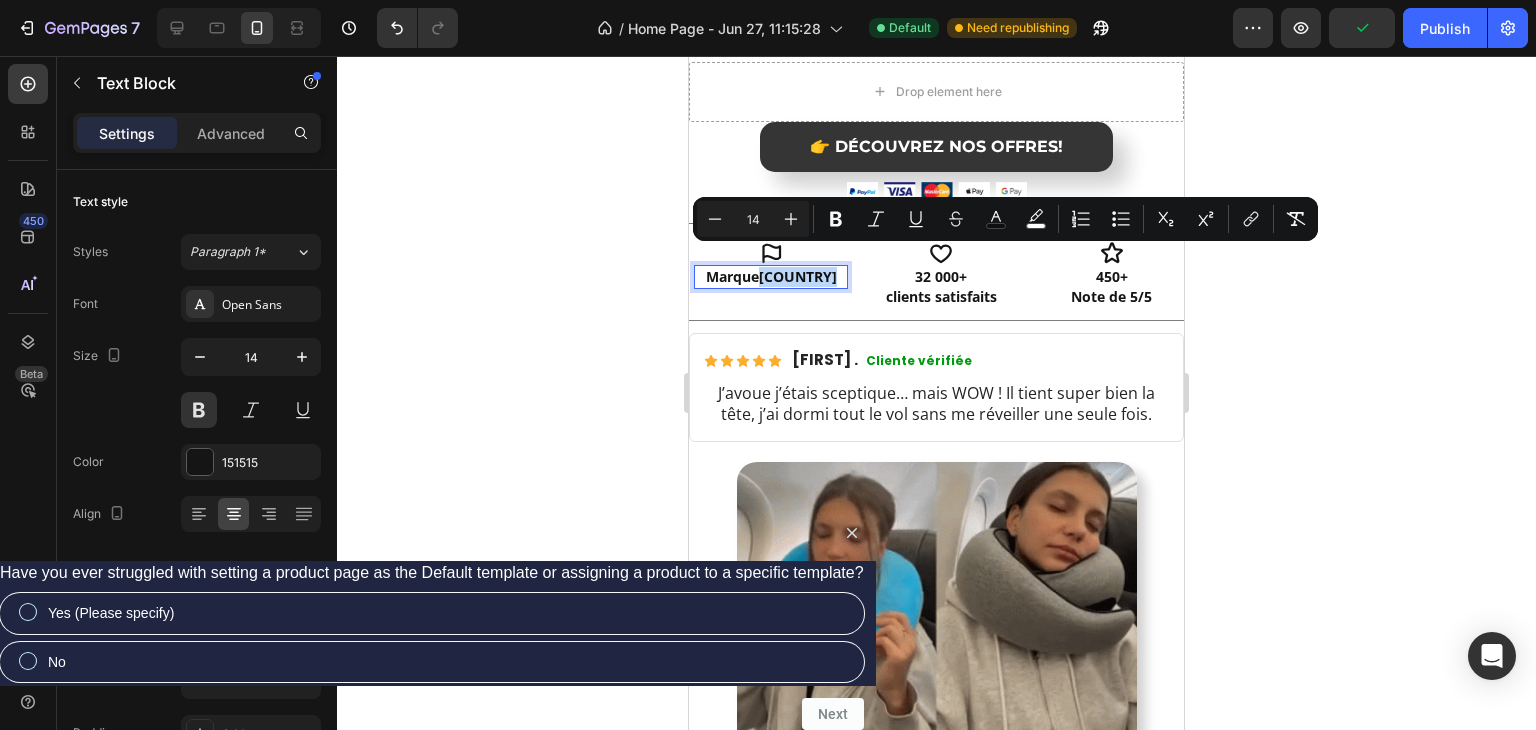 click on "française" at bounding box center (798, 276) 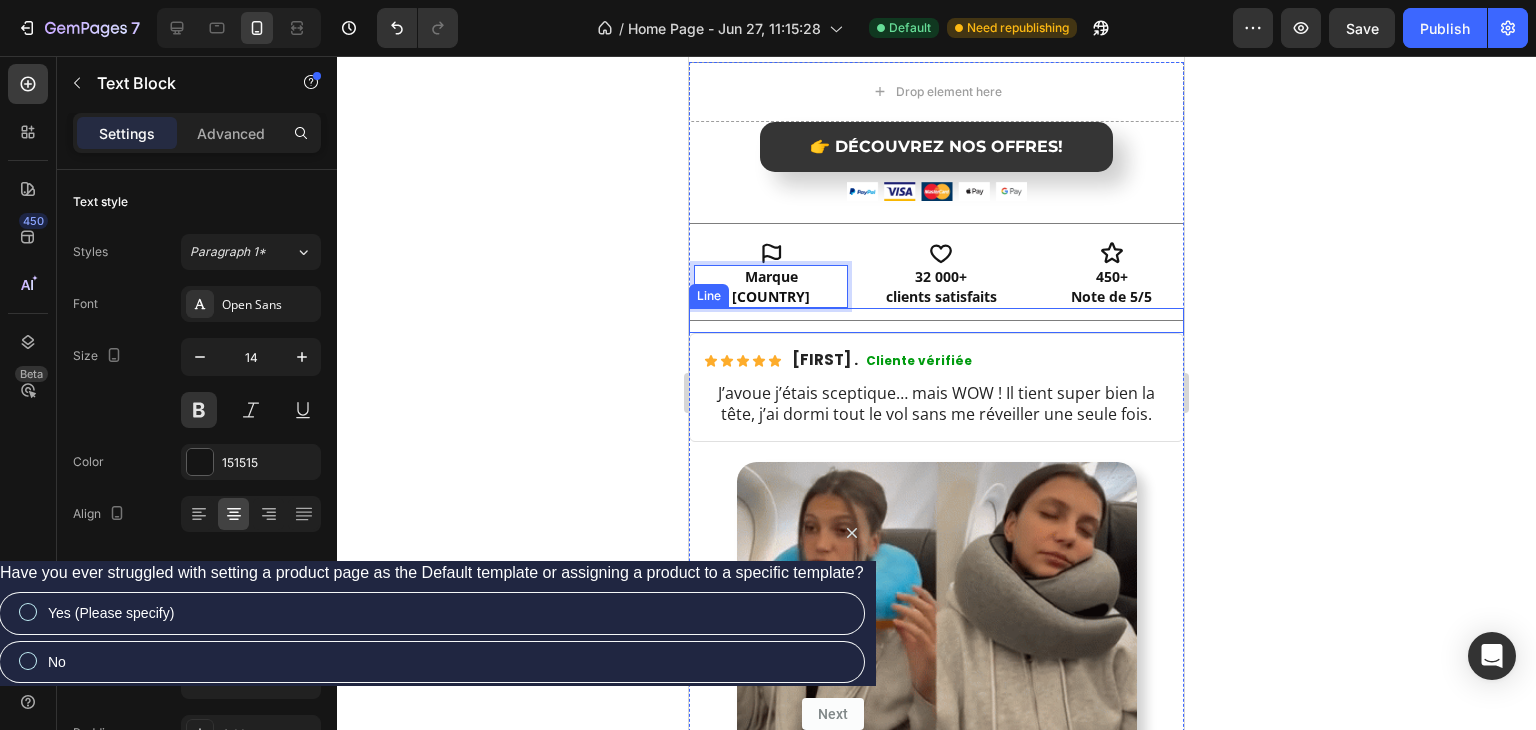 click 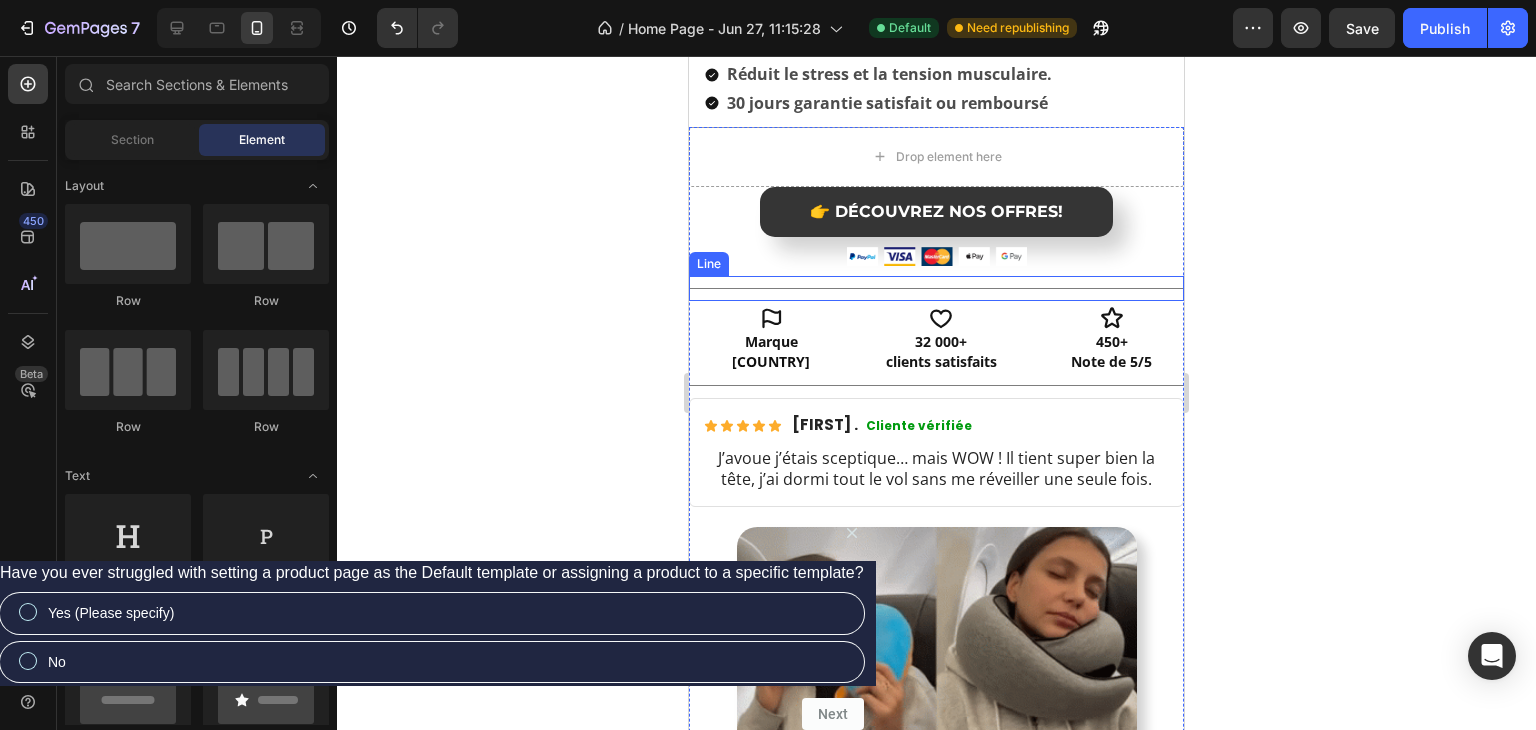 scroll, scrollTop: 800, scrollLeft: 0, axis: vertical 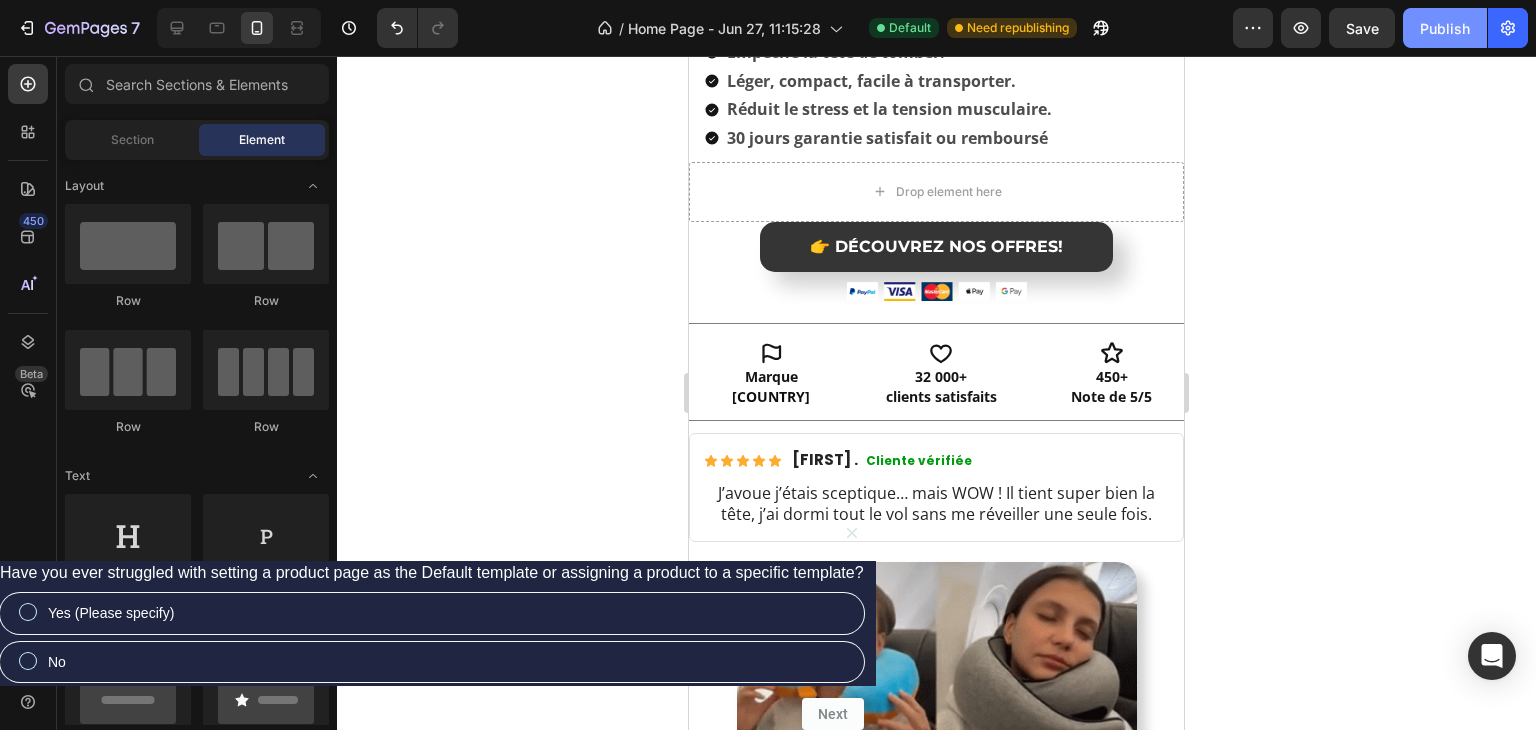click on "Publish" at bounding box center (1445, 28) 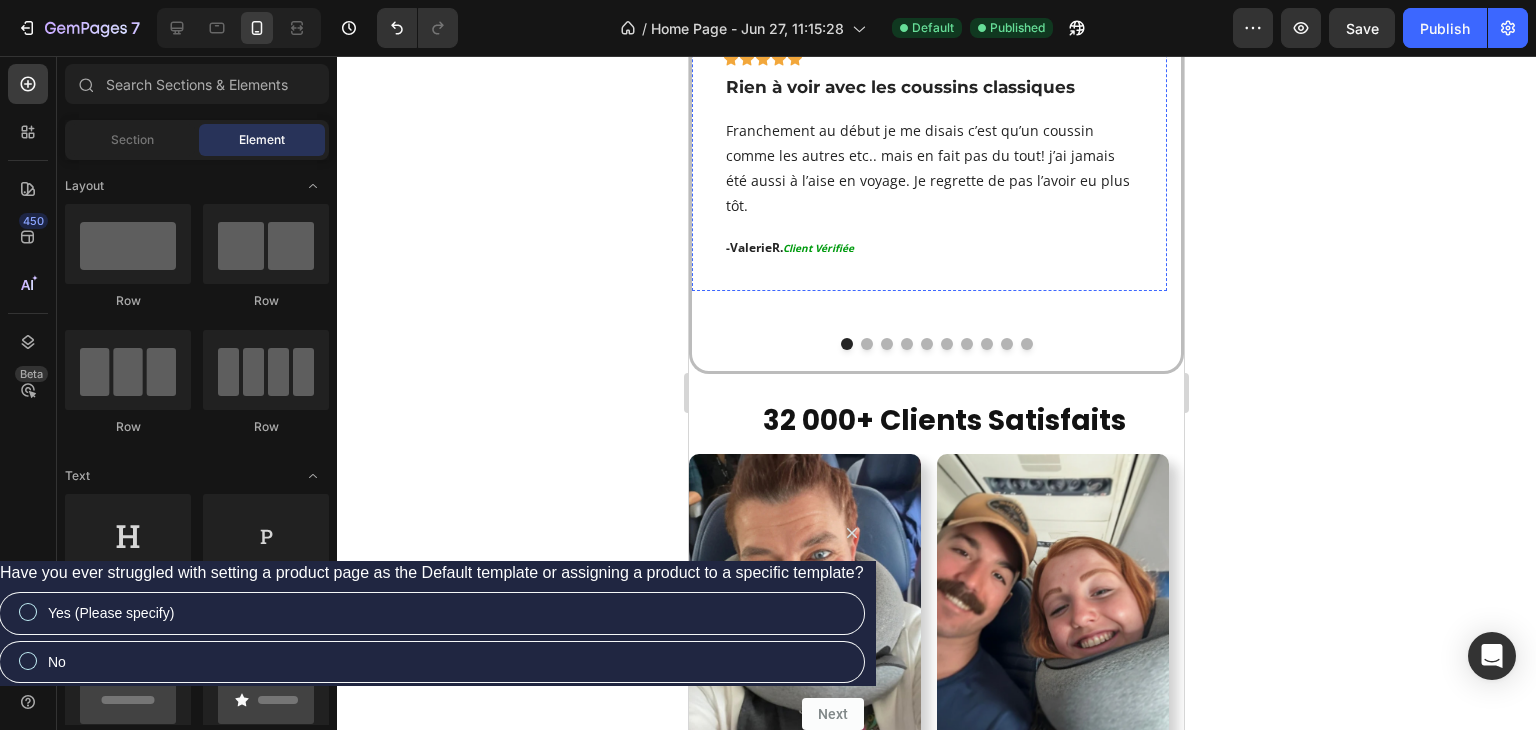scroll, scrollTop: 3024, scrollLeft: 0, axis: vertical 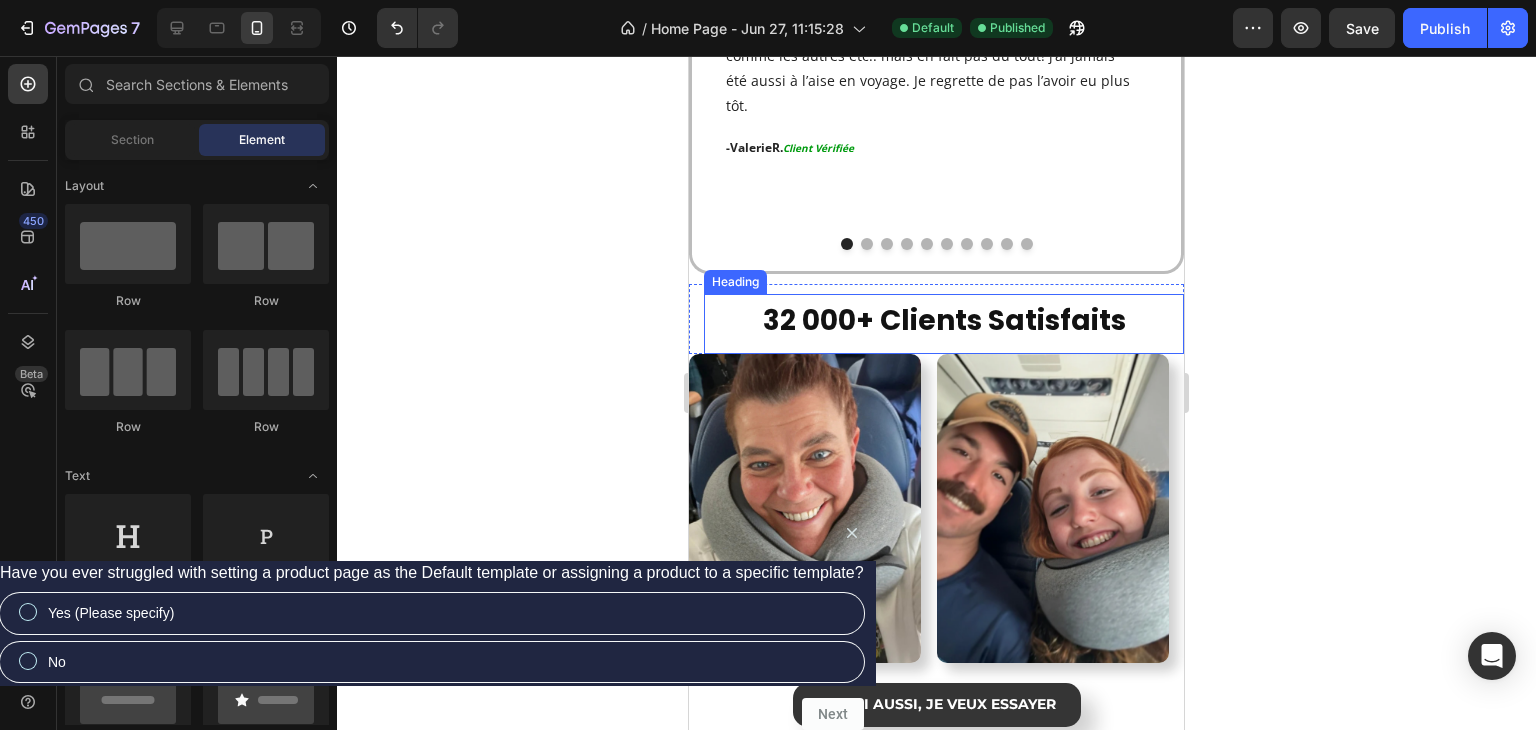 click on "32 000+ Clients Satisfaits" at bounding box center [944, 321] 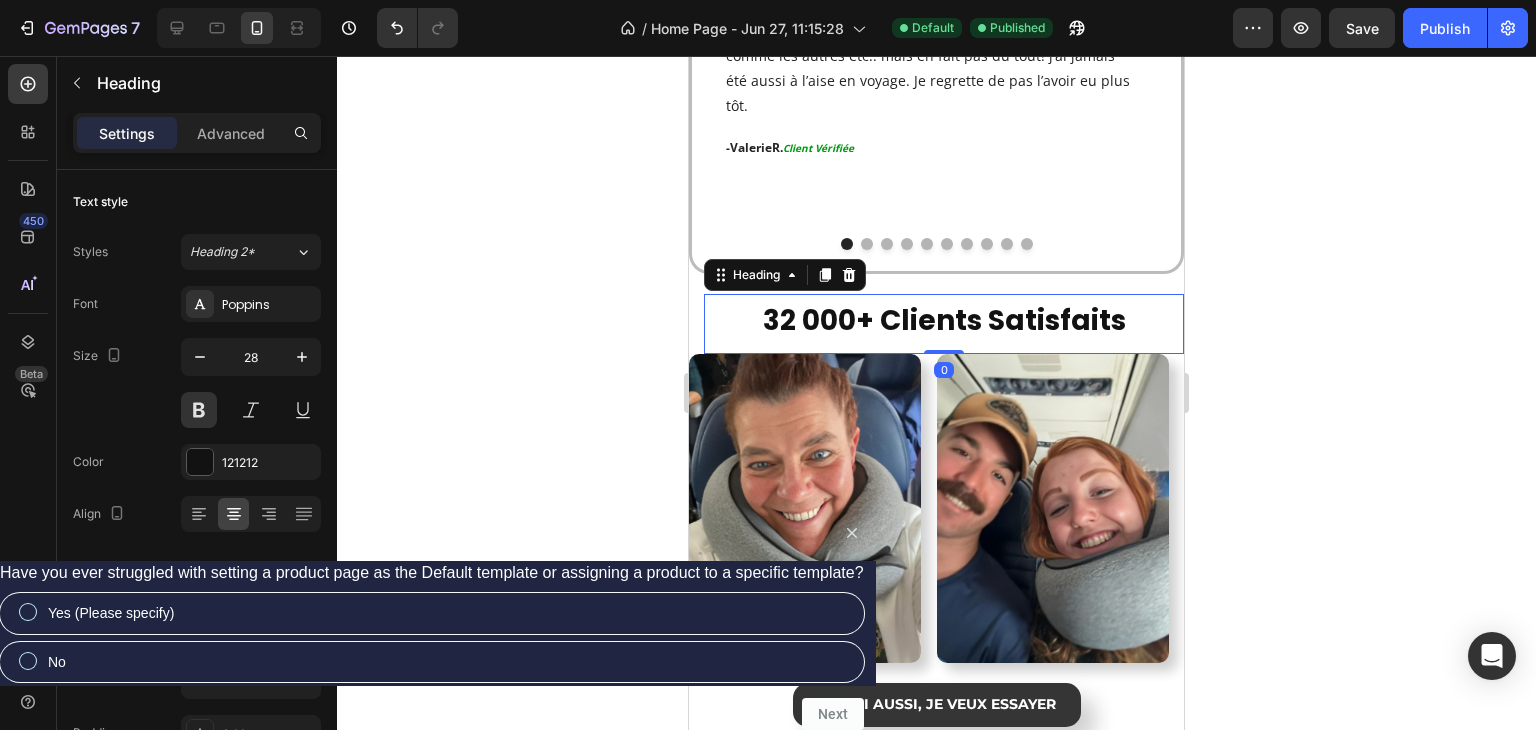 click on "32 000+ Clients Satisfaits" at bounding box center [944, 321] 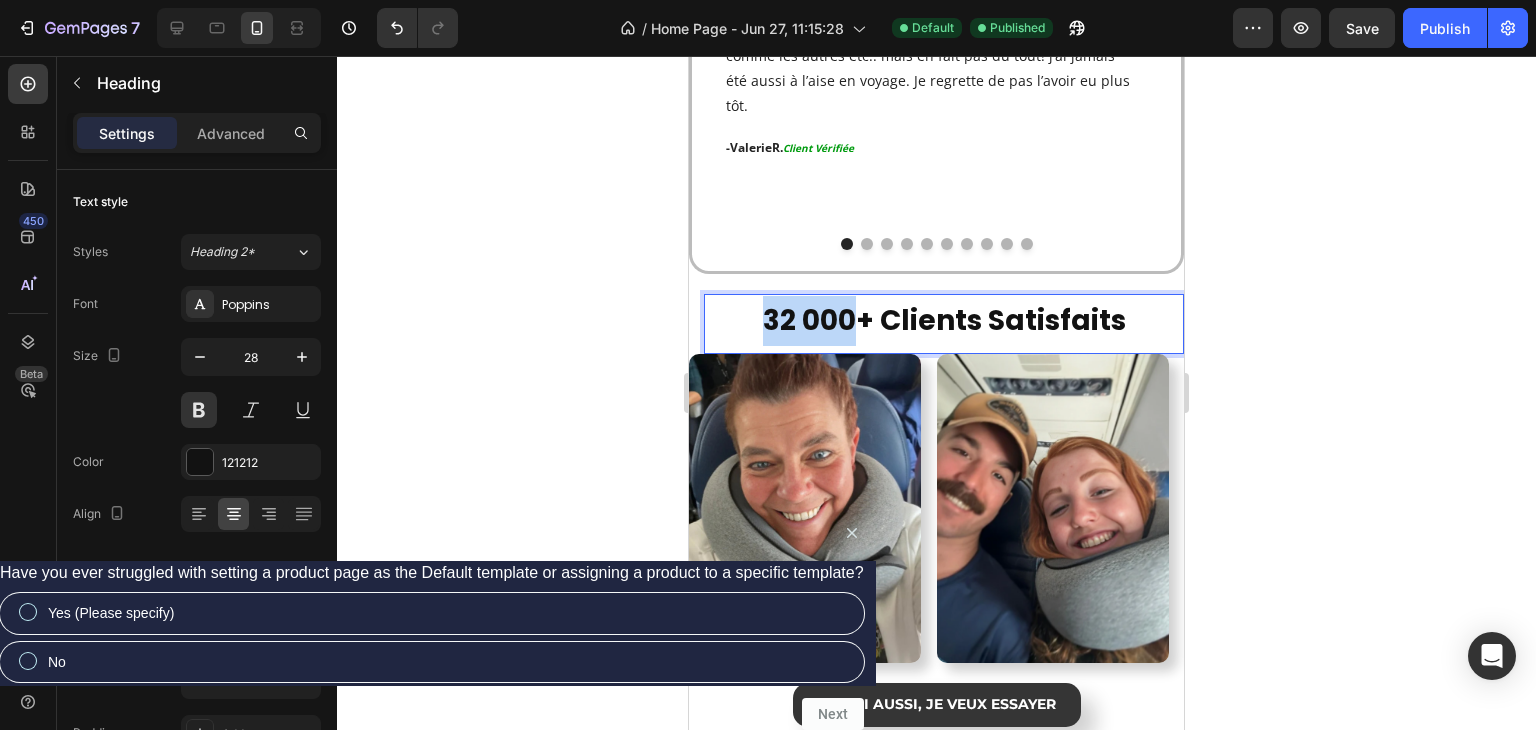drag, startPoint x: 761, startPoint y: 298, endPoint x: 844, endPoint y: 298, distance: 83 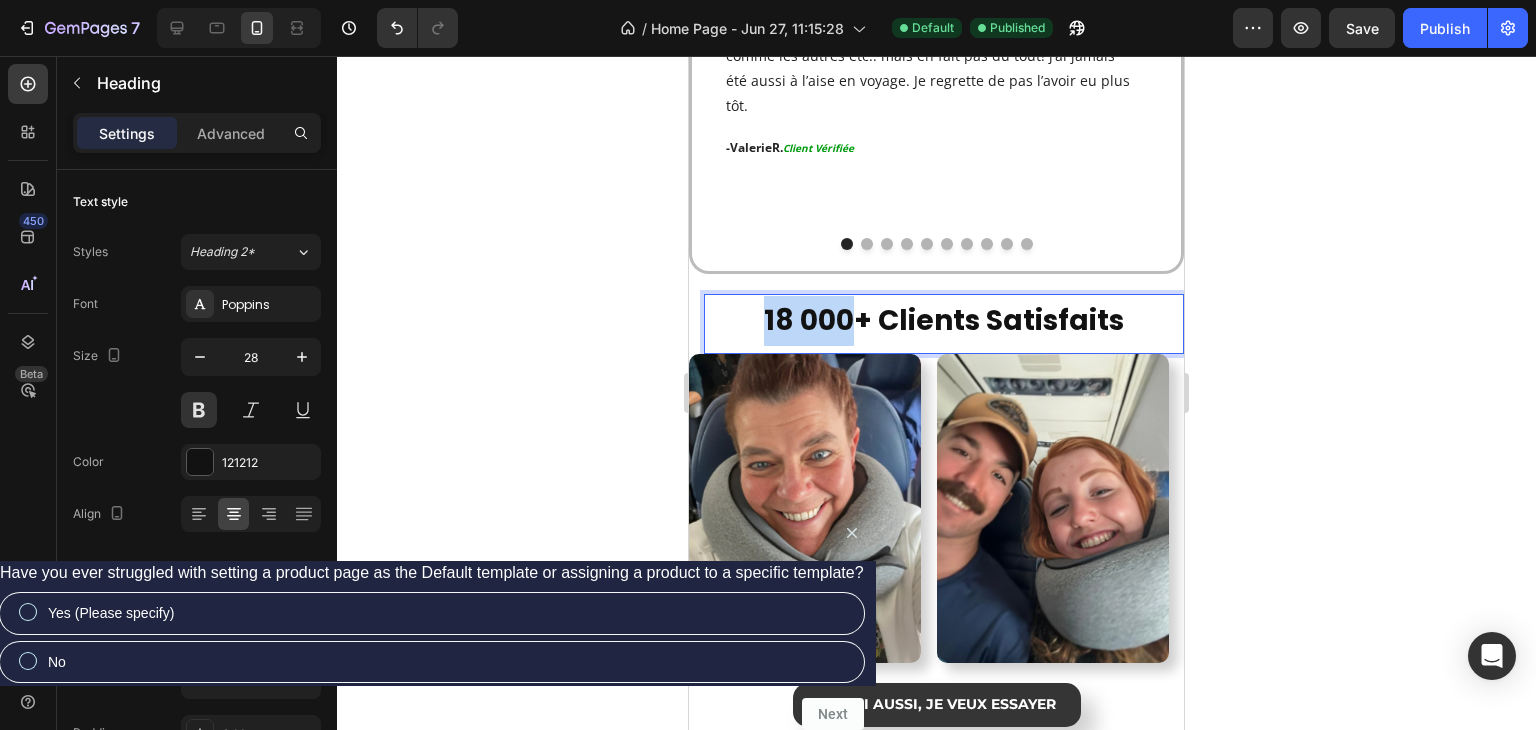 drag, startPoint x: 849, startPoint y: 296, endPoint x: 761, endPoint y: 292, distance: 88.09086 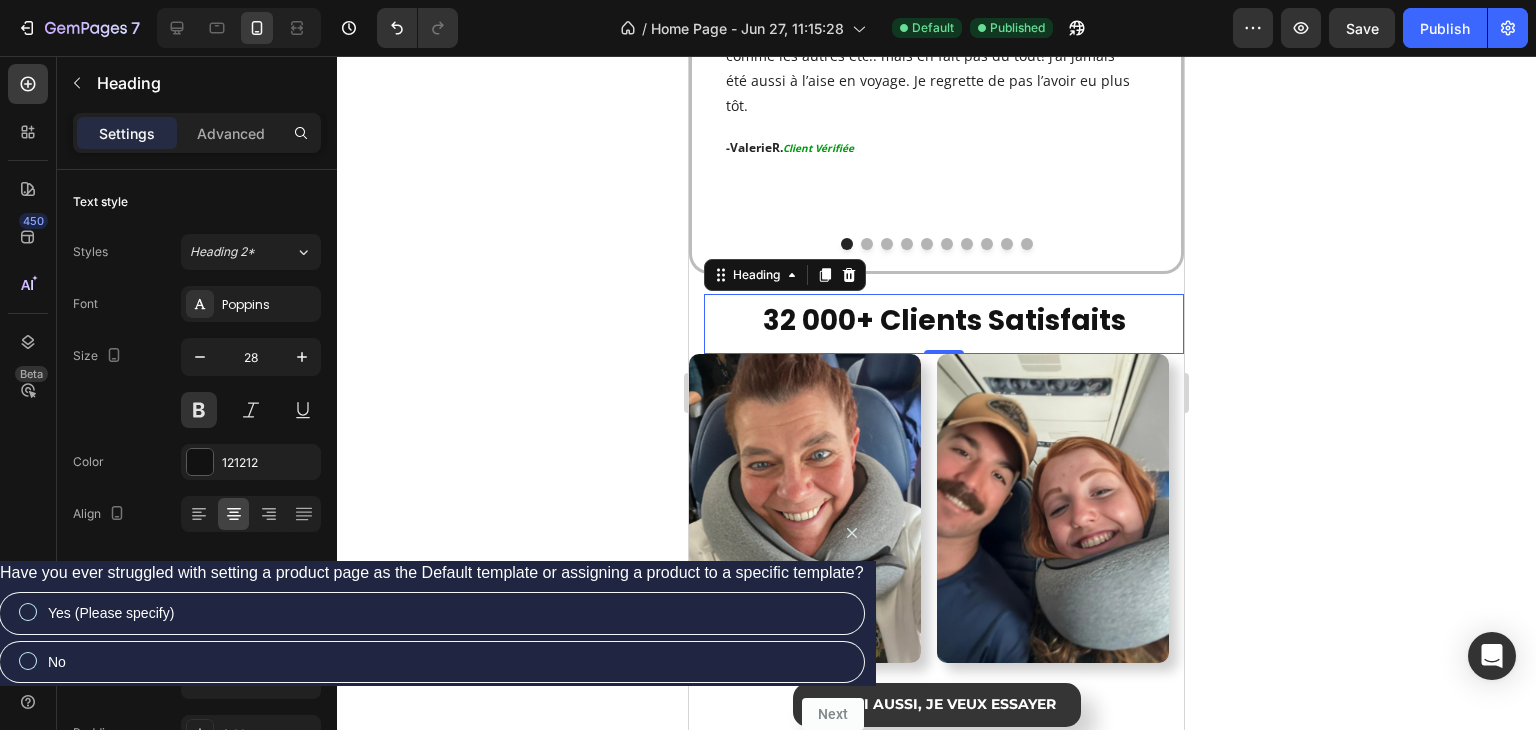 click 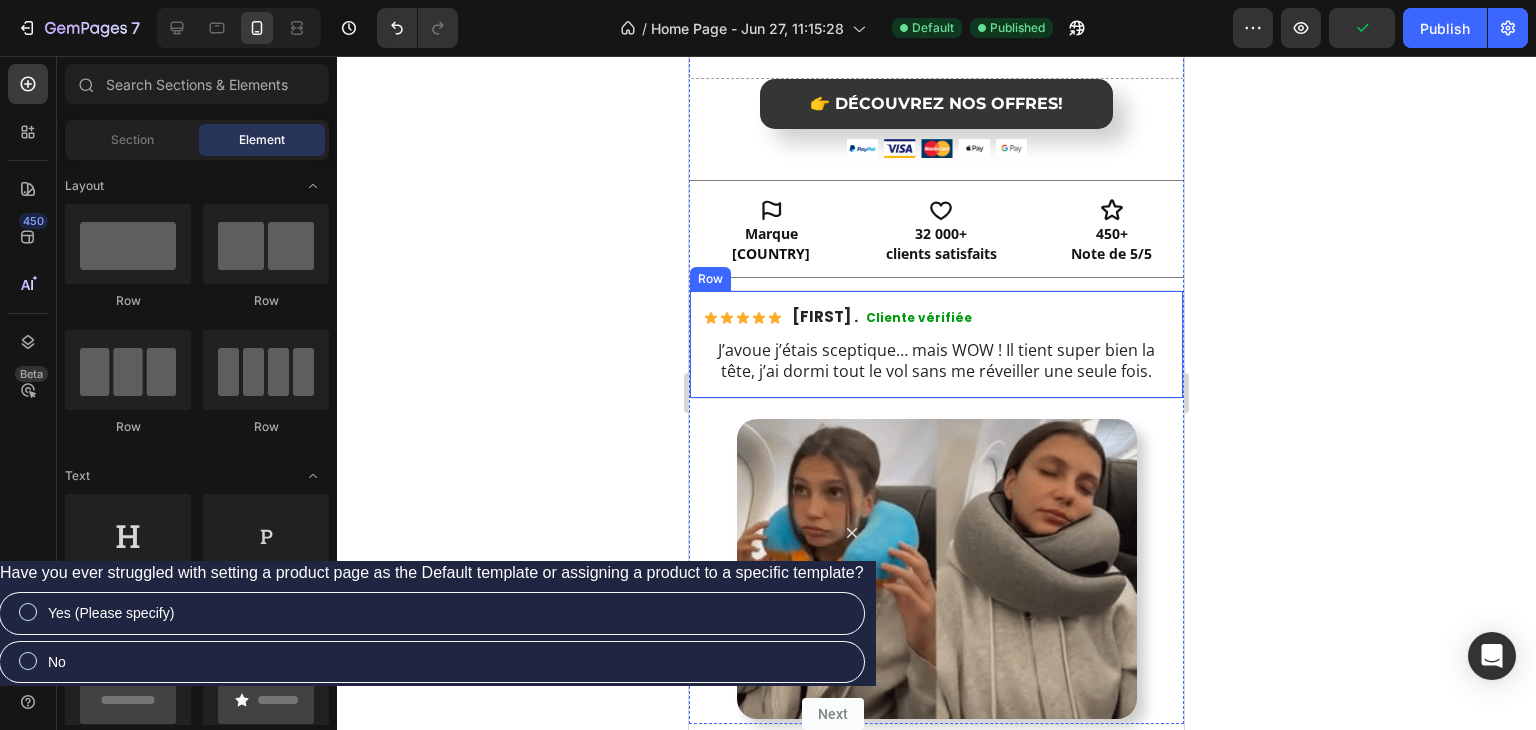 scroll, scrollTop: 643, scrollLeft: 0, axis: vertical 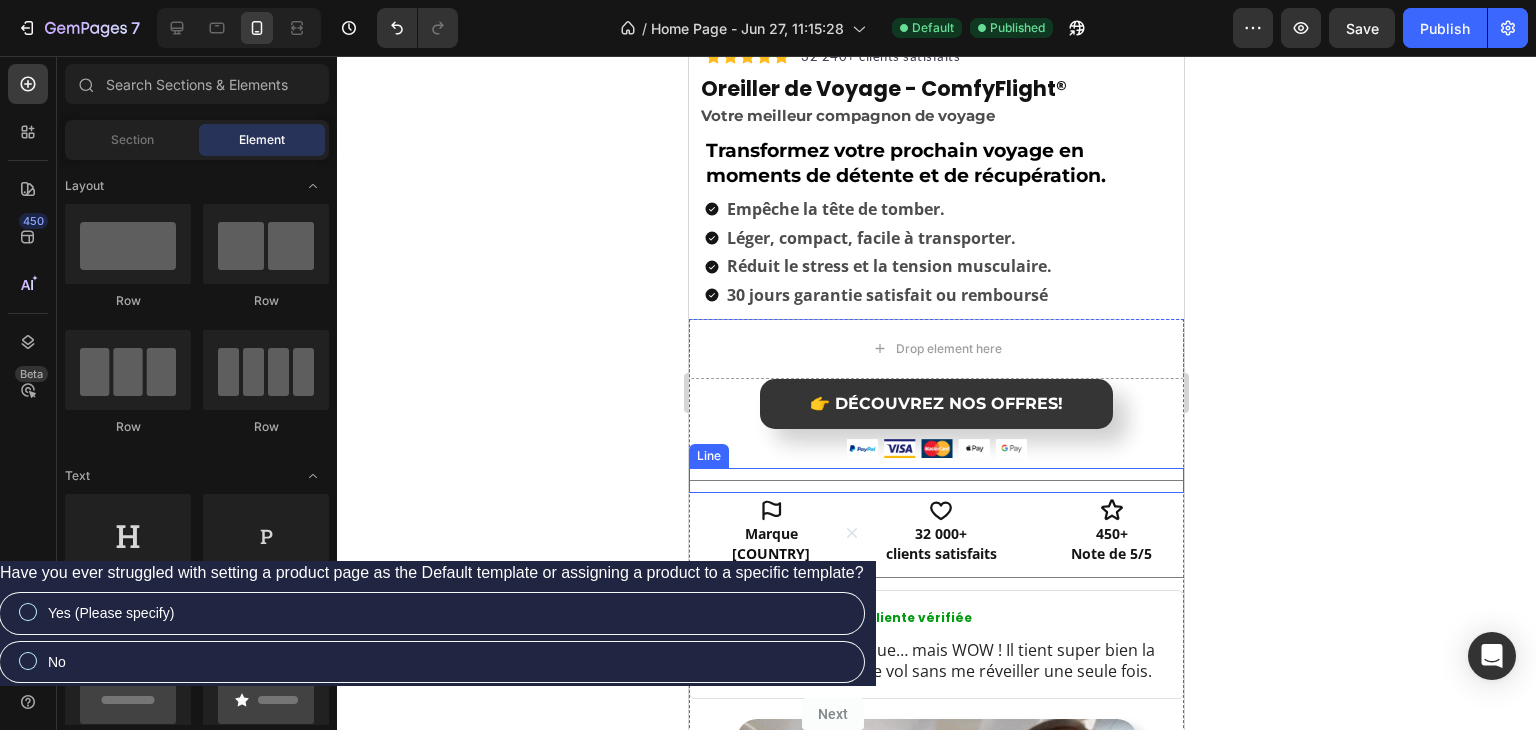 click 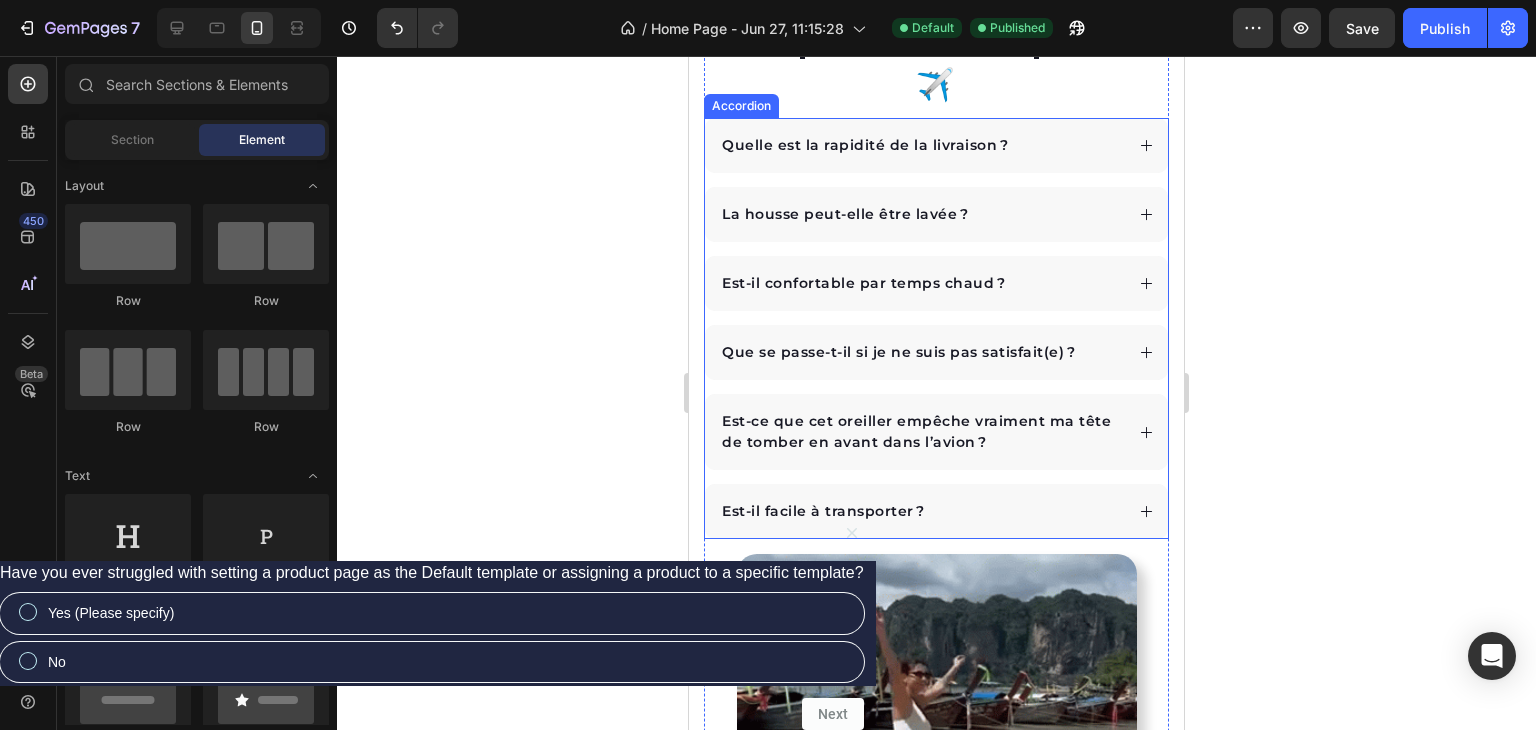 scroll, scrollTop: 6357, scrollLeft: 0, axis: vertical 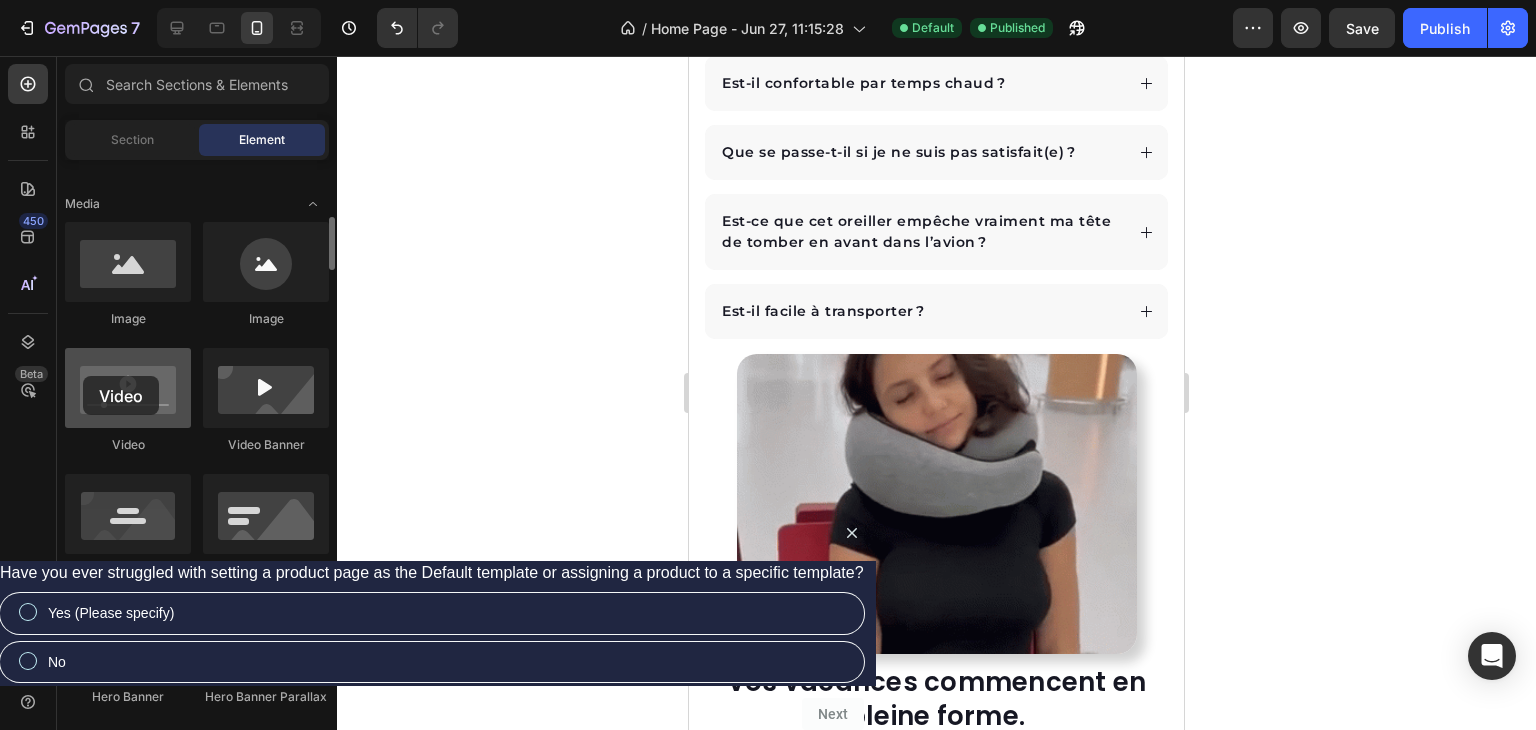 drag, startPoint x: 124, startPoint y: 391, endPoint x: 83, endPoint y: 376, distance: 43.65776 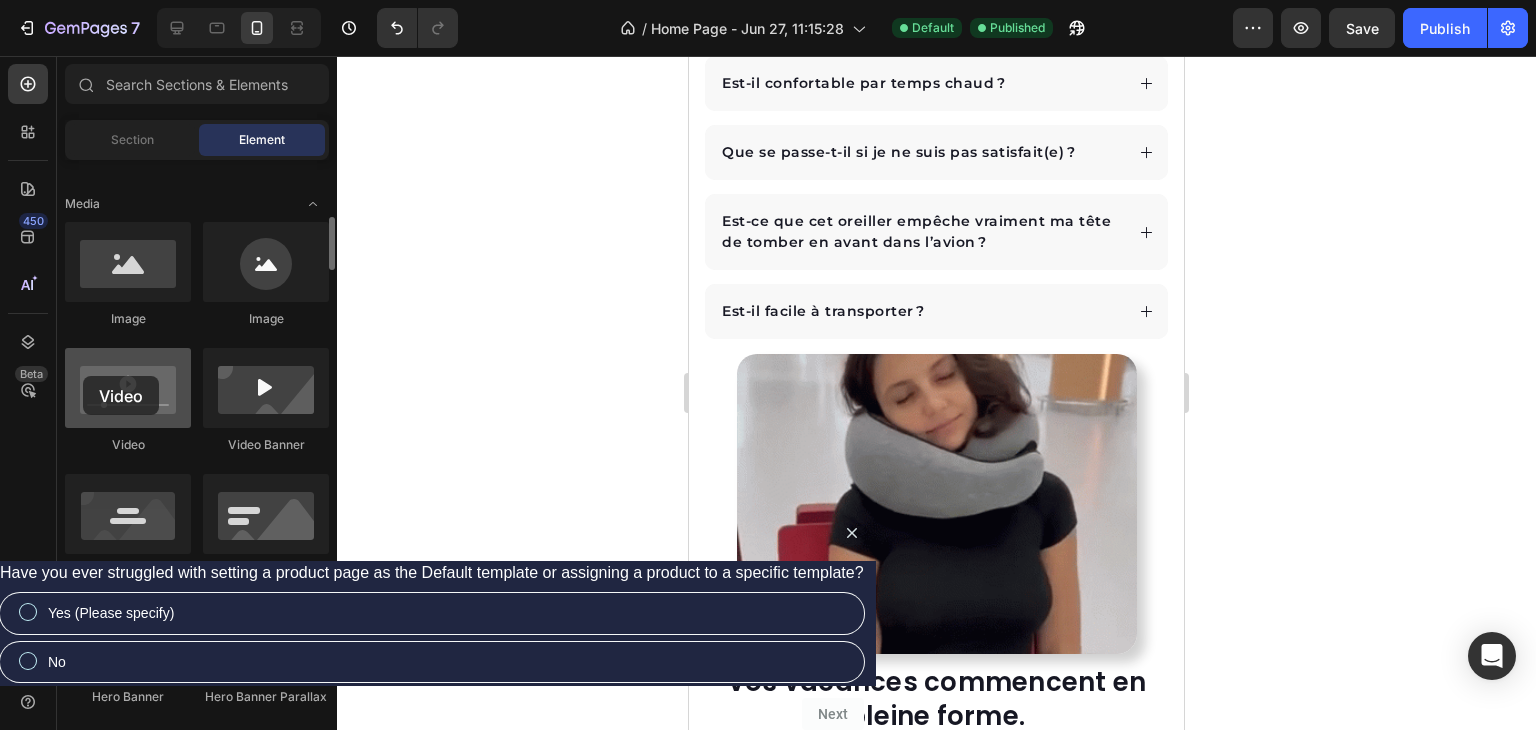 click at bounding box center (128, 388) 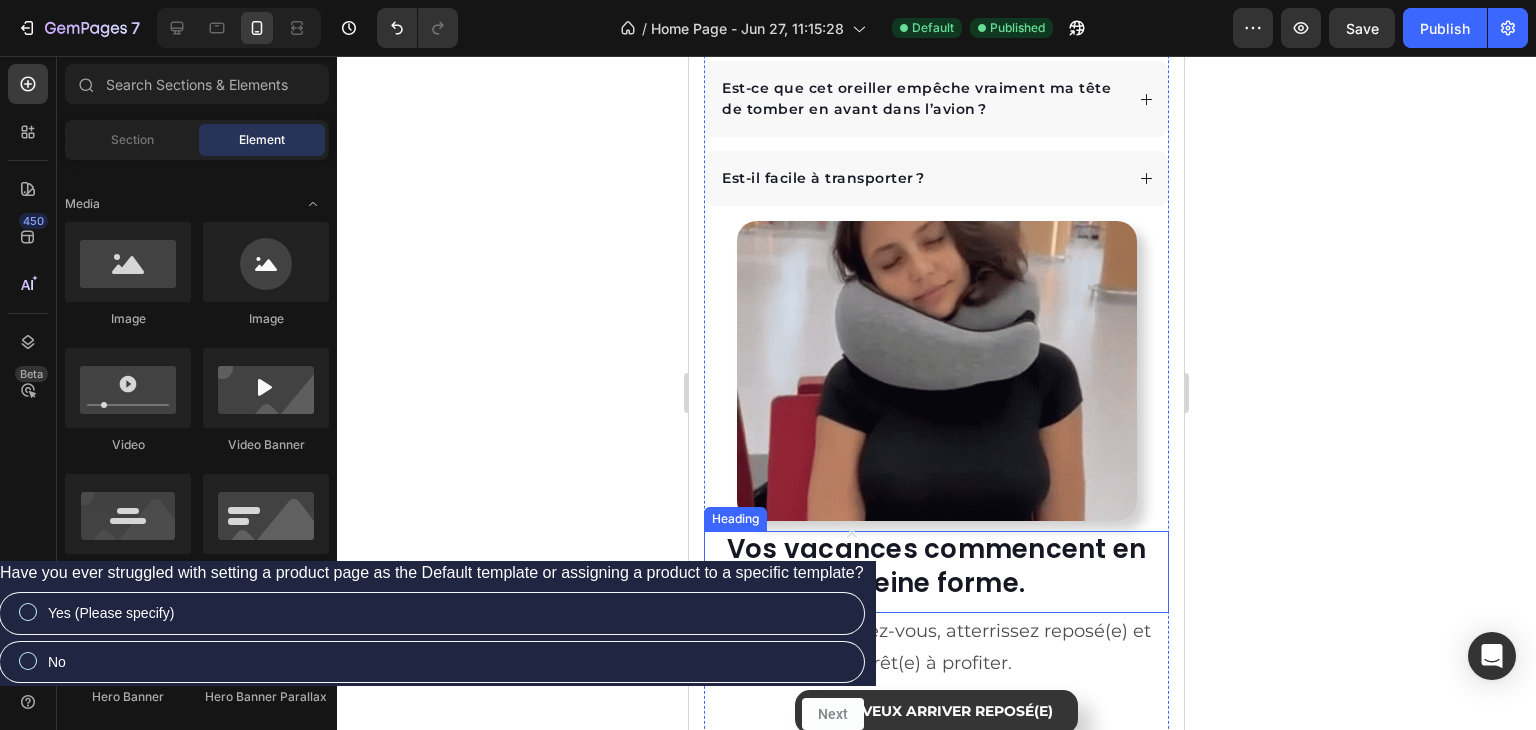 scroll, scrollTop: 6757, scrollLeft: 0, axis: vertical 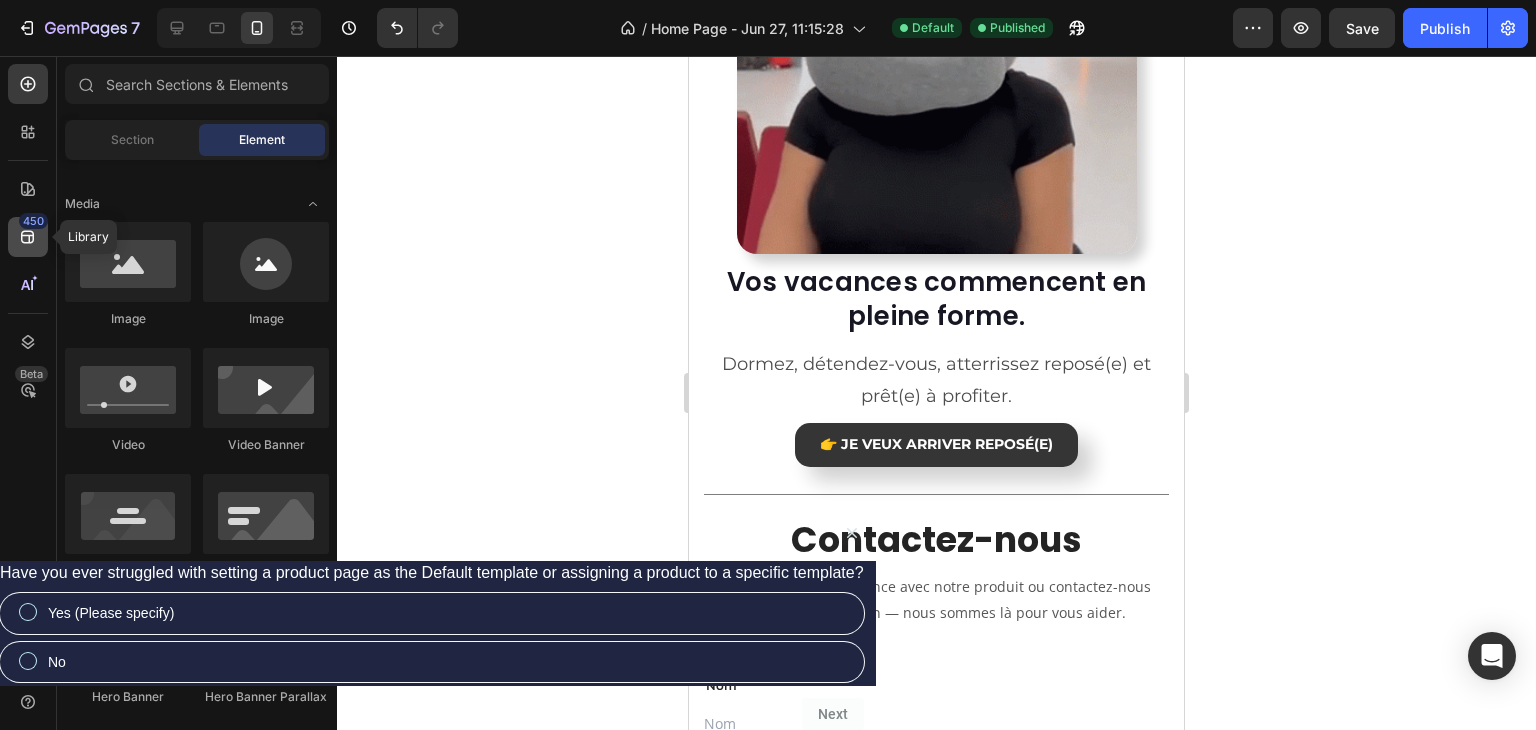 click on "450" at bounding box center [33, 221] 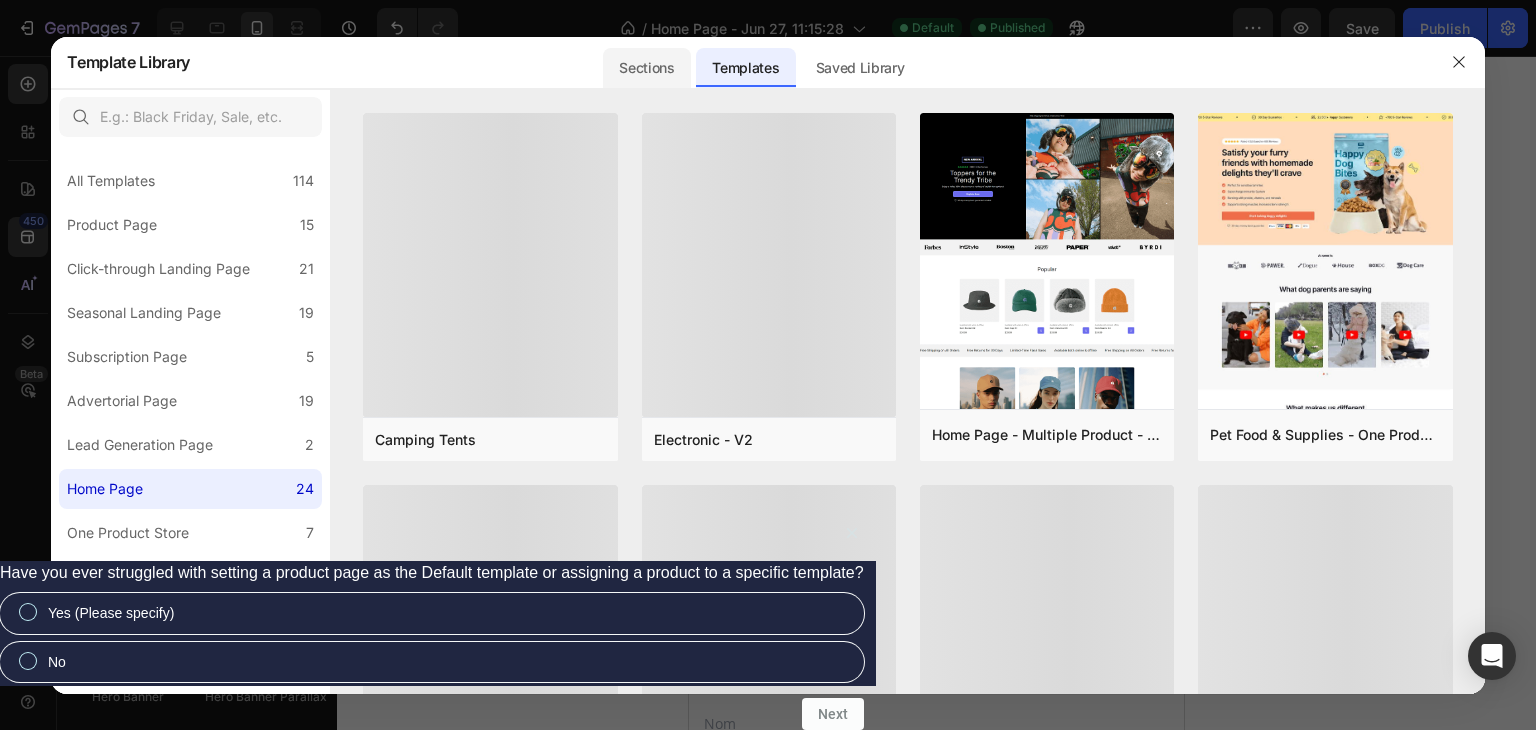 click on "Sections" 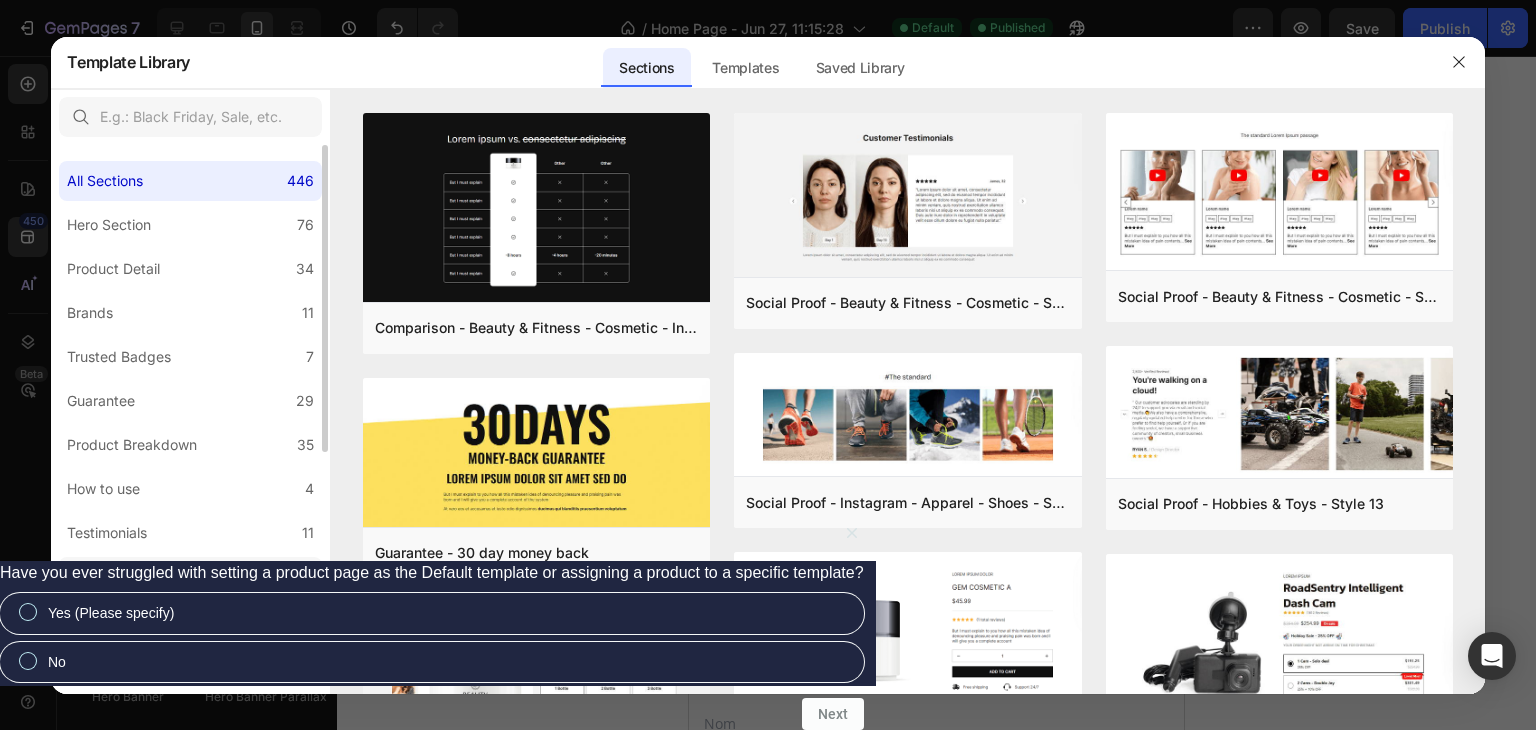 scroll, scrollTop: 100, scrollLeft: 0, axis: vertical 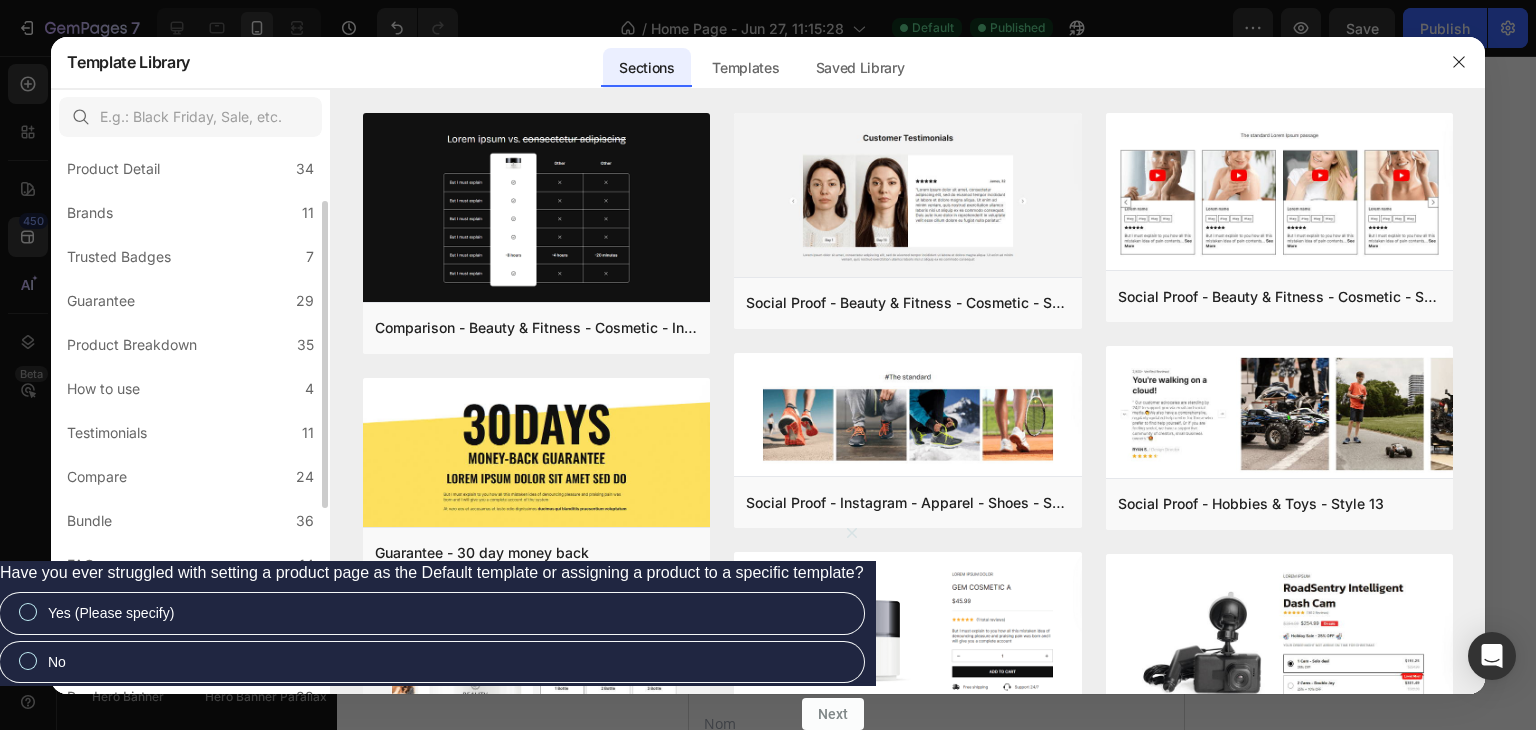 click on "Social Proof" at bounding box center [106, 609] 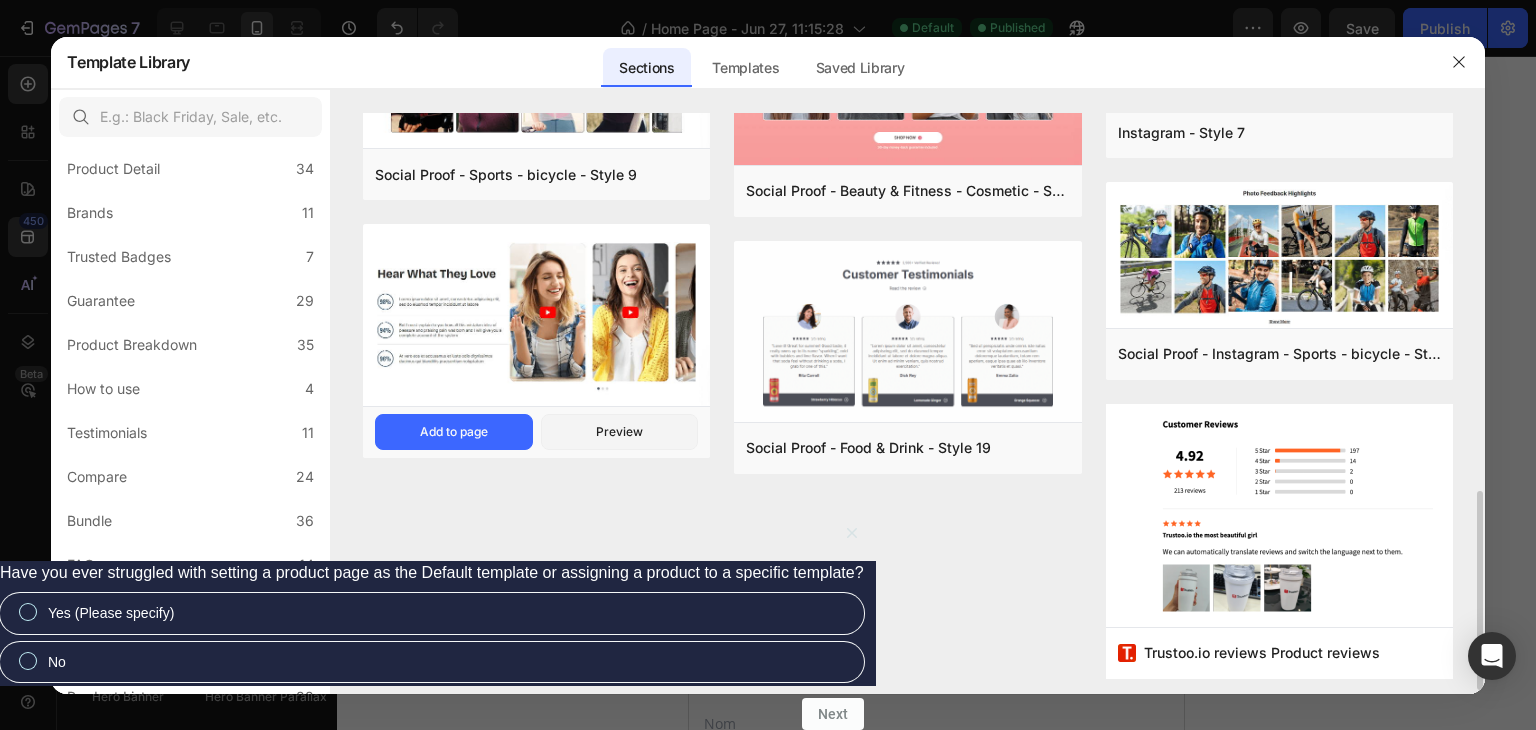 scroll, scrollTop: 800, scrollLeft: 0, axis: vertical 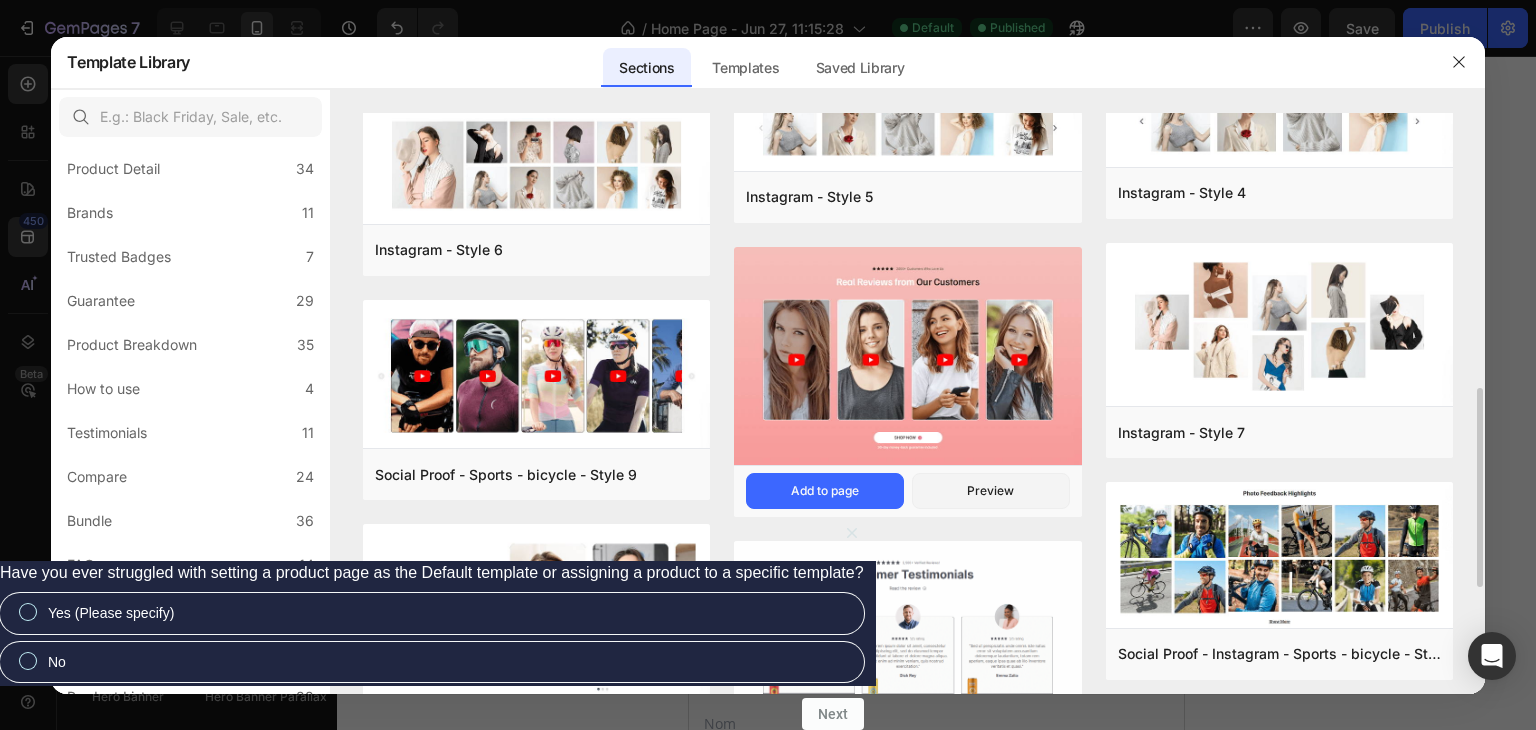 click at bounding box center [907, 358] 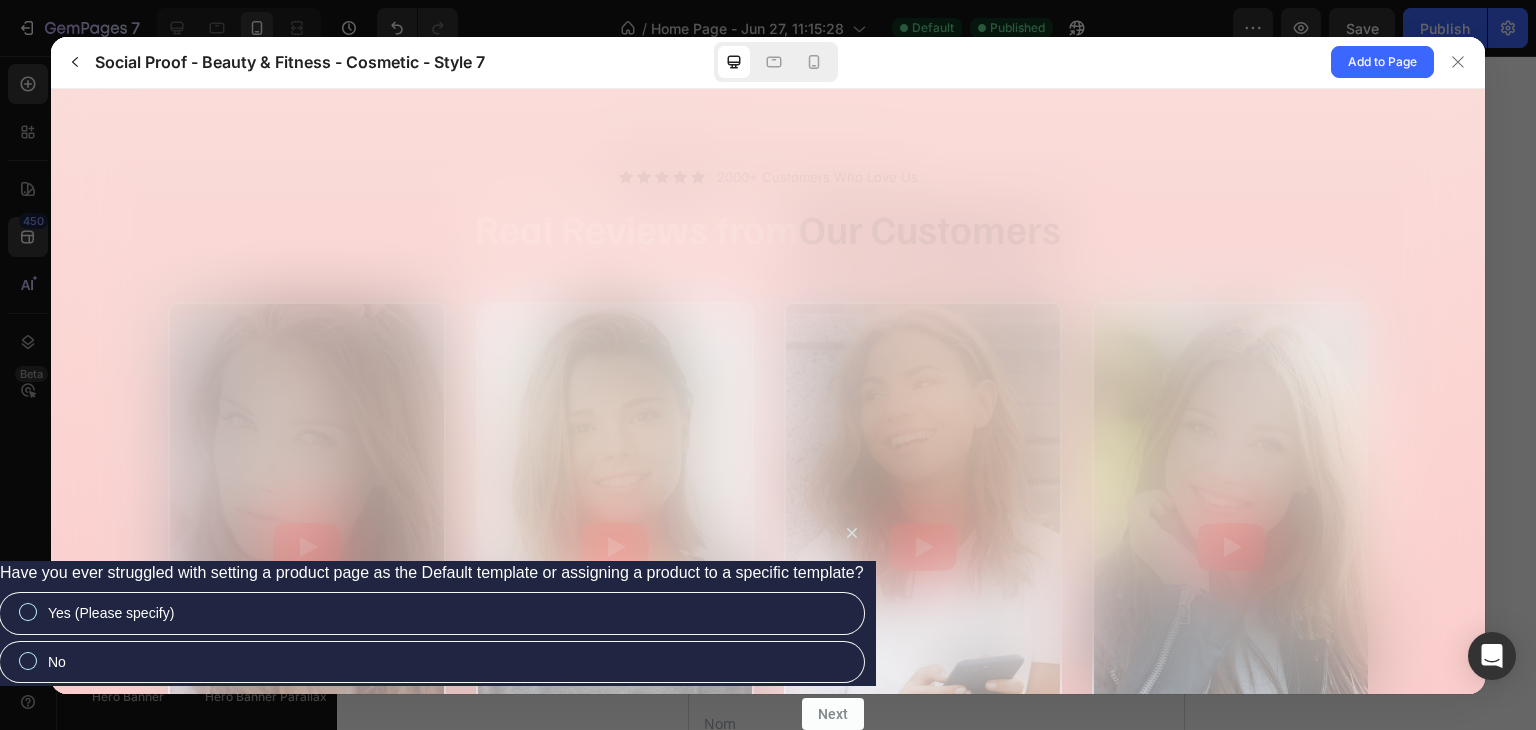 scroll, scrollTop: 0, scrollLeft: 0, axis: both 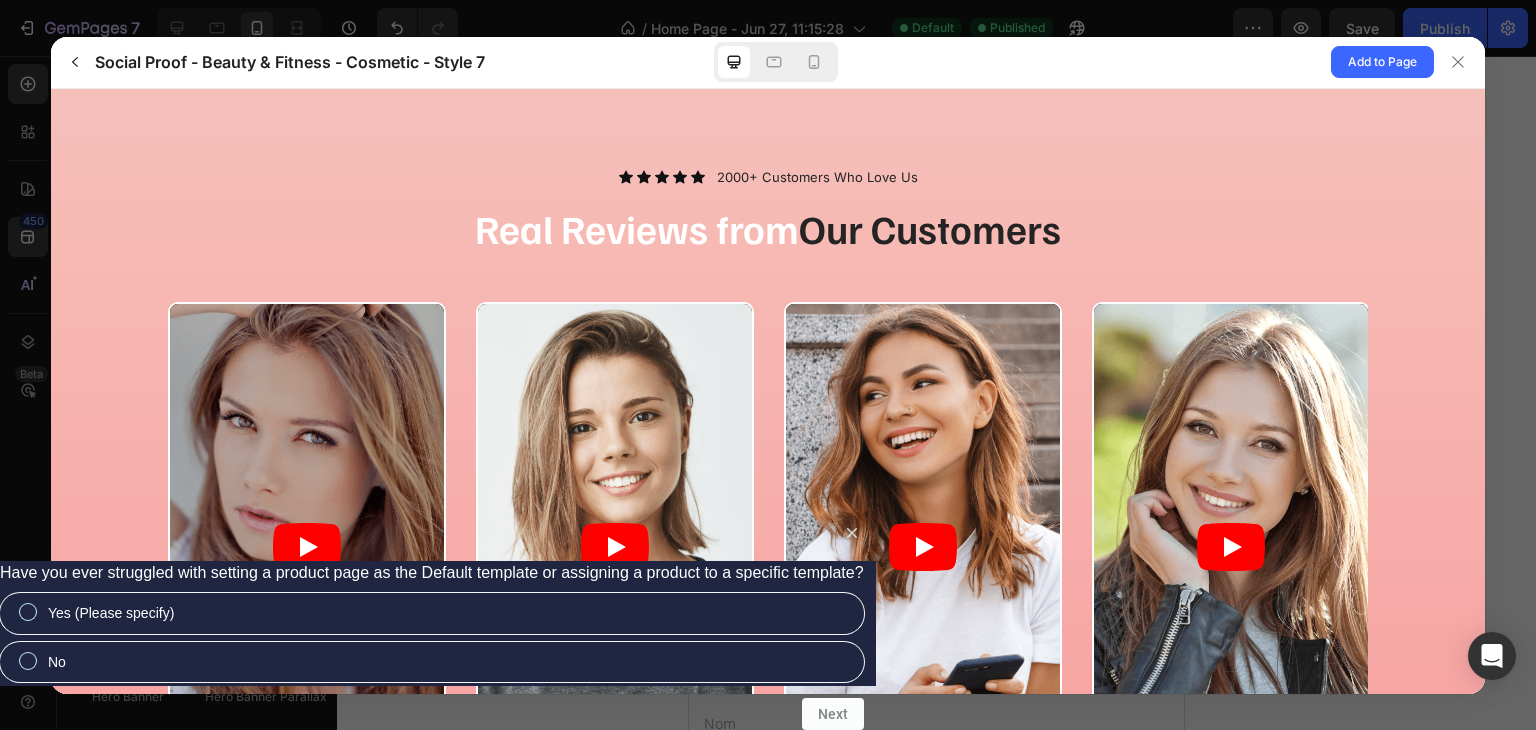 click 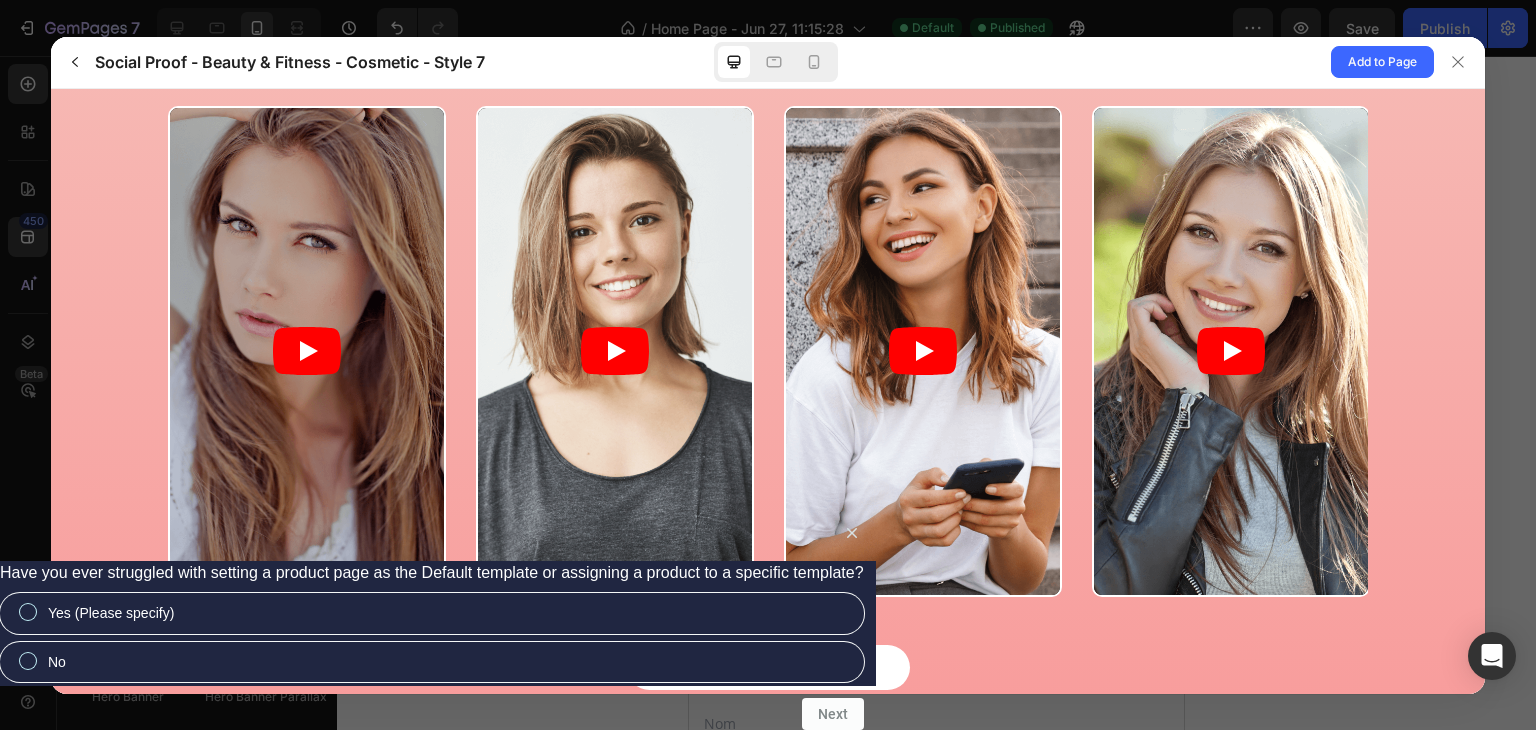 scroll, scrollTop: 200, scrollLeft: 0, axis: vertical 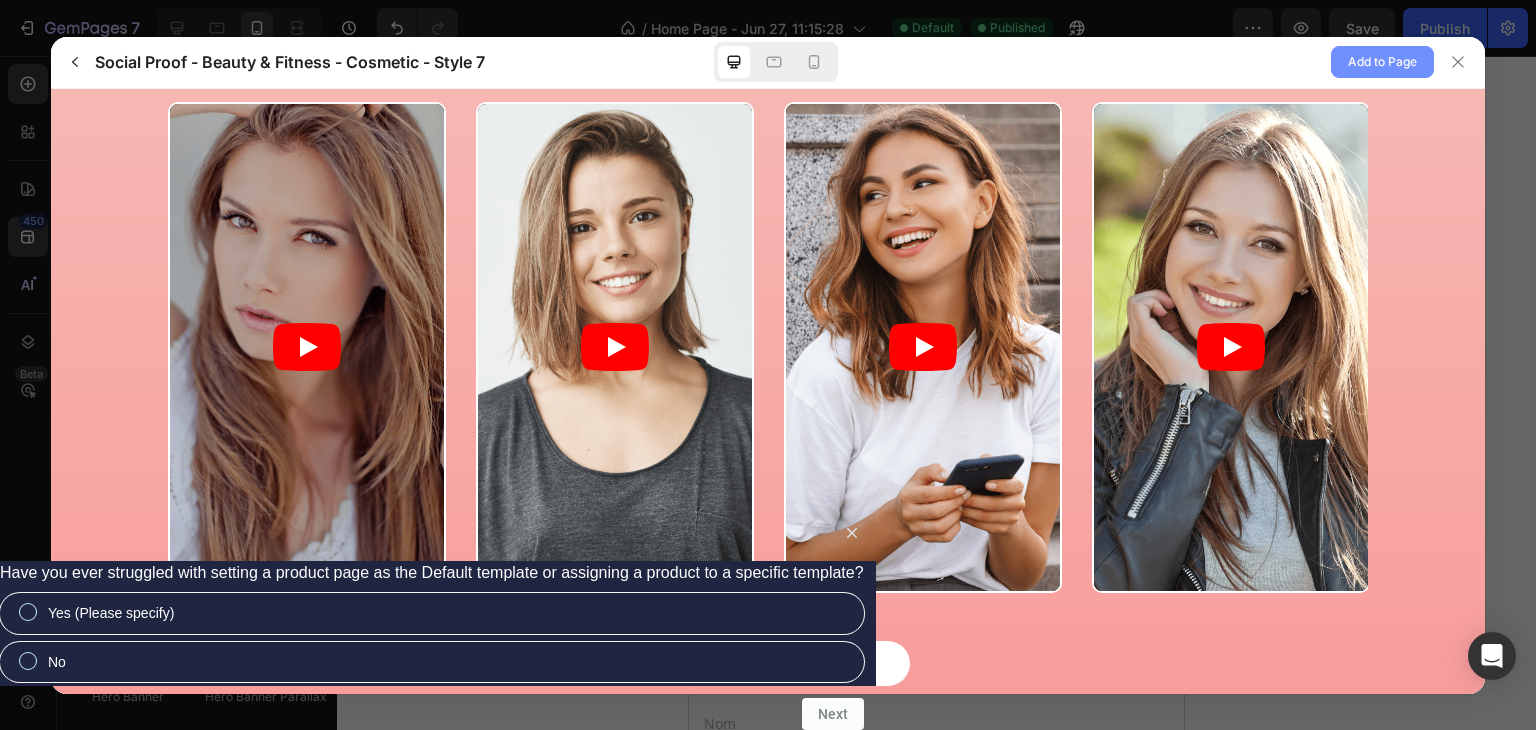 click on "Add to Page" 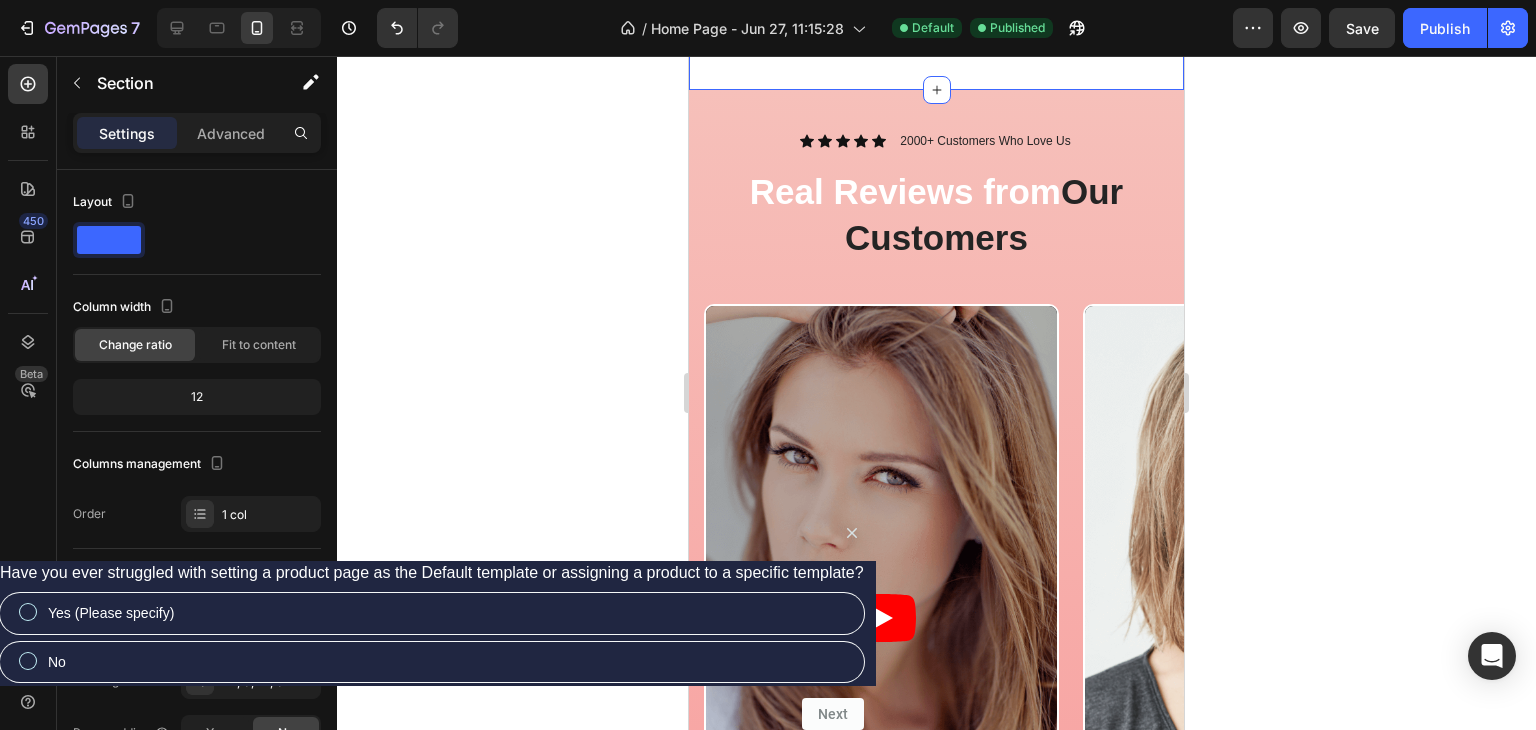 scroll, scrollTop: 7896, scrollLeft: 0, axis: vertical 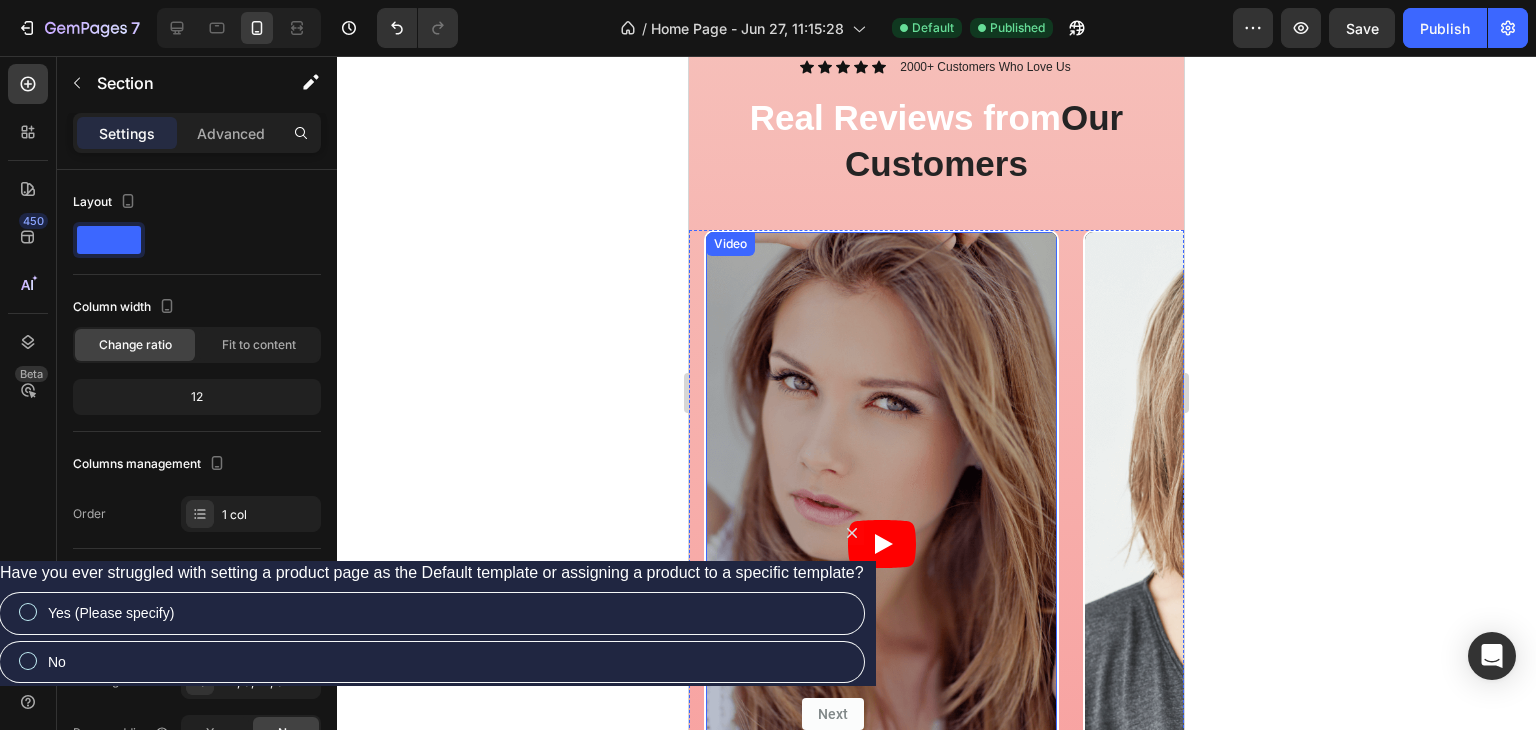 click at bounding box center [881, 544] 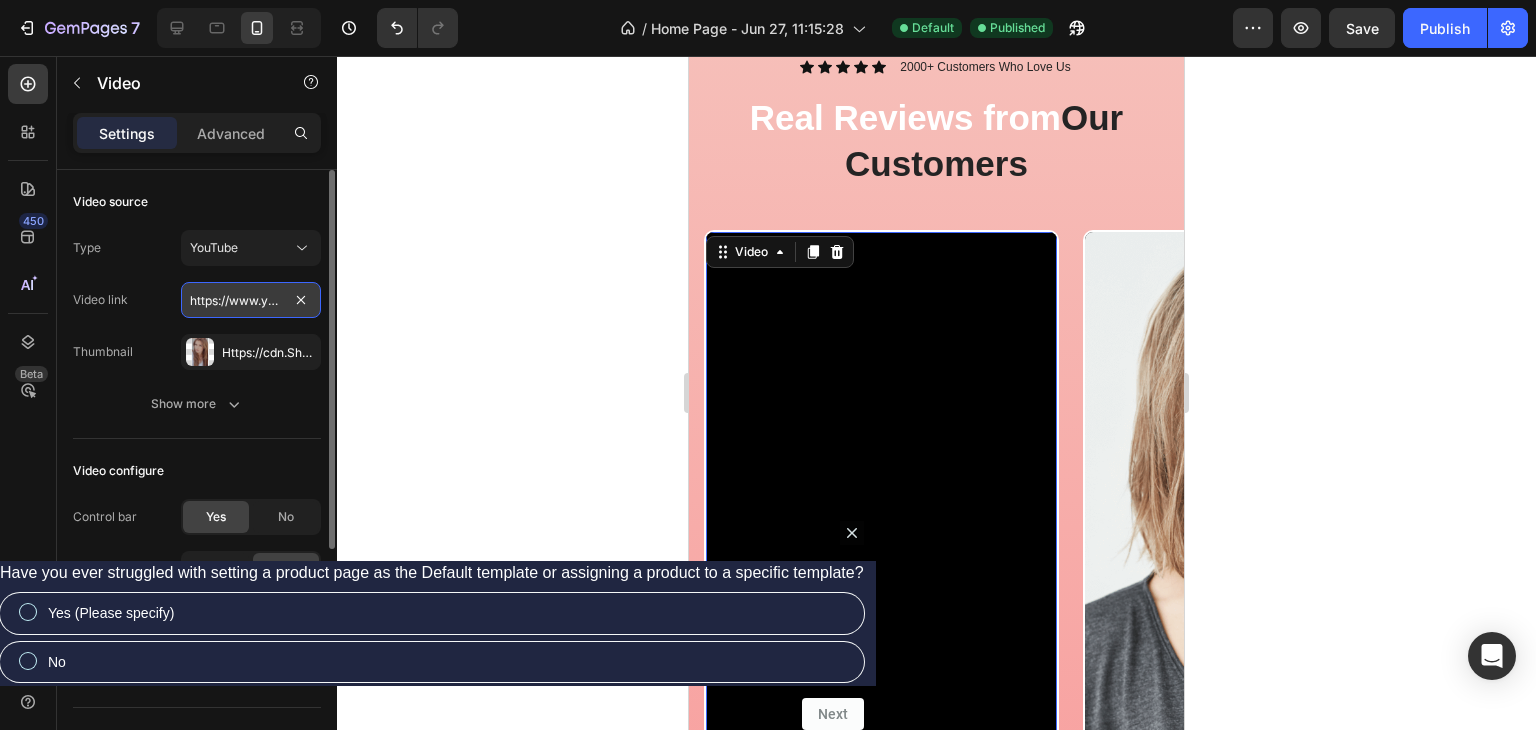 click on "https://www.youtube.com/watch?v=cyzh48XRS4M" at bounding box center (251, 300) 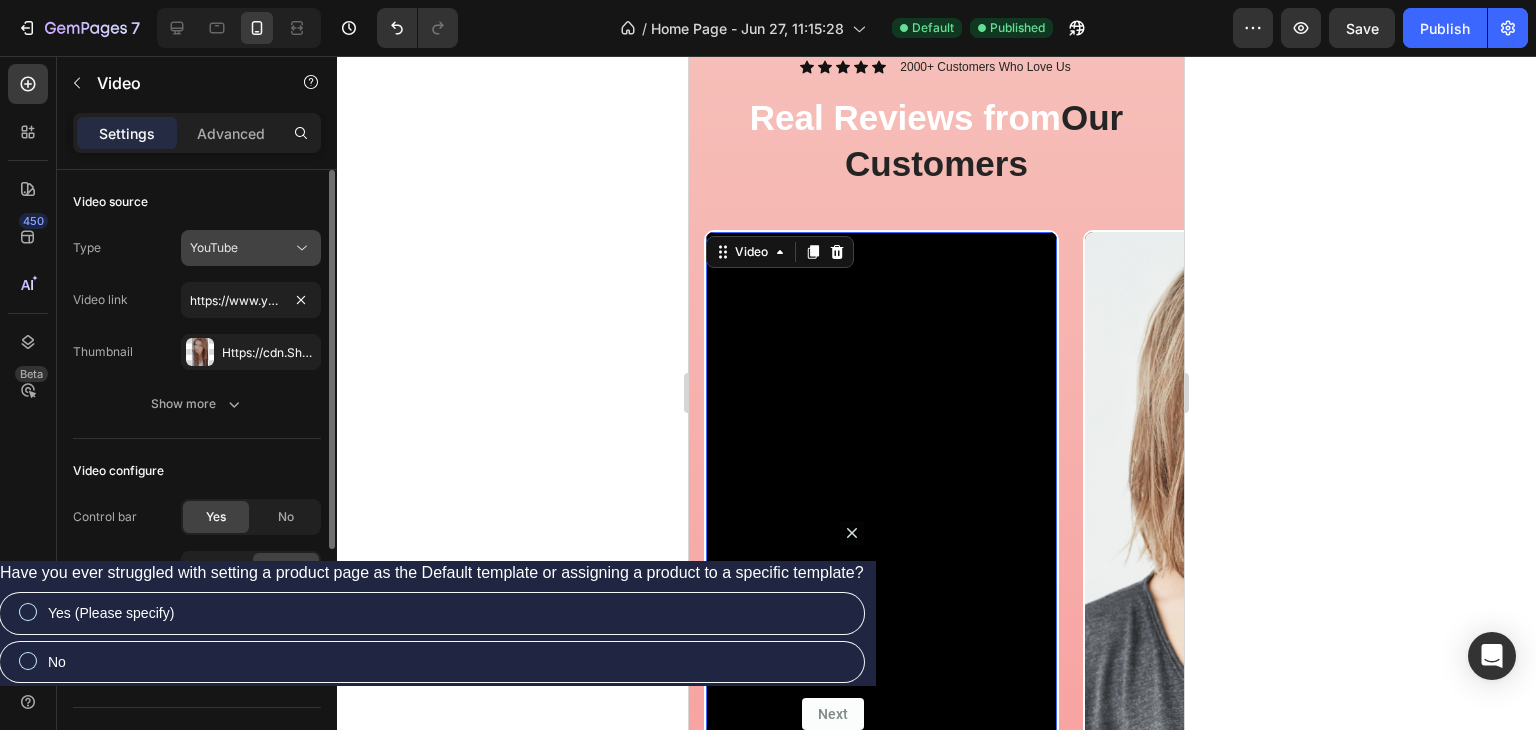 click on "YouTube" at bounding box center (214, 247) 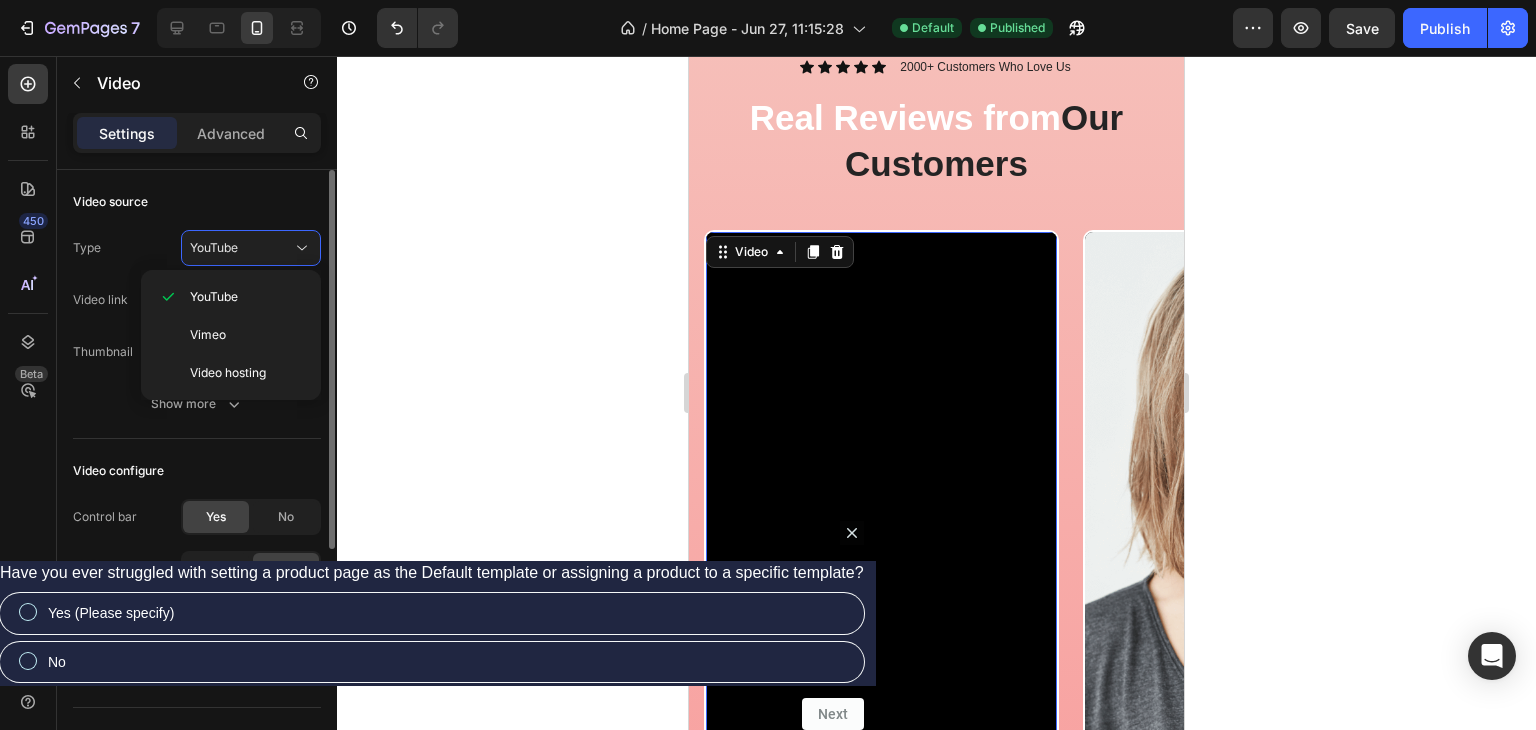 click on "Video source Type YouTube Video link https://www.youtube.com/watch?v=cyzh48XRS4M Thumbnail Https://cdn.Shopify.Com/s/files/1/2005/9307/files/gempages_432750572815254551-3b46d4f9-9fd7-4679-9db4-188b00db92df.Png?V=1715654764 Show more" 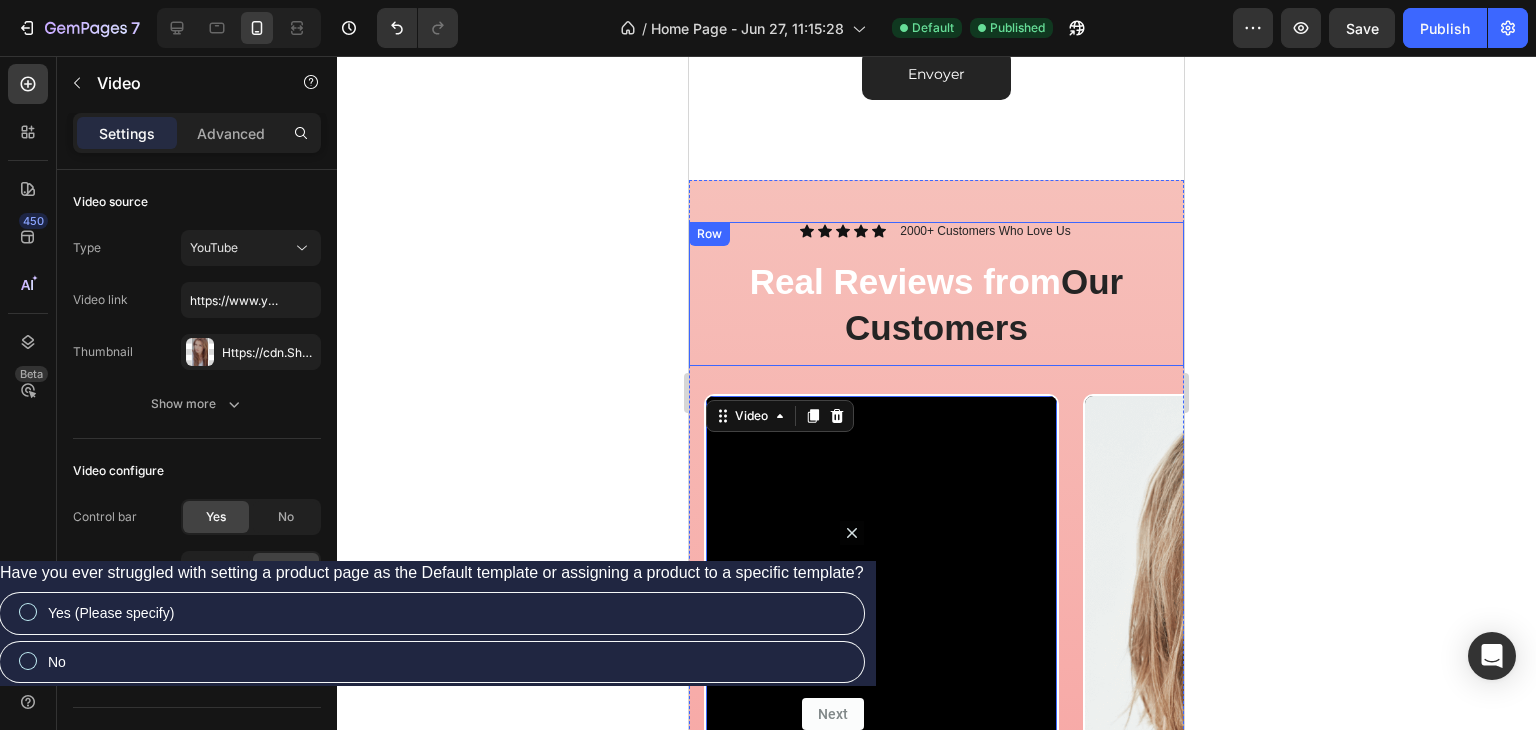 scroll, scrollTop: 7696, scrollLeft: 0, axis: vertical 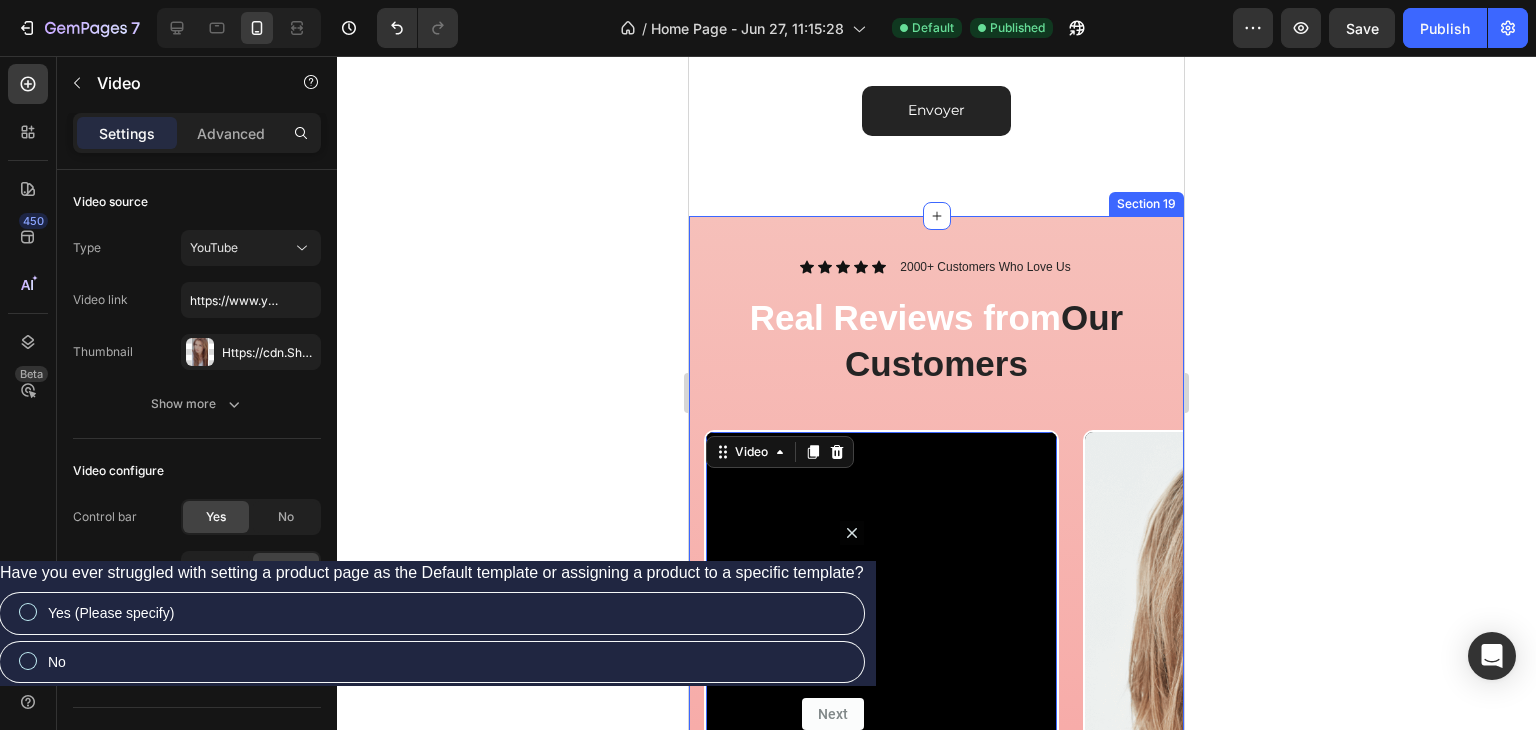 click on "Icon Icon Icon Icon Icon Icon List 2000+ Customers Who Love Us Text Block Row Real Reviews from  Our Customers Heading Row Video   0 Video Video Video Carousel
SHOP NOW Button 30-day money-back guarantee included  Text Block Row Section 19" at bounding box center (936, 714) 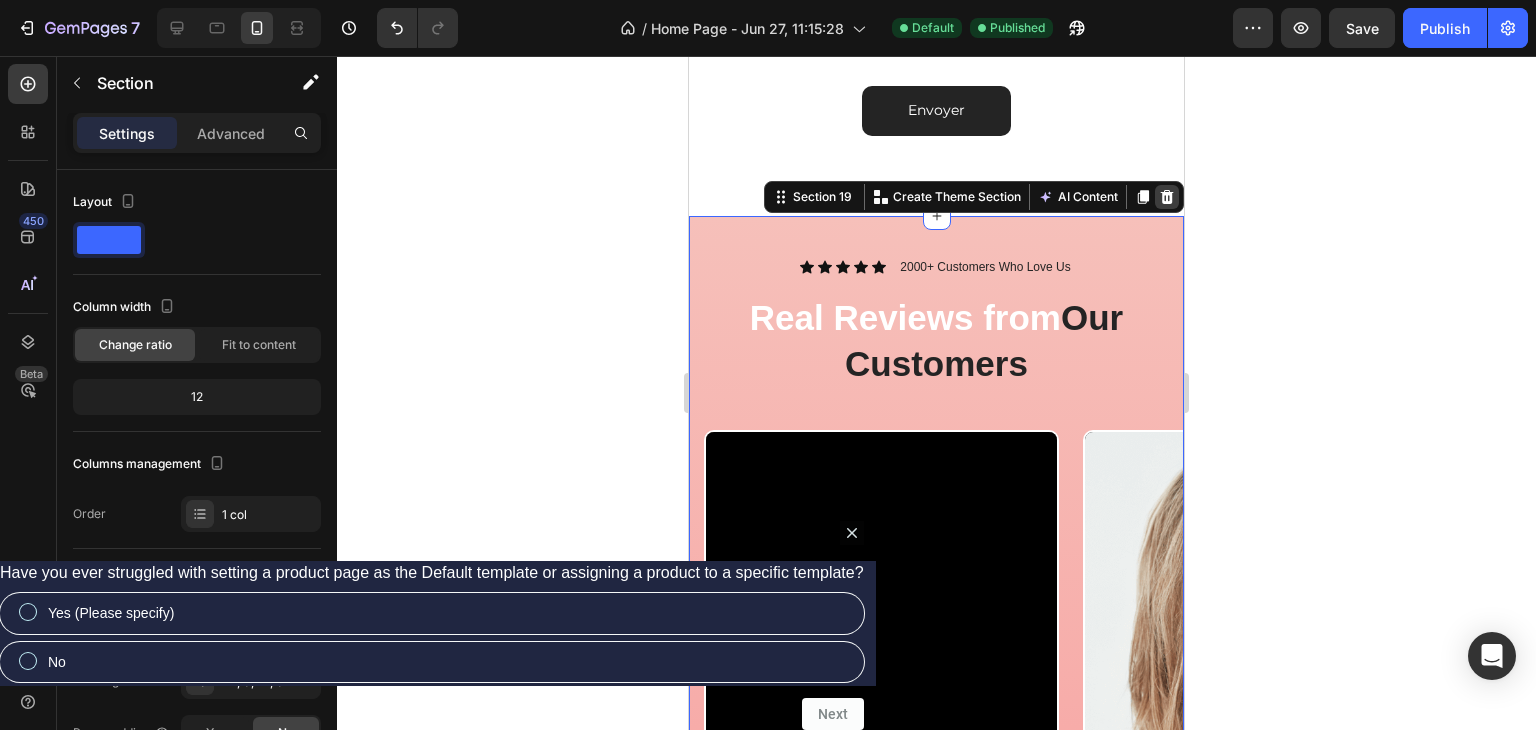 click at bounding box center (1167, 197) 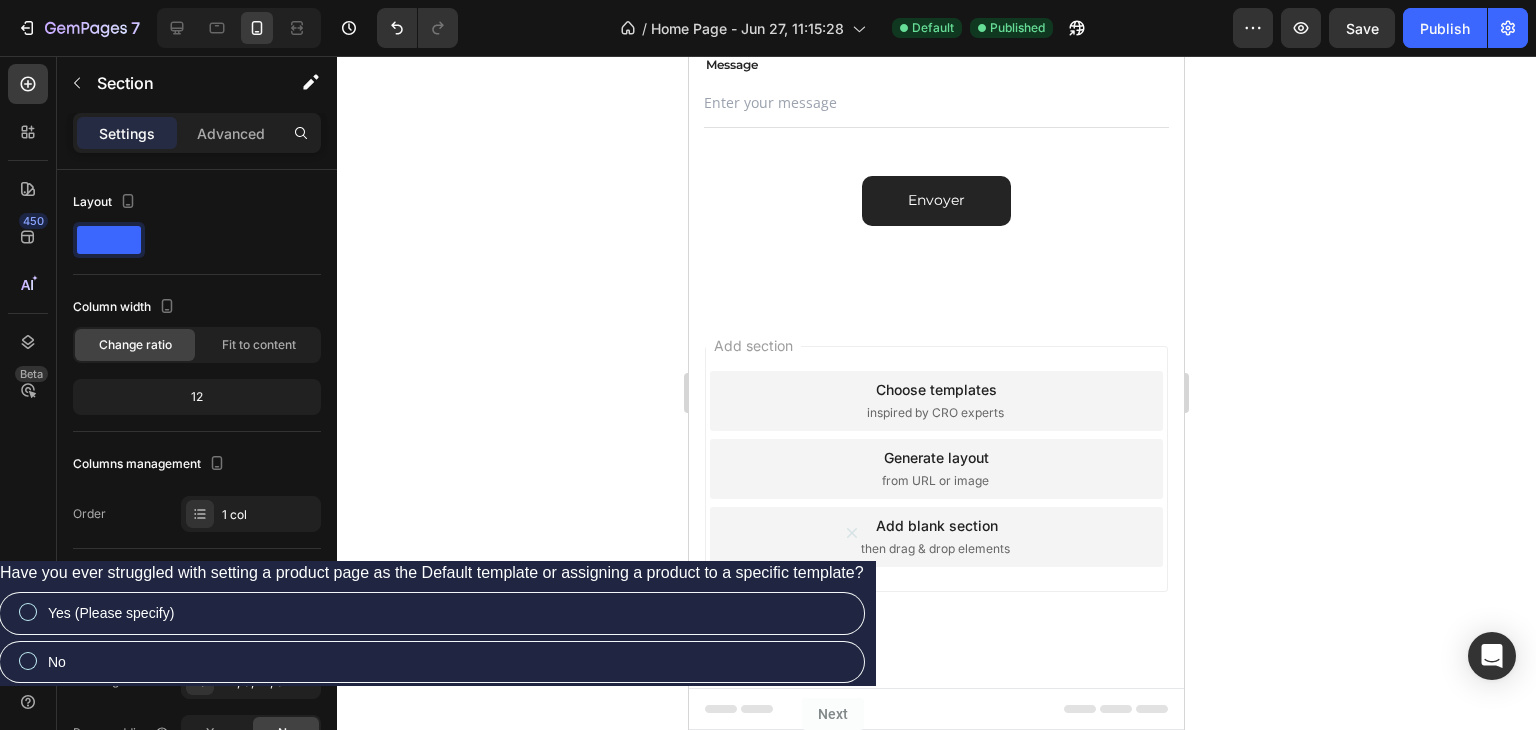 scroll, scrollTop: 7645, scrollLeft: 0, axis: vertical 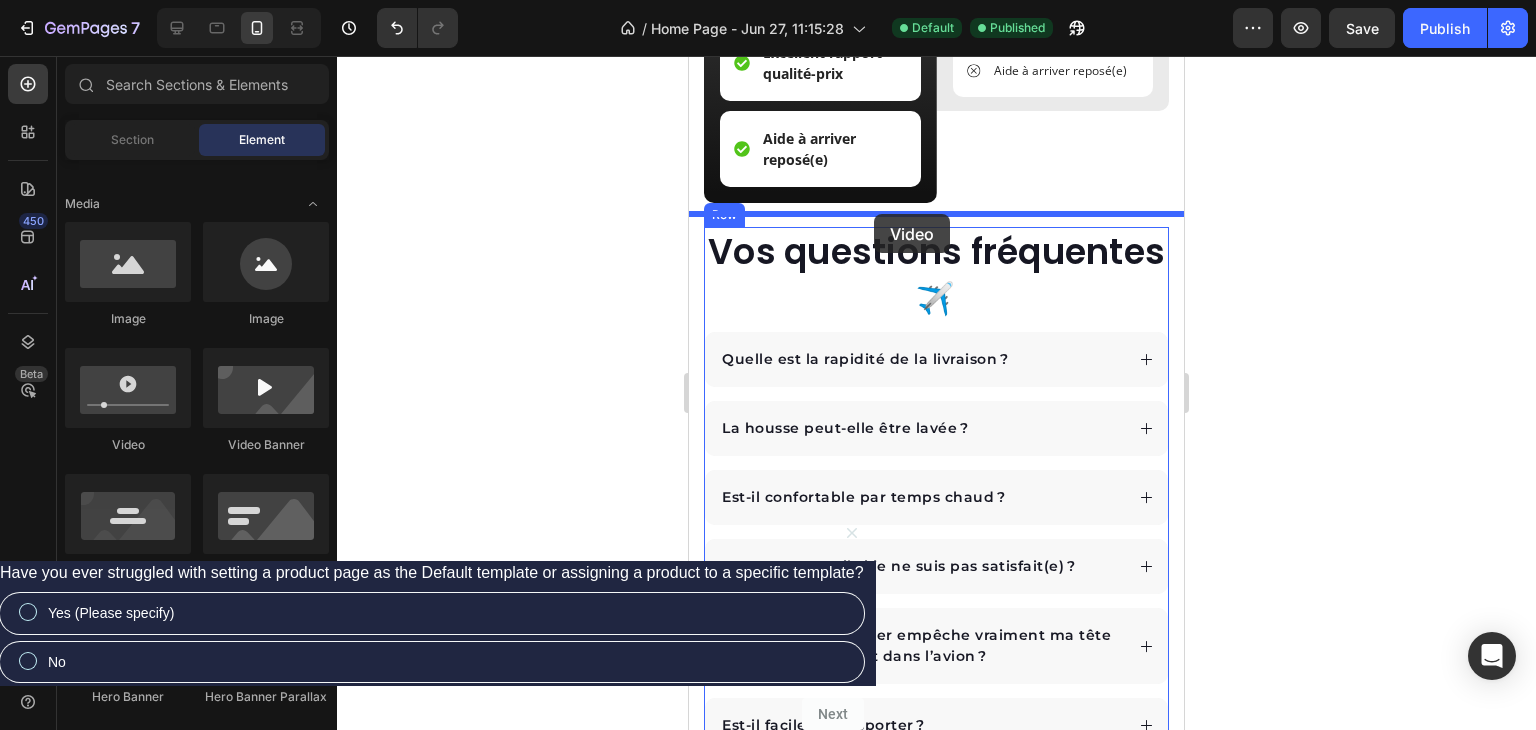 drag, startPoint x: 835, startPoint y: 448, endPoint x: 872, endPoint y: 217, distance: 233.94444 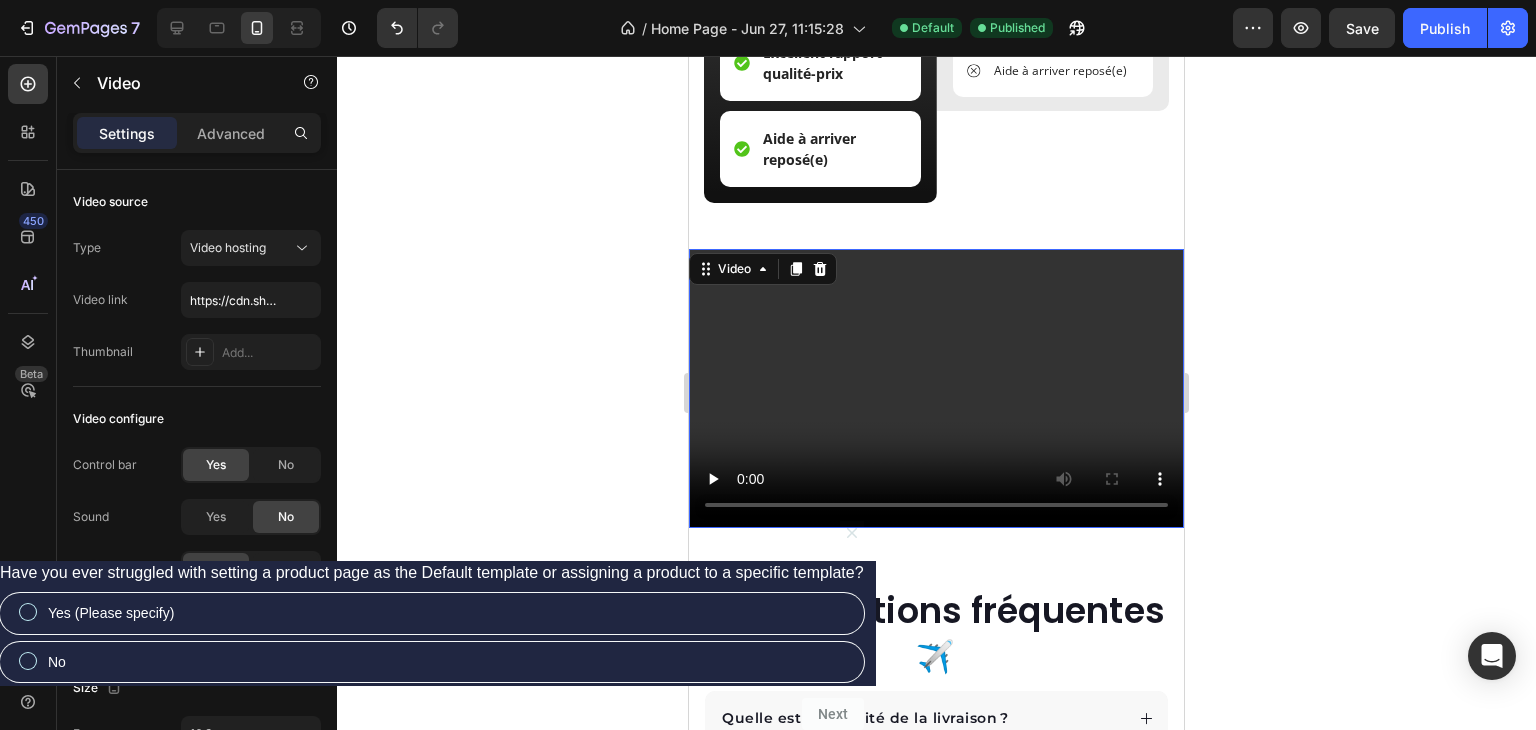 click 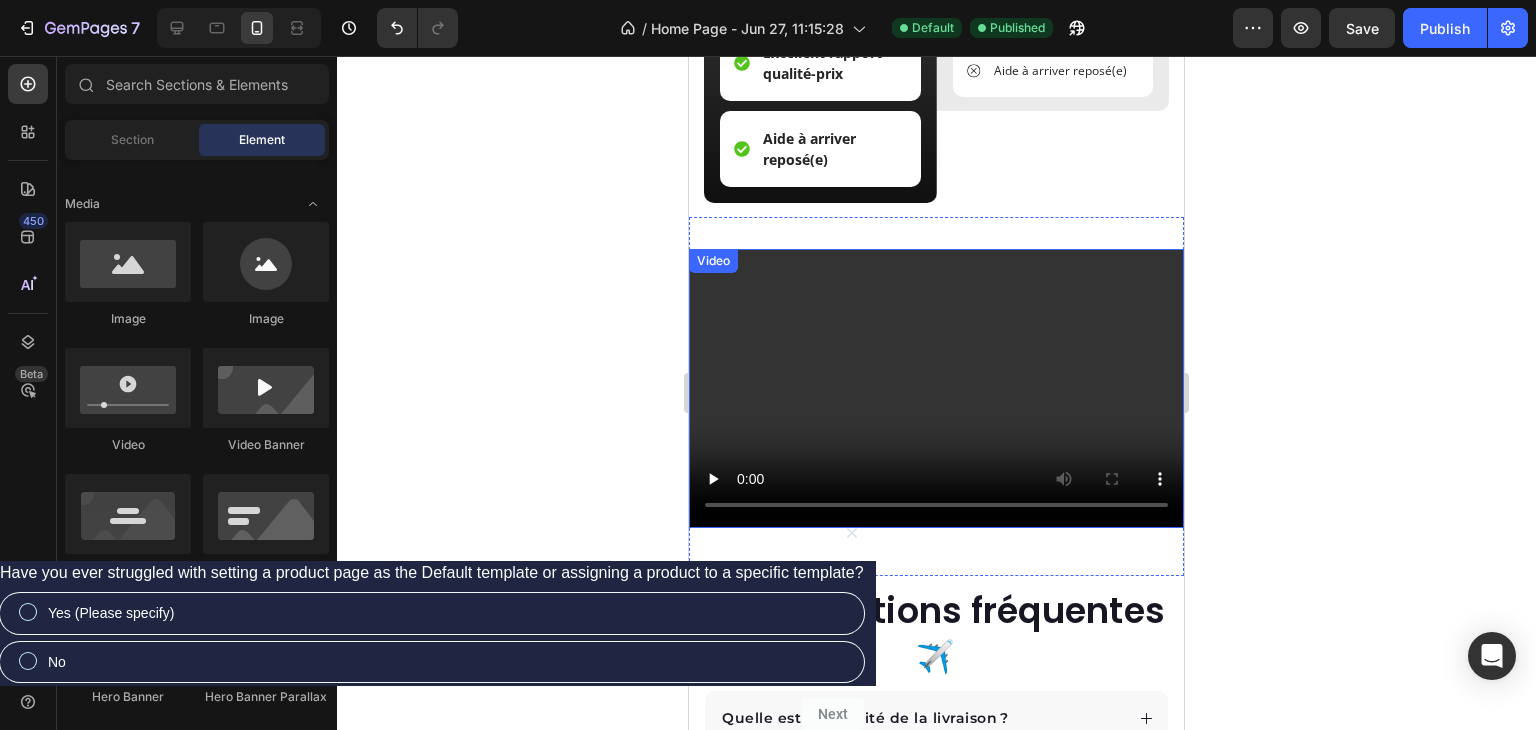 click at bounding box center [936, 388] 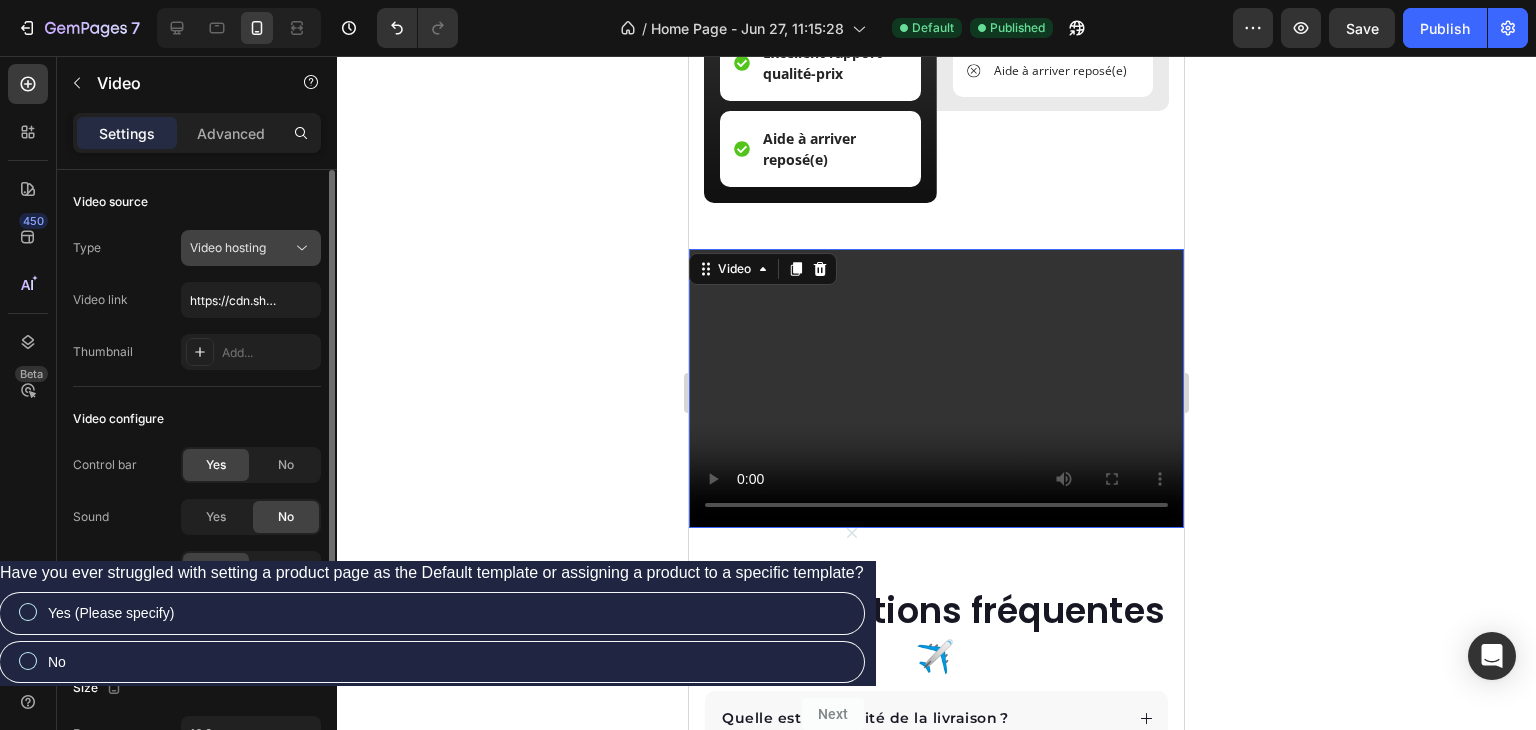 click on "Video hosting" at bounding box center (228, 247) 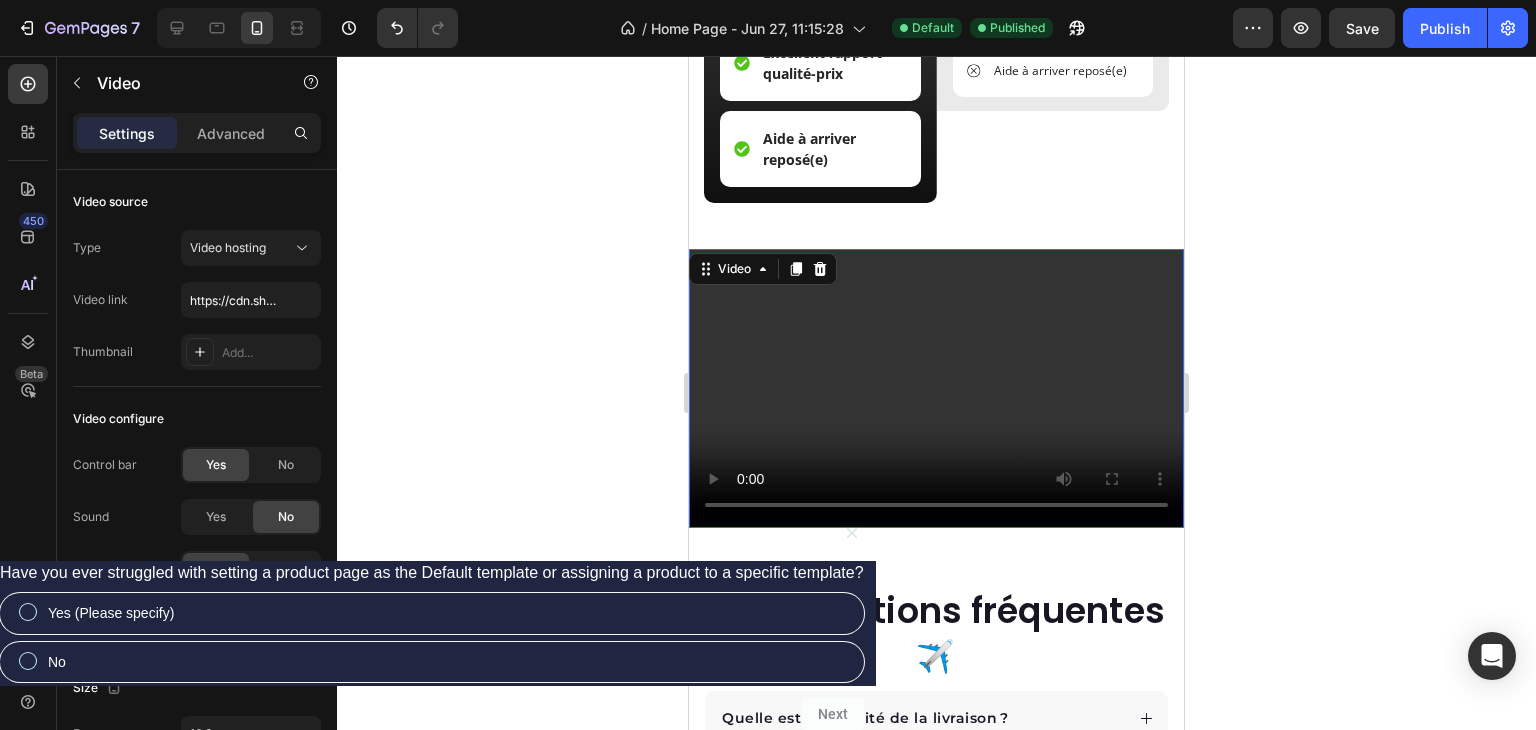 click 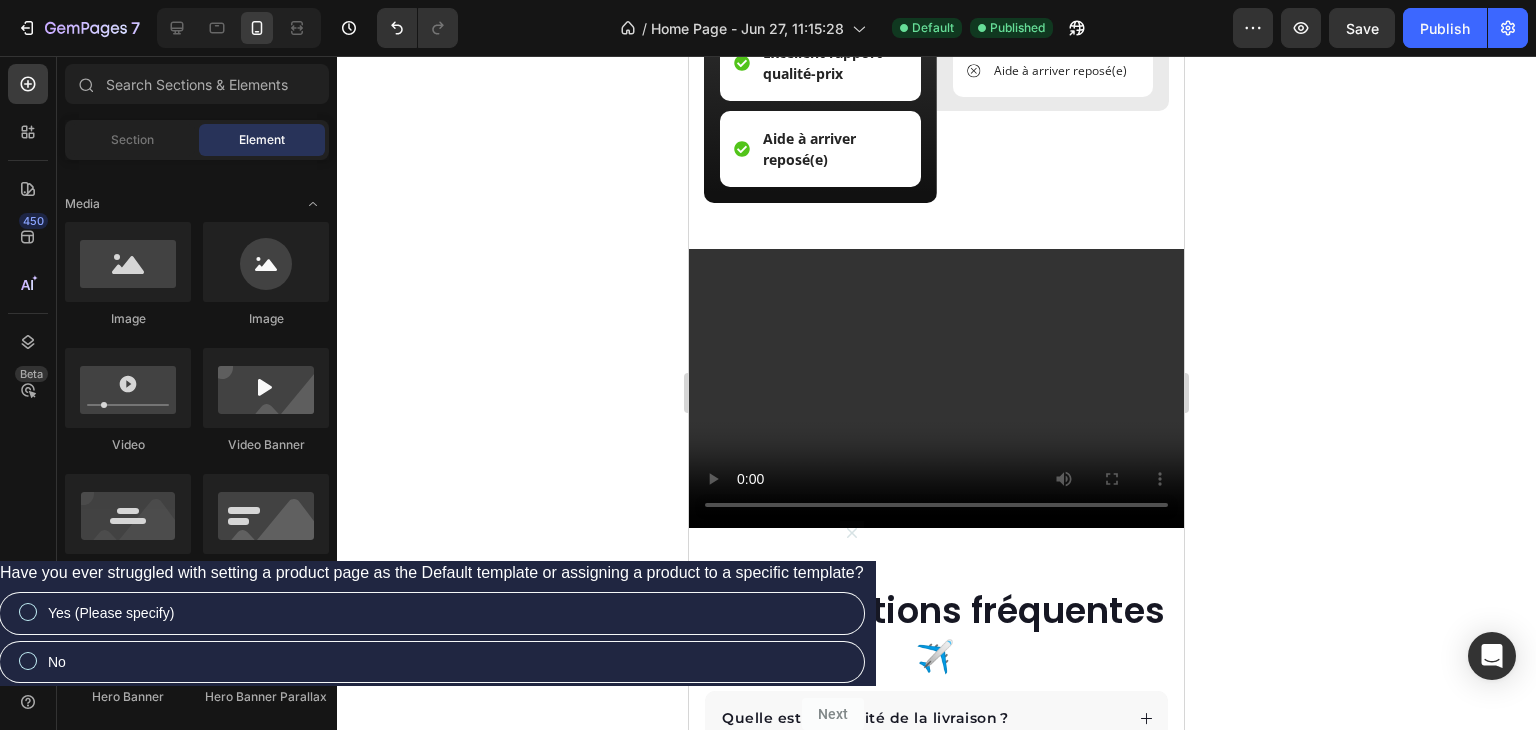 click at bounding box center (936, 388) 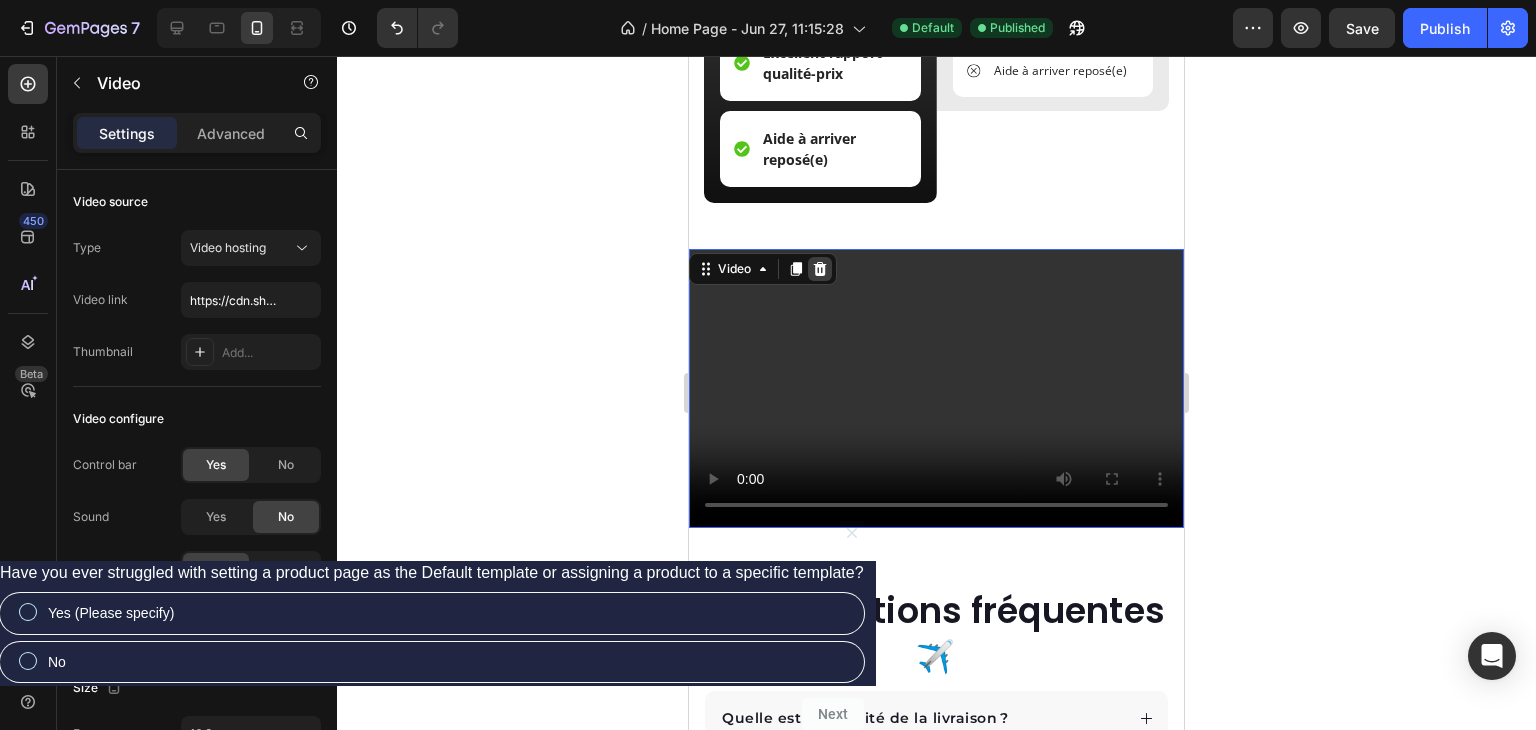 click at bounding box center [820, 269] 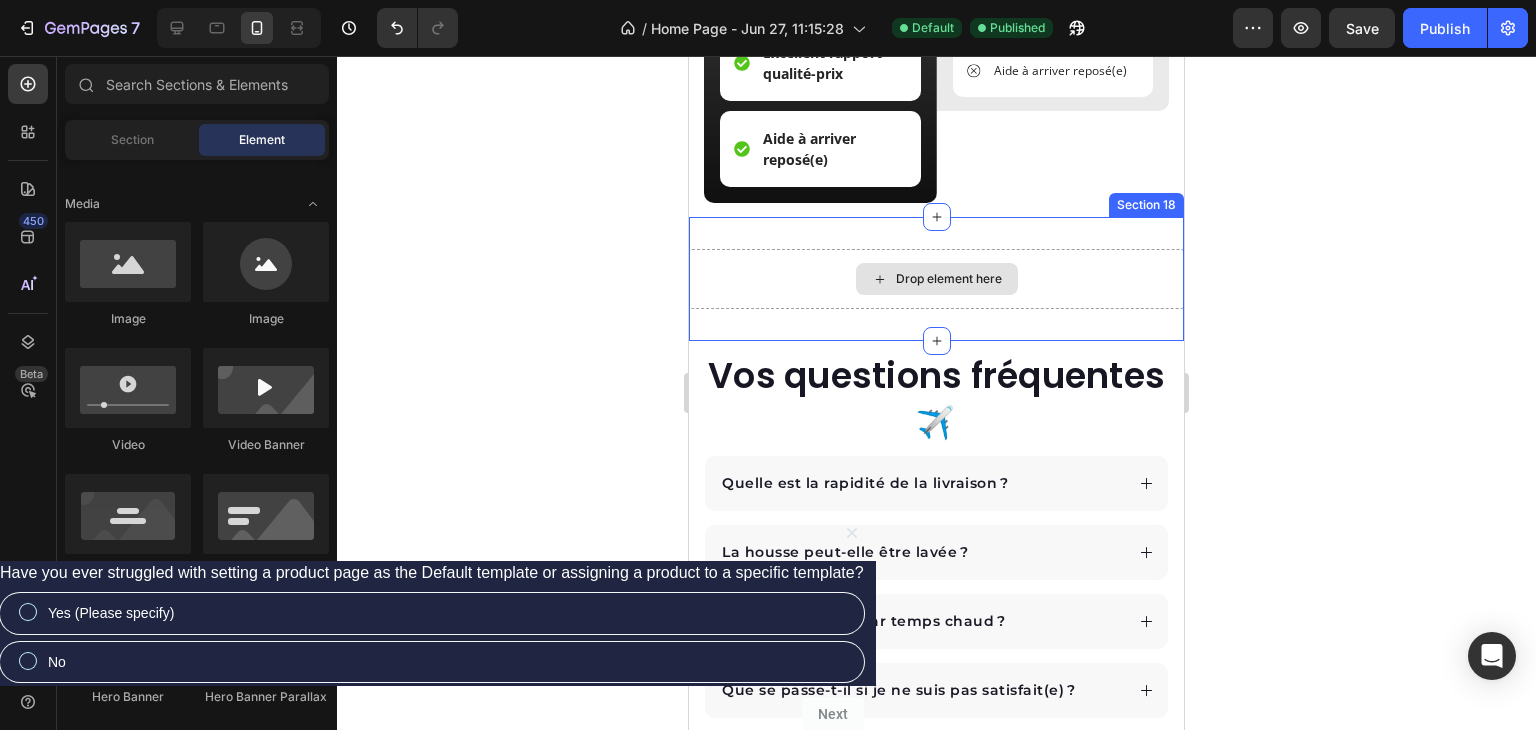 click on "Drop element here" at bounding box center [936, 279] 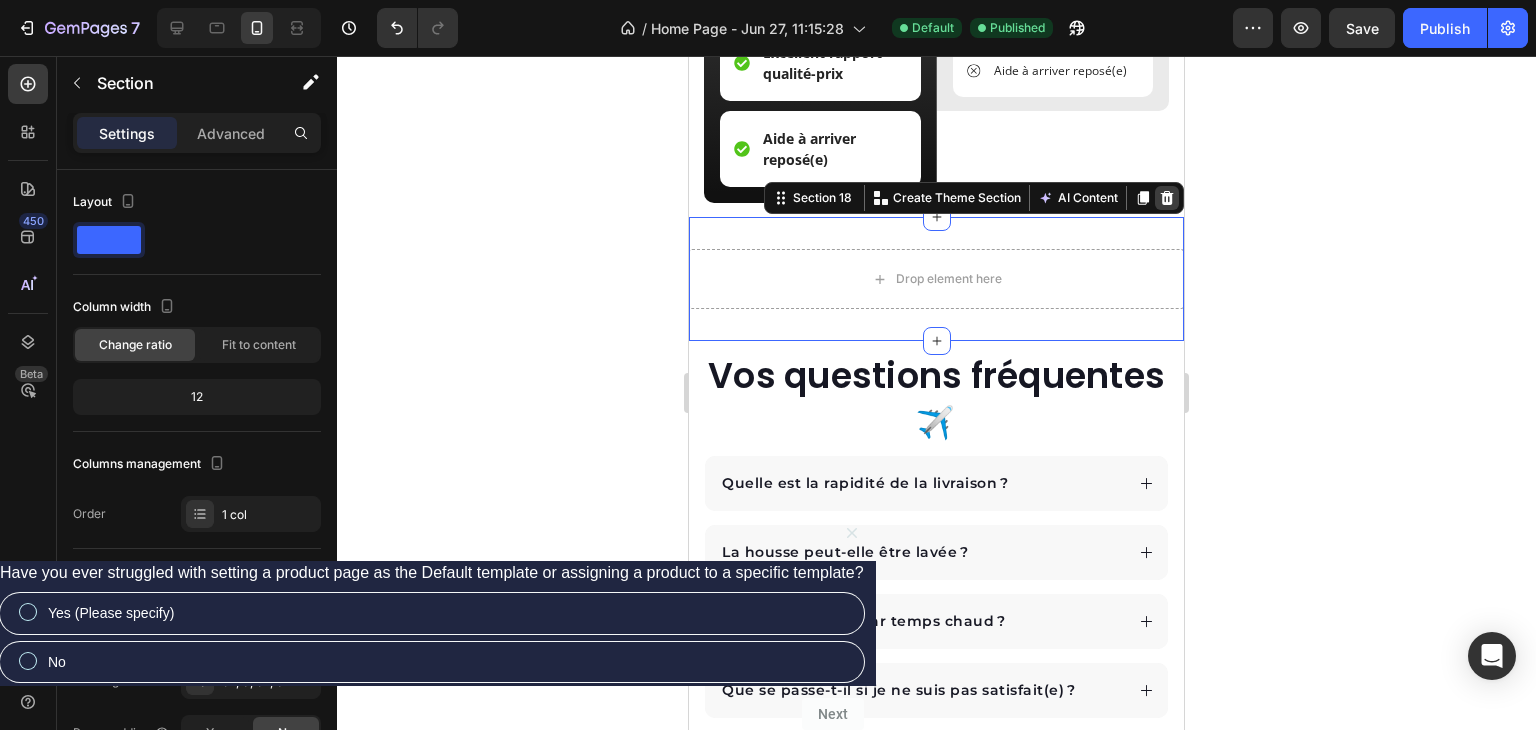 click 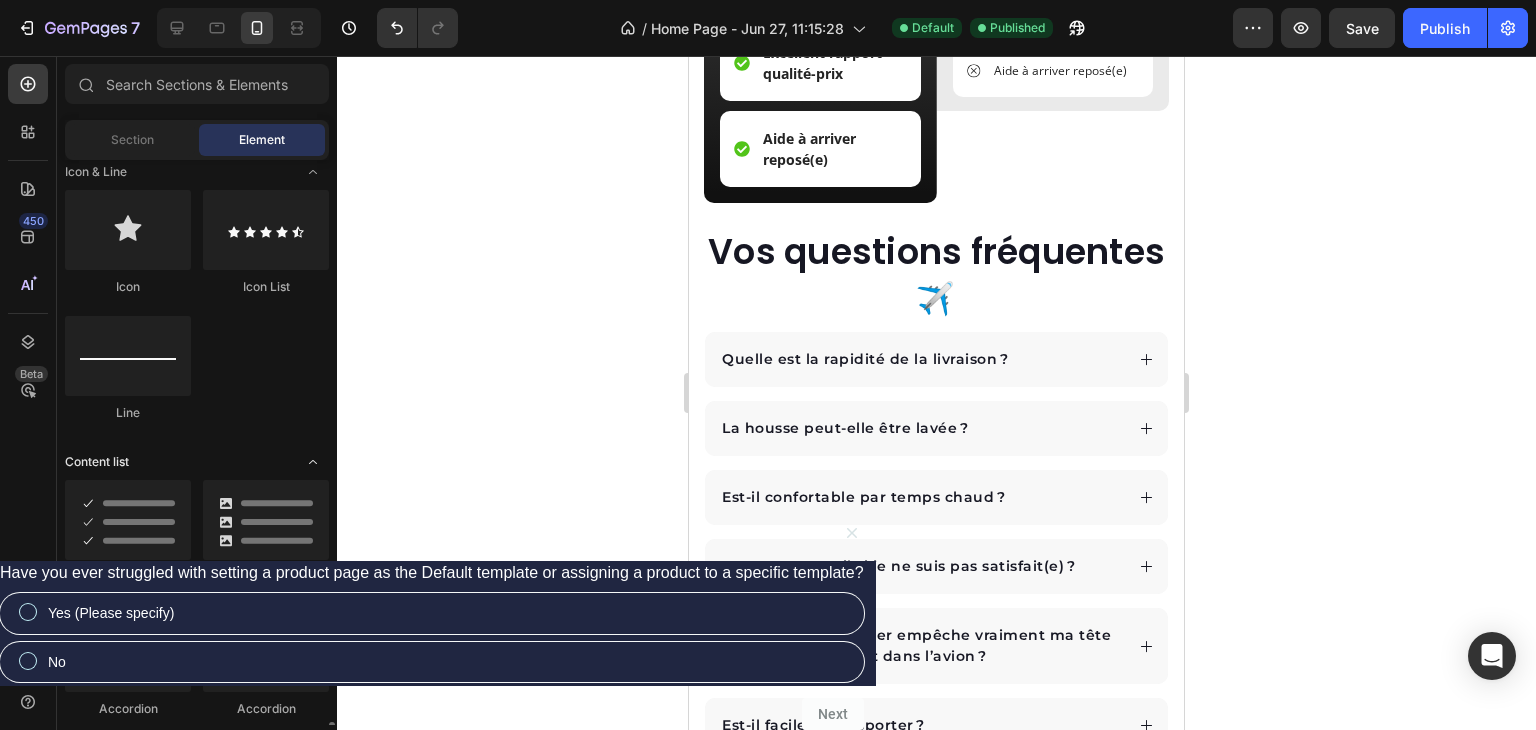 scroll, scrollTop: 1700, scrollLeft: 0, axis: vertical 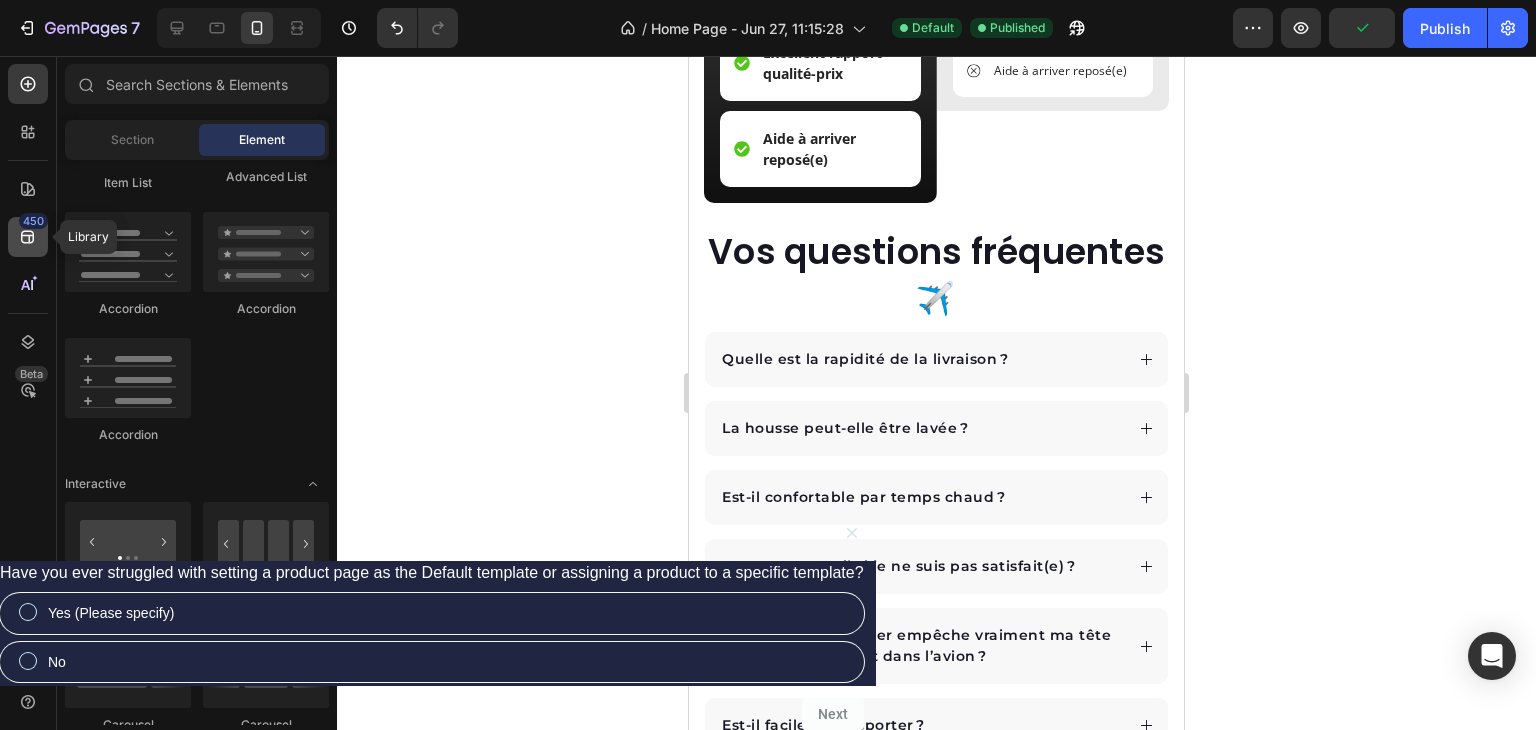 click on "450" 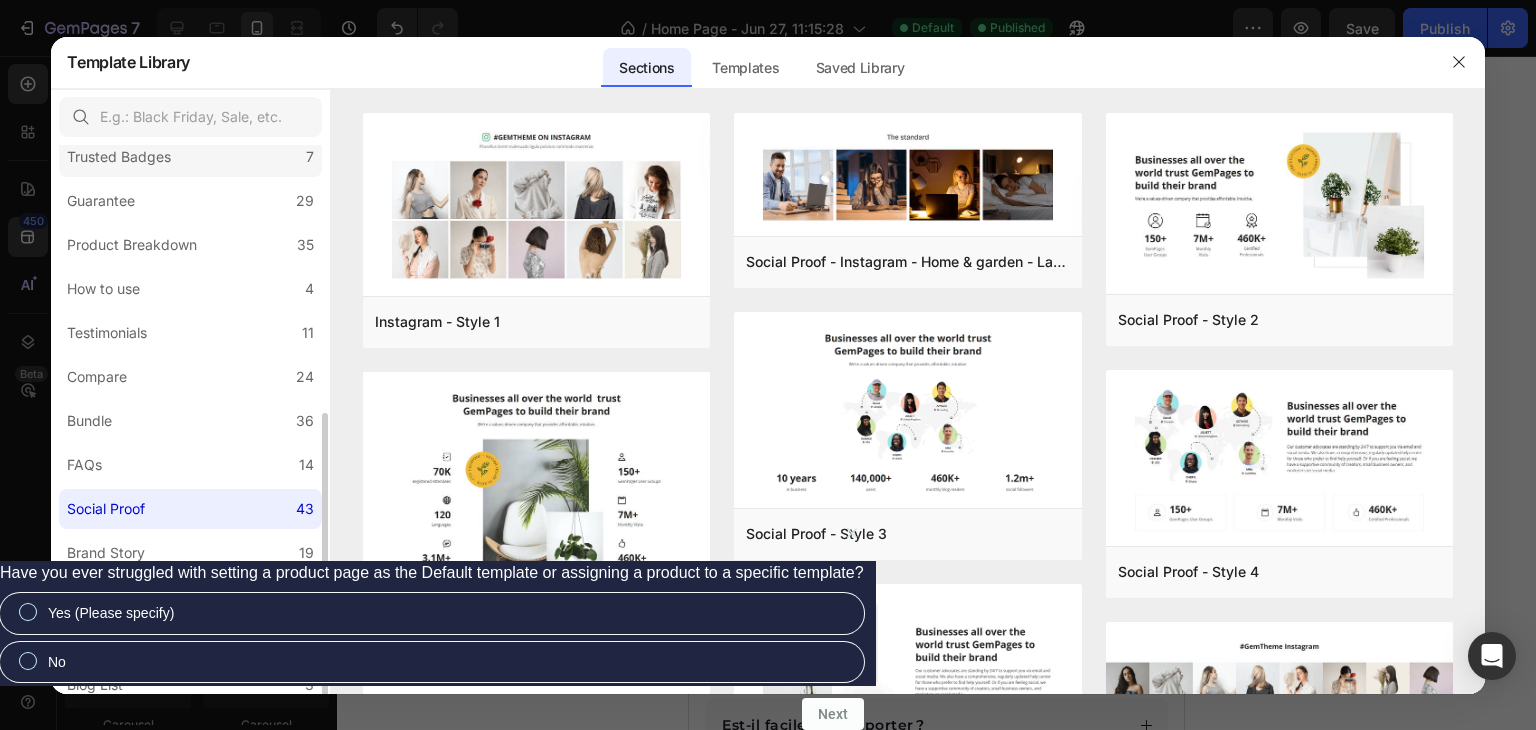 scroll, scrollTop: 300, scrollLeft: 0, axis: vertical 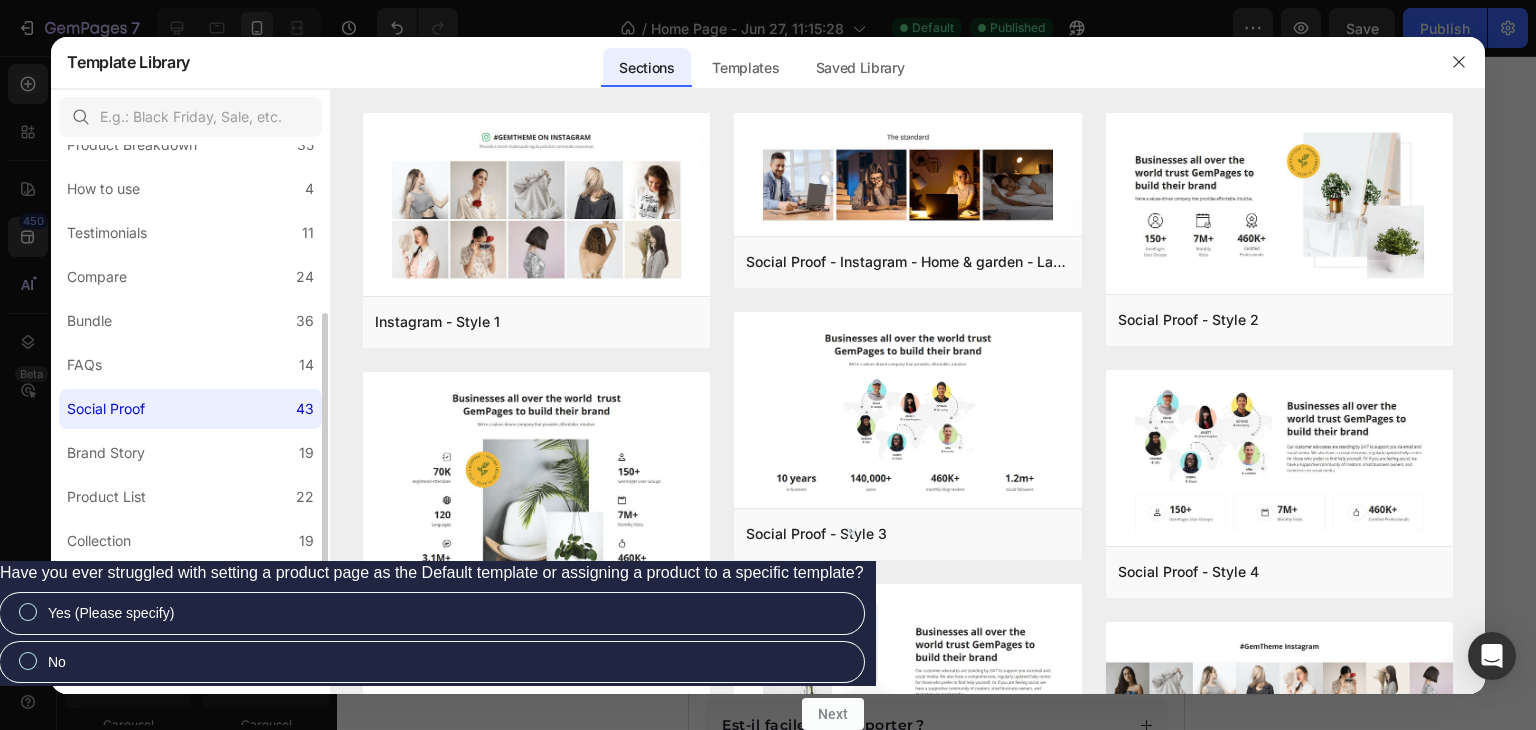 click on "Social Proof" at bounding box center [106, 409] 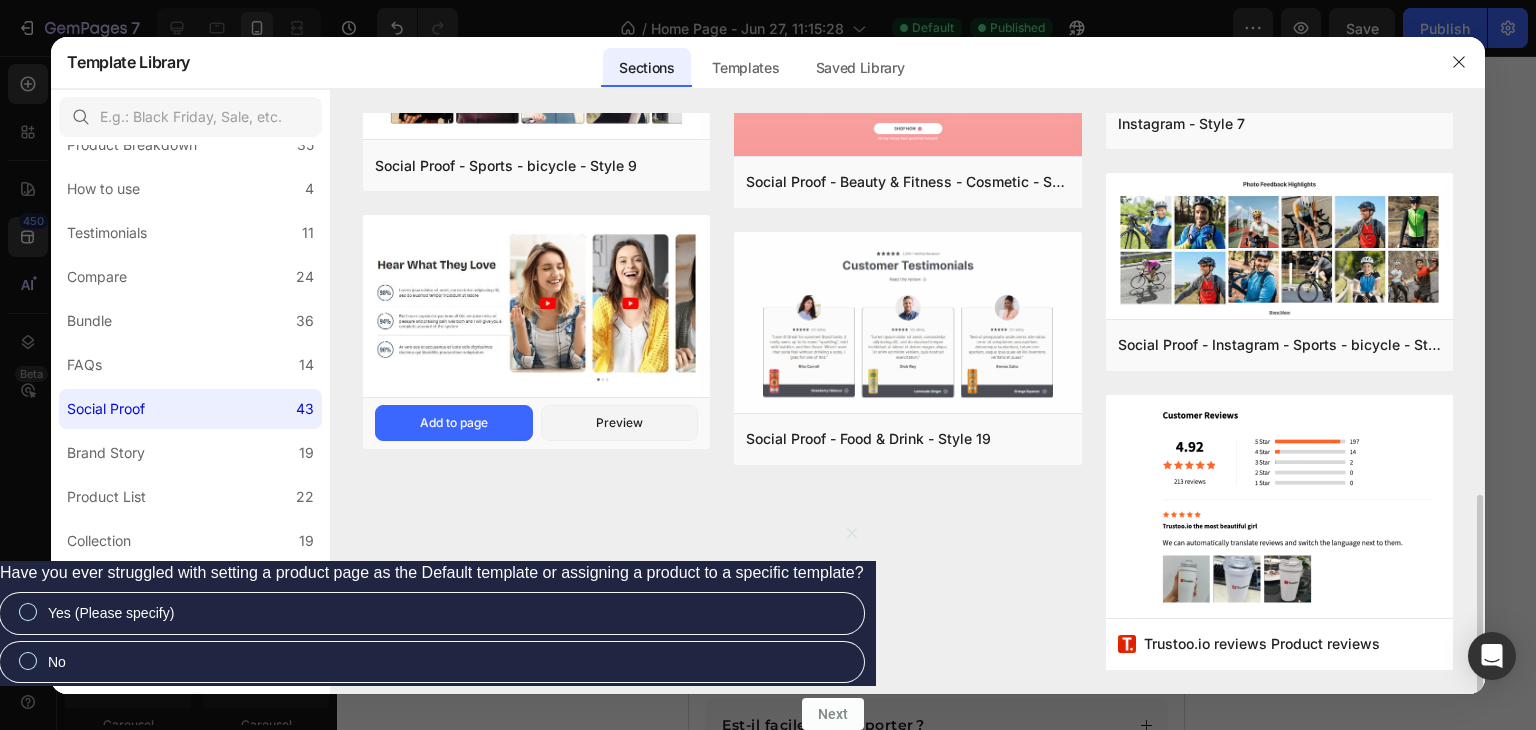 scroll, scrollTop: 709, scrollLeft: 0, axis: vertical 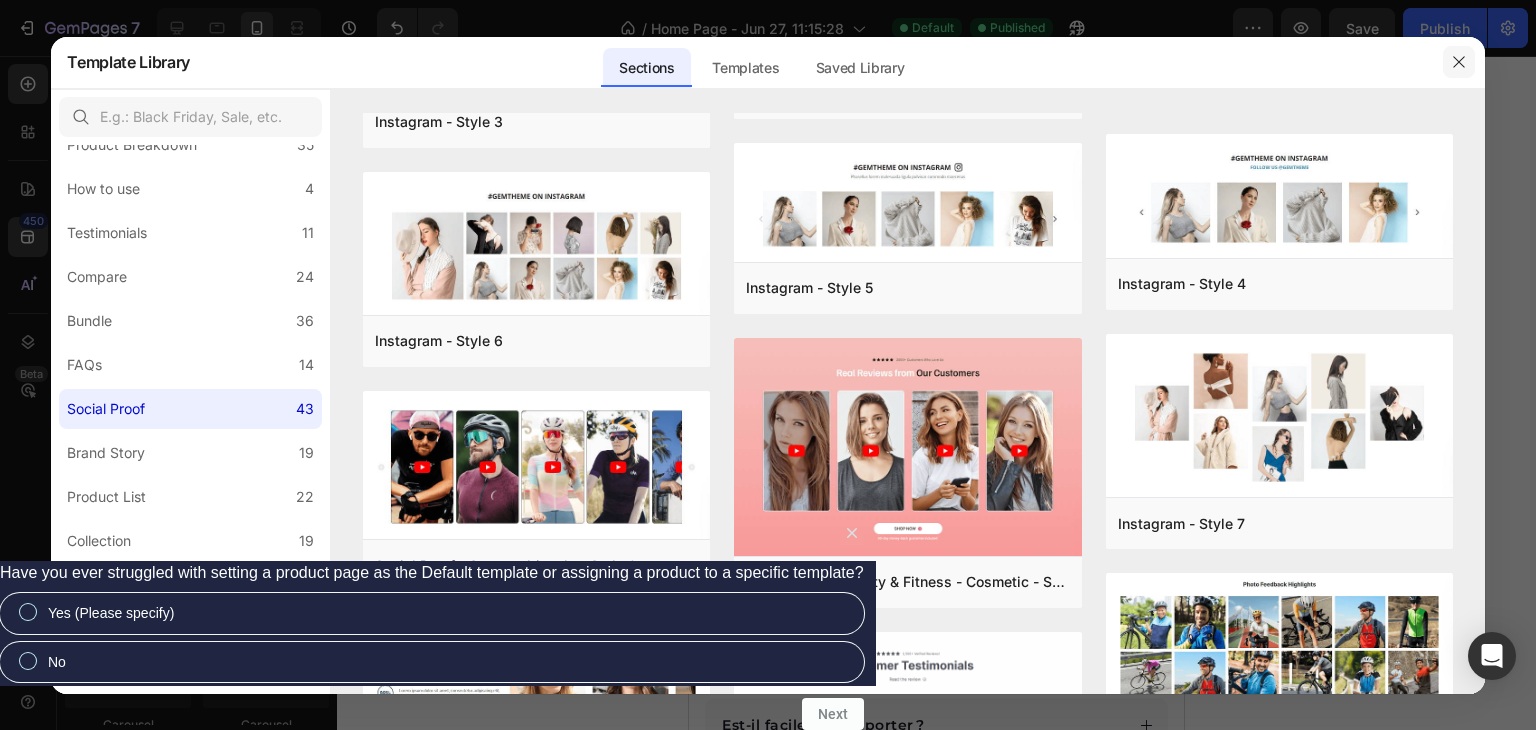 click 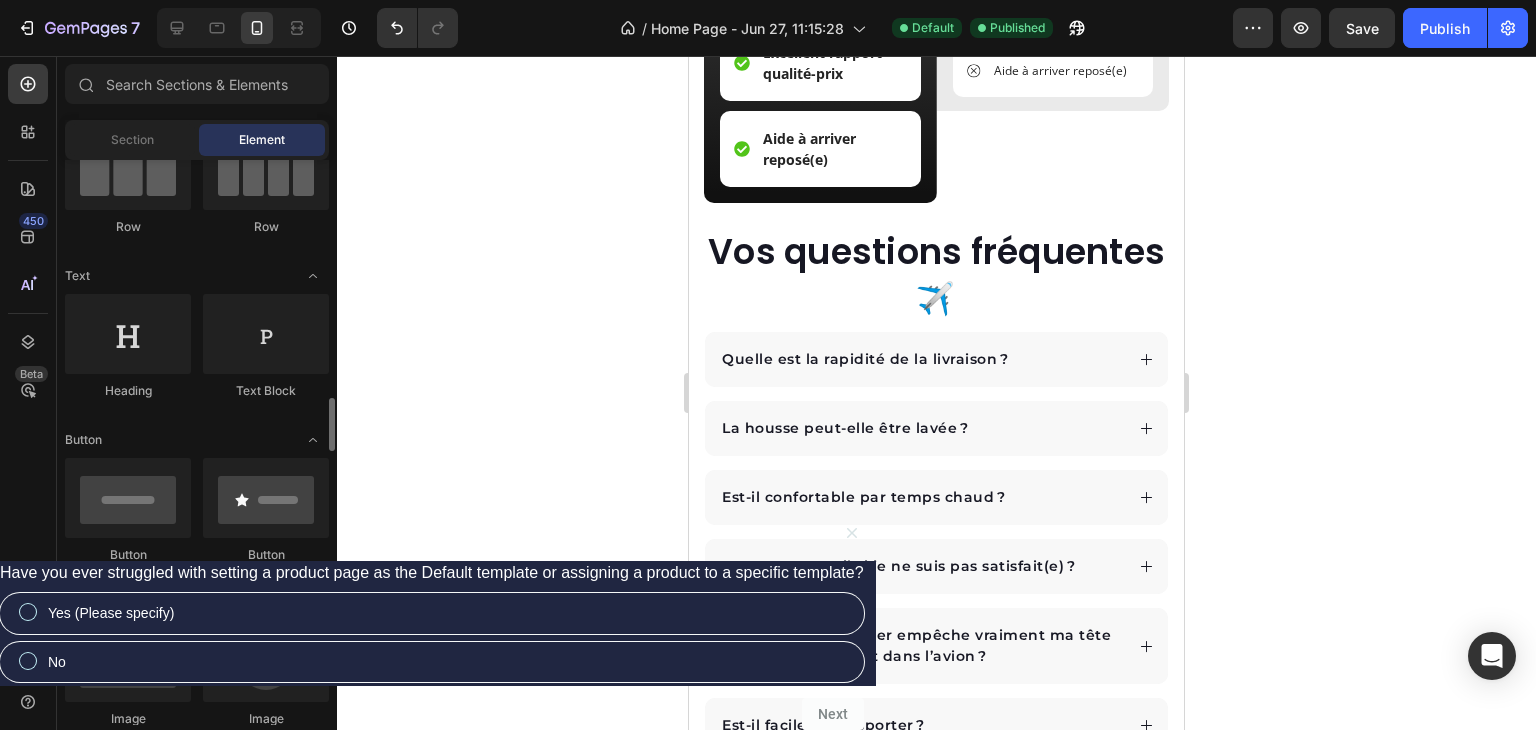 scroll, scrollTop: 400, scrollLeft: 0, axis: vertical 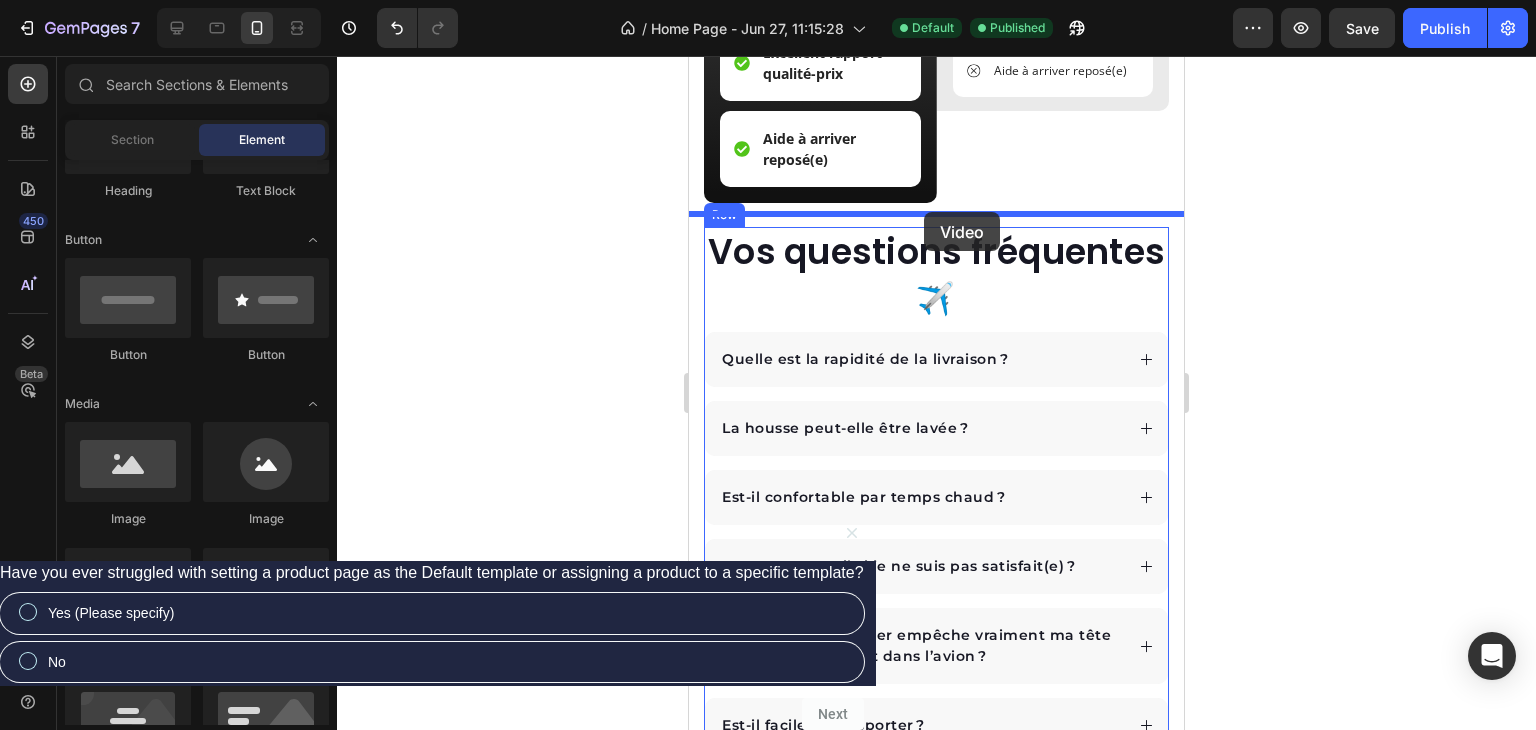 drag, startPoint x: 841, startPoint y: 645, endPoint x: 928, endPoint y: 218, distance: 435.7729 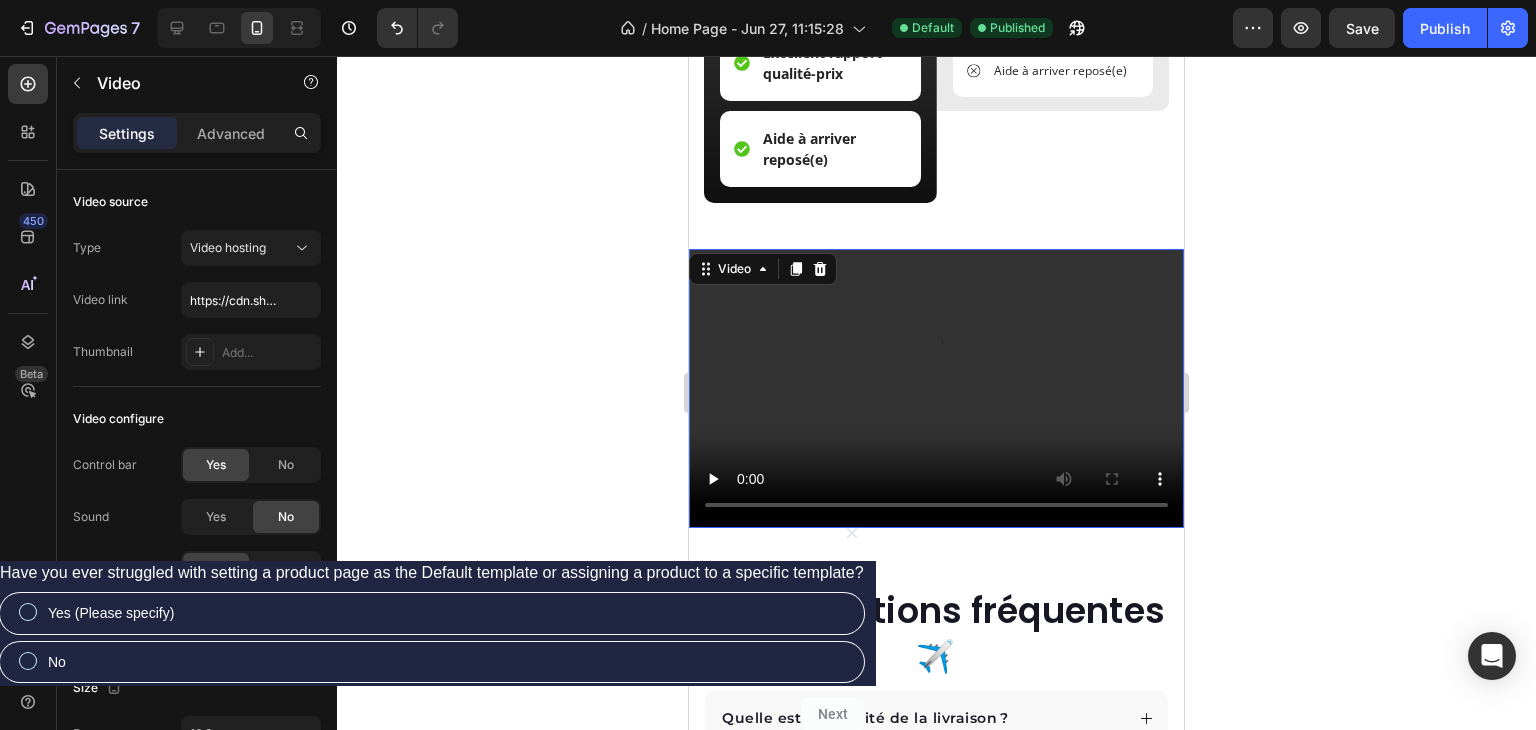 click 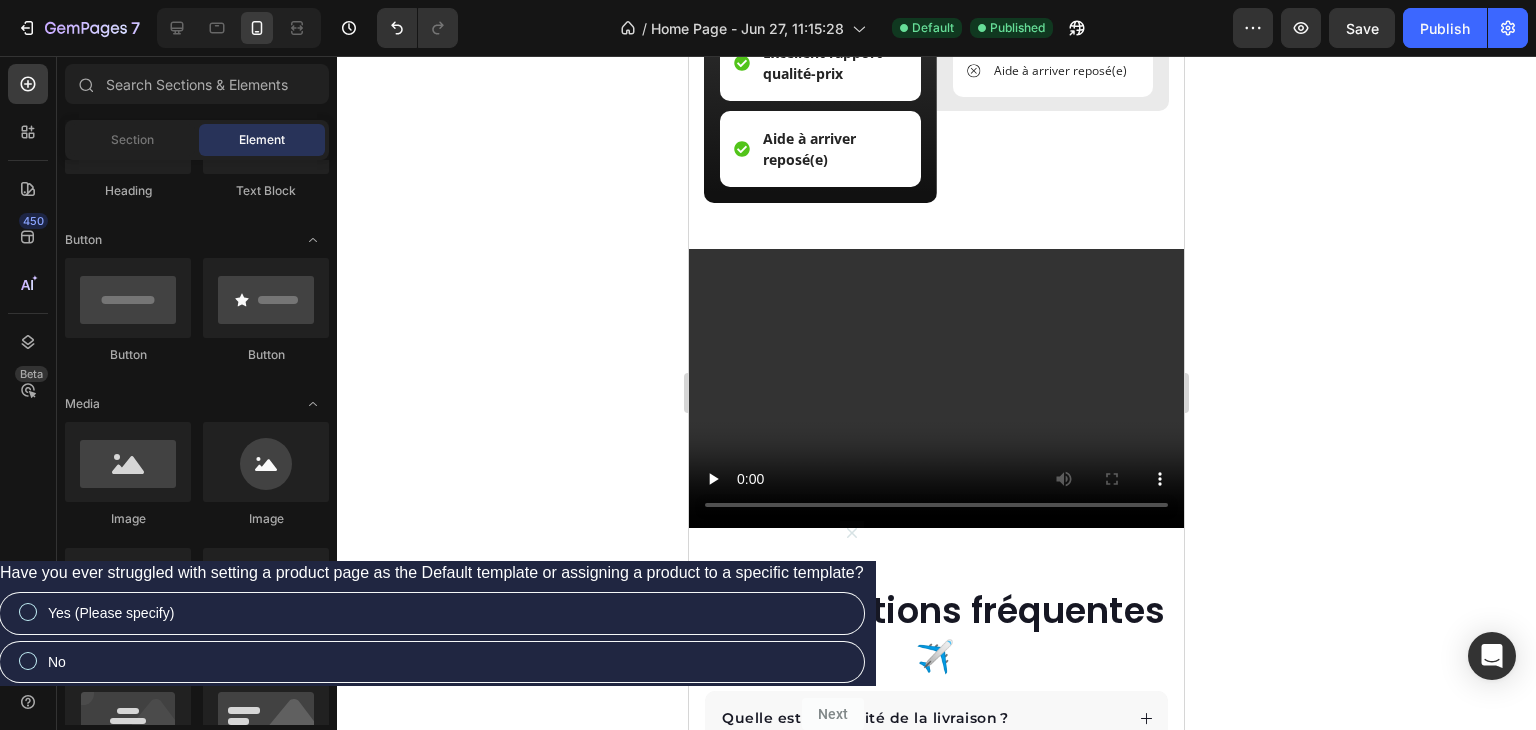 click at bounding box center [936, 388] 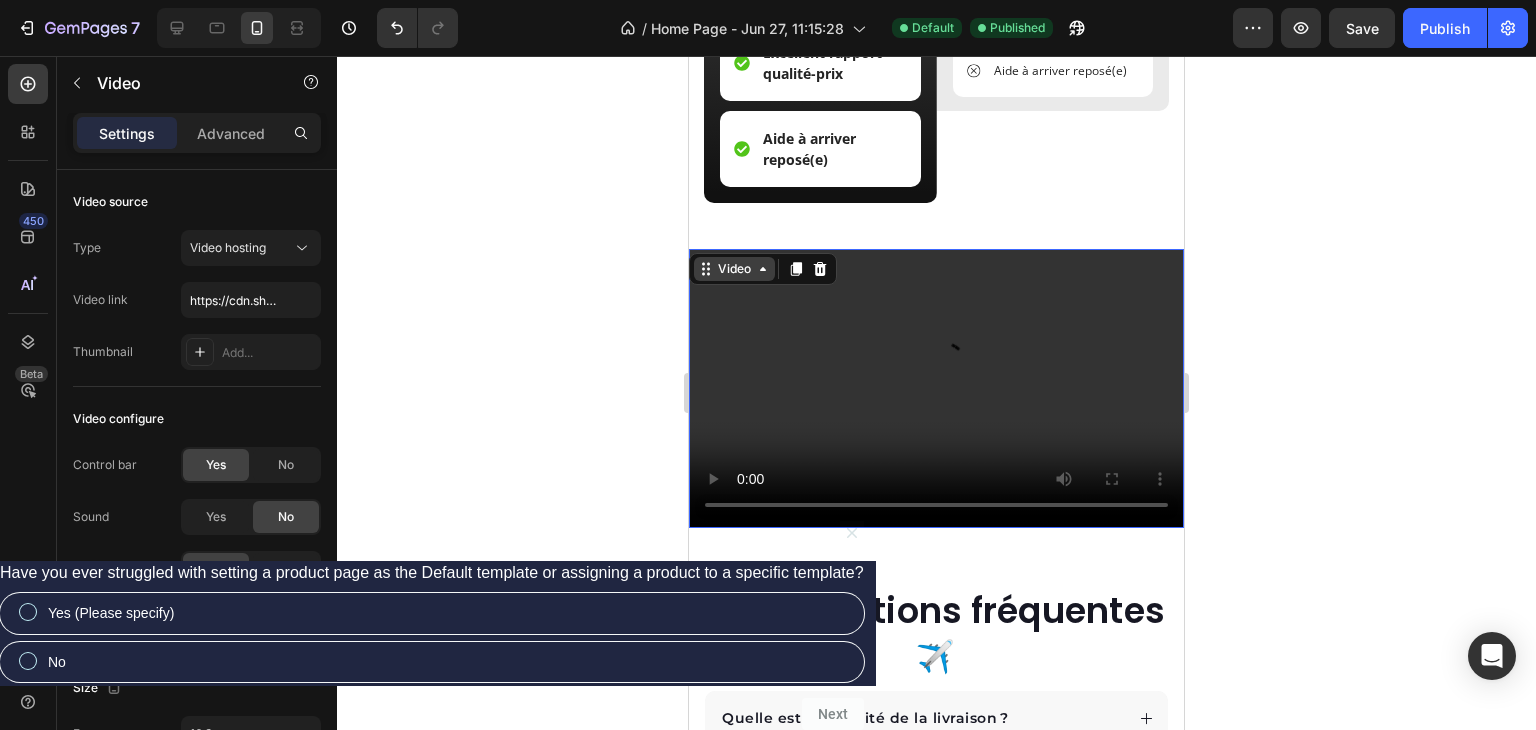 click 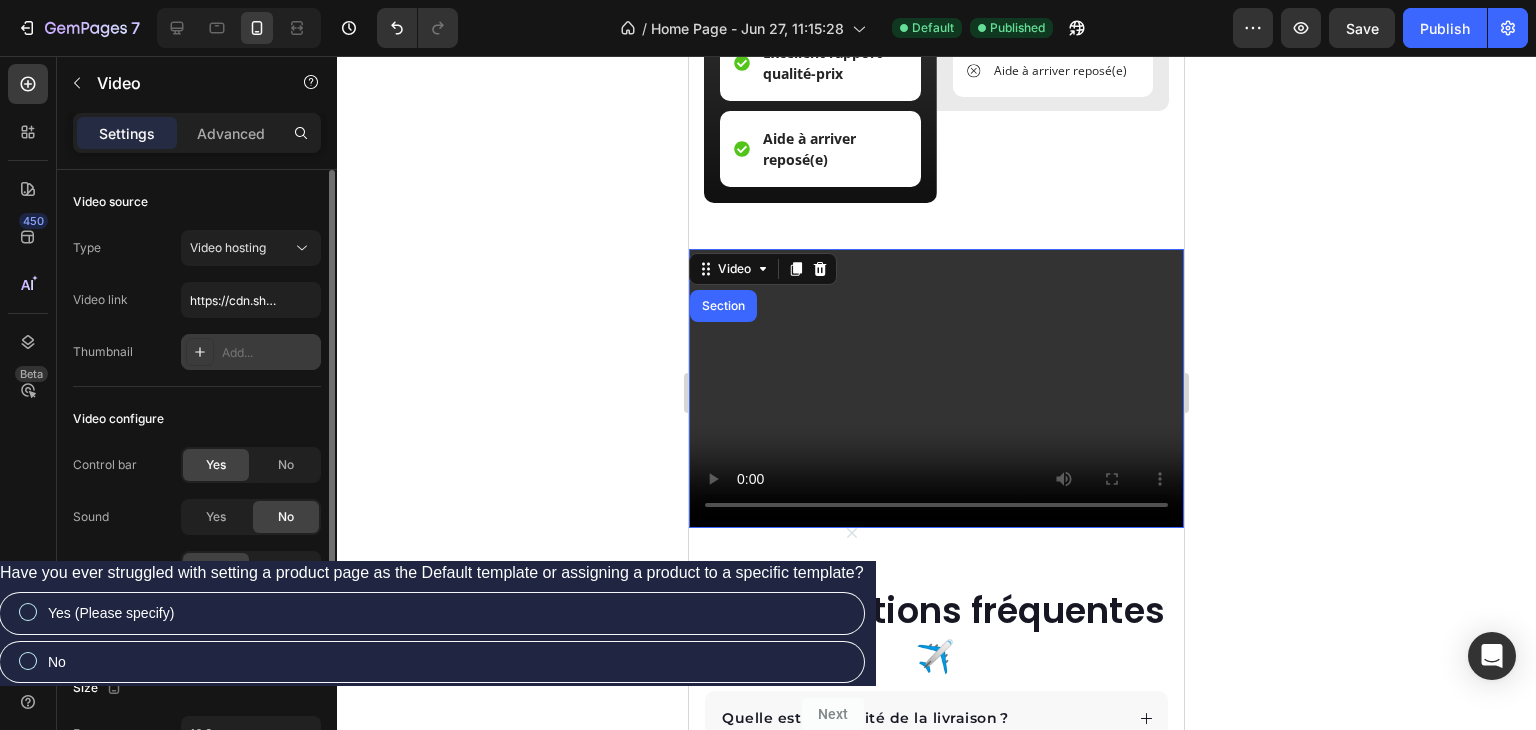 click 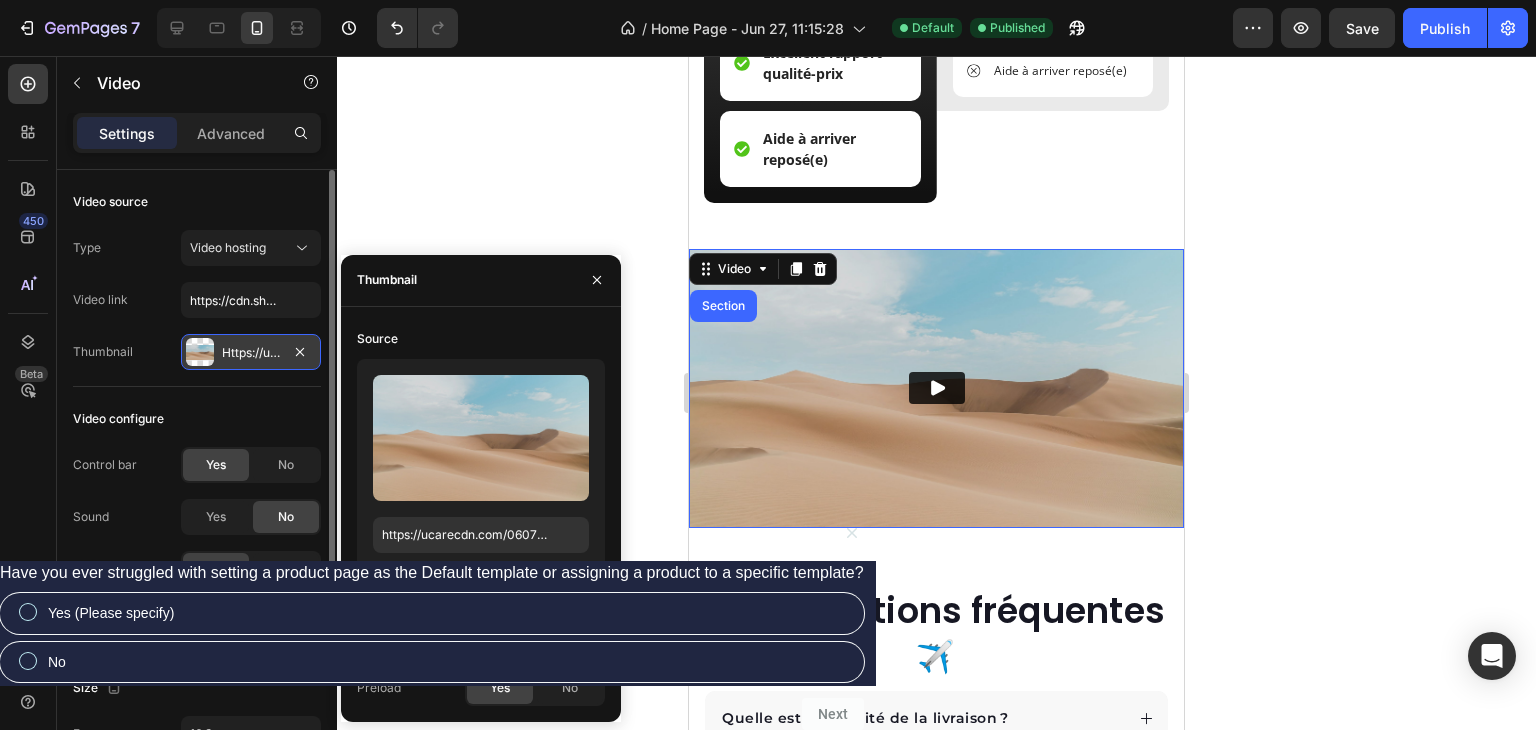 click on "Browse gallery" at bounding box center [489, 573] 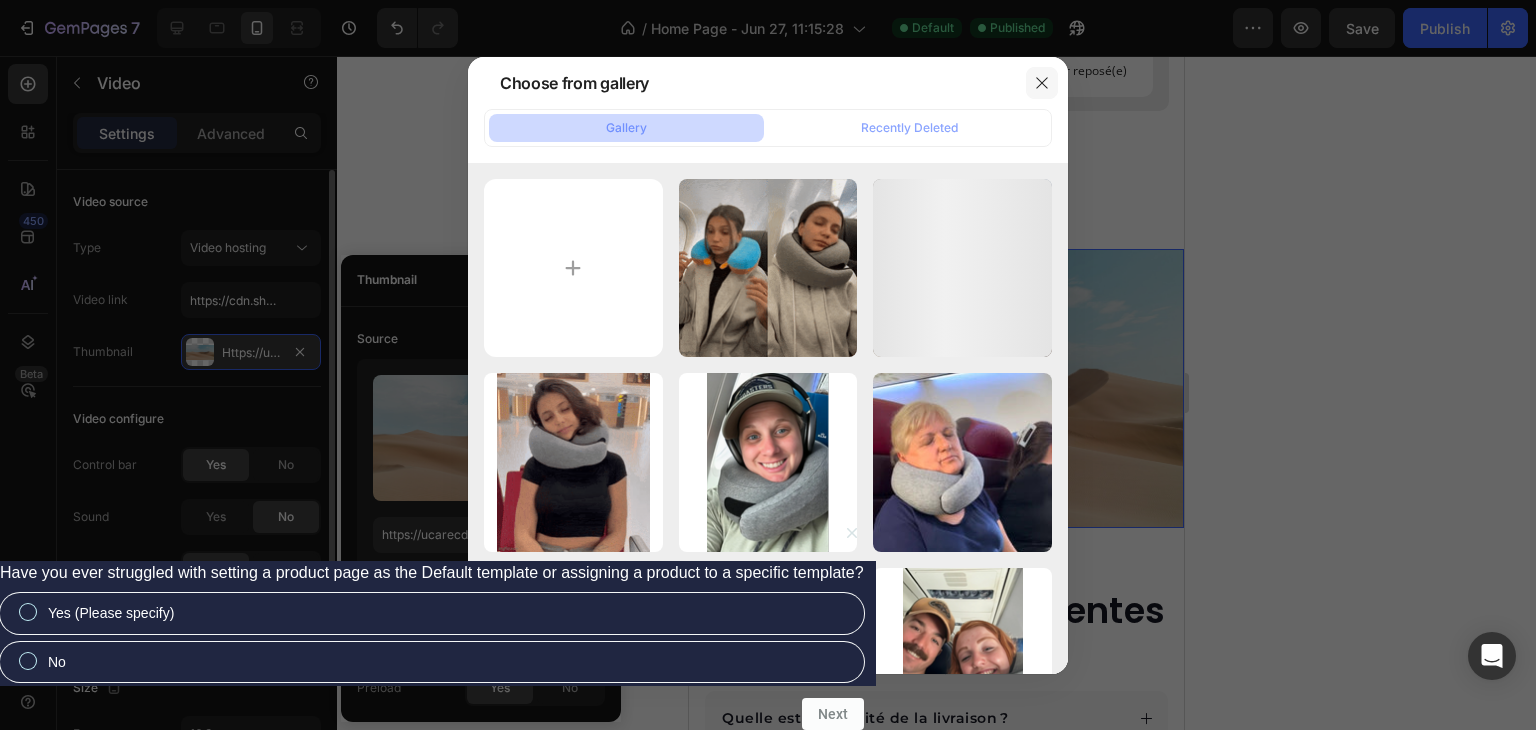 click 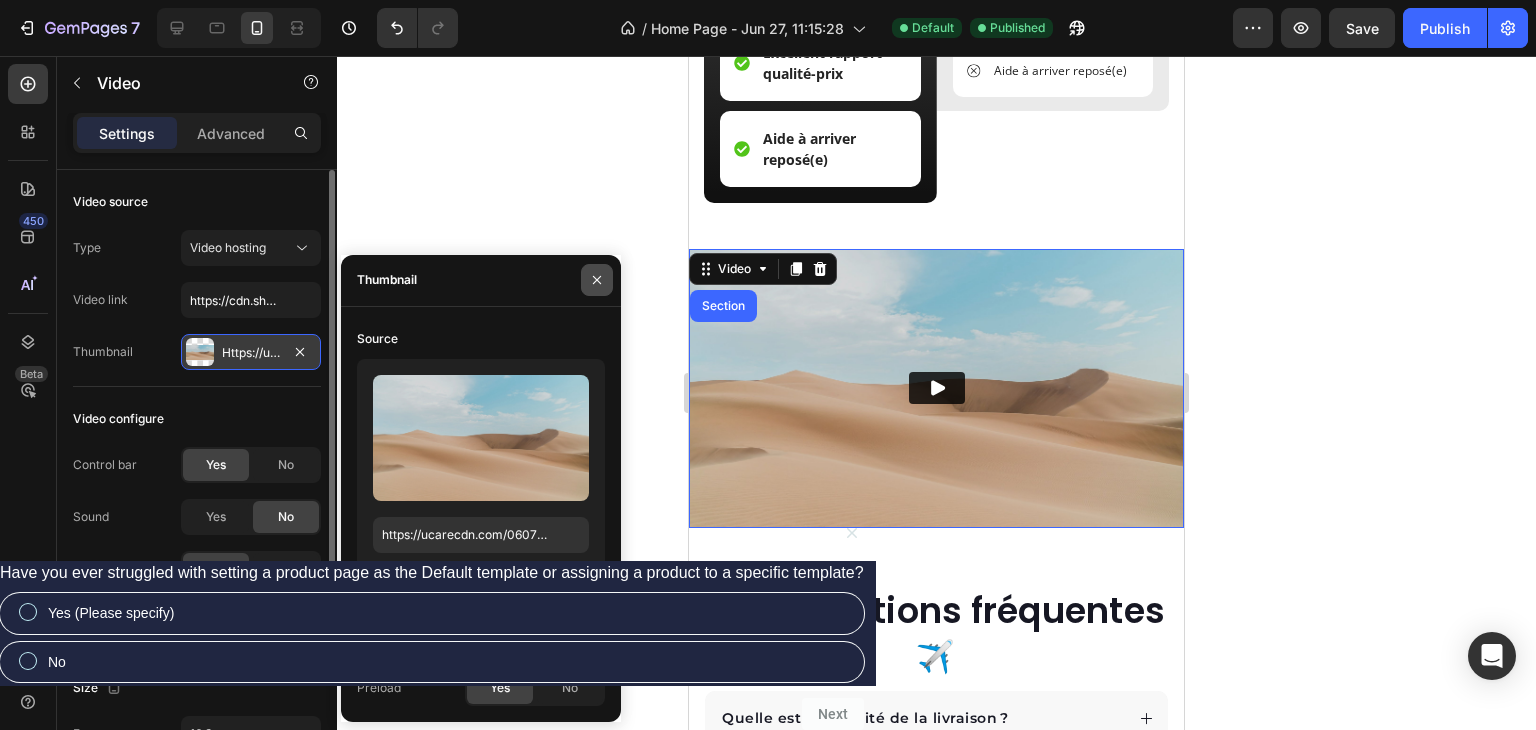 click at bounding box center (597, 280) 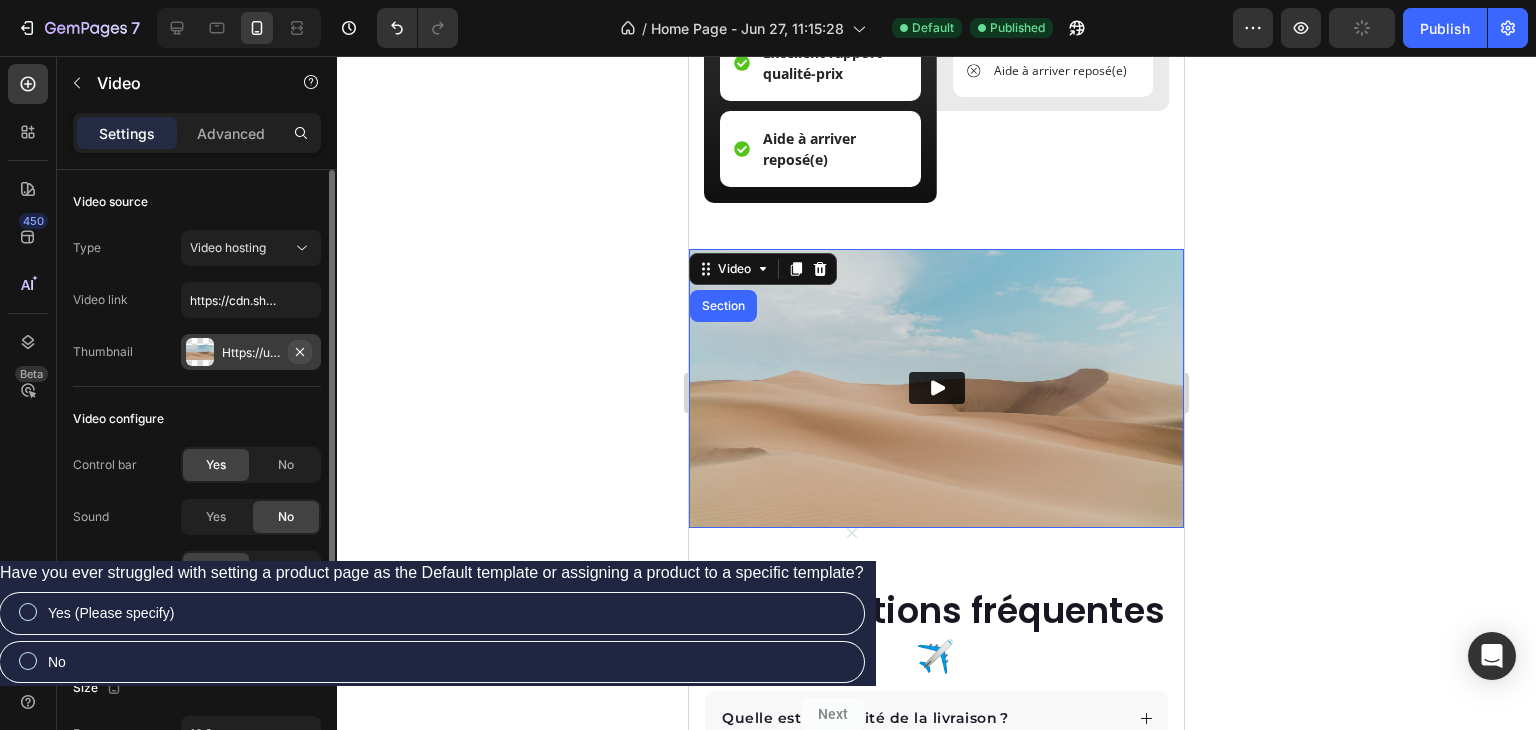 click 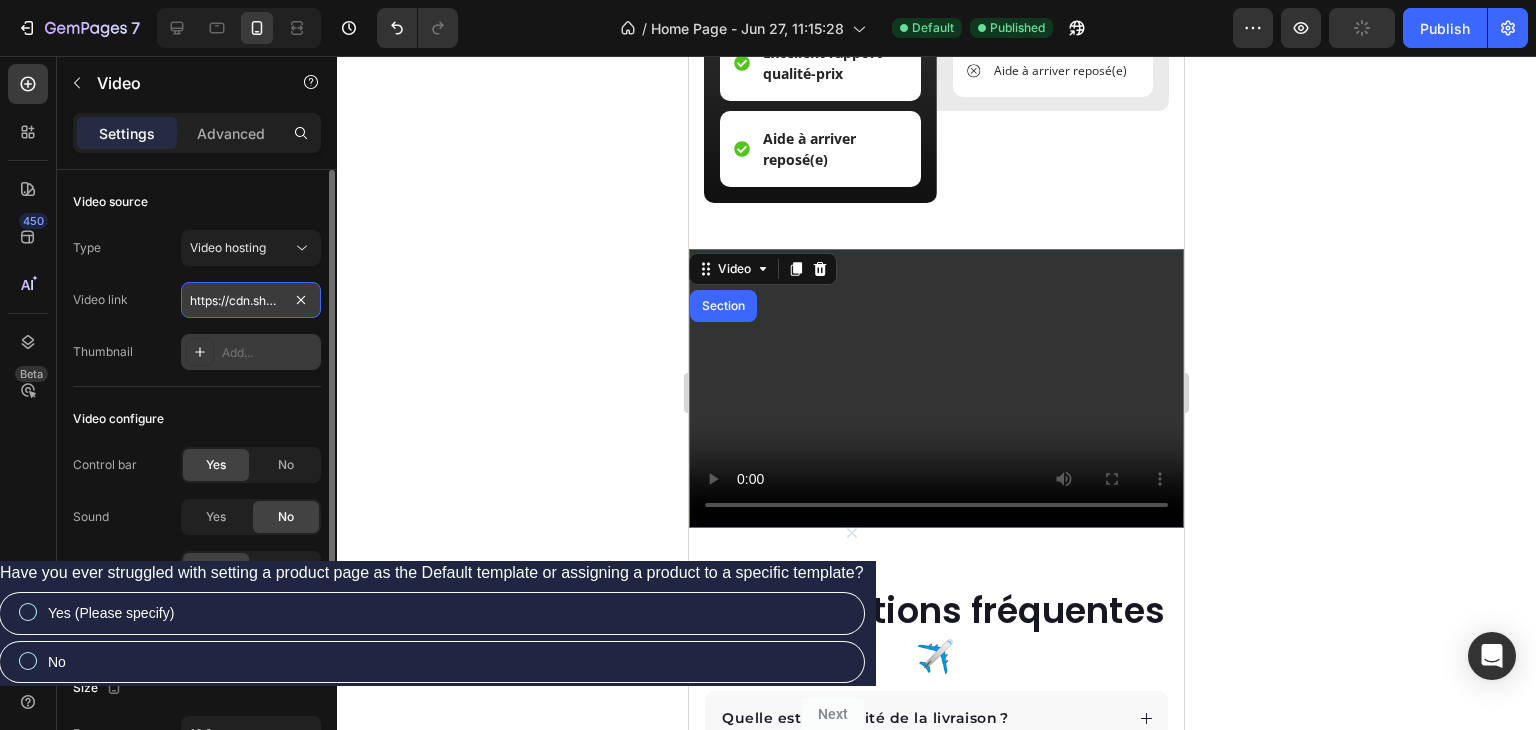 click on "https://cdn.shopify.com/videos/c/o/v/2cd3deb506b54b009063f7270ab5cf2e.mp4" at bounding box center (251, 300) 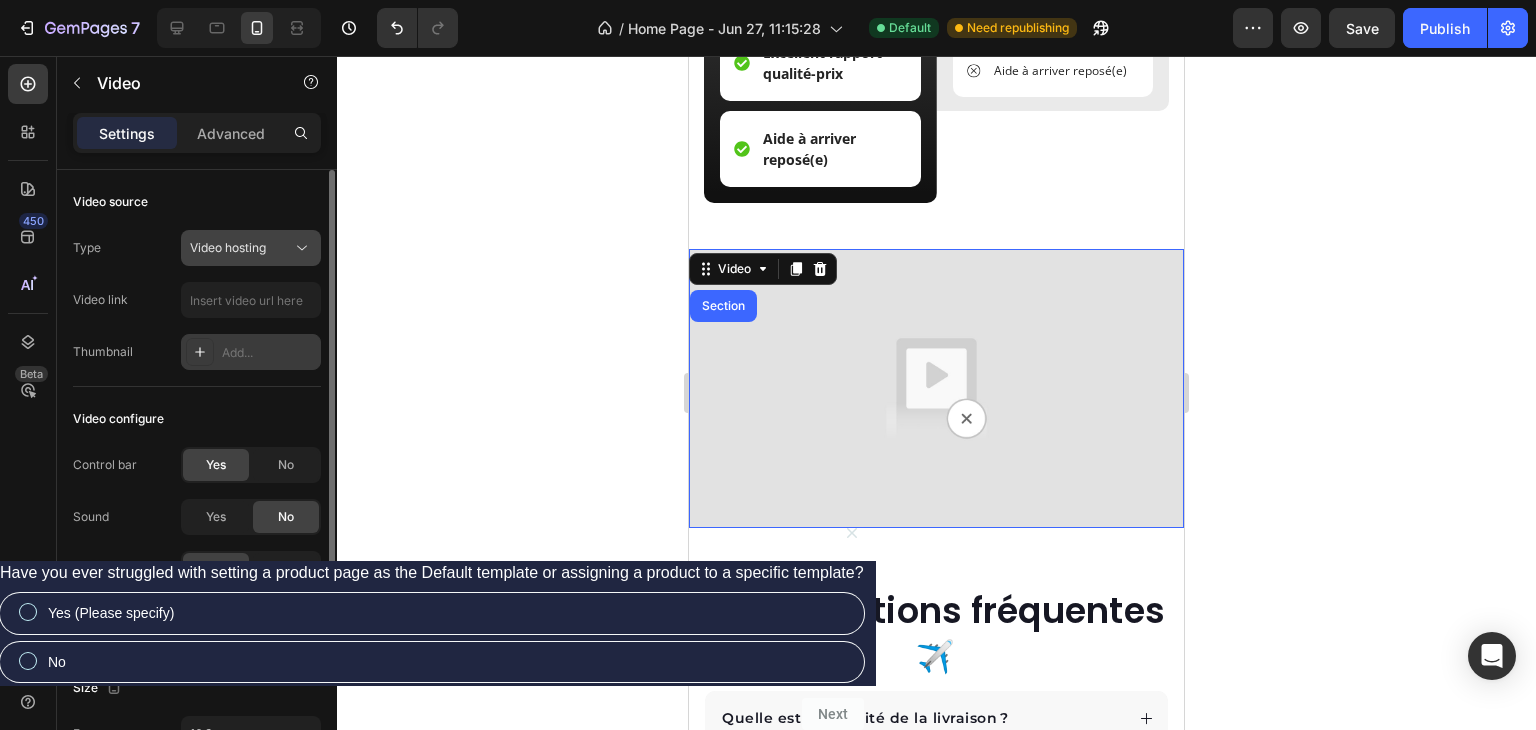 click on "Video hosting" at bounding box center [241, 248] 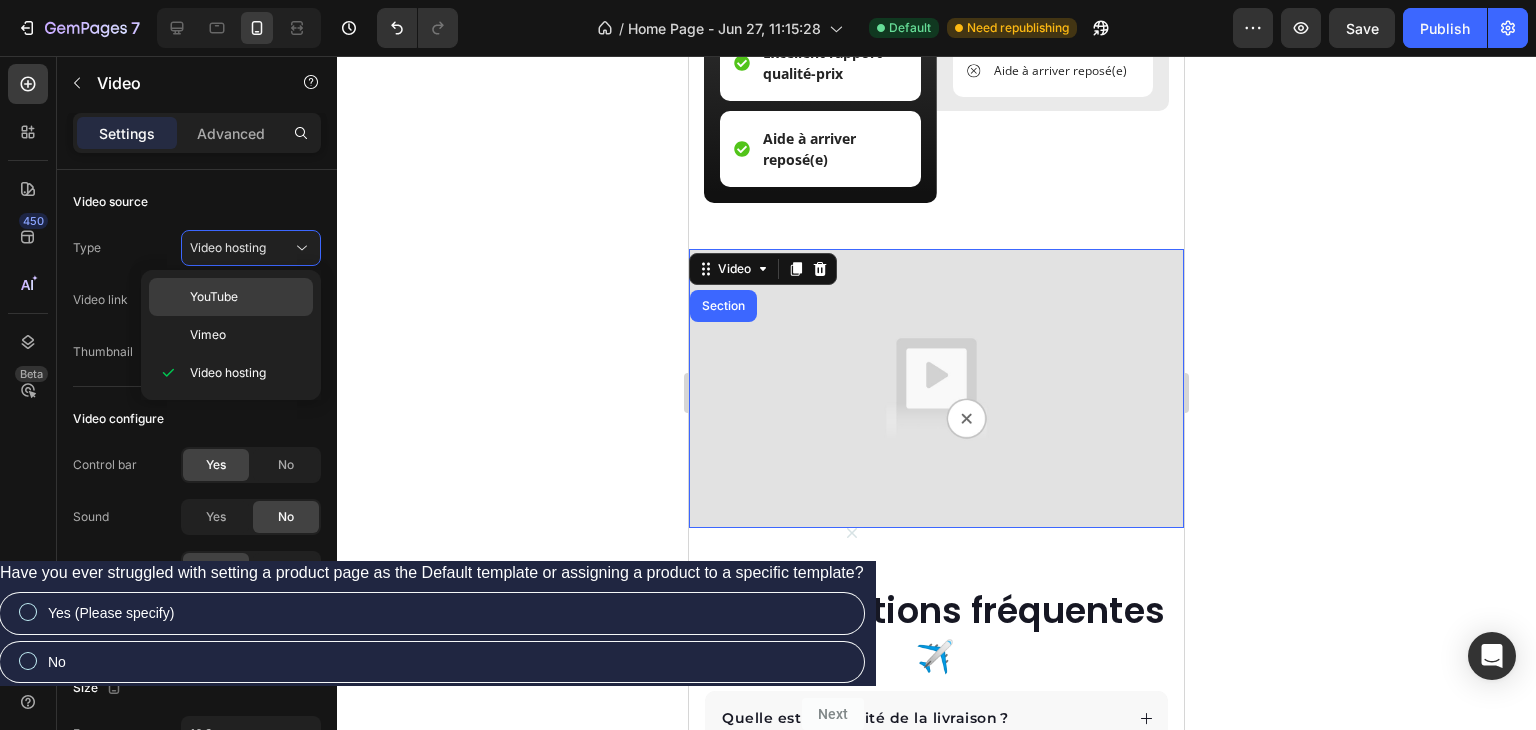 click on "YouTube" at bounding box center [214, 297] 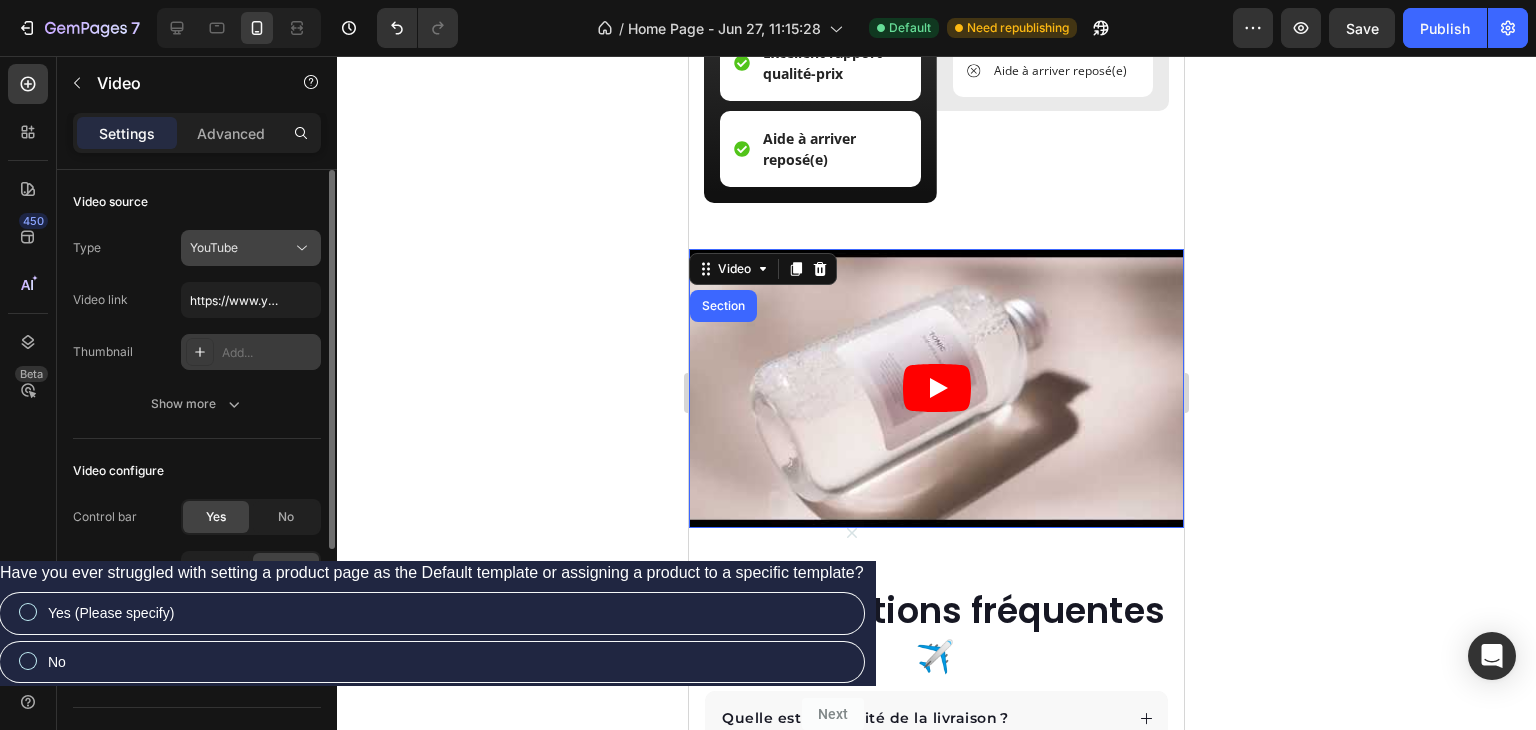 click on "YouTube" at bounding box center (241, 248) 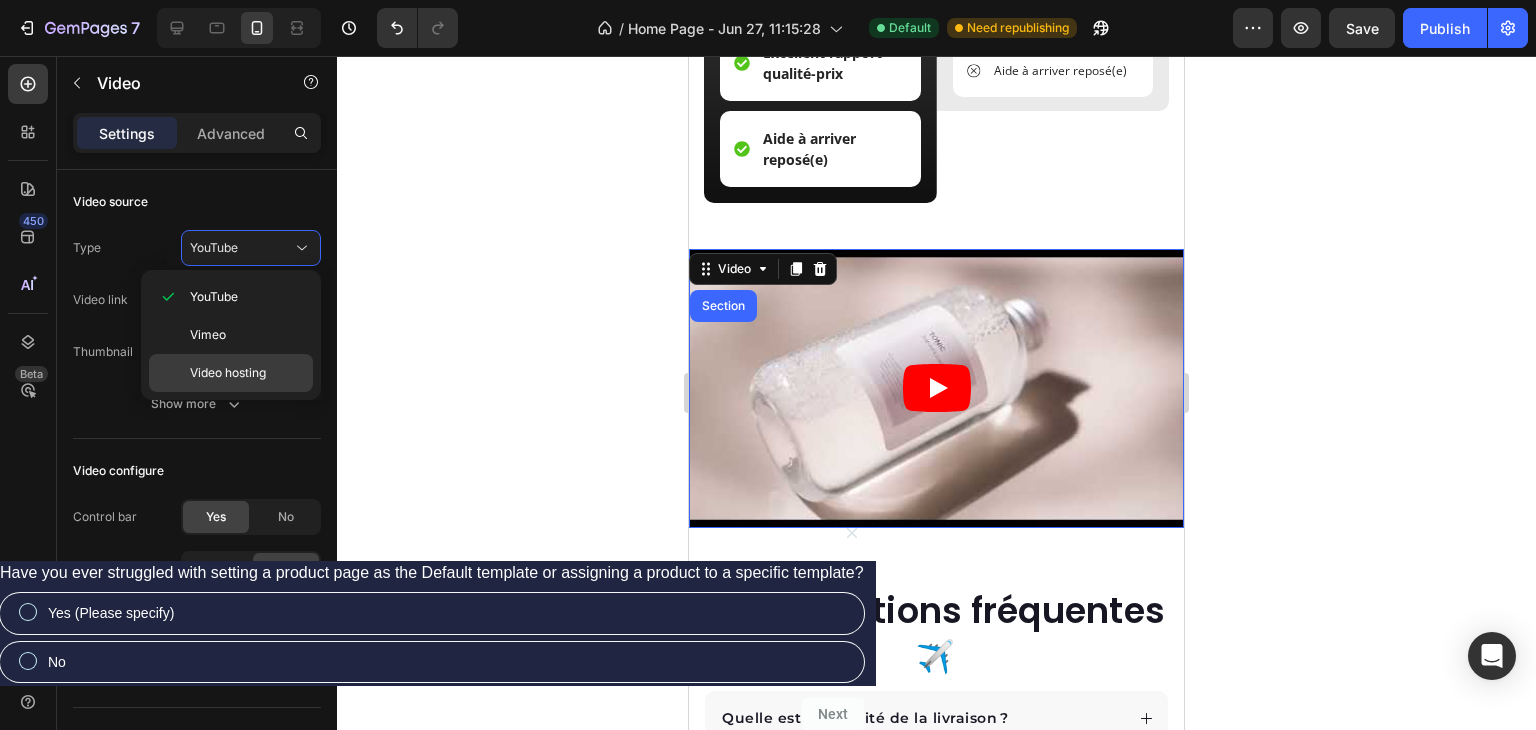click on "Video hosting" 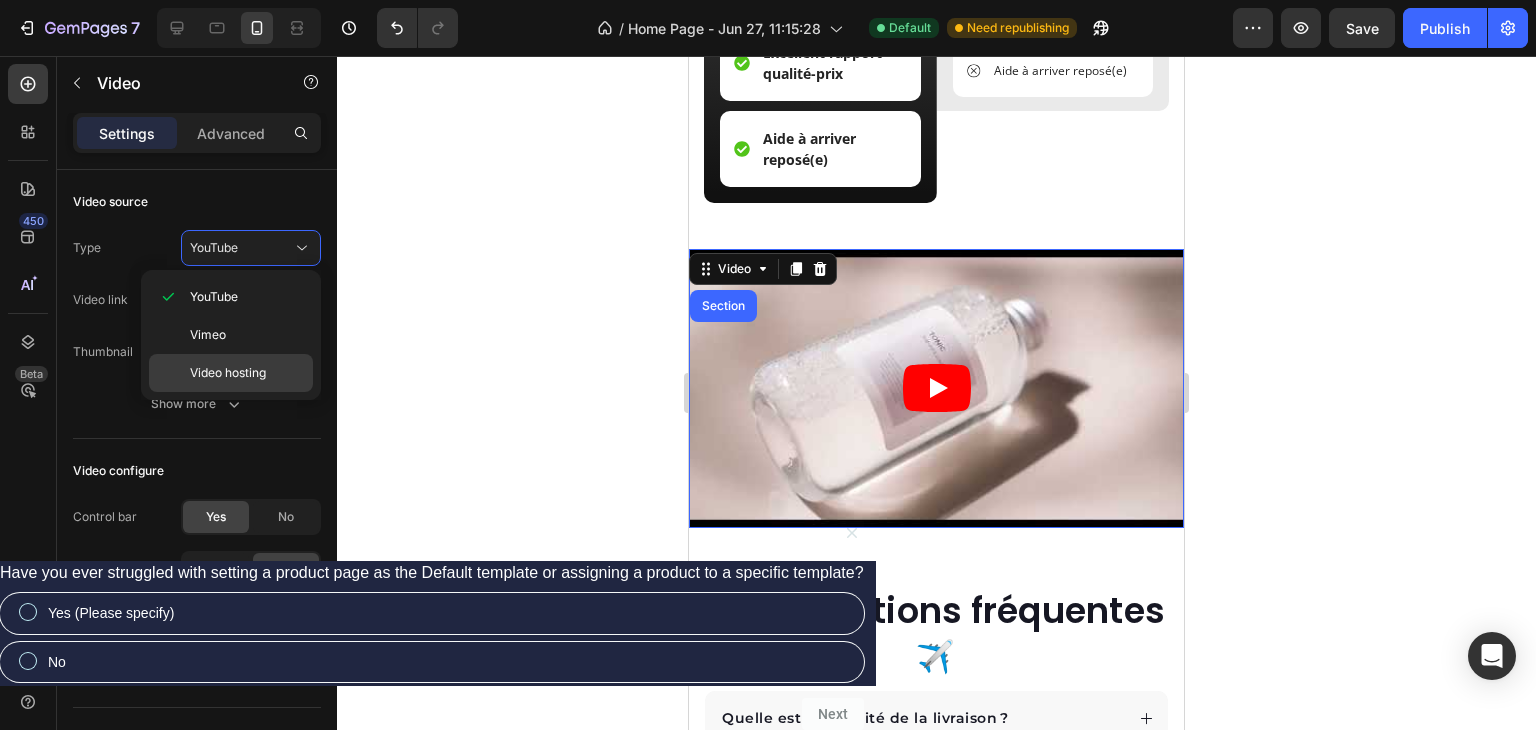 type 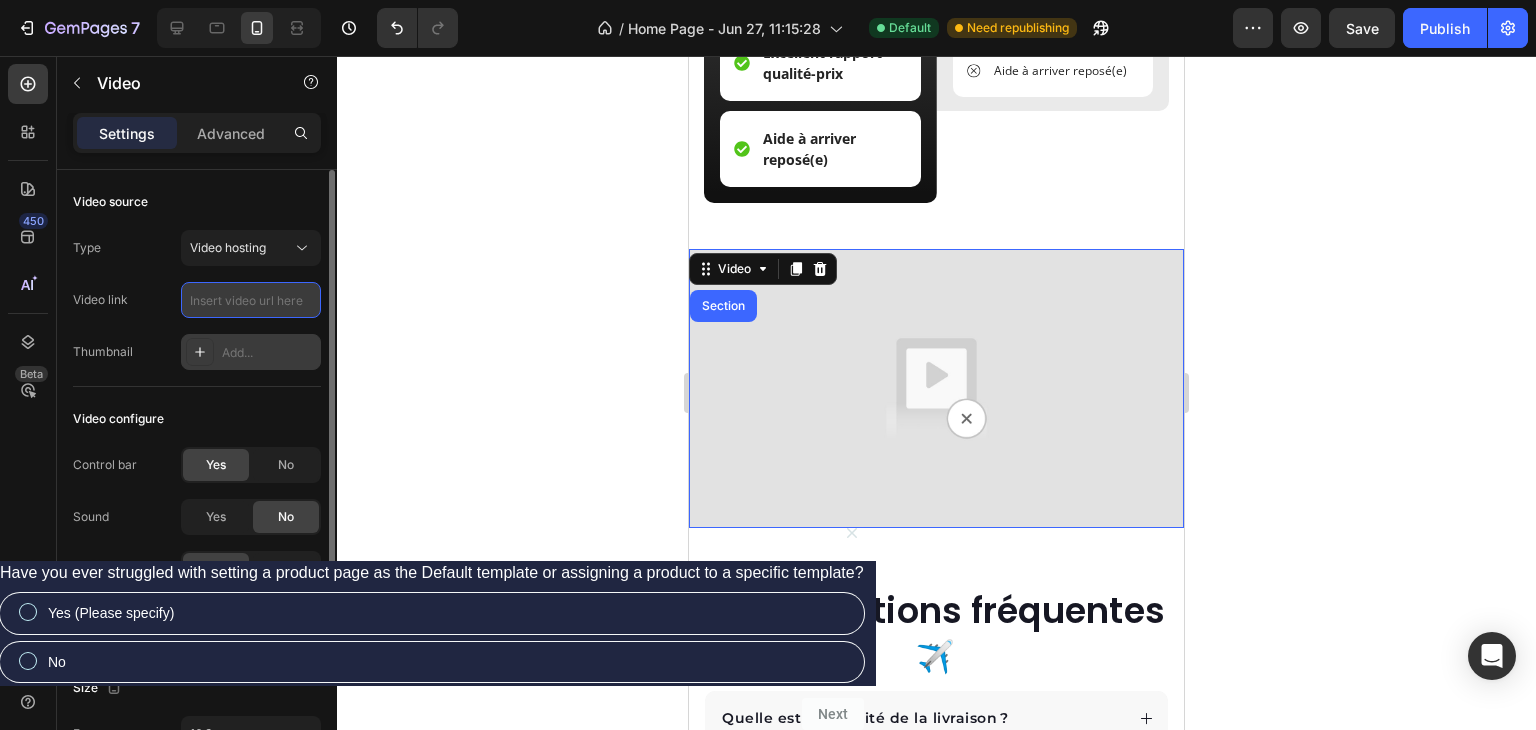 click at bounding box center (251, 300) 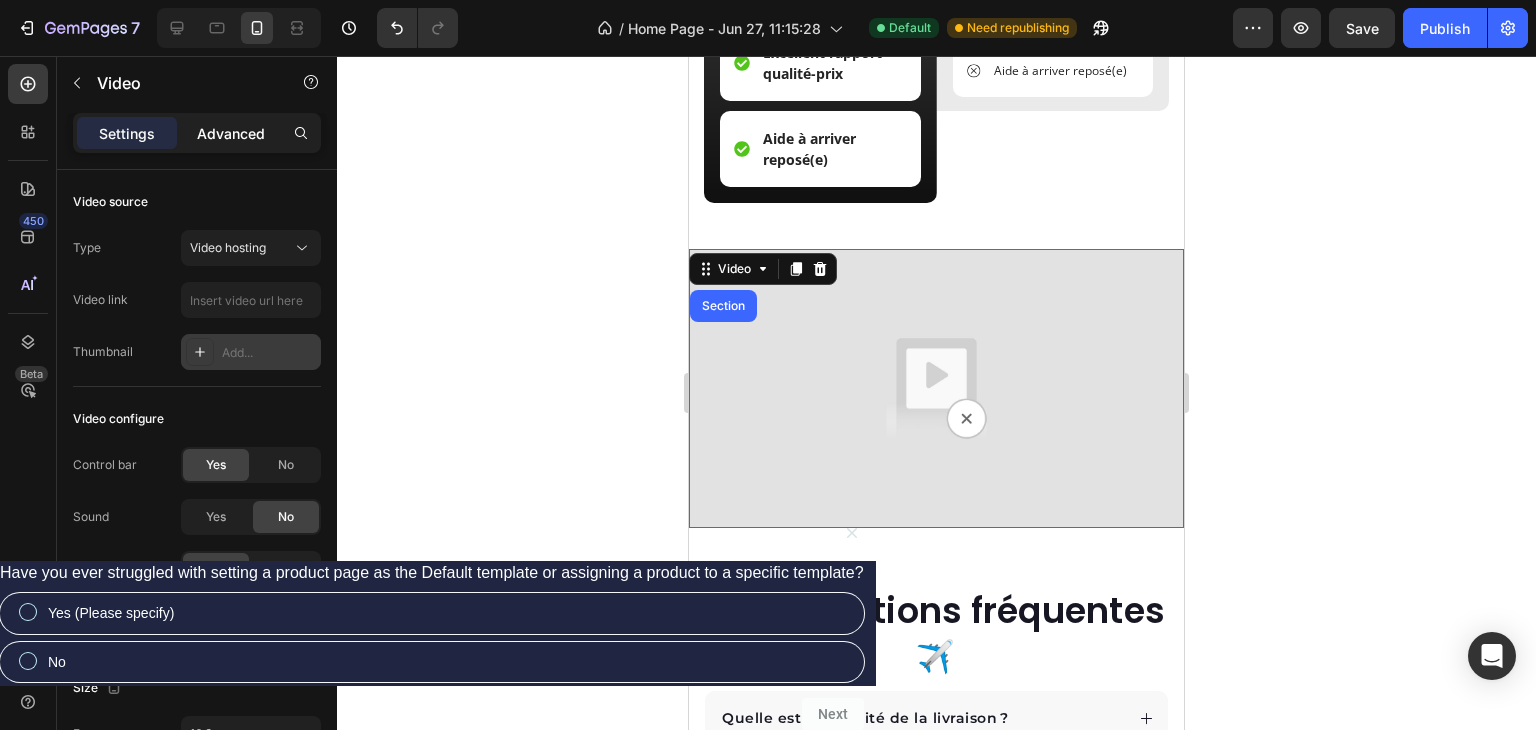 click on "Advanced" at bounding box center (231, 133) 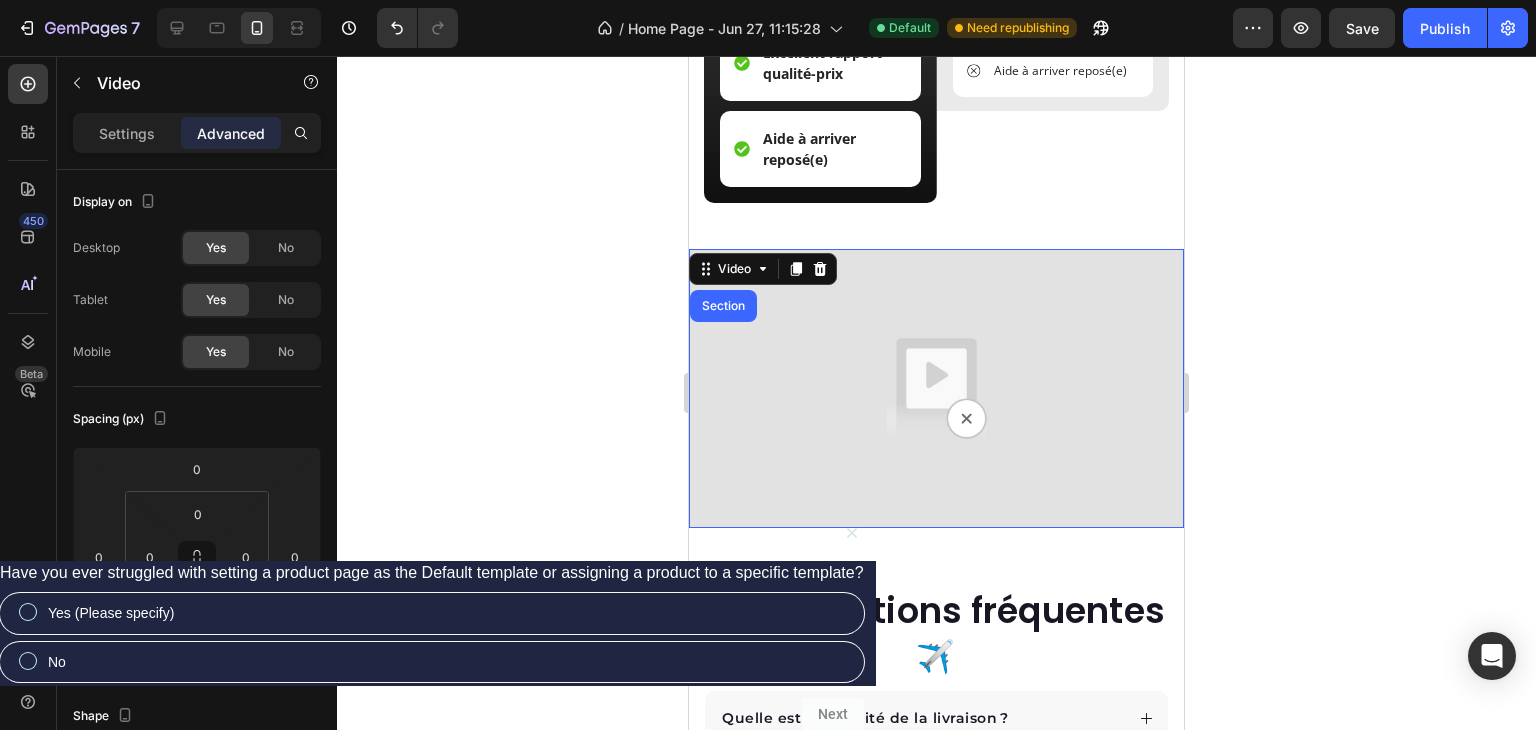 drag, startPoint x: 134, startPoint y: 133, endPoint x: 194, endPoint y: 145, distance: 61.188232 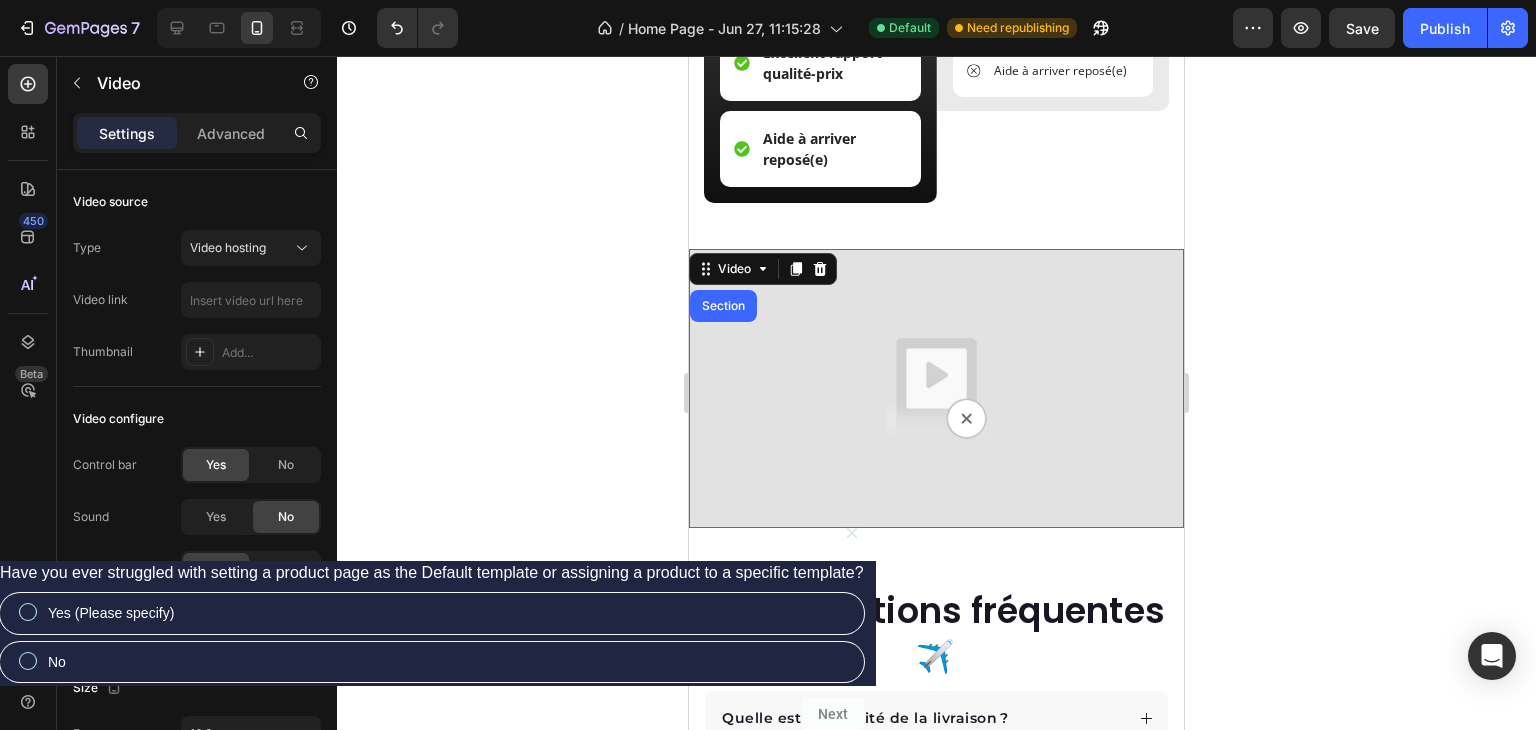 click at bounding box center [936, 388] 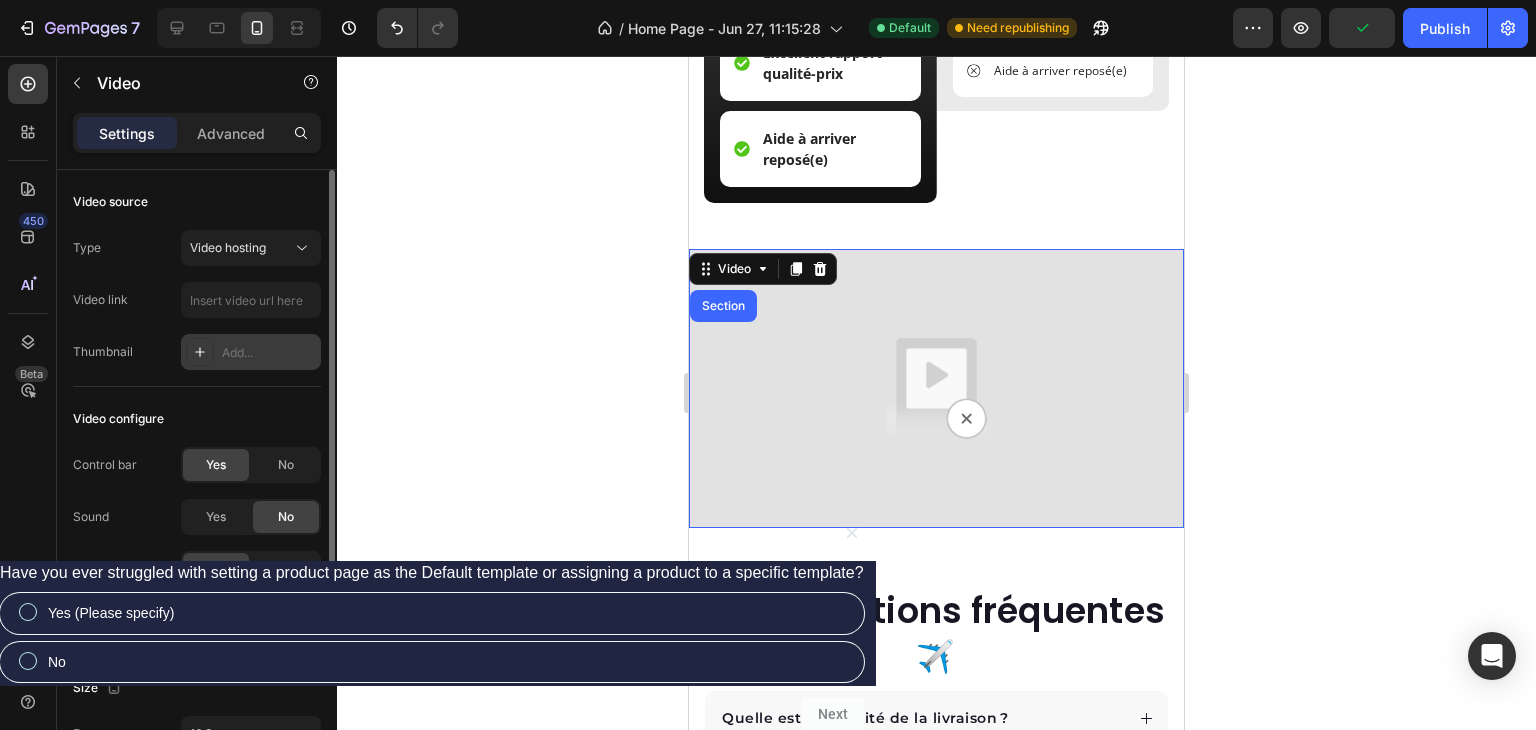 click on "Add..." at bounding box center (269, 353) 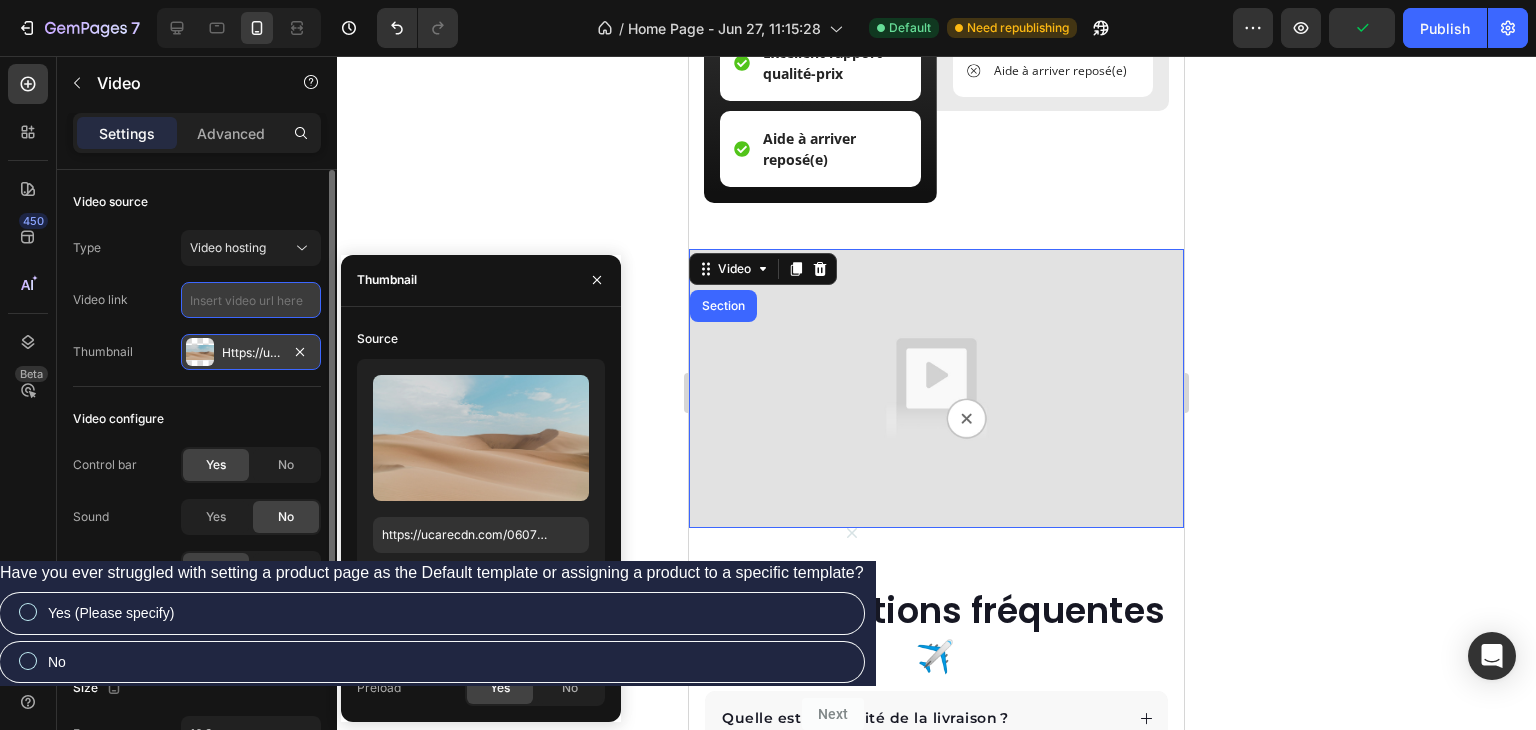 click at bounding box center (251, 300) 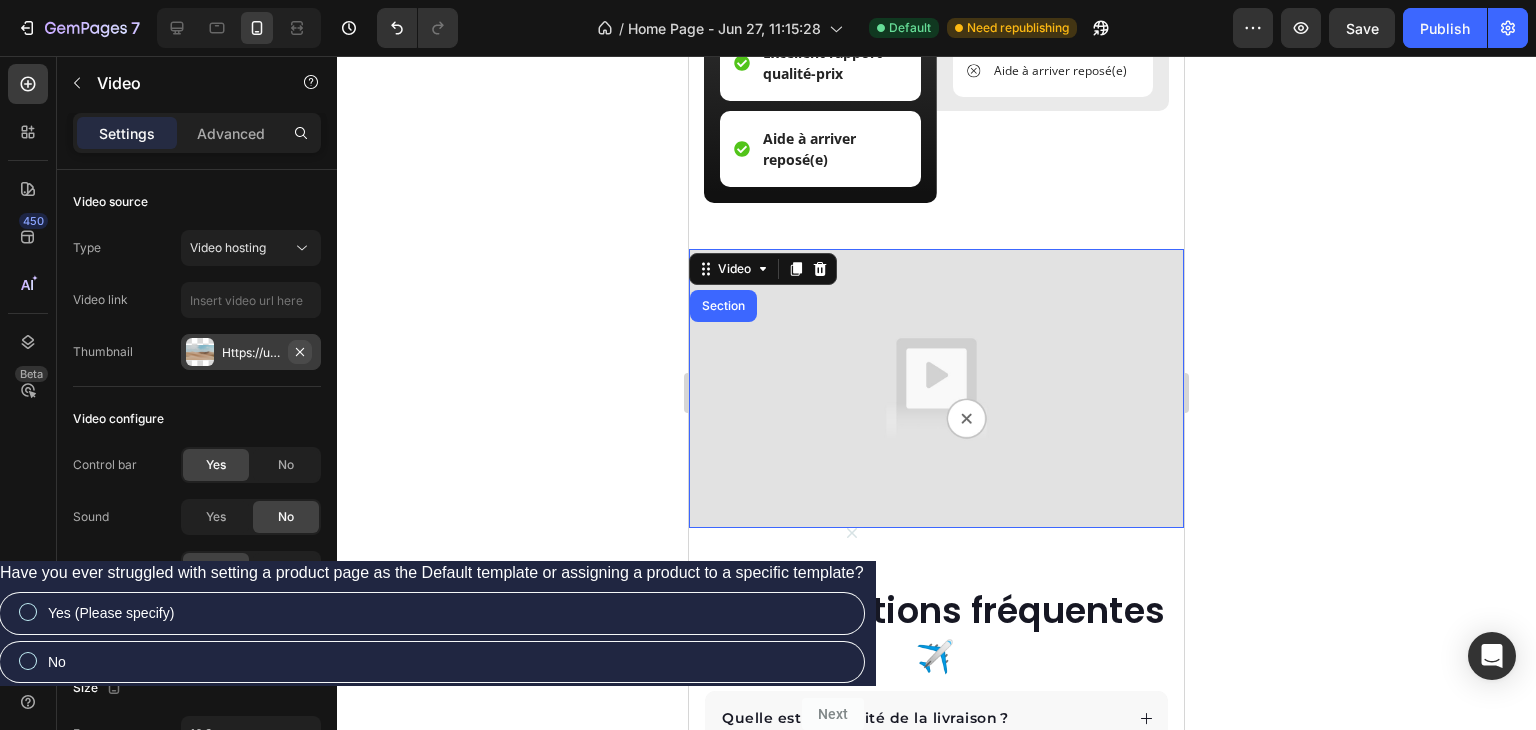 click 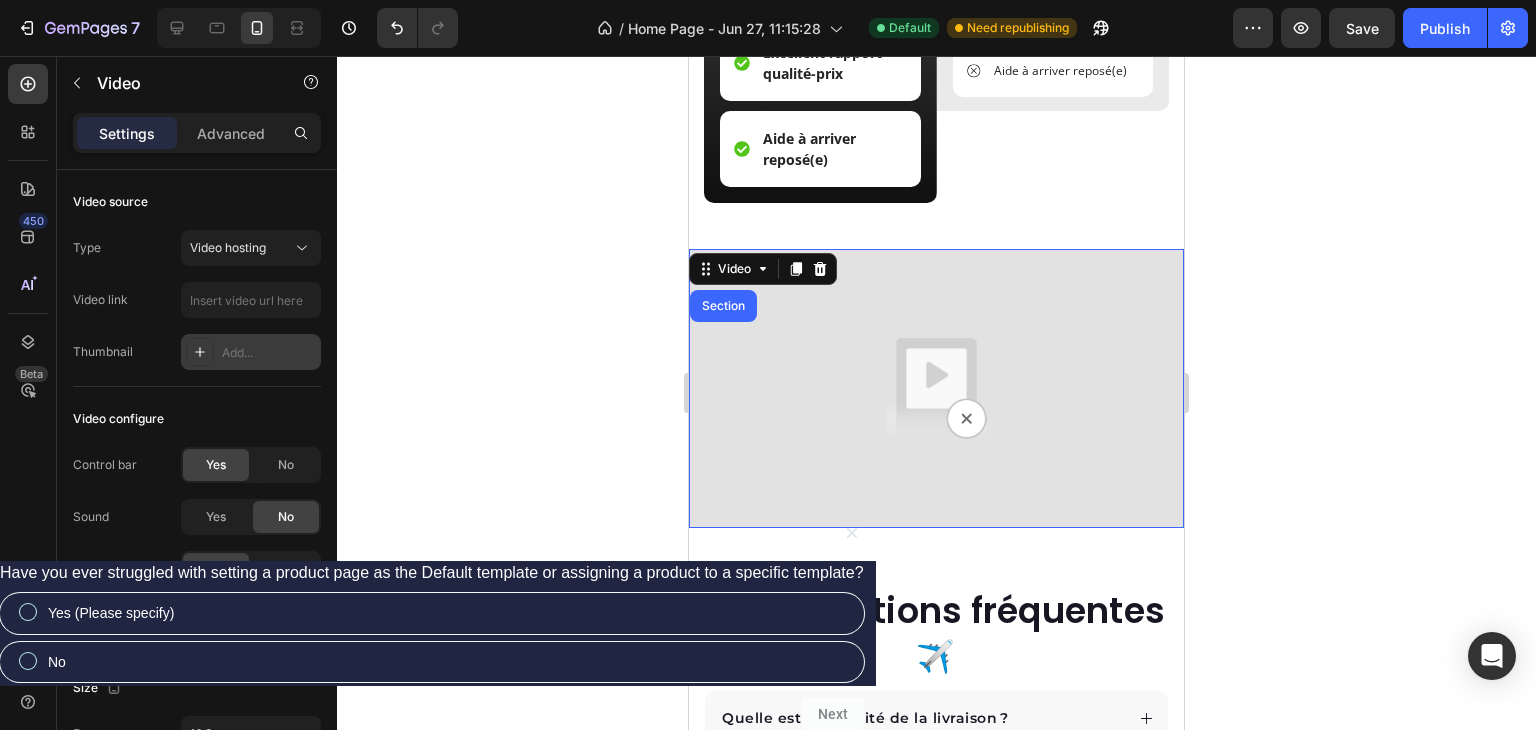 click at bounding box center [936, 388] 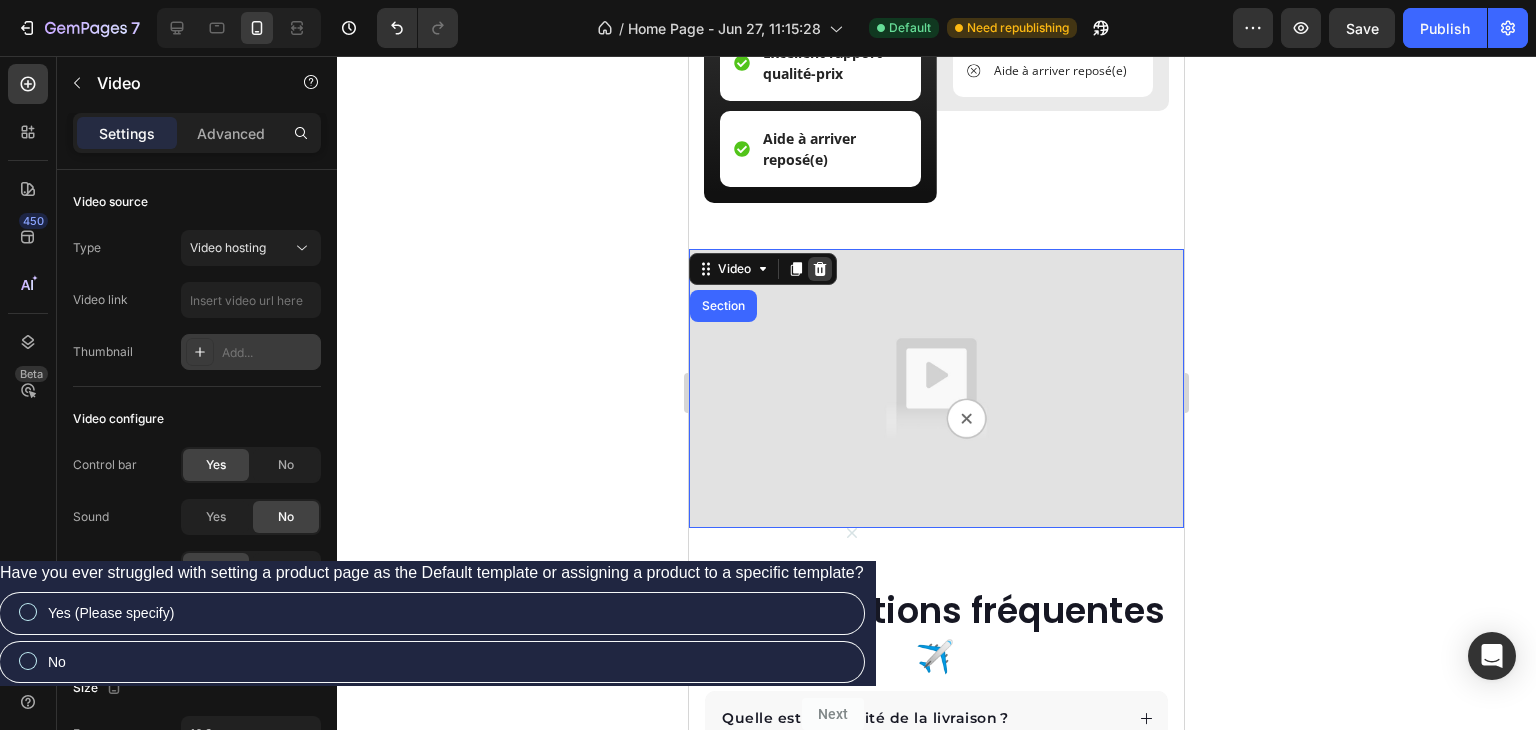 click 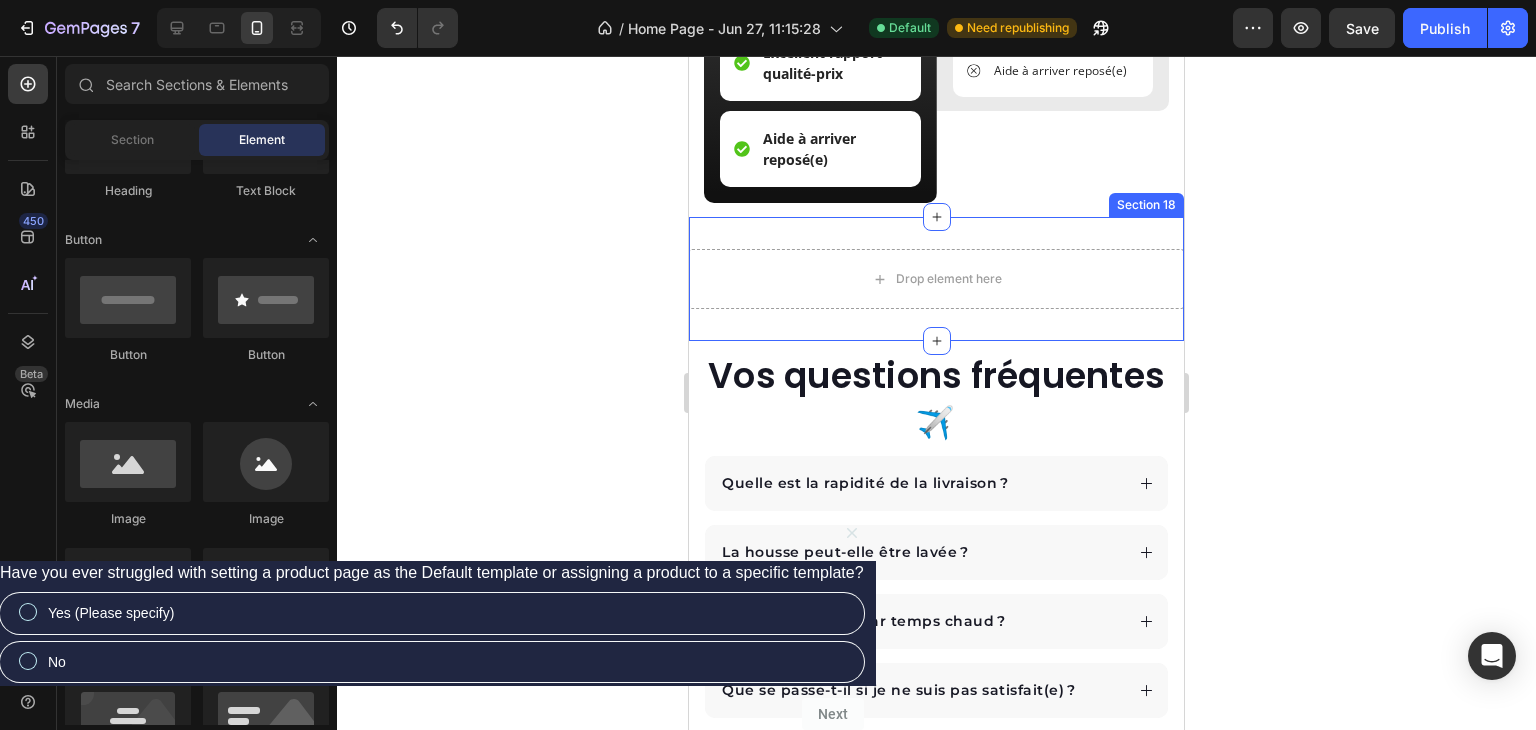 click on "Drop element here Section 18" at bounding box center (936, 279) 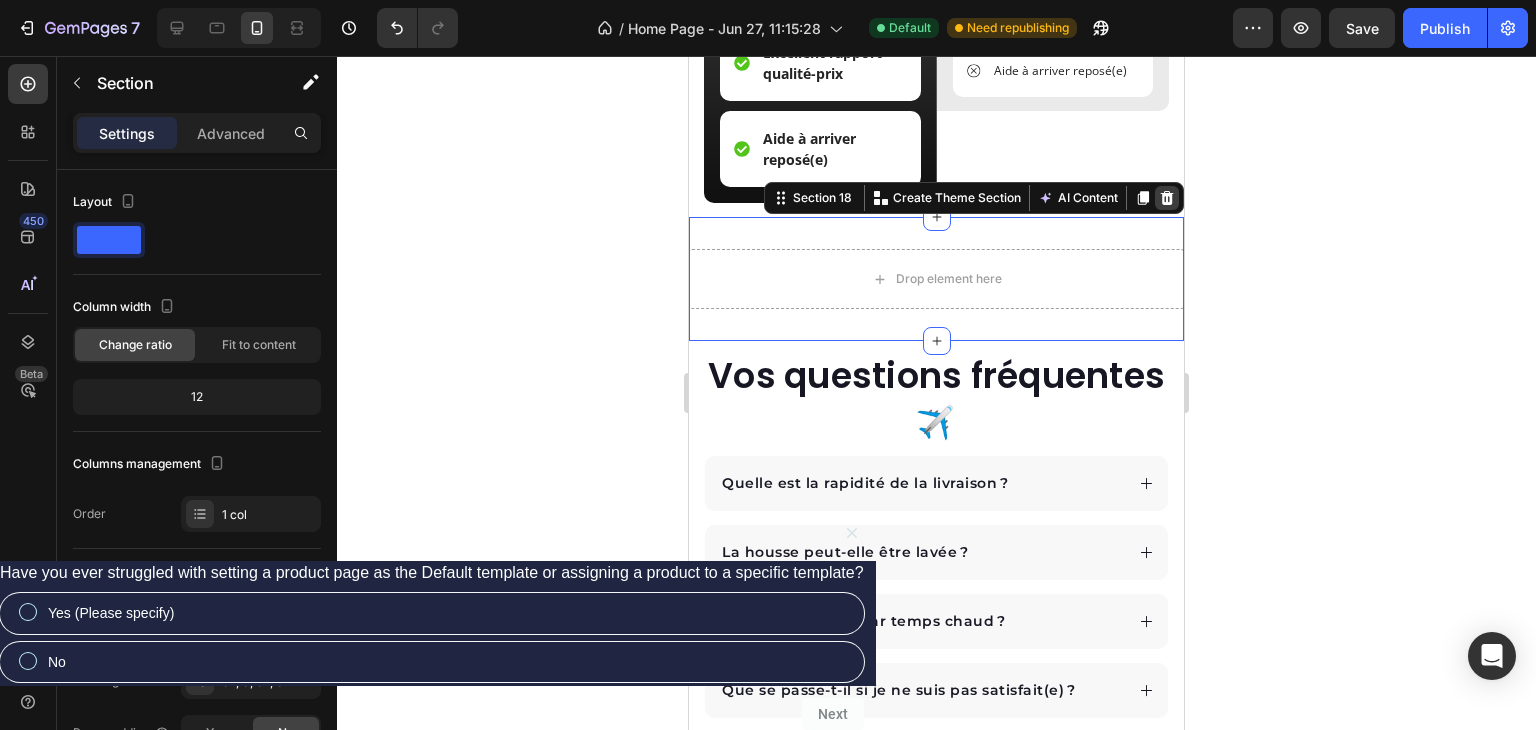 click 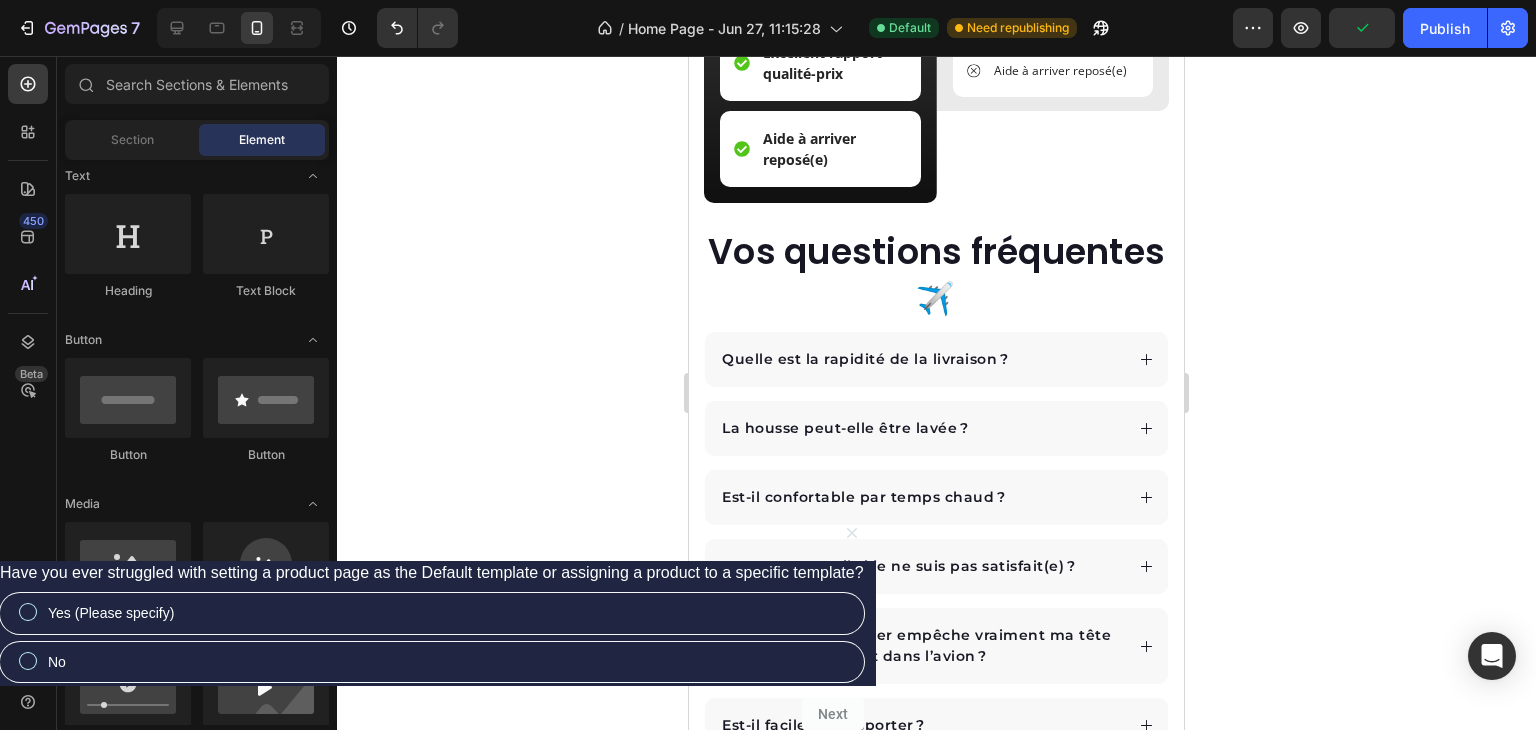 scroll, scrollTop: 0, scrollLeft: 0, axis: both 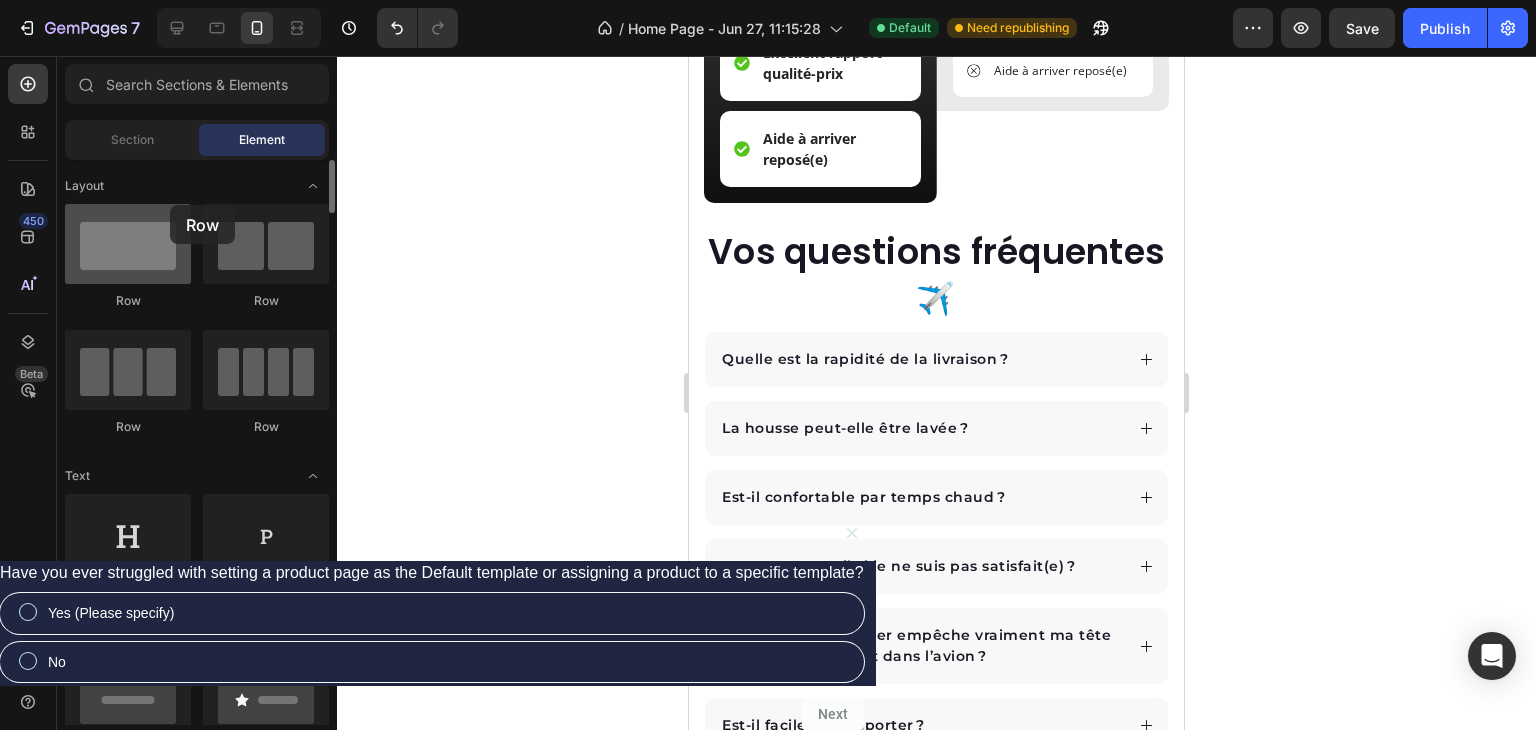 drag, startPoint x: 116, startPoint y: 241, endPoint x: 124, endPoint y: 225, distance: 17.888544 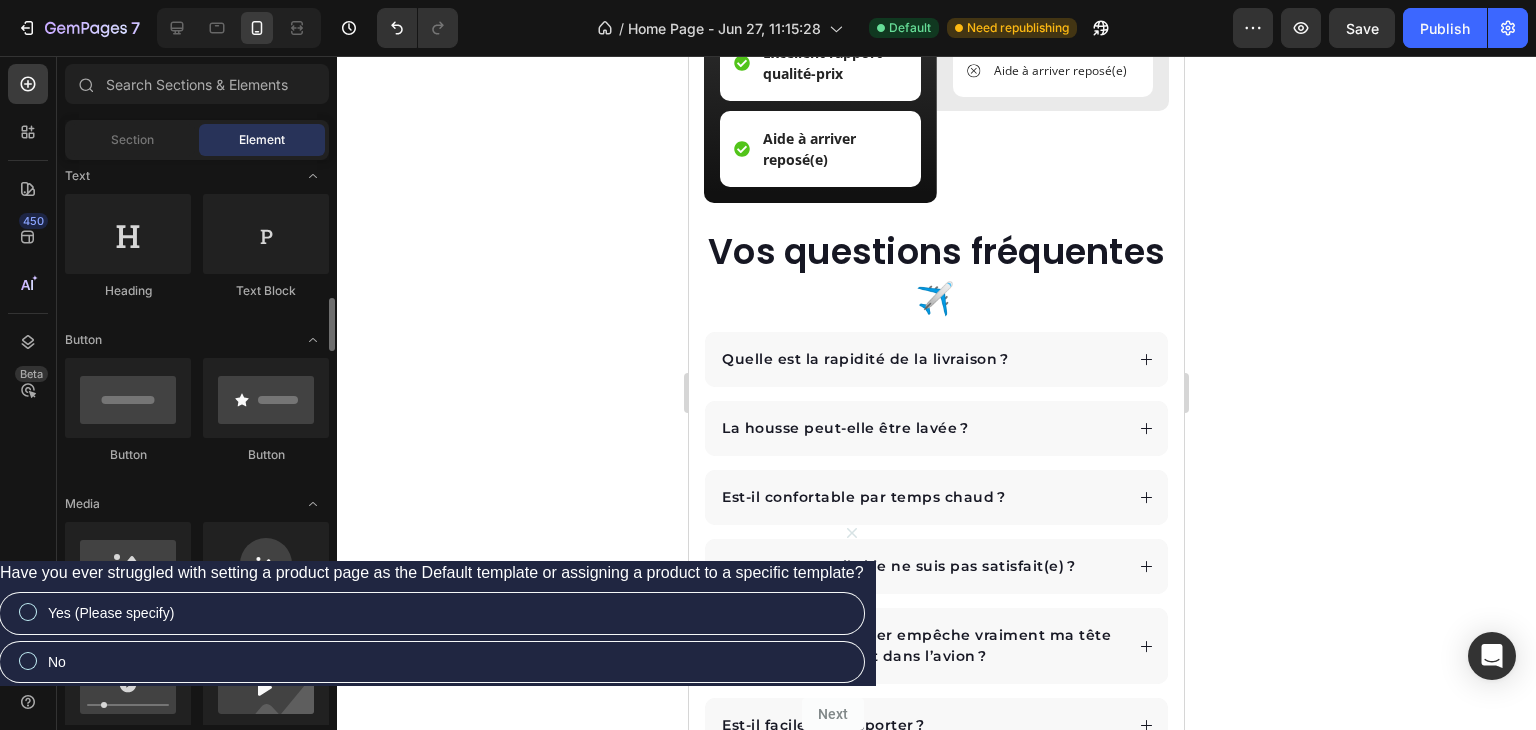 scroll, scrollTop: 500, scrollLeft: 0, axis: vertical 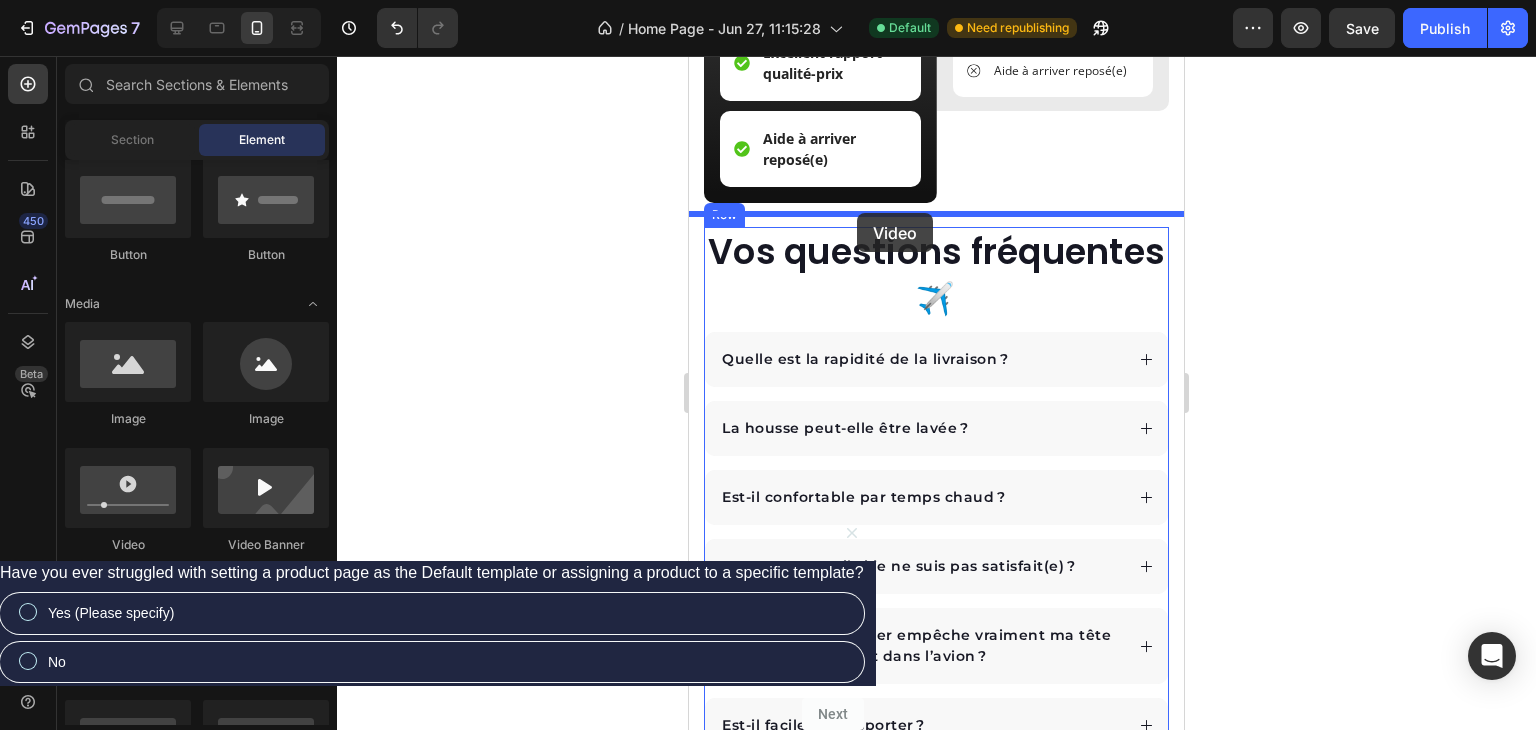 drag, startPoint x: 823, startPoint y: 538, endPoint x: 856, endPoint y: 217, distance: 322.6918 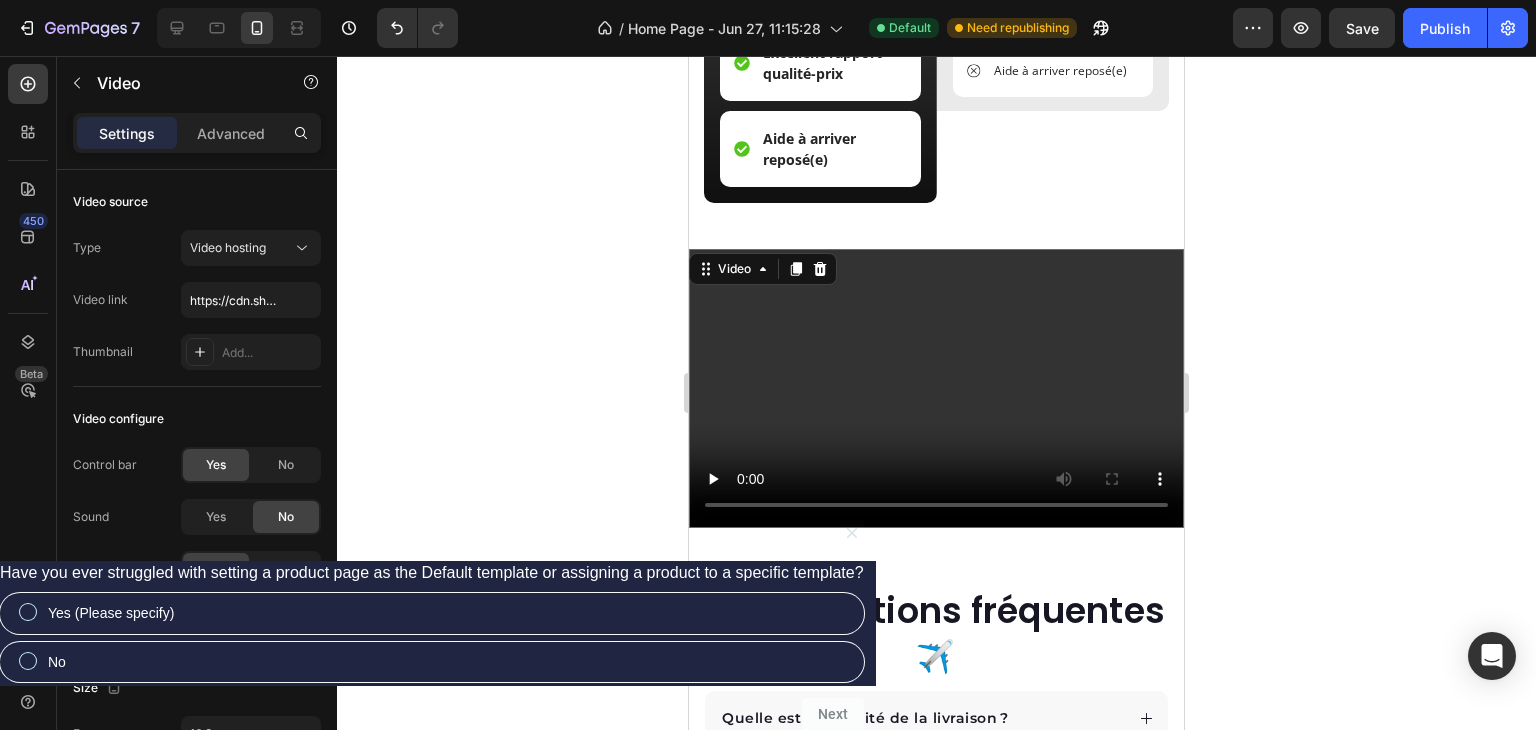 click 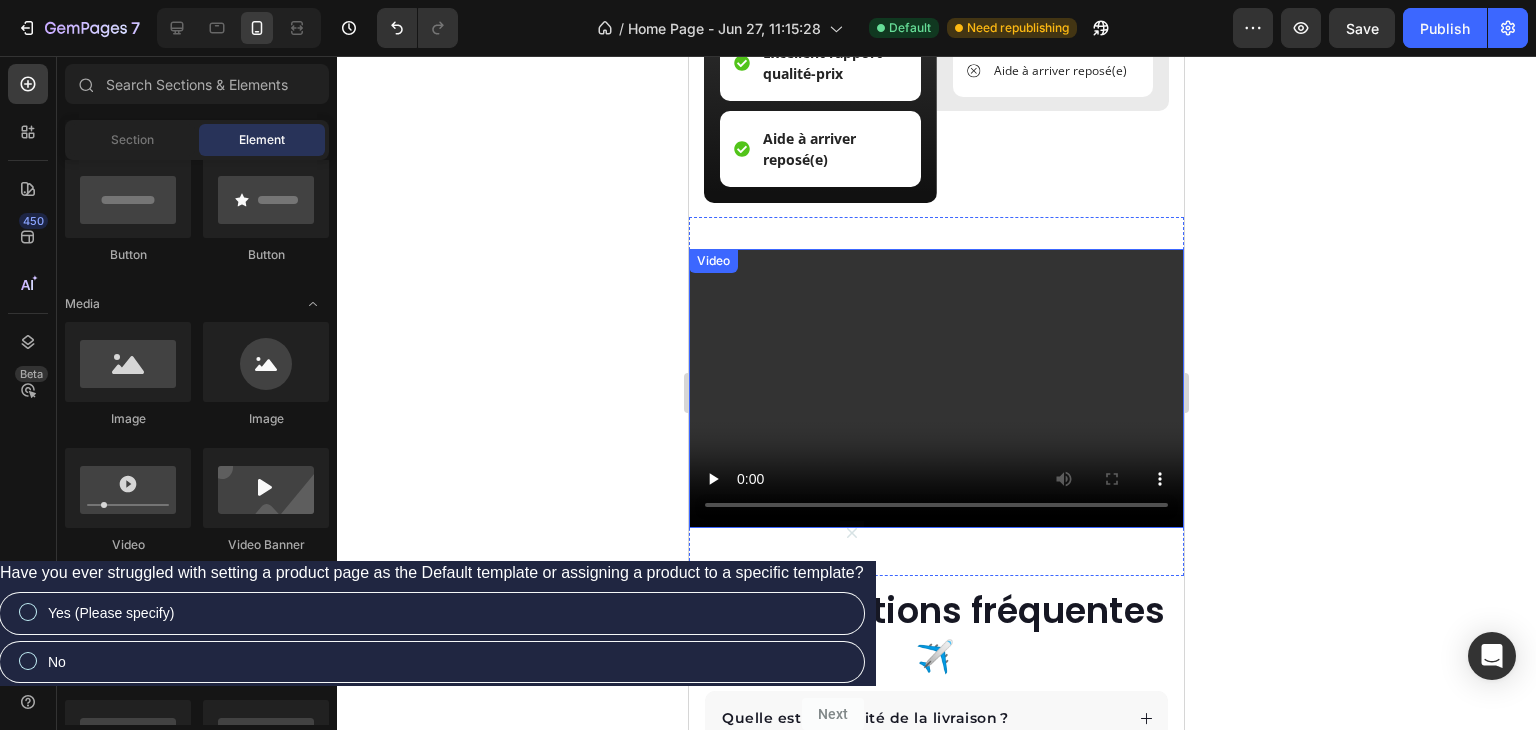 click at bounding box center (936, 388) 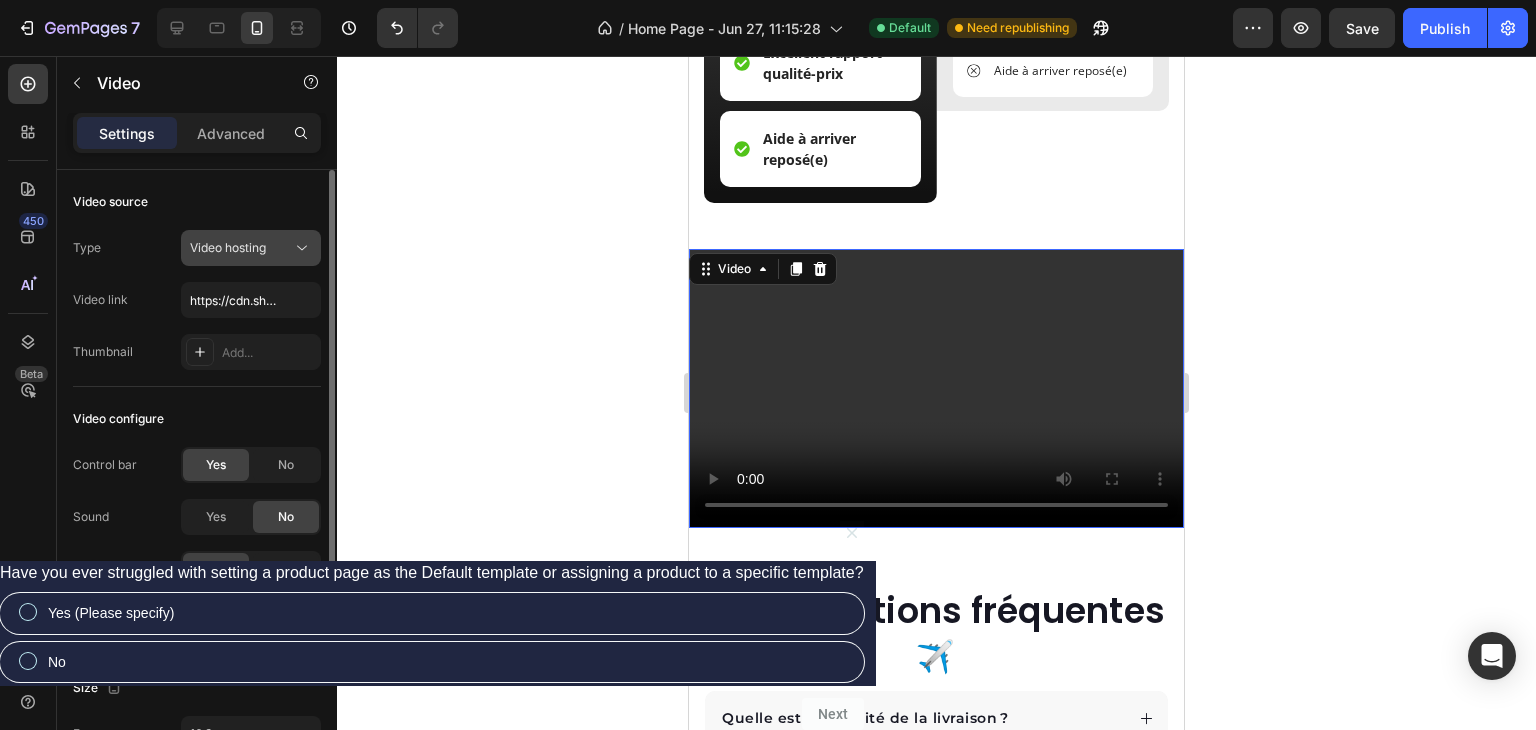 click on "Video hosting" at bounding box center (228, 247) 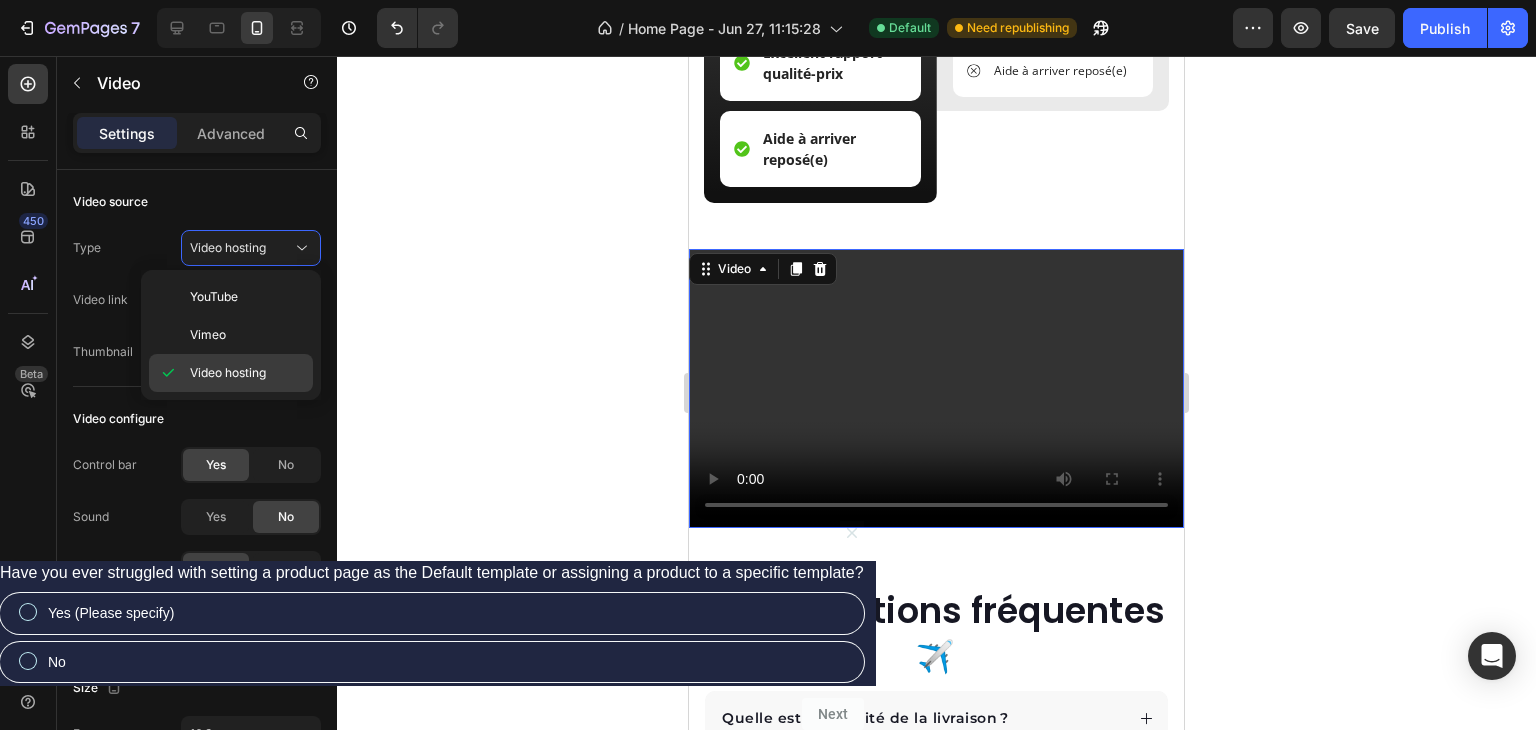 click on "Video hosting" at bounding box center (228, 373) 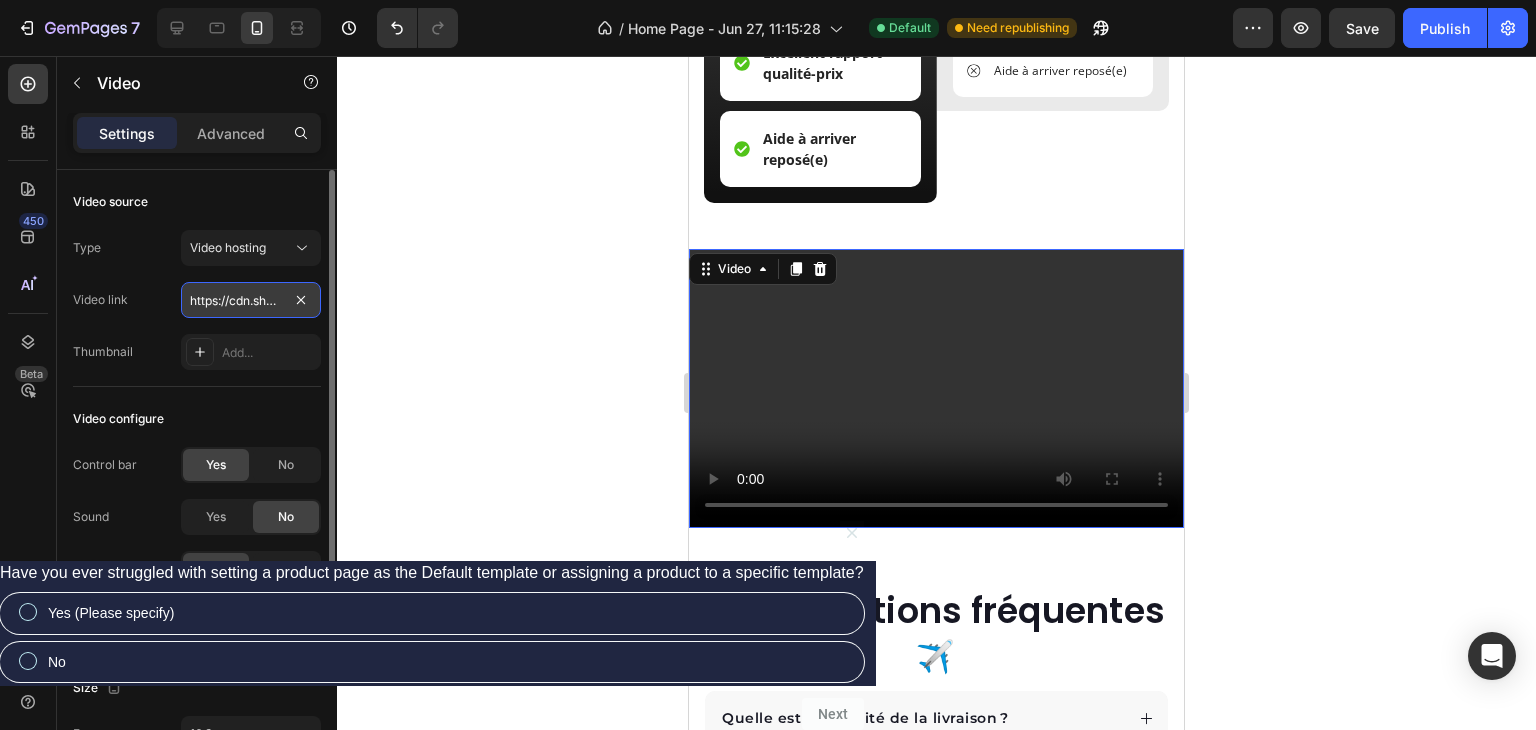 click on "https://cdn.shopify.com/videos/c/o/v/2cd3deb506b54b009063f7270ab5cf2e.mp4" at bounding box center (251, 300) 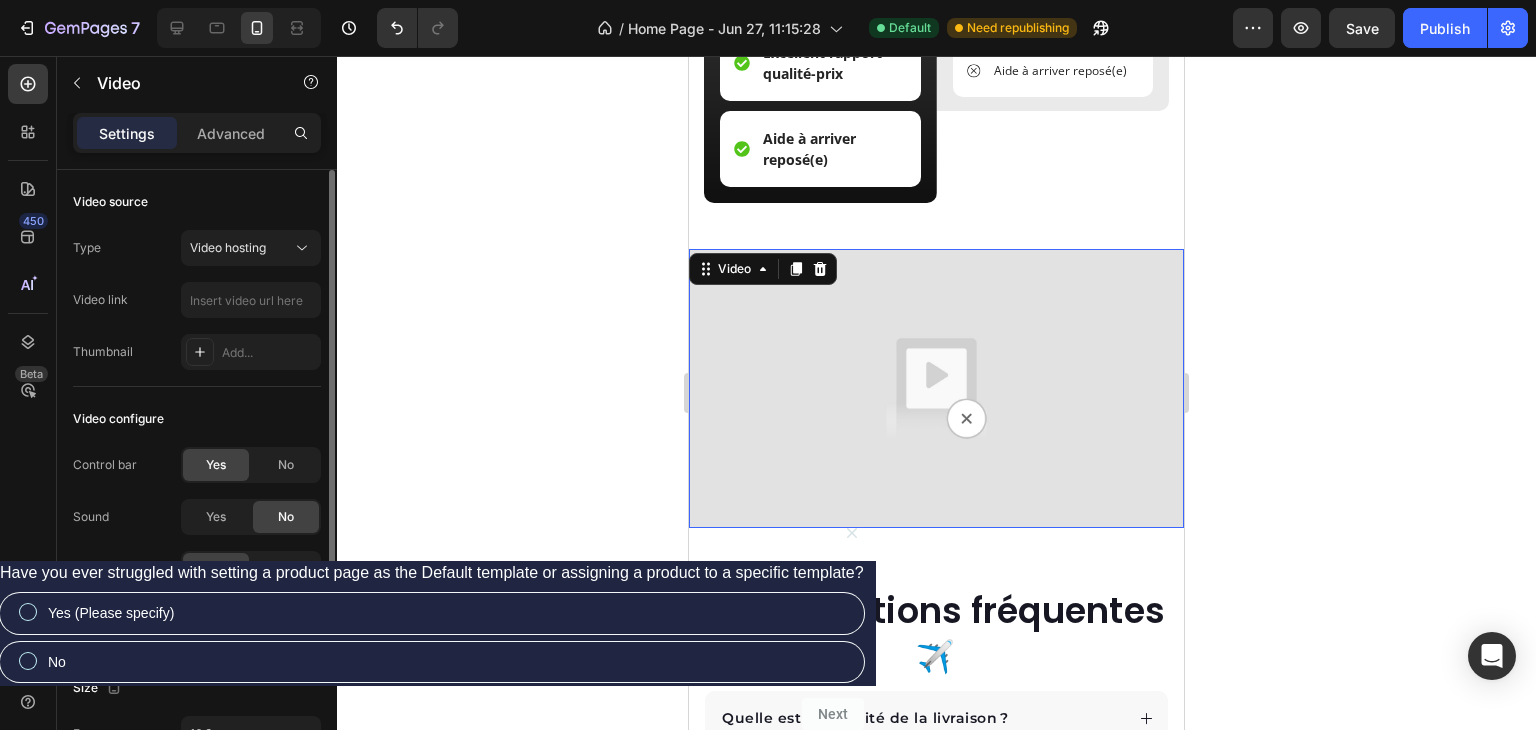click on "Type Video hosting Video link Thumbnail Add..." at bounding box center [197, 300] 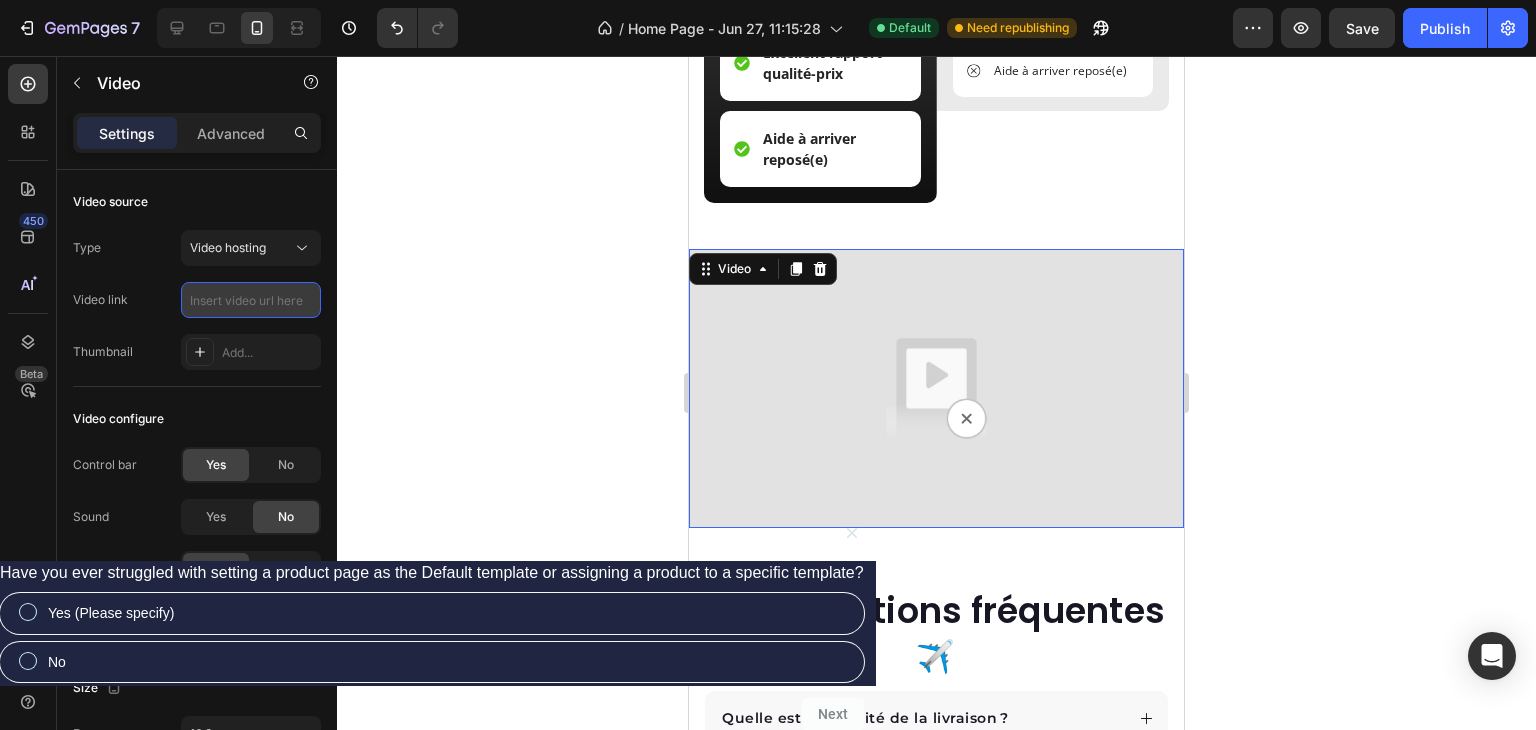 click at bounding box center (251, 300) 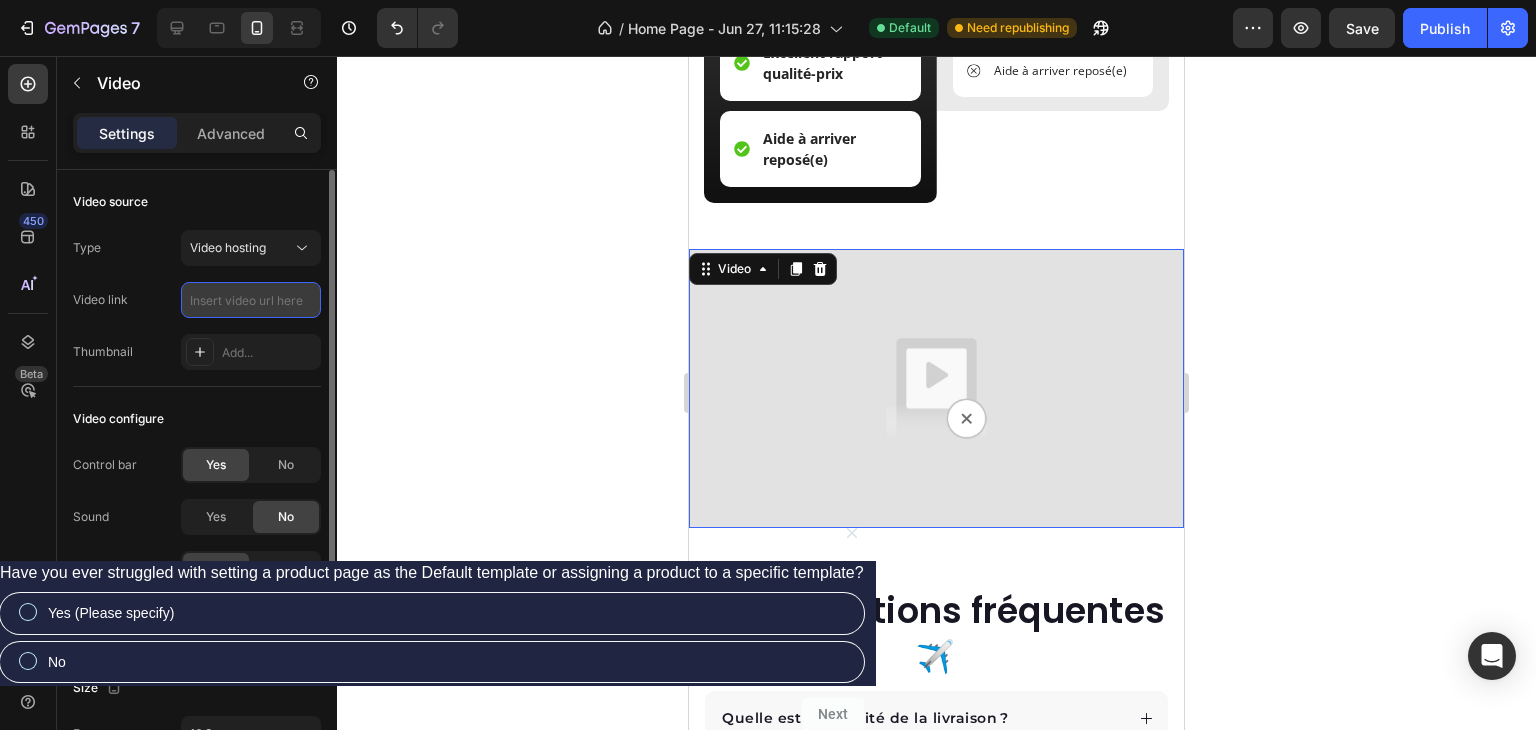 paste on "https://cdn.shopify.com/videos/c/o/v/2cf2acda4d3f431994fdc067b5efcfe0.mp4" 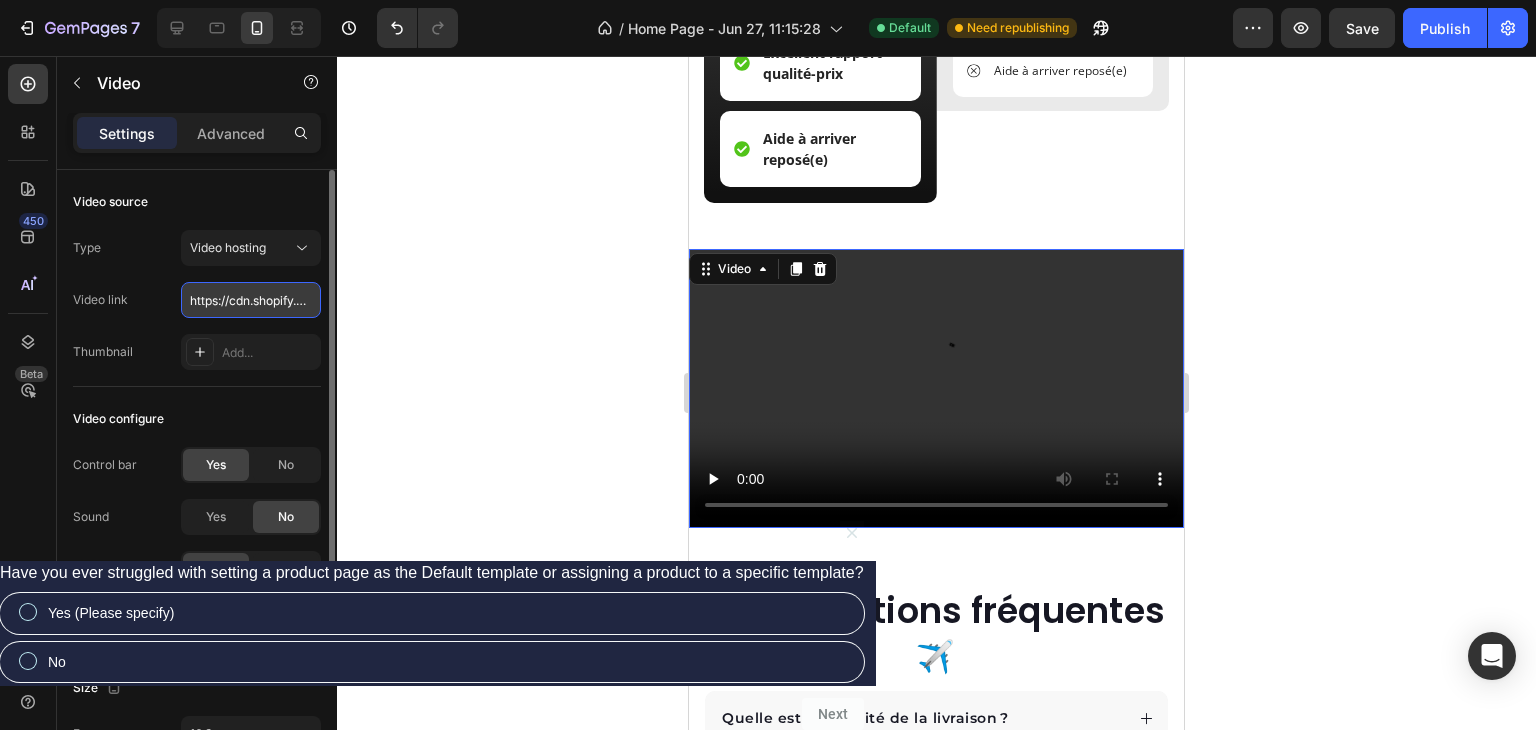 scroll, scrollTop: 0, scrollLeft: 366, axis: horizontal 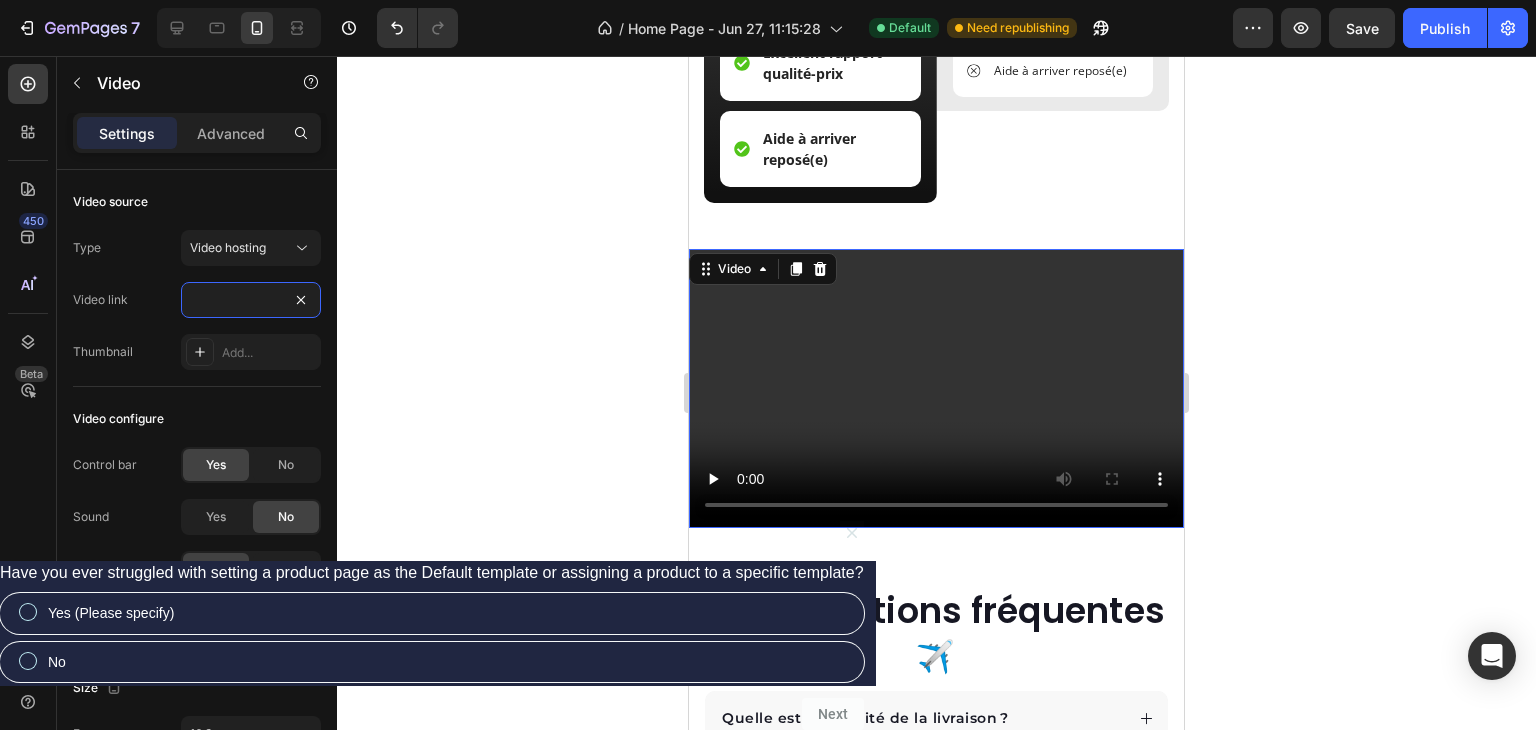 type on "https://cdn.shopify.com/videos/c/o/v/2cf2acda4d3f431994fdc067b5efcfe0.mp4" 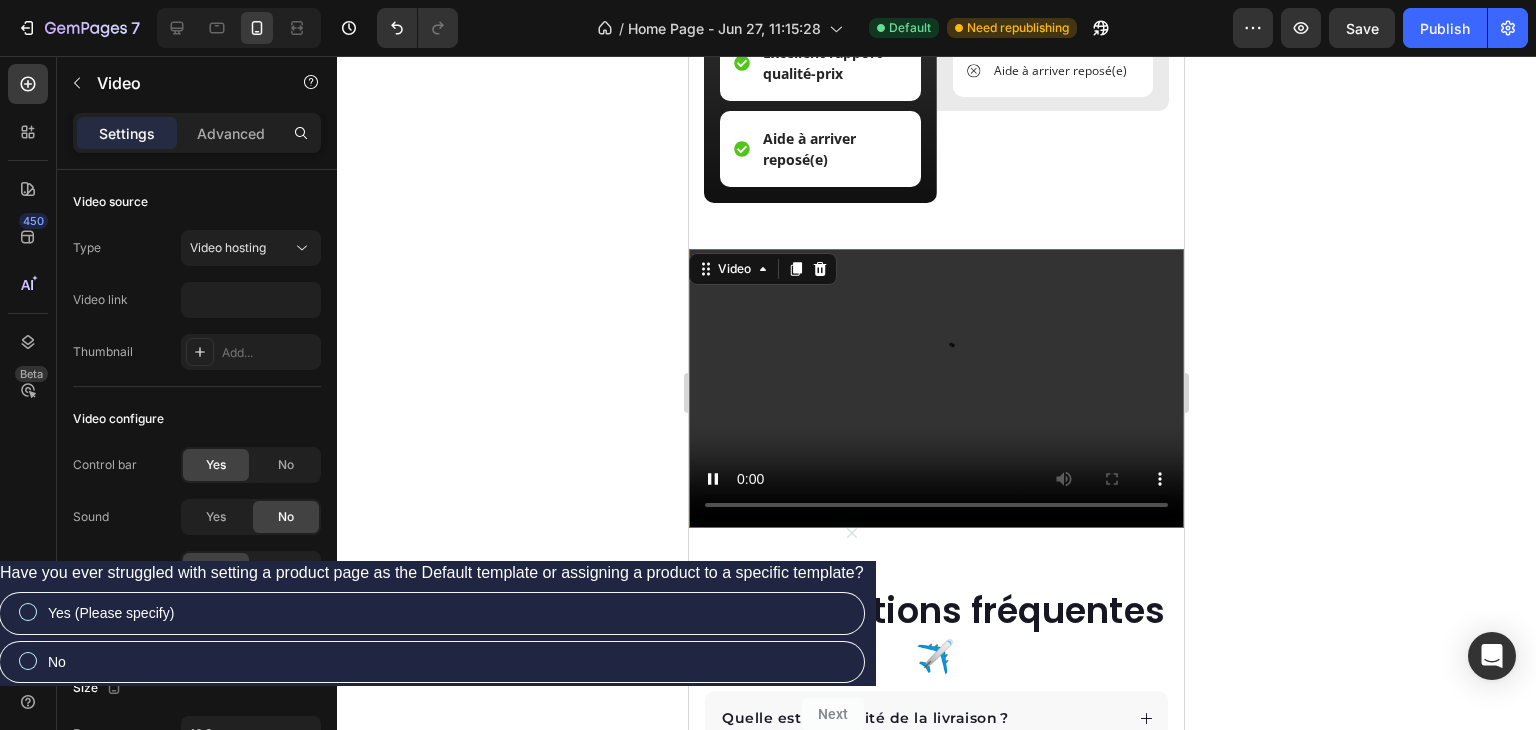 scroll, scrollTop: 0, scrollLeft: 0, axis: both 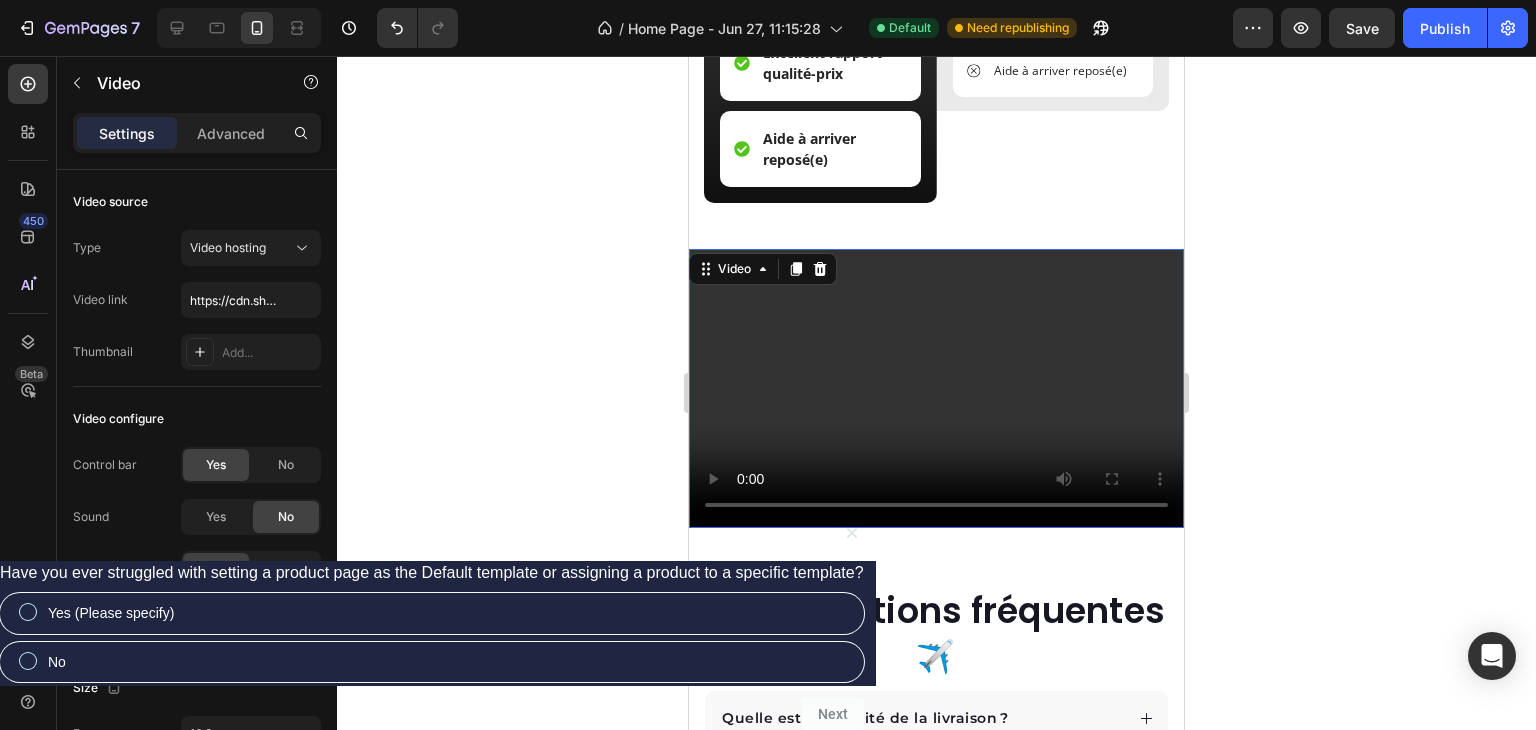 type 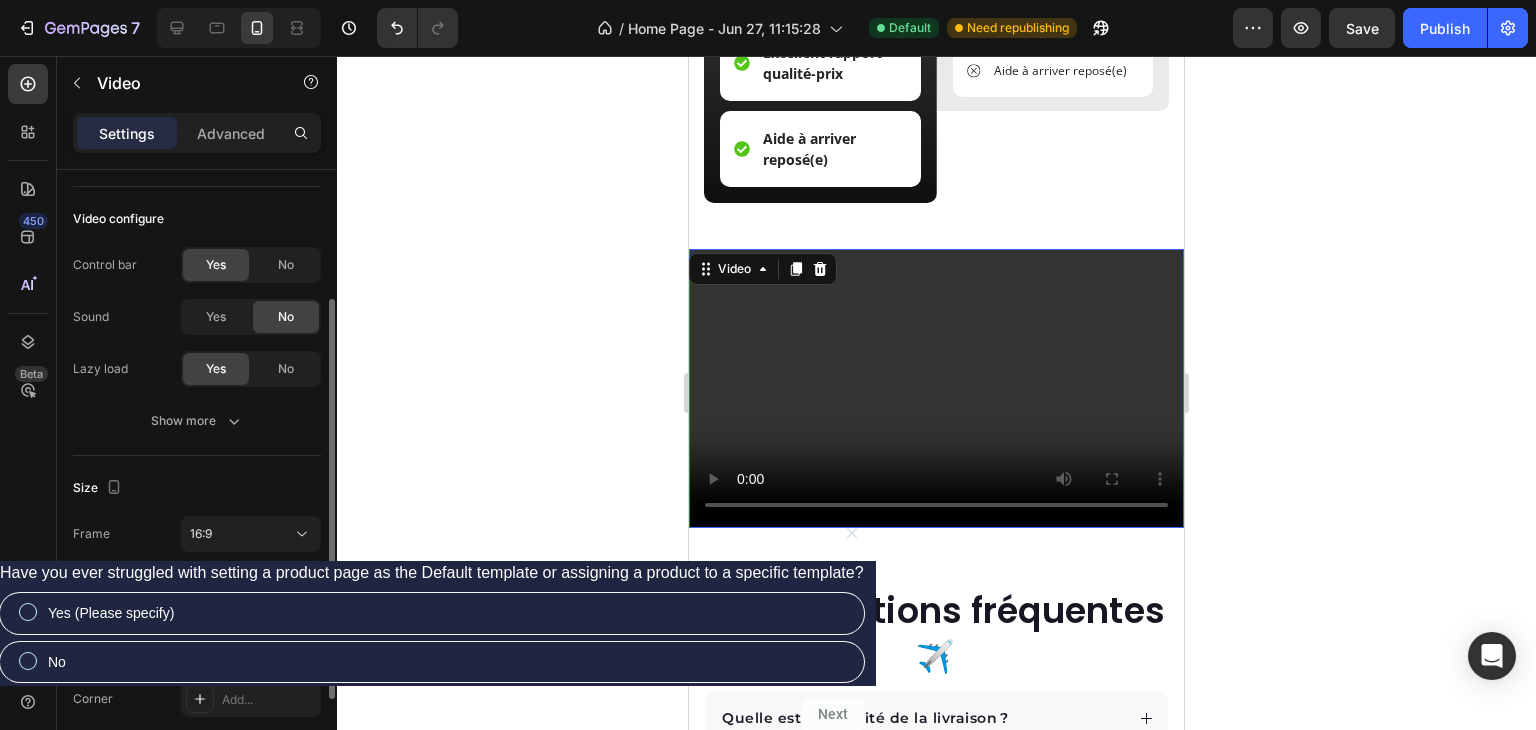 scroll, scrollTop: 334, scrollLeft: 0, axis: vertical 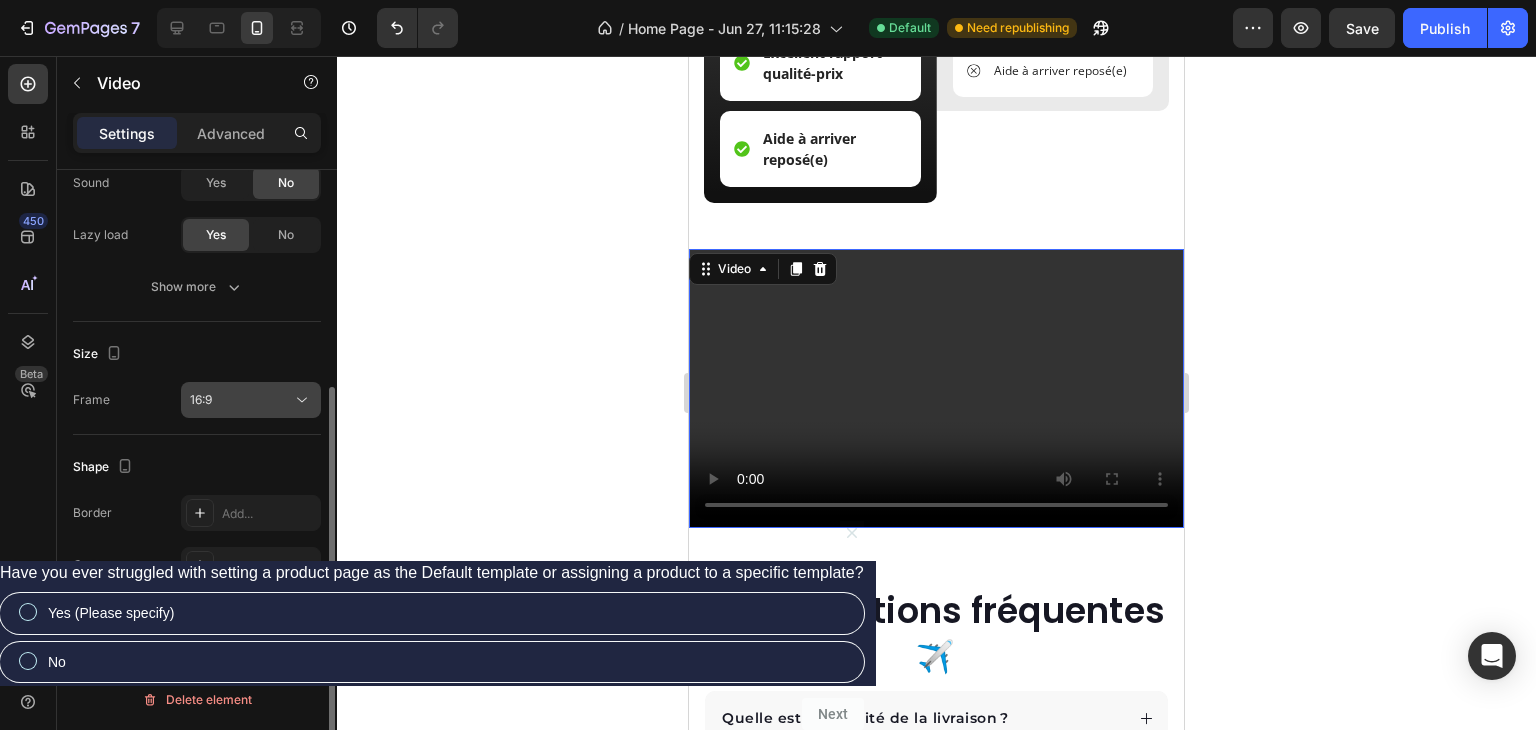 click on "16:9" 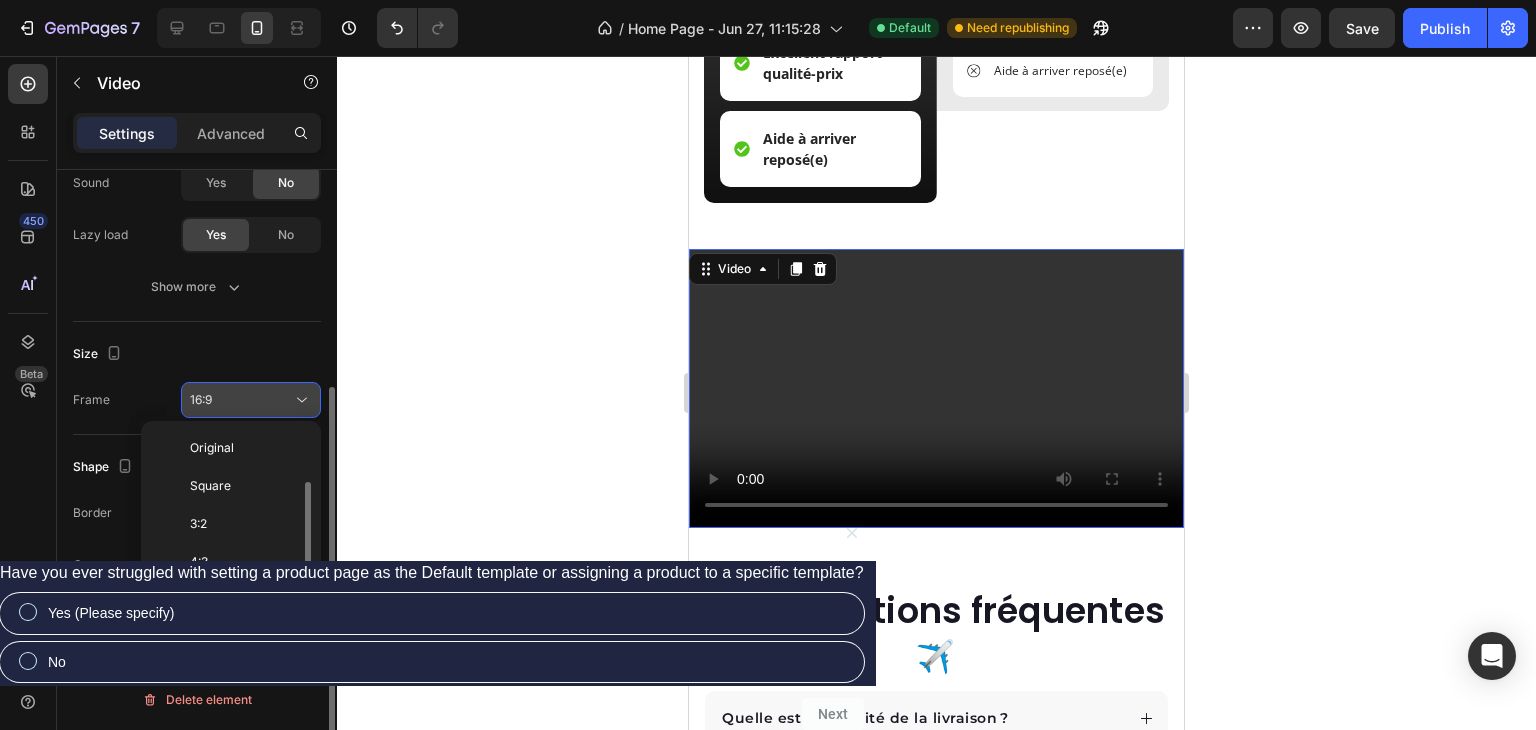 scroll, scrollTop: 36, scrollLeft: 0, axis: vertical 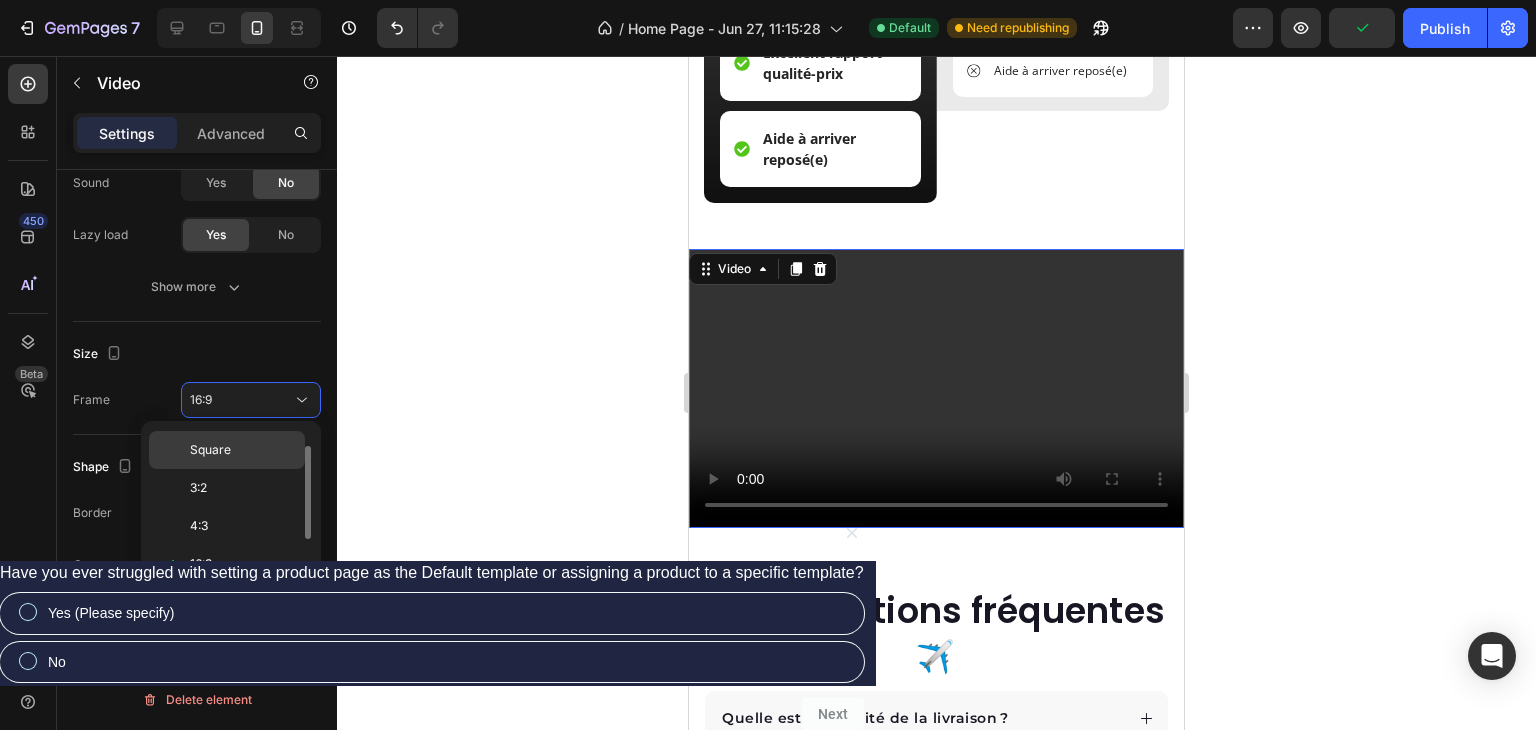 click on "Square" at bounding box center [210, 450] 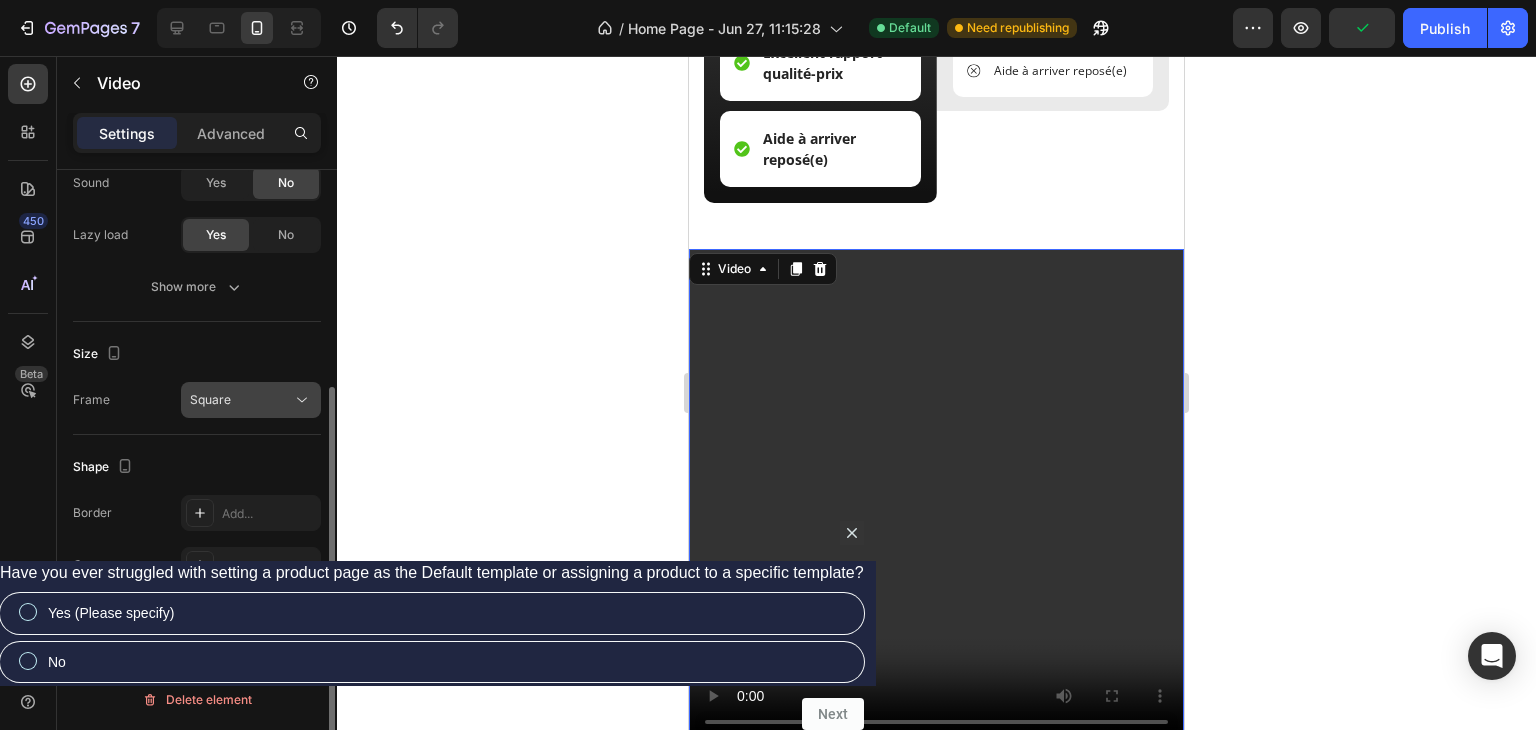 click on "Square" at bounding box center [210, 399] 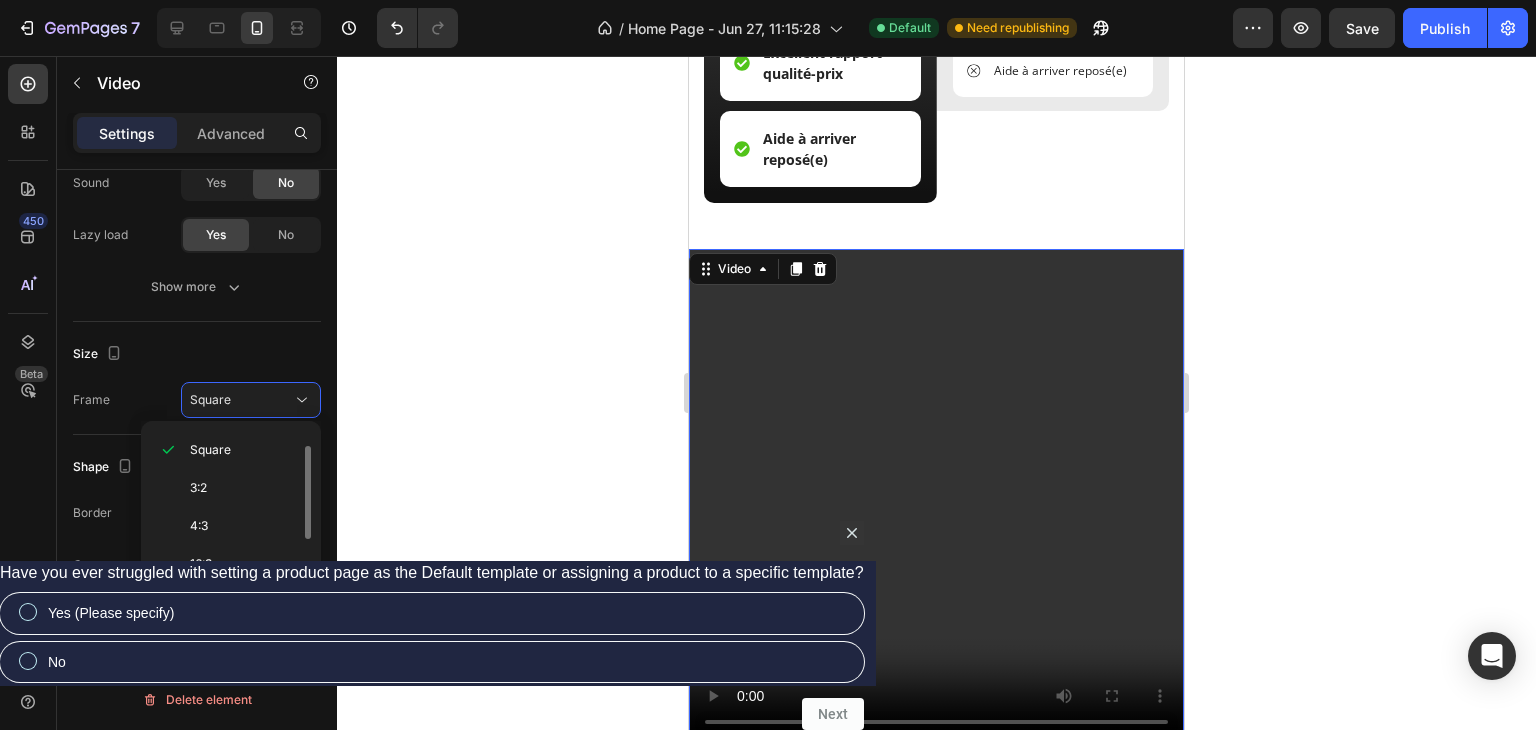 click on "21:9" at bounding box center (201, 602) 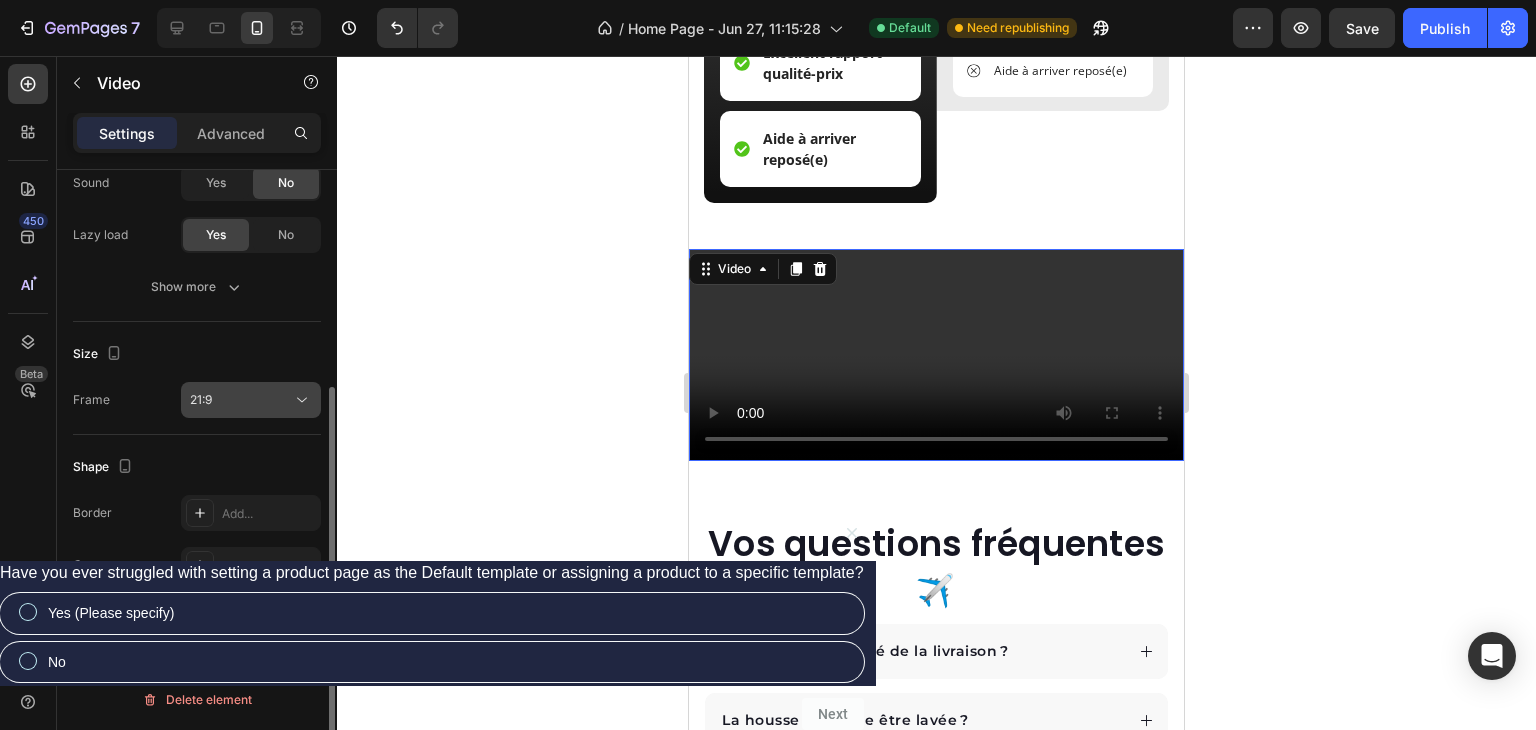 click on "21:9" at bounding box center (241, 400) 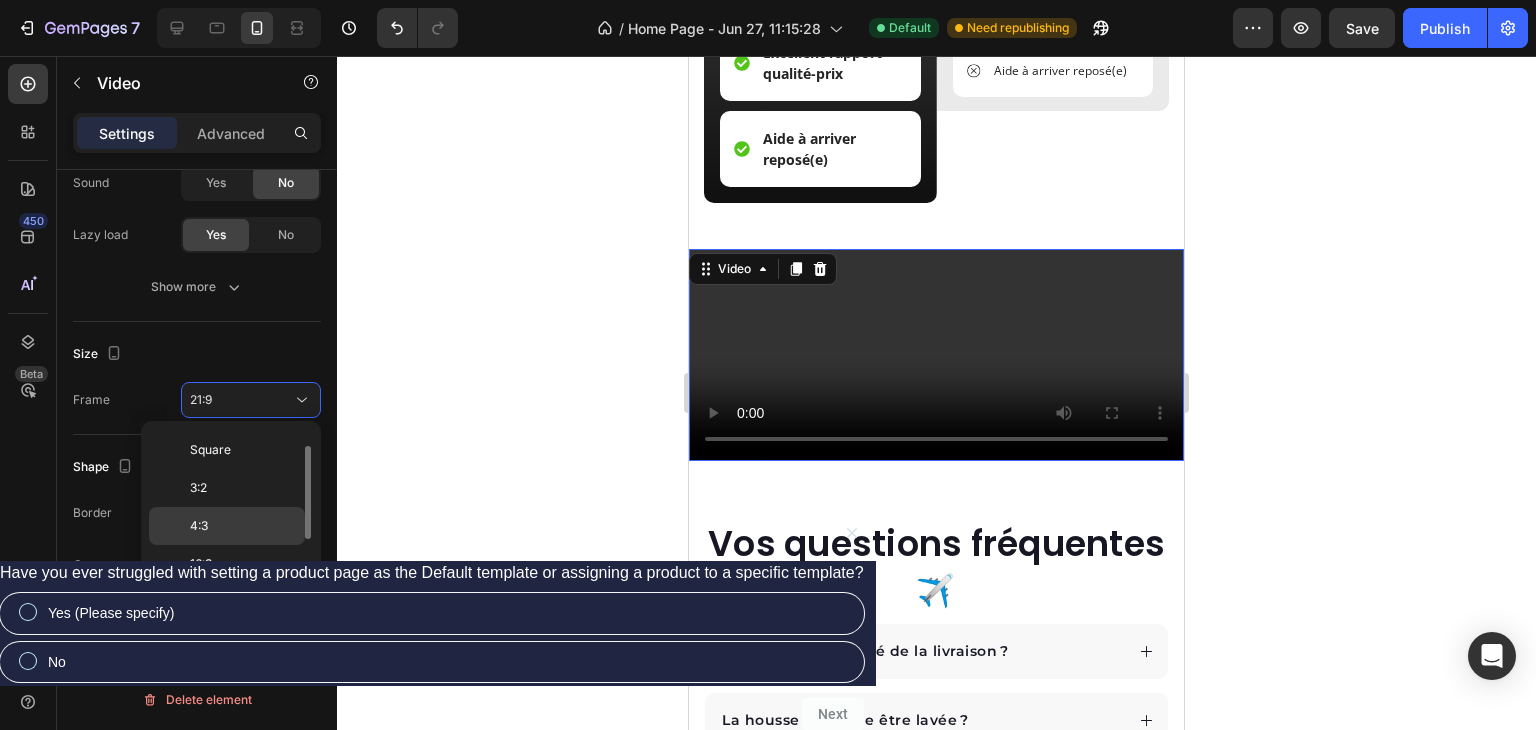 click on "4:3" at bounding box center (199, 526) 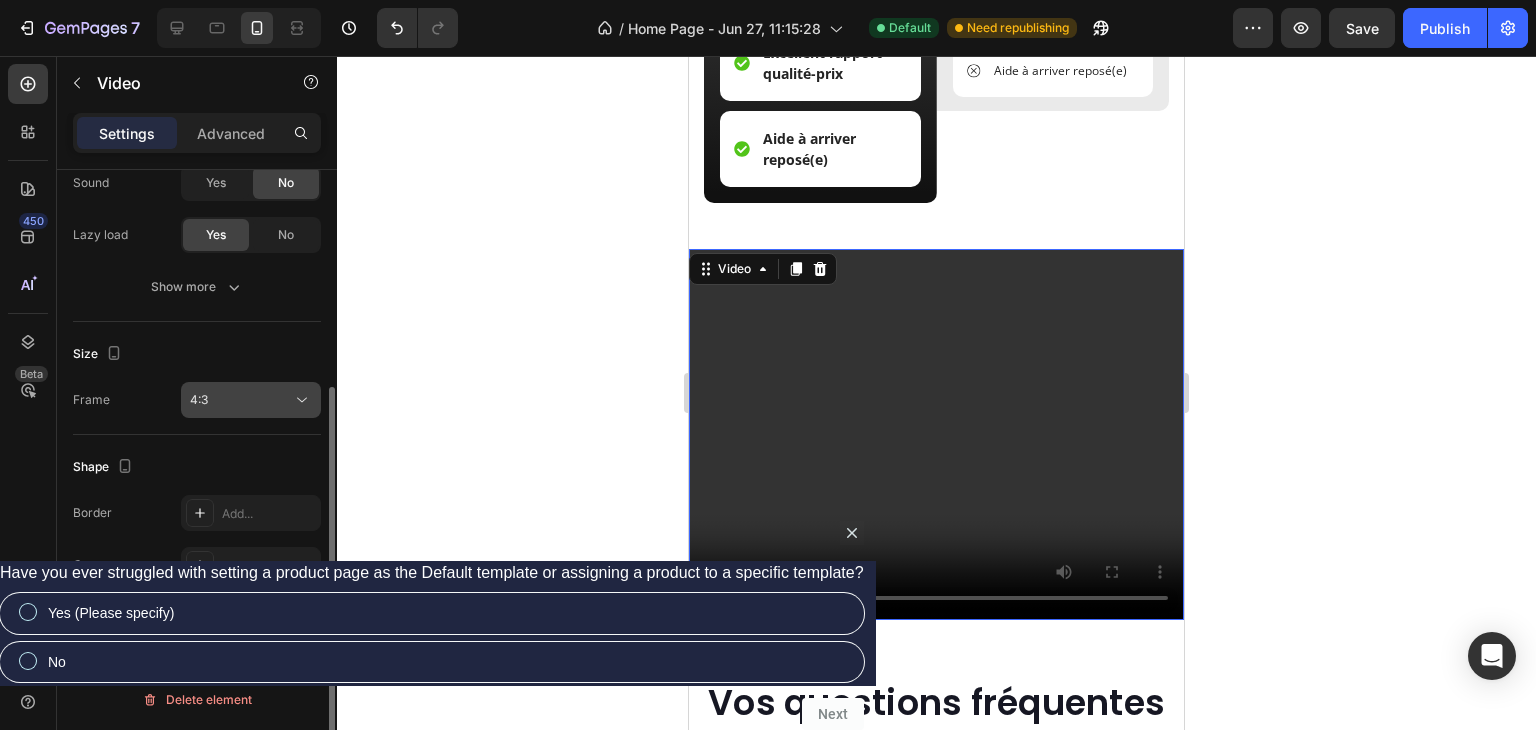 click on "4:3" at bounding box center [241, 400] 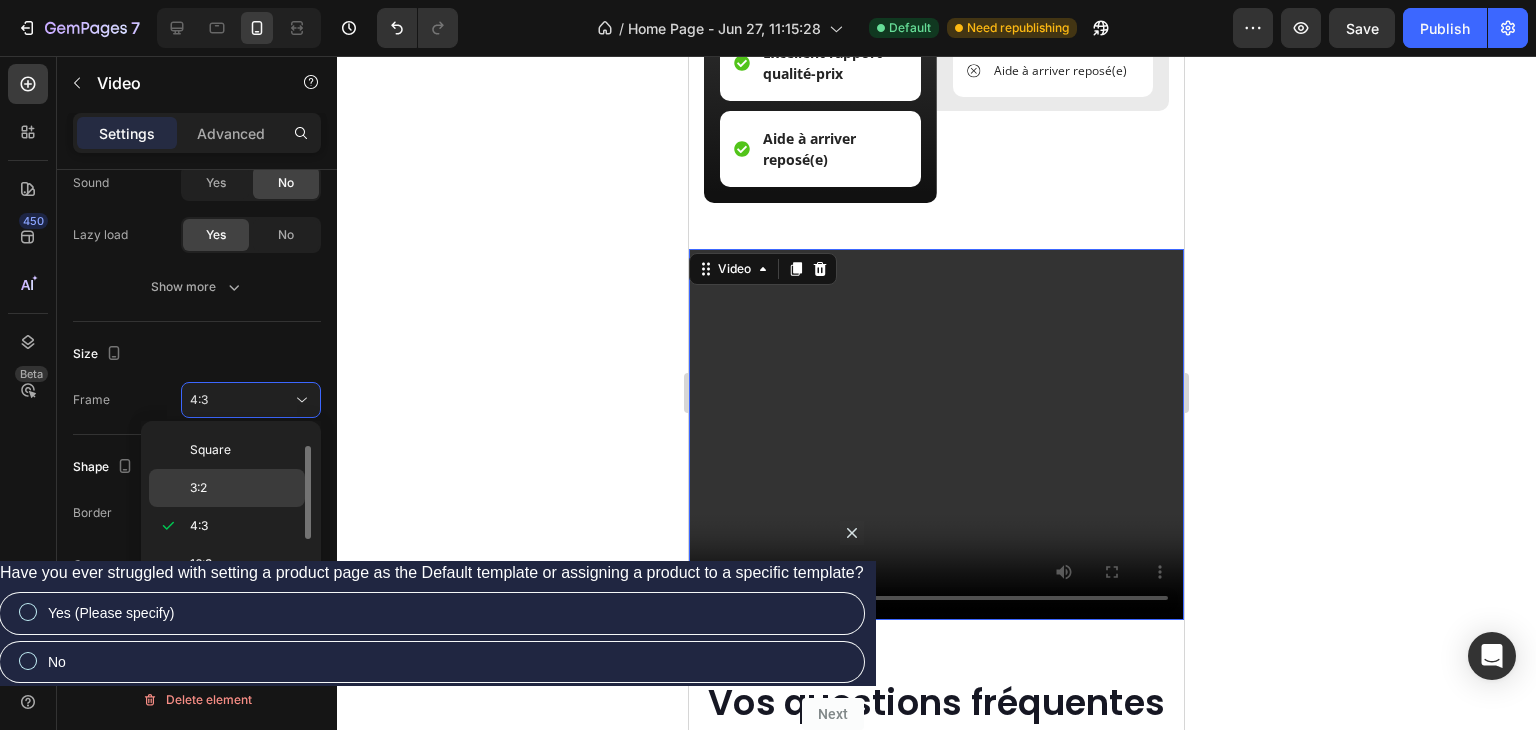 click on "3:2" at bounding box center [243, 488] 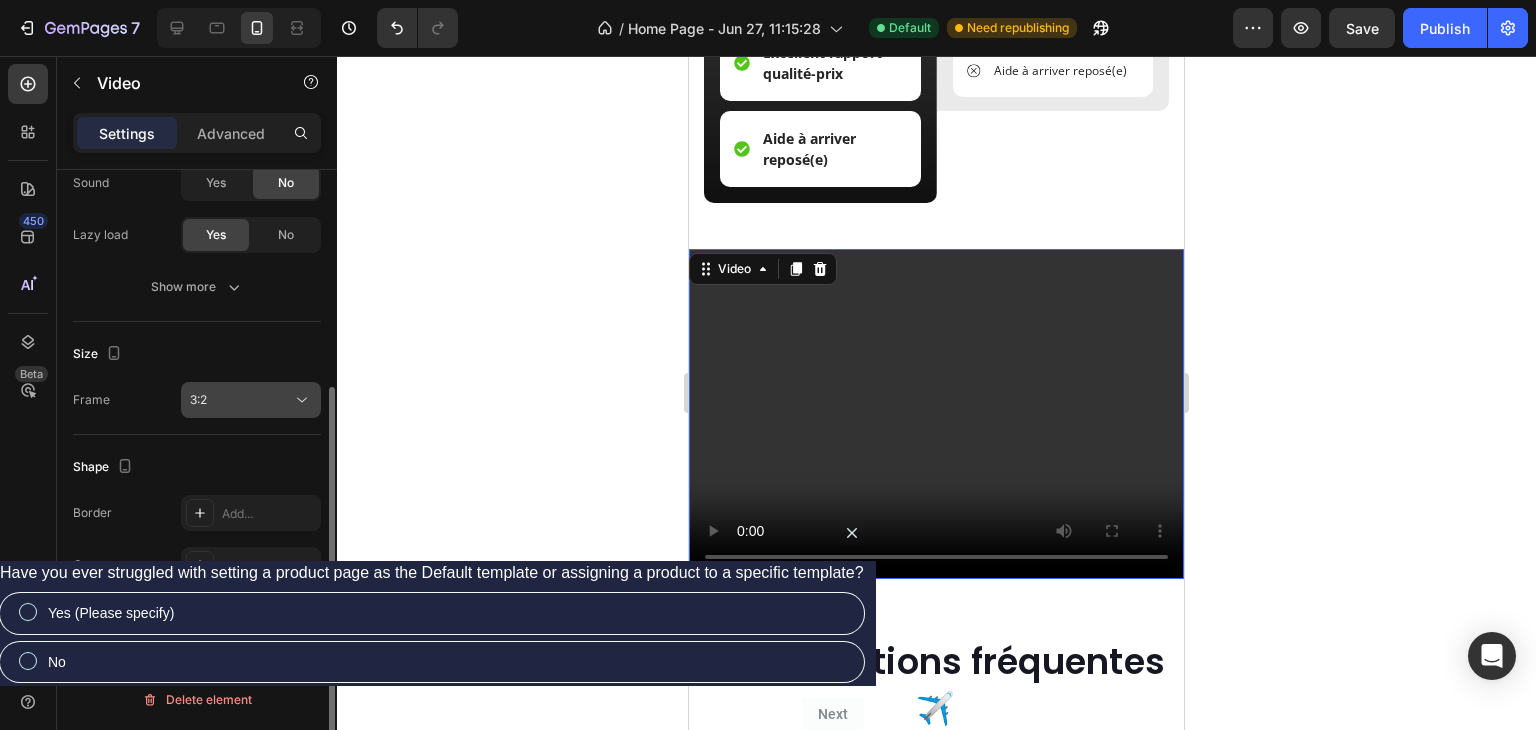 click on "3:2" 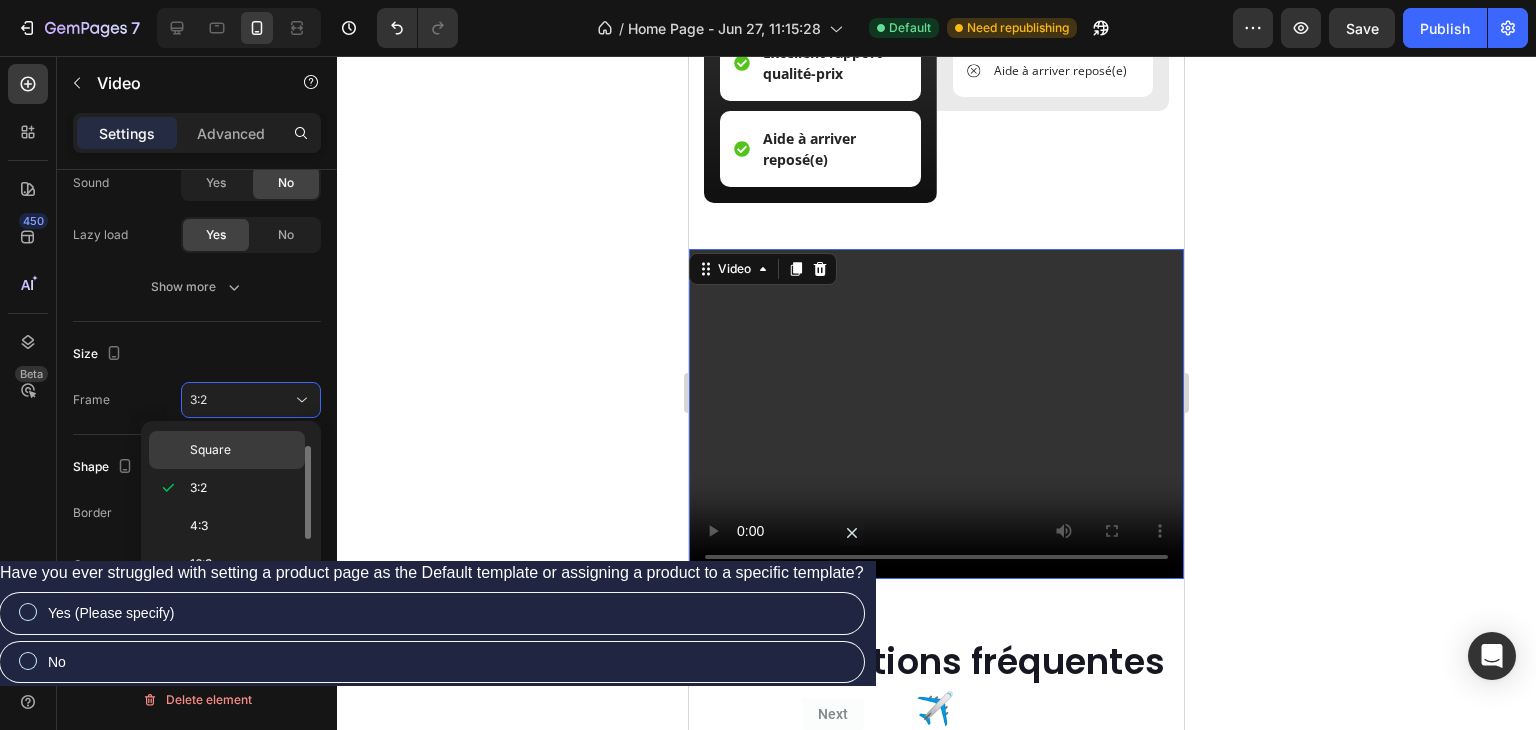 click on "Square" at bounding box center (210, 450) 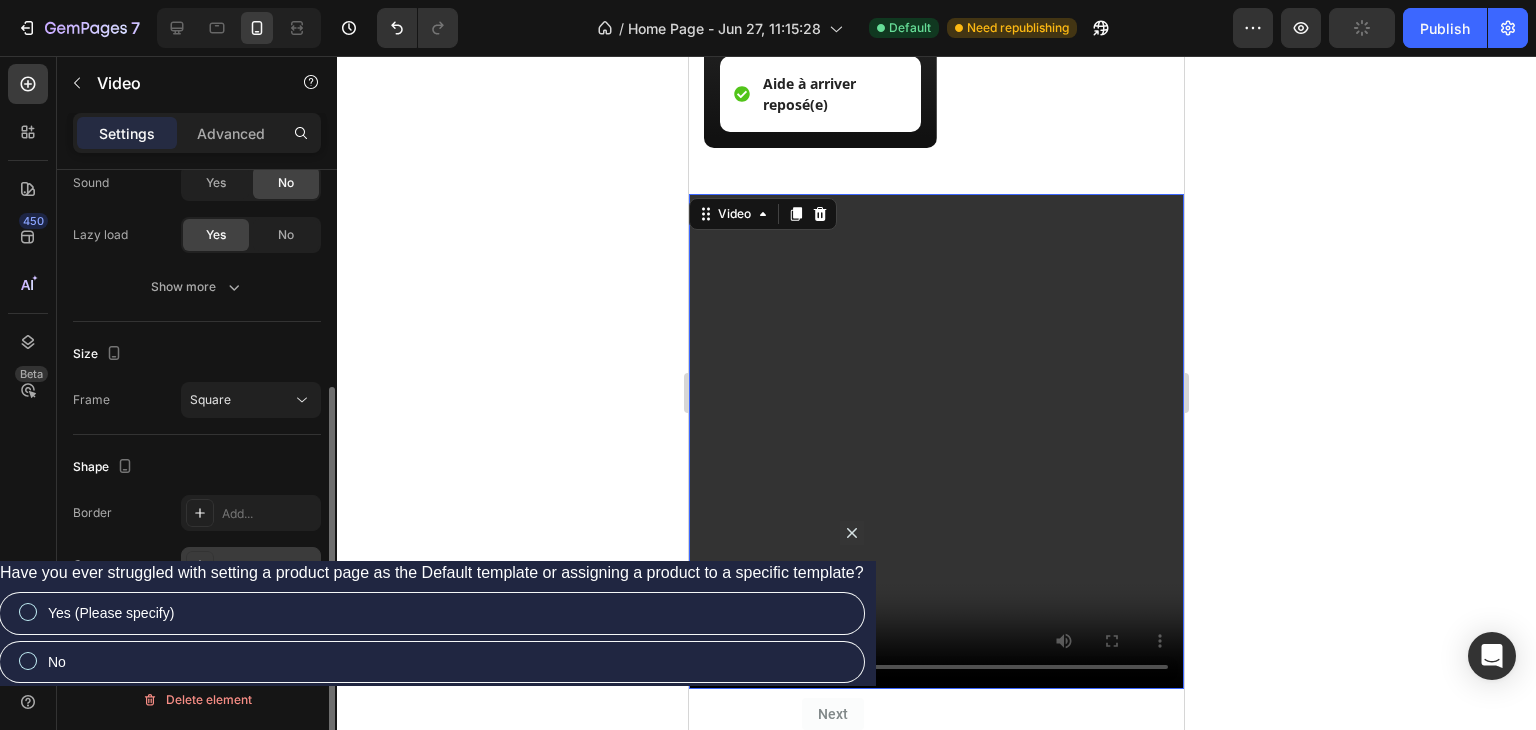 scroll, scrollTop: 6045, scrollLeft: 0, axis: vertical 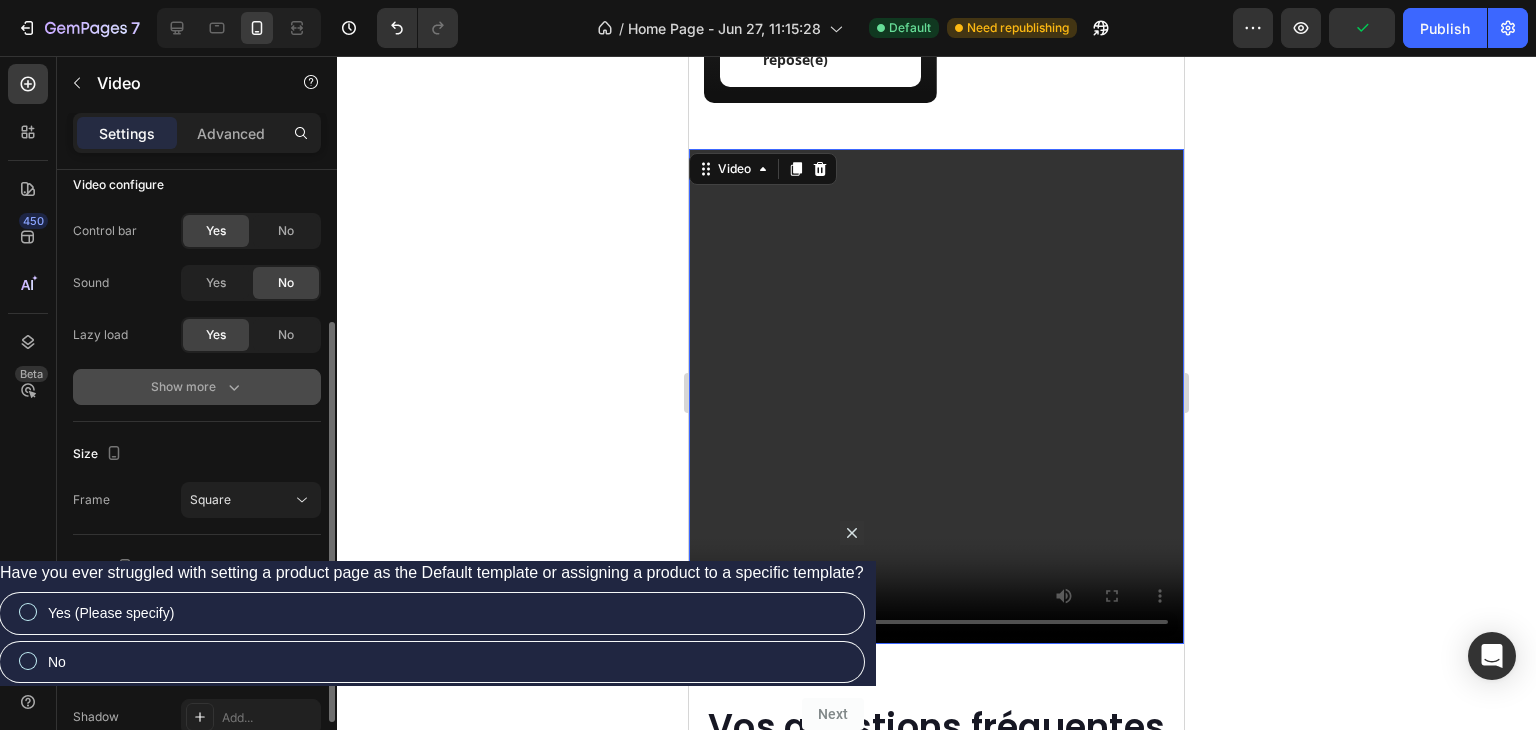click on "Show more" at bounding box center [197, 387] 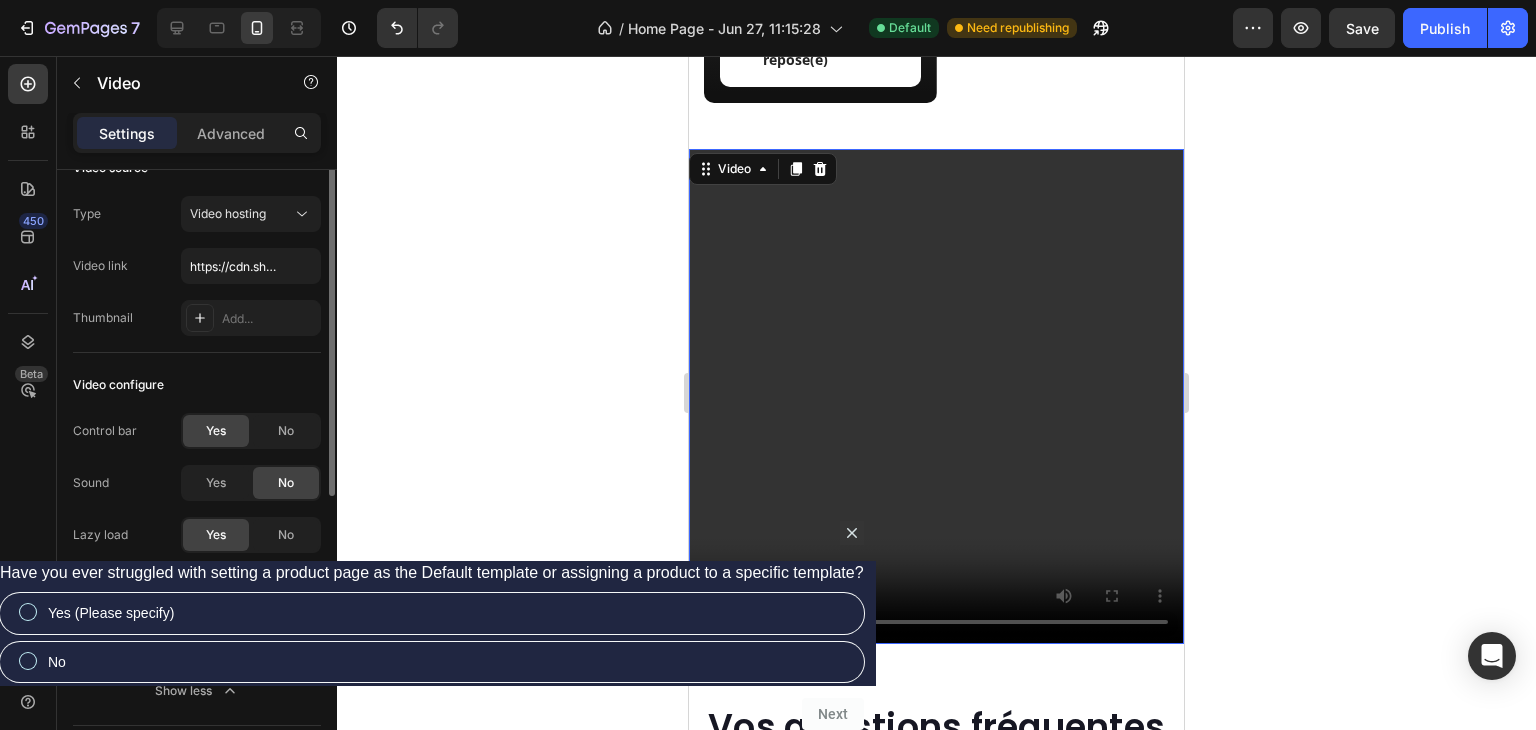 scroll, scrollTop: 0, scrollLeft: 0, axis: both 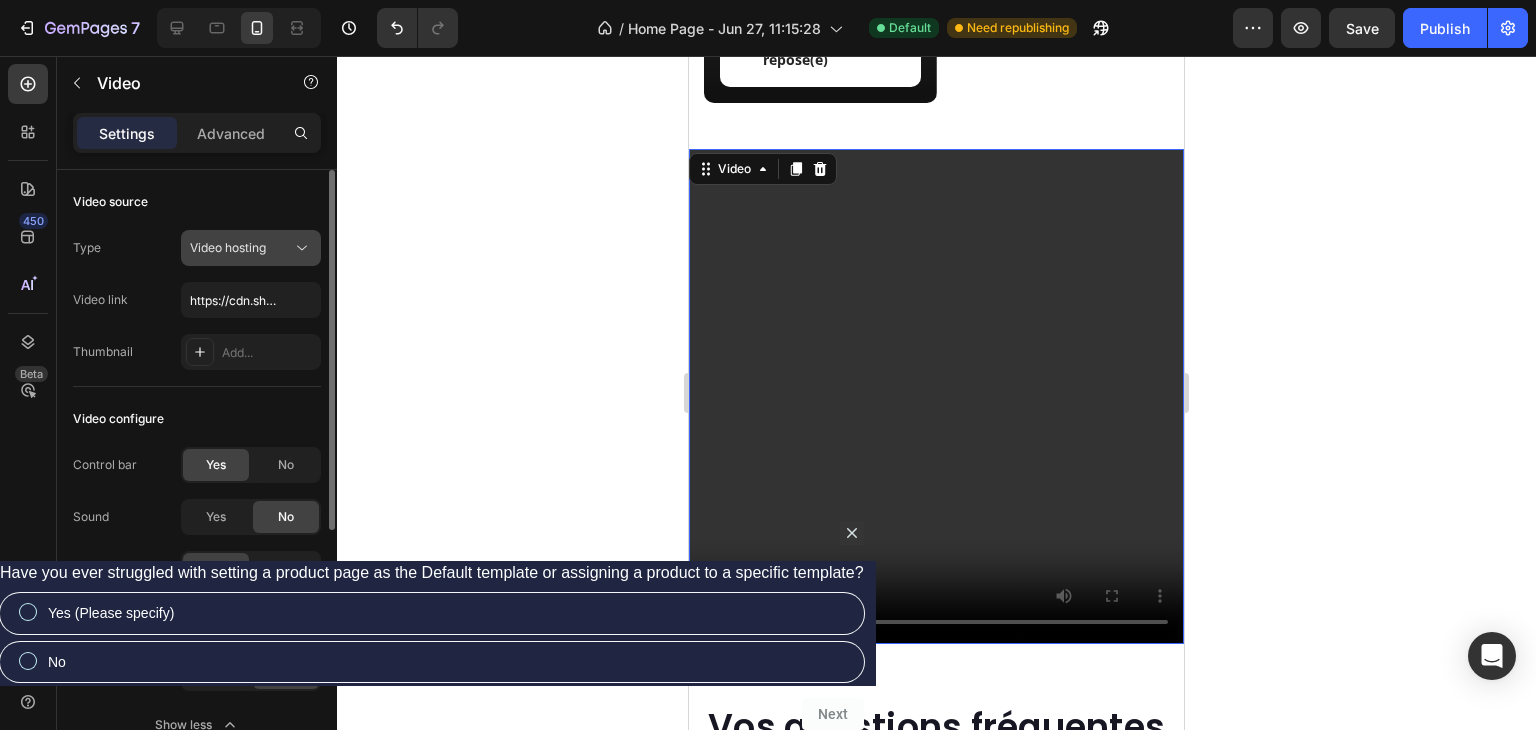 click on "Video hosting" at bounding box center (228, 247) 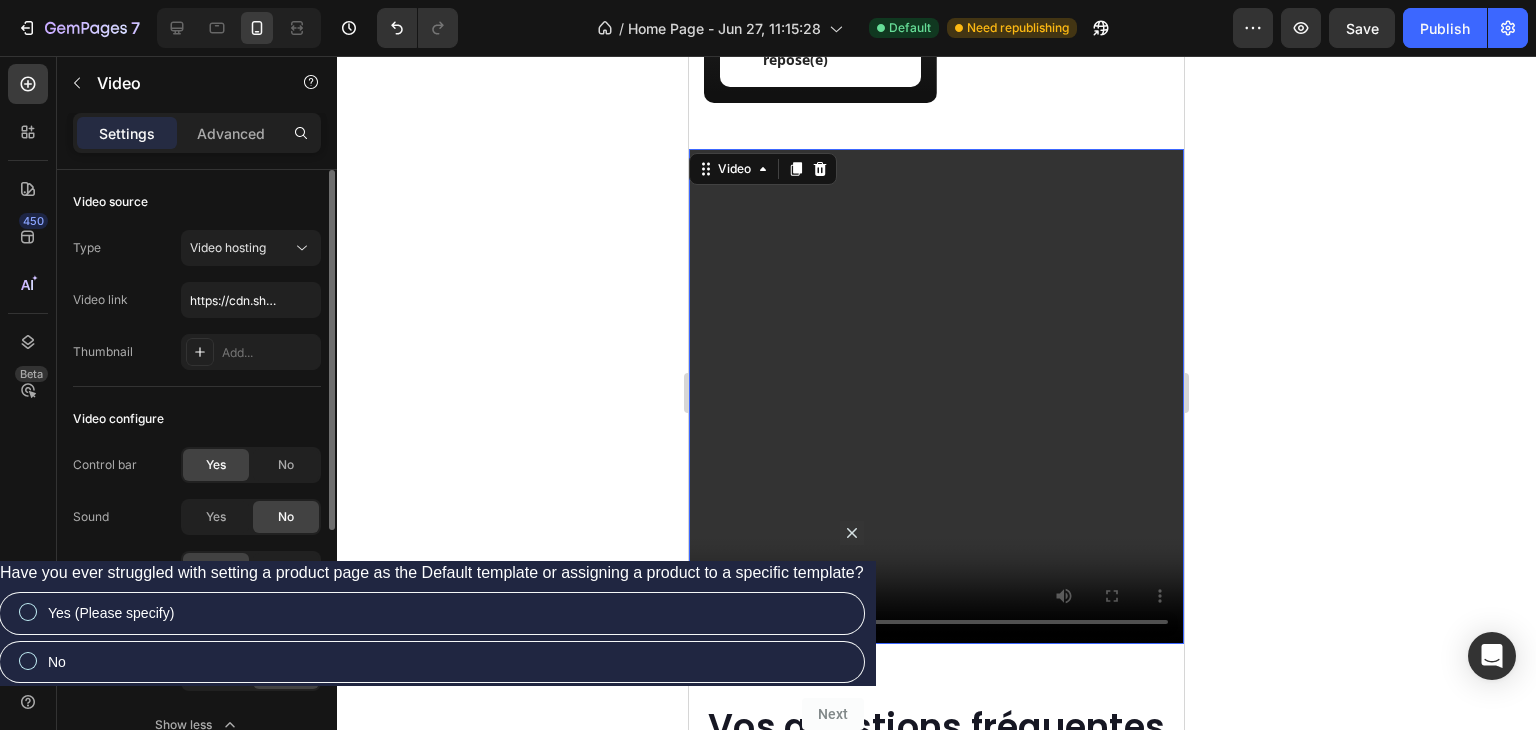 click on "Video source" at bounding box center (197, 202) 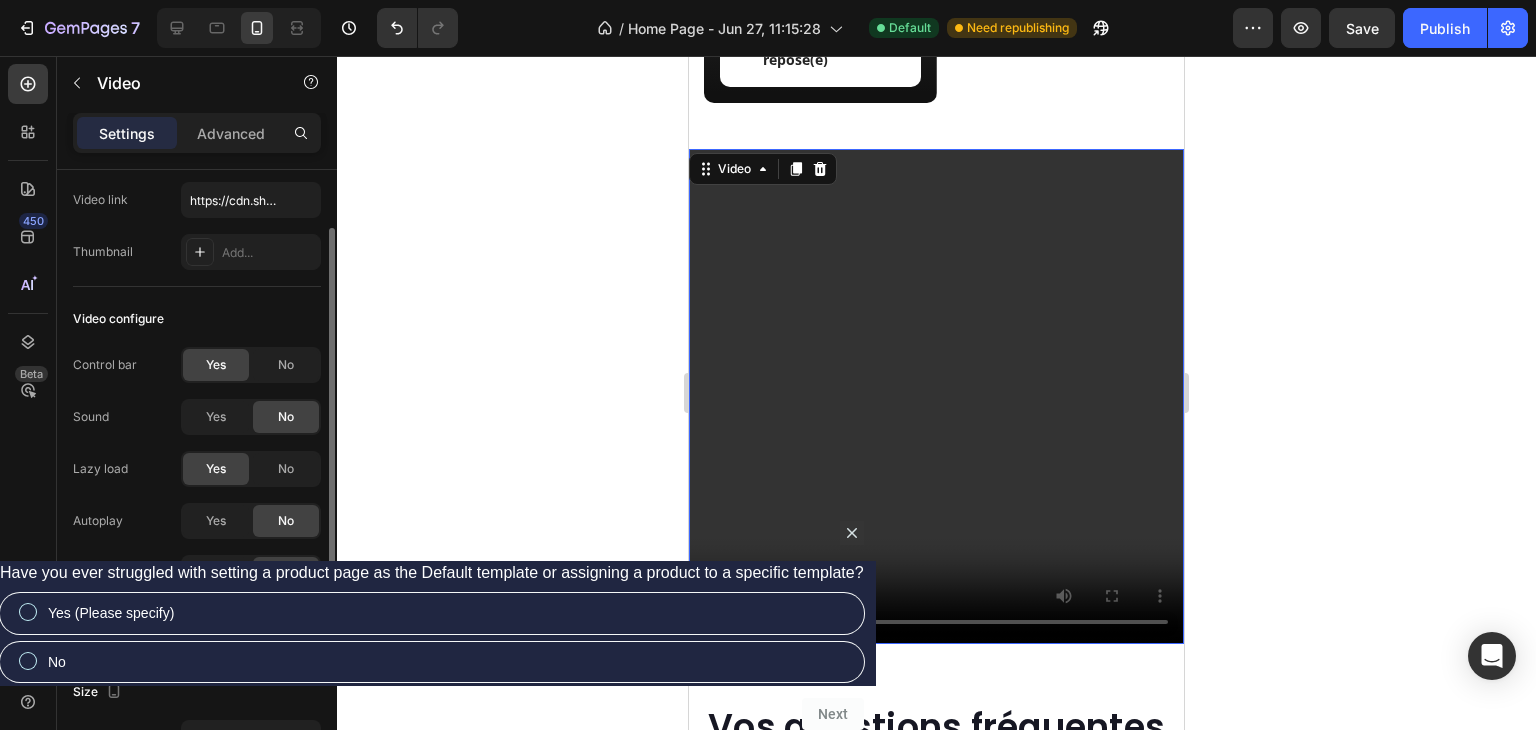 scroll, scrollTop: 400, scrollLeft: 0, axis: vertical 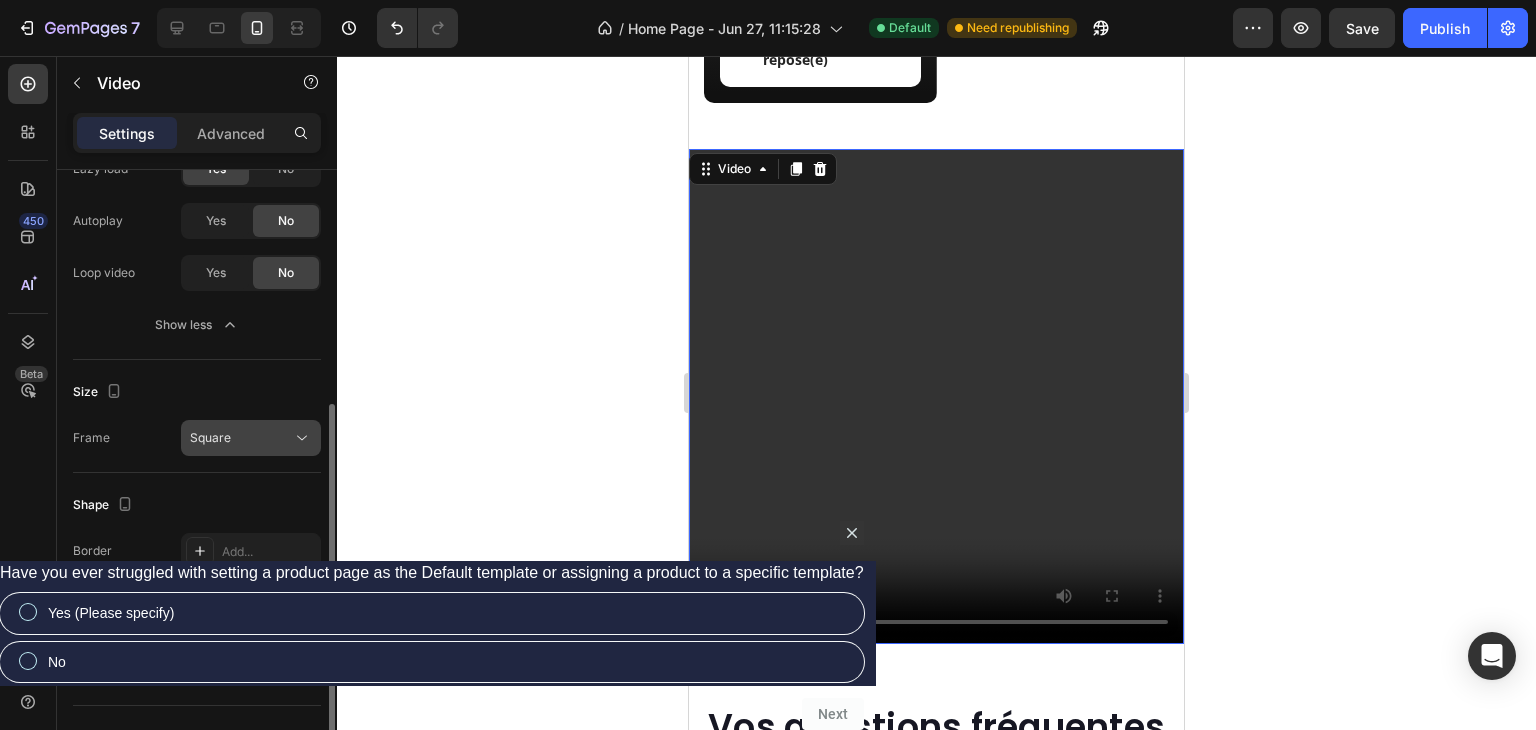 click on "Square" at bounding box center [210, 437] 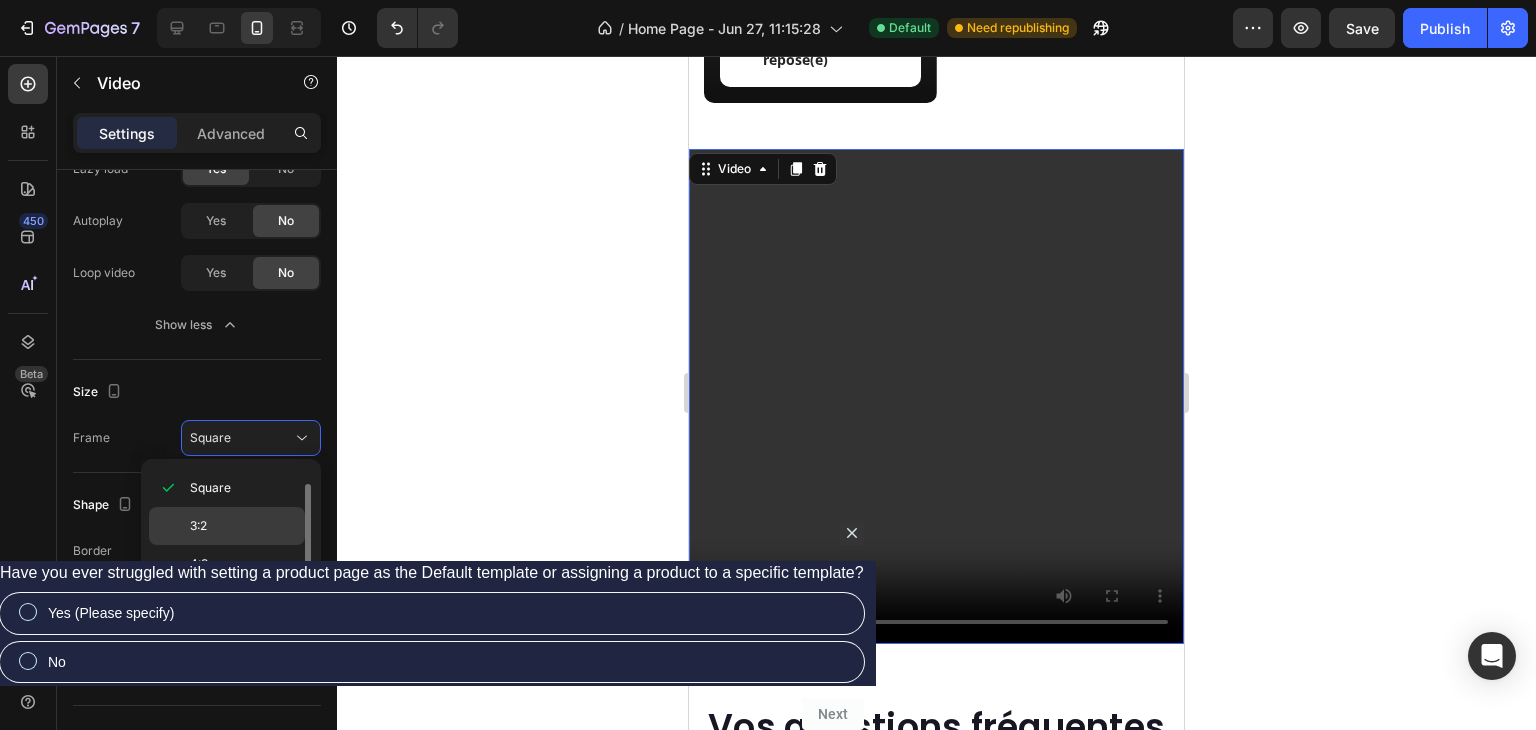 click on "3:2" at bounding box center [198, 526] 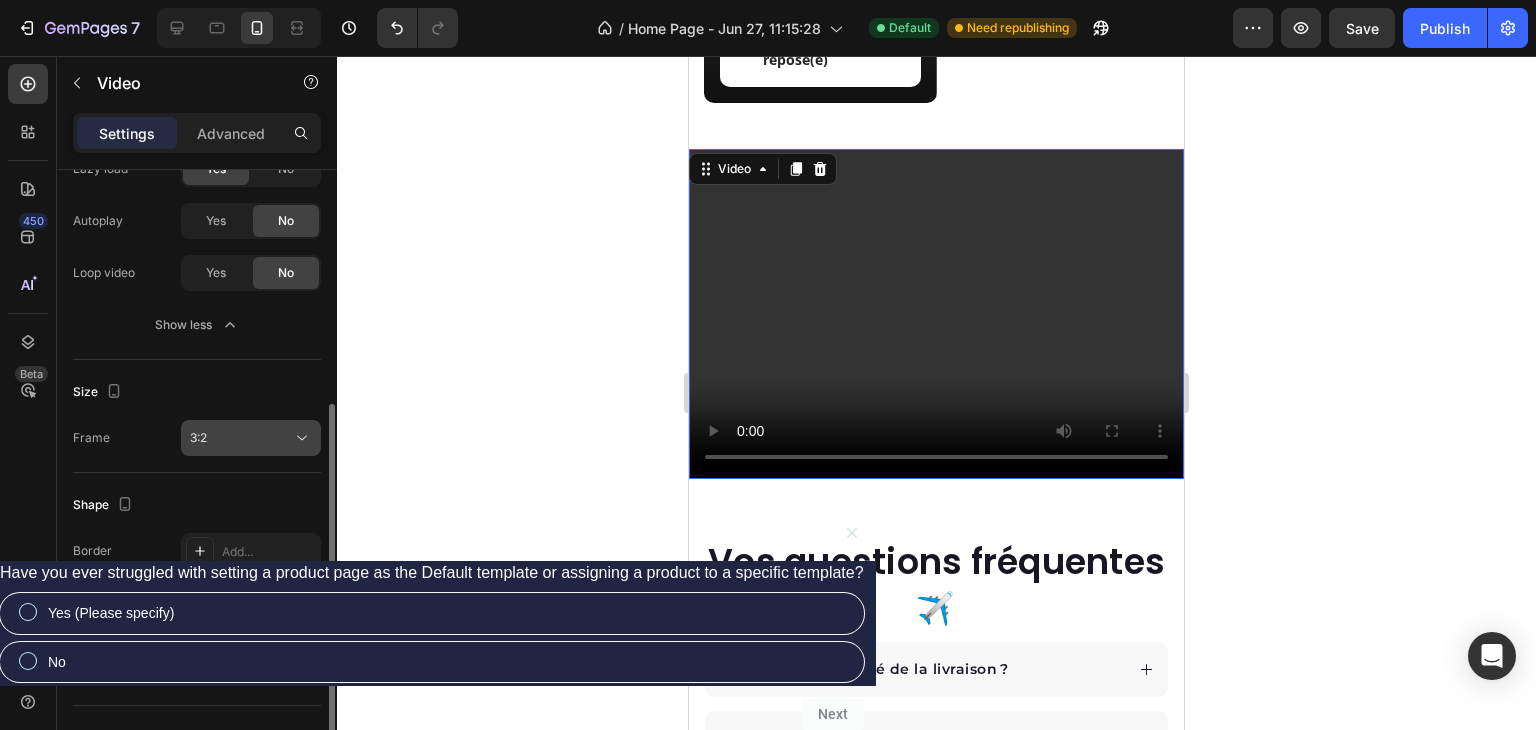 click on "3:2" at bounding box center [241, 438] 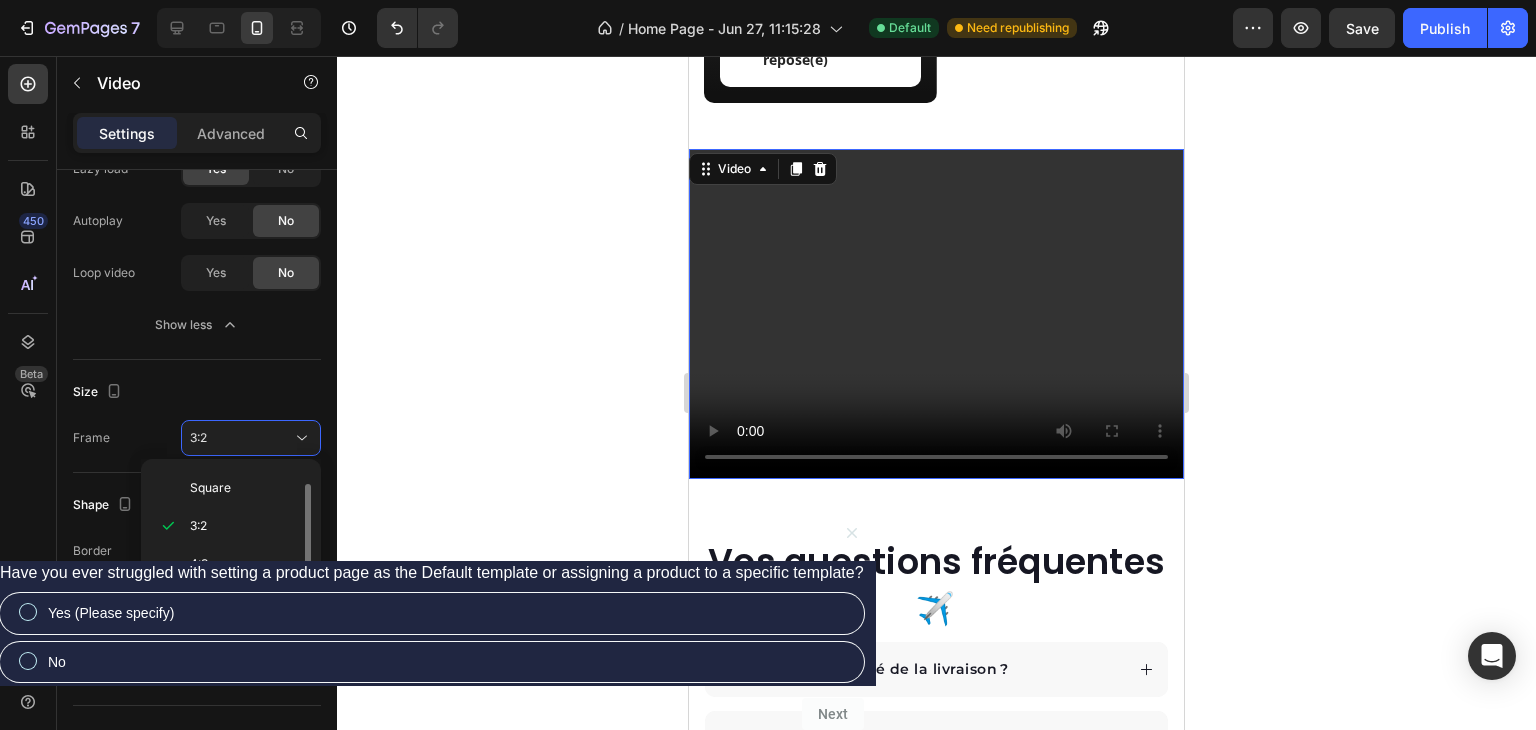 click on "16:9" 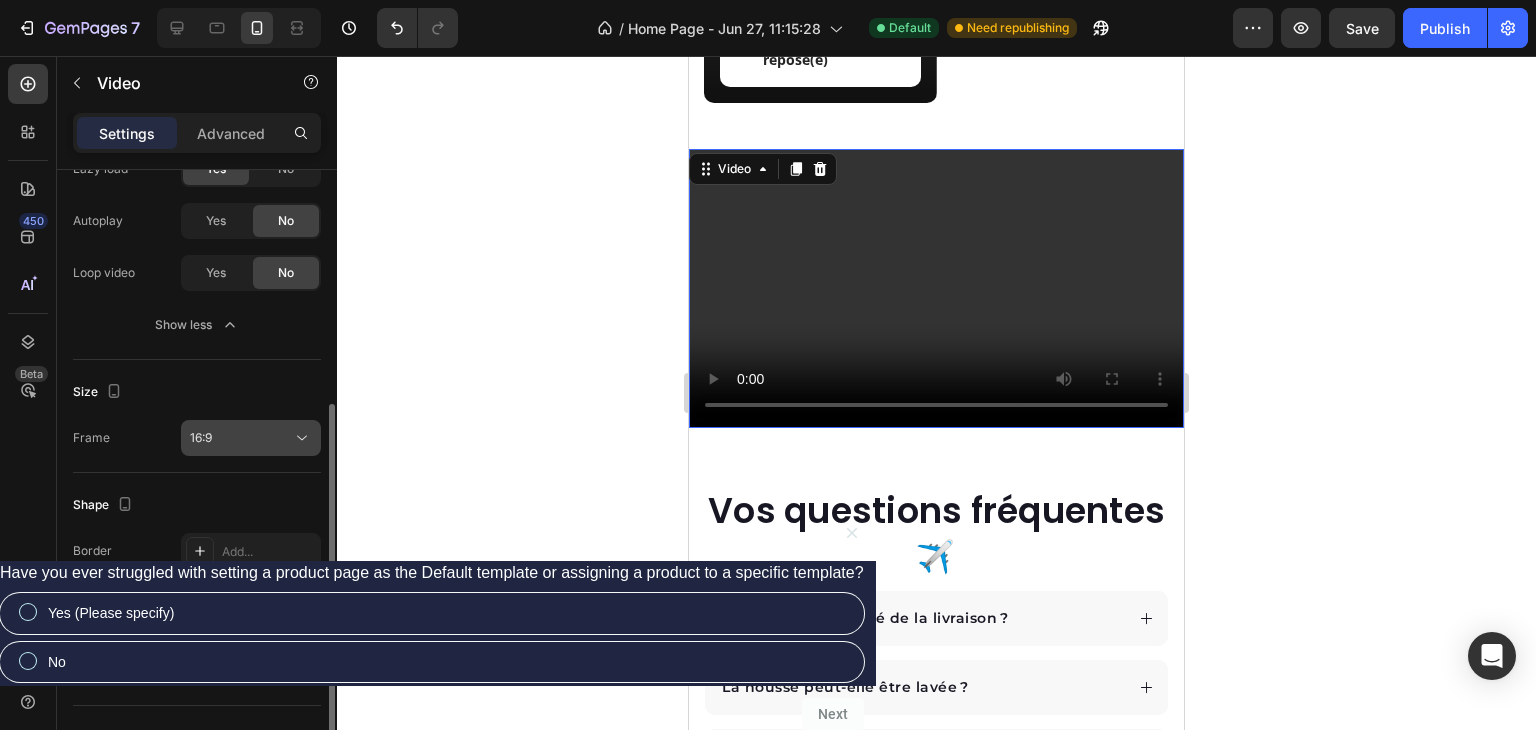 click on "16:9" at bounding box center [241, 438] 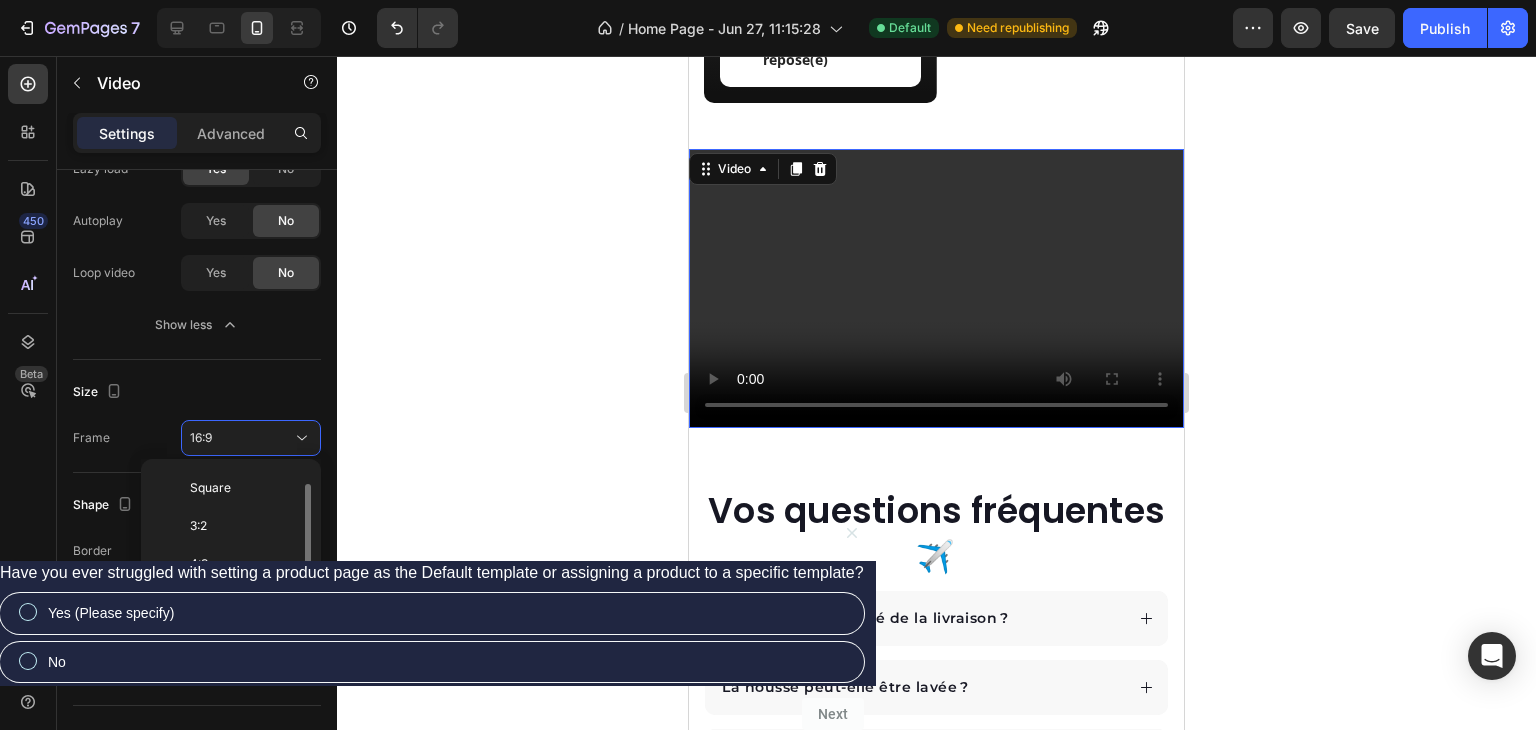 click on "21:9" at bounding box center (243, 640) 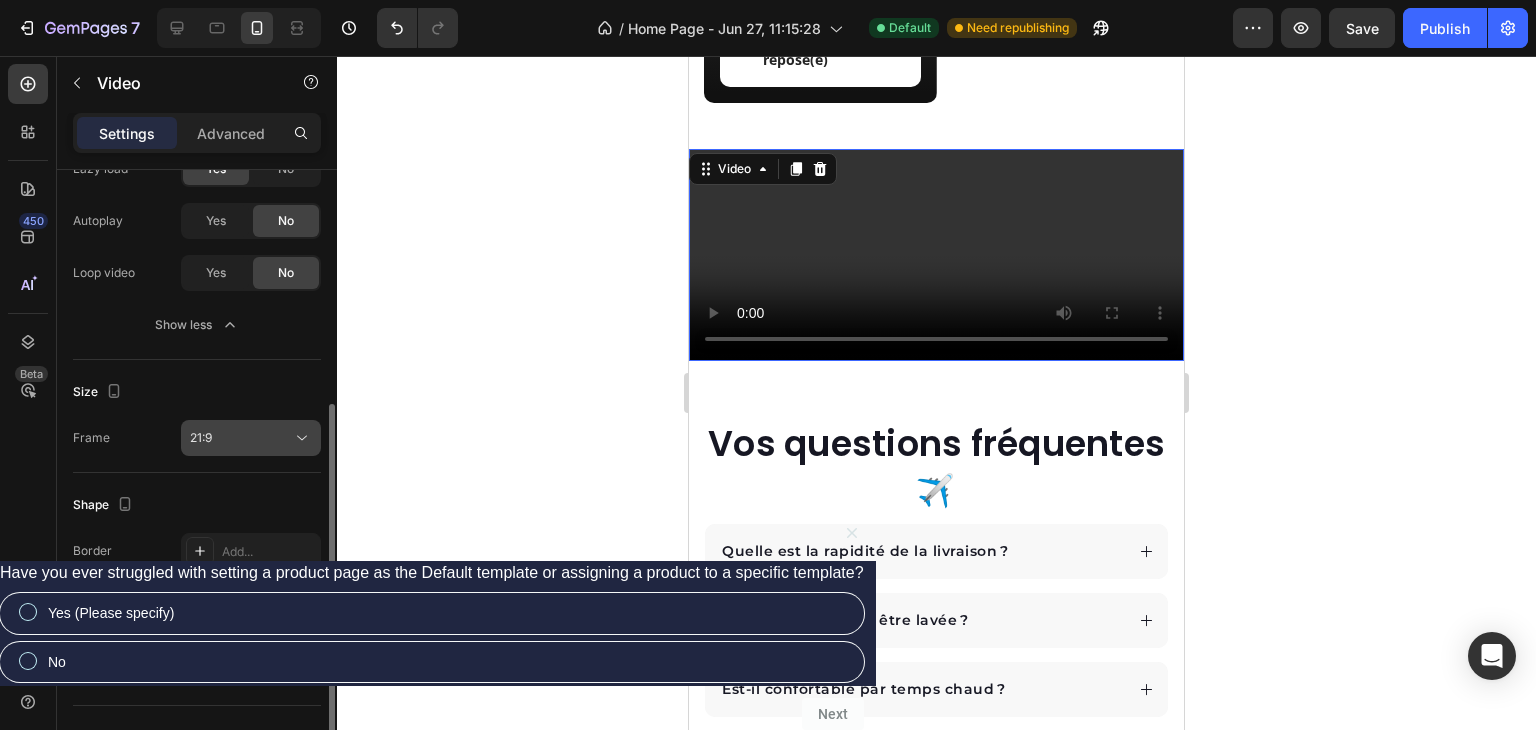 click on "21:9" 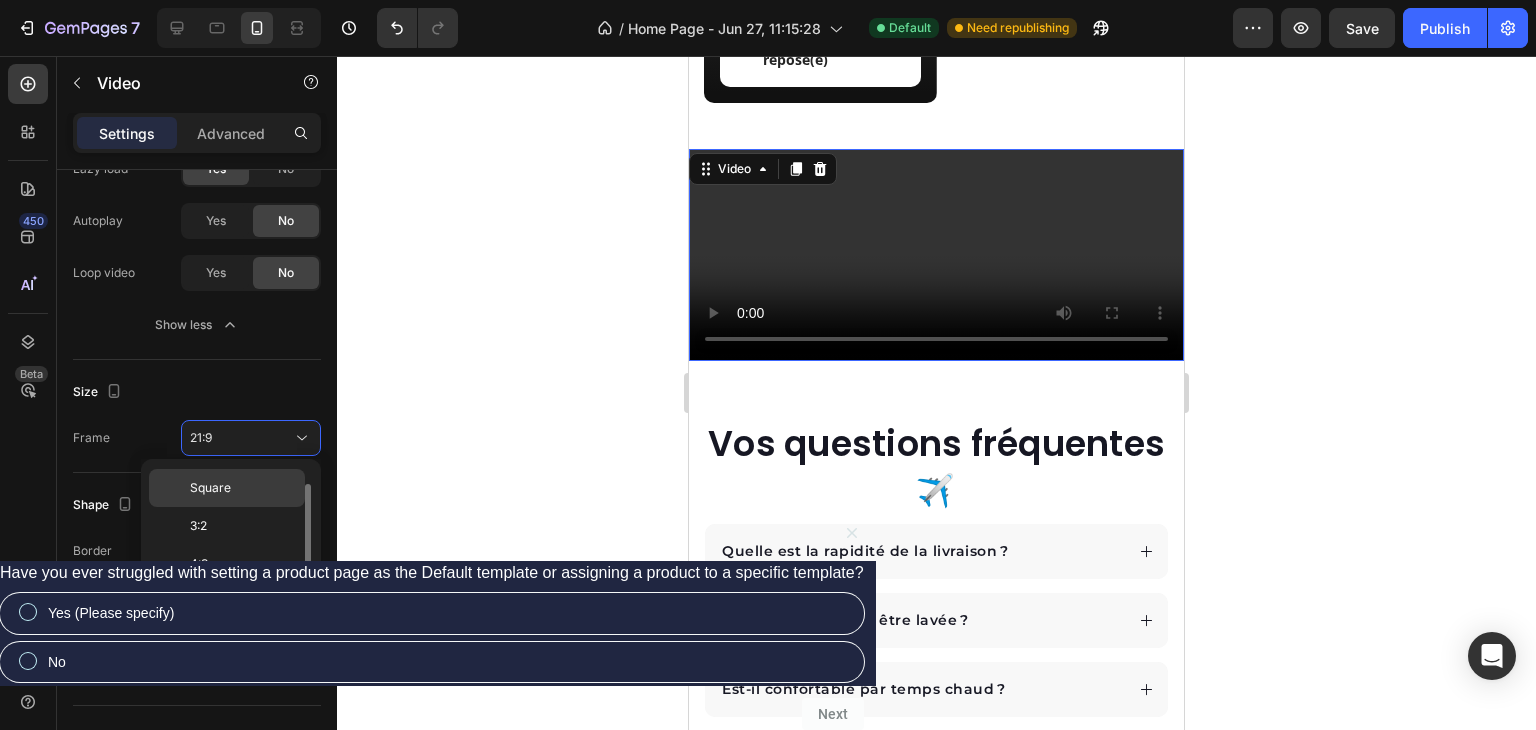 click on "Square" 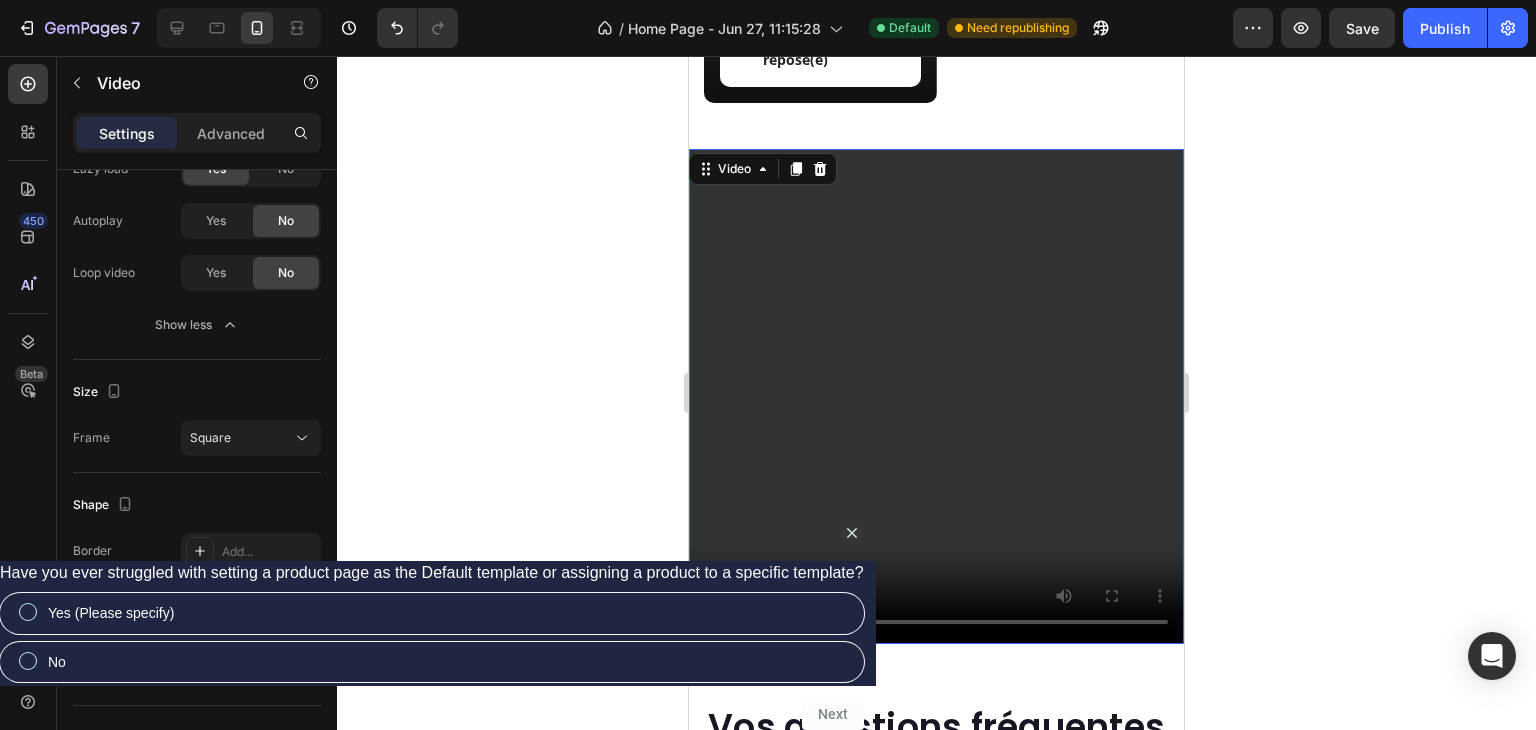 click at bounding box center (936, 396) 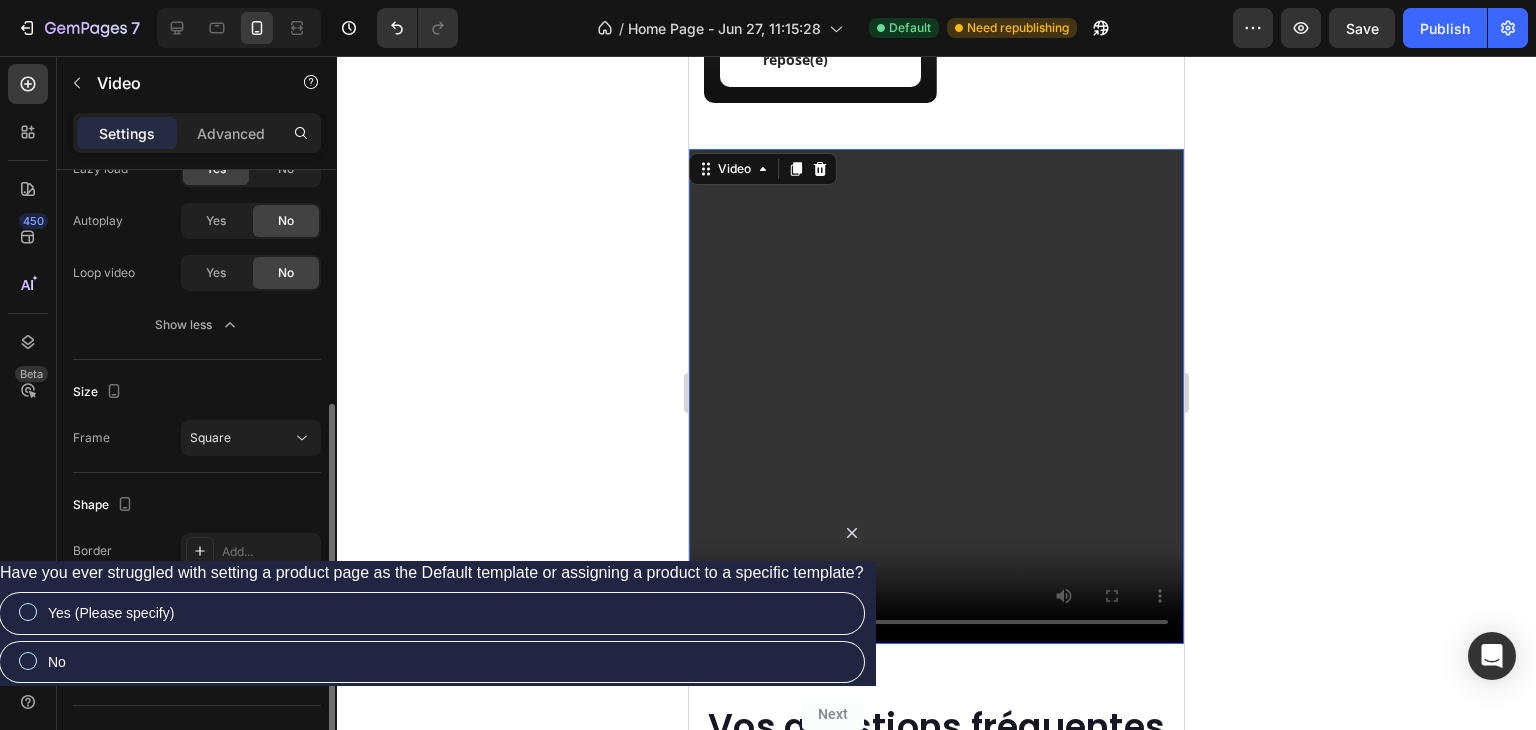 scroll, scrollTop: 438, scrollLeft: 0, axis: vertical 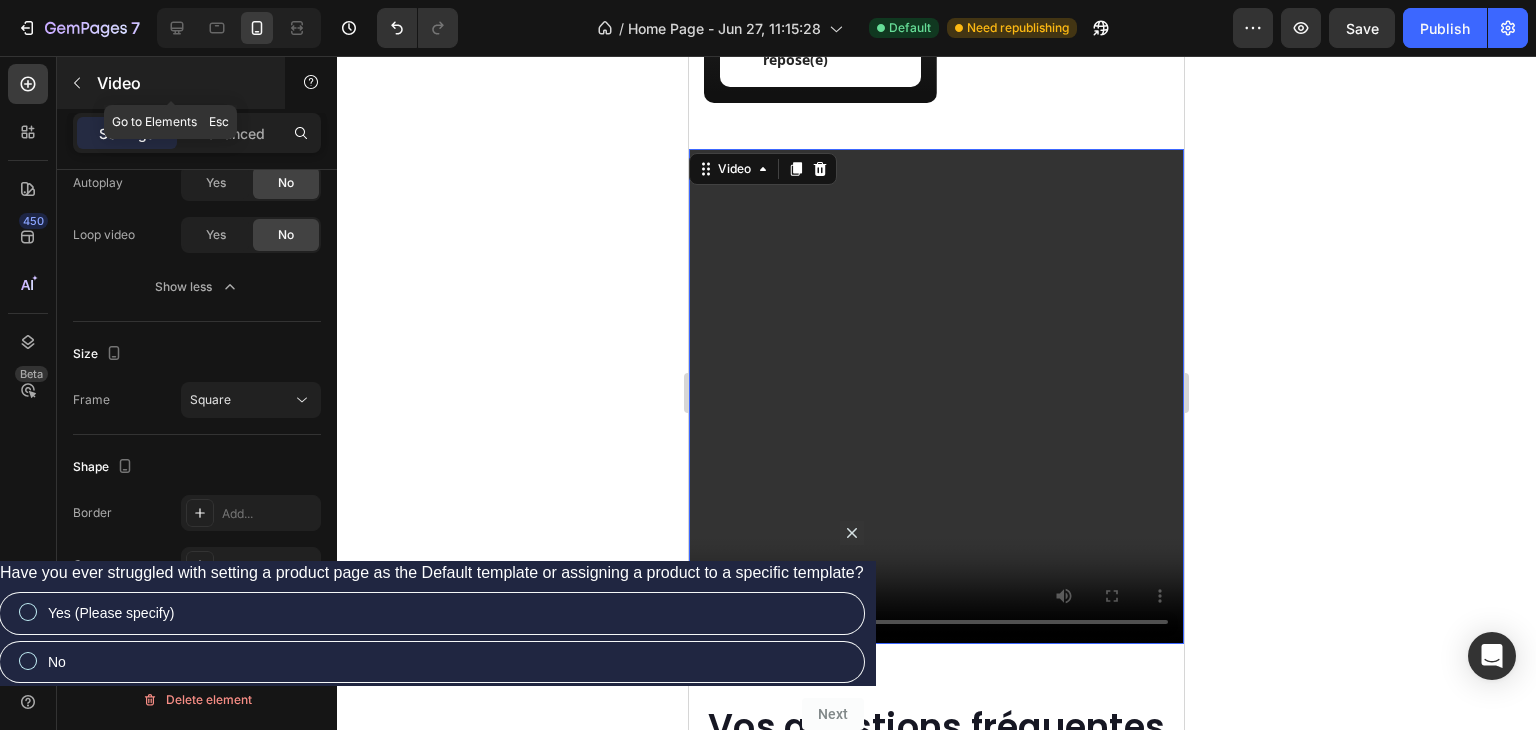 click 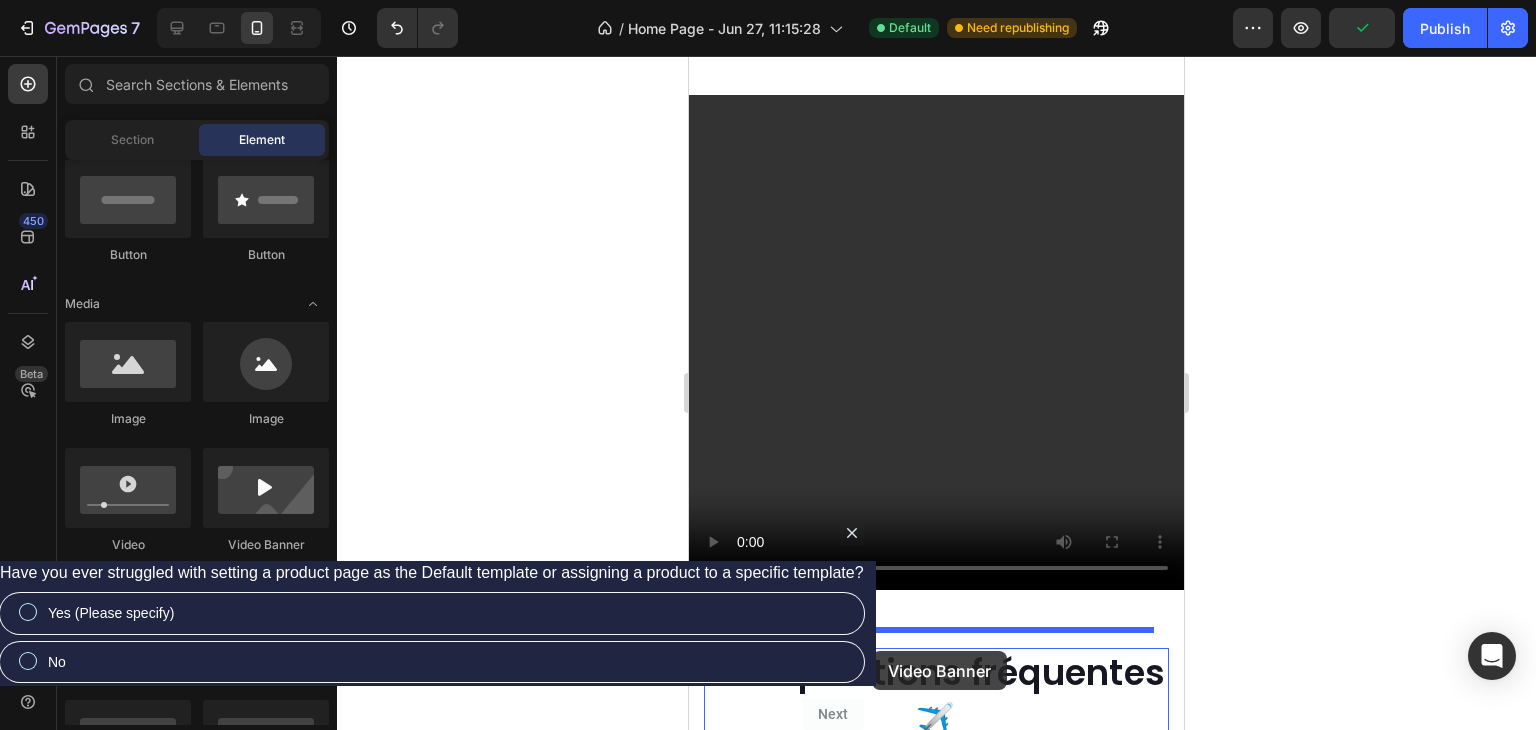 scroll, scrollTop: 6107, scrollLeft: 0, axis: vertical 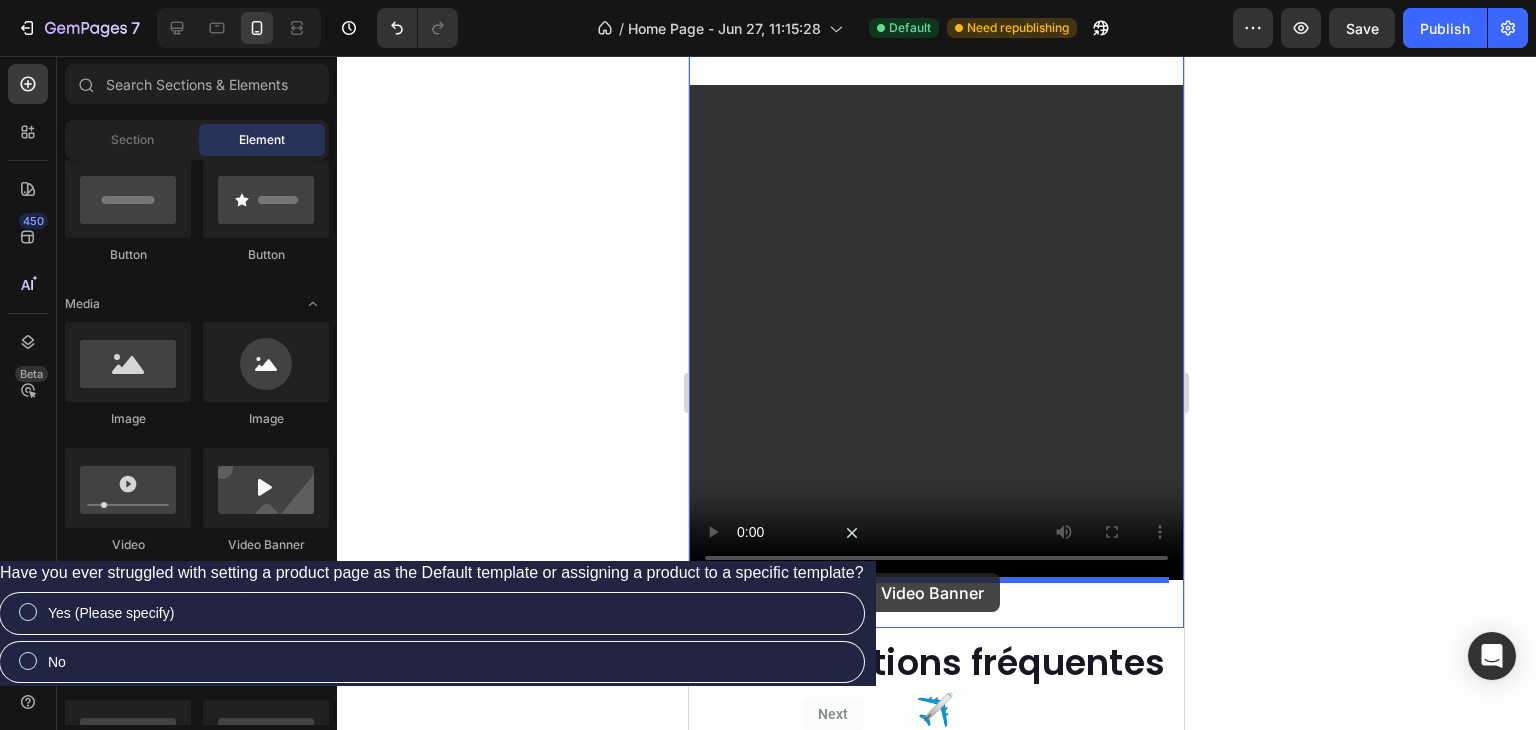 drag, startPoint x: 953, startPoint y: 570, endPoint x: 865, endPoint y: 573, distance: 88.051125 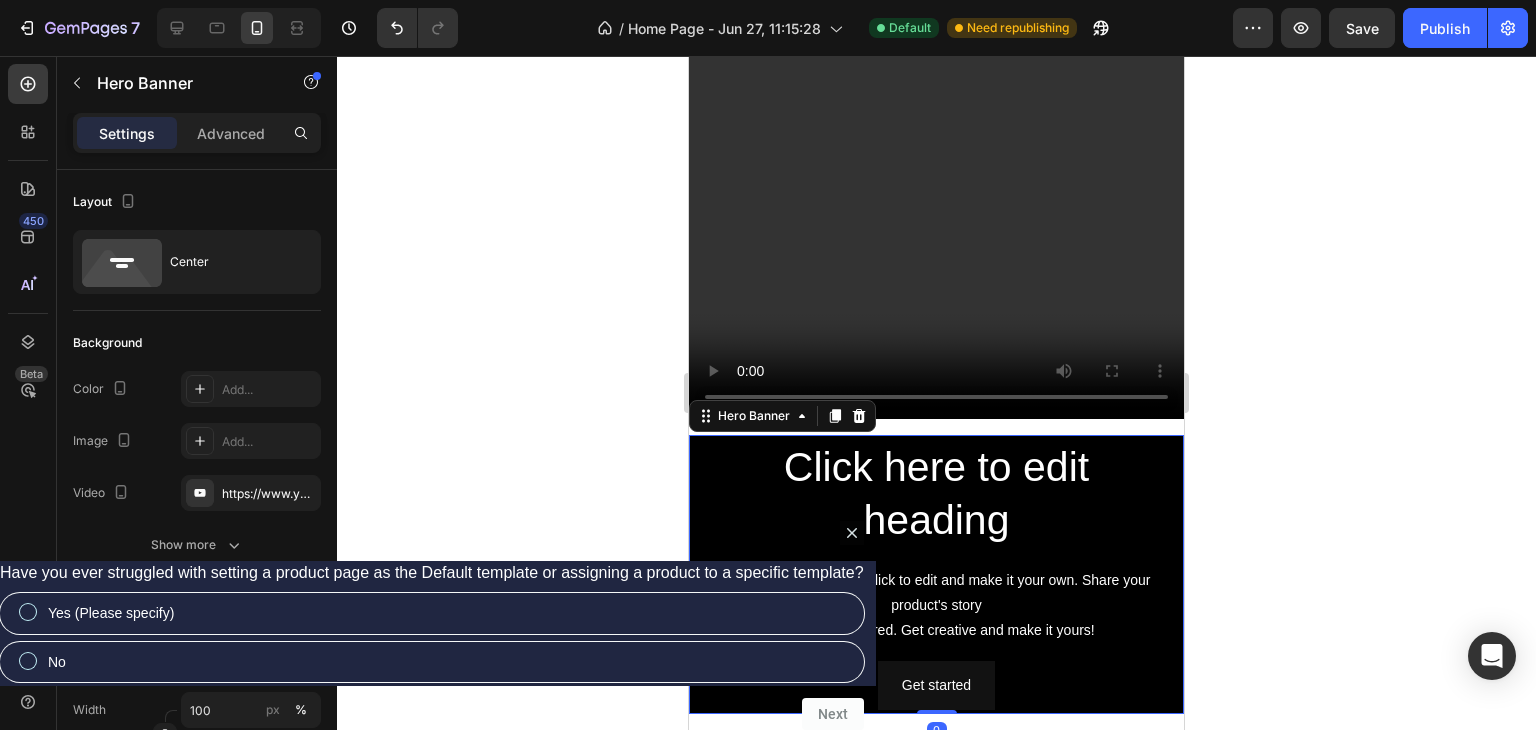 scroll, scrollTop: 6207, scrollLeft: 0, axis: vertical 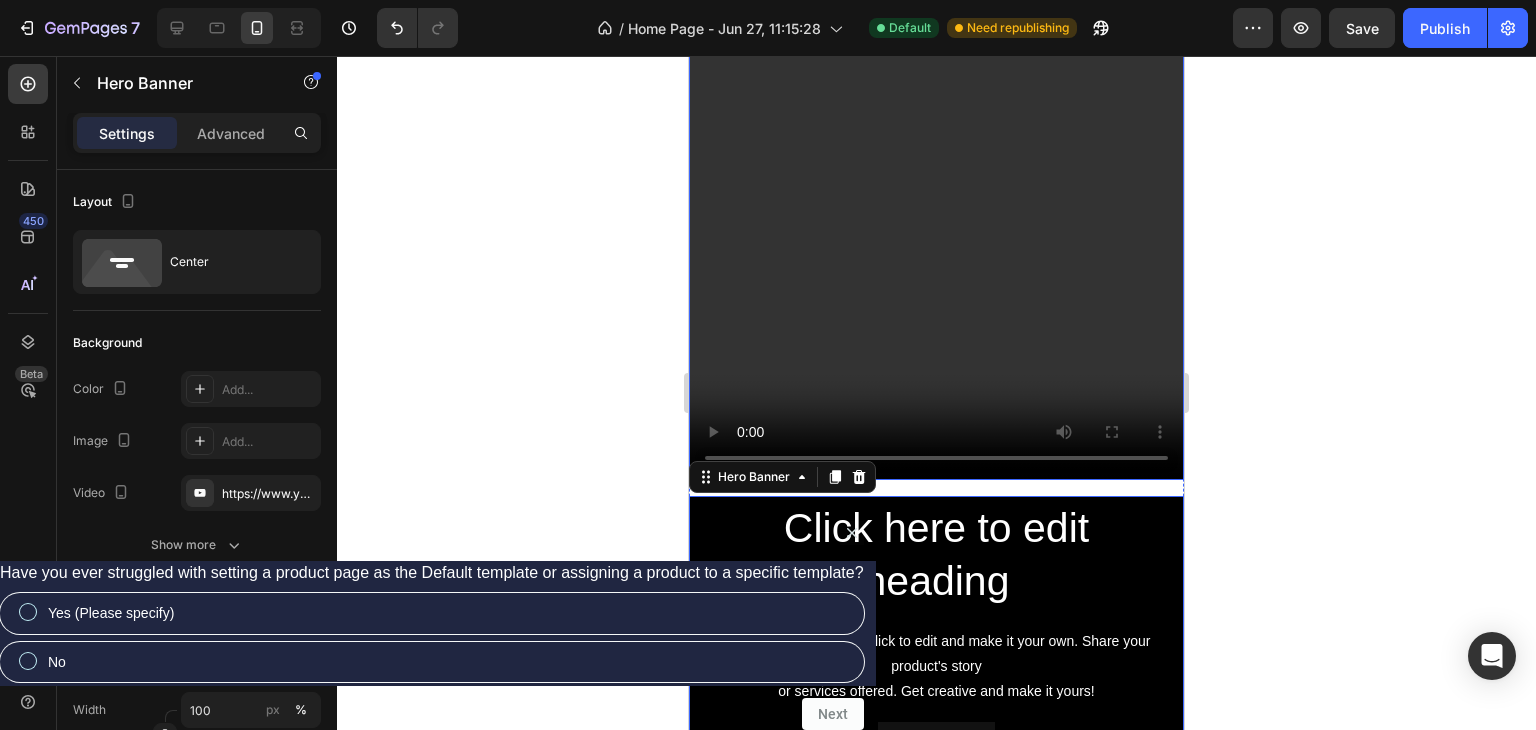 click at bounding box center (936, 232) 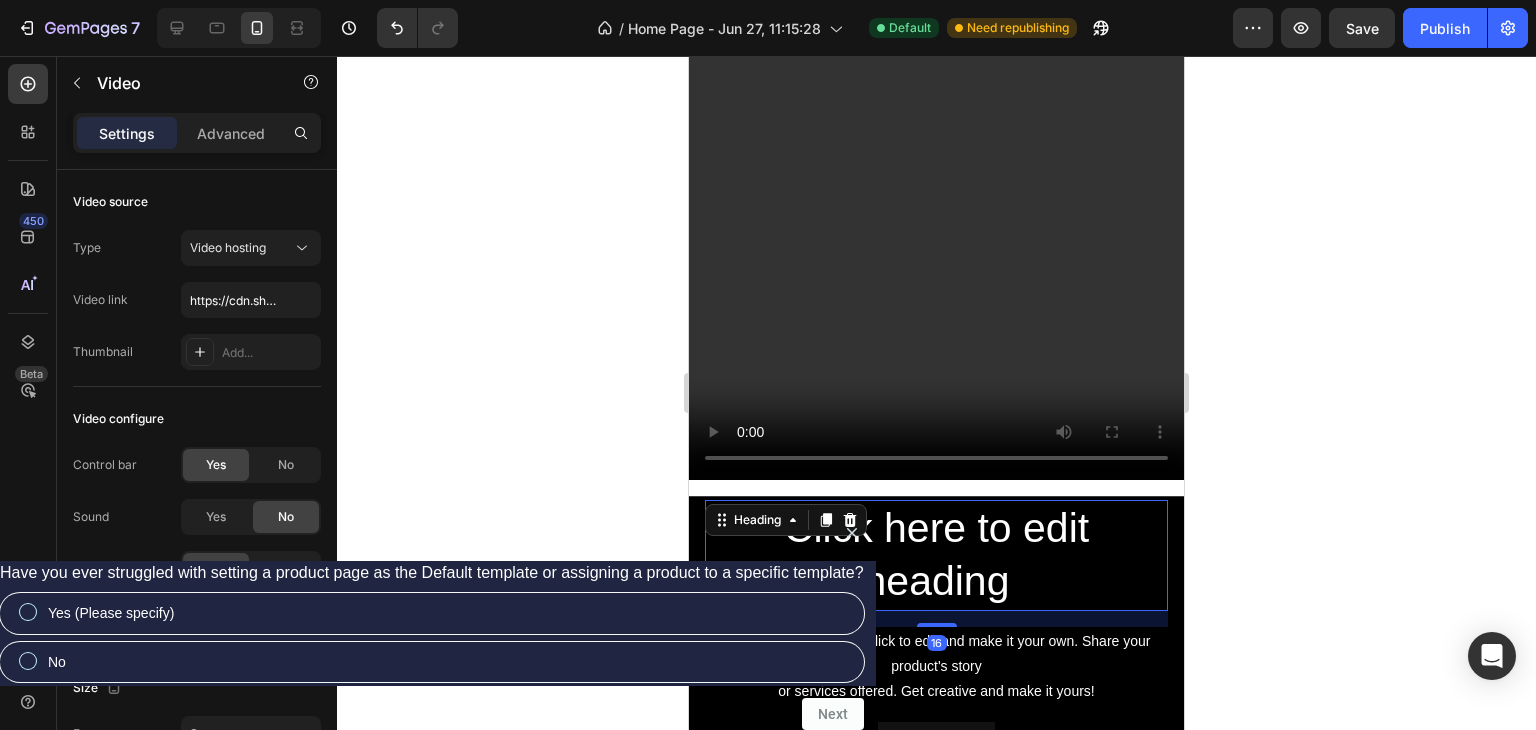 click on "Click here to edit heading" at bounding box center [936, 555] 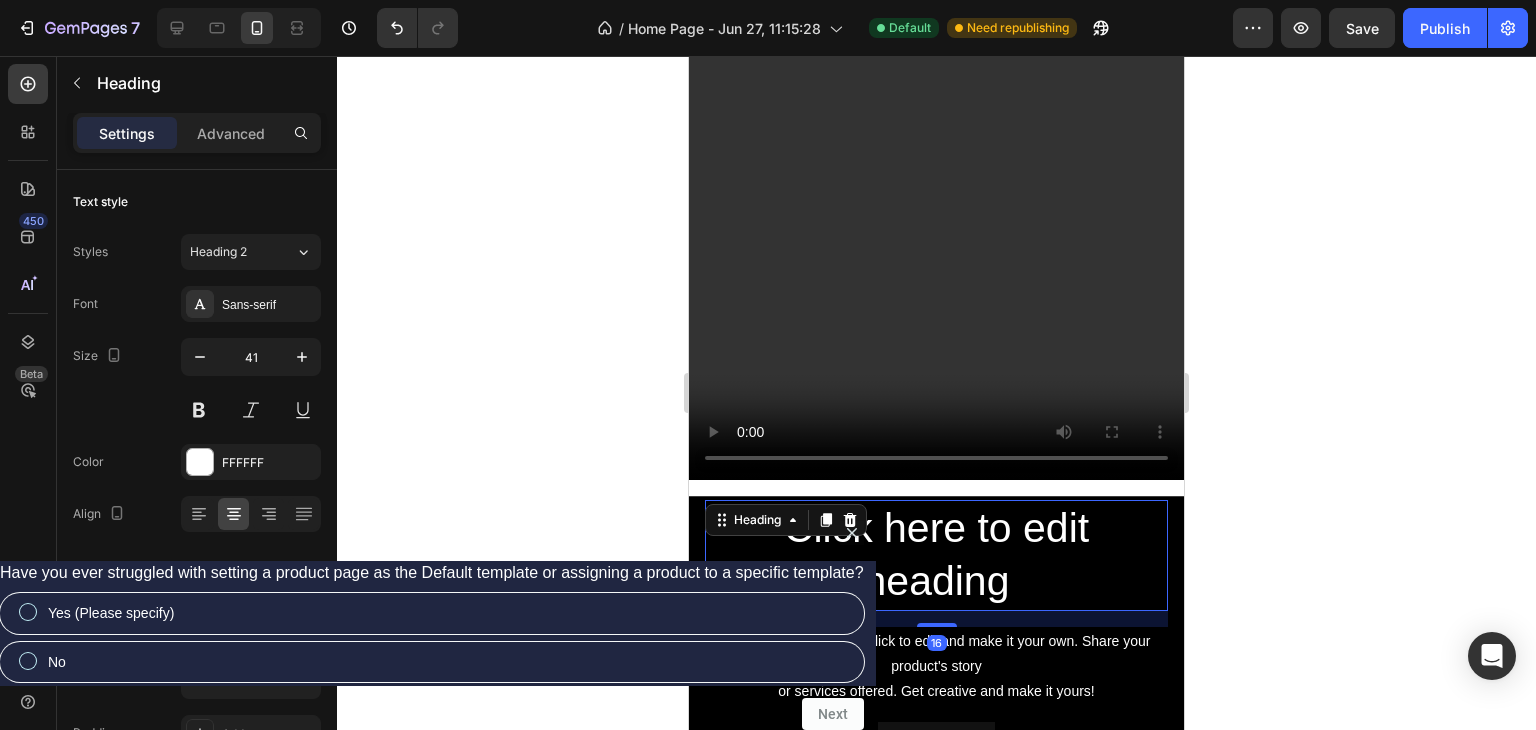 click on "Heading" at bounding box center (786, 520) 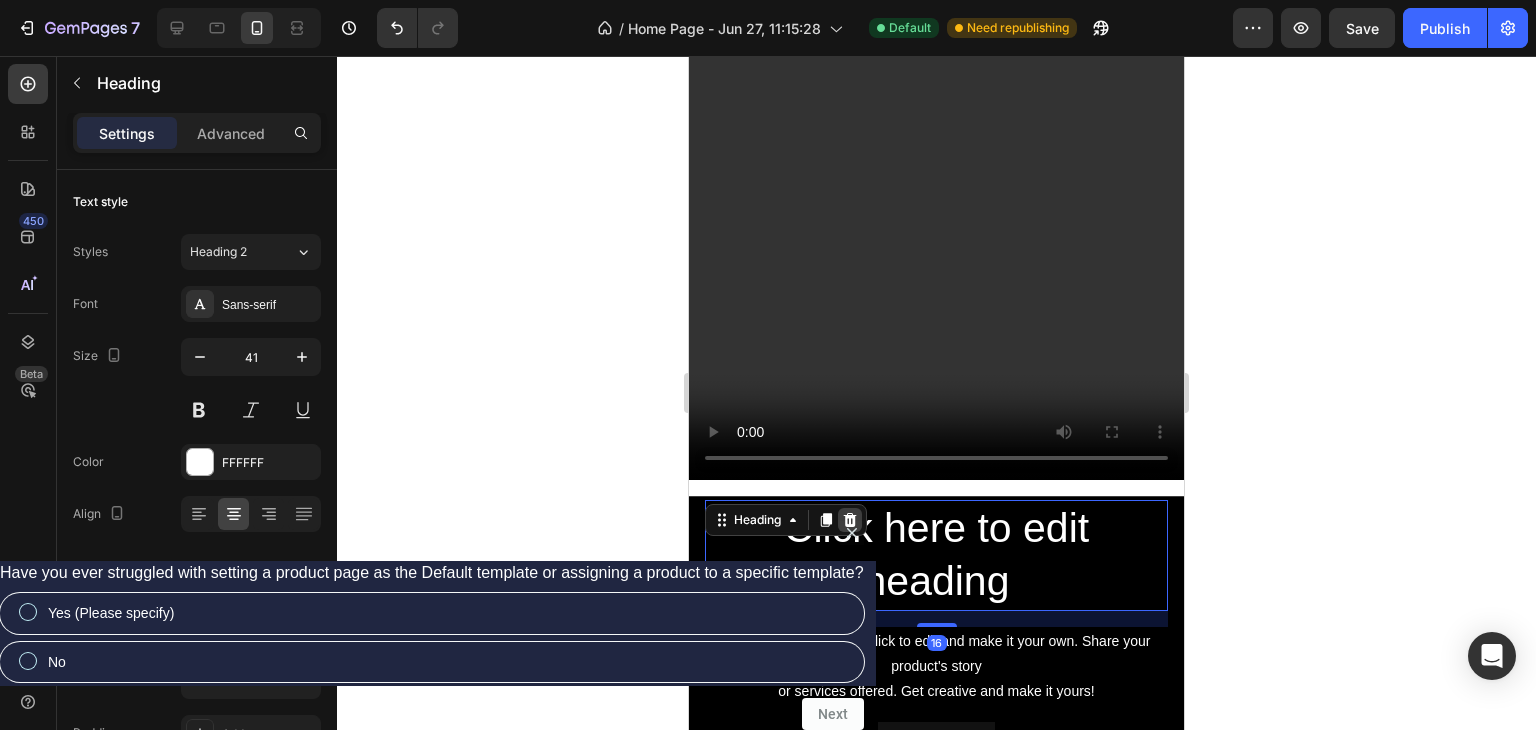 click 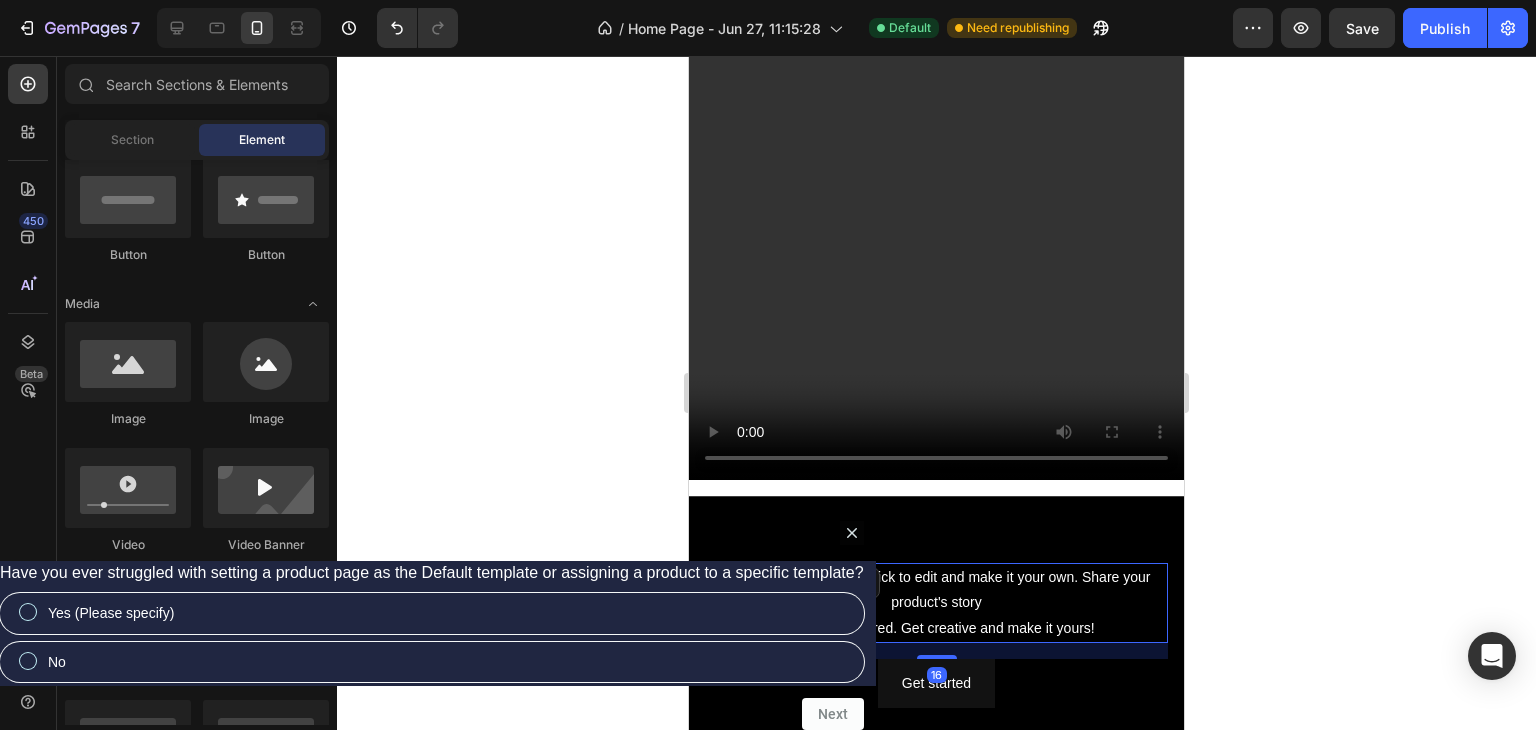 click on "This is your text block. Click to edit and make it your own. Share your product's story                   or services offered. Get creative and make it yours! Text Block   16" at bounding box center (936, 603) 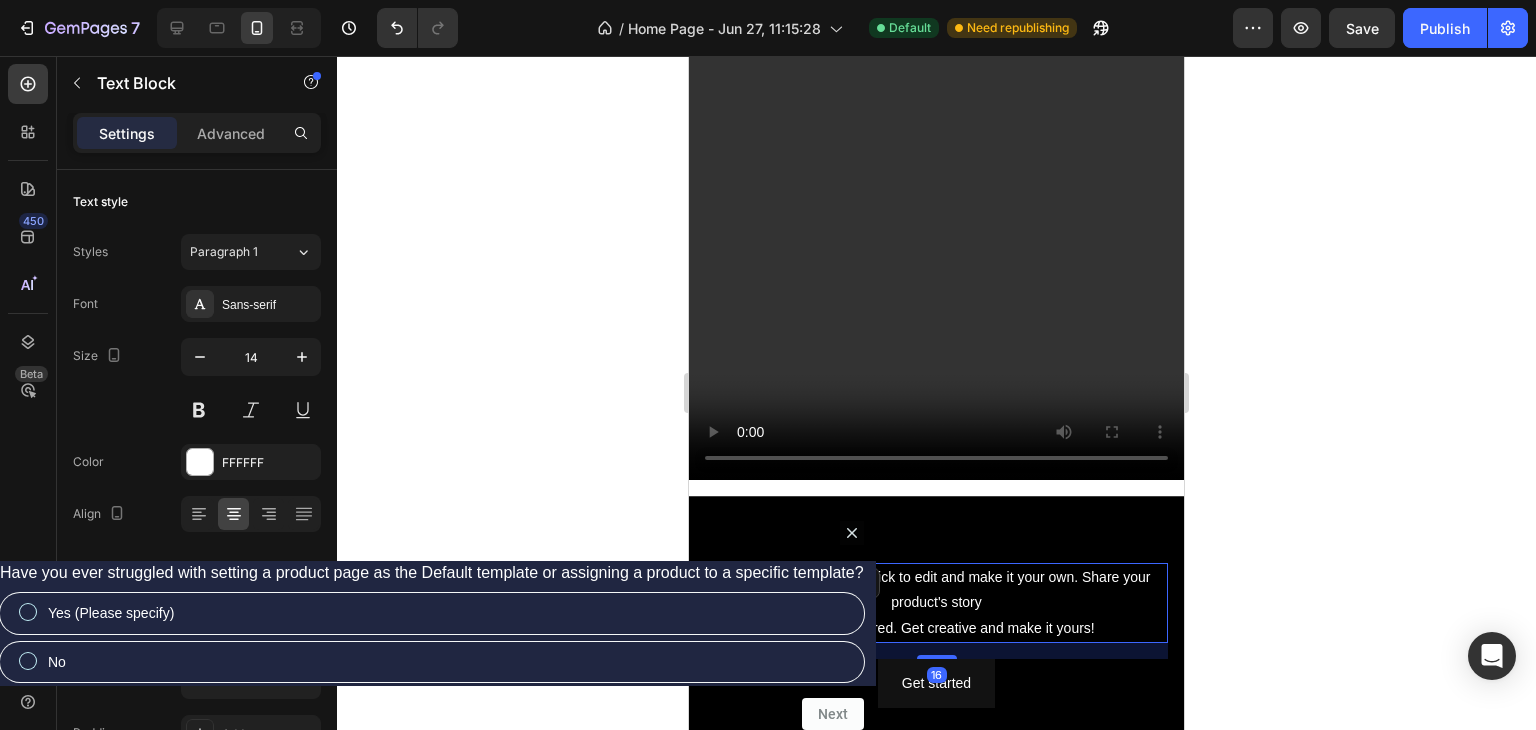 click 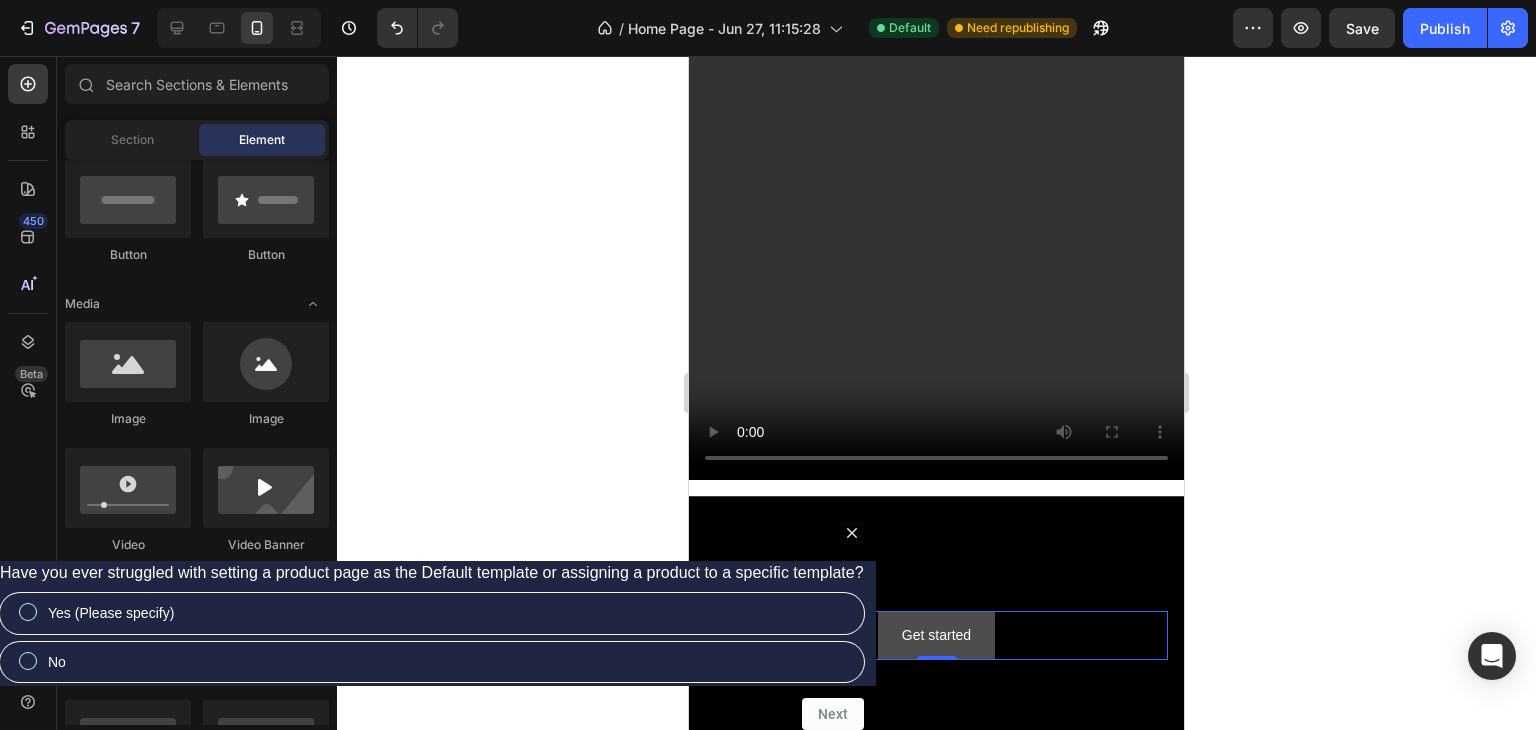 click on "Get started" at bounding box center [936, 635] 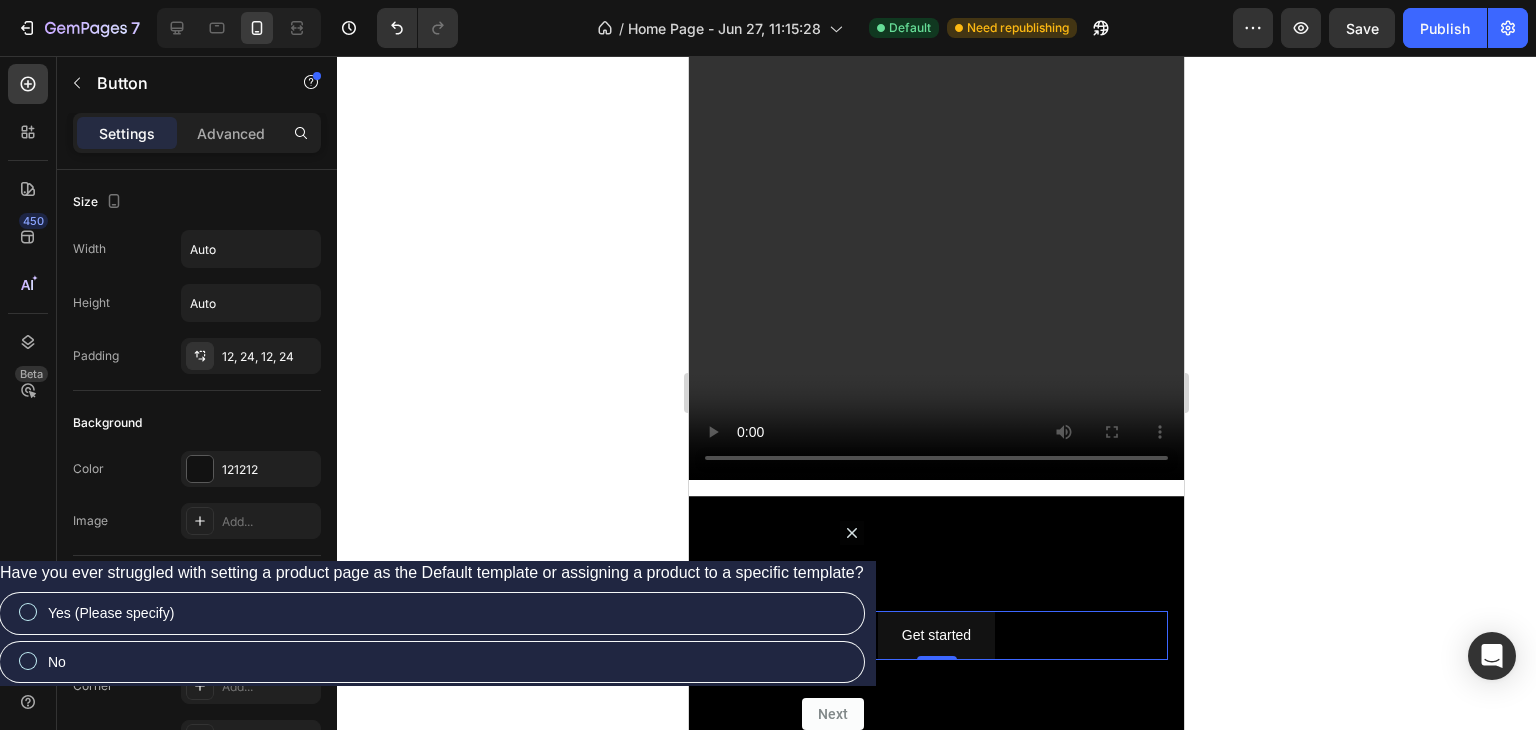 click 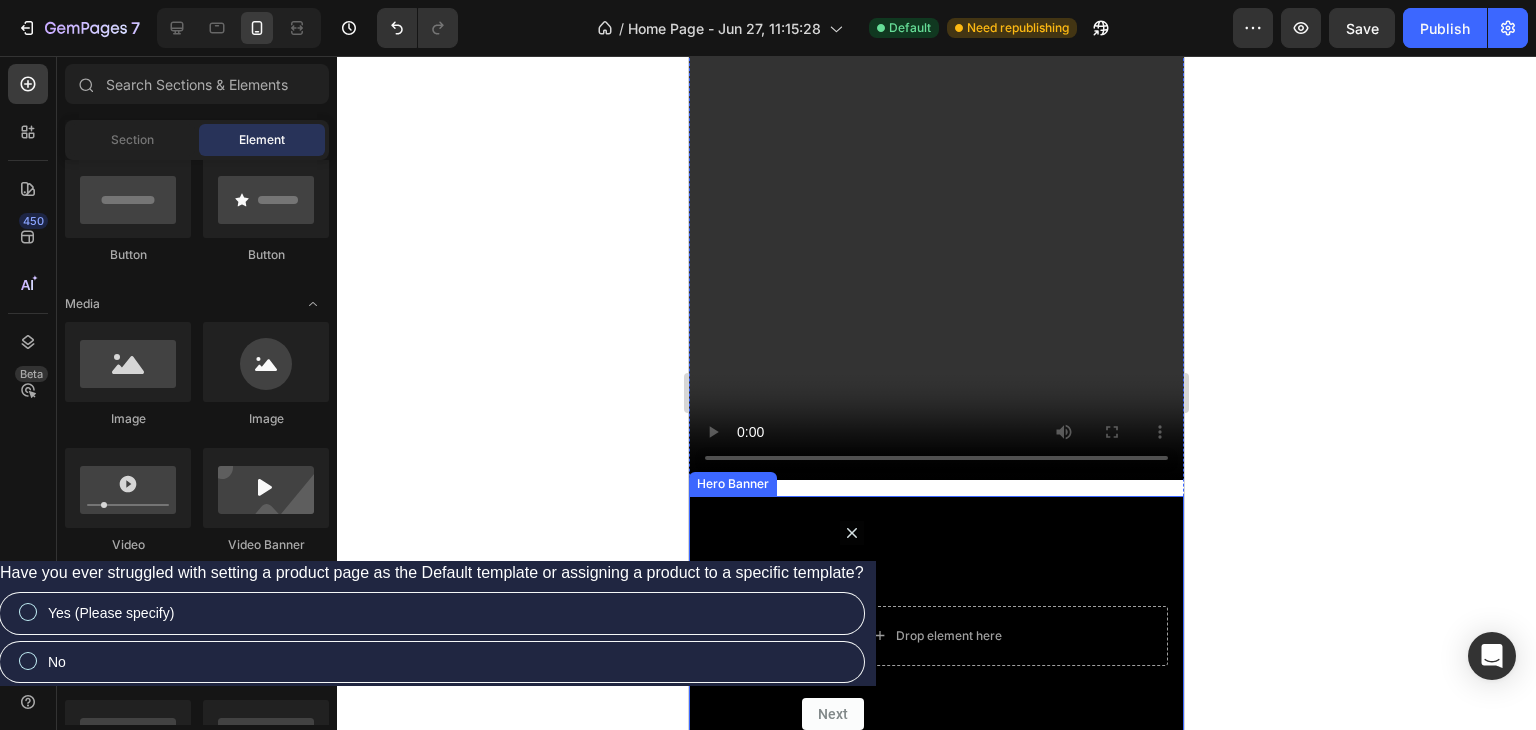 click at bounding box center (936, 635) 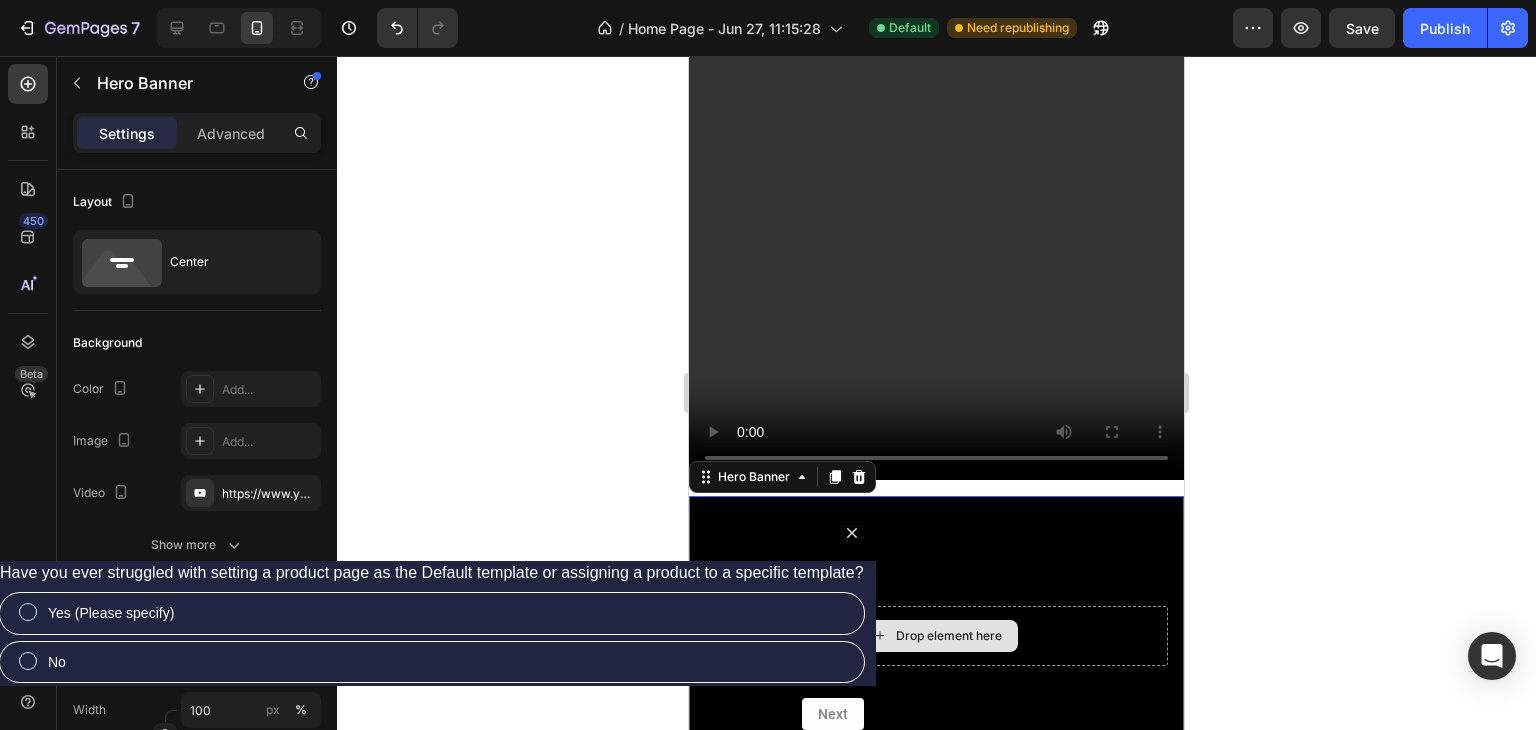 click on "Drop element here" at bounding box center (936, 636) 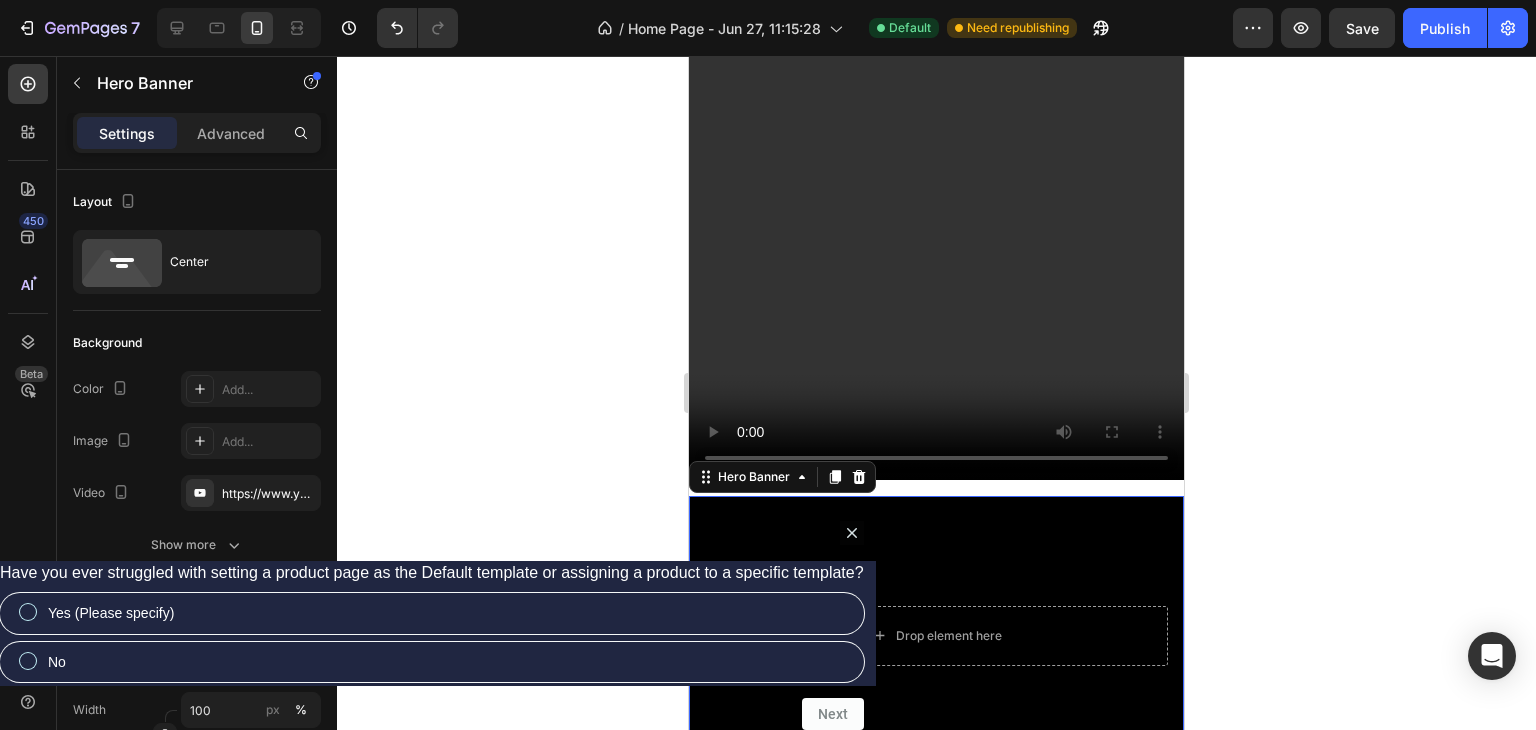 click at bounding box center [936, 635] 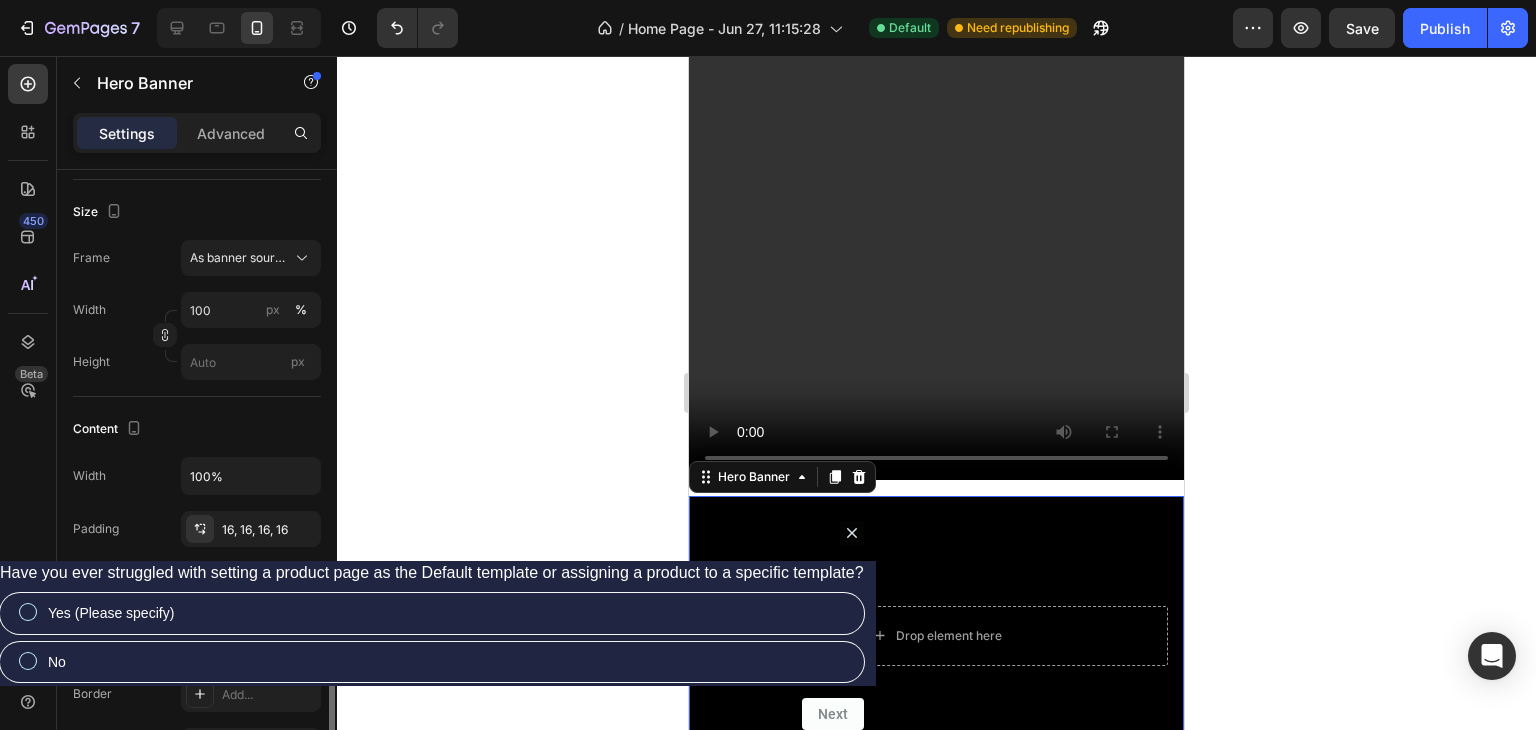 scroll, scrollTop: 600, scrollLeft: 0, axis: vertical 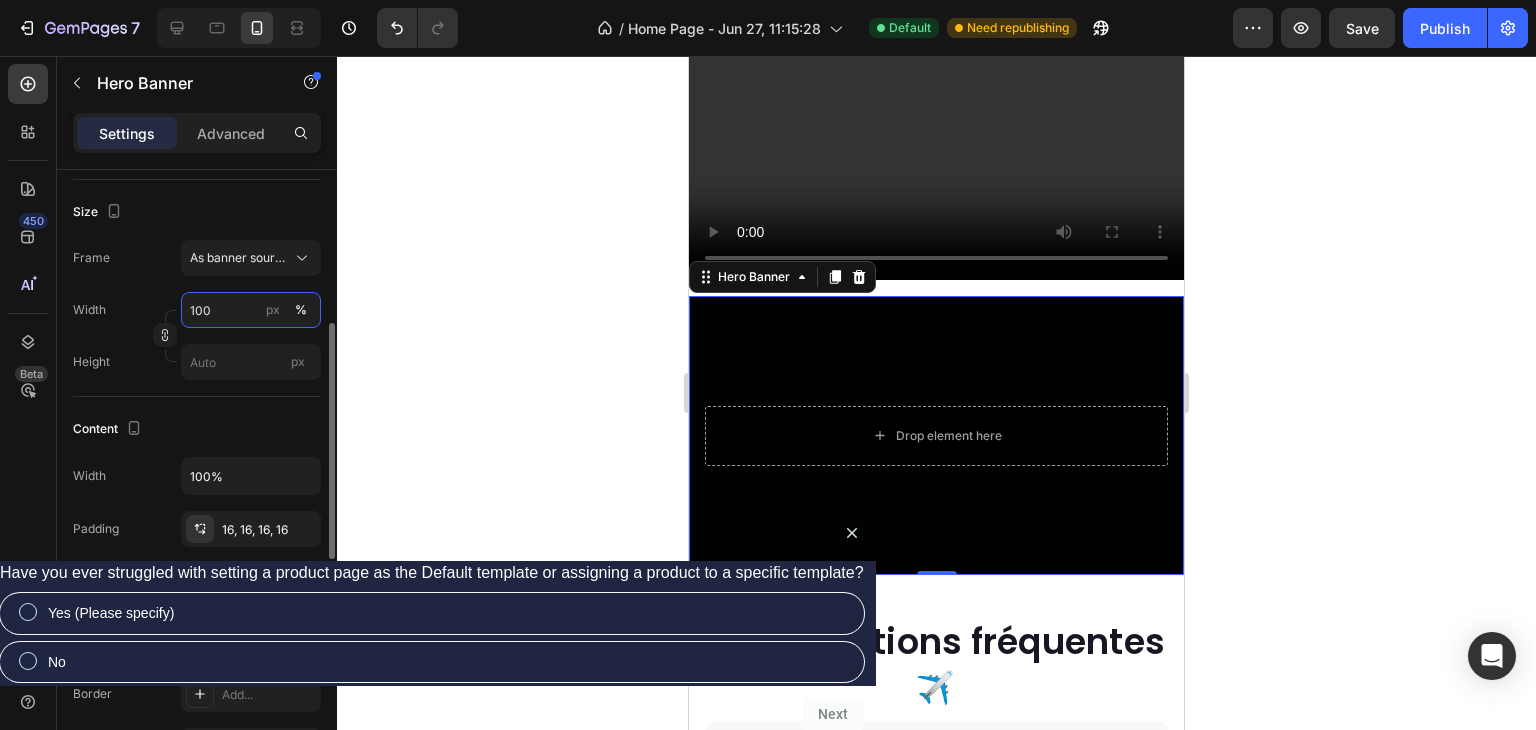 click on "100" at bounding box center (251, 310) 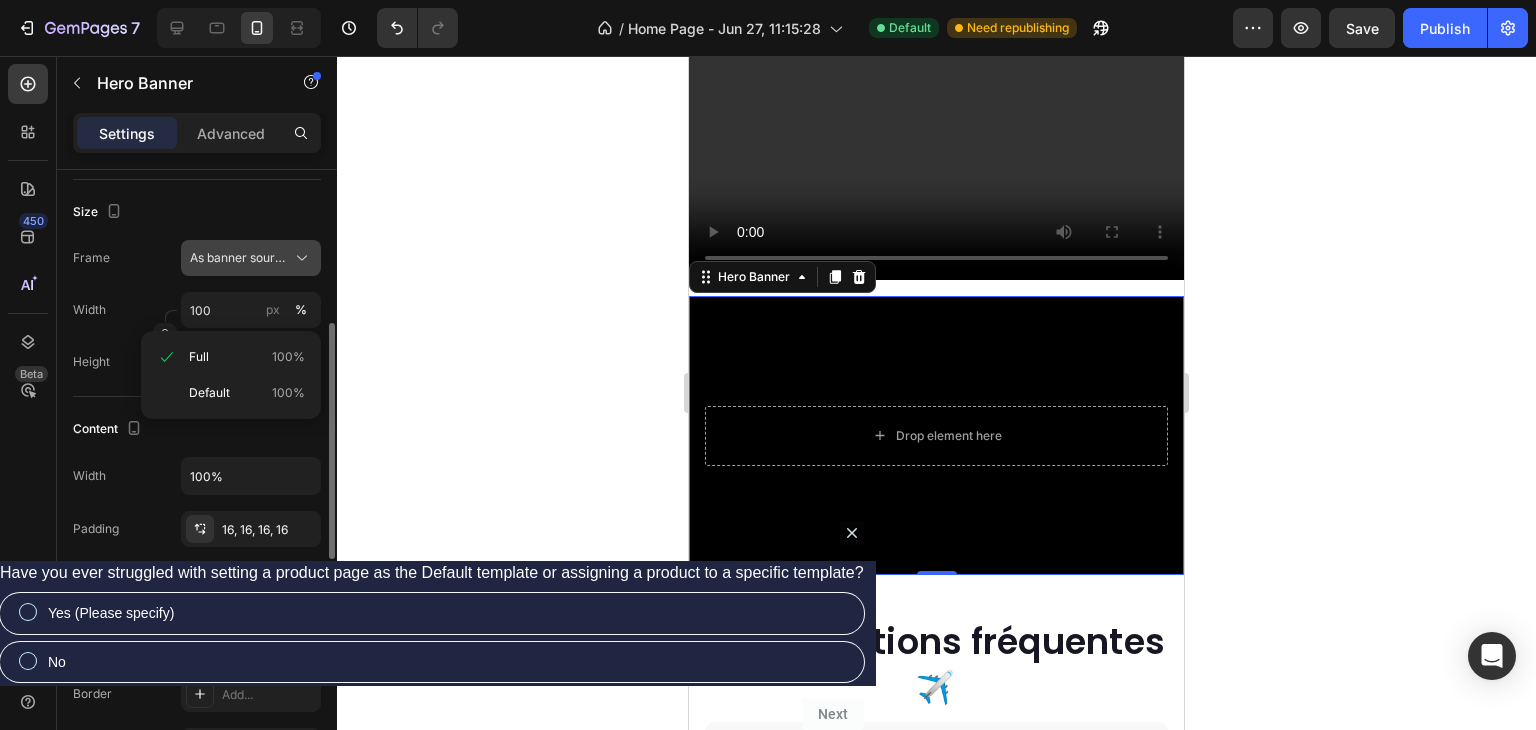 click on "As banner source" at bounding box center (251, 258) 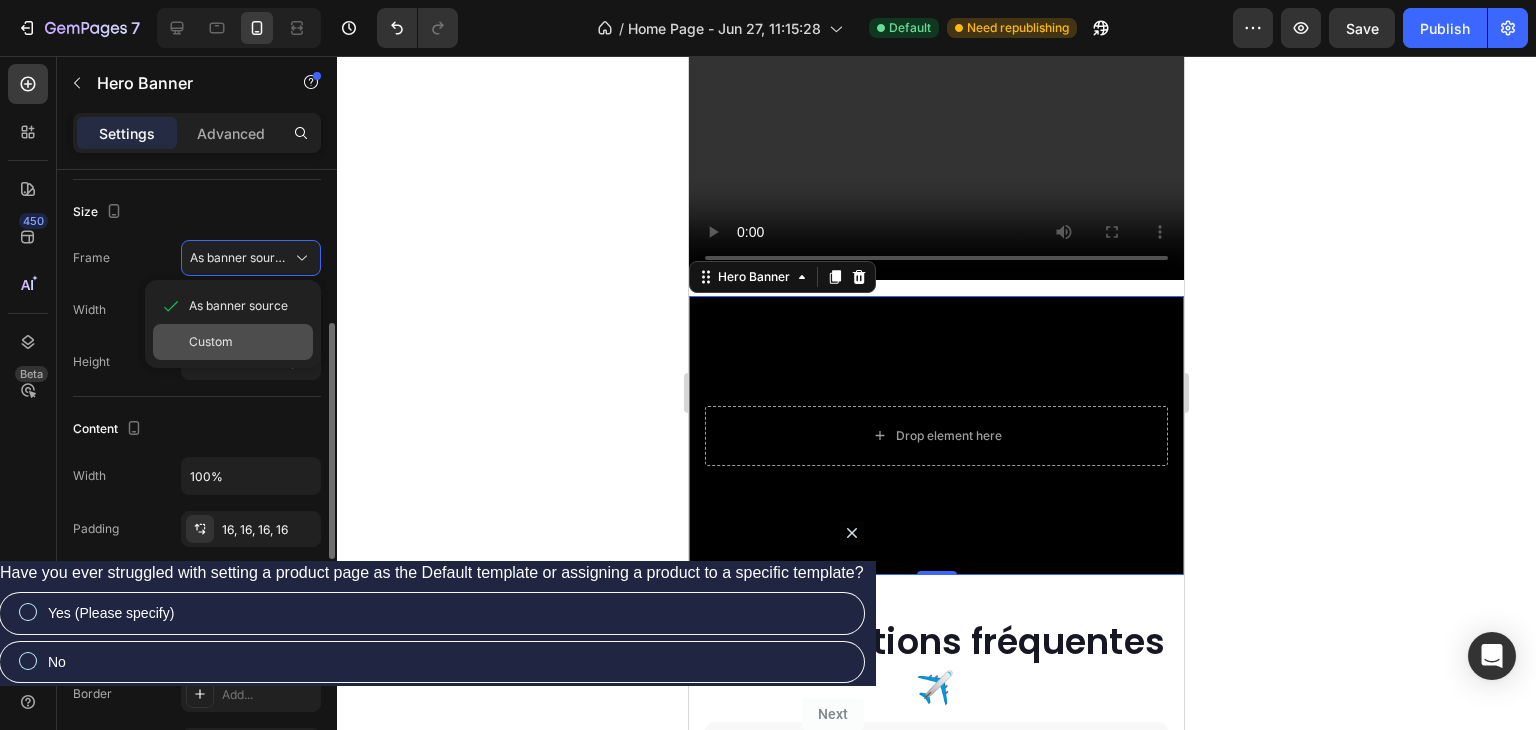 click on "Custom" at bounding box center (247, 342) 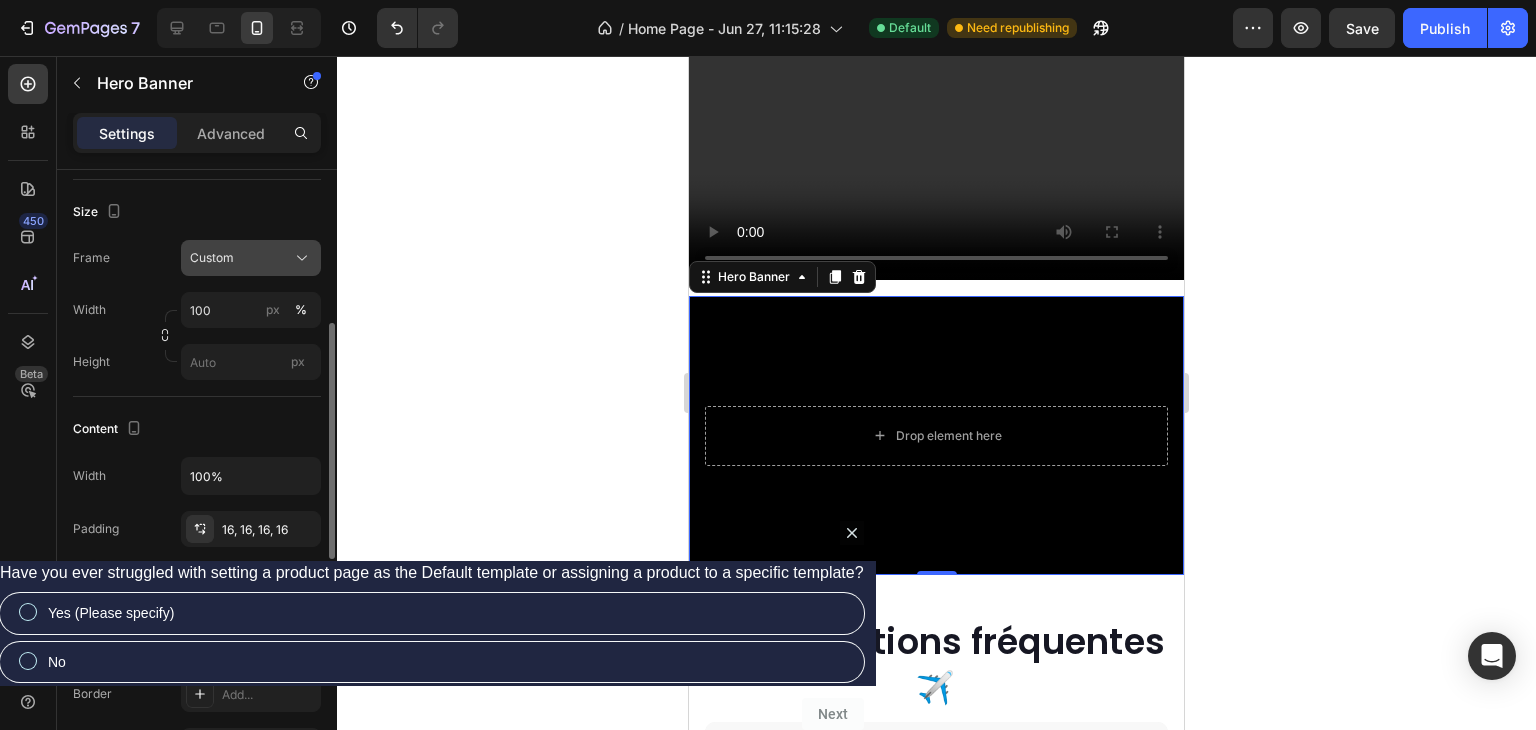 click on "Custom" at bounding box center [212, 258] 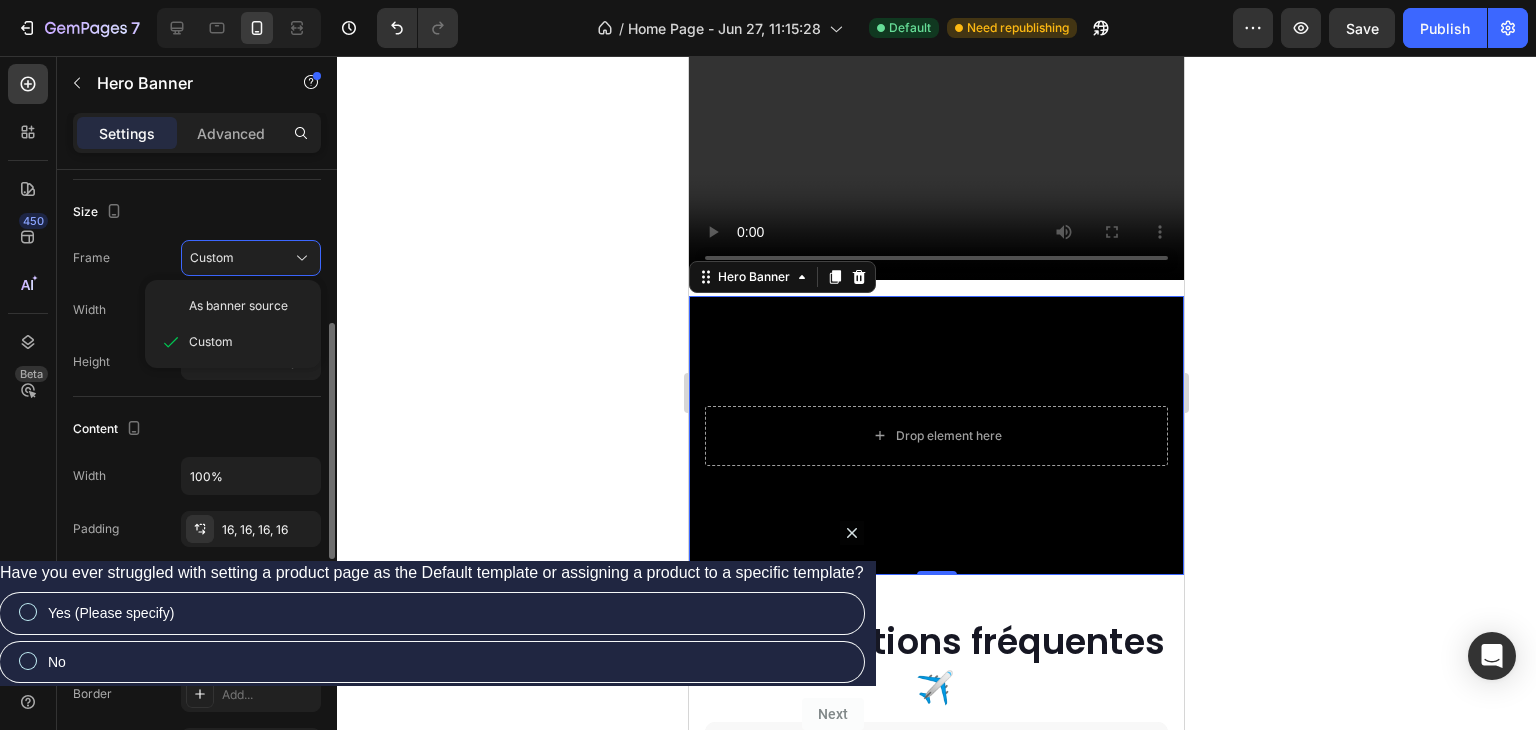 click on "As banner source Custom" at bounding box center (233, 324) 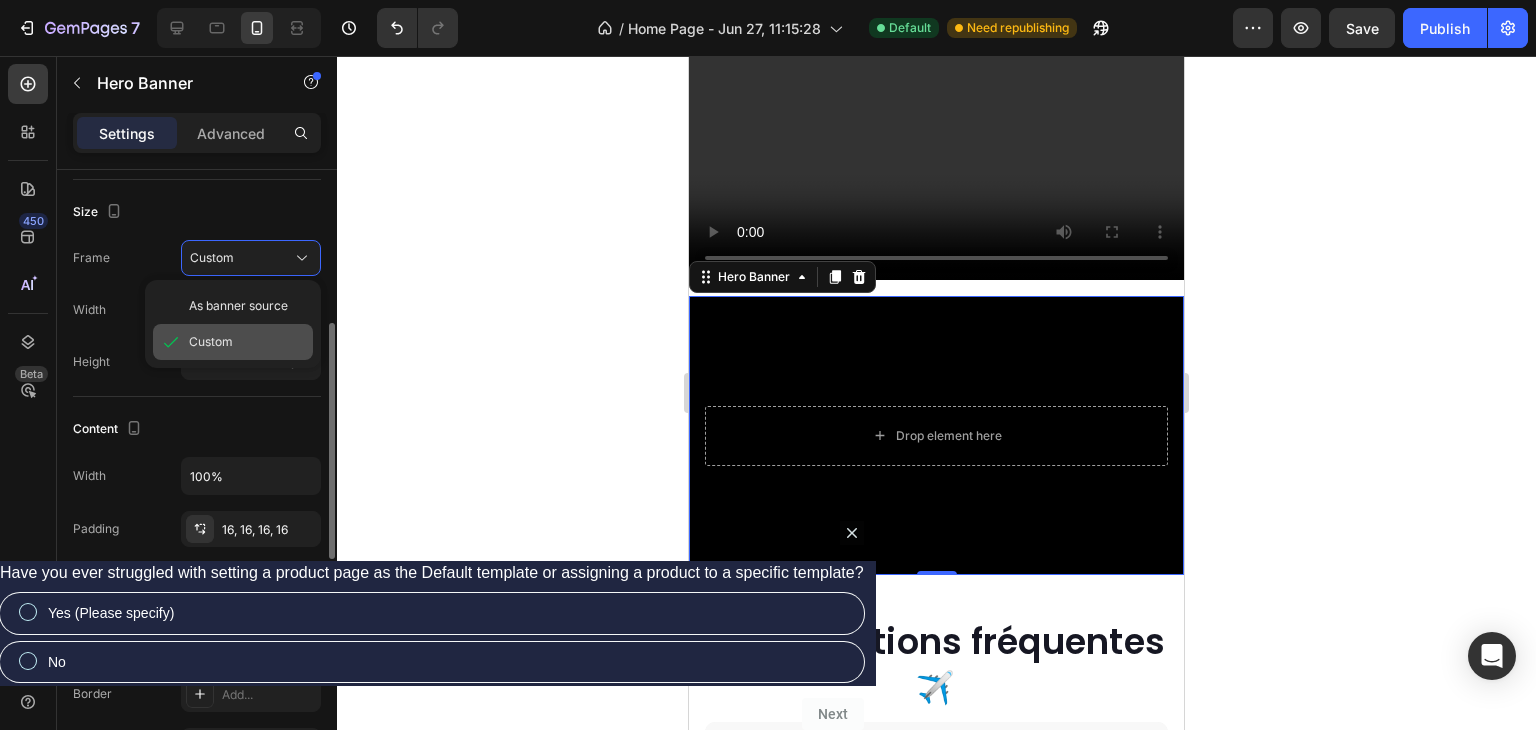 click on "Custom" at bounding box center [211, 342] 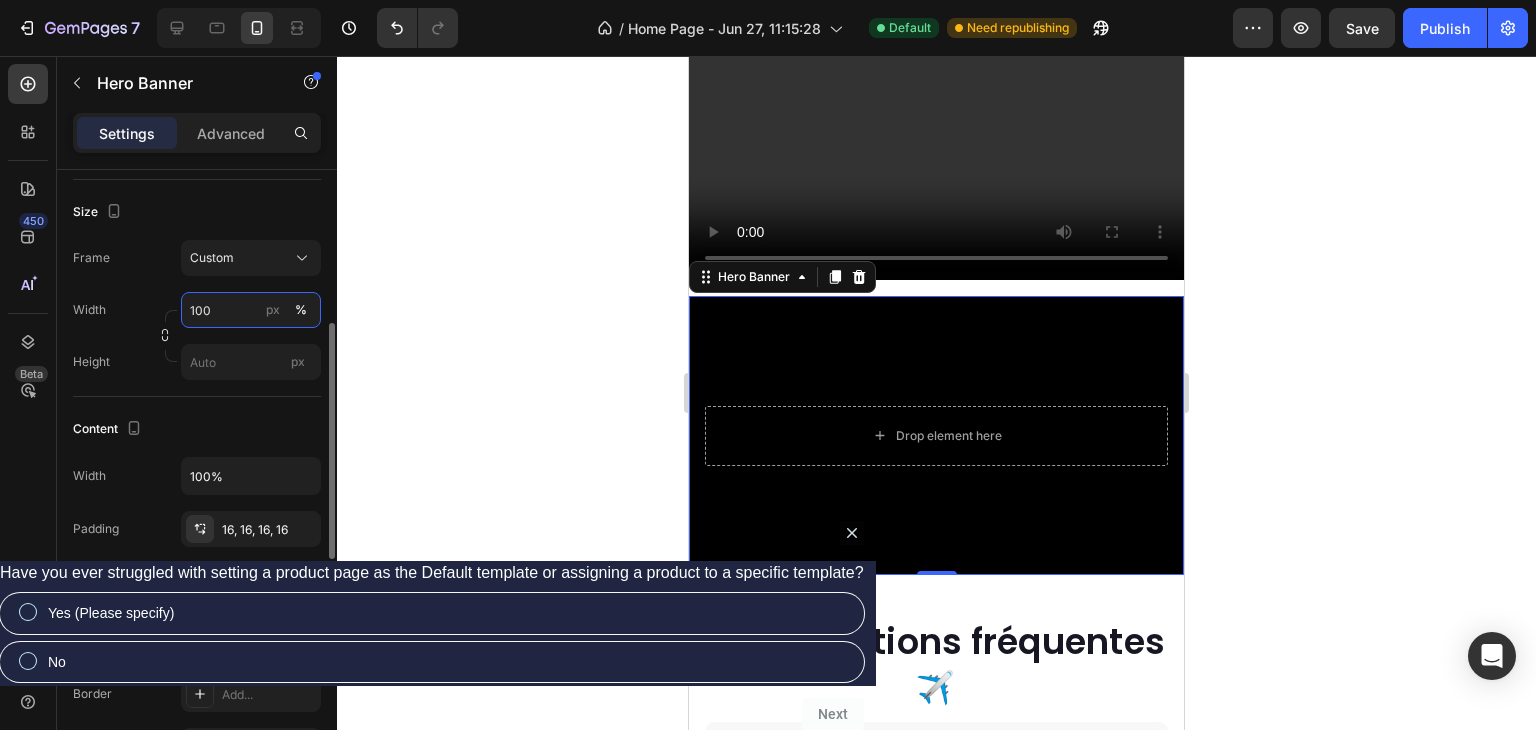 click on "100" at bounding box center [251, 310] 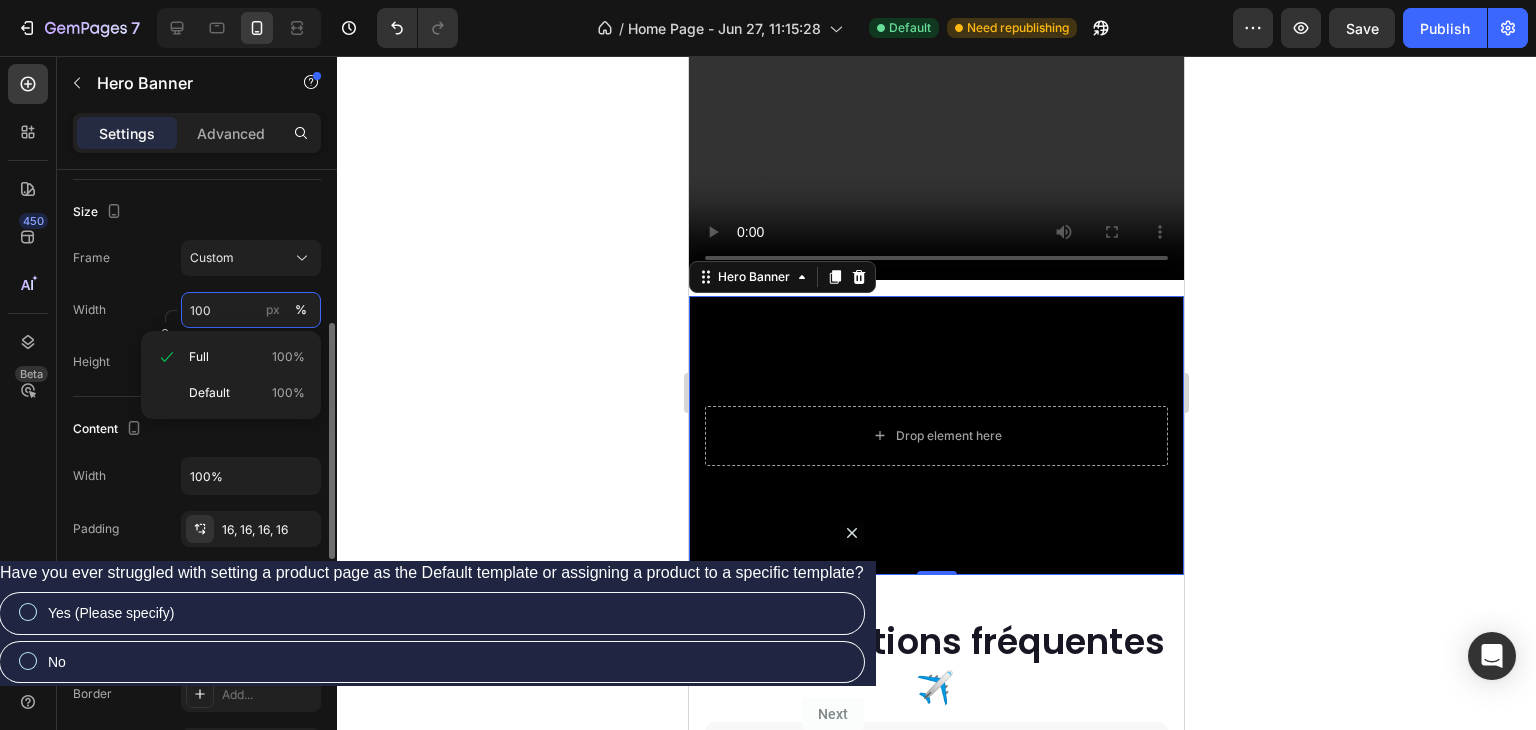type on "2" 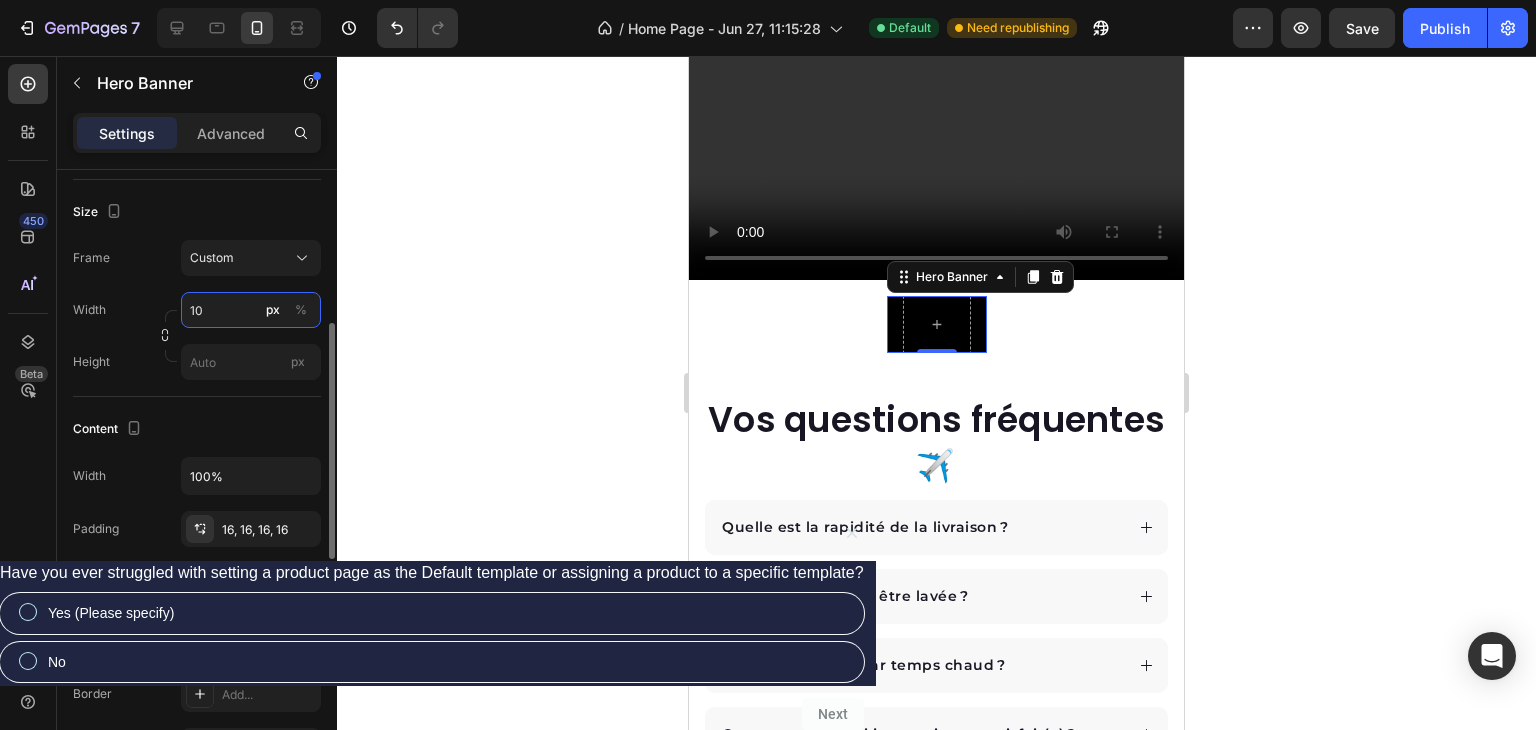 type on "1" 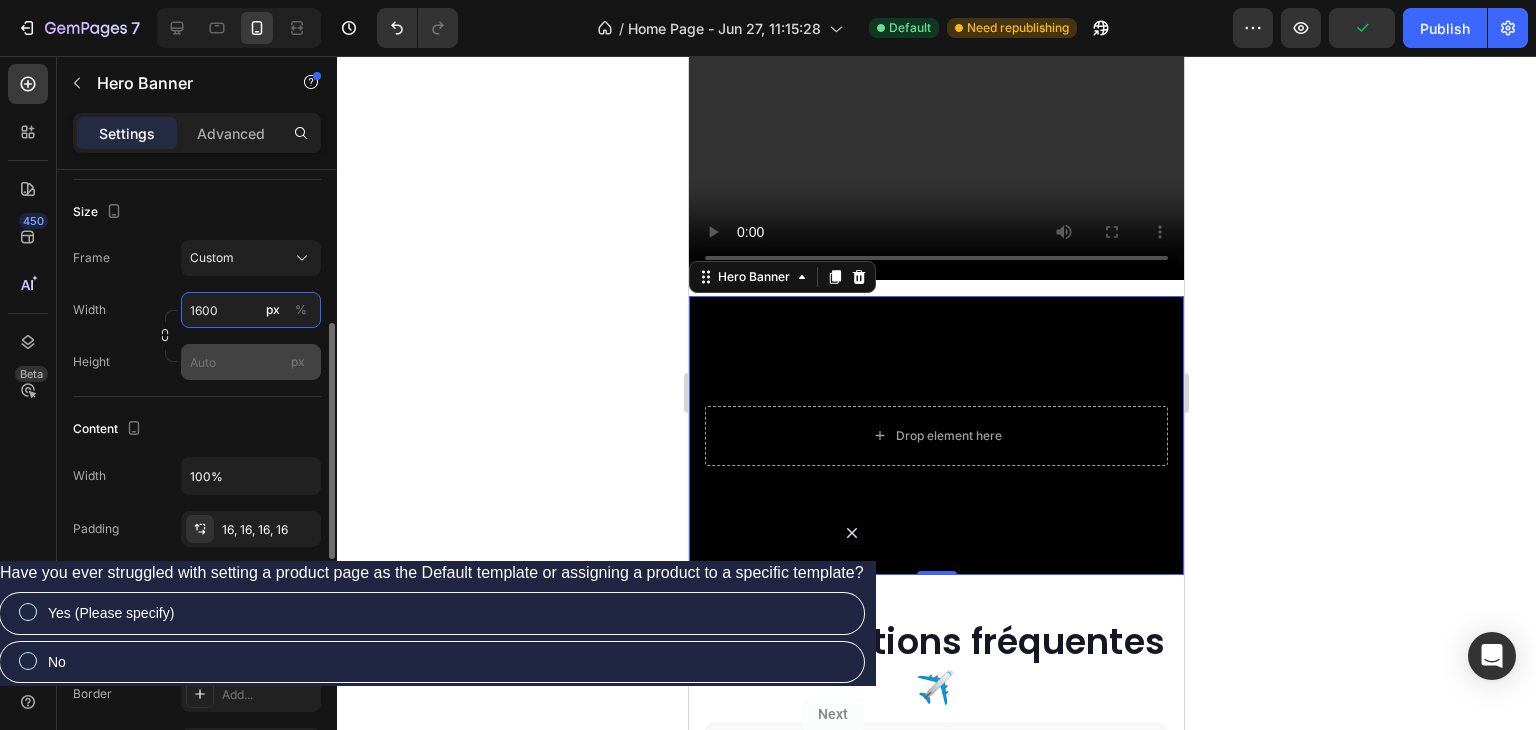 type on "1600" 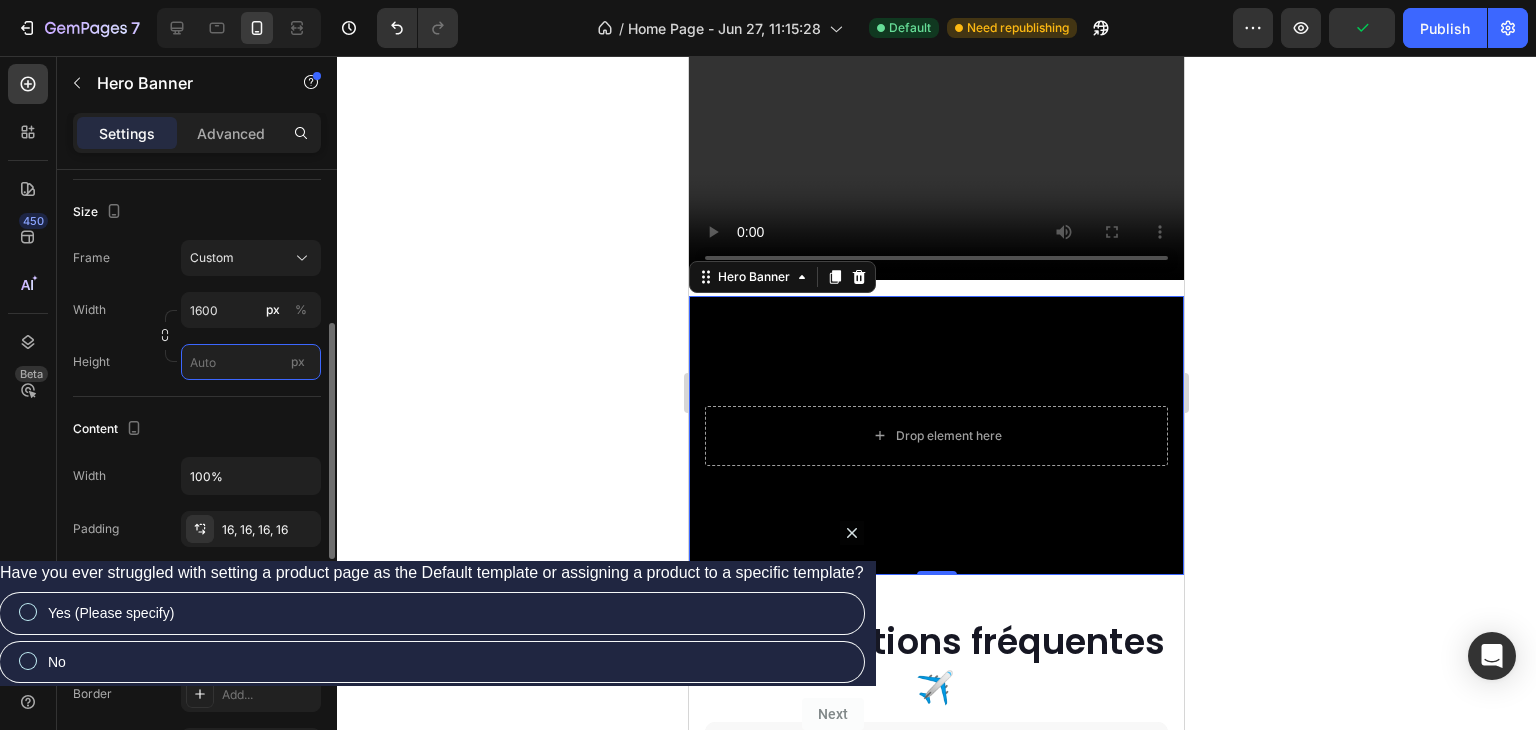 click on "px" at bounding box center (251, 362) 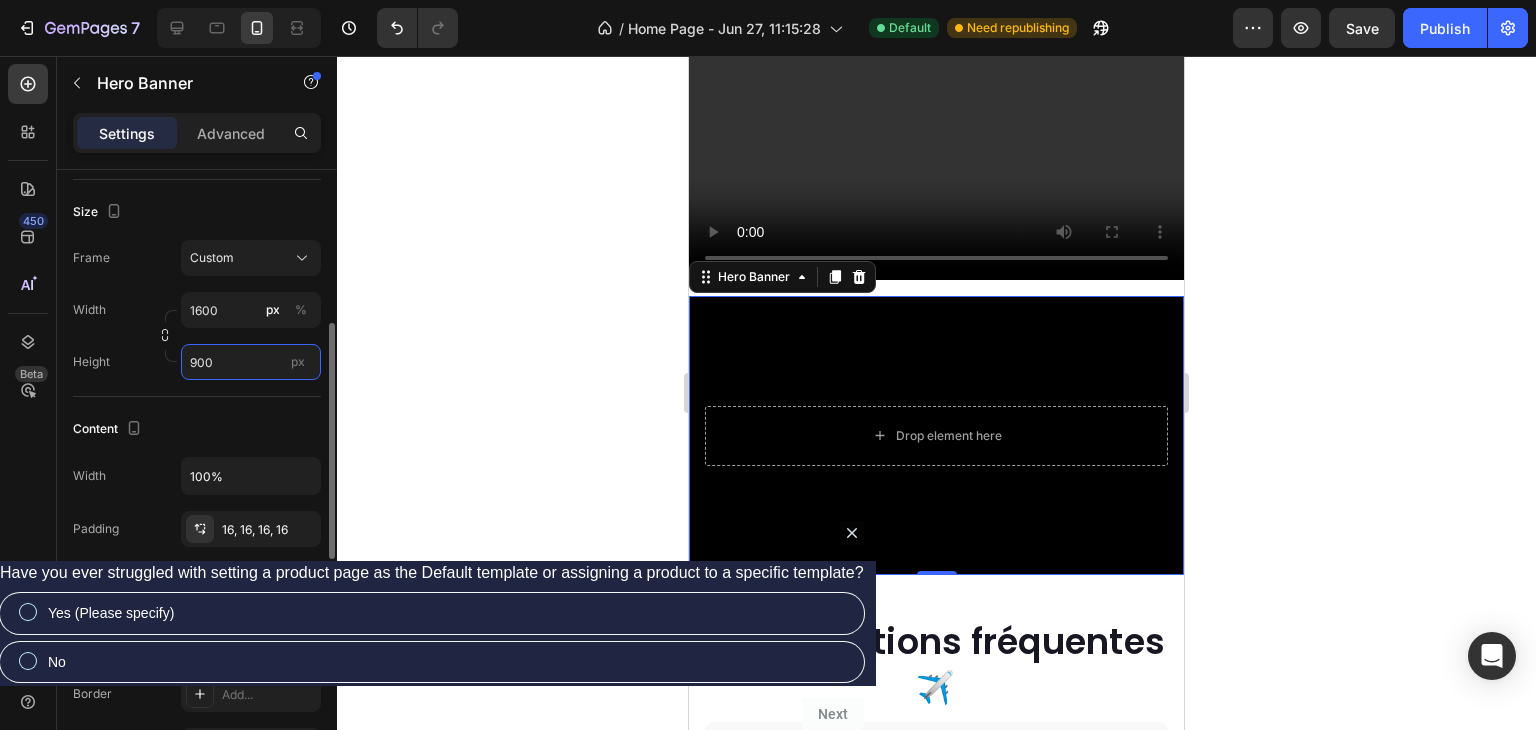 type on "900" 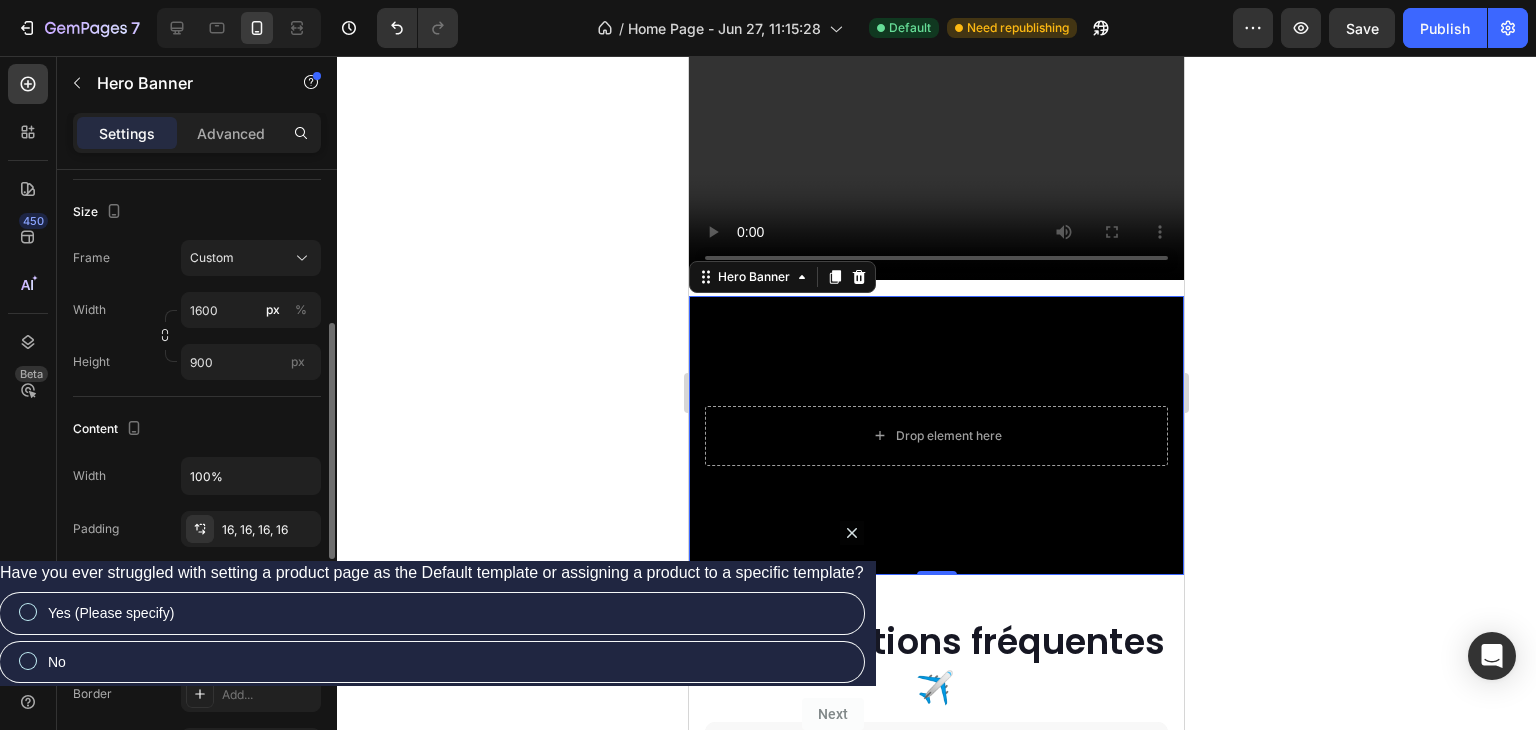 click on "Size Frame Custom Width 1600 px % Height 900 px" 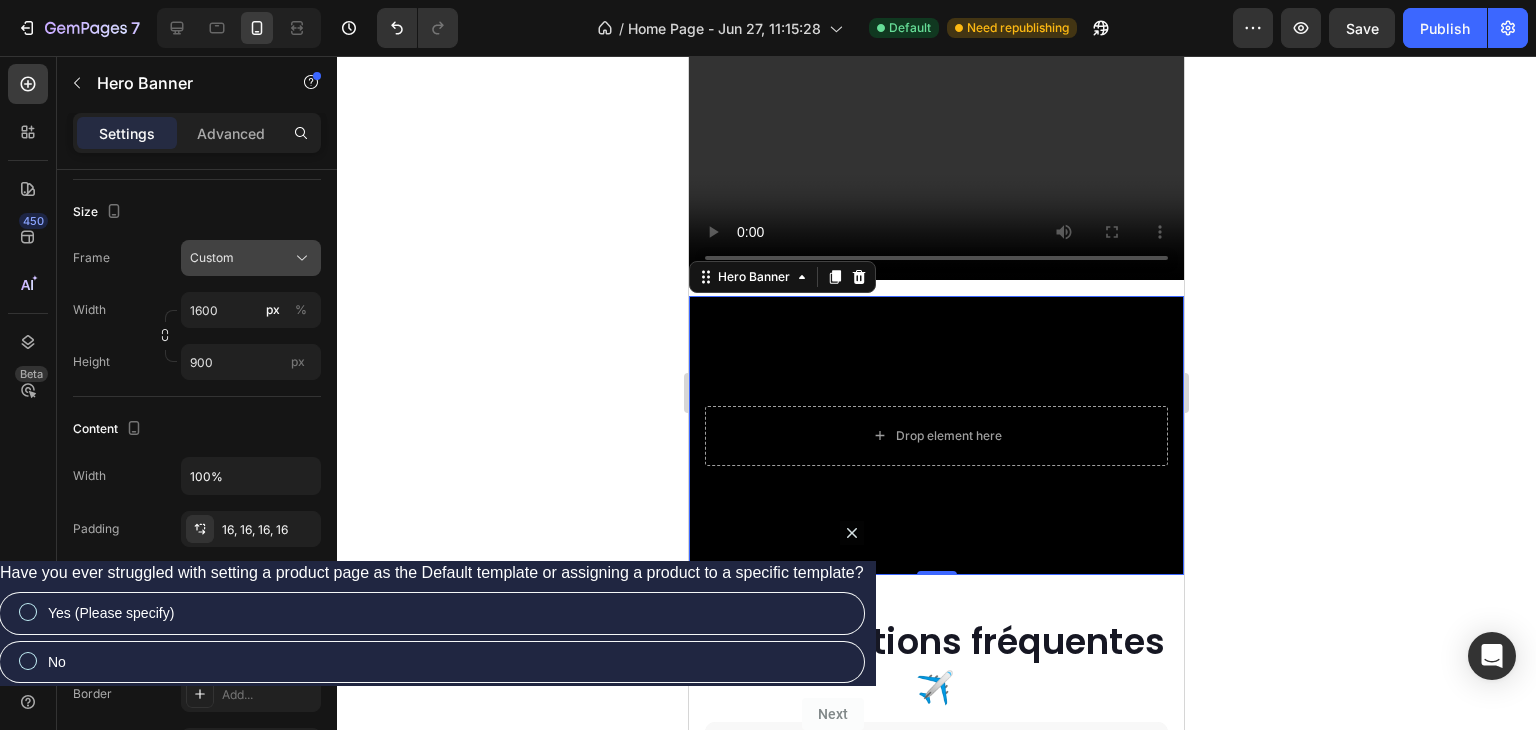 click on "Custom" at bounding box center (251, 258) 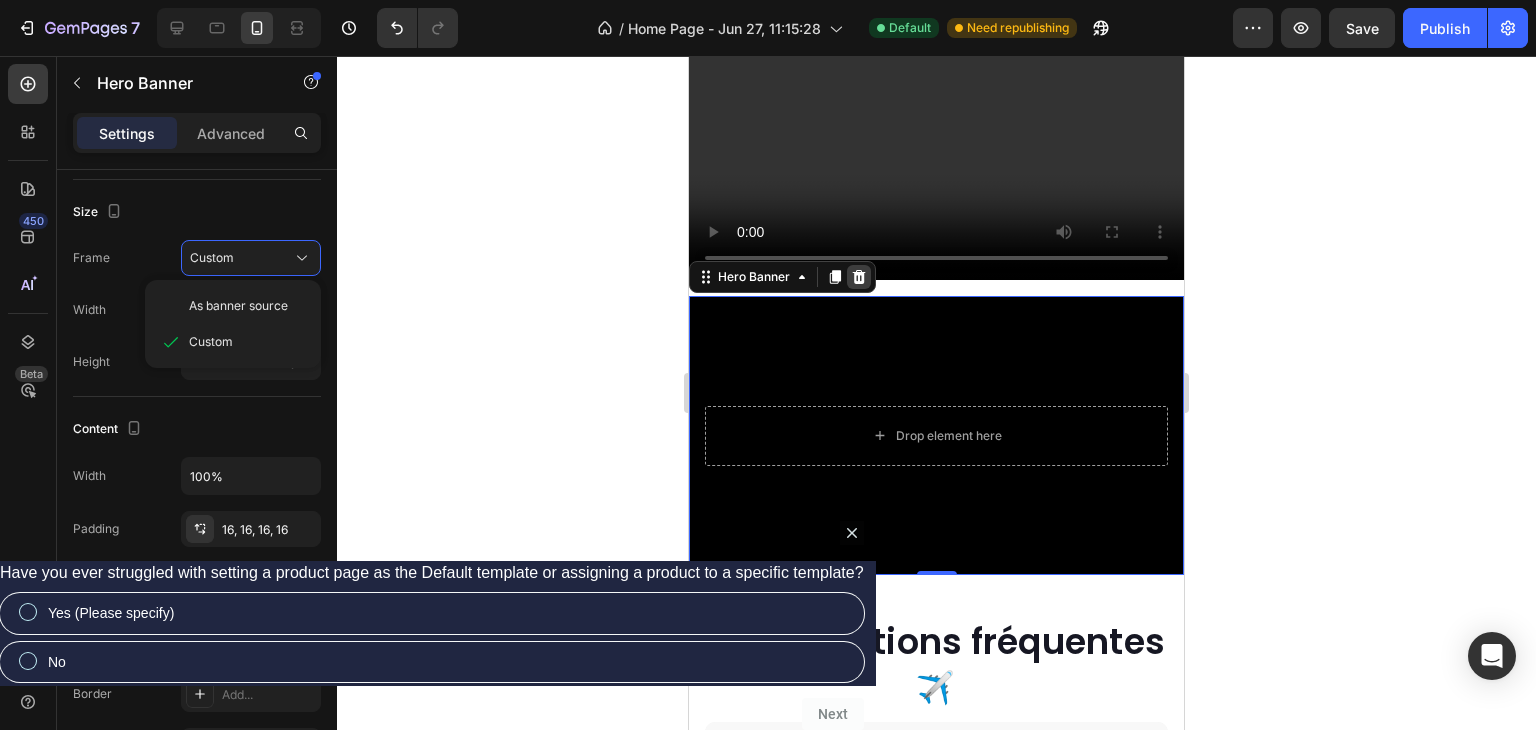 click 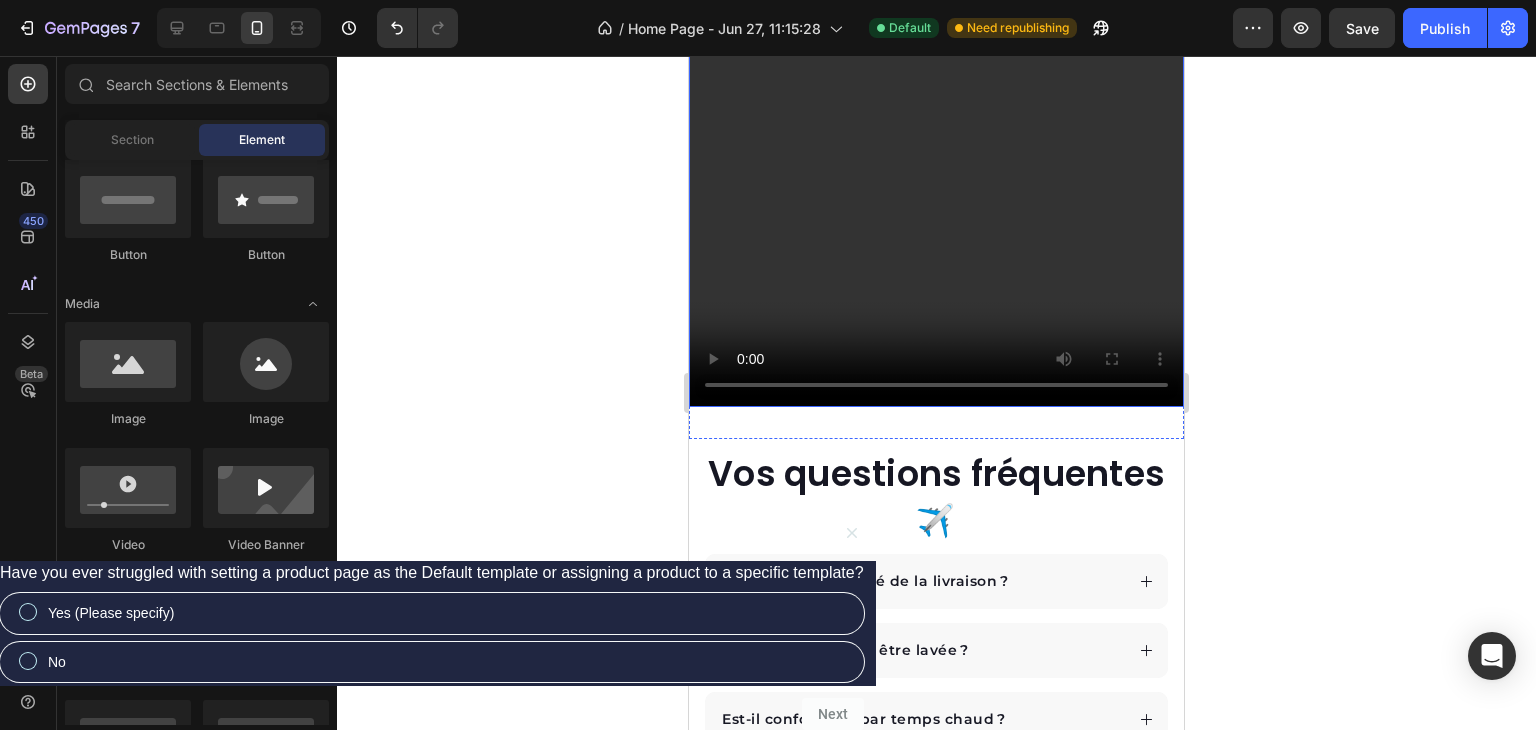 scroll, scrollTop: 6207, scrollLeft: 0, axis: vertical 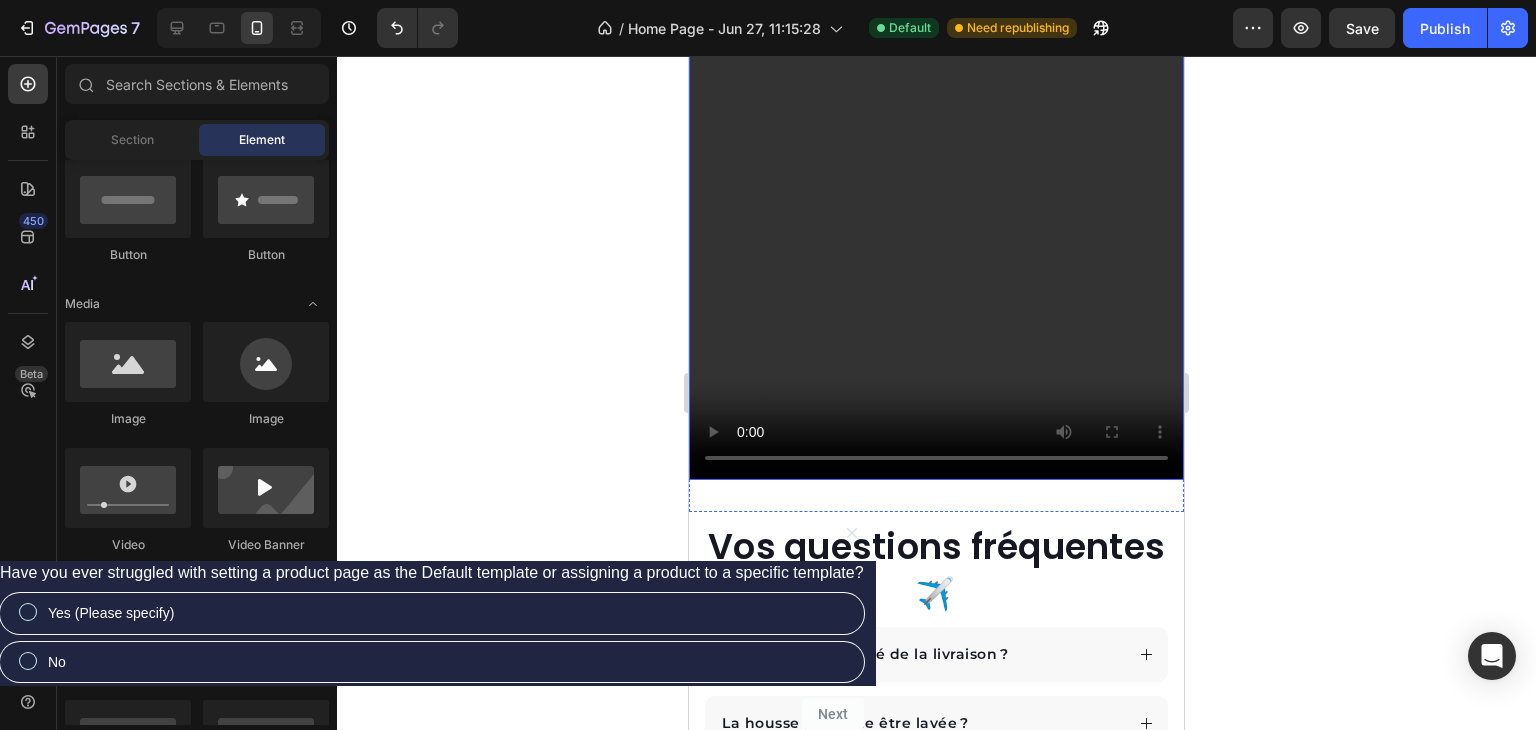 click at bounding box center (936, 232) 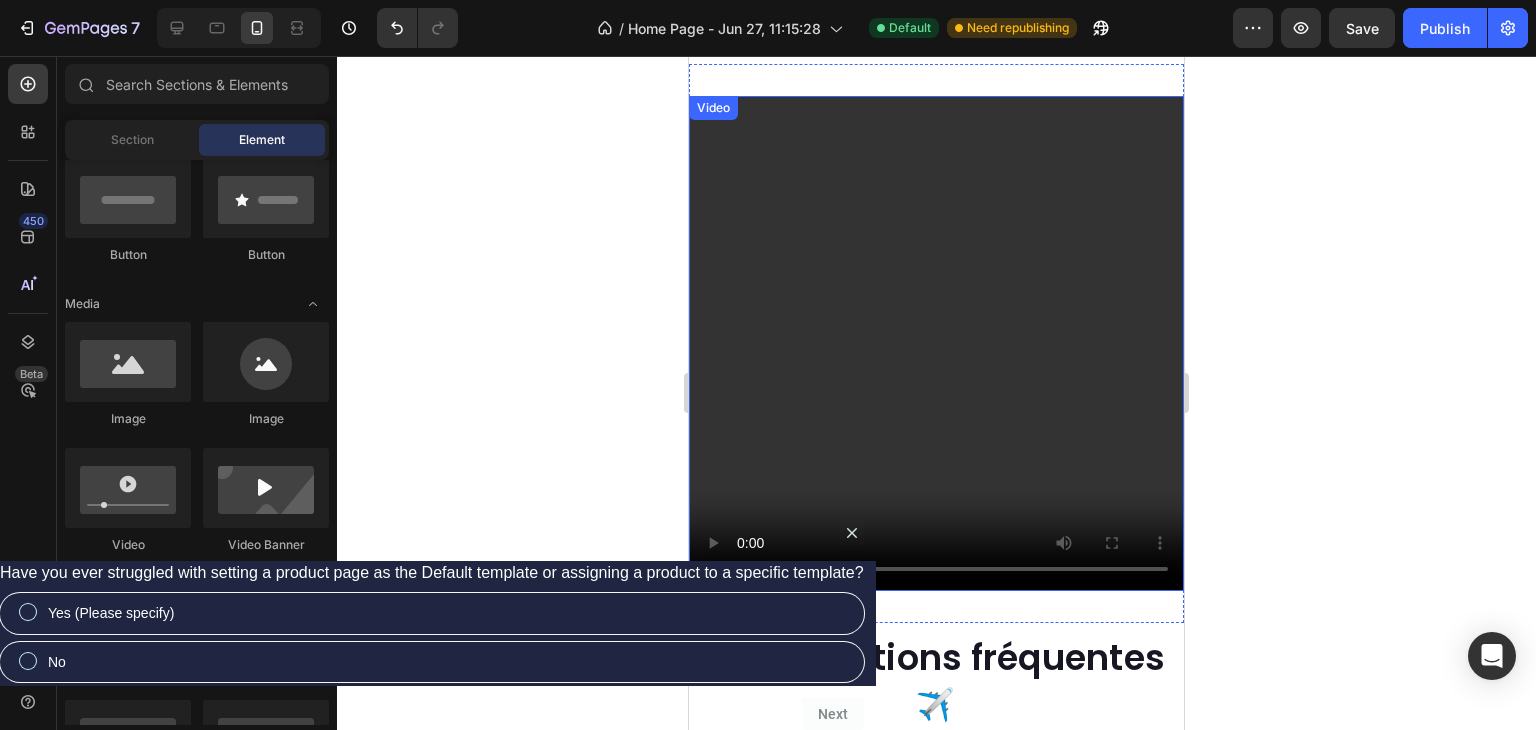 scroll, scrollTop: 6007, scrollLeft: 0, axis: vertical 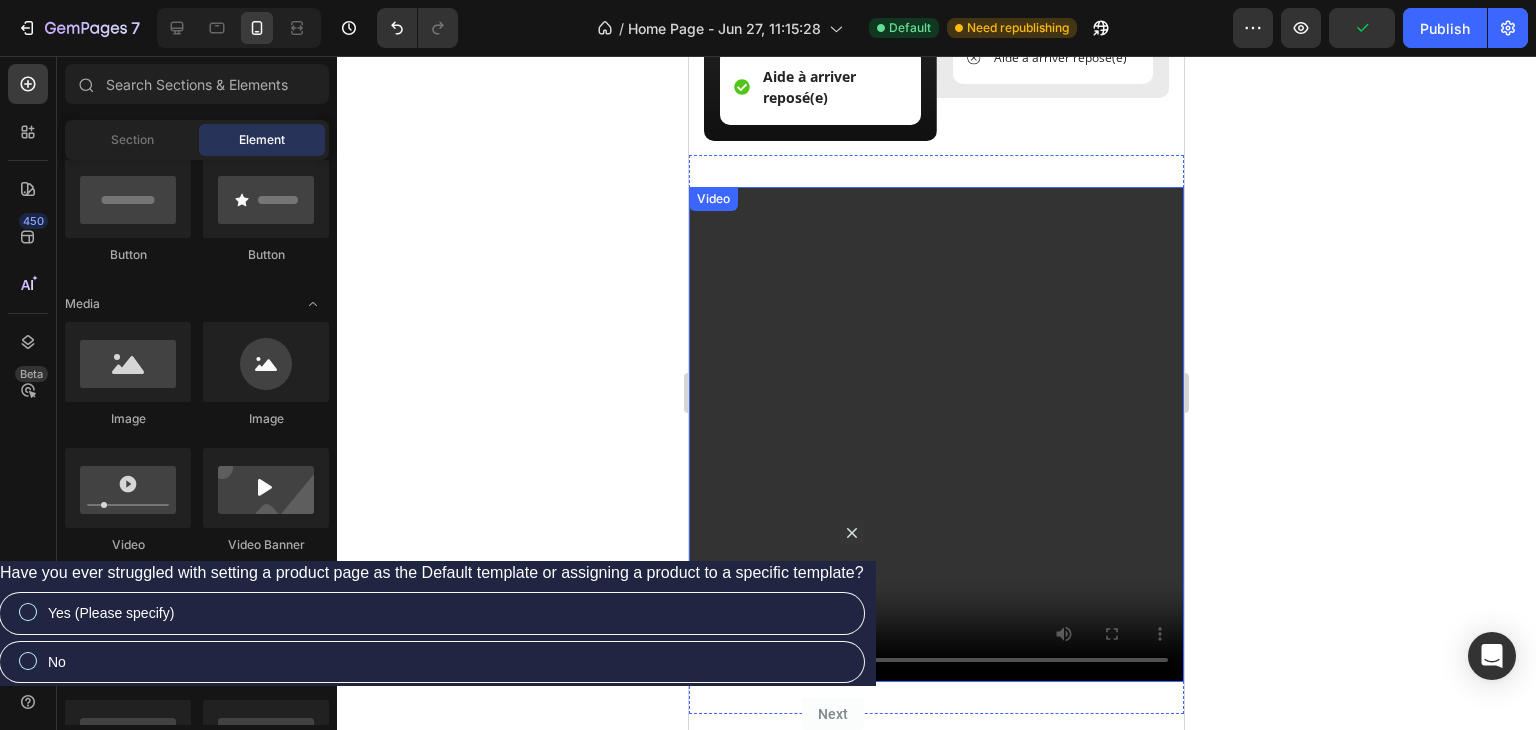 click at bounding box center [936, 434] 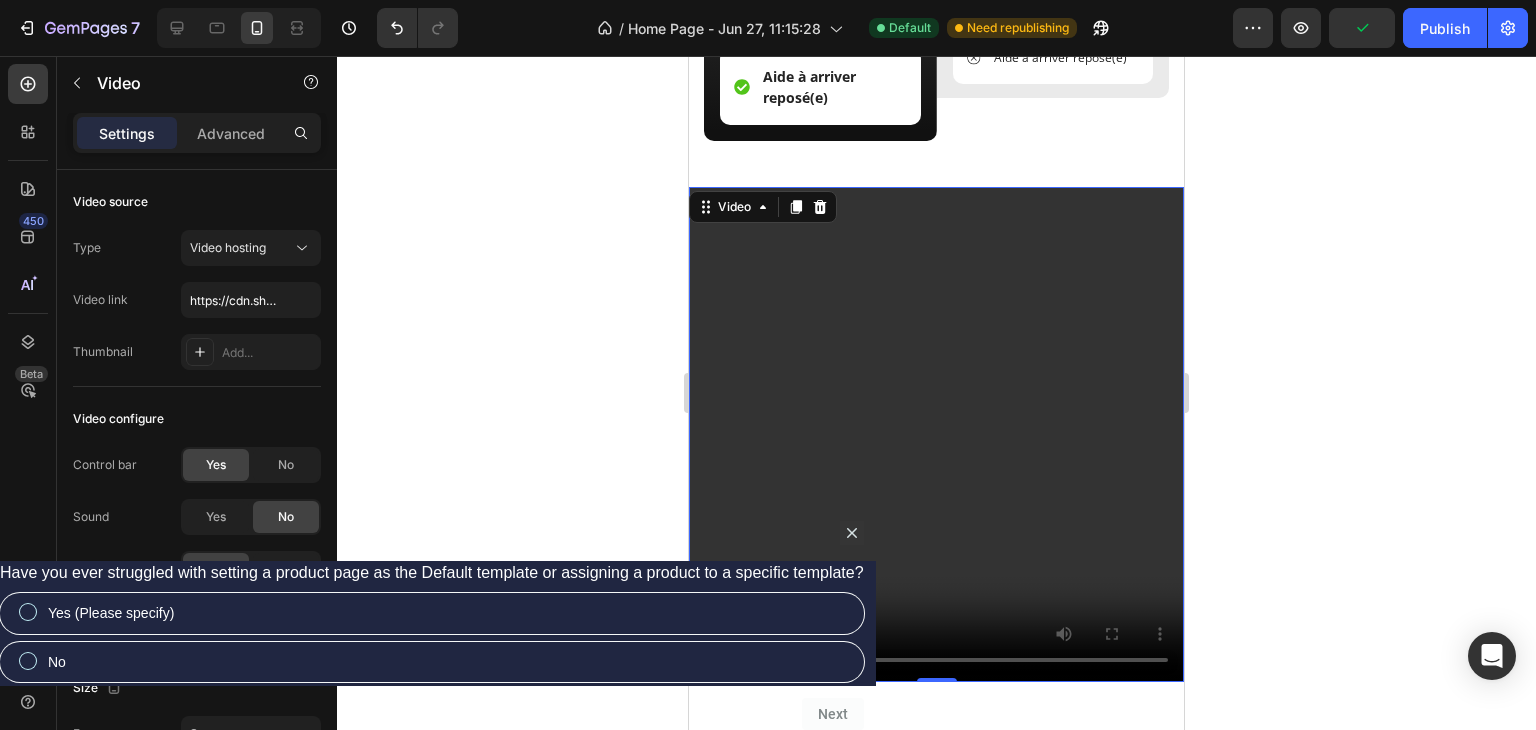 click at bounding box center (936, 434) 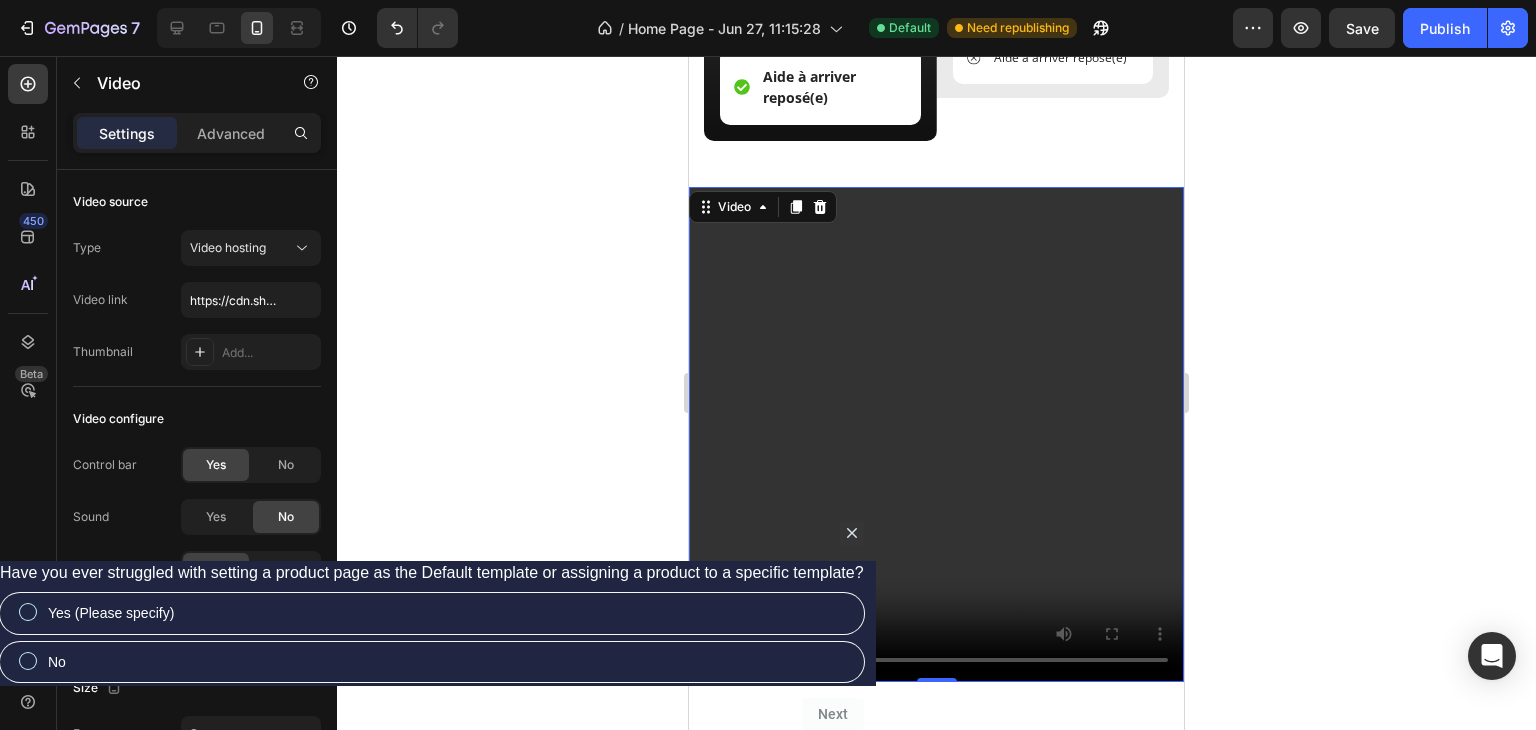 click at bounding box center (936, 434) 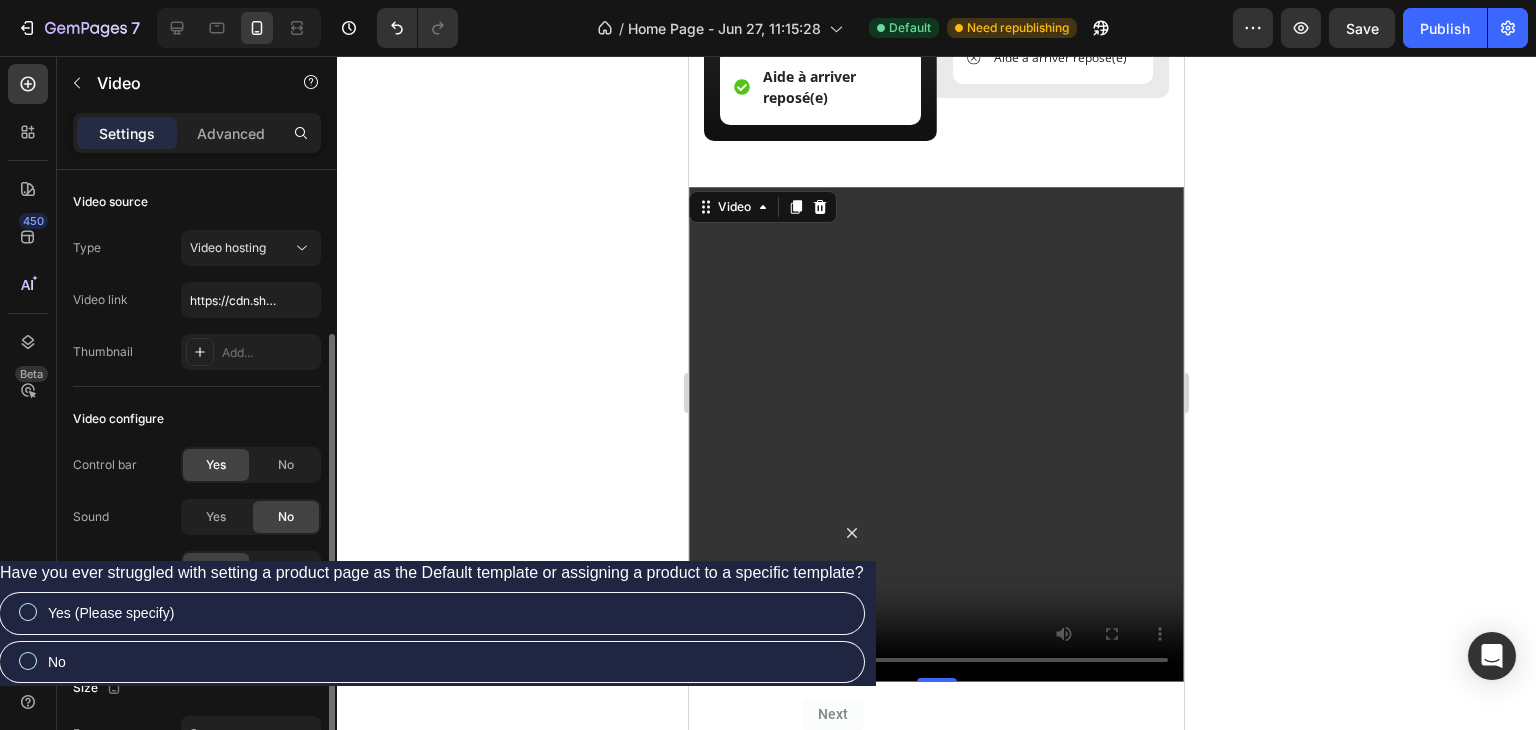 scroll, scrollTop: 334, scrollLeft: 0, axis: vertical 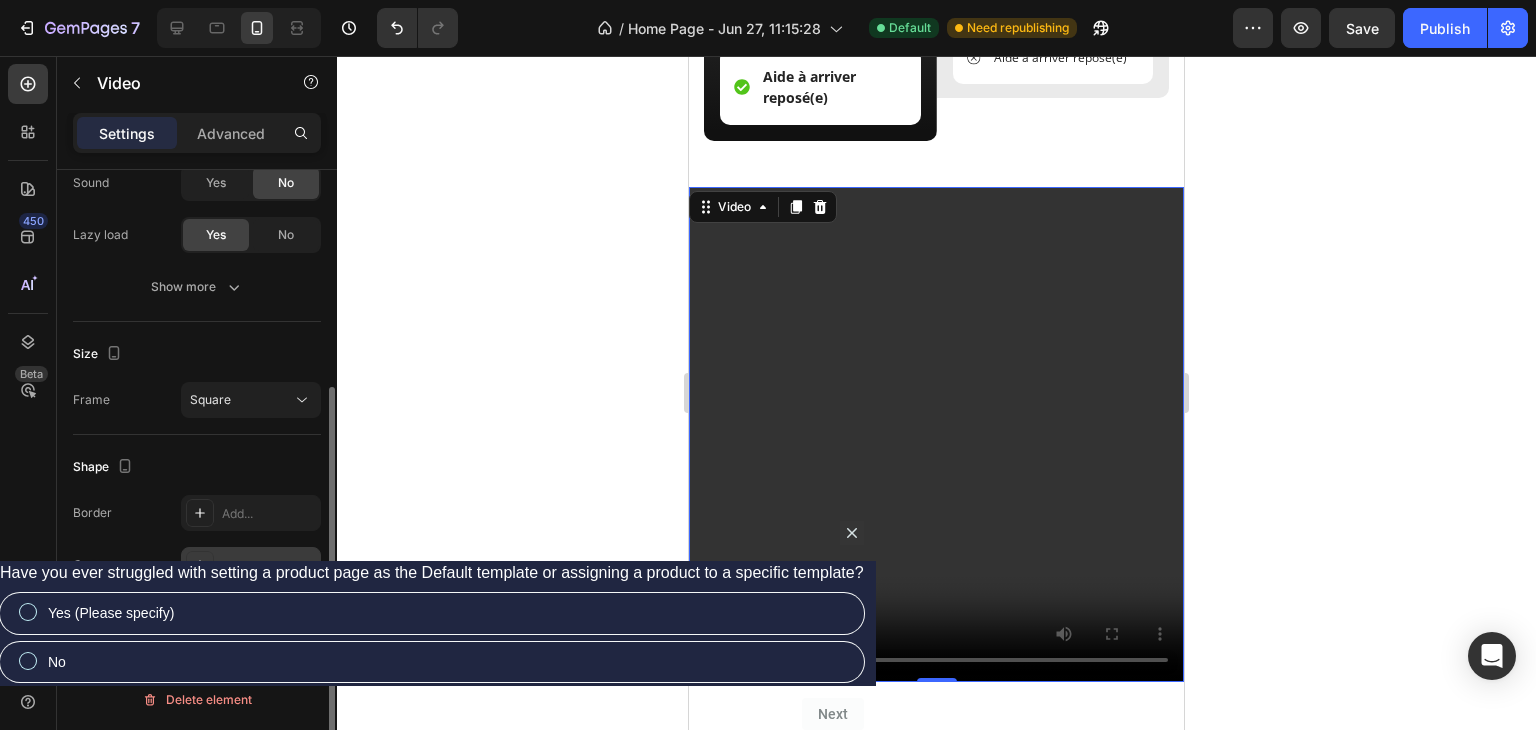 click 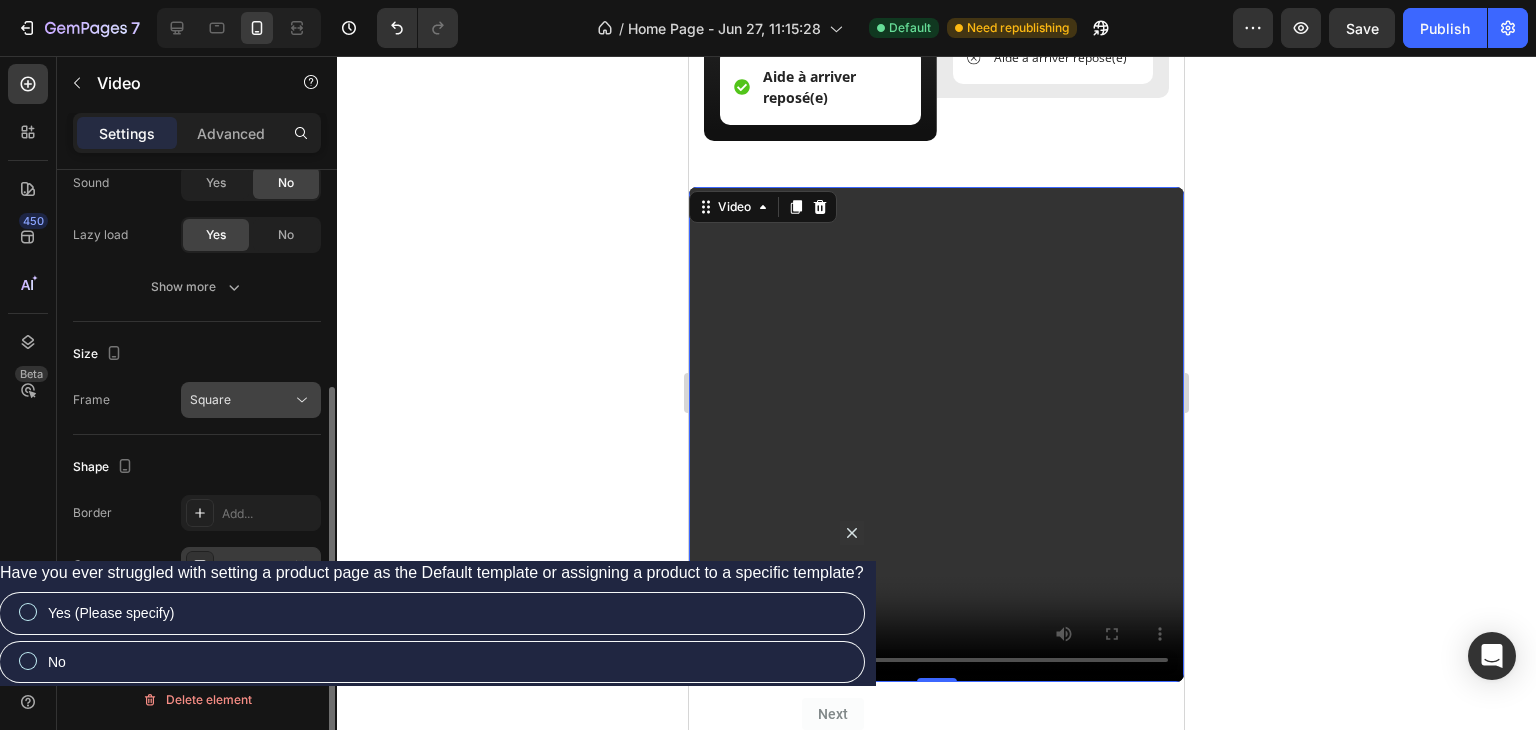 click on "Square" at bounding box center (241, 400) 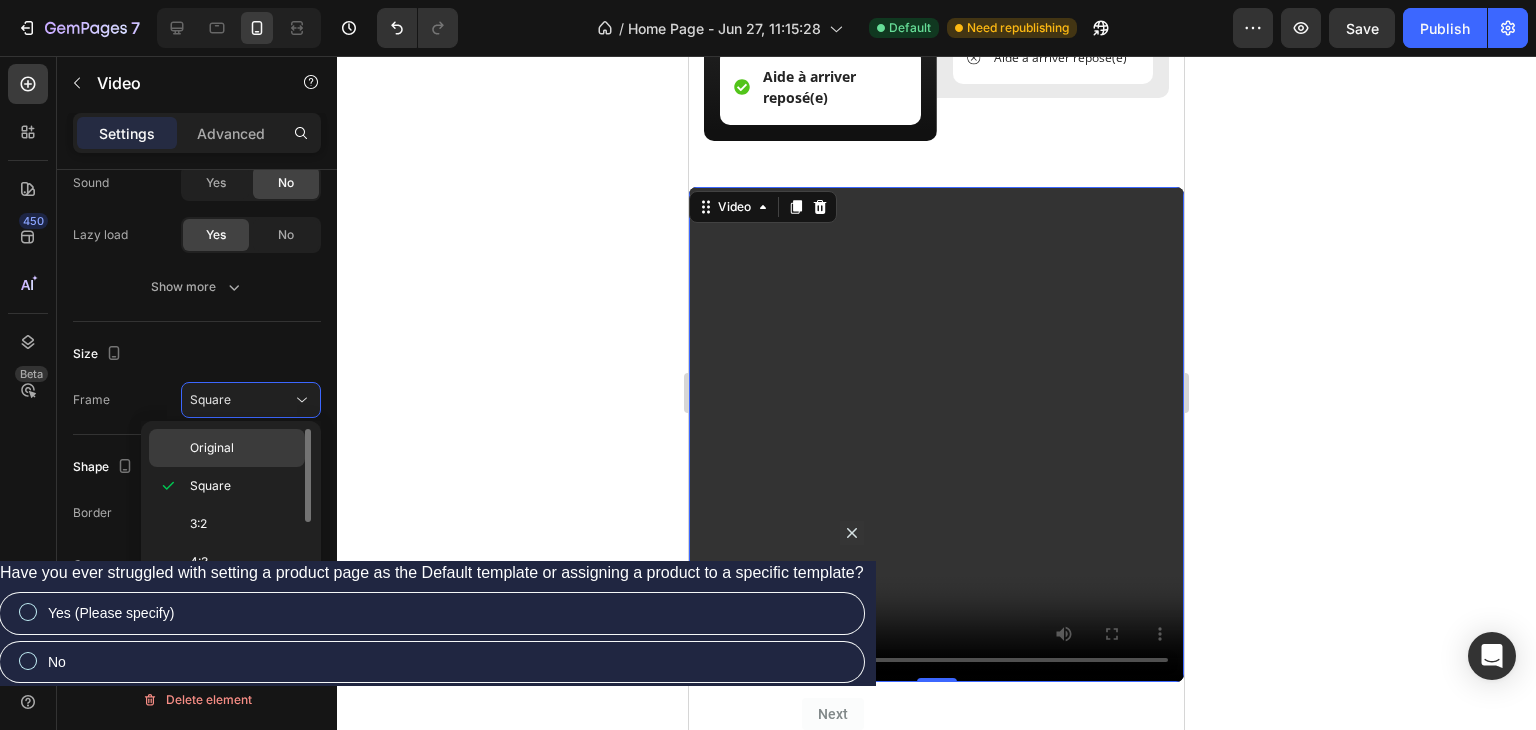 click on "Original" at bounding box center [212, 448] 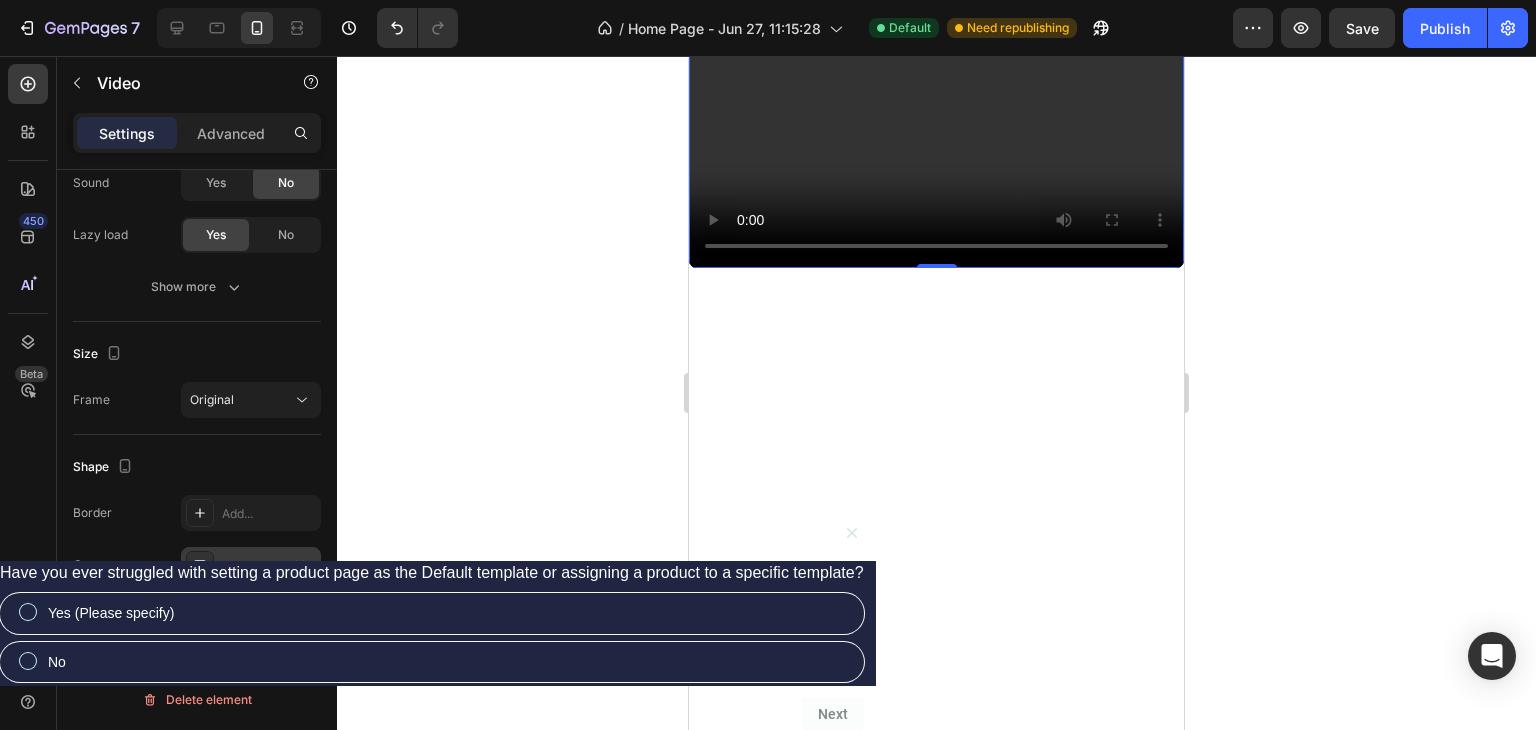 scroll, scrollTop: 6207, scrollLeft: 0, axis: vertical 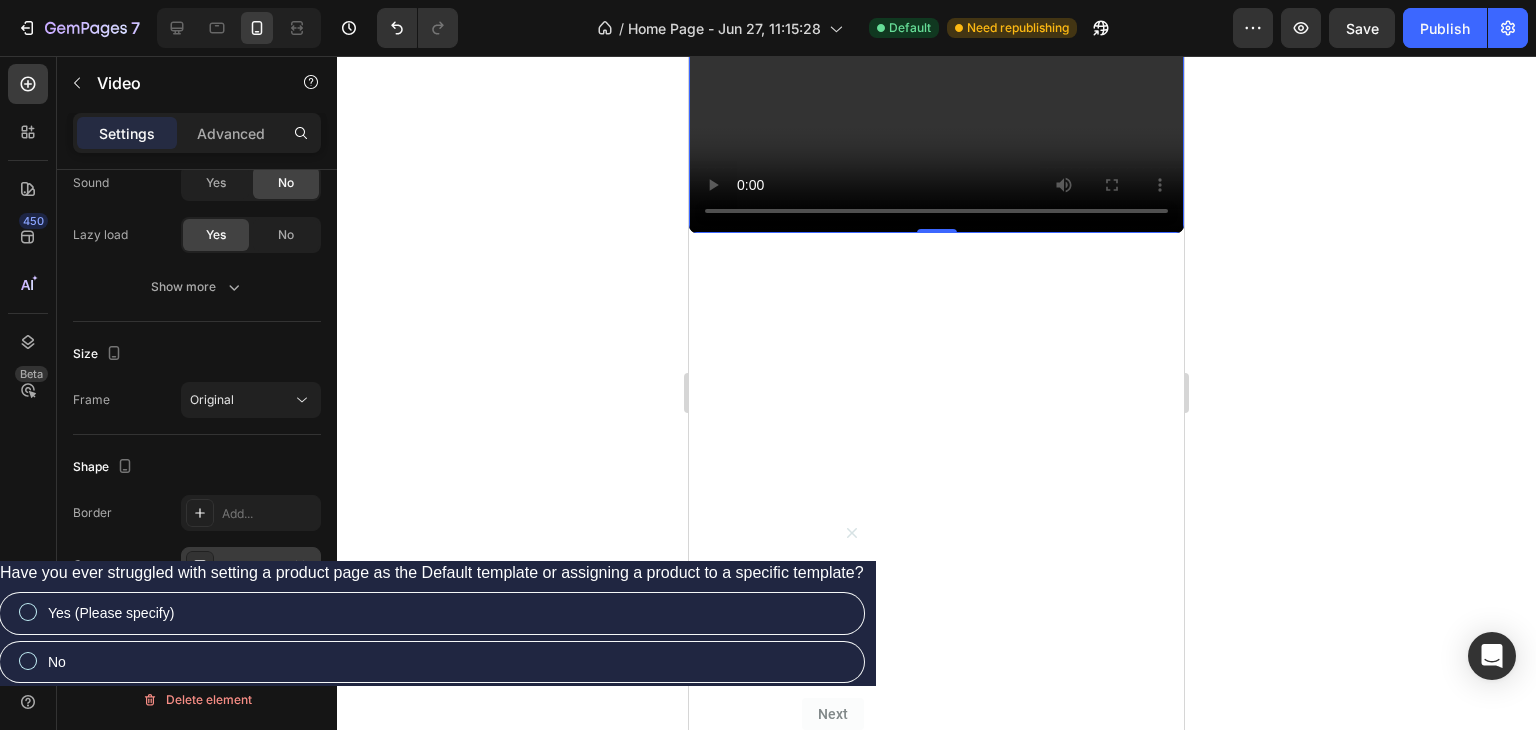 click at bounding box center [936, 109] 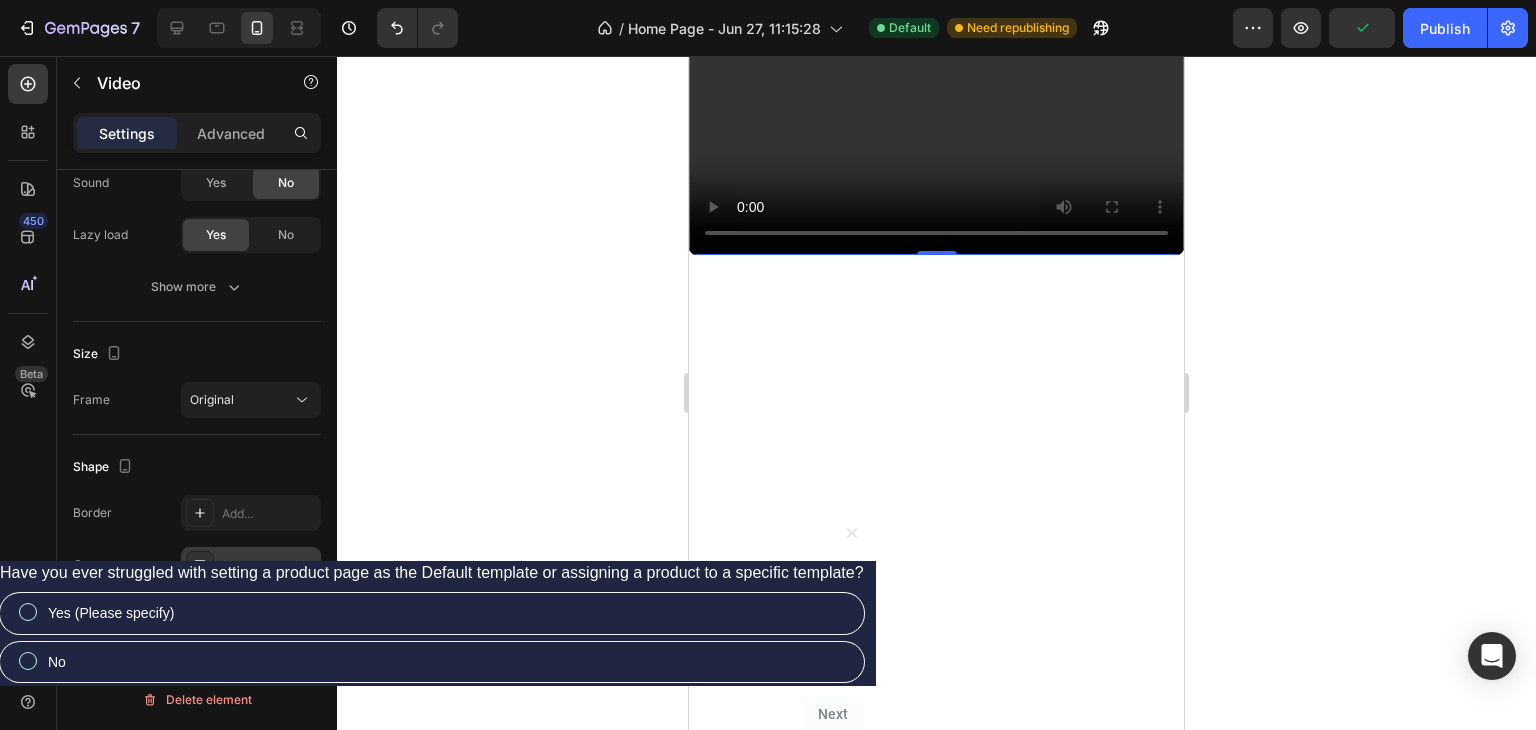 scroll, scrollTop: 6307, scrollLeft: 0, axis: vertical 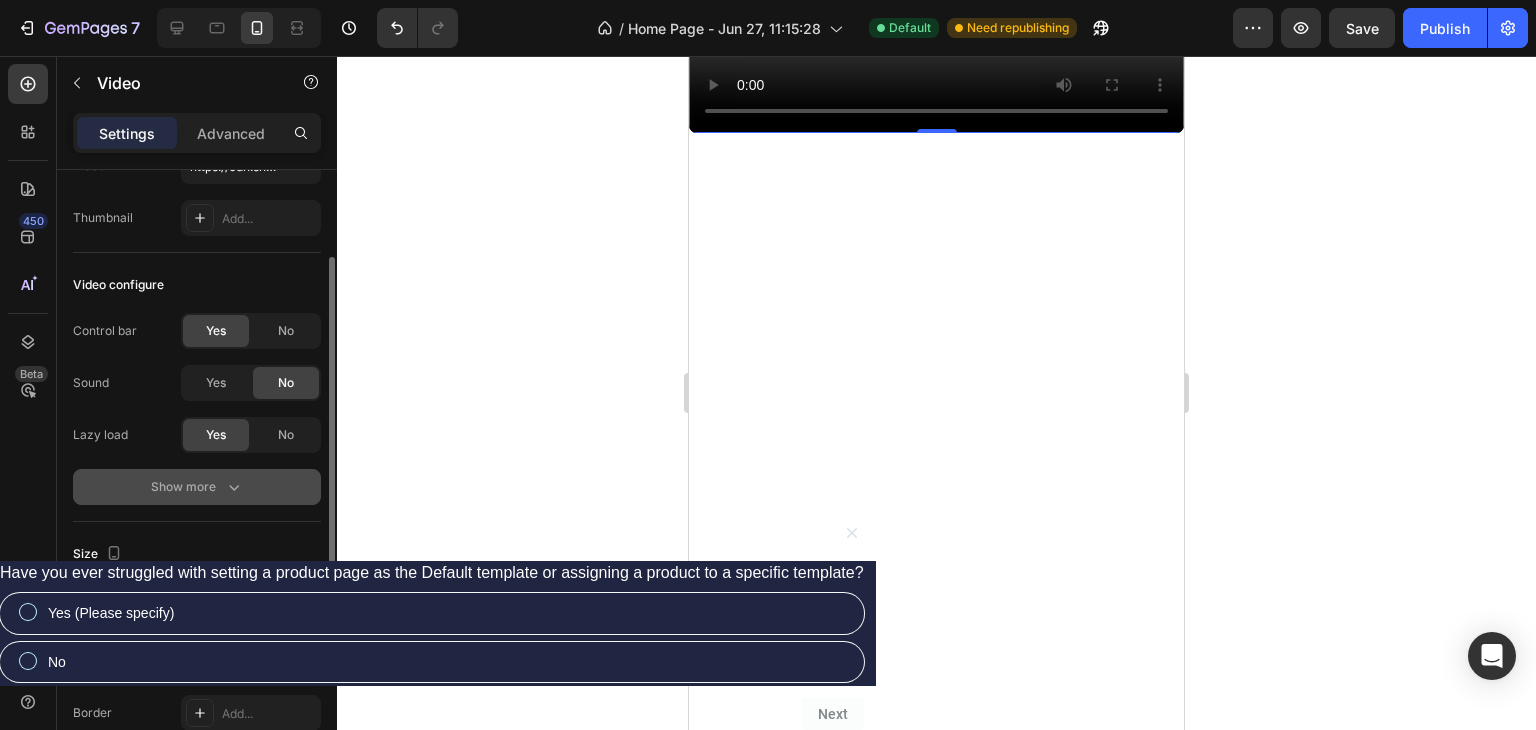 click on "Show more" at bounding box center (197, 487) 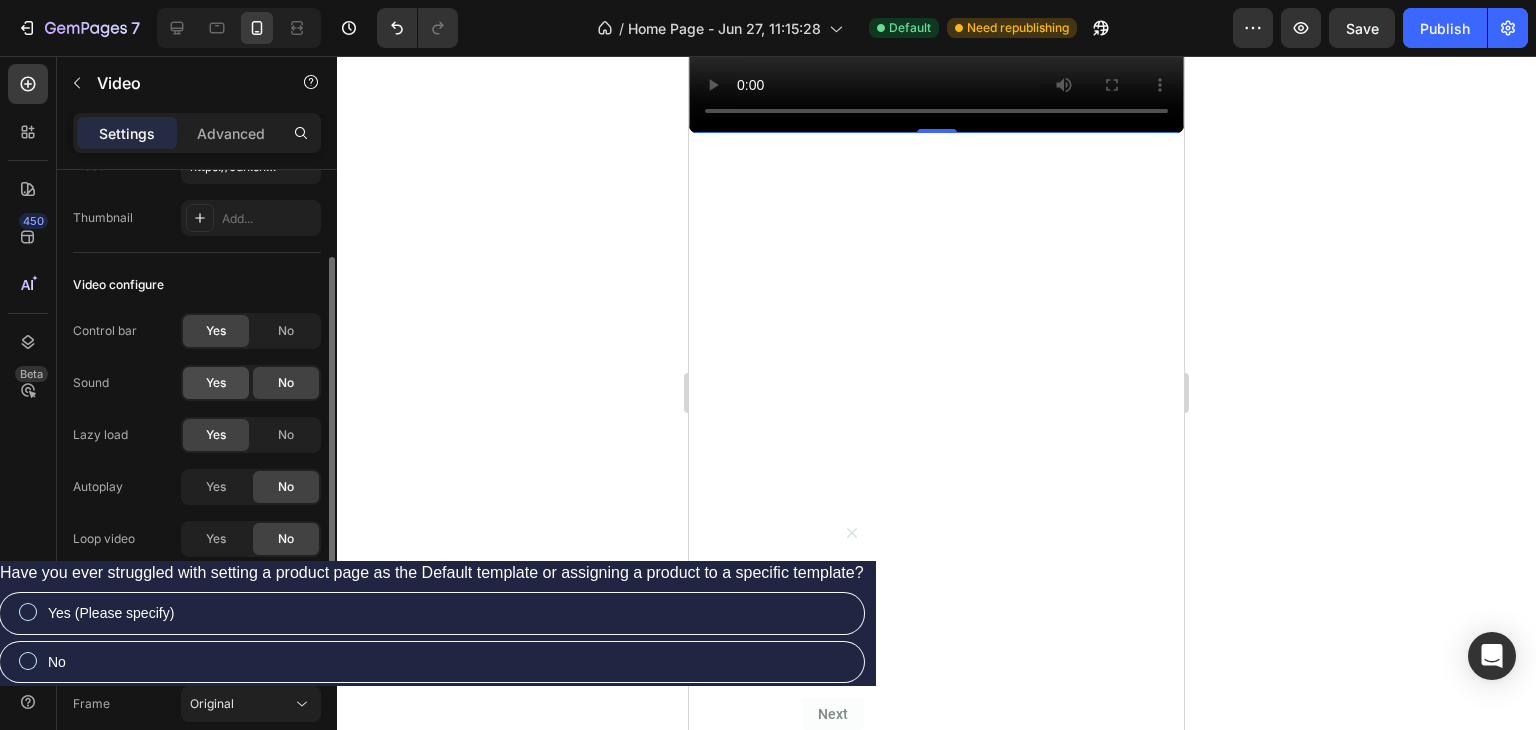 scroll, scrollTop: 0, scrollLeft: 0, axis: both 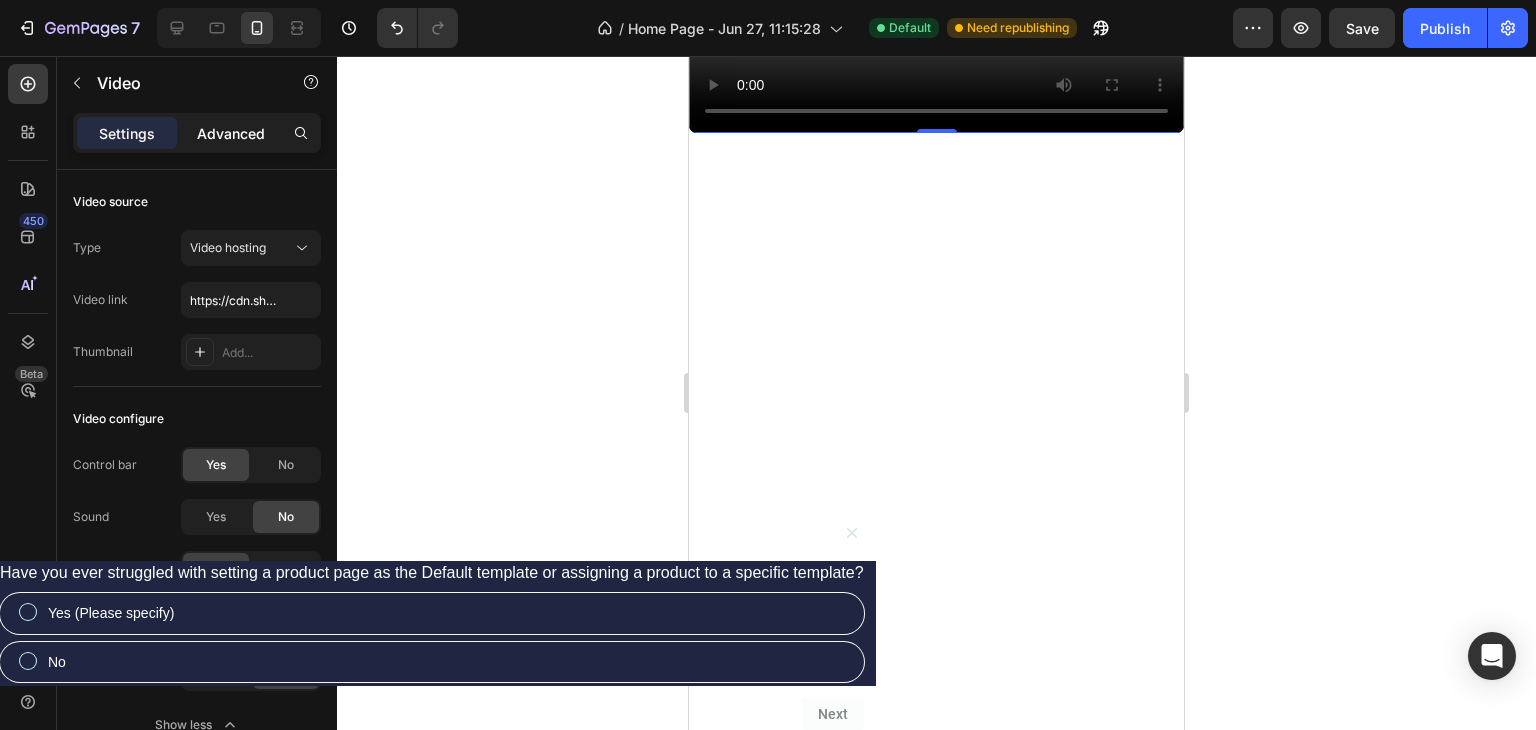 click on "Advanced" at bounding box center [231, 133] 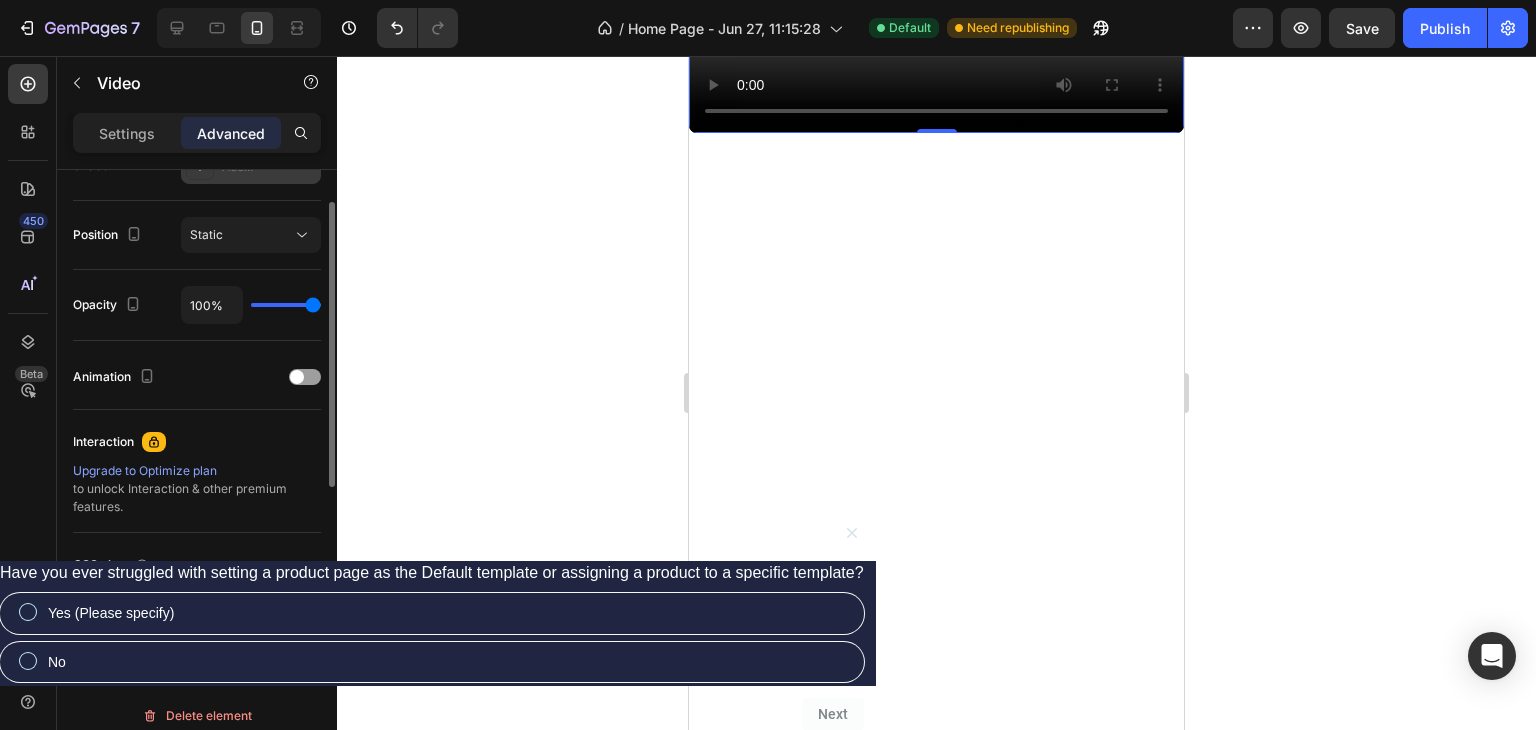 scroll, scrollTop: 400, scrollLeft: 0, axis: vertical 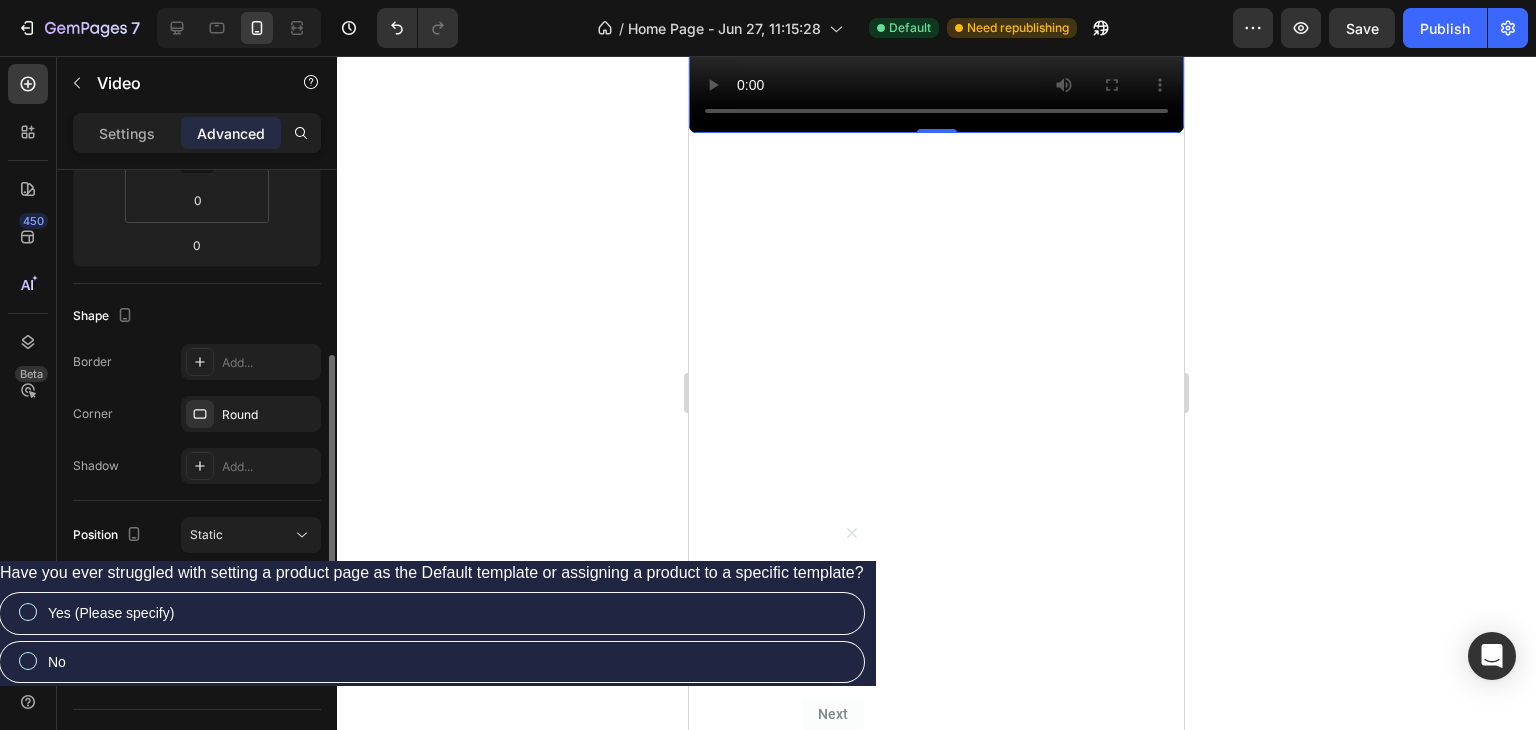 click on "Position Static" 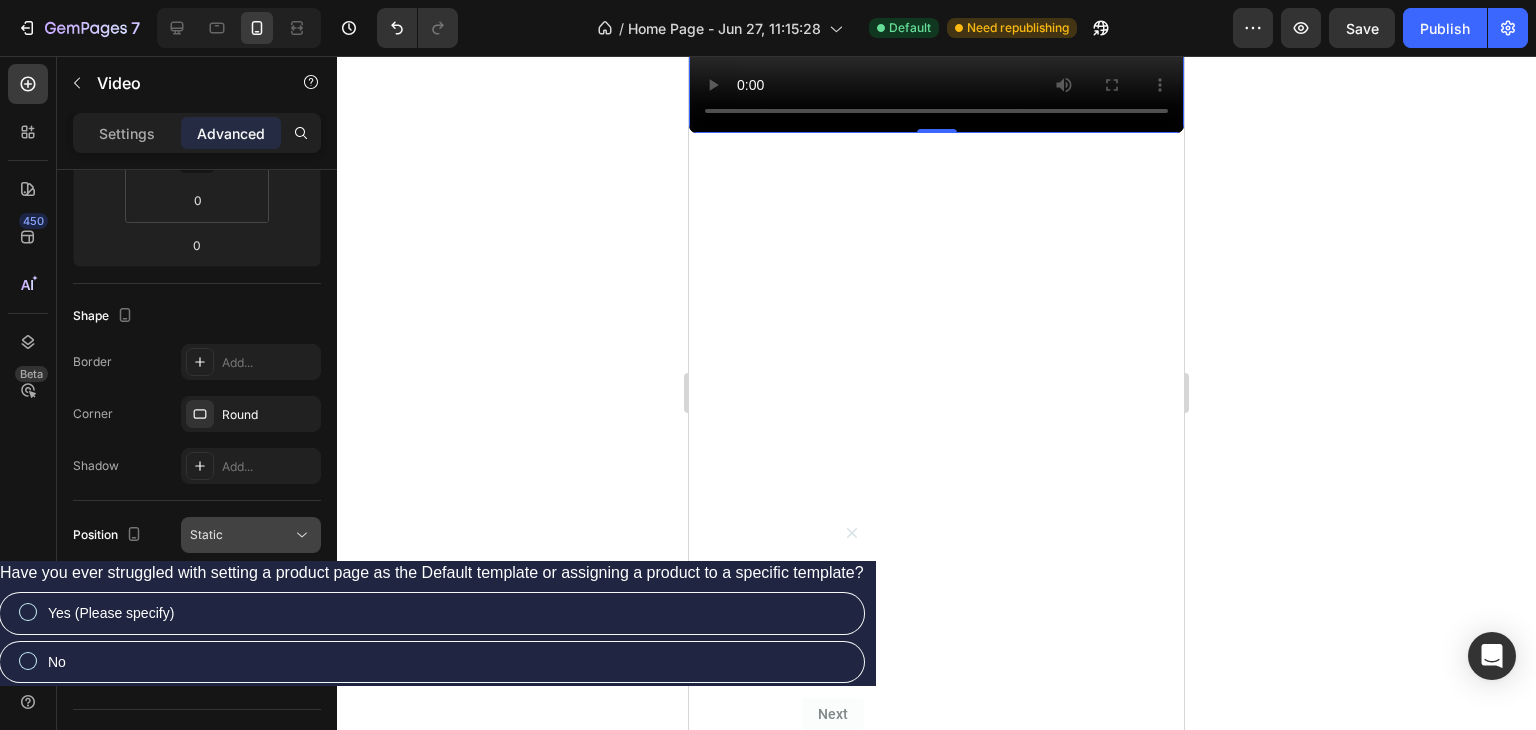 click on "Static" at bounding box center (241, 535) 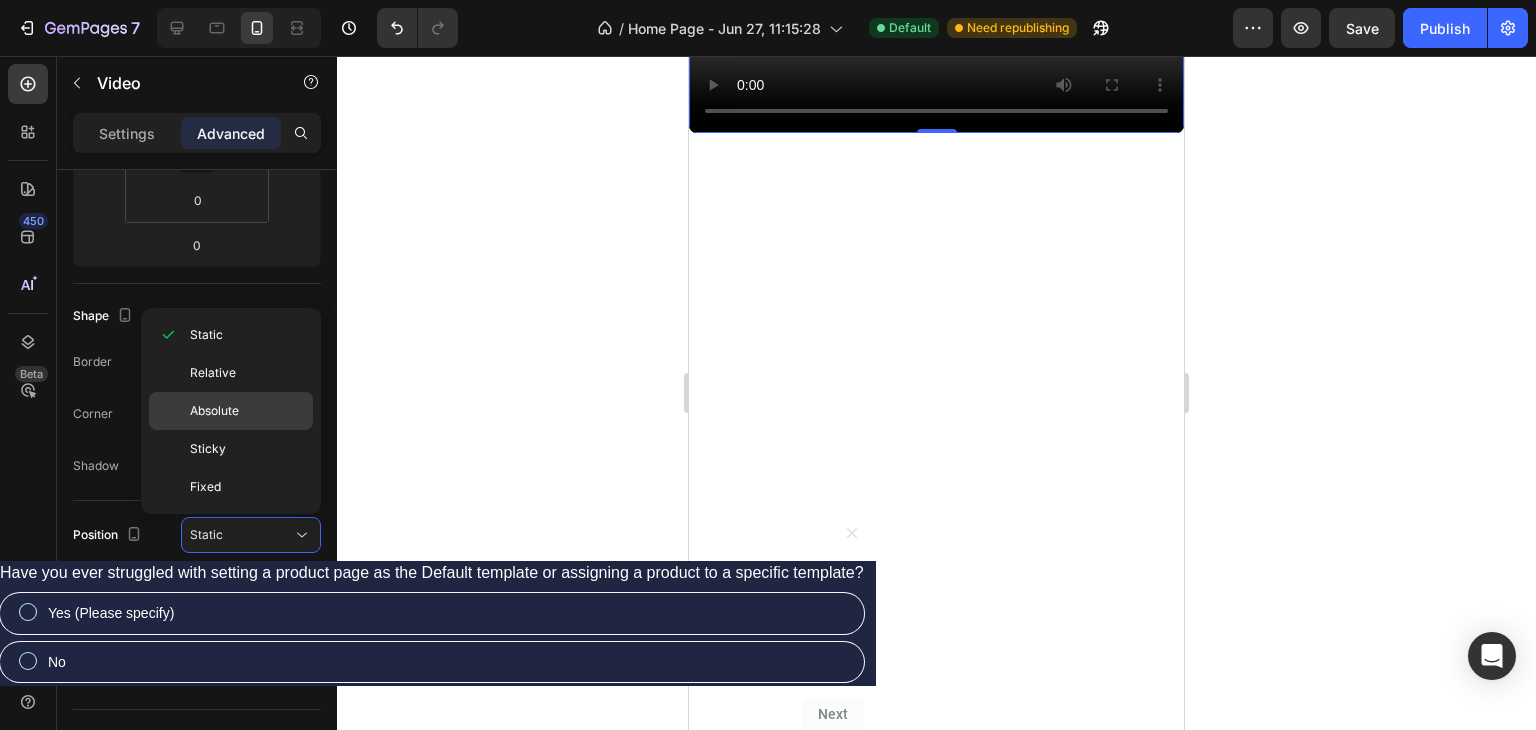 click on "Absolute" at bounding box center [214, 411] 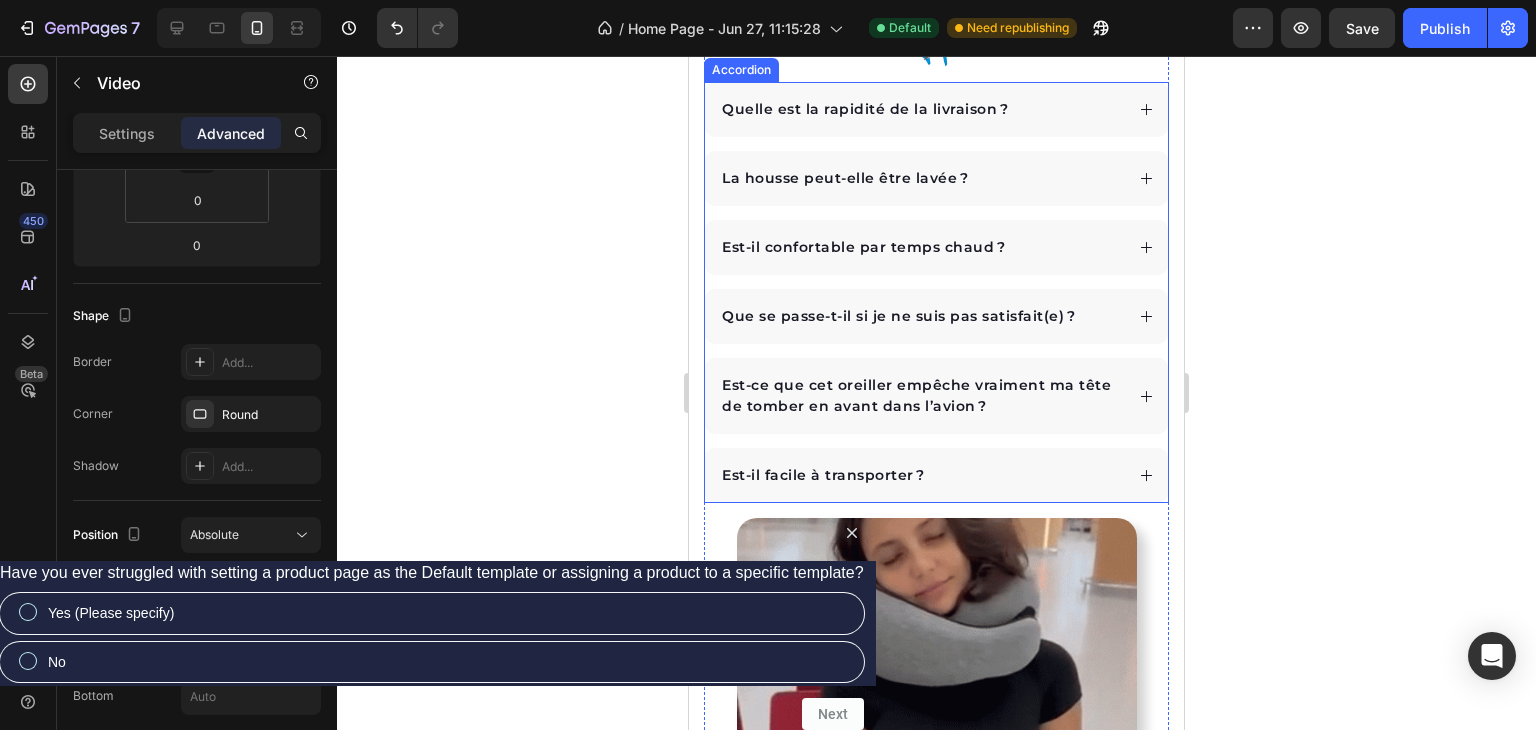 scroll, scrollTop: 6007, scrollLeft: 0, axis: vertical 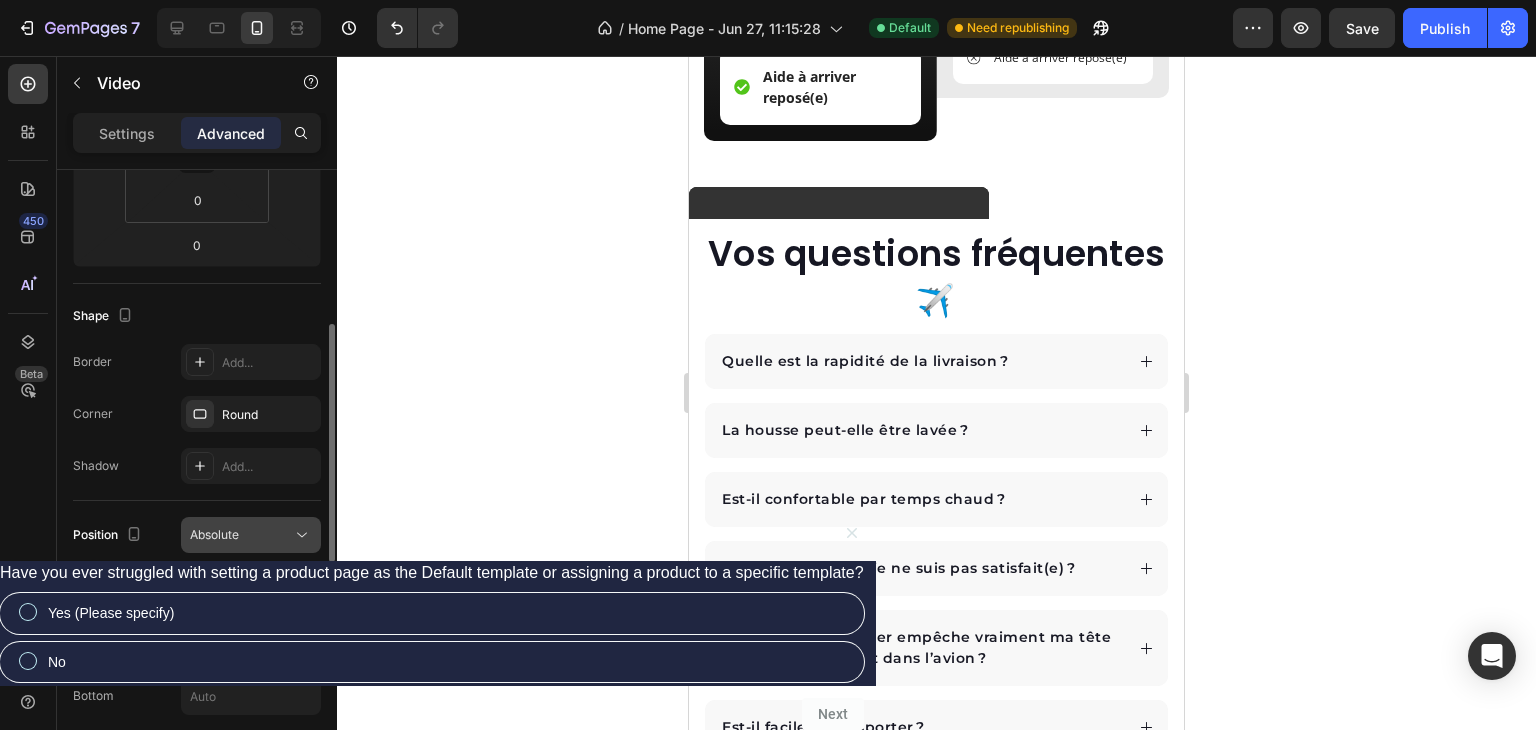 click on "Absolute" at bounding box center (241, 535) 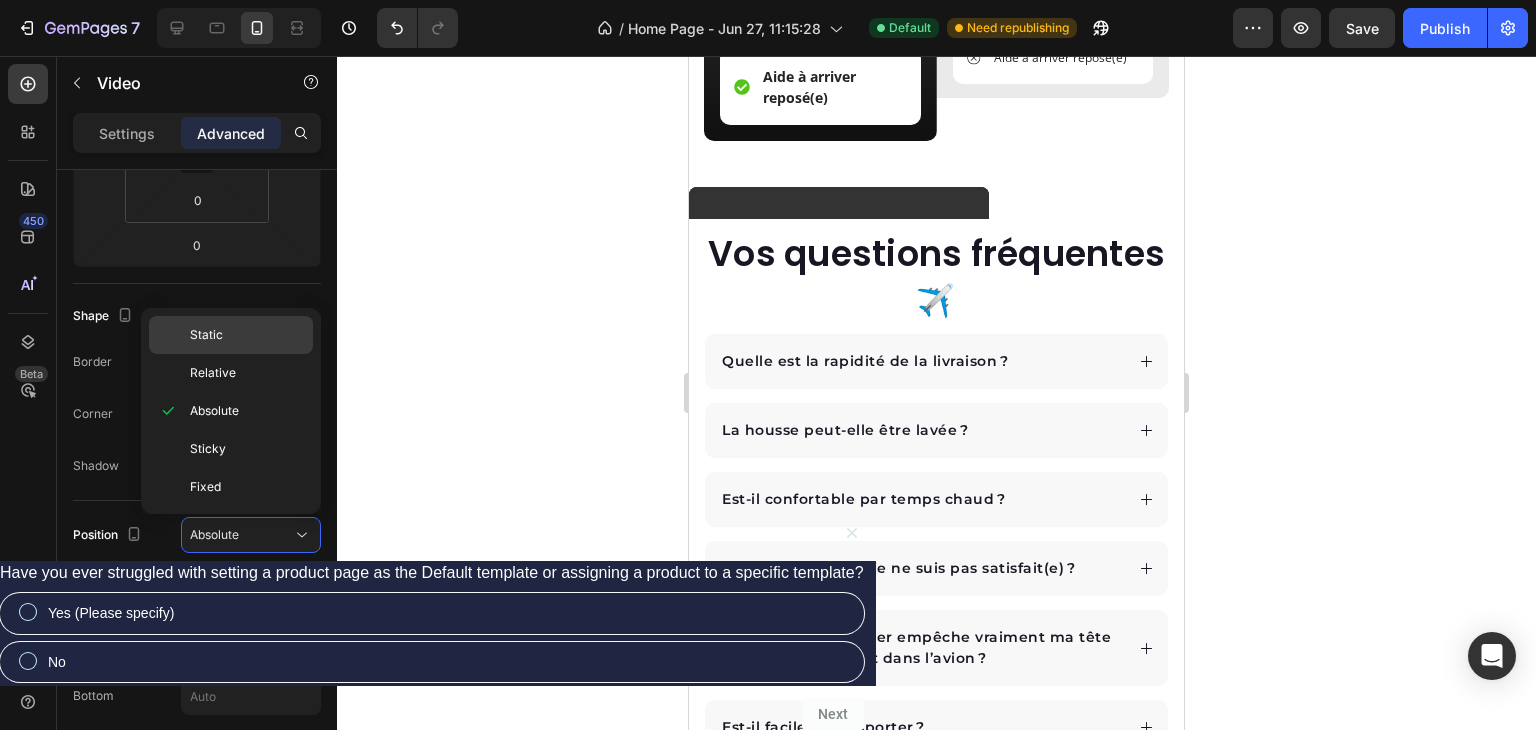 click on "Static" at bounding box center [247, 335] 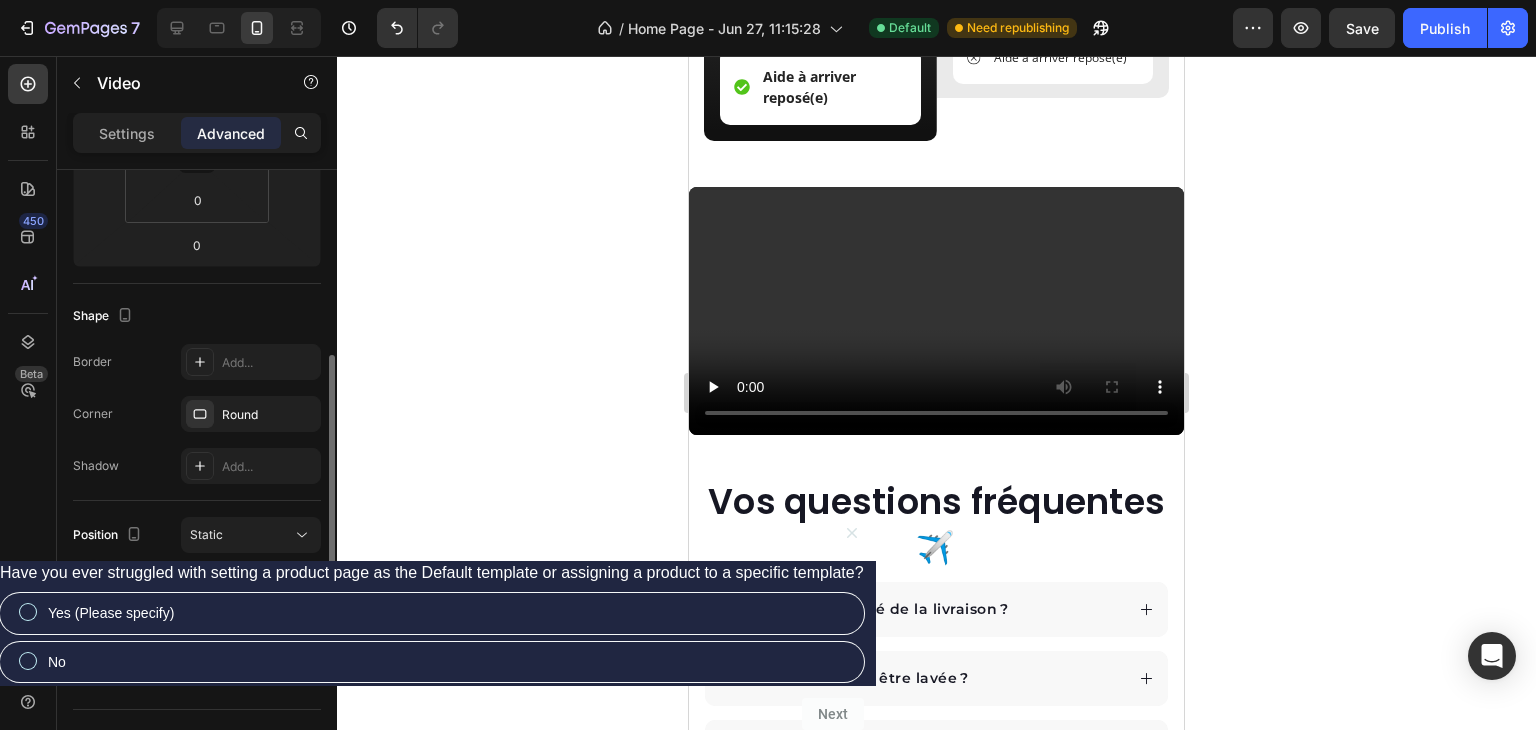 scroll, scrollTop: 715, scrollLeft: 0, axis: vertical 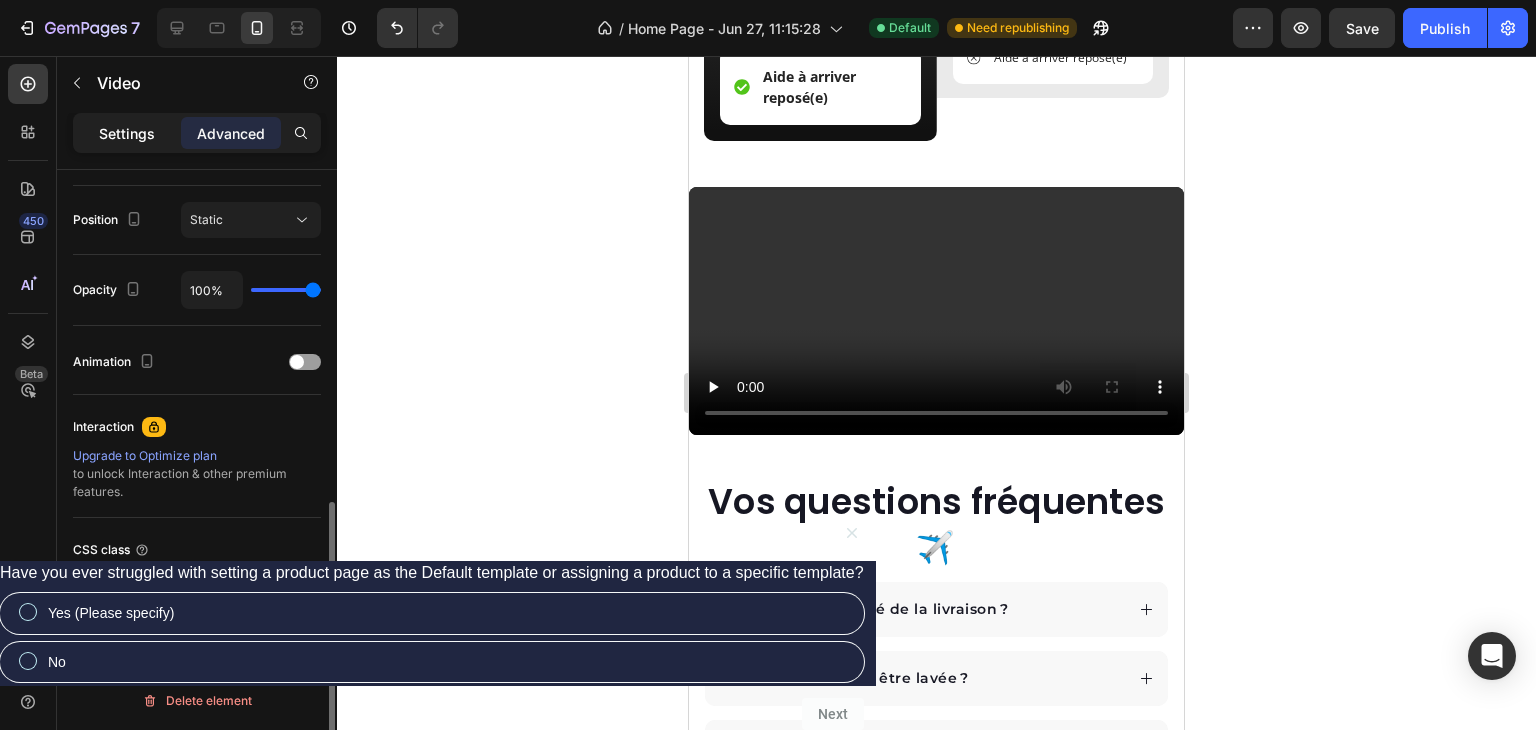 click on "Settings" at bounding box center (127, 133) 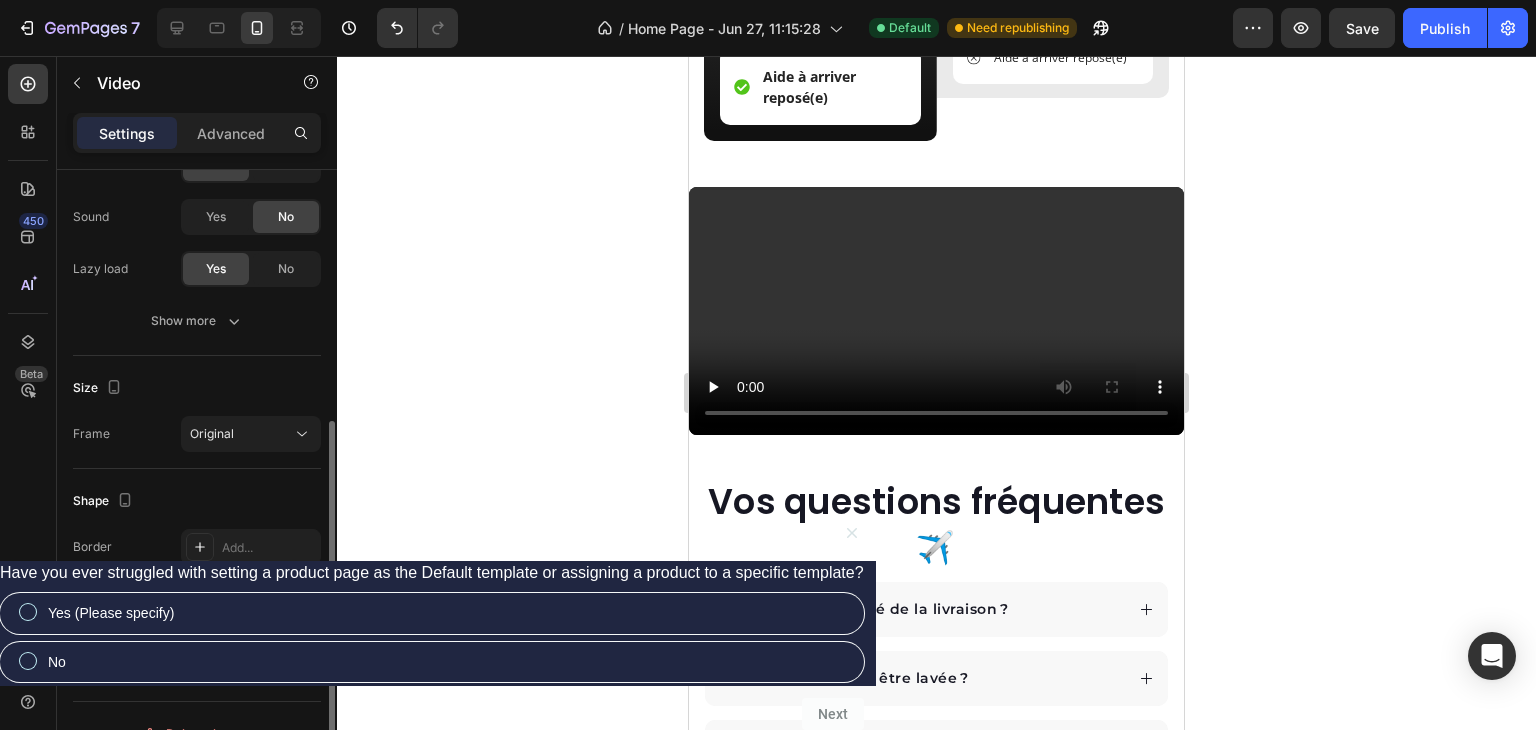 scroll, scrollTop: 334, scrollLeft: 0, axis: vertical 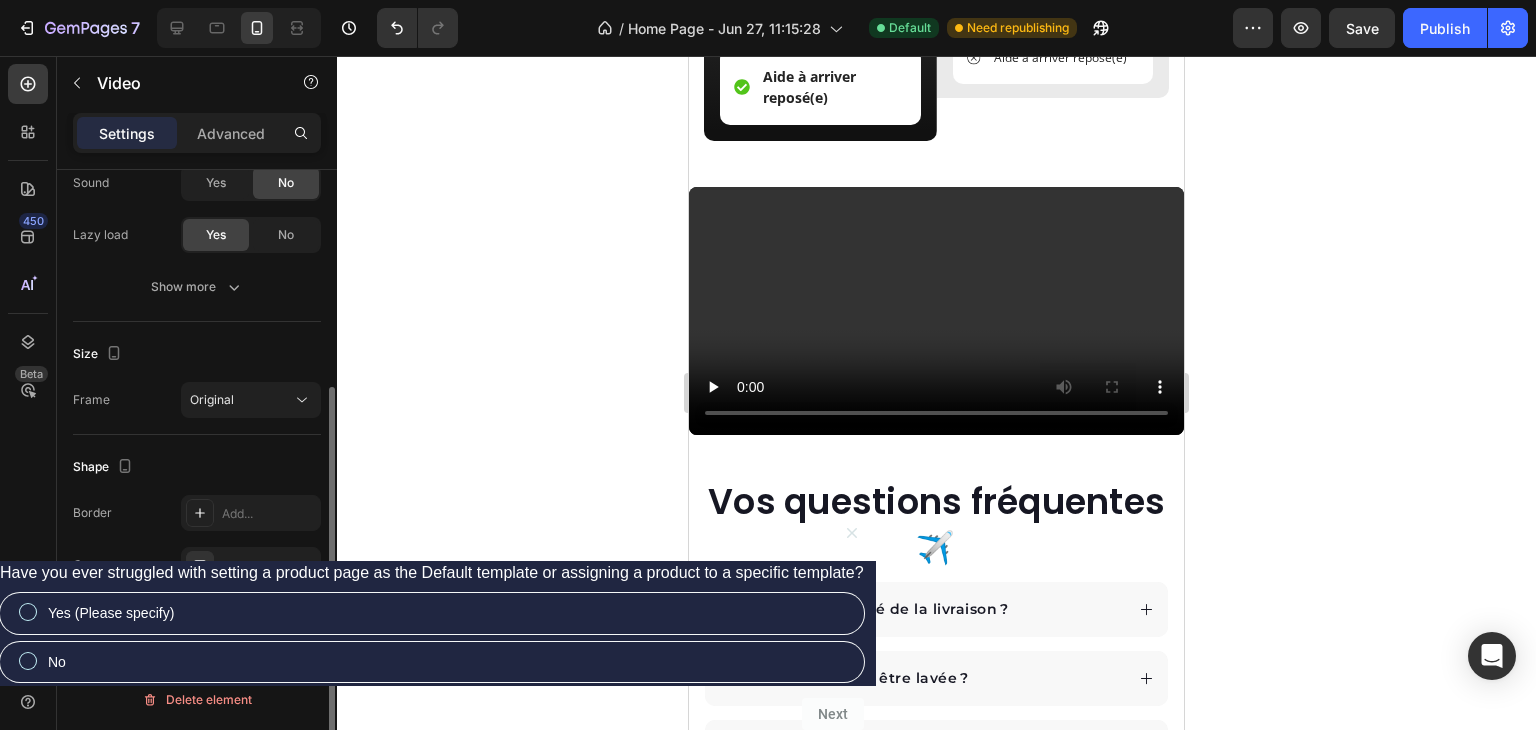 click on "Size Frame Original" 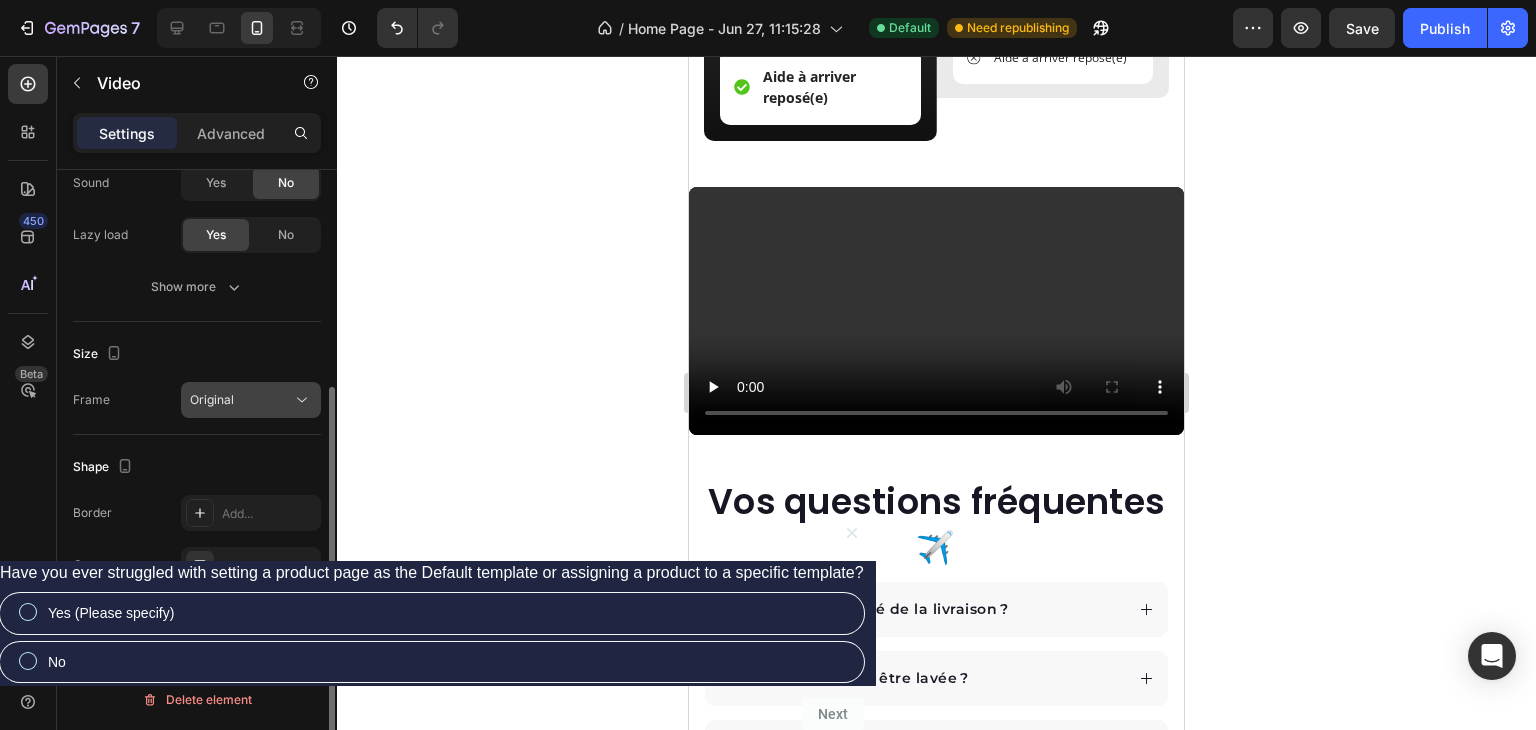 click on "Original" at bounding box center [212, 399] 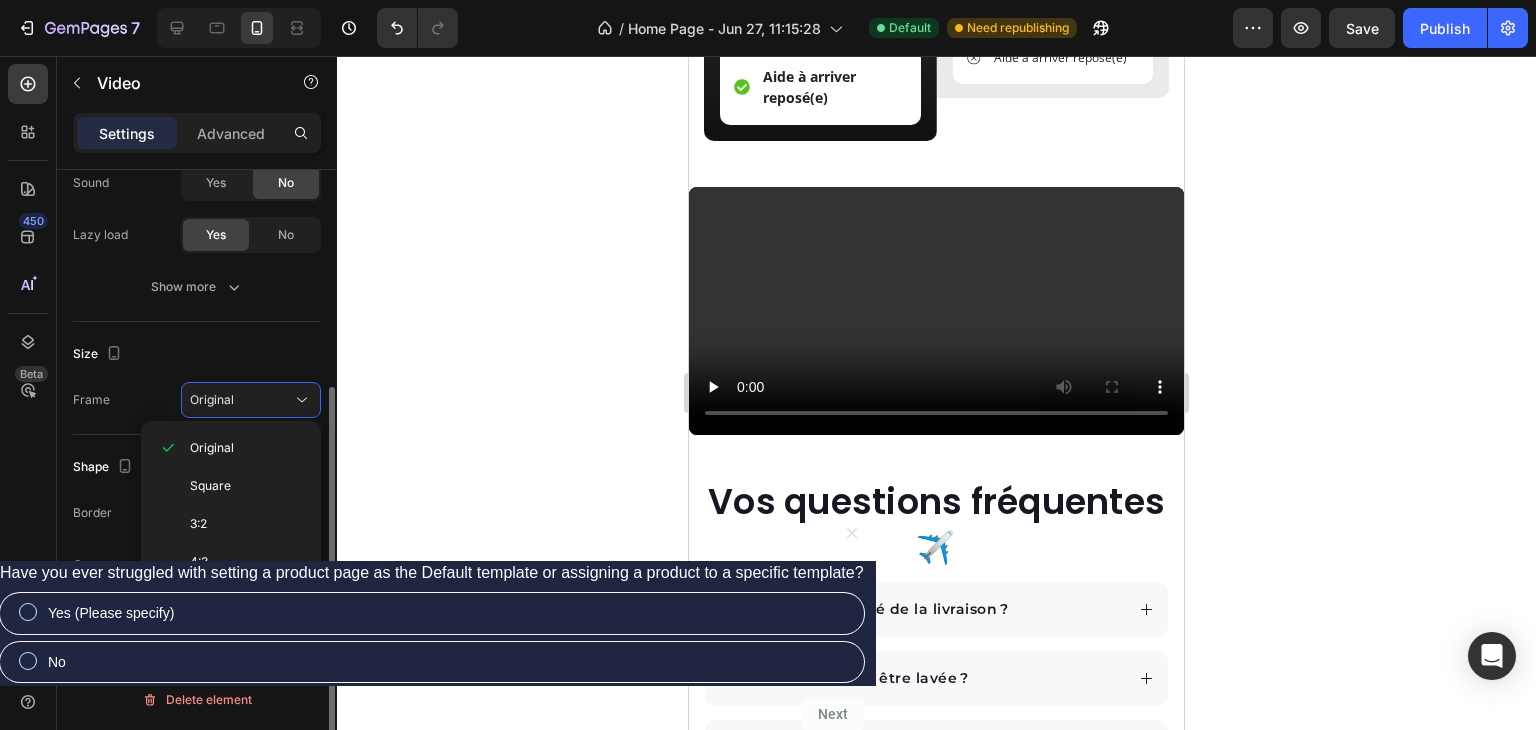 click on "Size" at bounding box center [197, 354] 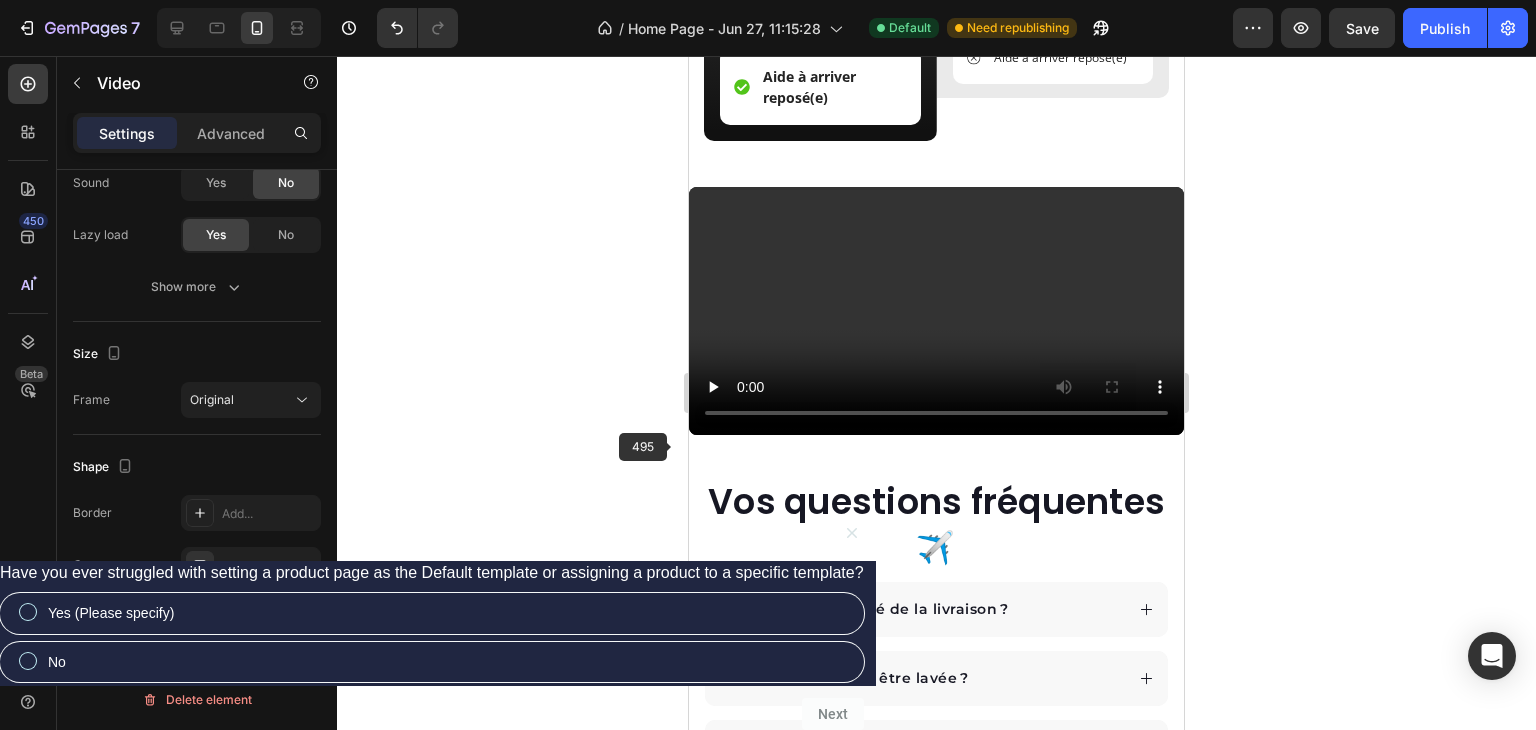 click at bounding box center [936, 311] 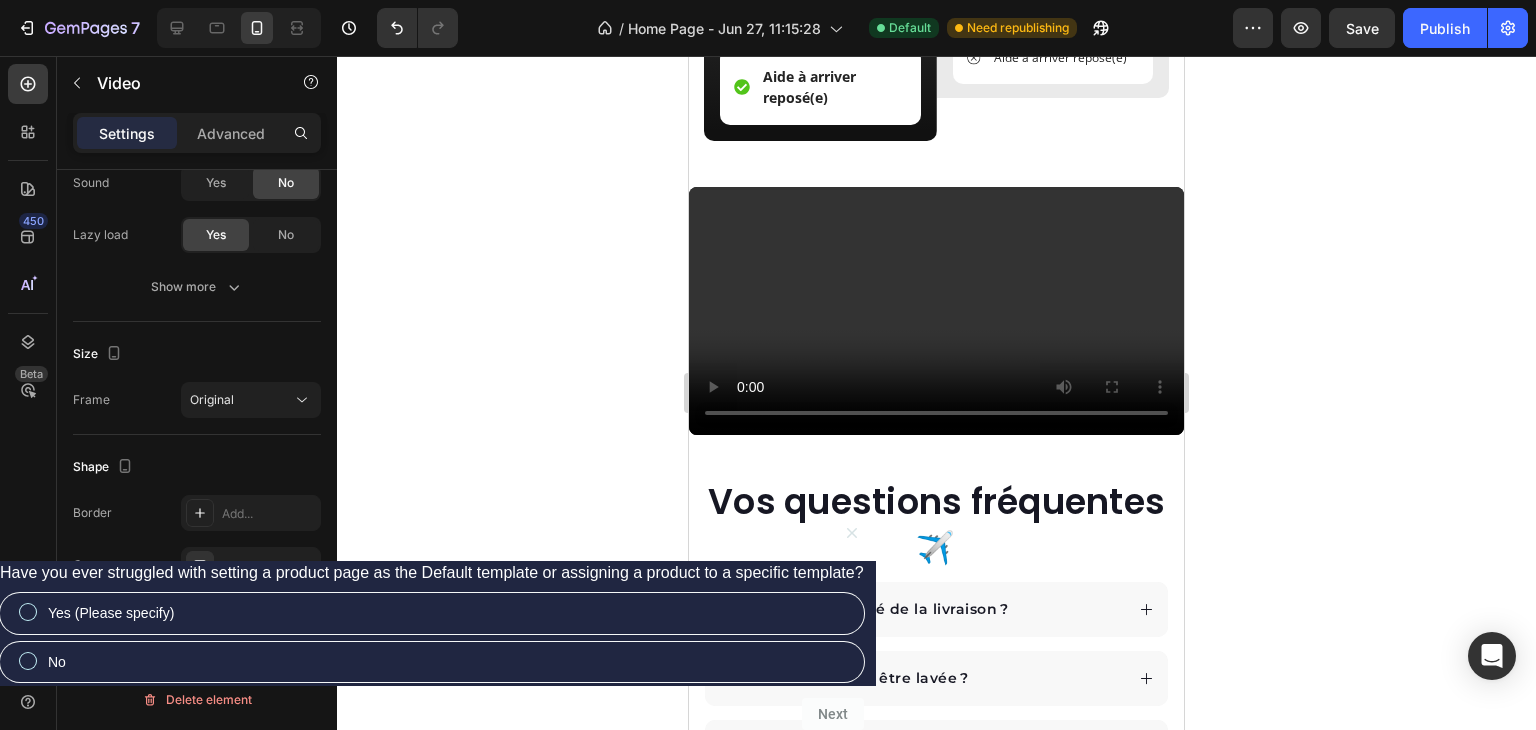 click at bounding box center [936, 311] 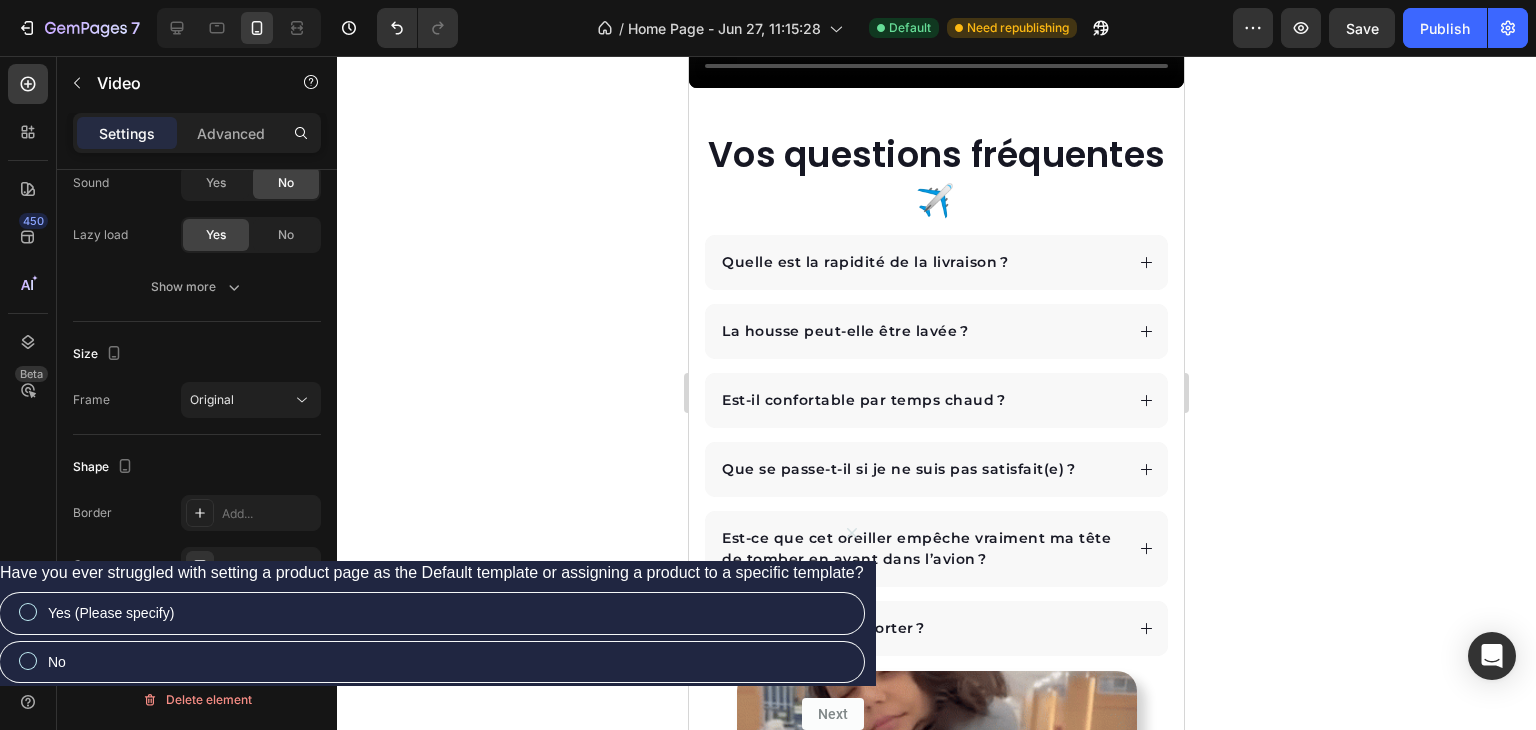scroll, scrollTop: 6307, scrollLeft: 0, axis: vertical 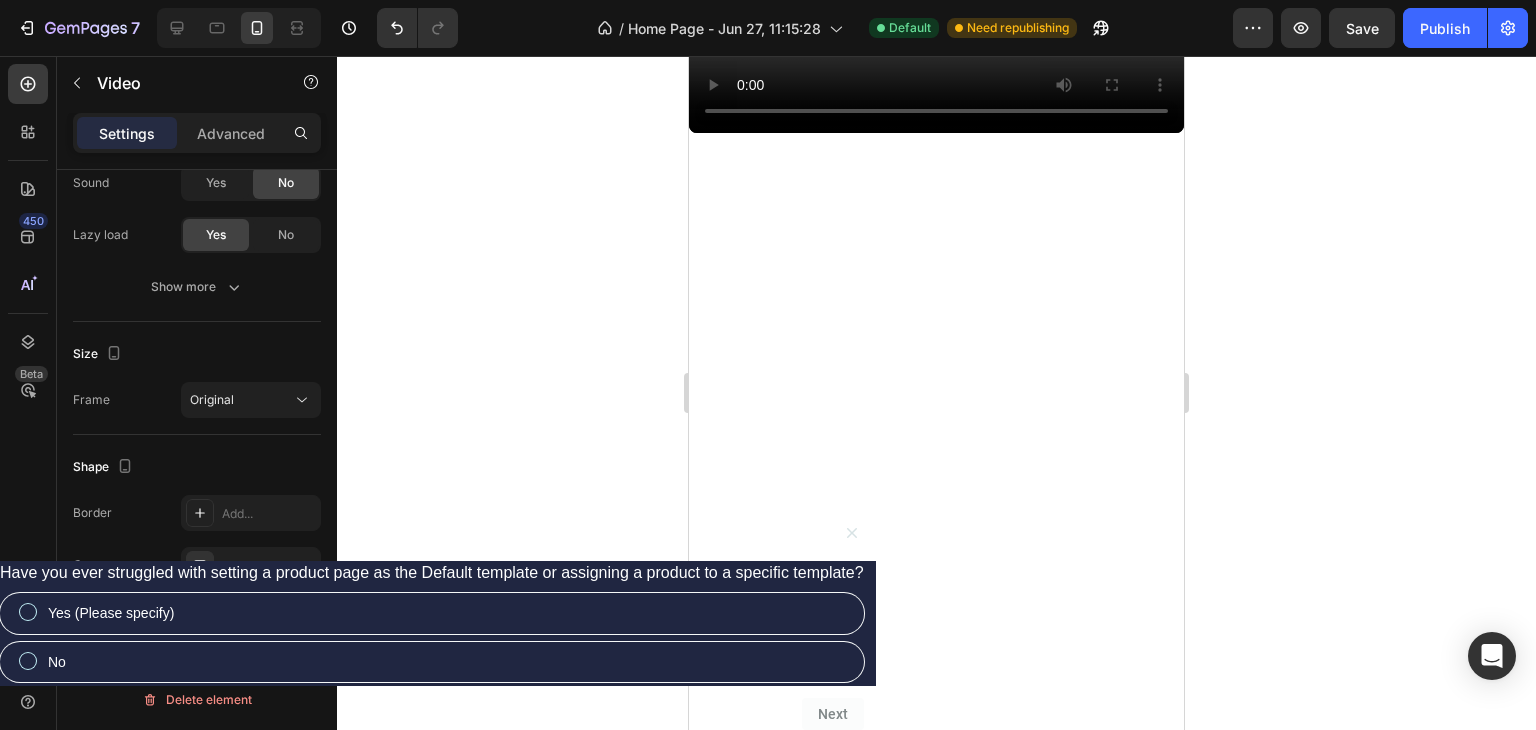 type 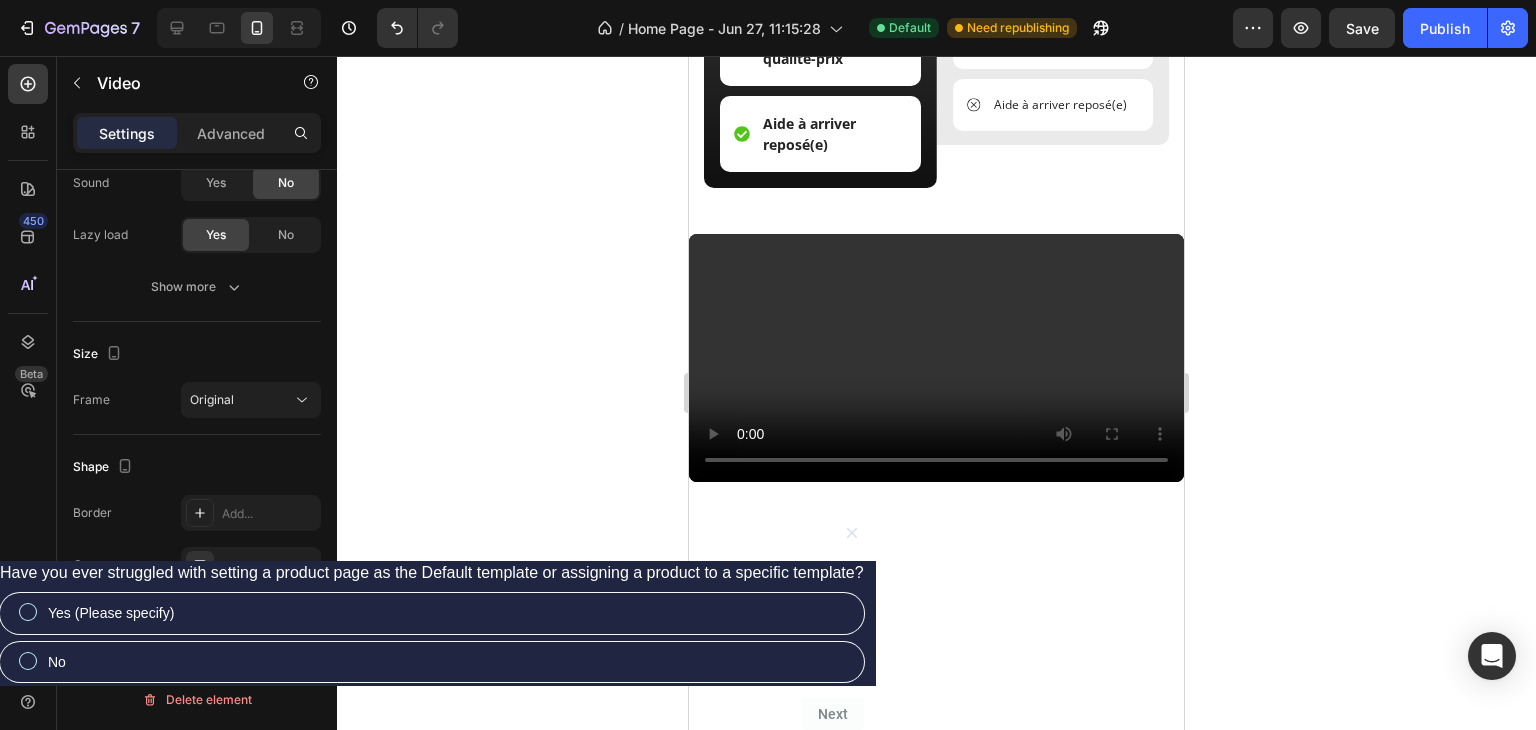 scroll, scrollTop: 6007, scrollLeft: 0, axis: vertical 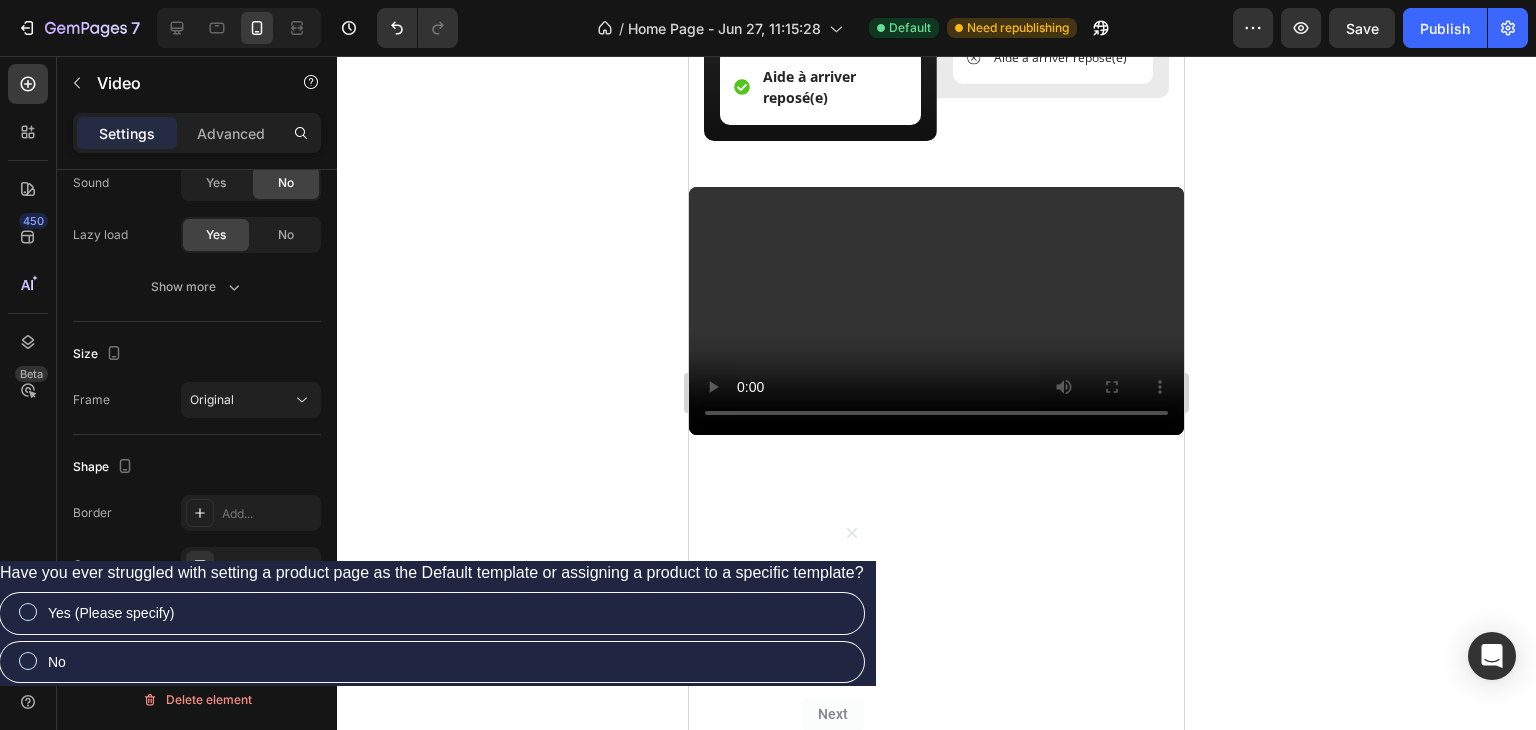 click at bounding box center (936, 311) 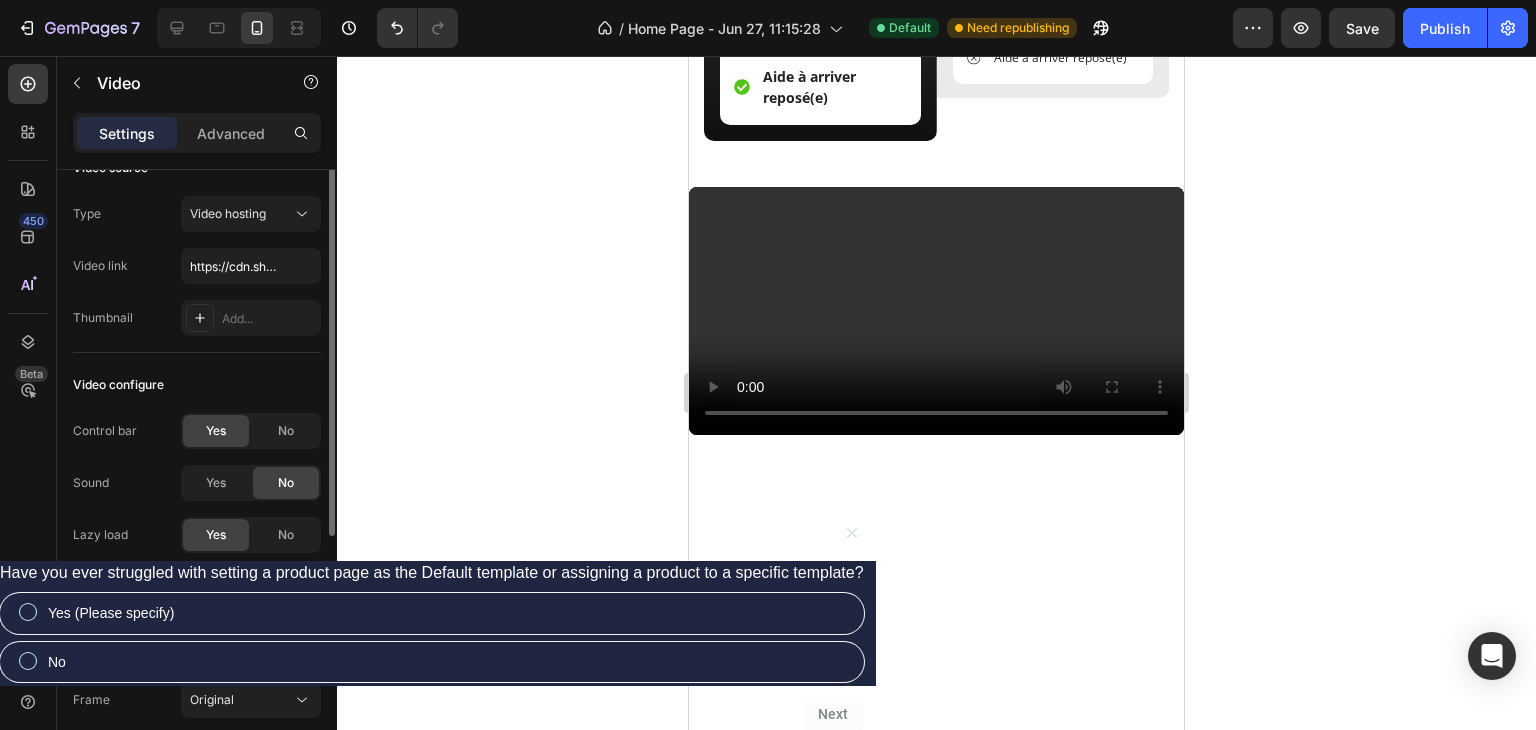 scroll, scrollTop: 0, scrollLeft: 0, axis: both 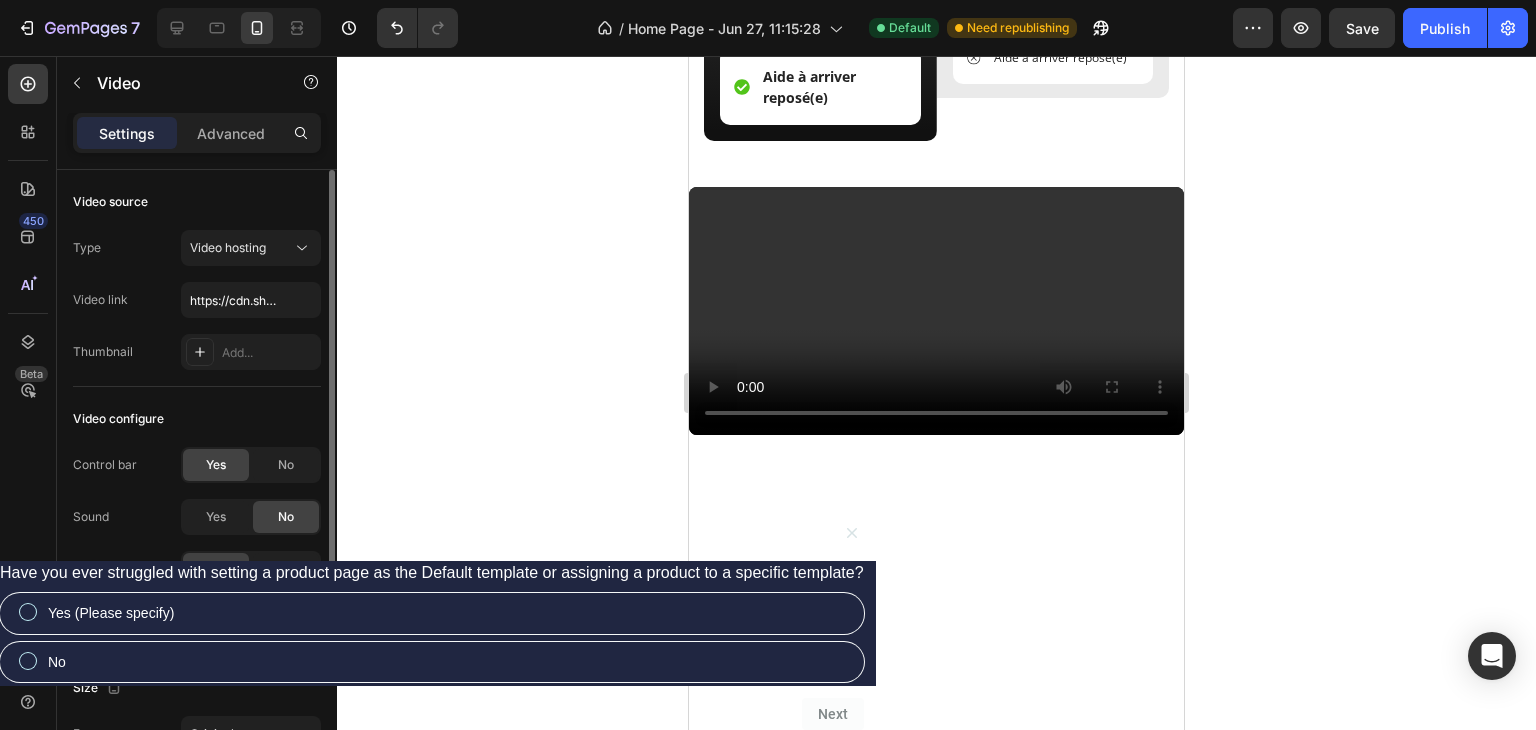 click on "Show more" at bounding box center (197, 621) 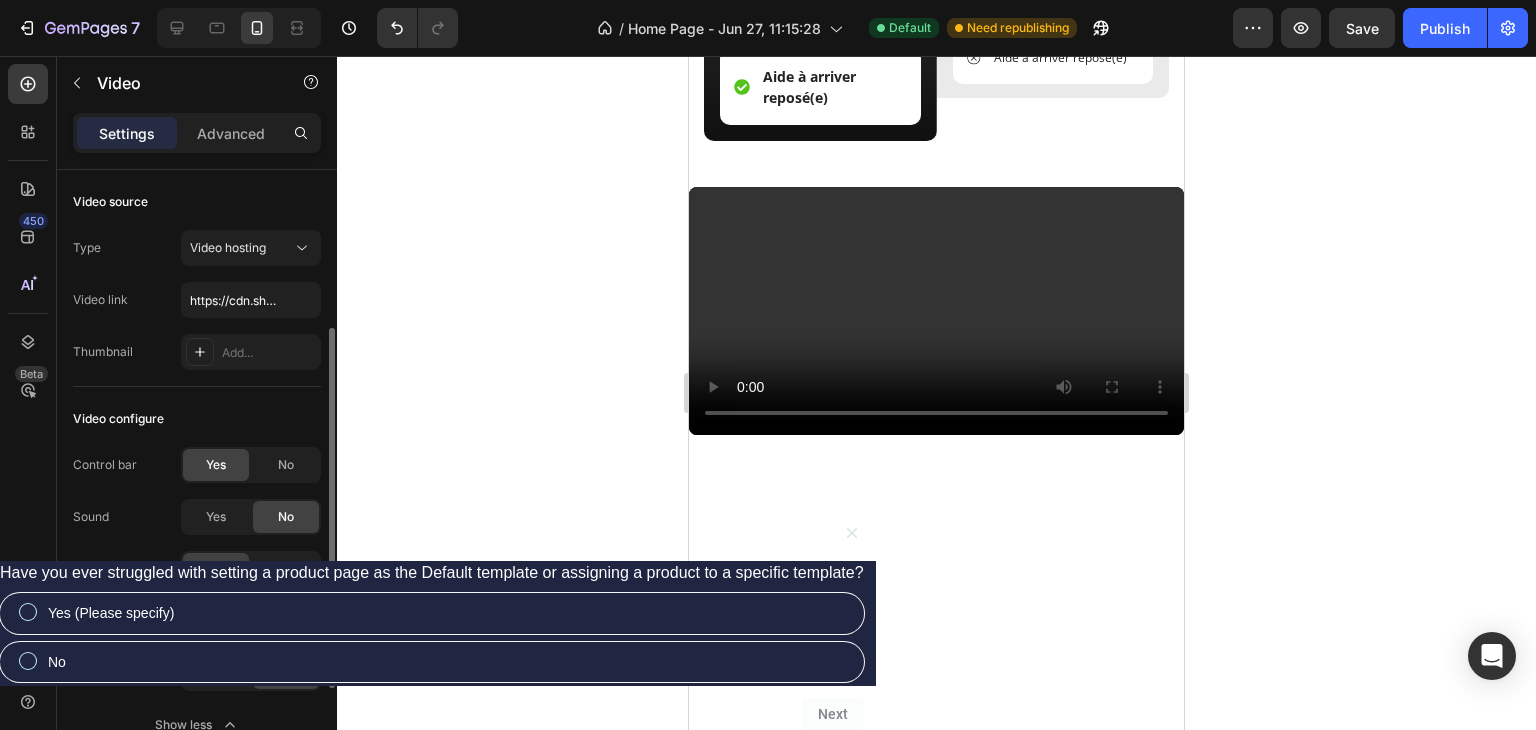 scroll, scrollTop: 100, scrollLeft: 0, axis: vertical 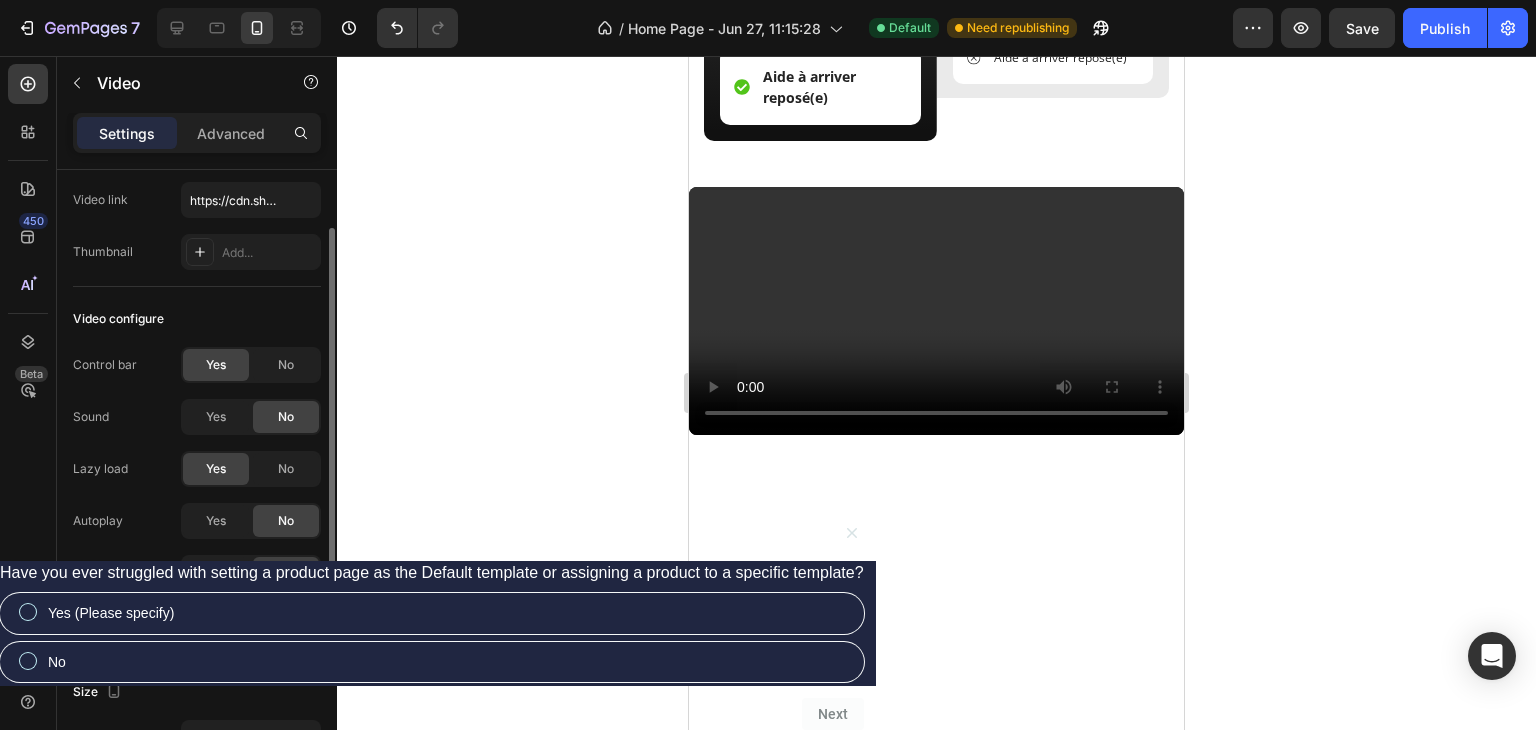 click on "Show less" at bounding box center [197, 625] 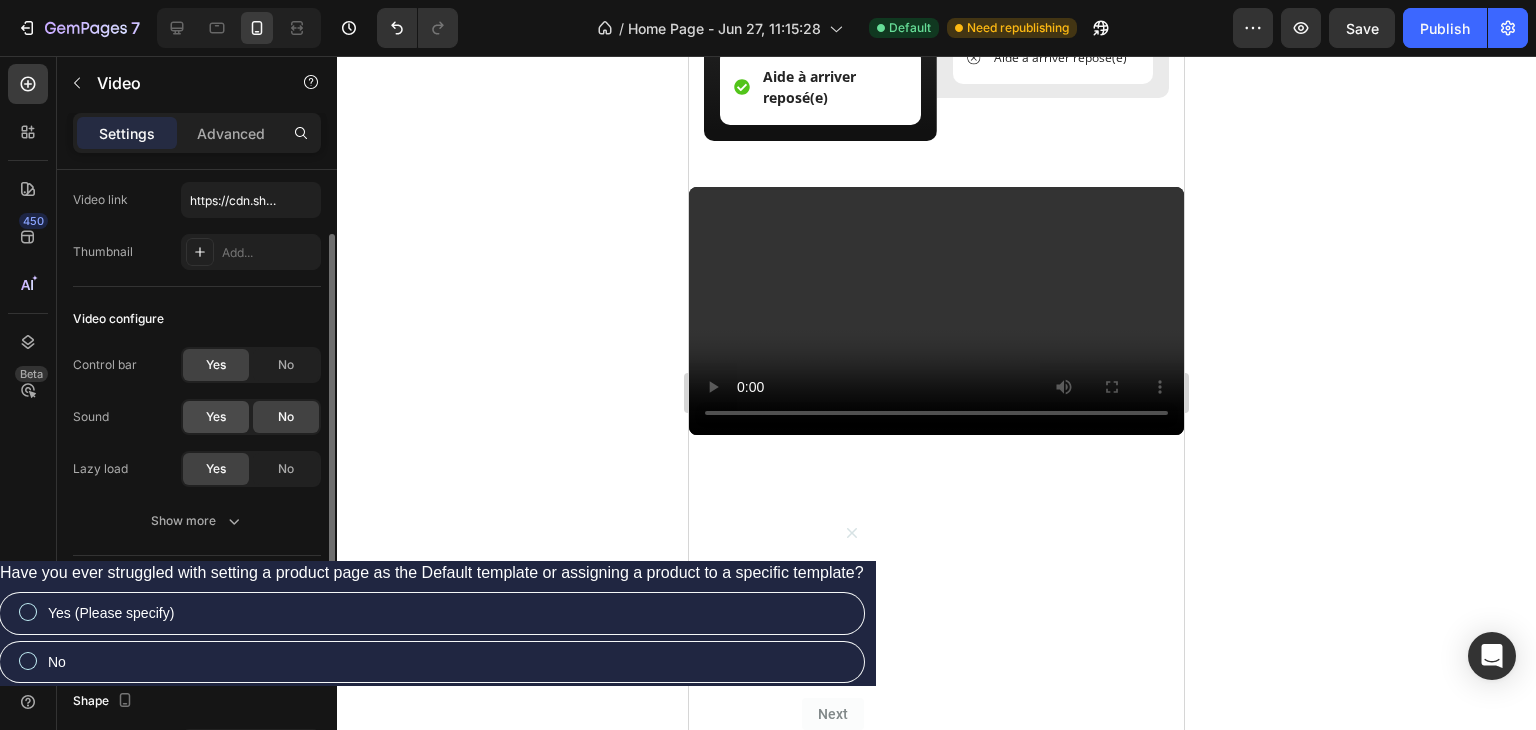scroll, scrollTop: 0, scrollLeft: 0, axis: both 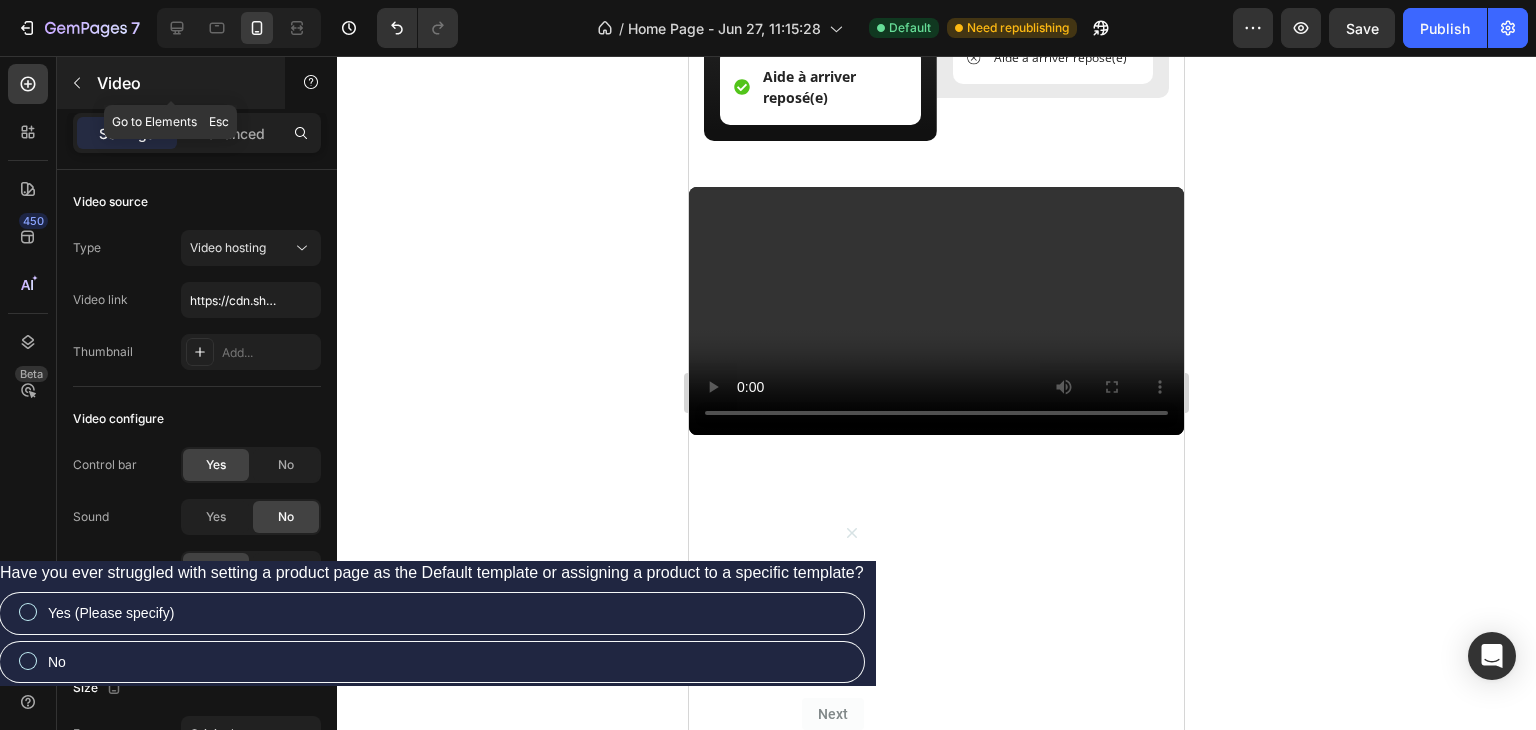 click 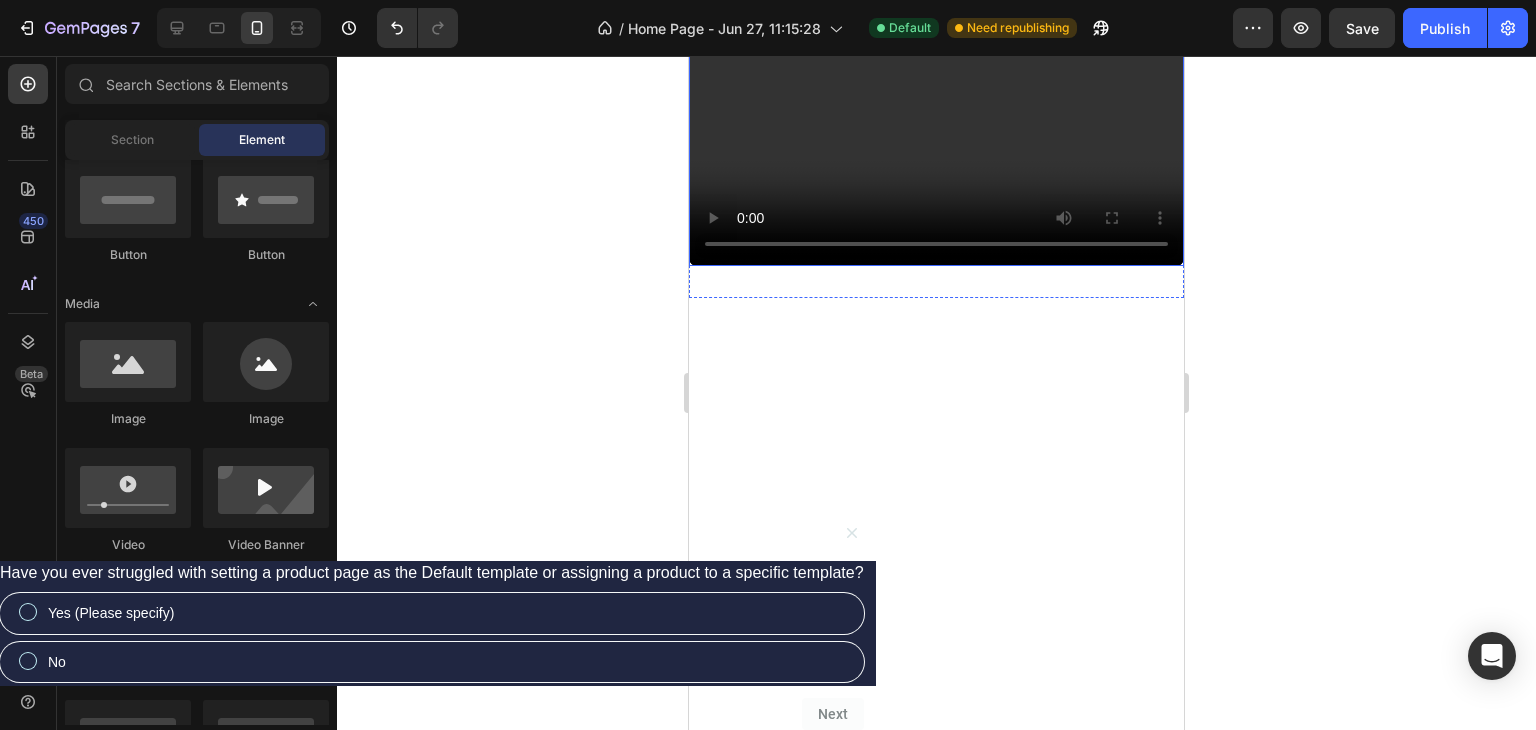 scroll, scrollTop: 6207, scrollLeft: 0, axis: vertical 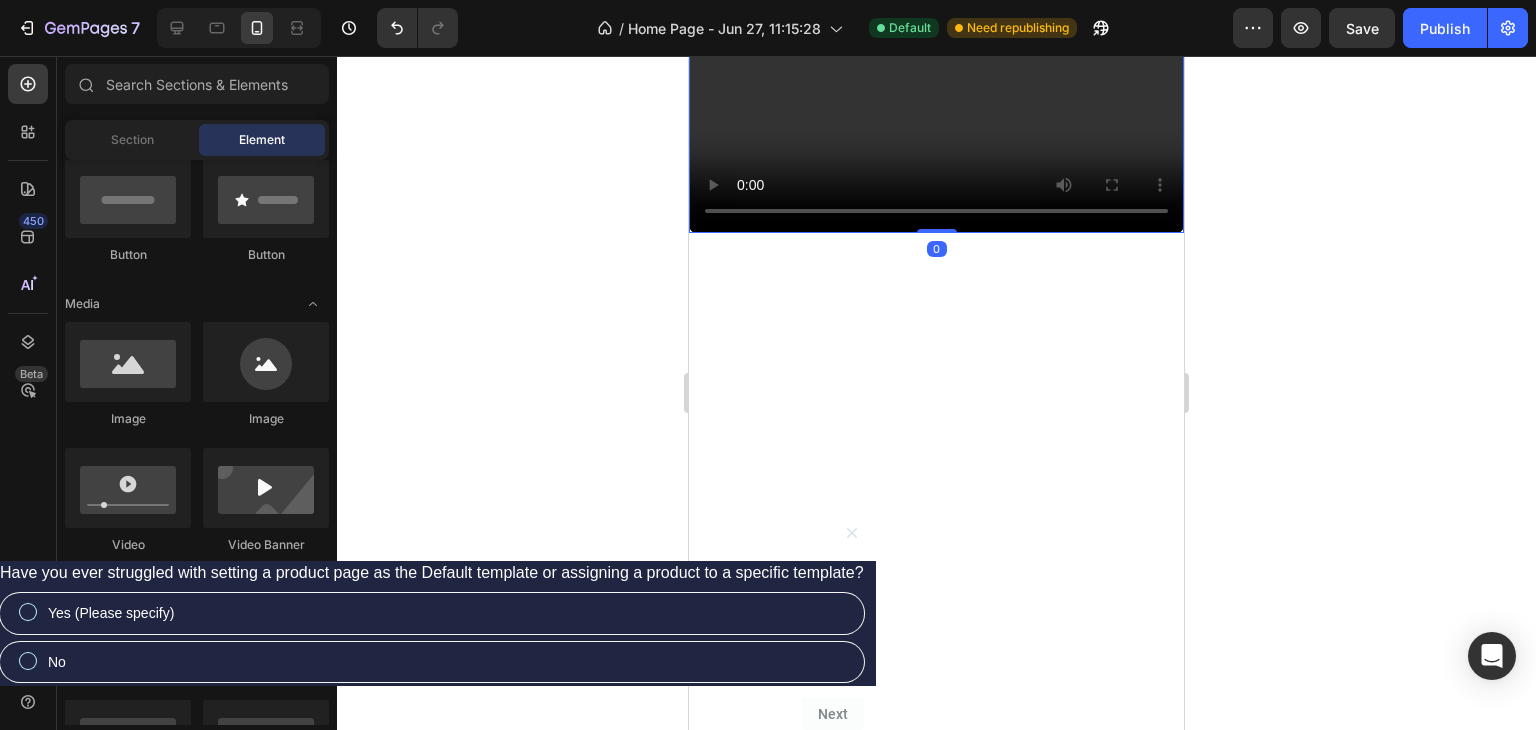 click at bounding box center [936, 109] 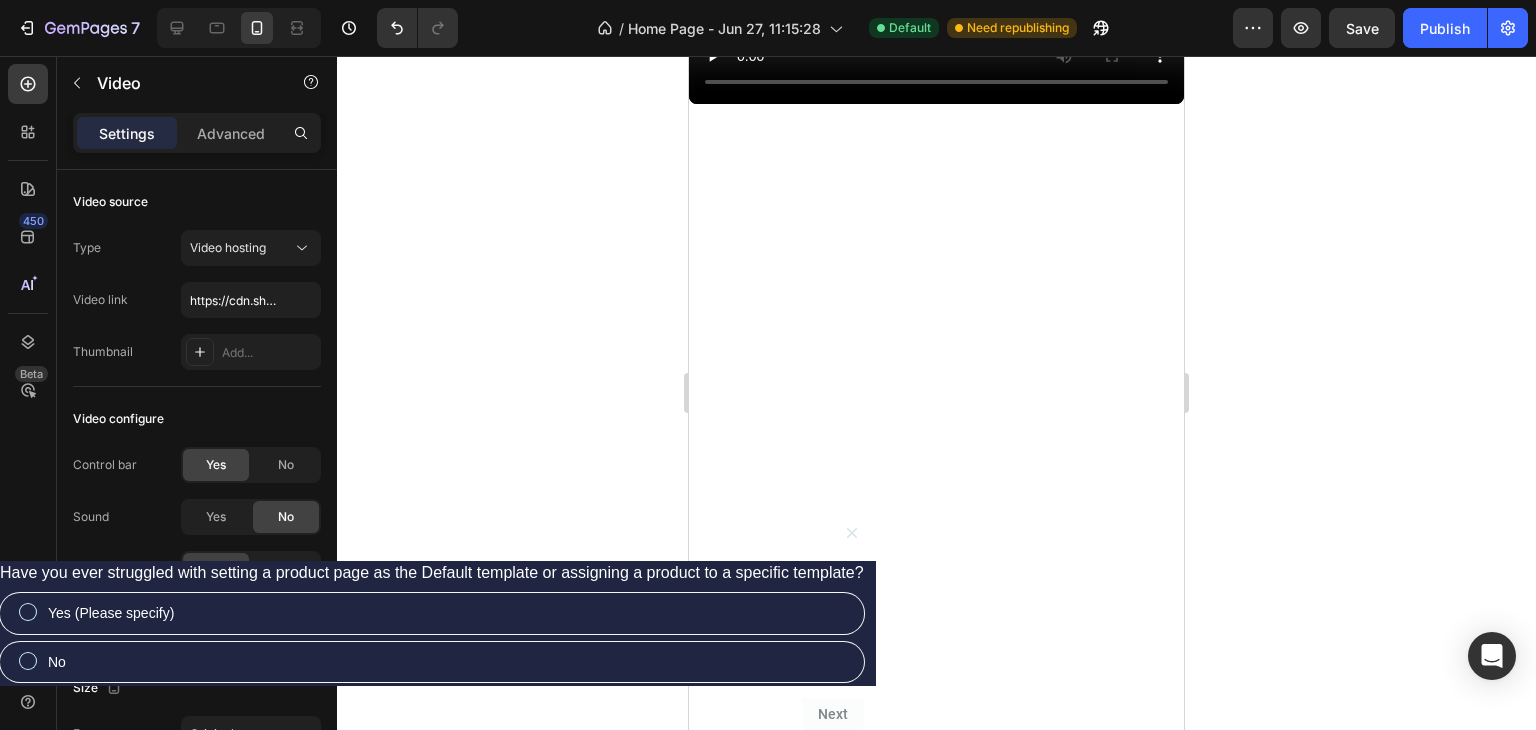 scroll, scrollTop: 6407, scrollLeft: 0, axis: vertical 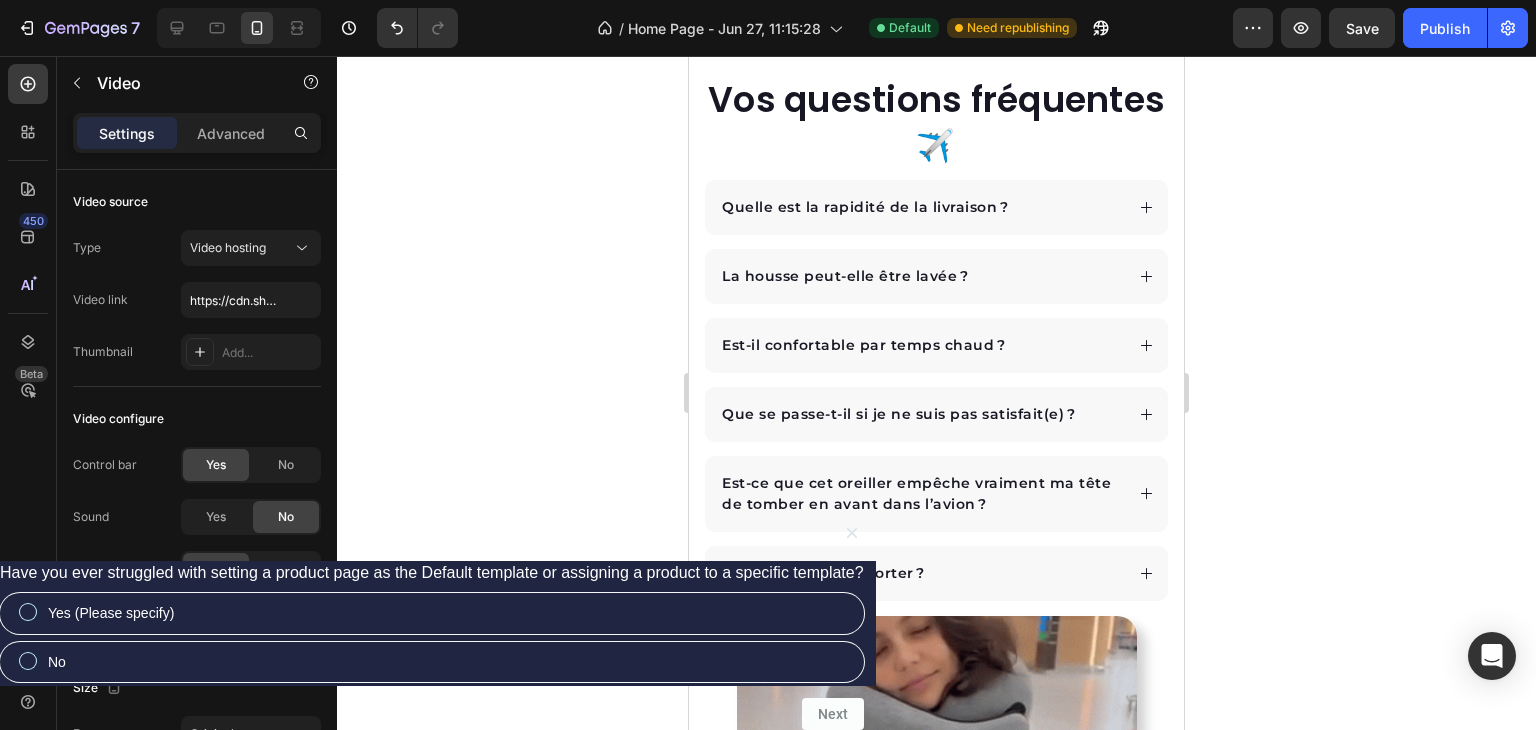 click at bounding box center (936, -91) 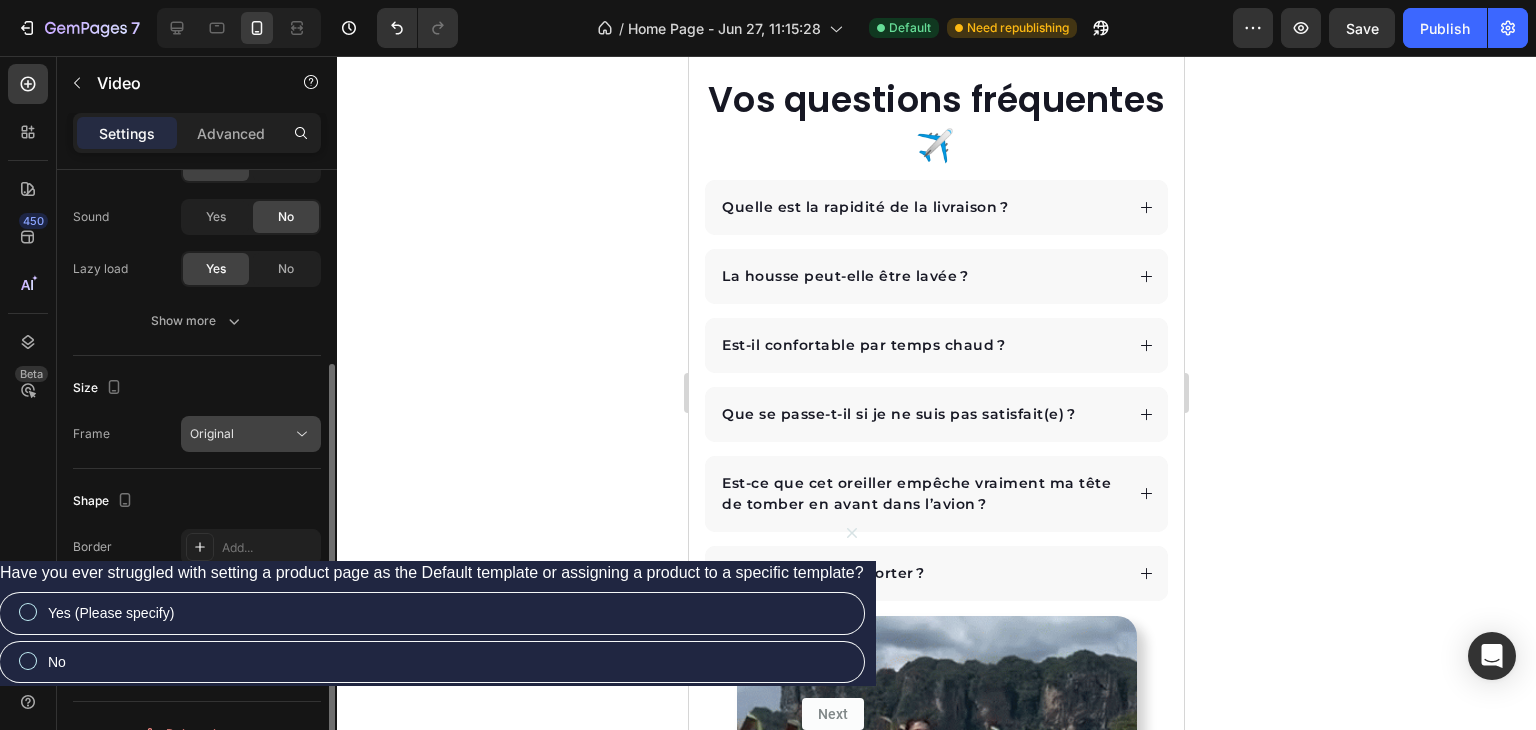 scroll, scrollTop: 334, scrollLeft: 0, axis: vertical 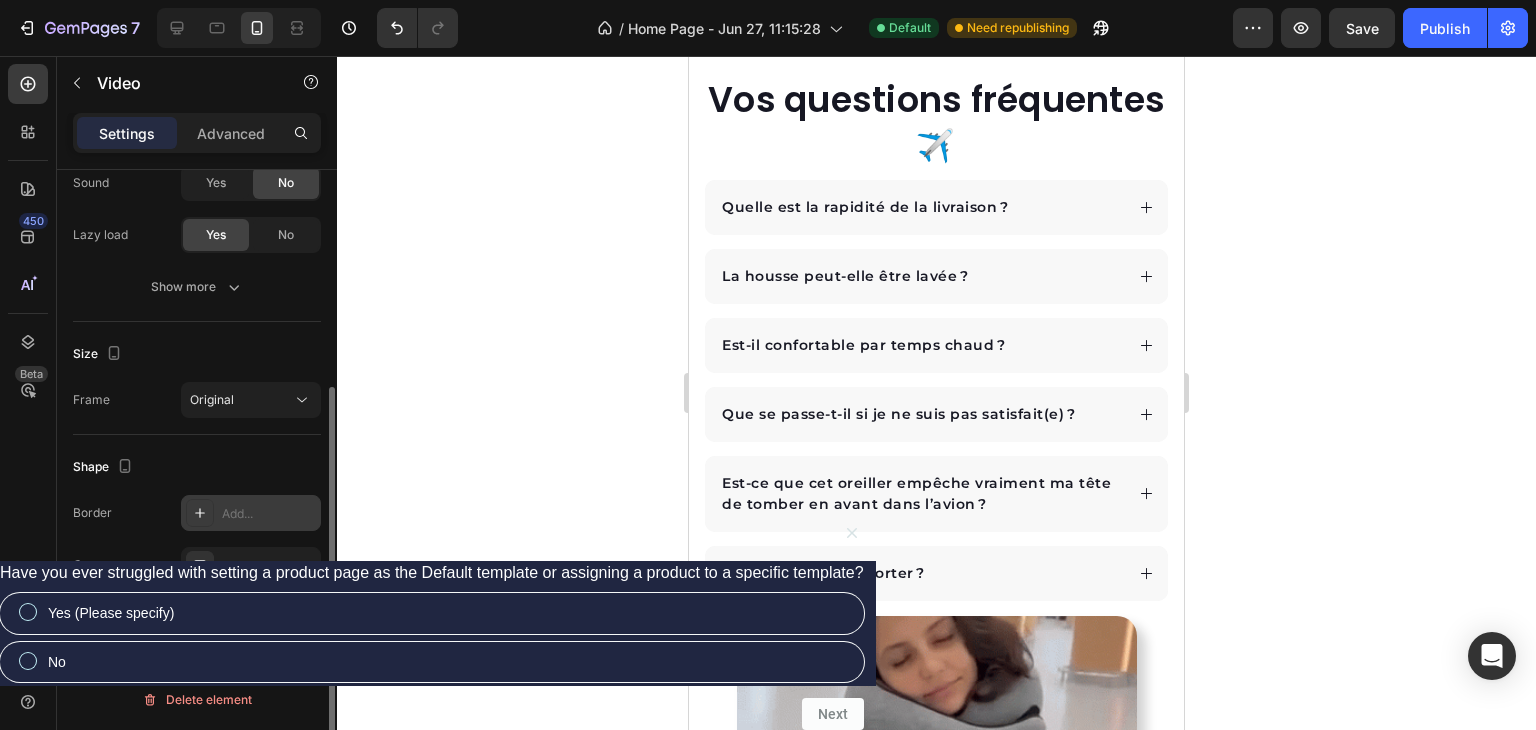 click at bounding box center (200, 513) 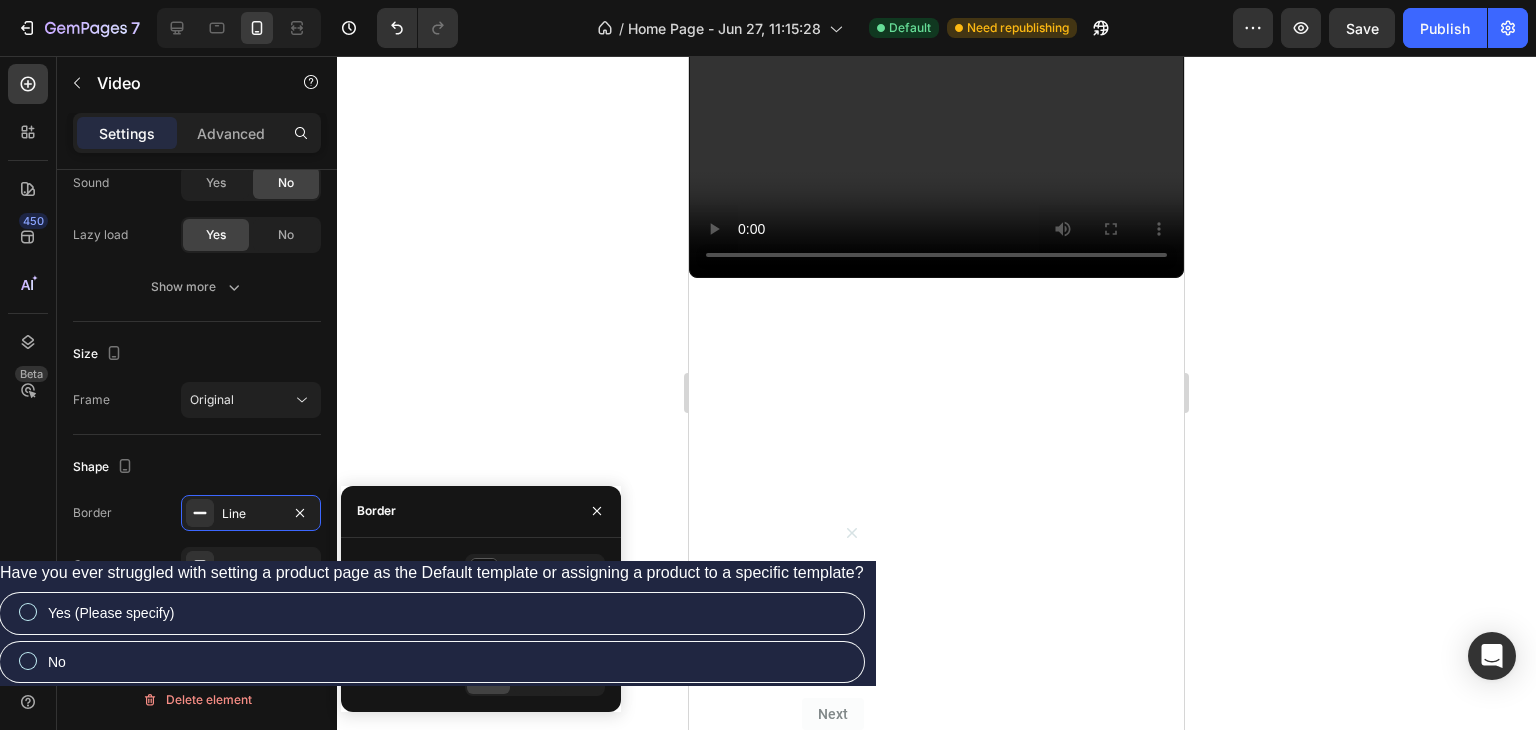 scroll, scrollTop: 6208, scrollLeft: 0, axis: vertical 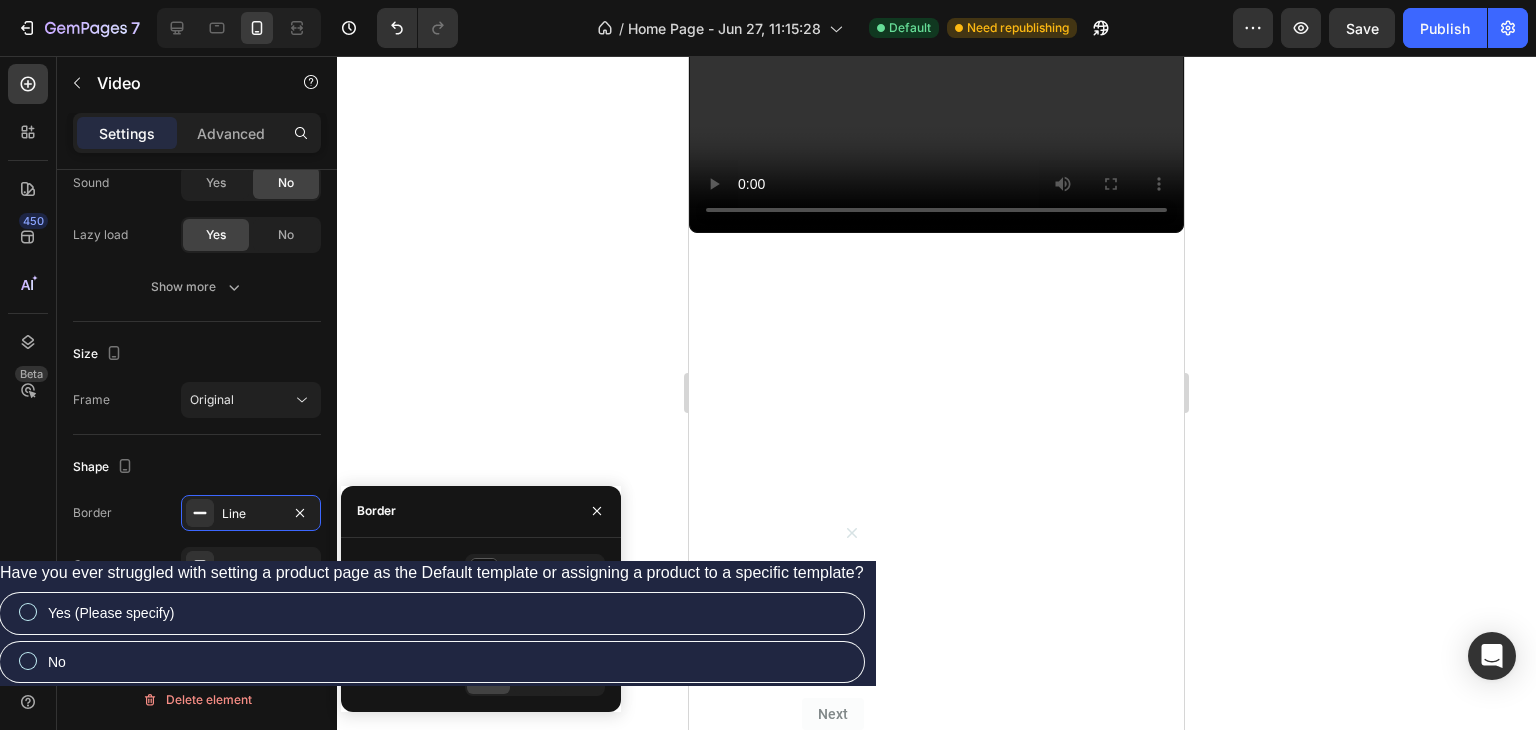 click on "1" at bounding box center [513, 625] 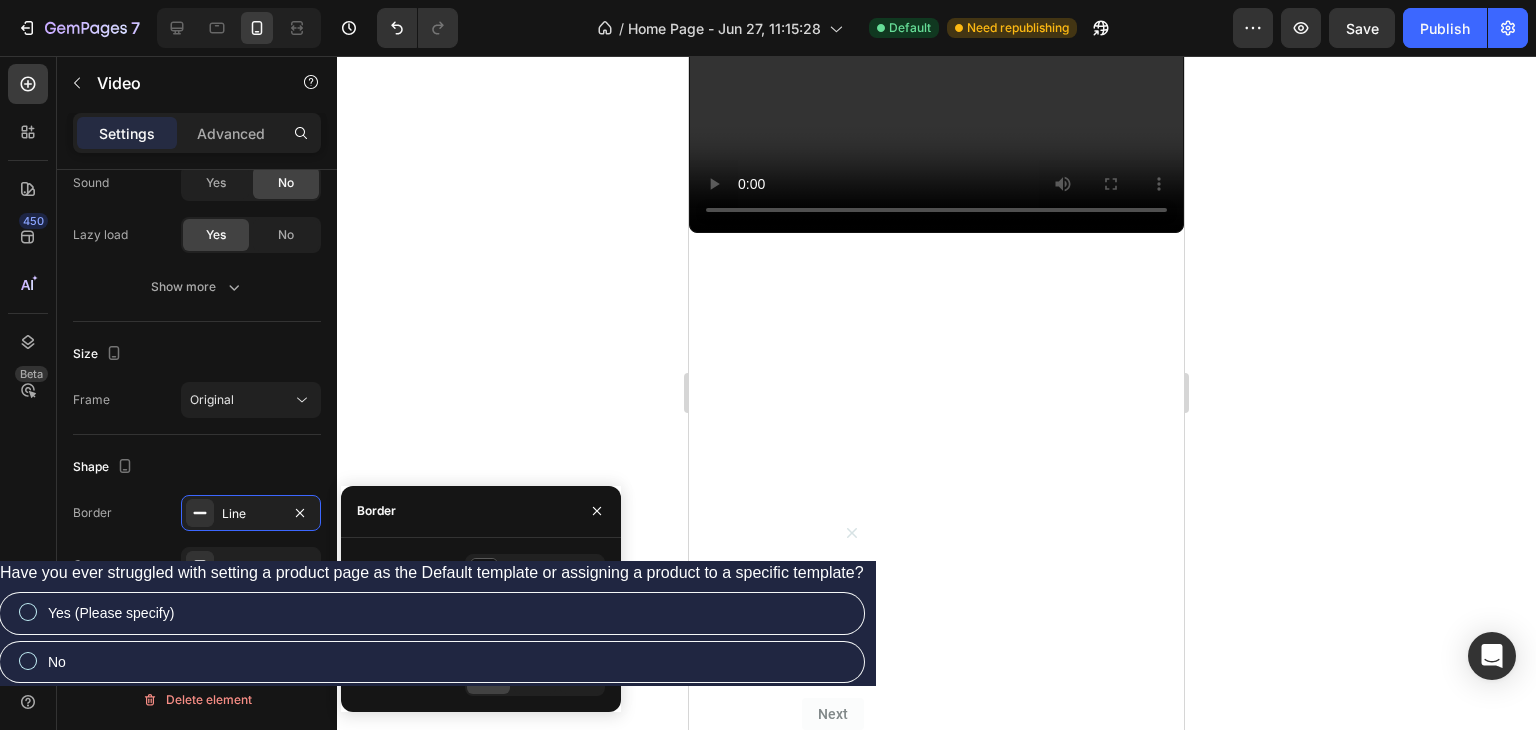 type on "3" 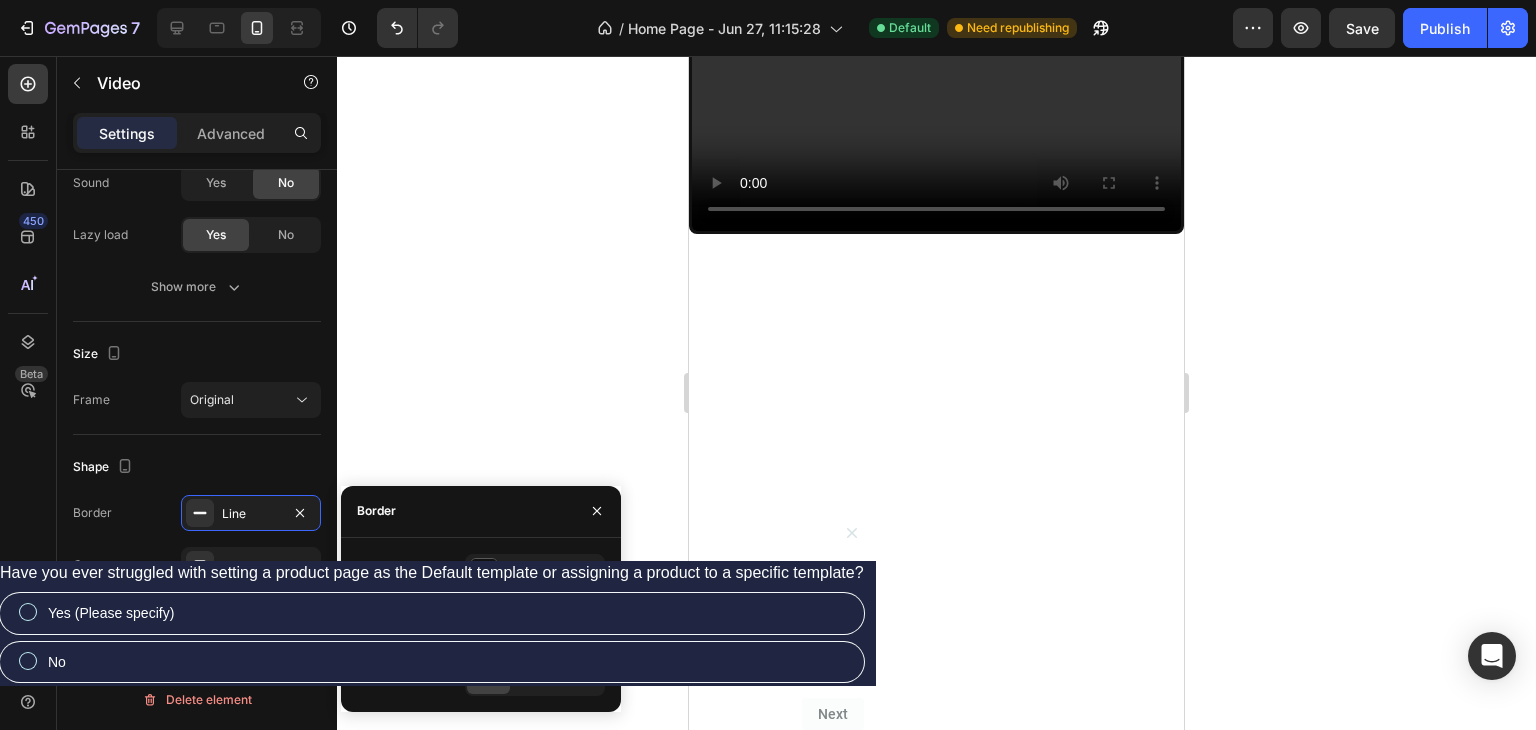 click 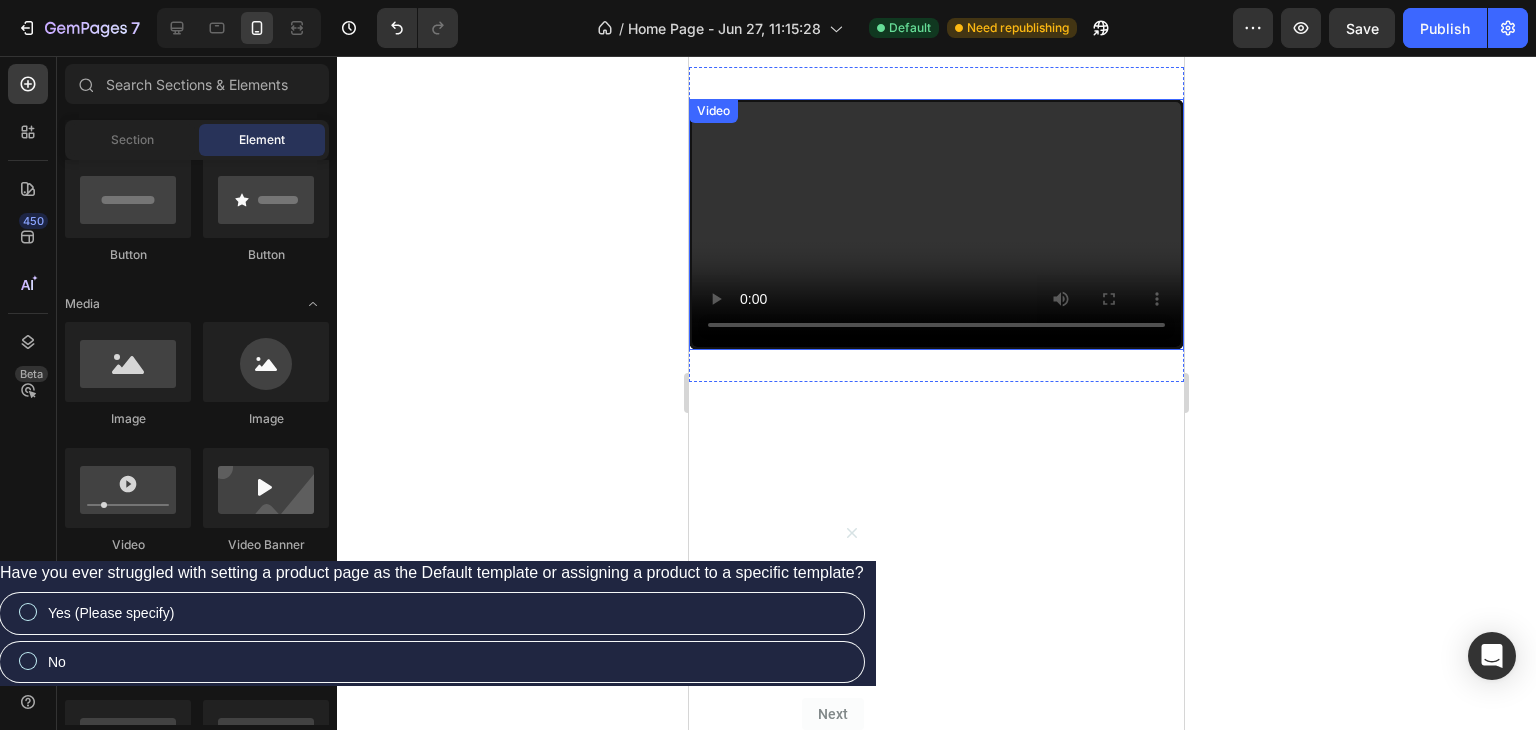 scroll, scrollTop: 6309, scrollLeft: 0, axis: vertical 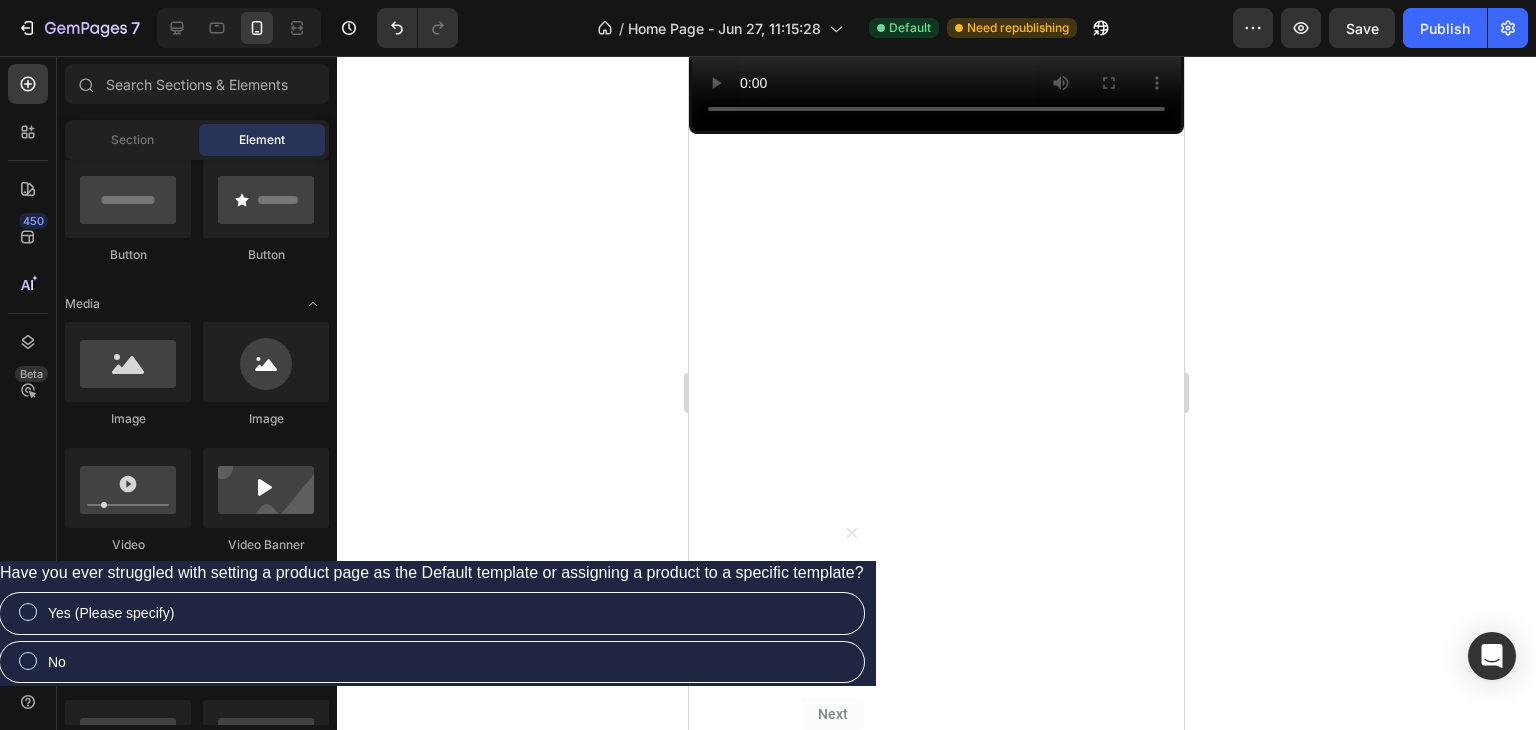 click at bounding box center (936, 8) 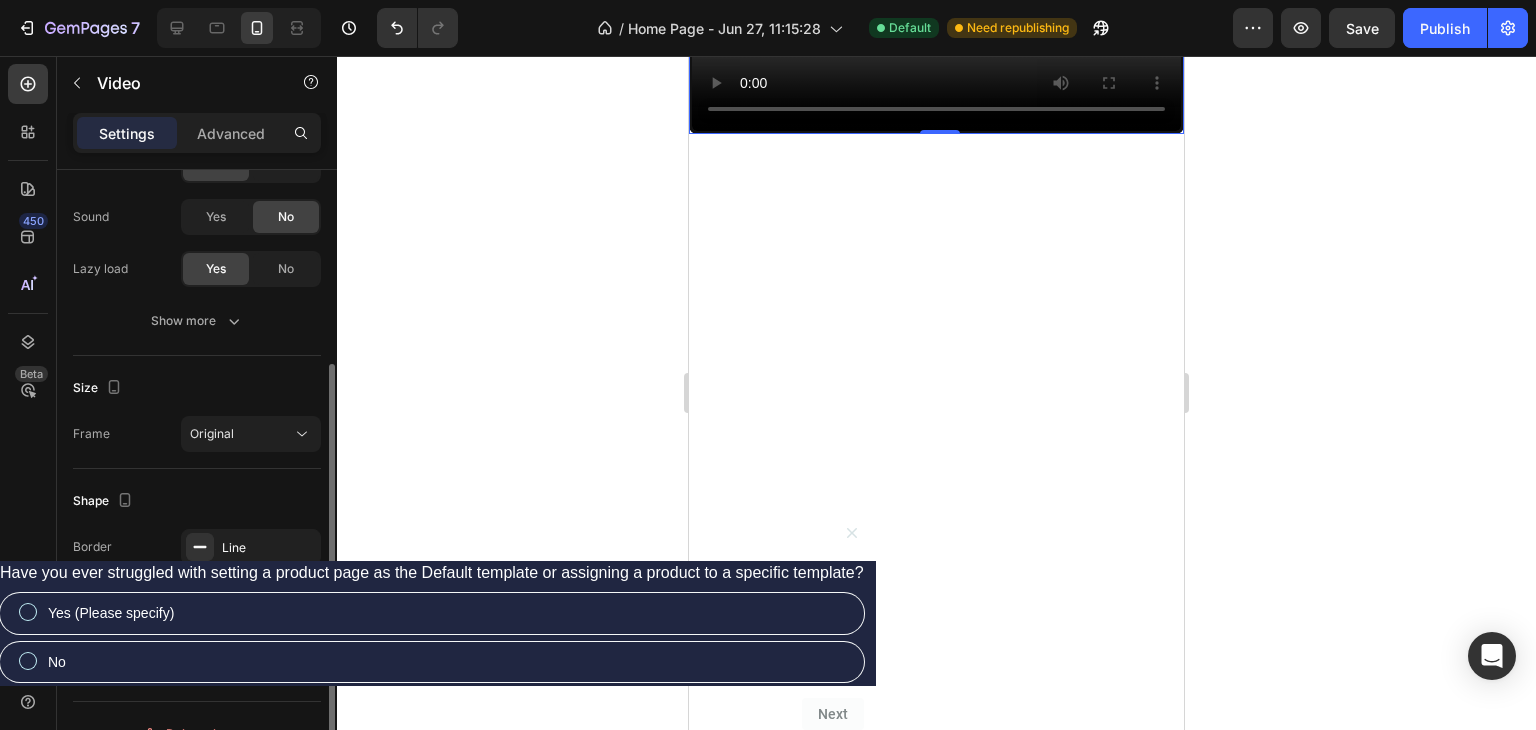 scroll, scrollTop: 334, scrollLeft: 0, axis: vertical 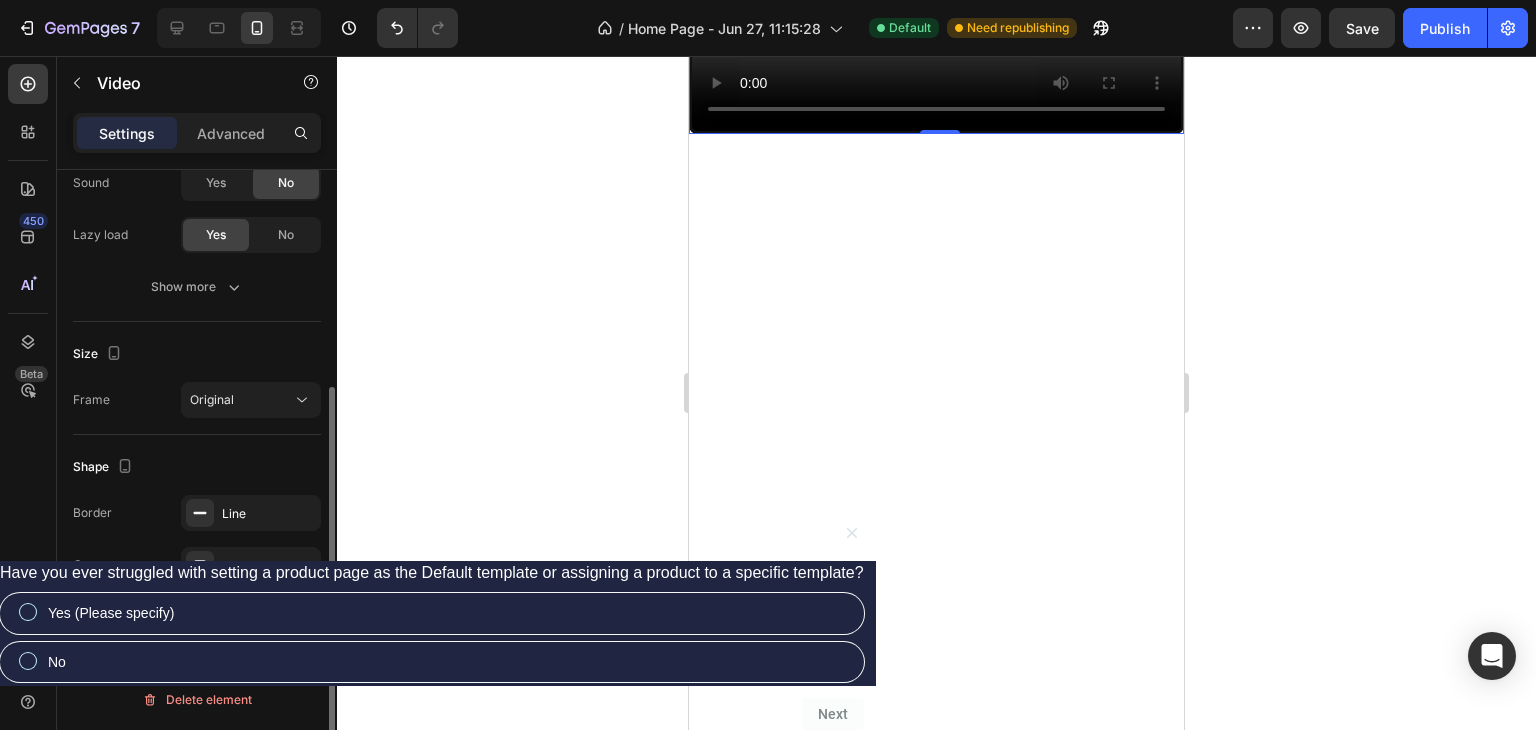 click 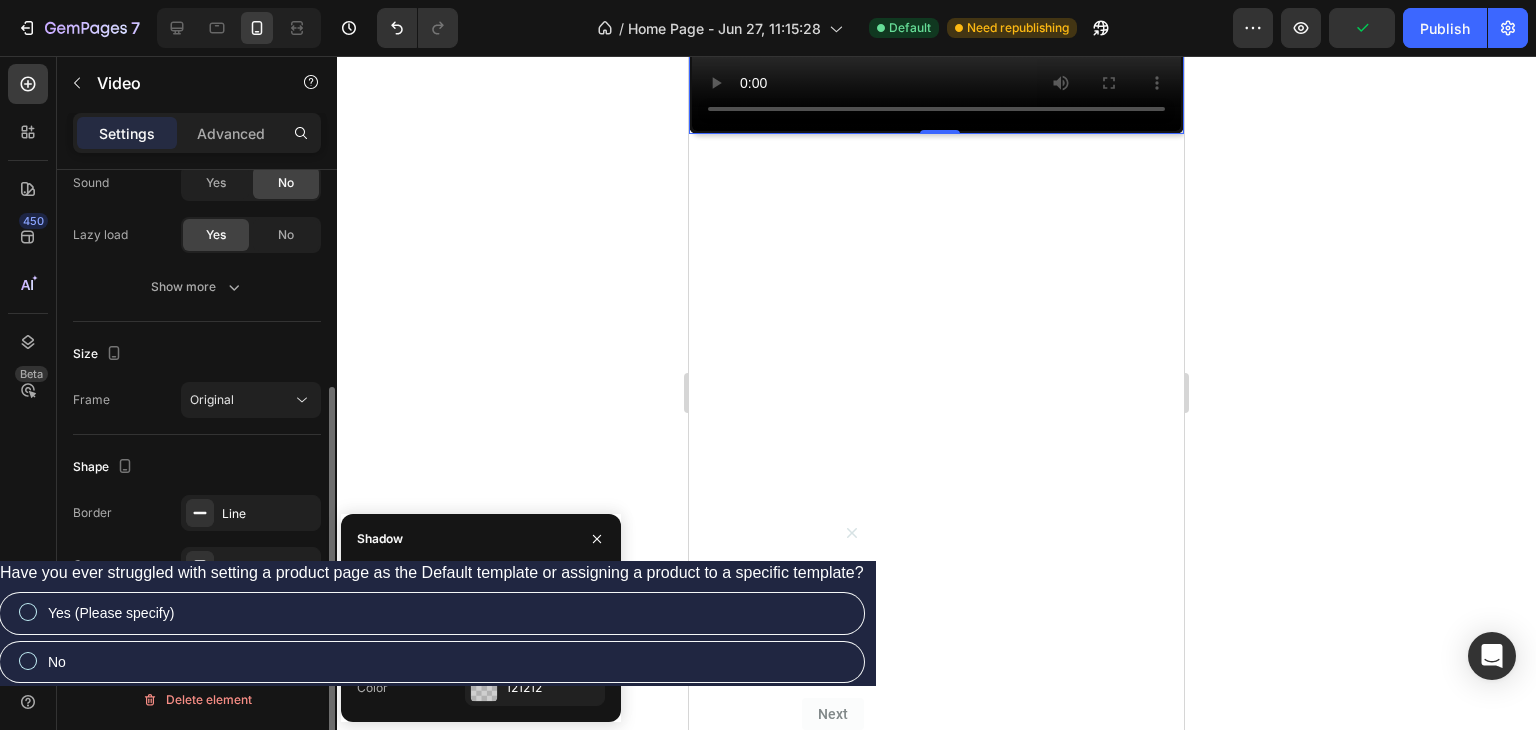click 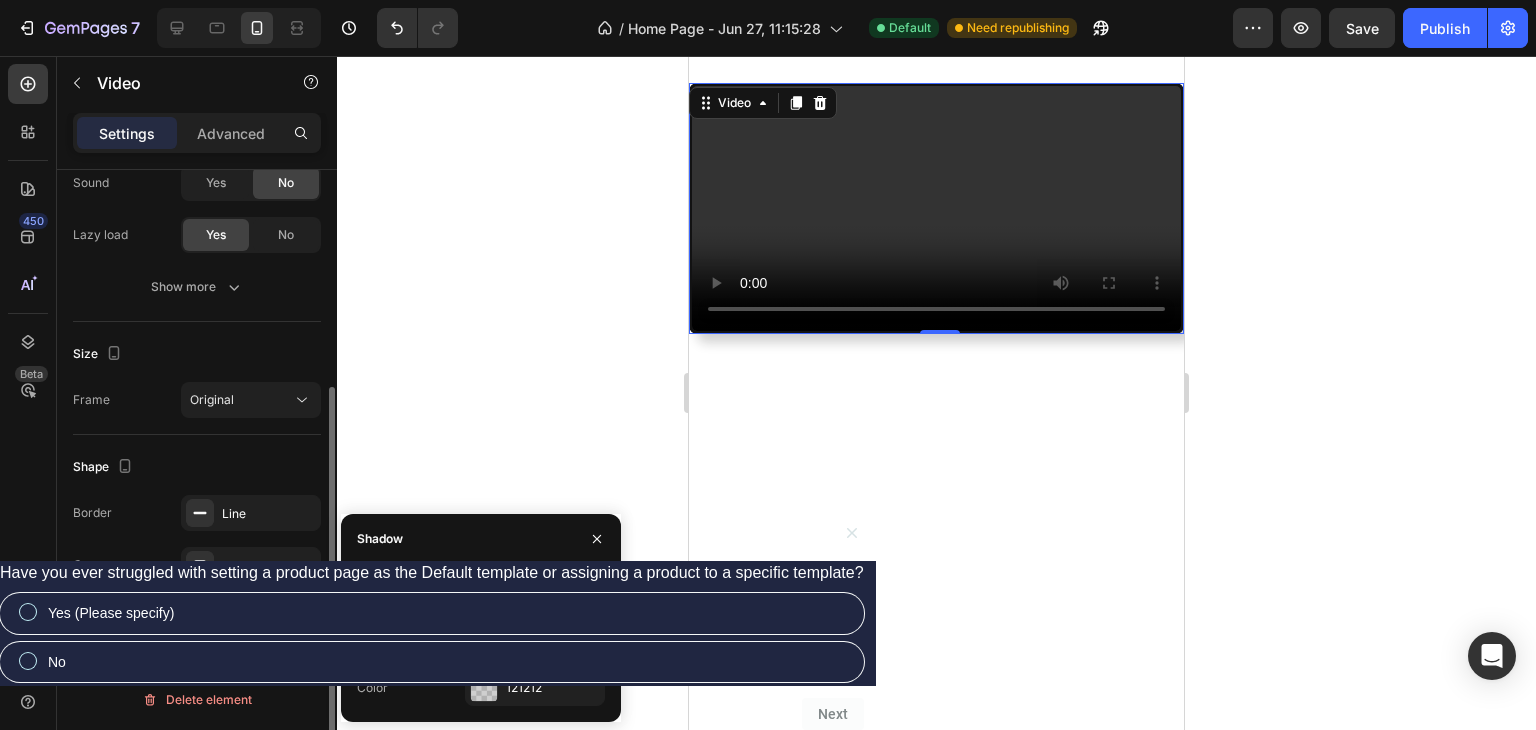 scroll, scrollTop: 6309, scrollLeft: 0, axis: vertical 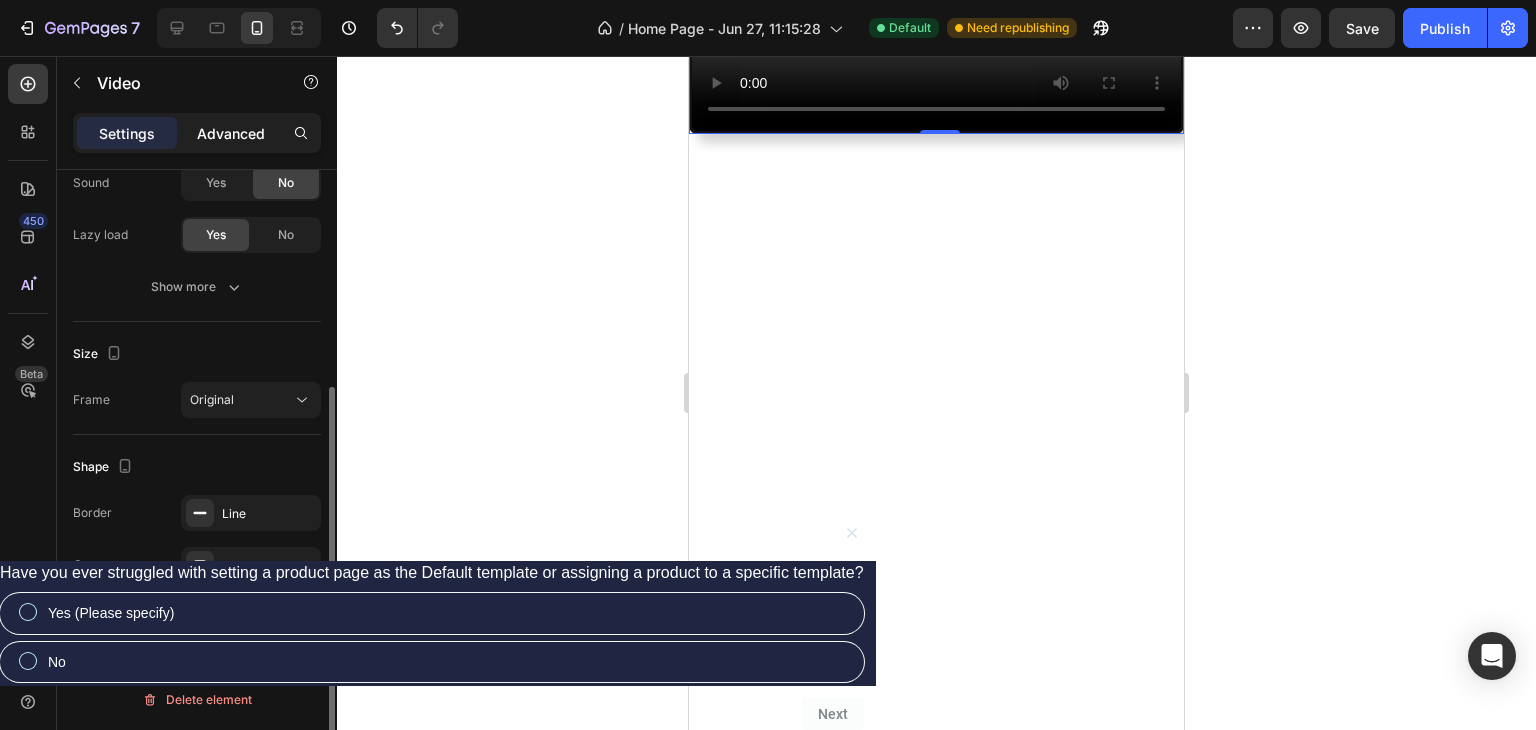 click on "Advanced" at bounding box center [231, 133] 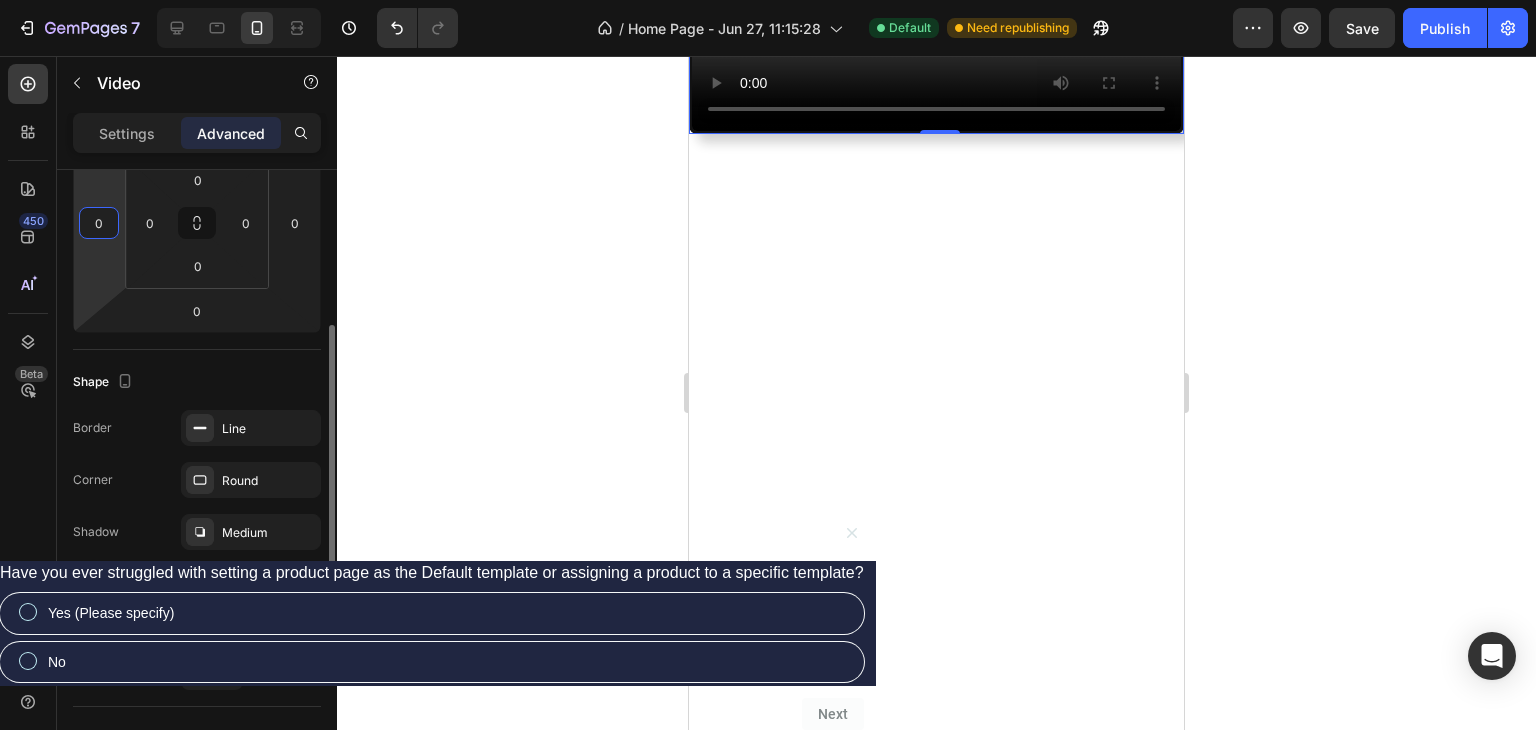 click on "0" at bounding box center (99, 223) 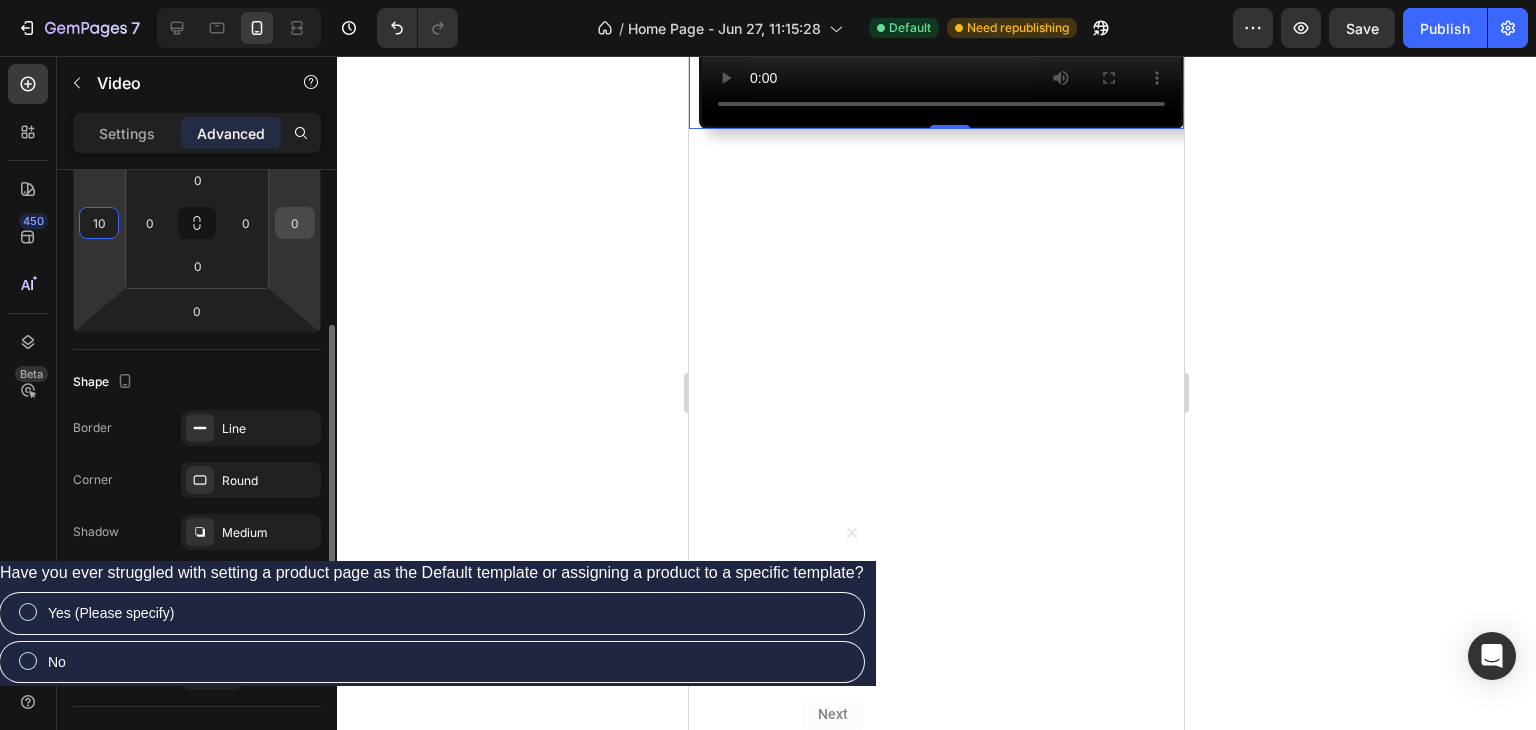 type on "10" 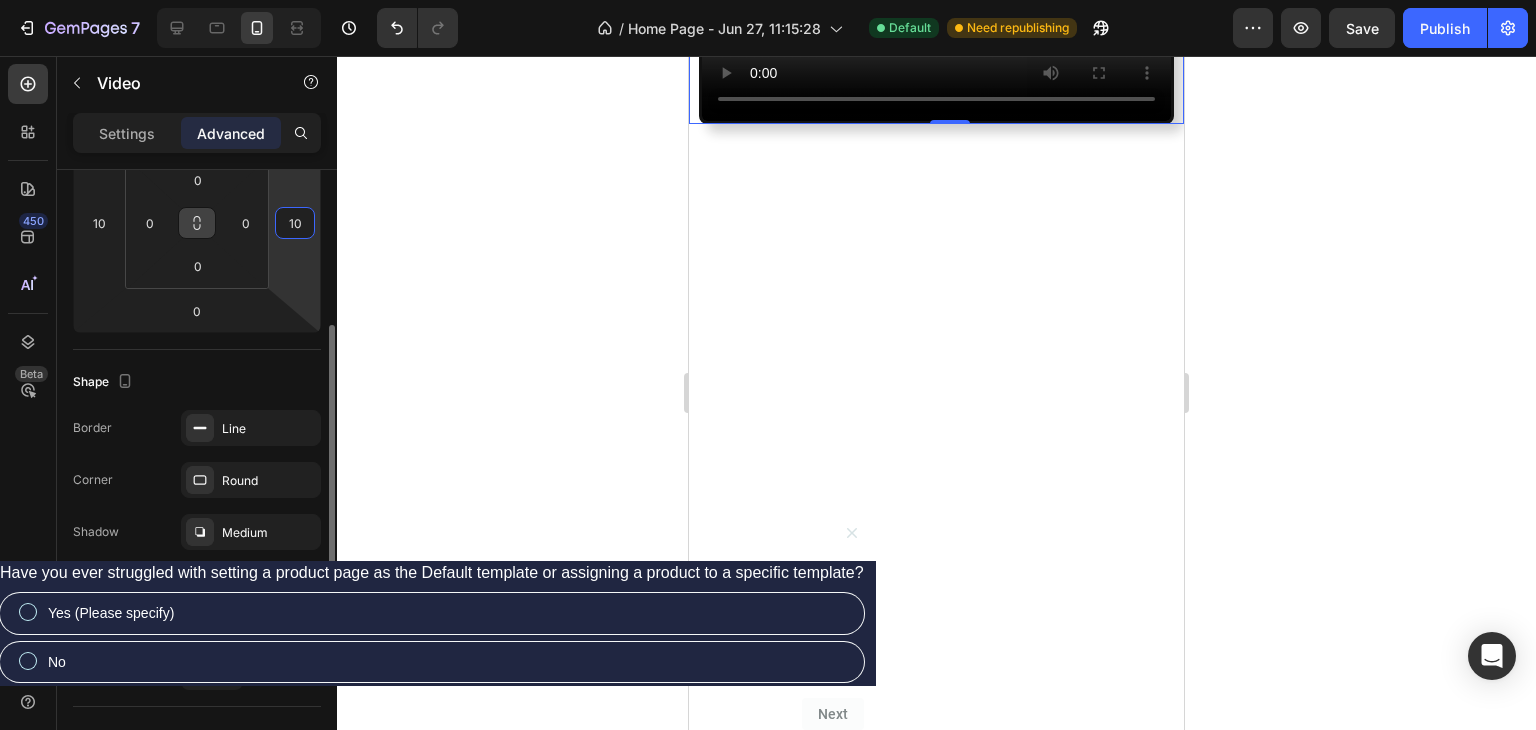 type on "1" 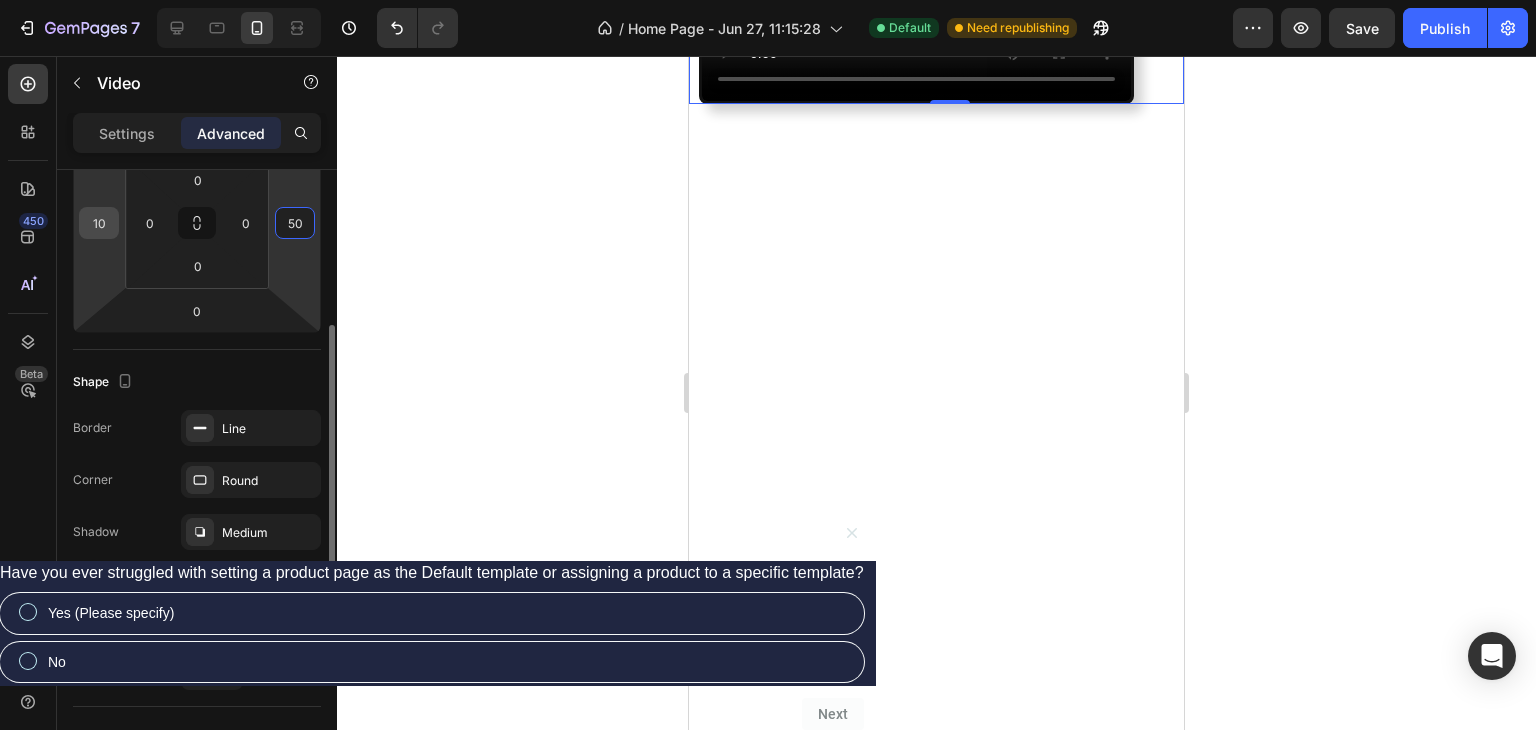 type on "50" 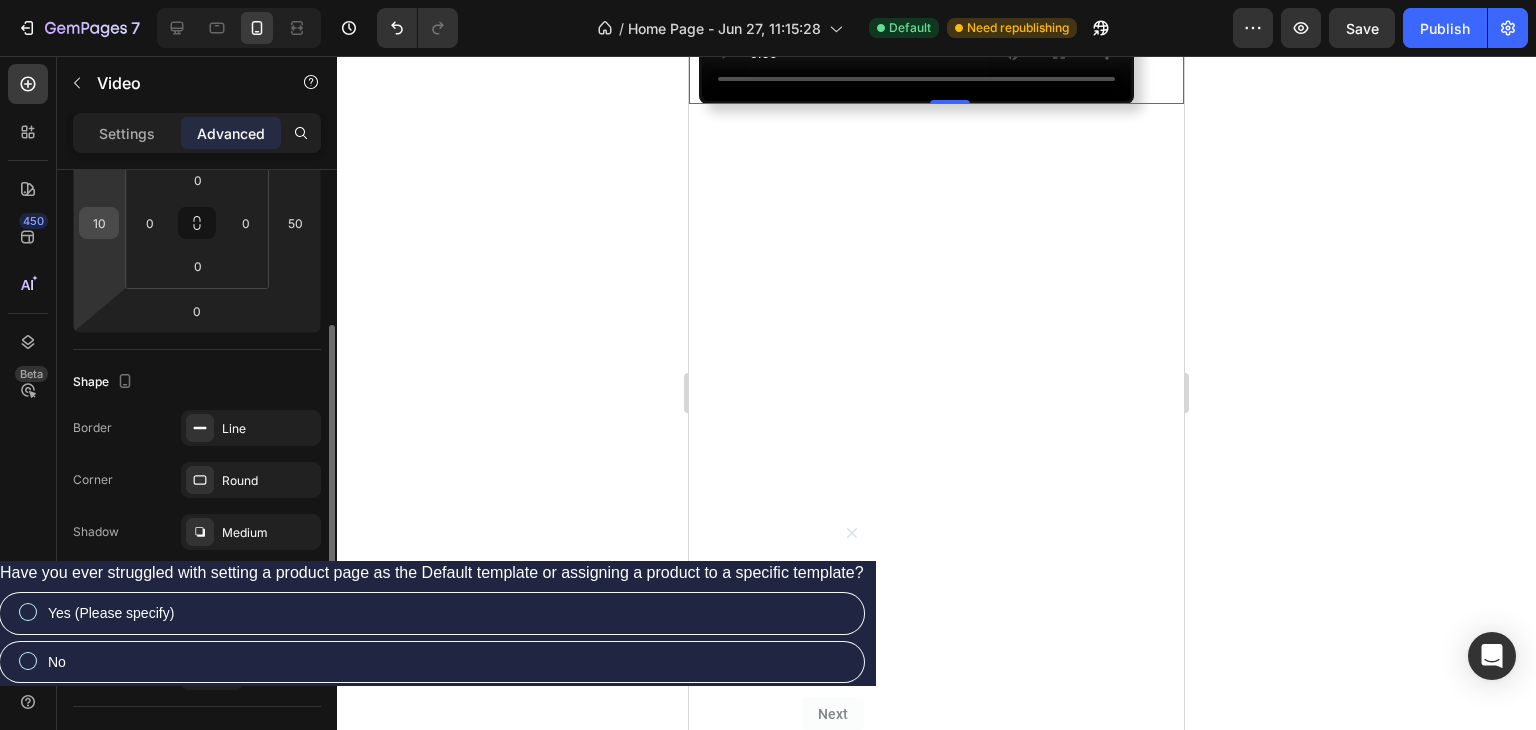click on "10" at bounding box center [99, 223] 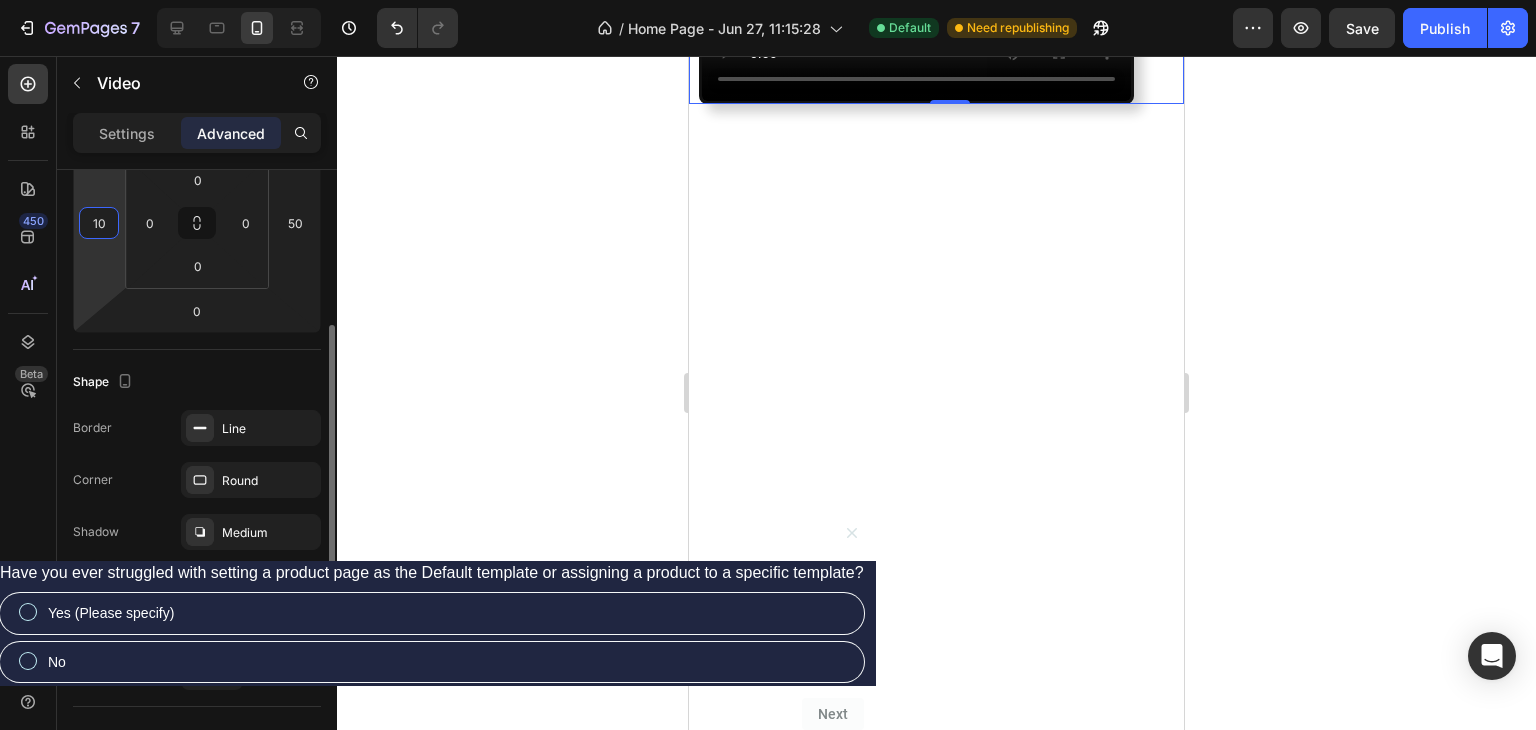 click on "10" at bounding box center [99, 223] 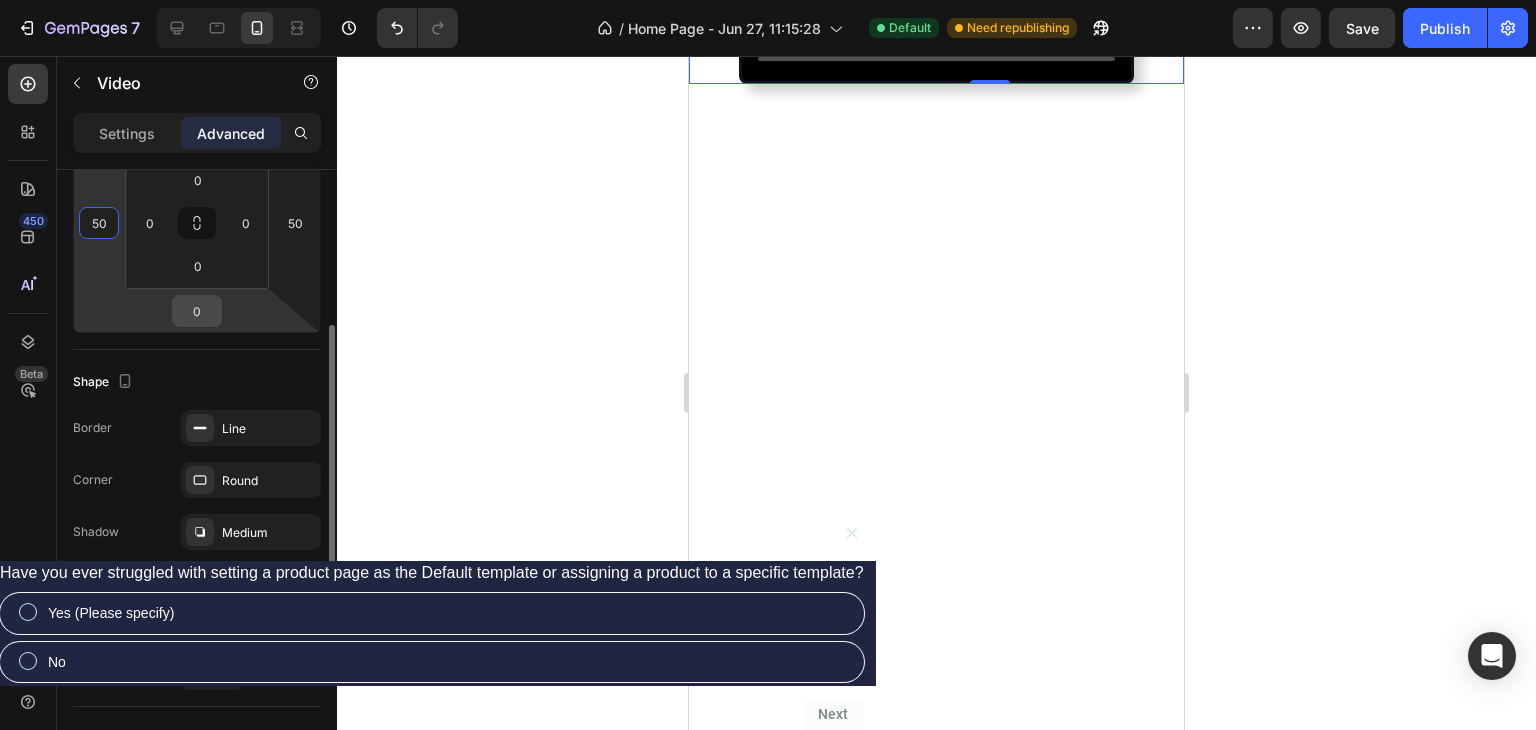 type on "50" 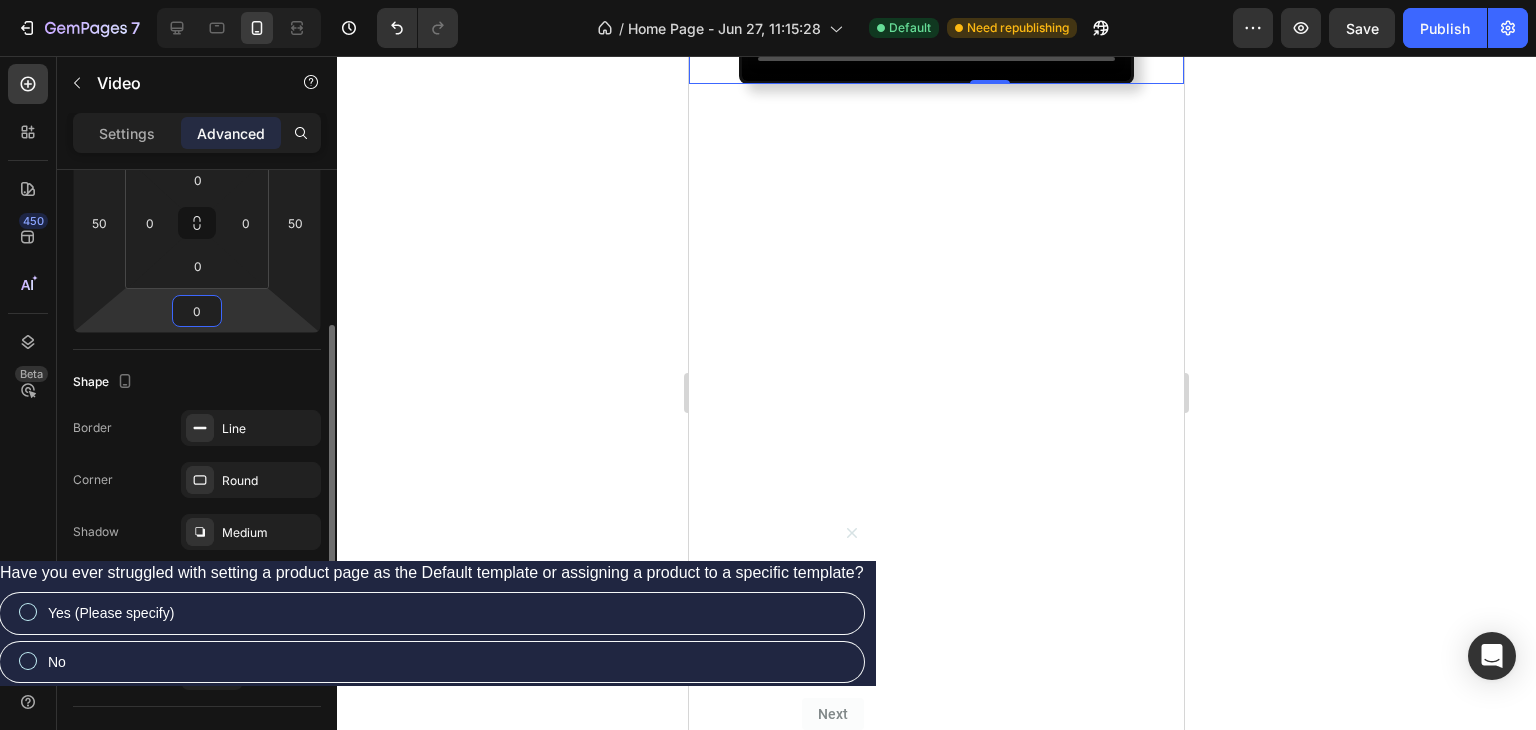 click on "0" at bounding box center (197, 311) 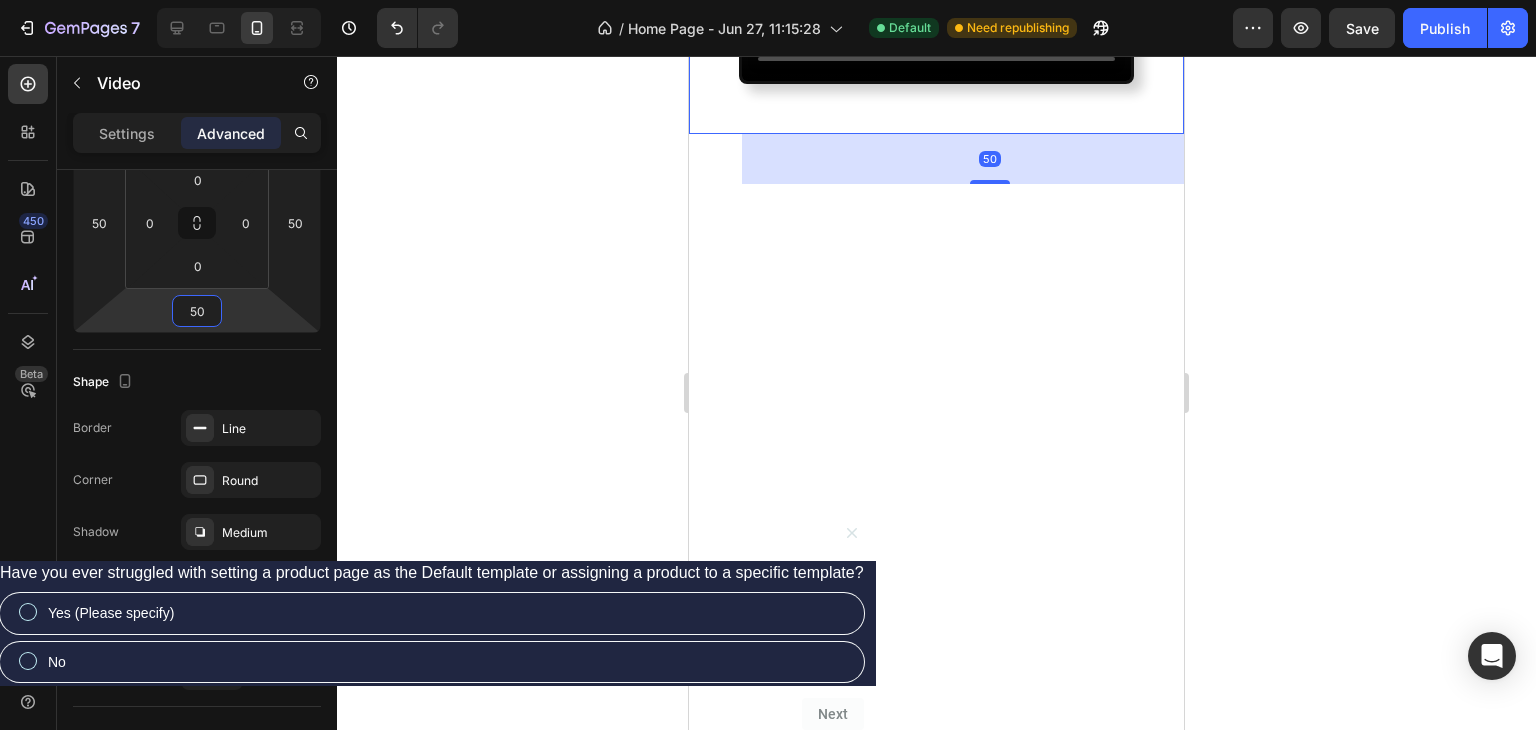 type on "5" 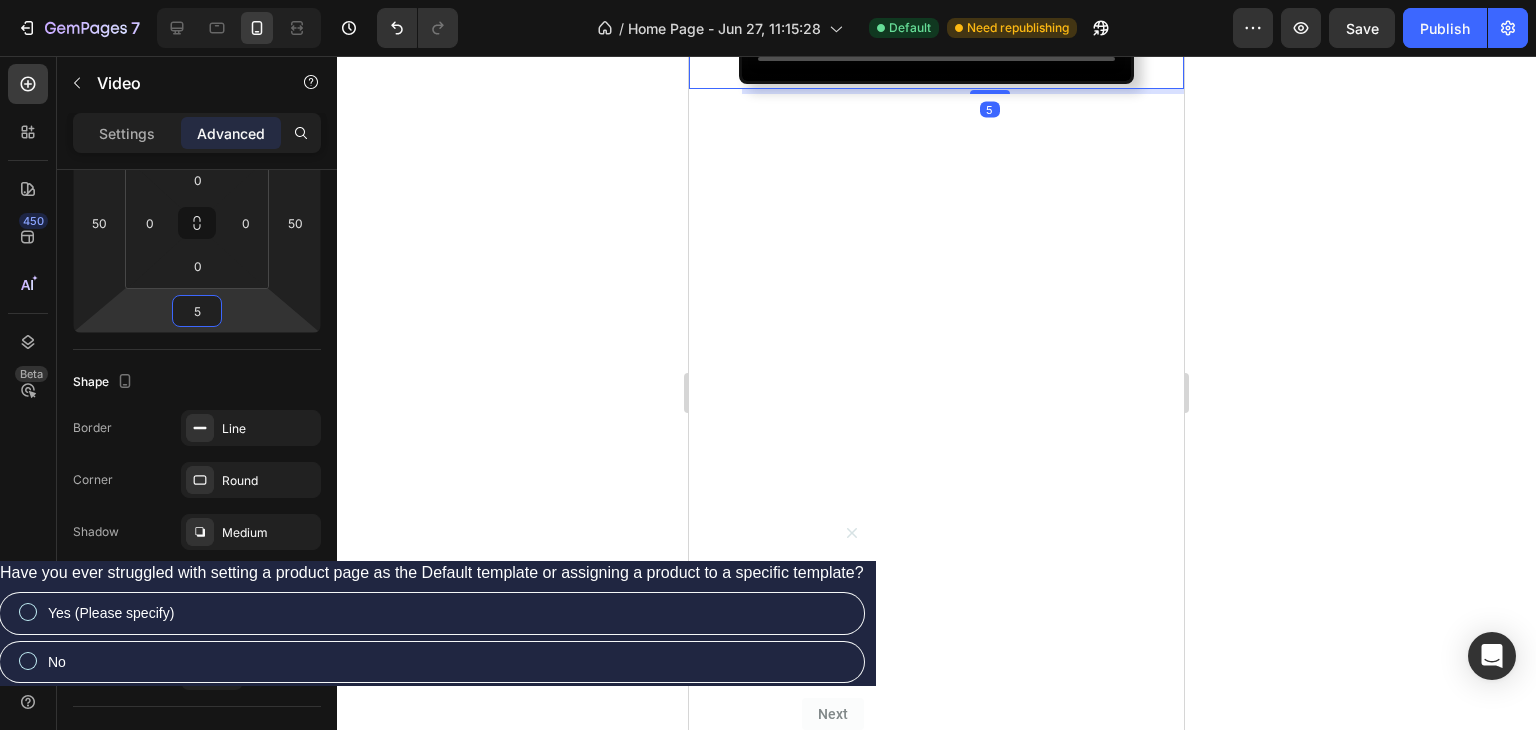 type 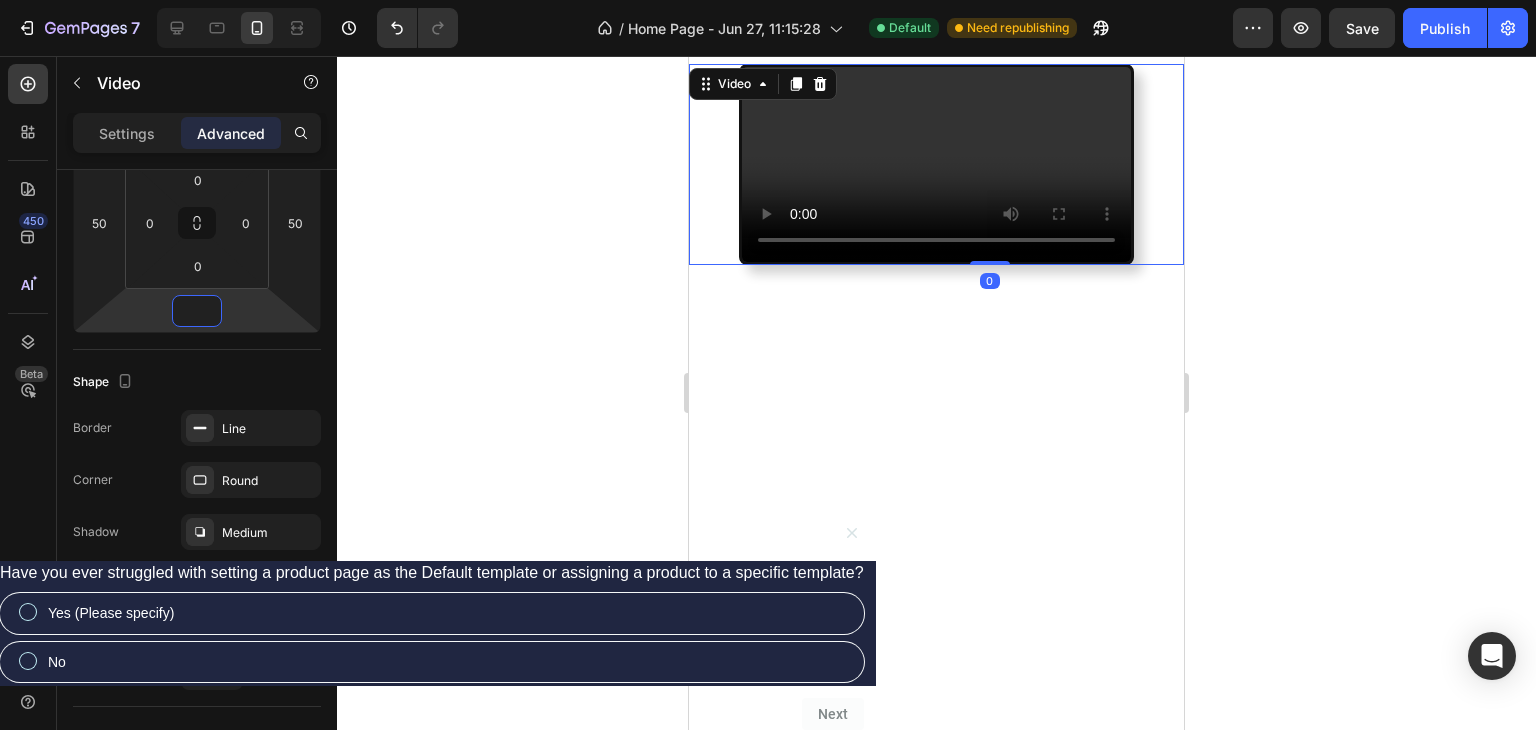 scroll, scrollTop: 6109, scrollLeft: 0, axis: vertical 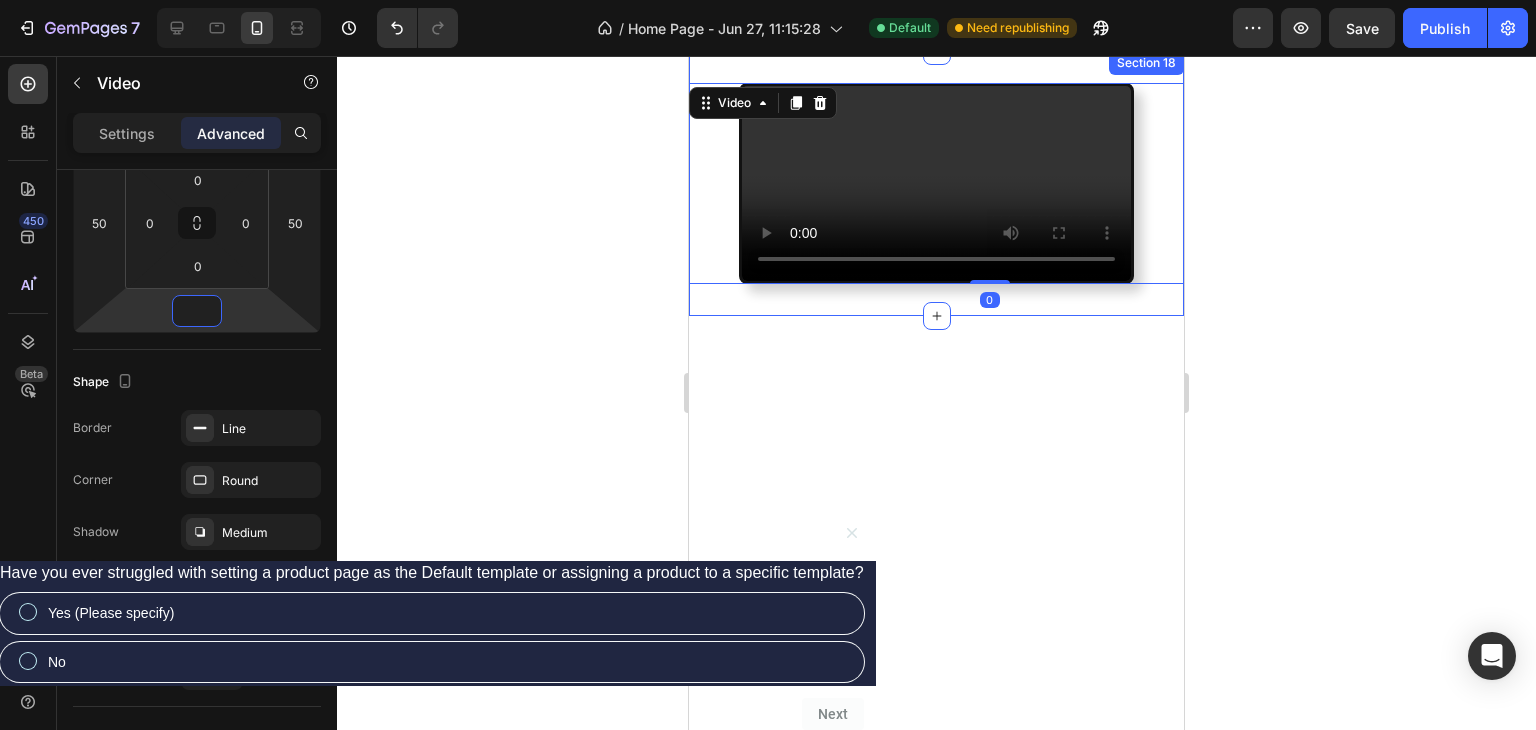 click 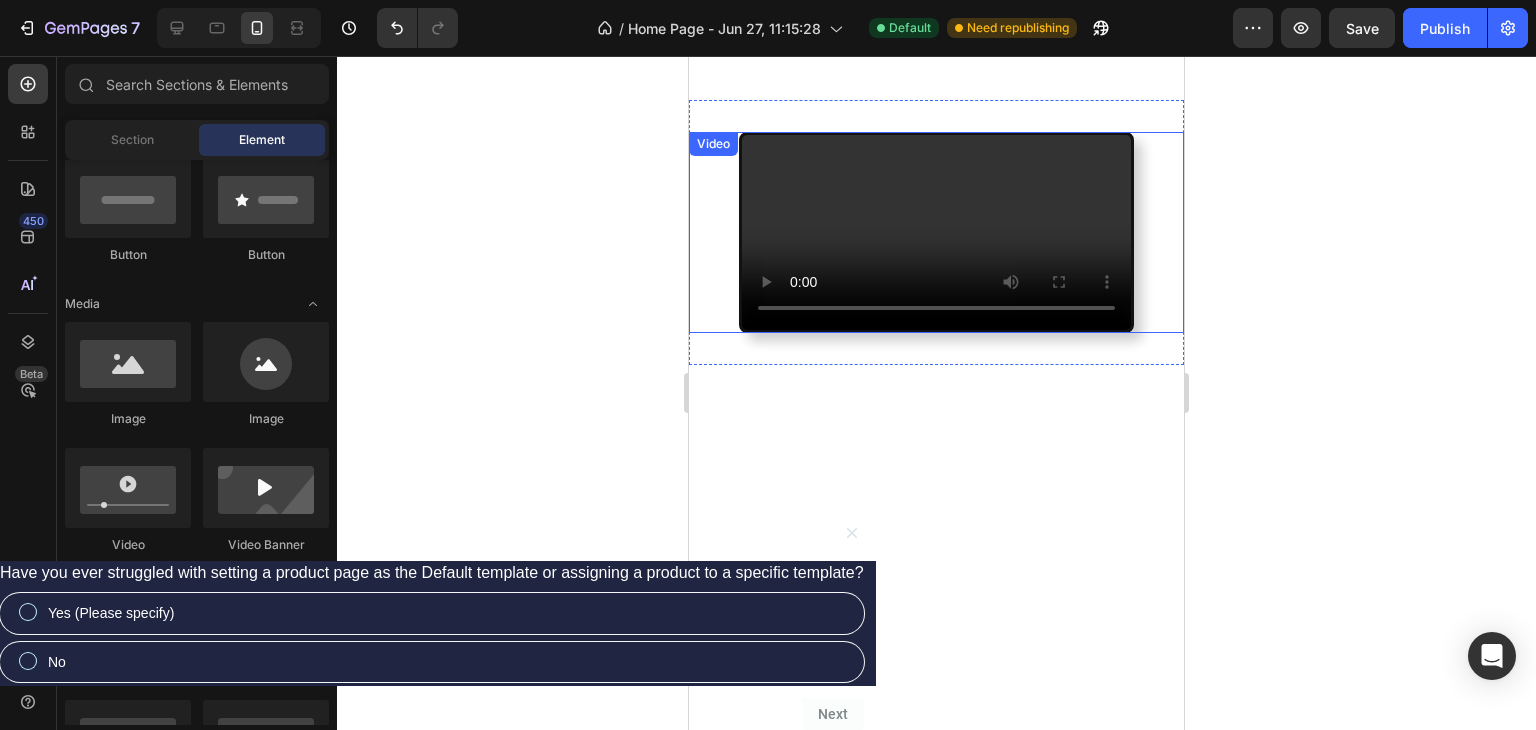 scroll, scrollTop: 6109, scrollLeft: 0, axis: vertical 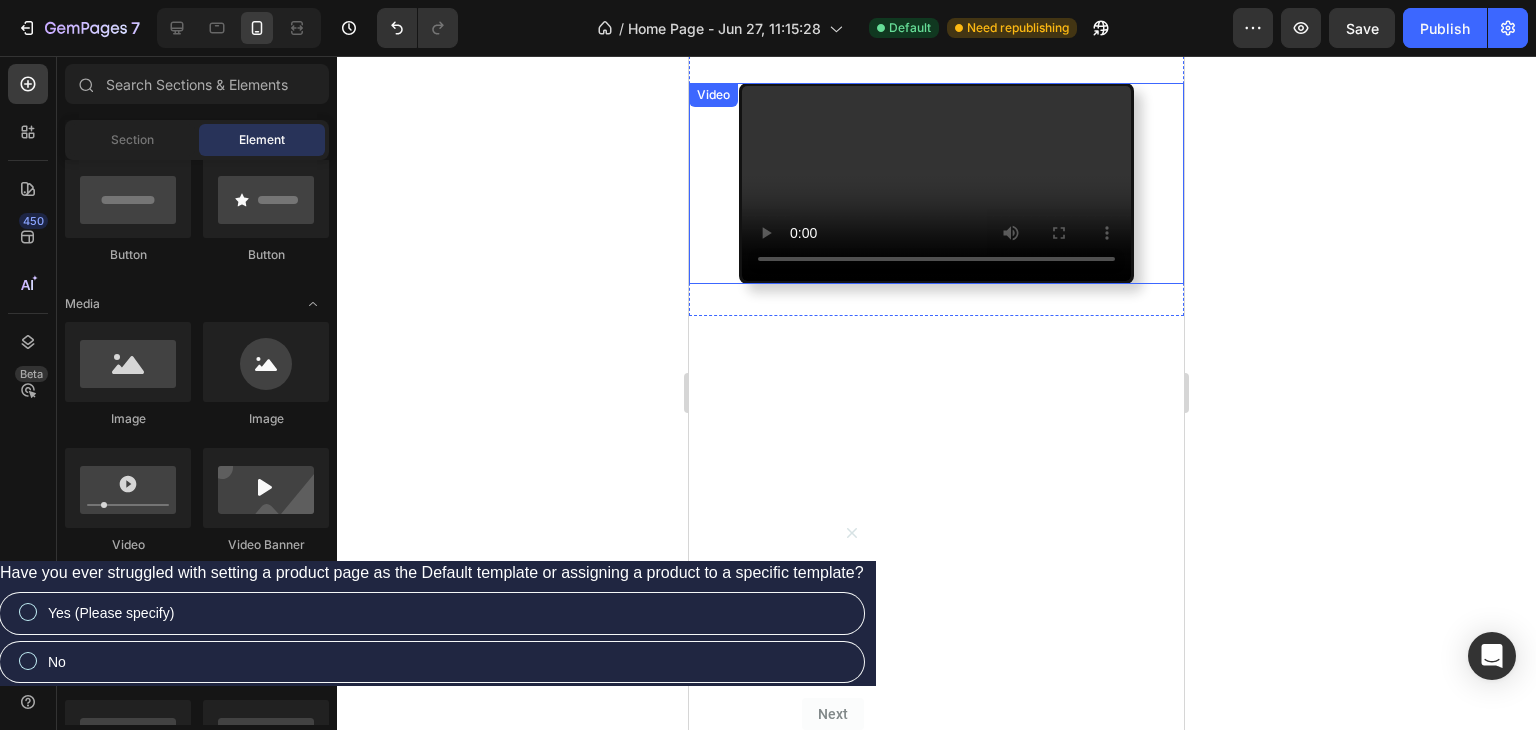 click at bounding box center [936, 183] 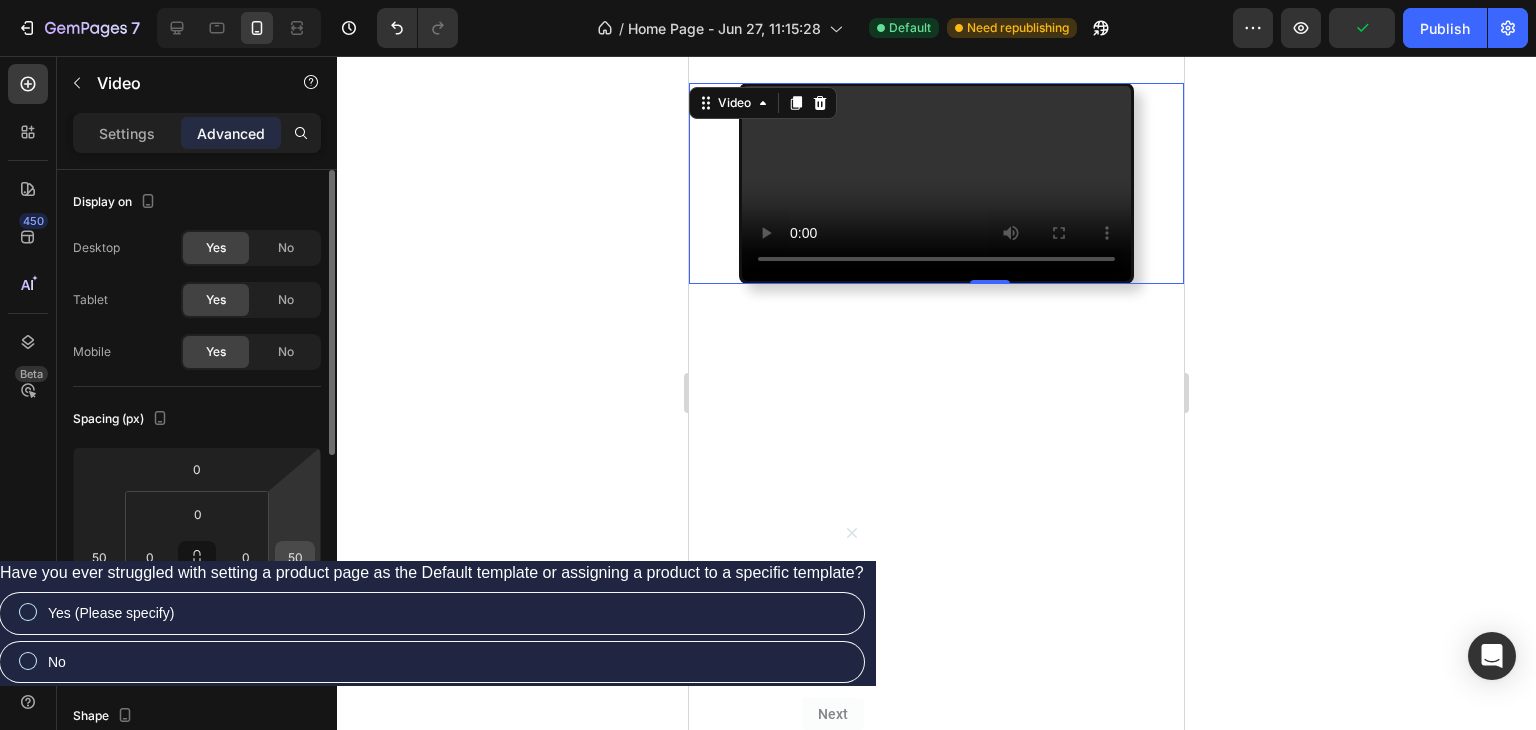 click on "50" at bounding box center (295, 557) 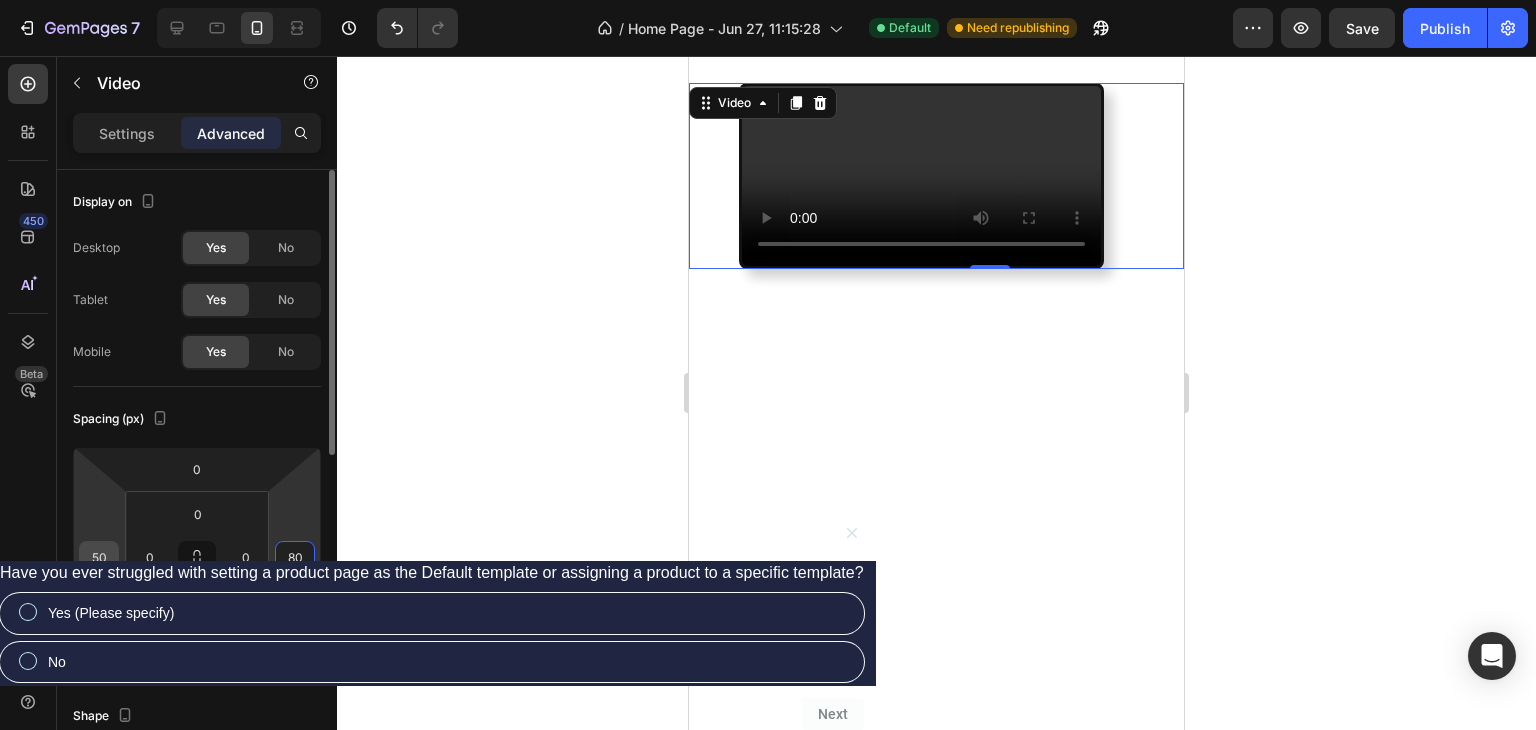 type on "80" 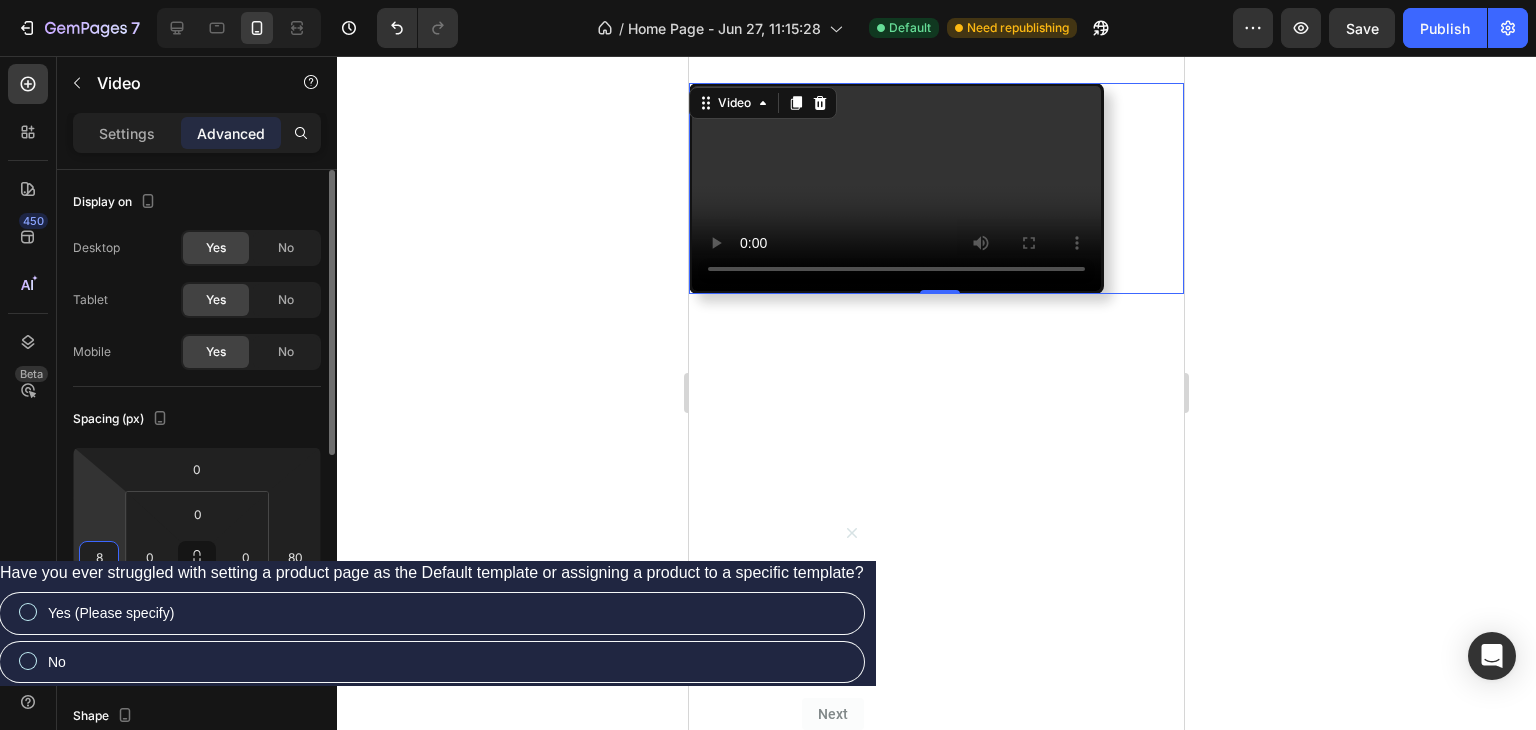 type on "80" 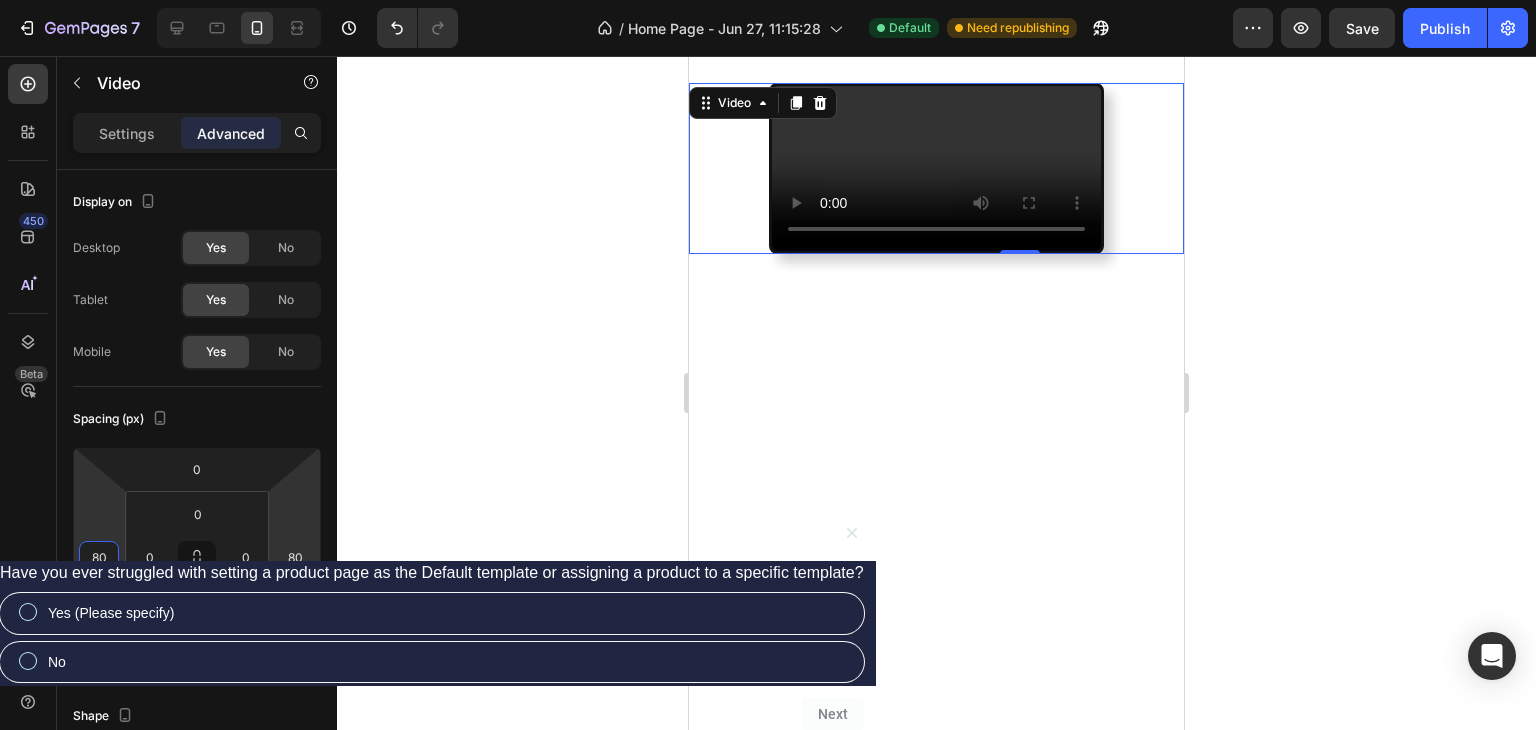 click 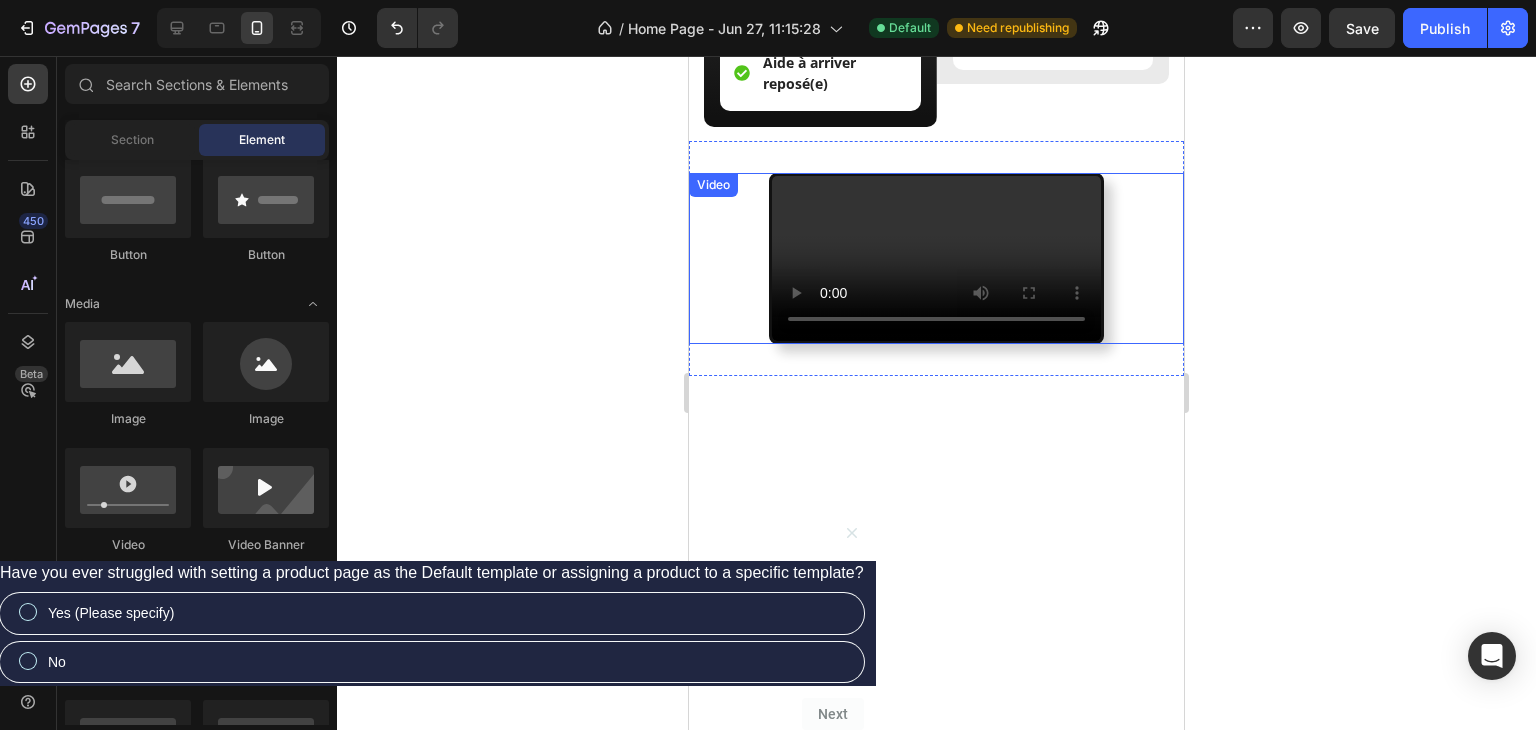 scroll, scrollTop: 6009, scrollLeft: 0, axis: vertical 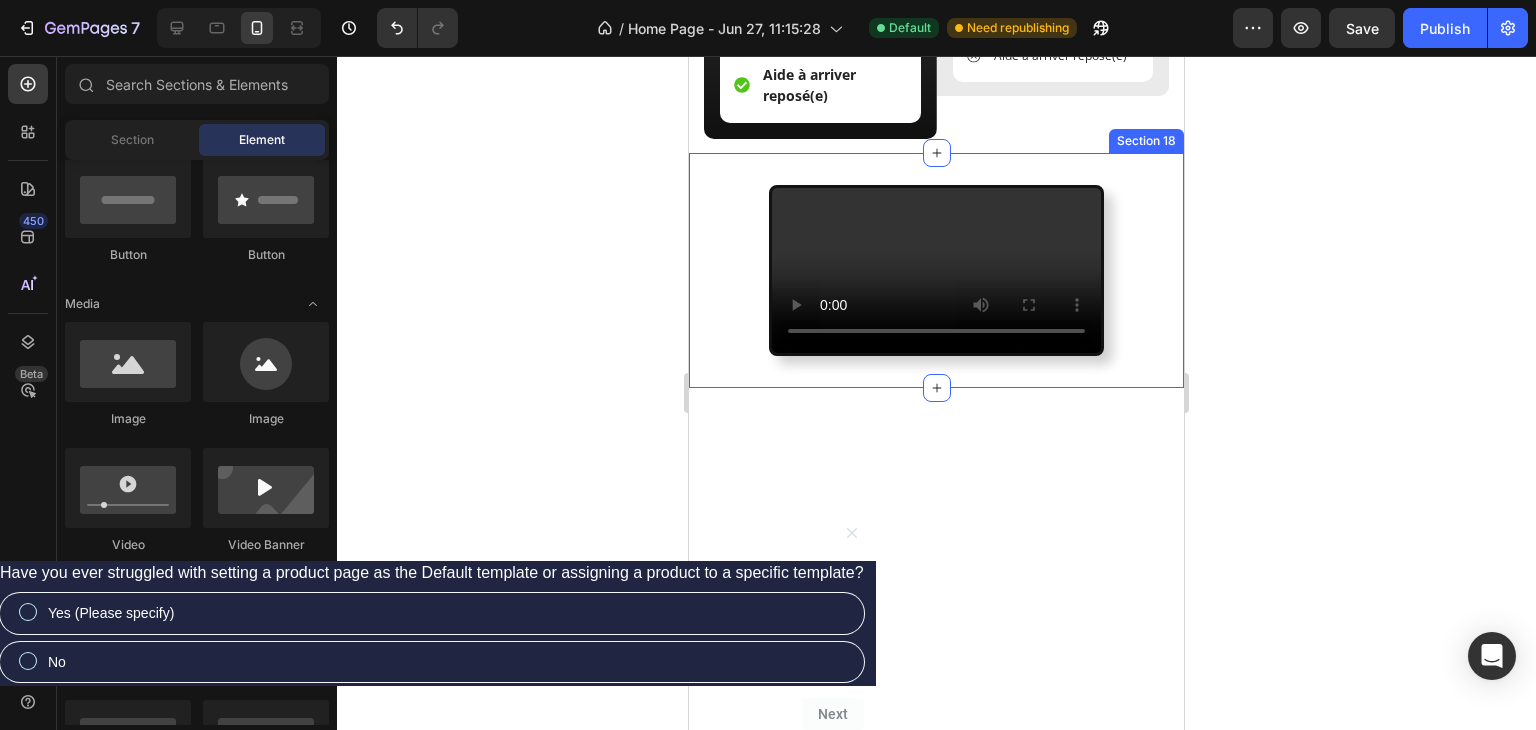 click on "Video Section 18" at bounding box center (936, 270) 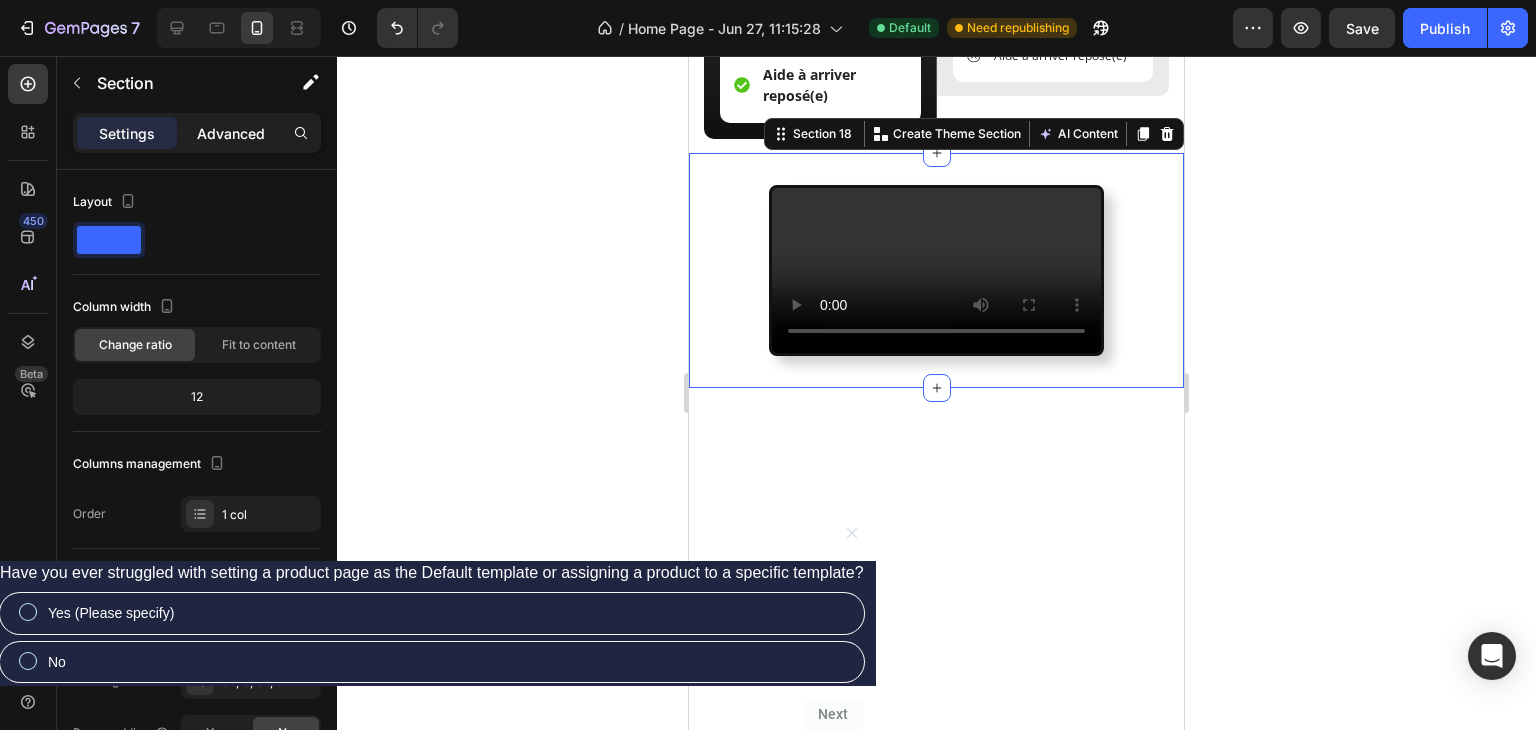 click on "Advanced" at bounding box center [231, 133] 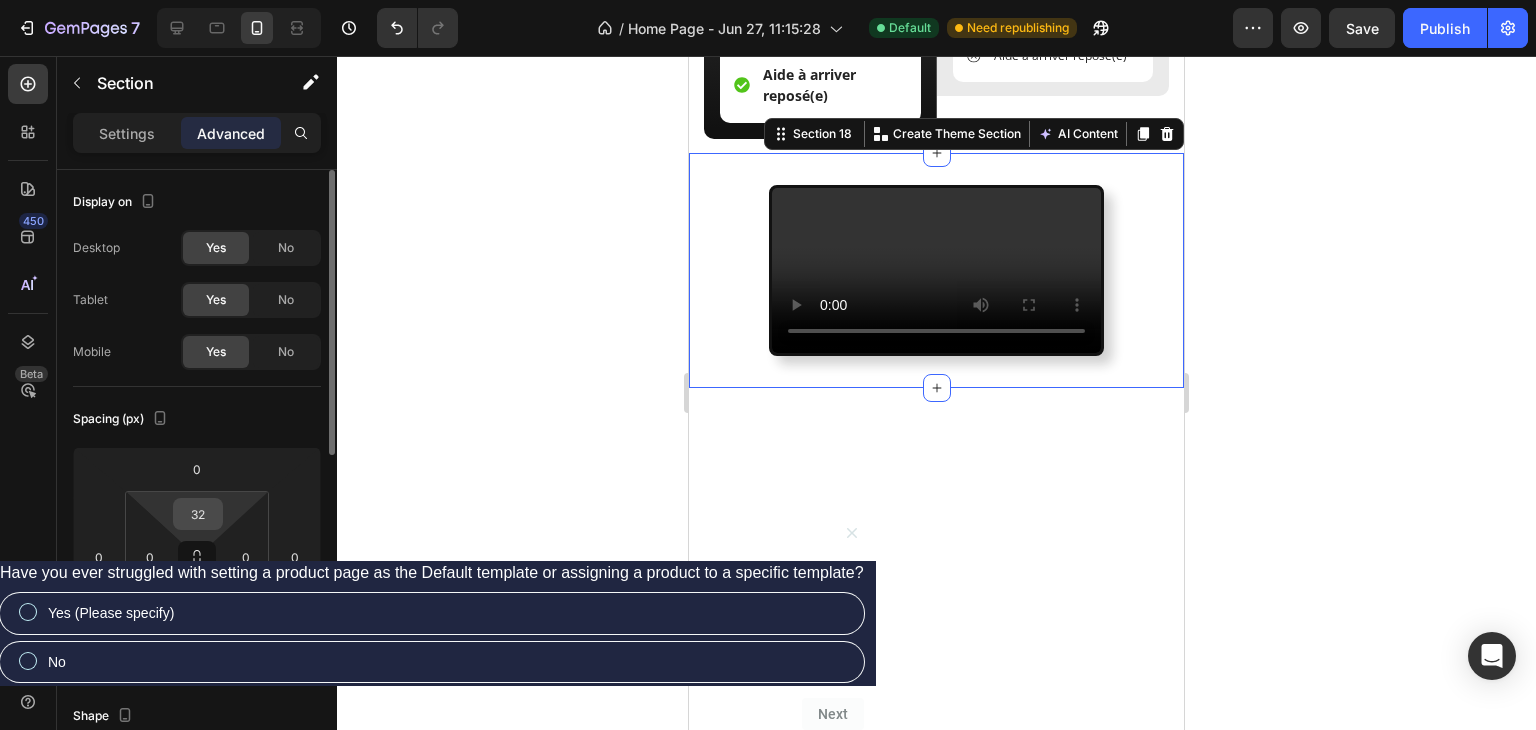 click on "32" at bounding box center (198, 514) 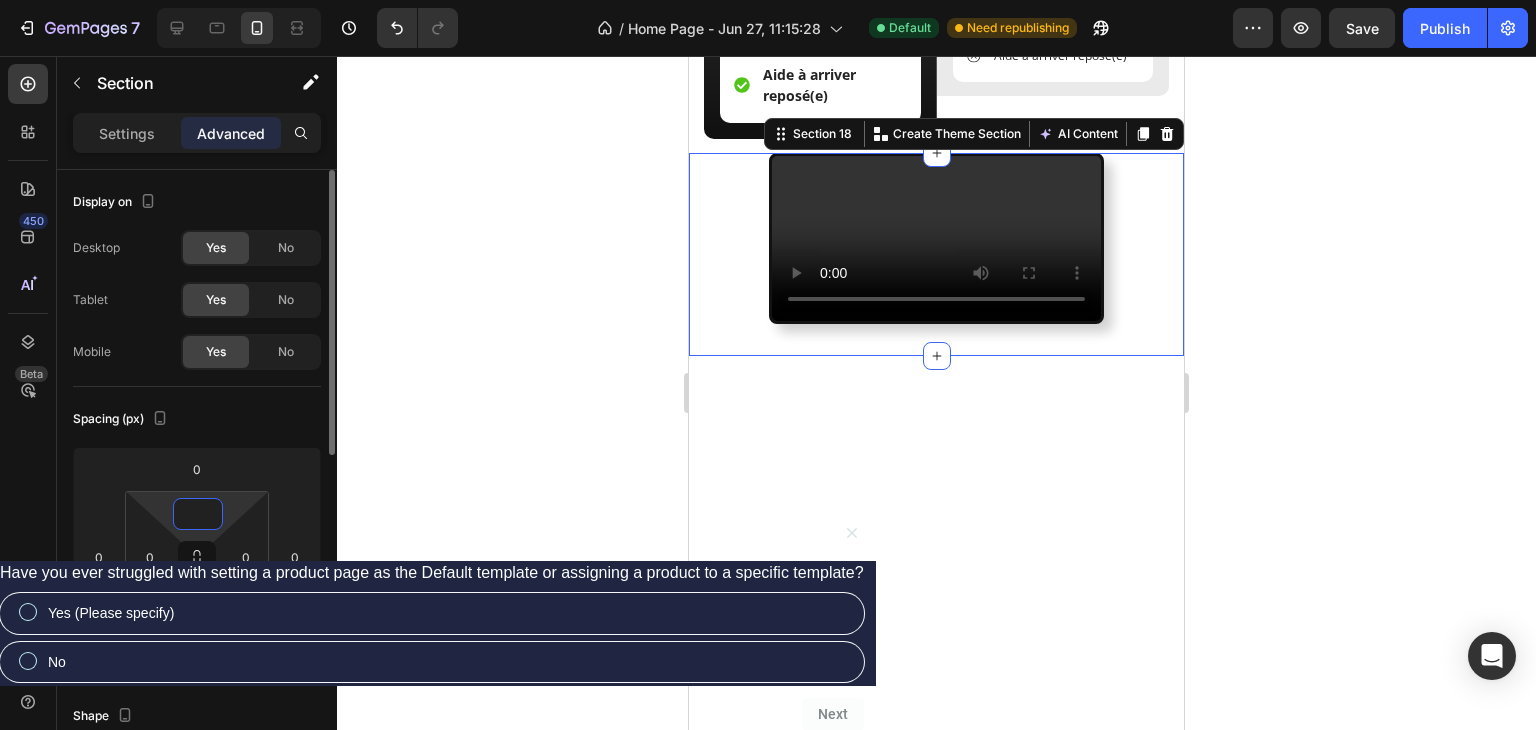 type on "0" 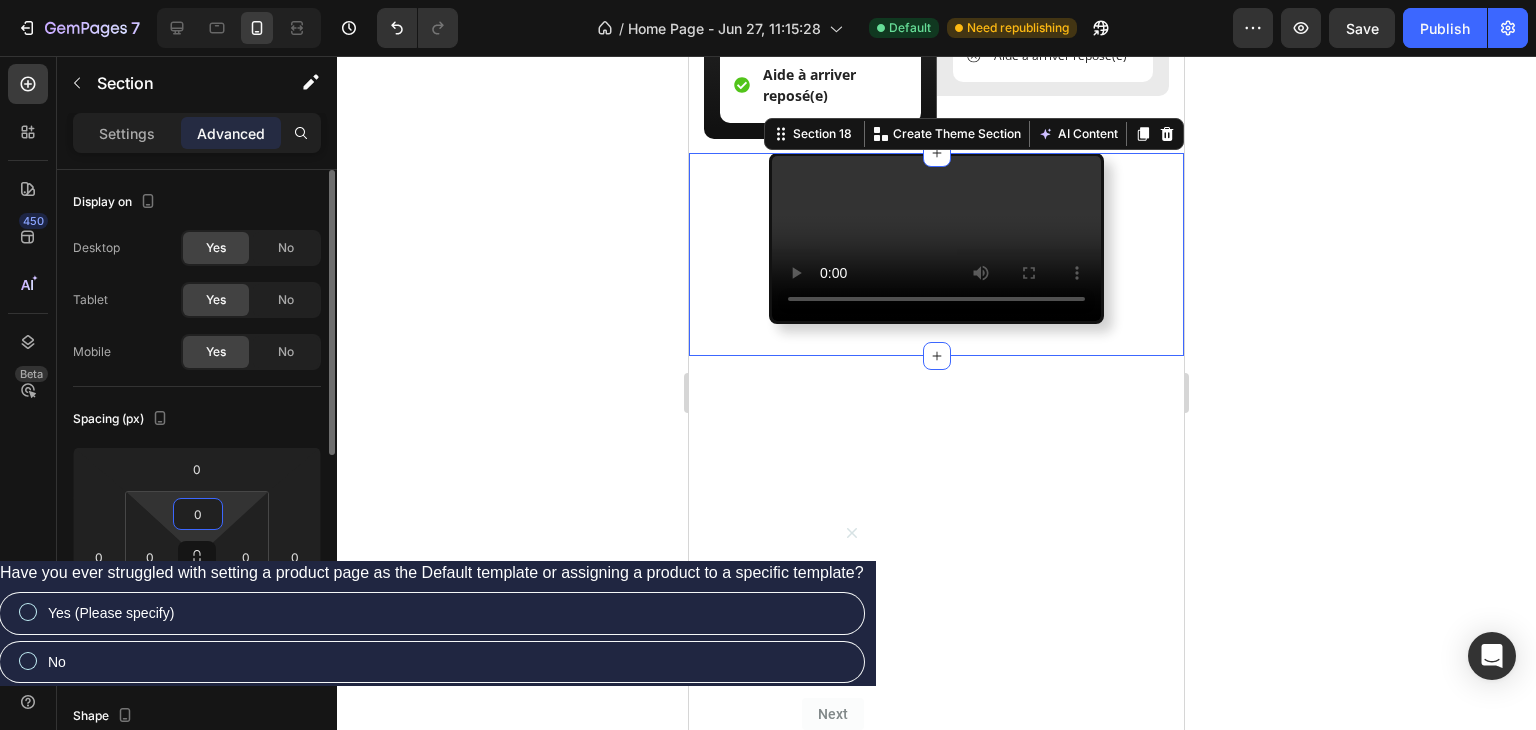 click on "32" at bounding box center (198, 600) 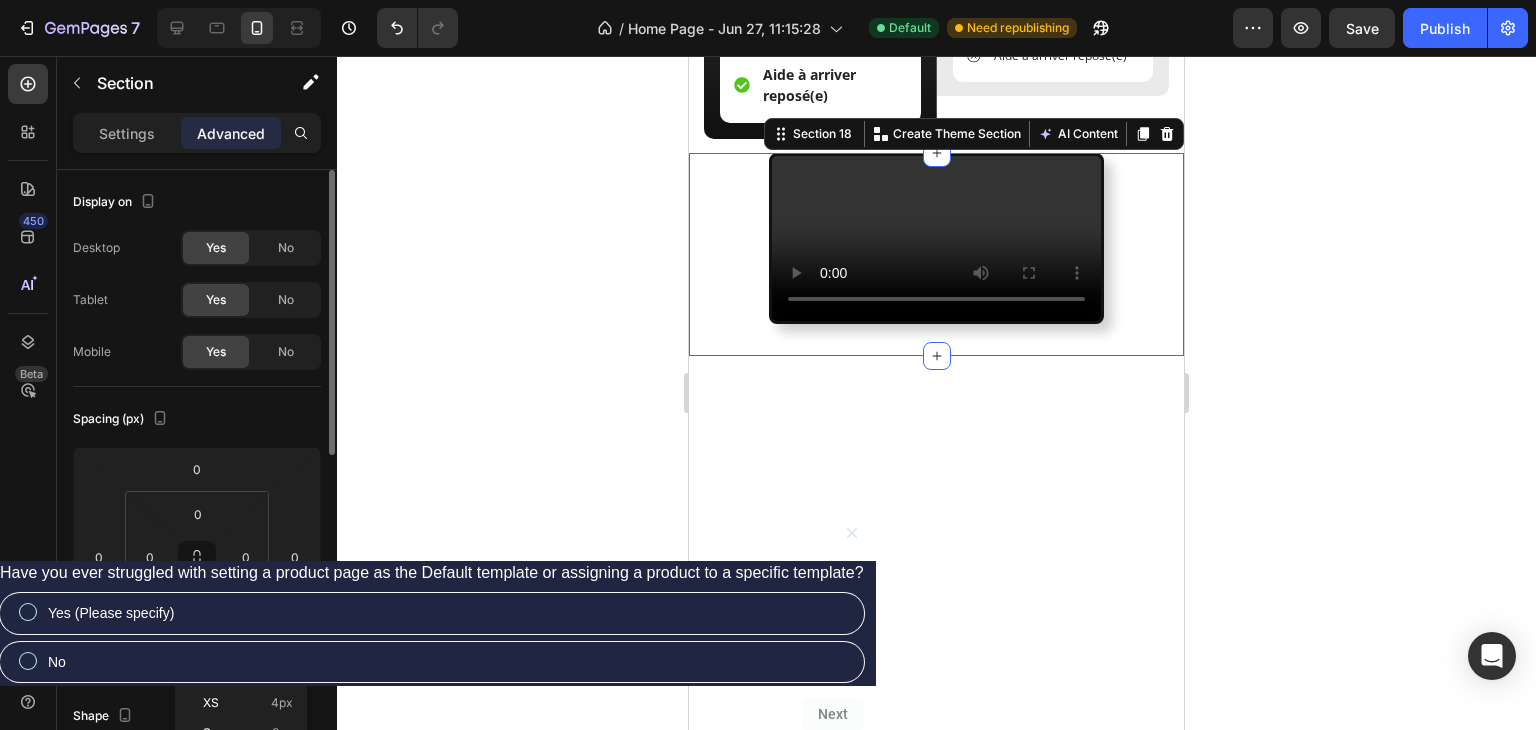 type 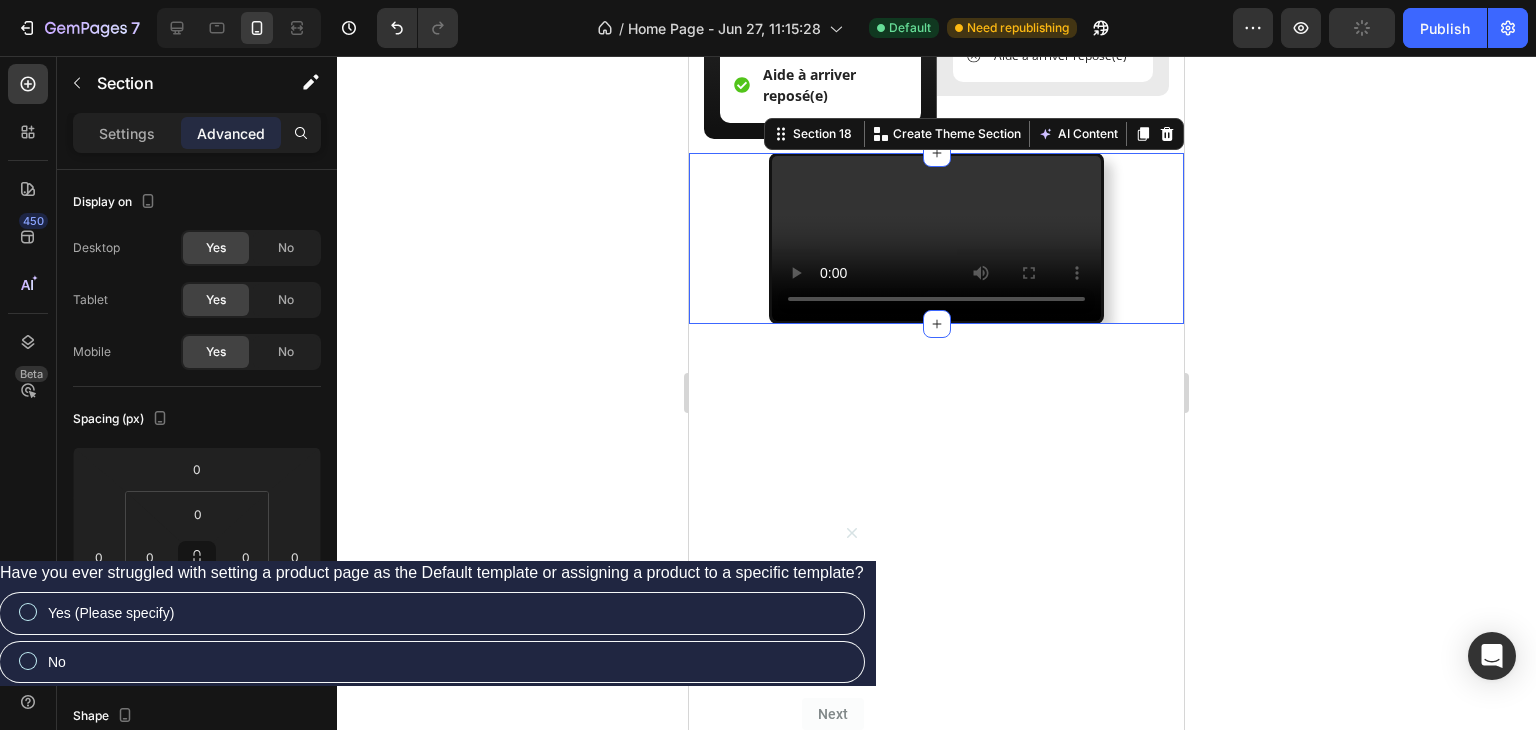 click 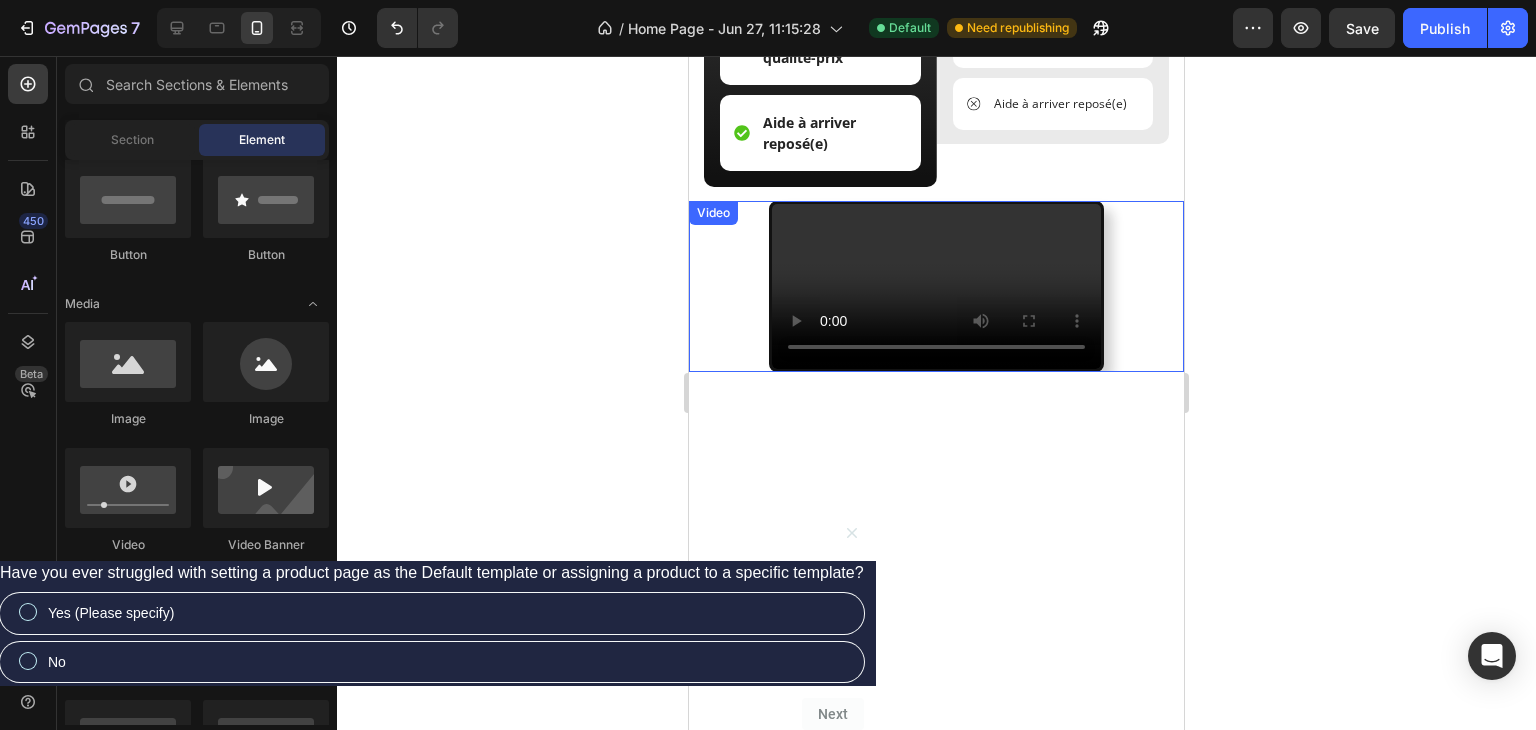 scroll, scrollTop: 6009, scrollLeft: 0, axis: vertical 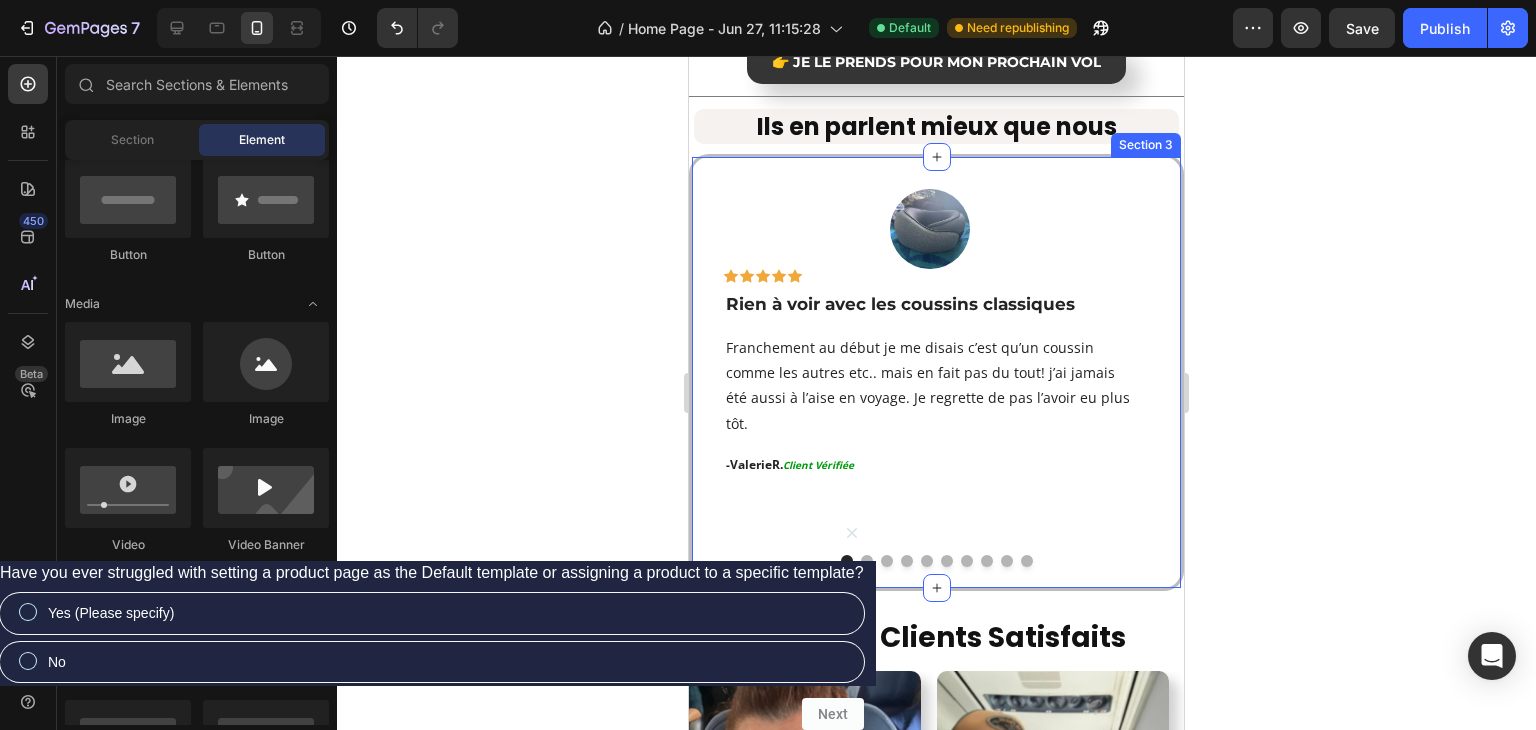 click on "Image
Icon
Icon
Icon
Icon
Icon Row Rien à voir avec les coussins classiques Text block Franchement au début je me disais c’est qu’un coussin comme les autres etc.. mais en fait pas du tout! j’ai jamais été aussi à l’aise en voyage. Je regrette de pas l’avoir eu plus tôt. Text block -  Valerie  R.  Client Vérifiée Text block Row Image
Icon
Icon
Icon
Icon
Icon Row Fini les réveils toutes les 15 minutes Text block Étant un grand voyageur, j’ai regretté plusieurs fois d’avoir acheté plein de coussins qui ne changeaient rien. Celui-ci, c’est le seul avec lequel j’ai réussi à dormir tout le vol, sans me réveiller toutes les 15 minutes. Une vraie différence. Text block - Jean T.  Client Vérifiée Text block Row Image
Icon
Icon
Icon
Icon
Icon Row" at bounding box center [936, 373] 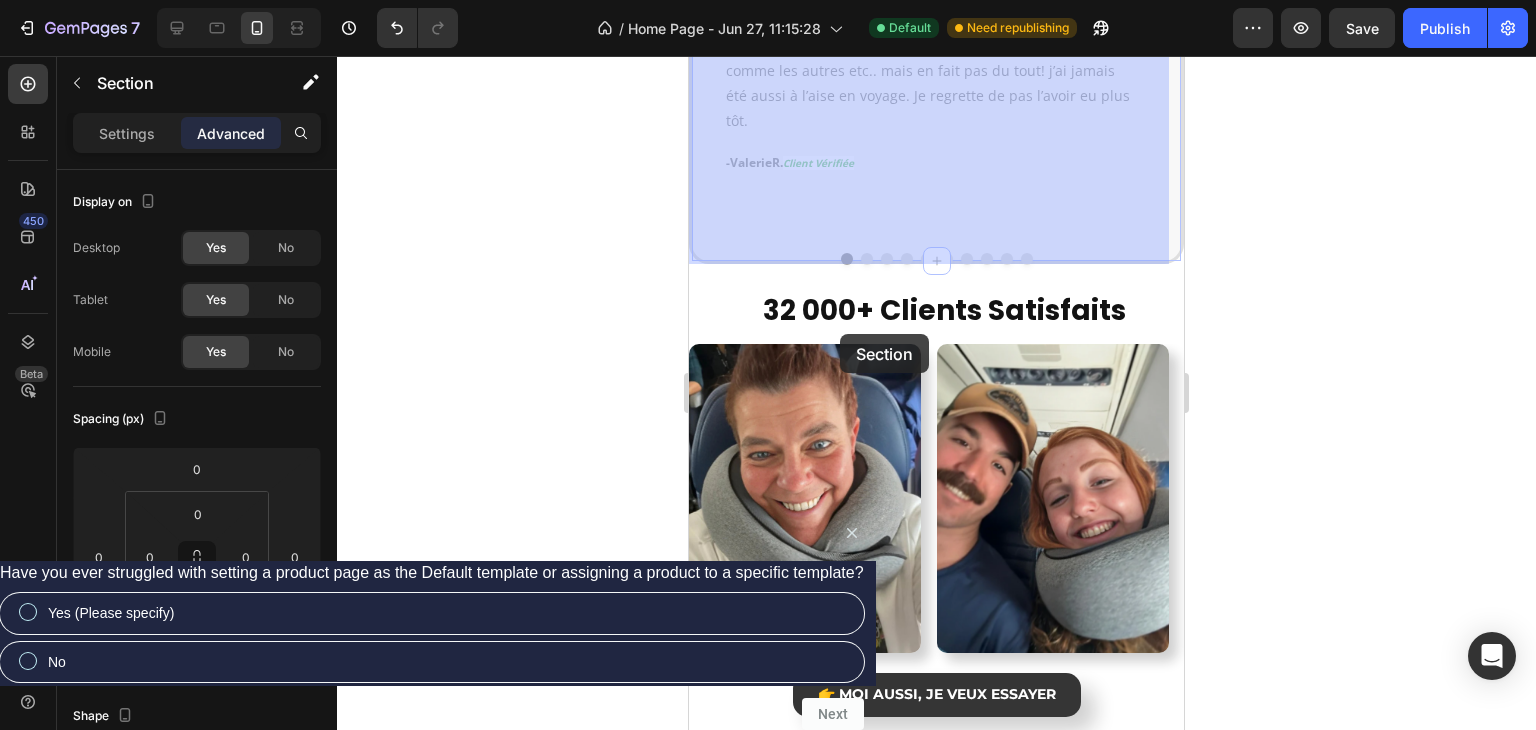 scroll, scrollTop: 2709, scrollLeft: 0, axis: vertical 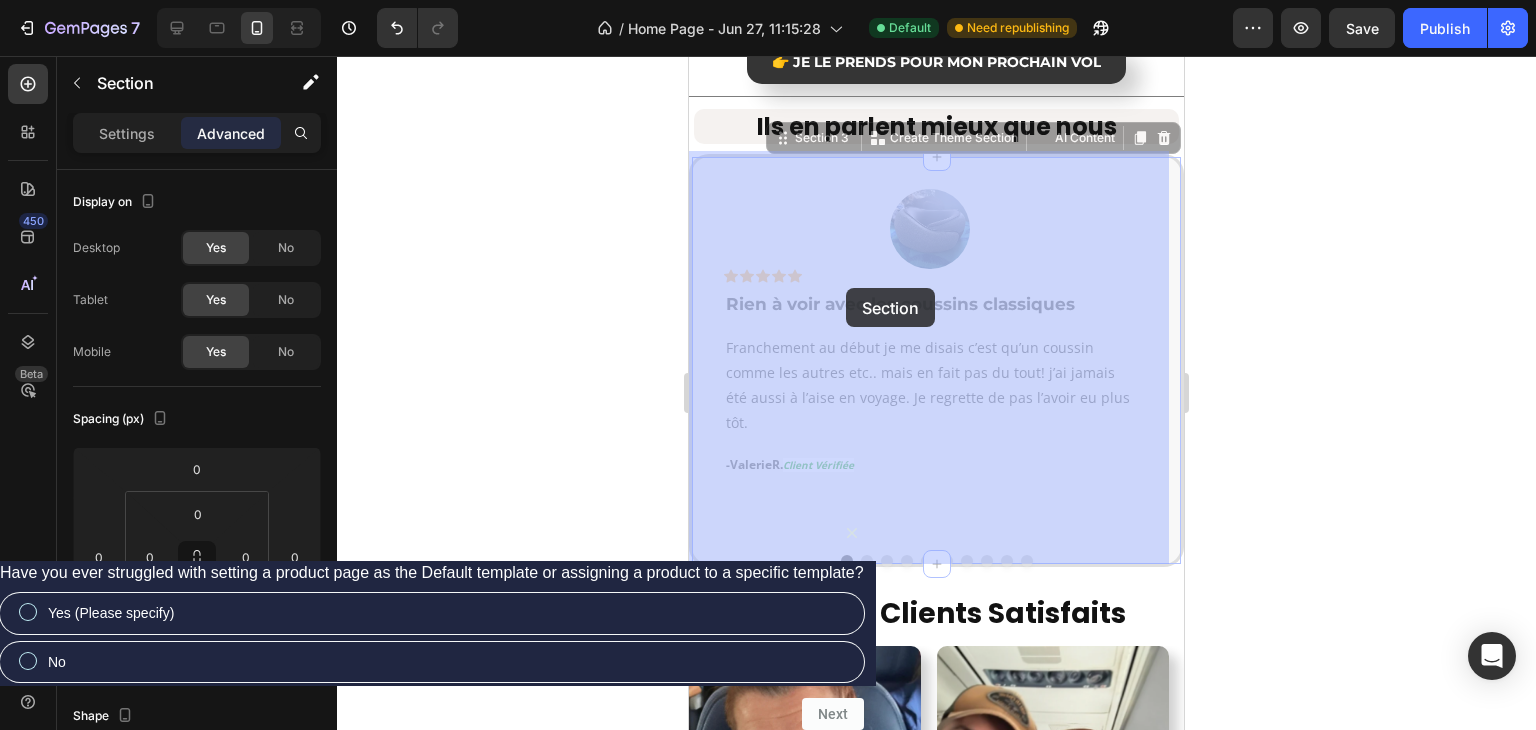 drag, startPoint x: 799, startPoint y: 137, endPoint x: 846, endPoint y: 288, distance: 158.14551 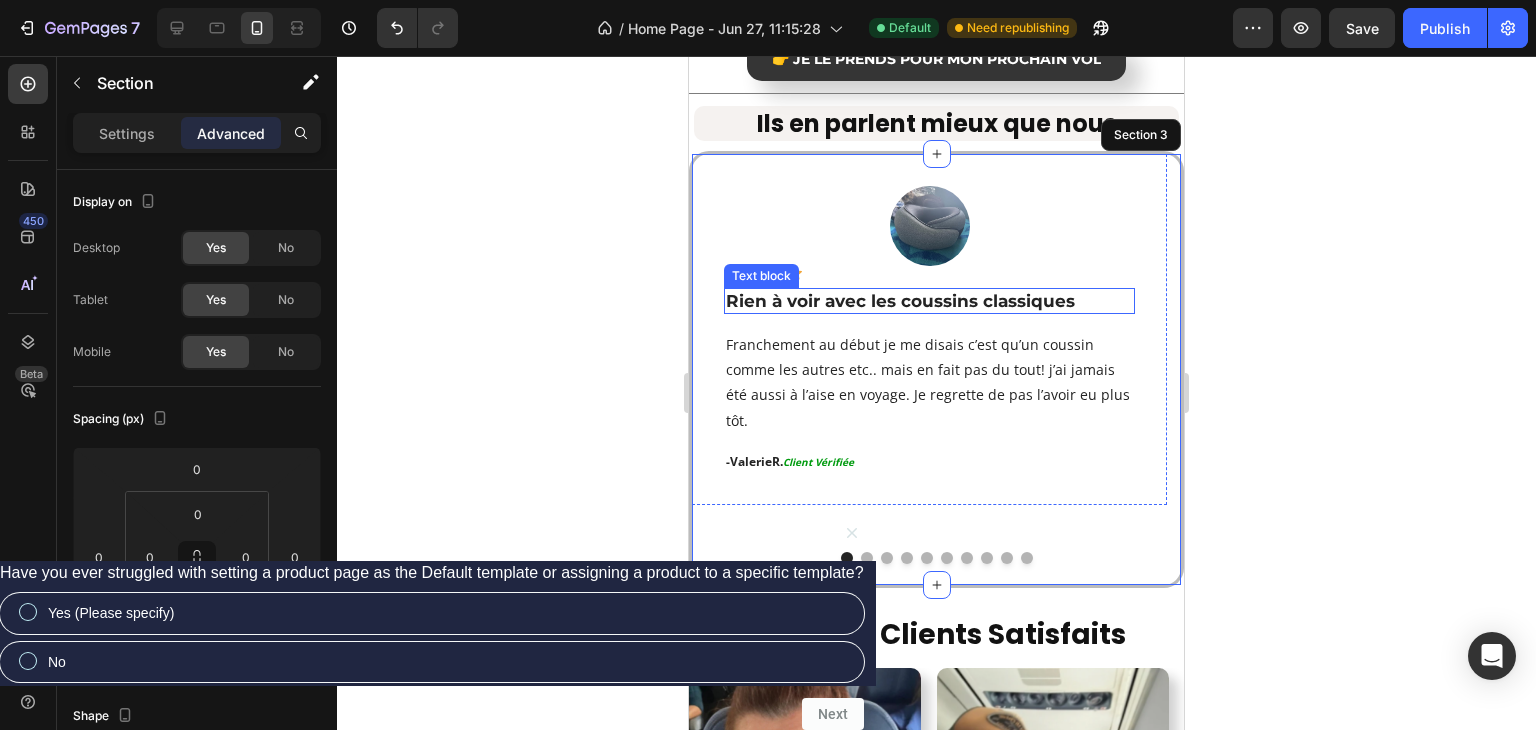 scroll, scrollTop: 2709, scrollLeft: 0, axis: vertical 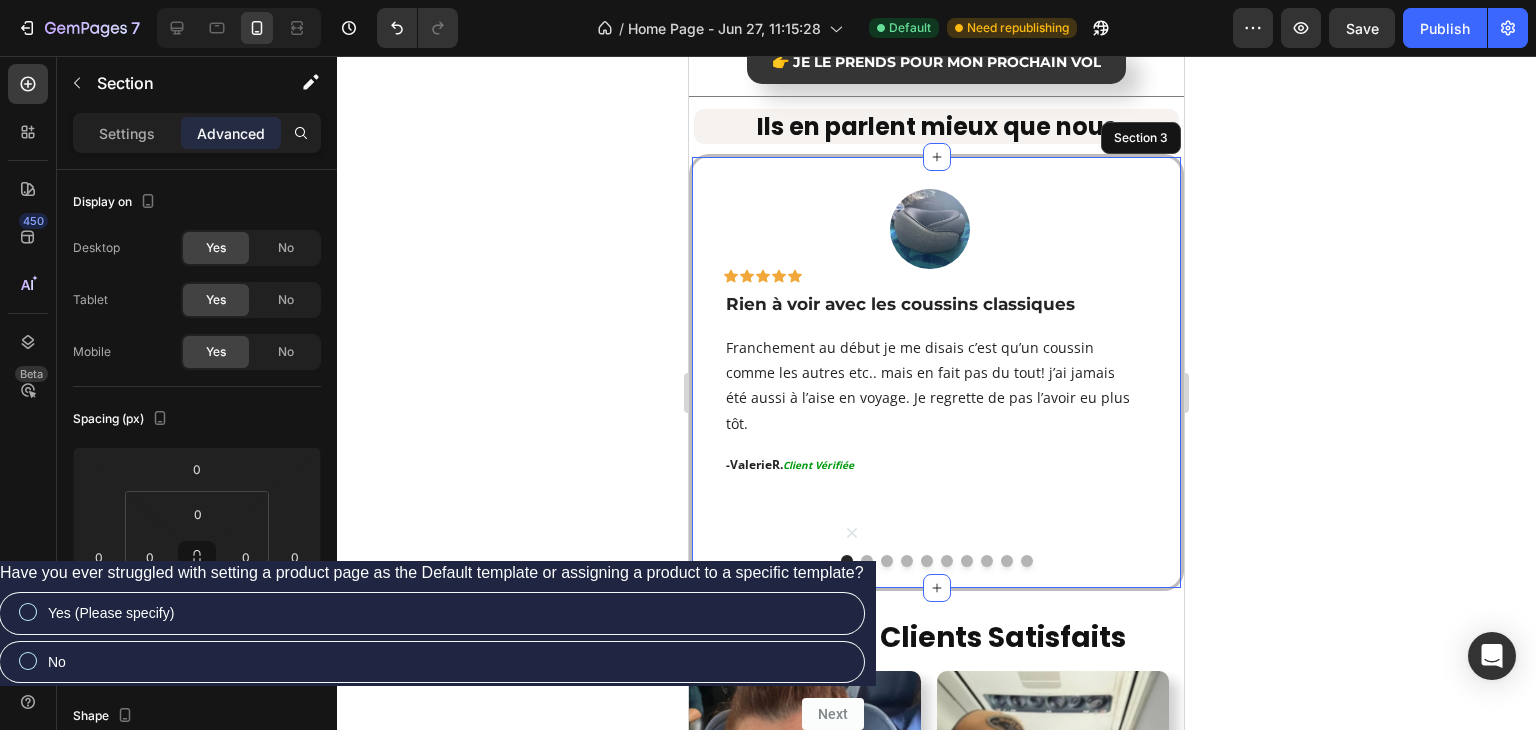 click on "Image
Icon
Icon
Icon
Icon
Icon Row Rien à voir avec les coussins classiques Text block Franchement au début je me disais c’est qu’un coussin comme les autres etc.. mais en fait pas du tout! j’ai jamais été aussi à l’aise en voyage. Je regrette de pas l’avoir eu plus tôt. Text block -  Valerie  R.  Client Vérifiée Text block Row Image
Icon
Icon
Icon
Icon
Icon Row Fini les réveils toutes les 15 minutes Text block Étant un grand voyageur, j’ai regretté plusieurs fois d’avoir acheté plein de coussins qui ne changeaient rien. Celui-ci, c’est le seul avec lequel j’ai réussi à dormir tout le vol, sans me réveiller toutes les 15 minutes. Une vraie différence. Text block - Jean T.  Client Vérifiée Text block Row Image
Icon
Icon
Icon
Icon
Icon Row" at bounding box center (936, 373) 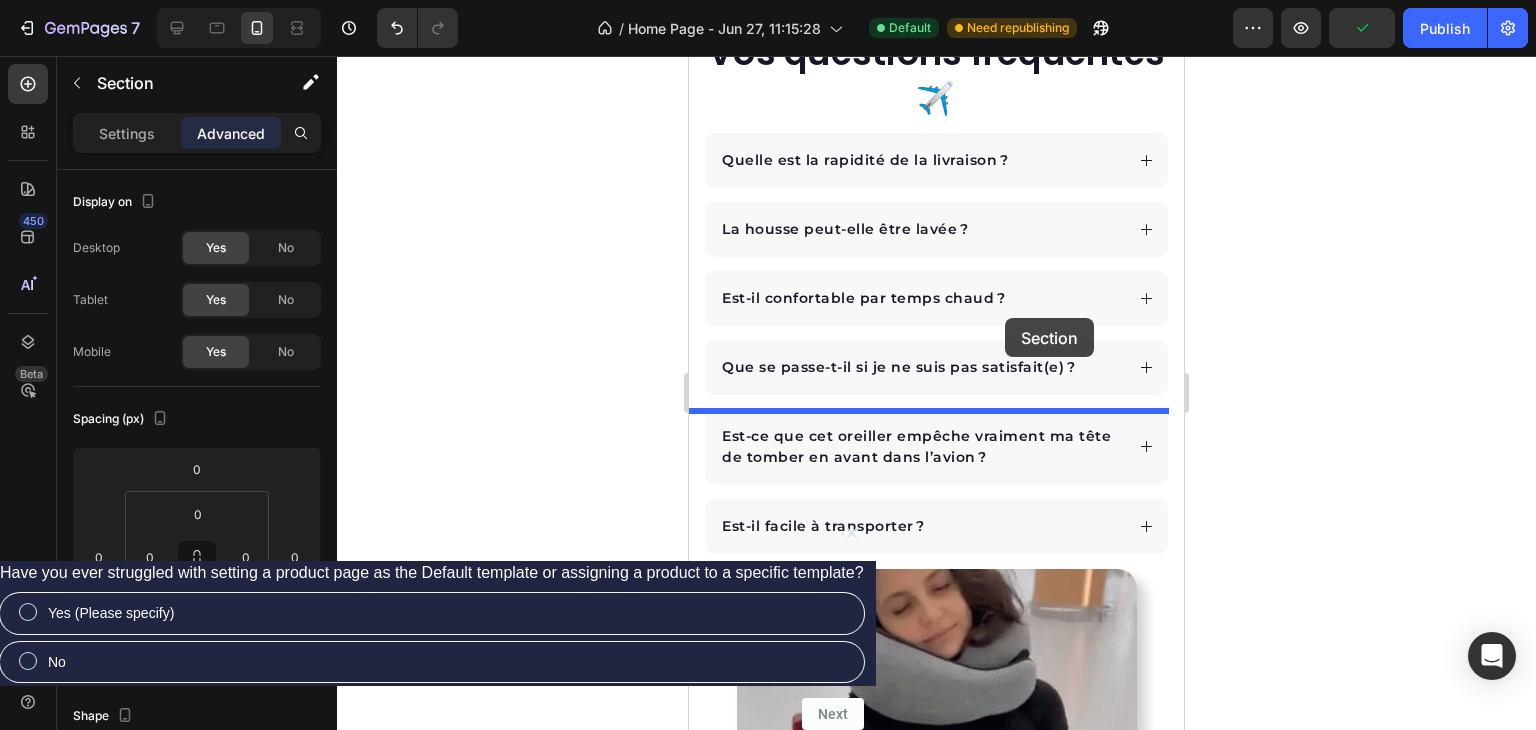 scroll, scrollTop: 5909, scrollLeft: 0, axis: vertical 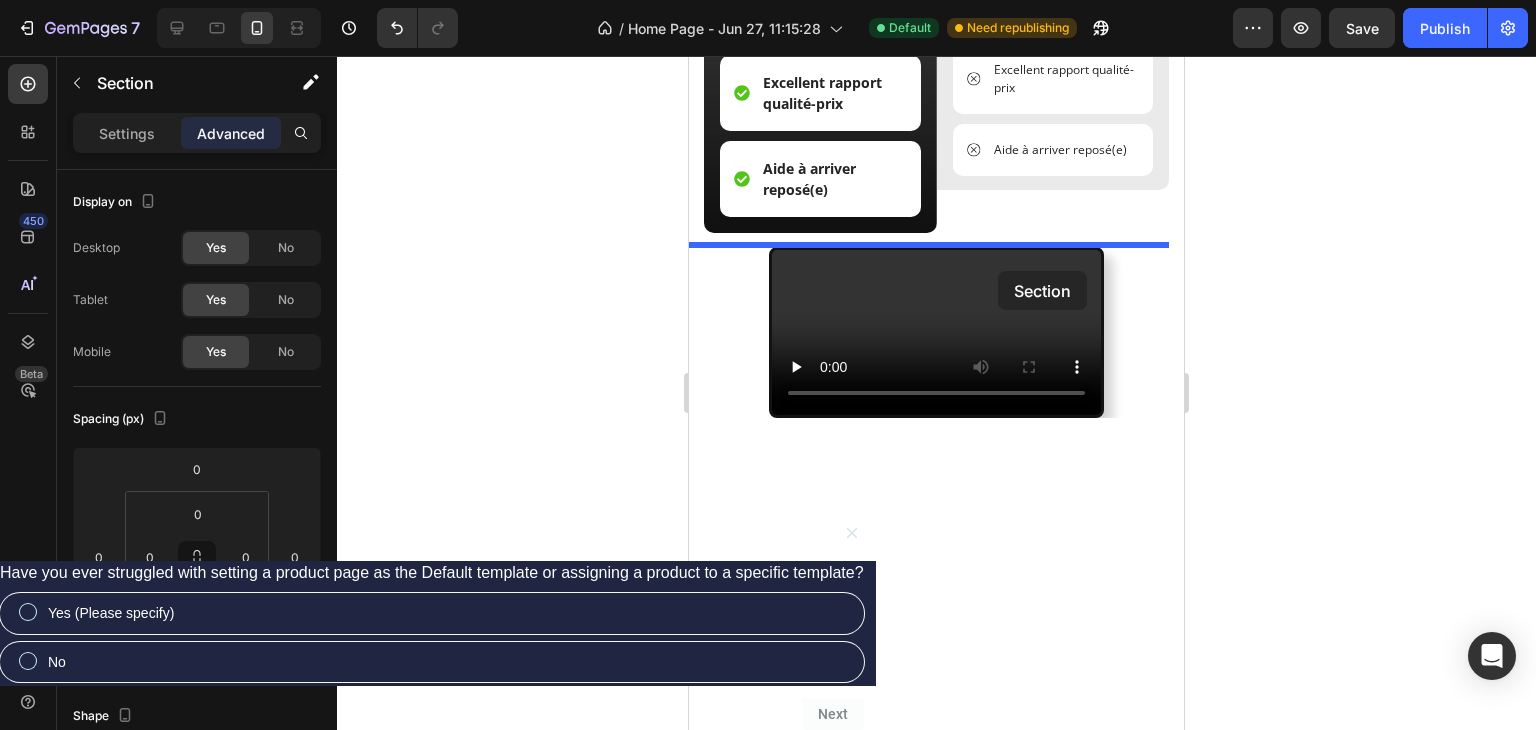 drag, startPoint x: 1100, startPoint y: 135, endPoint x: 998, endPoint y: 271, distance: 170 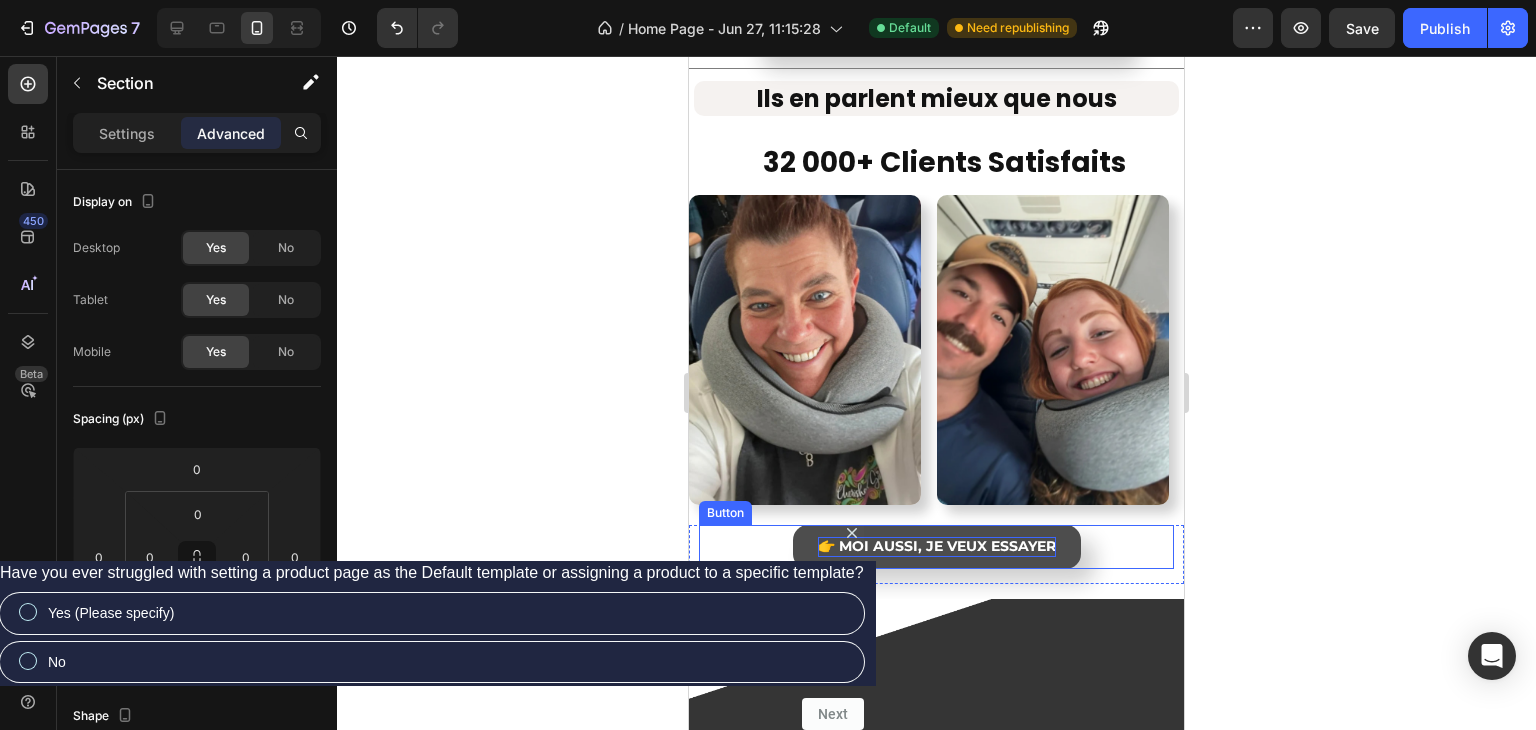 scroll, scrollTop: 2587, scrollLeft: 0, axis: vertical 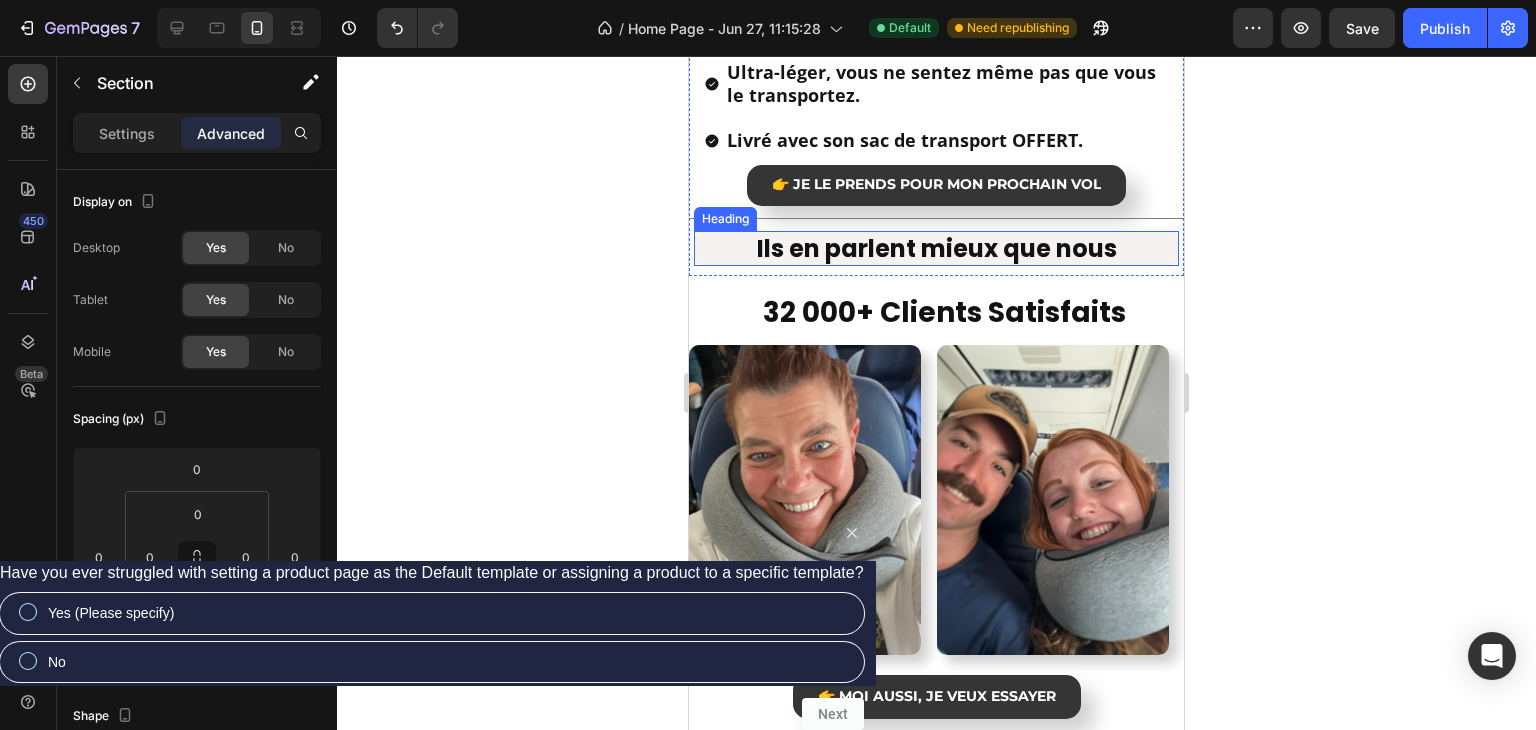 click on "Ils en parlent mieux que nous" at bounding box center [936, 248] 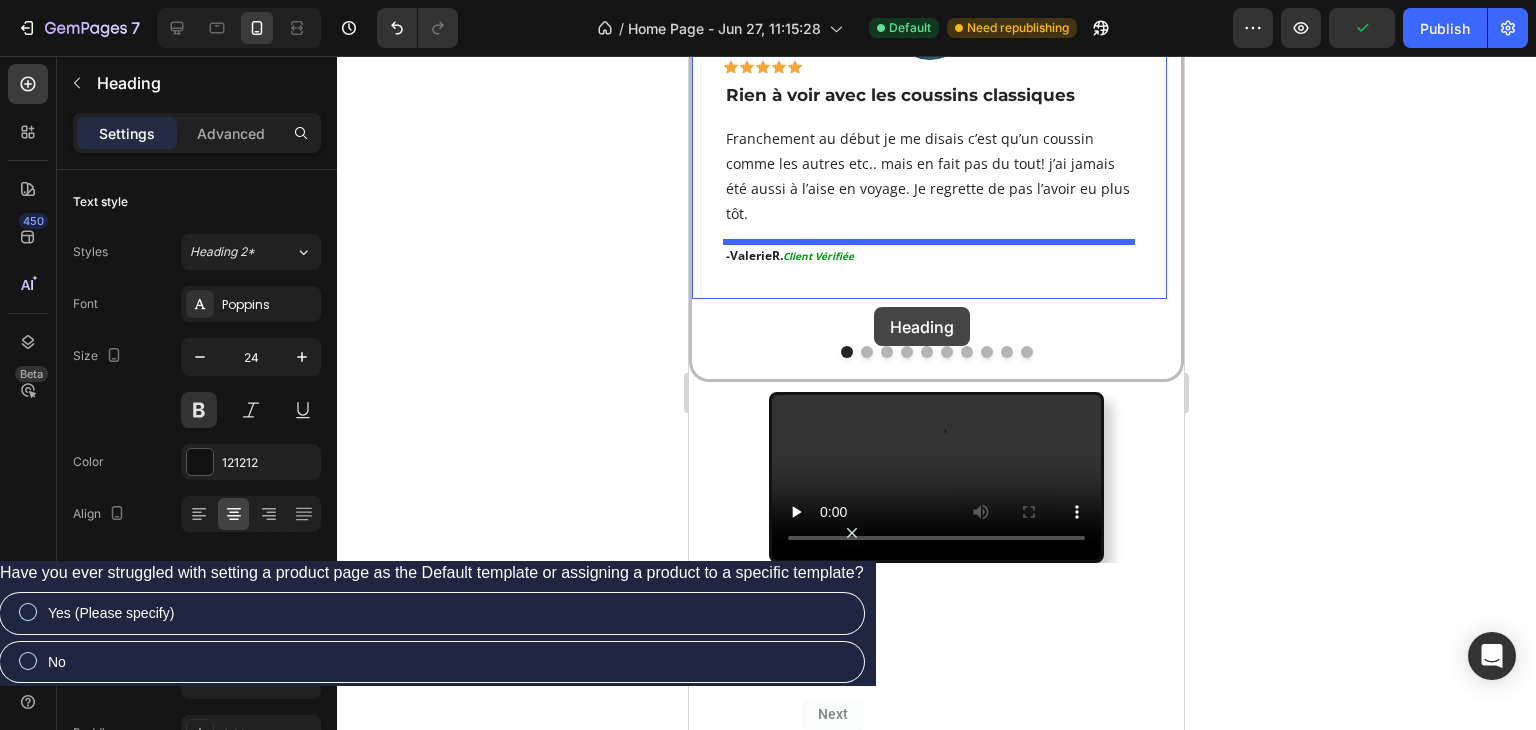 scroll, scrollTop: 5287, scrollLeft: 0, axis: vertical 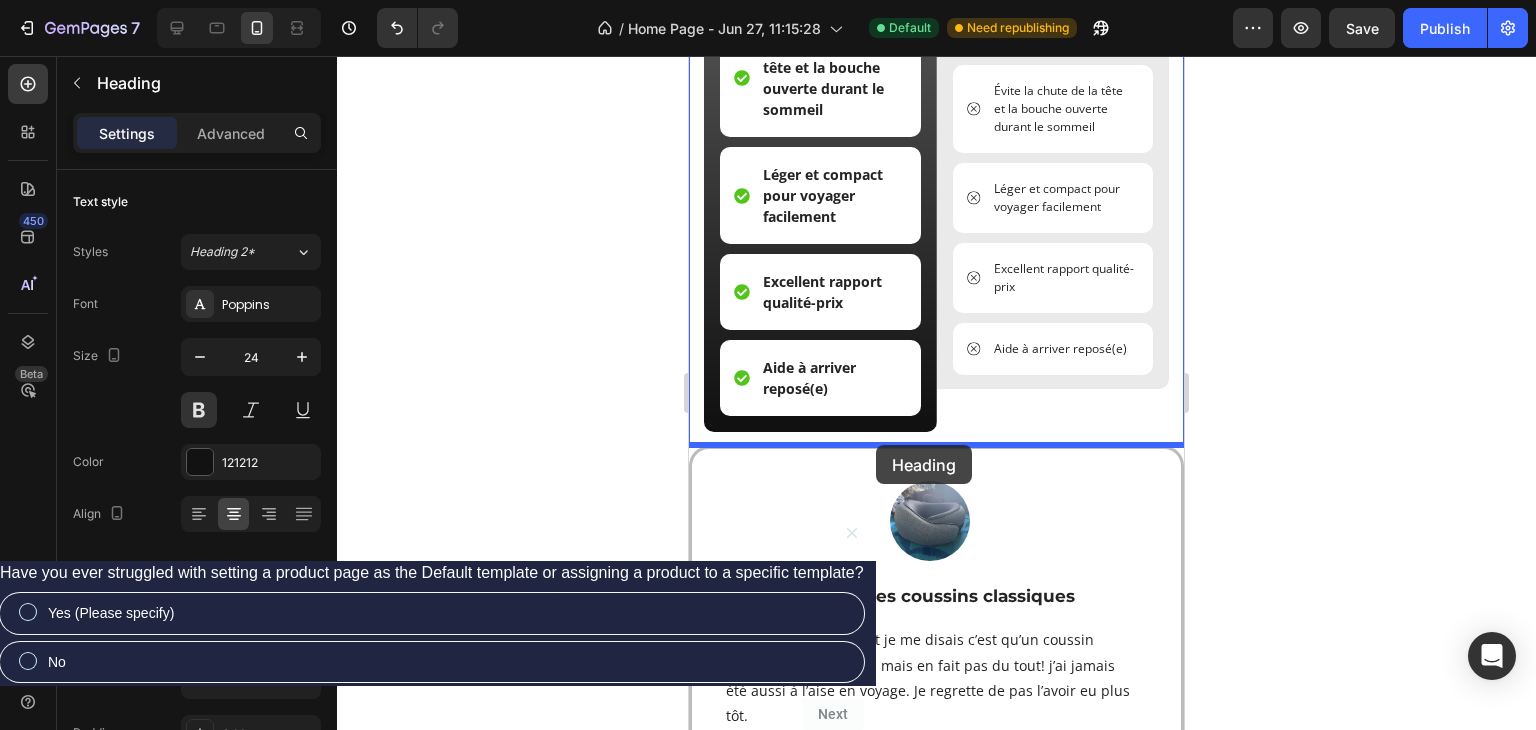 drag, startPoint x: 747, startPoint y: 213, endPoint x: 876, endPoint y: 445, distance: 265.45245 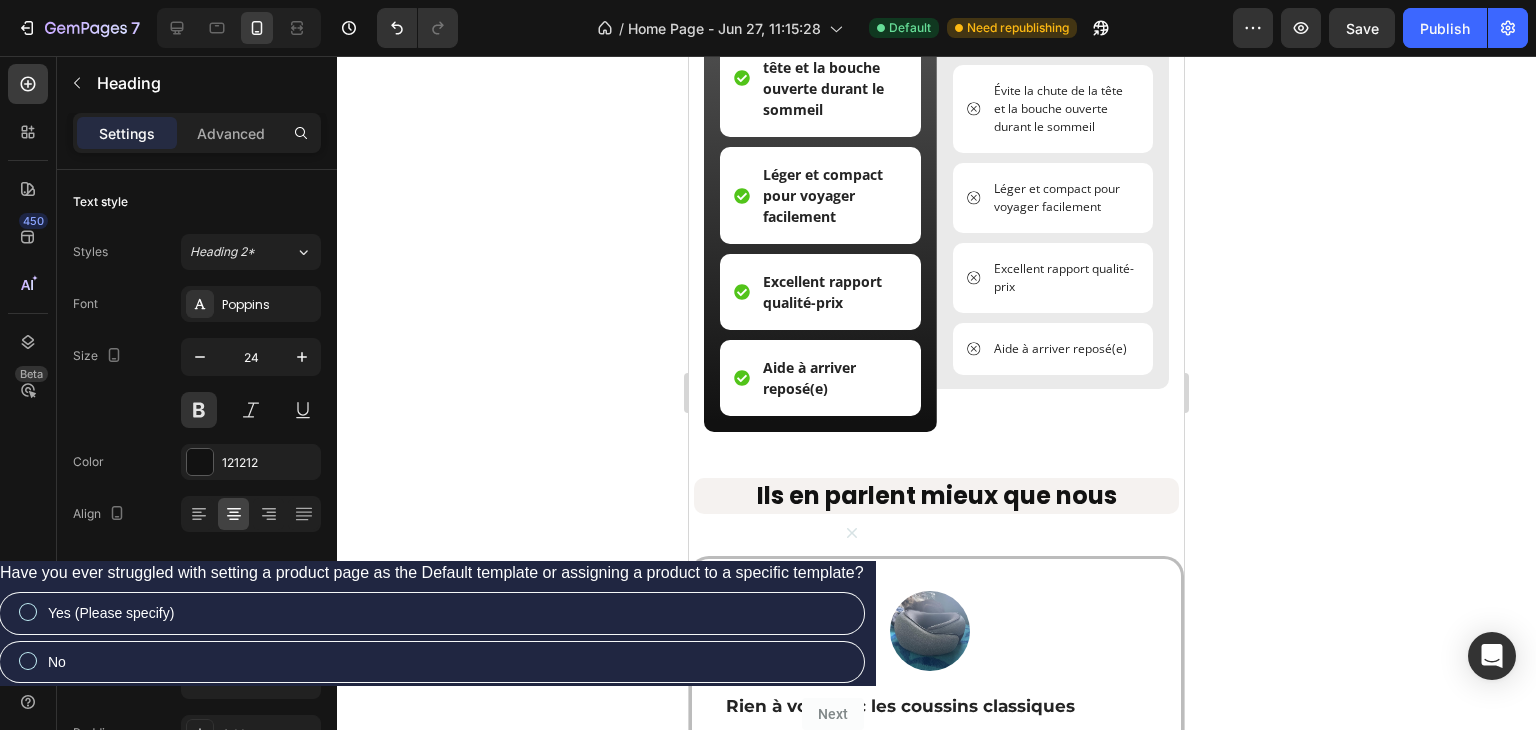 click 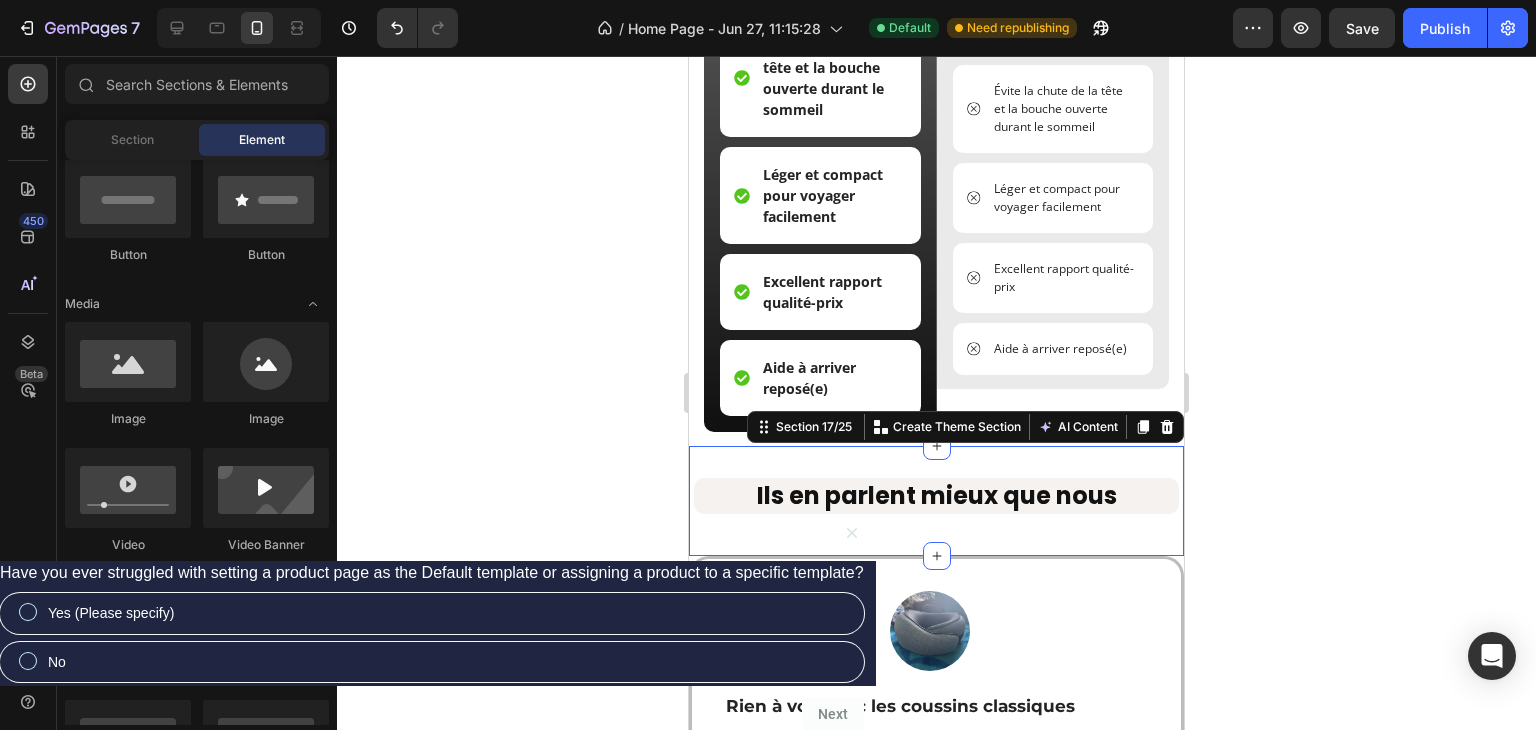 click on "Ils en parlent mieux que nous Heading Section 17/25   You can create reusable sections Create Theme Section AI Content Write with GemAI What would you like to describe here? Tone and Voice Persuasive Product Show more Generate" at bounding box center [936, 500] 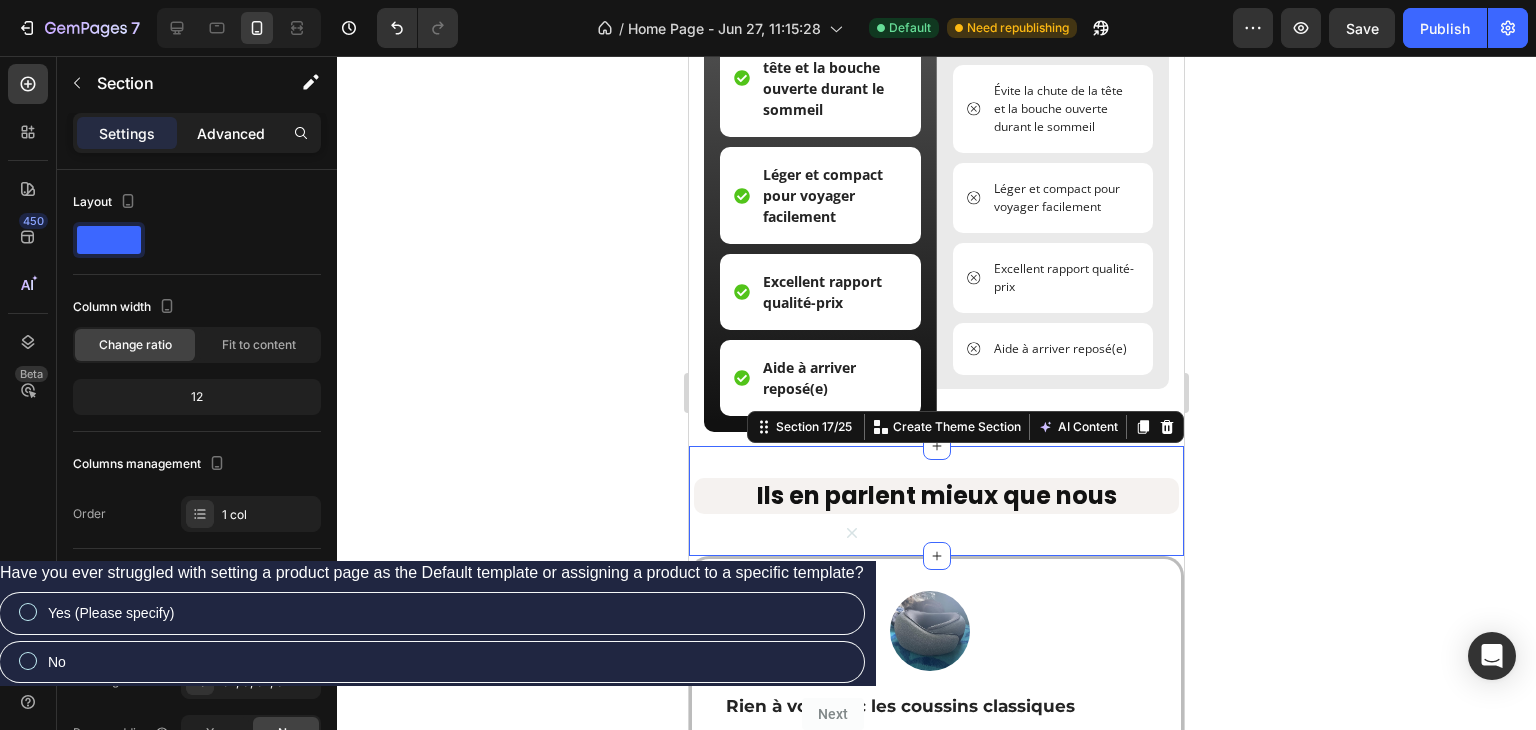click on "Advanced" at bounding box center [231, 133] 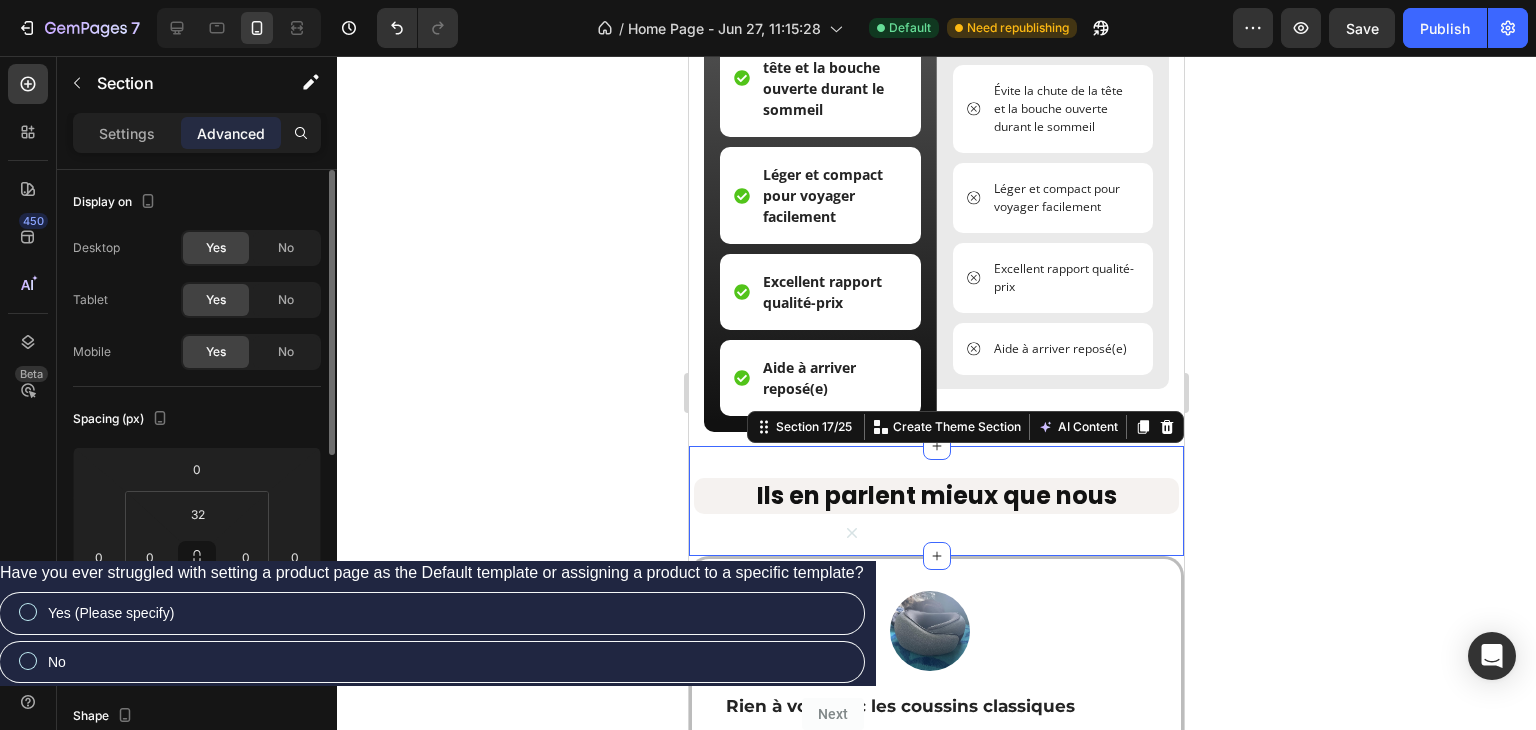 click on "32" at bounding box center [198, 600] 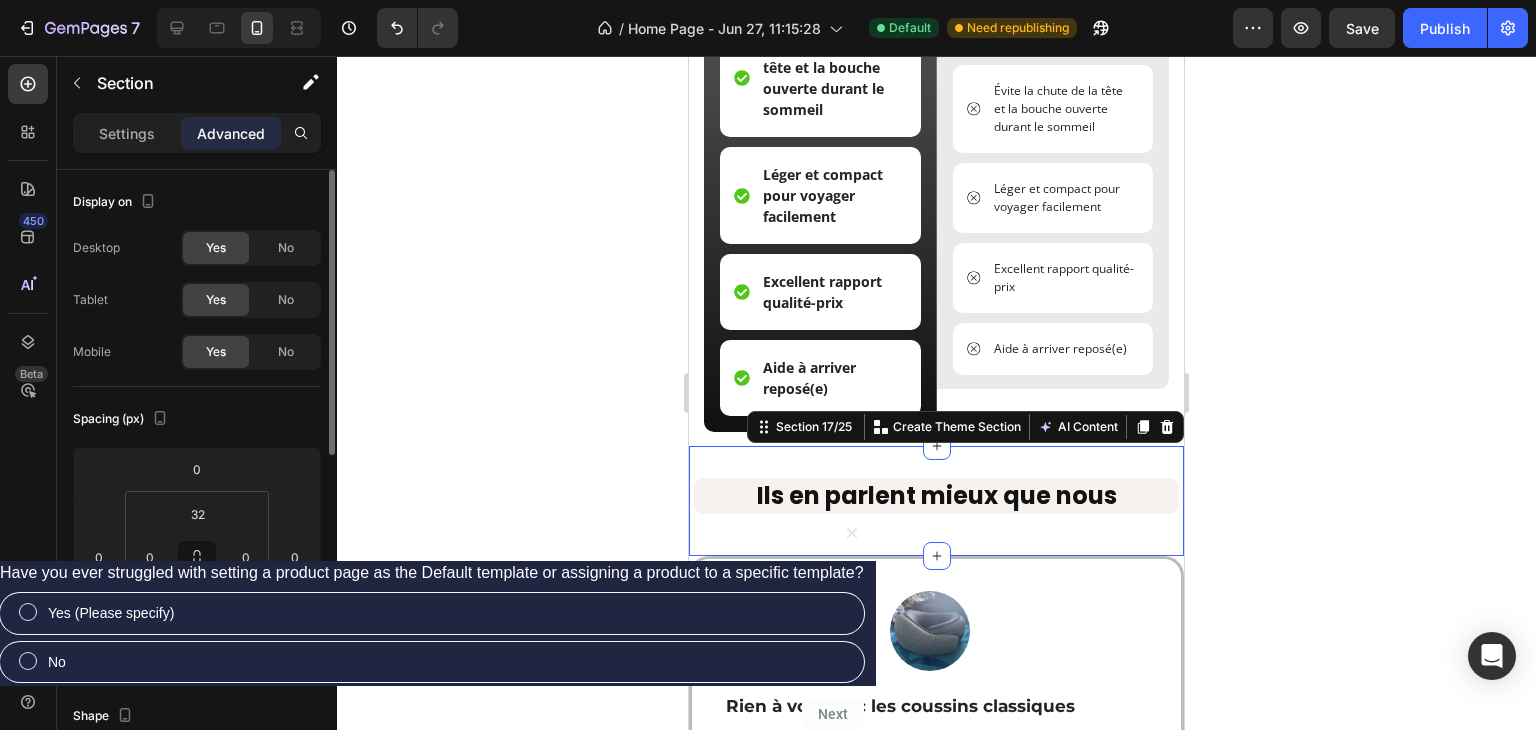 click on "32" at bounding box center (198, 600) 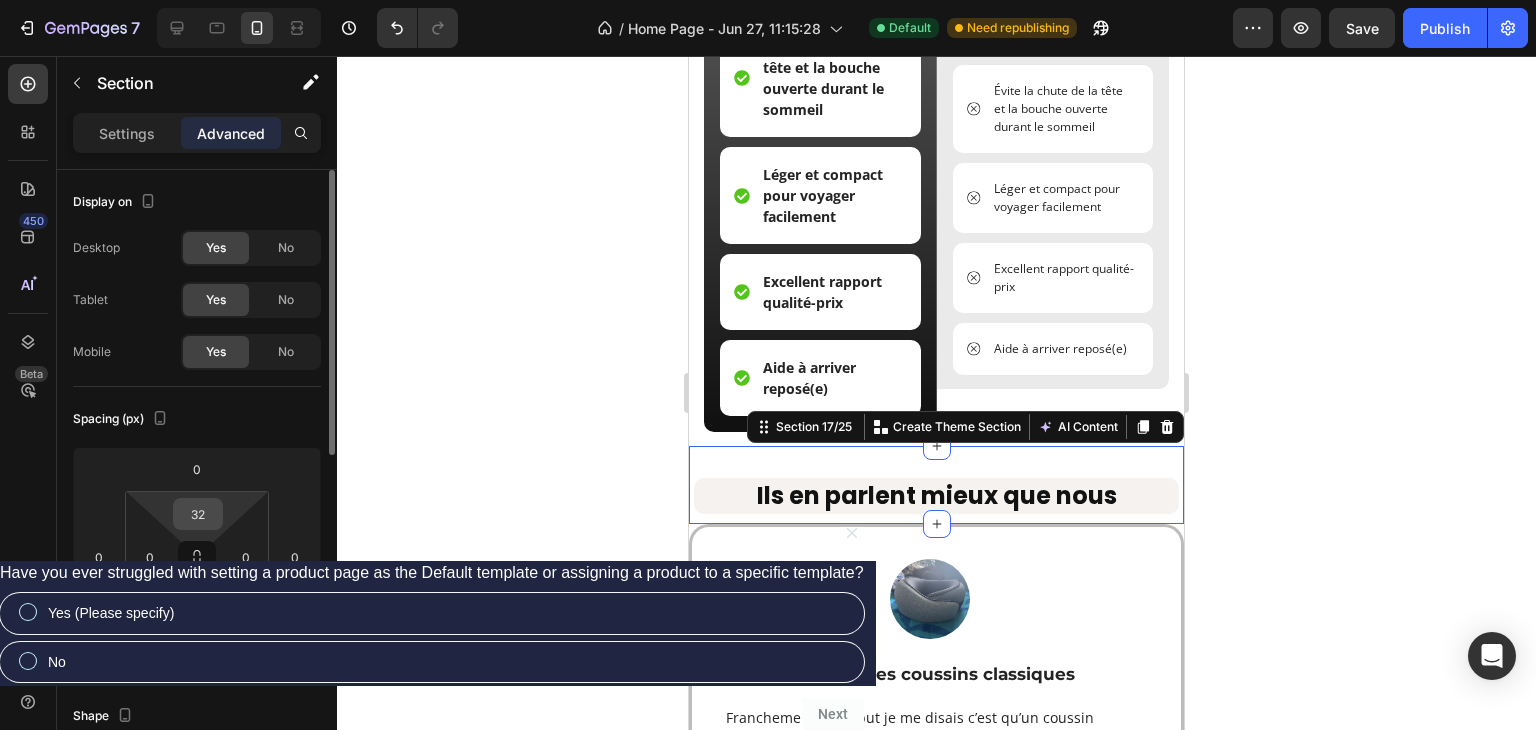 type on "0" 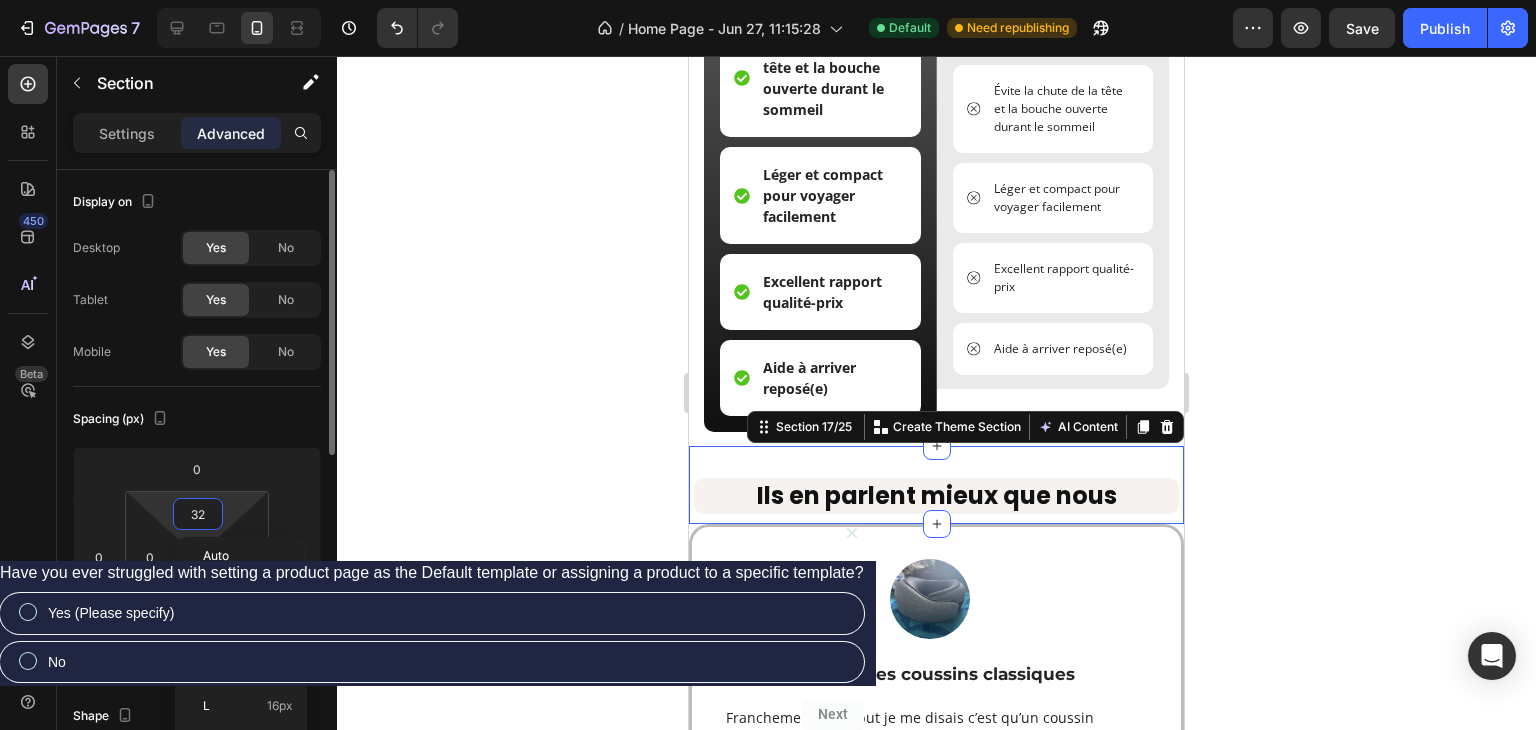type 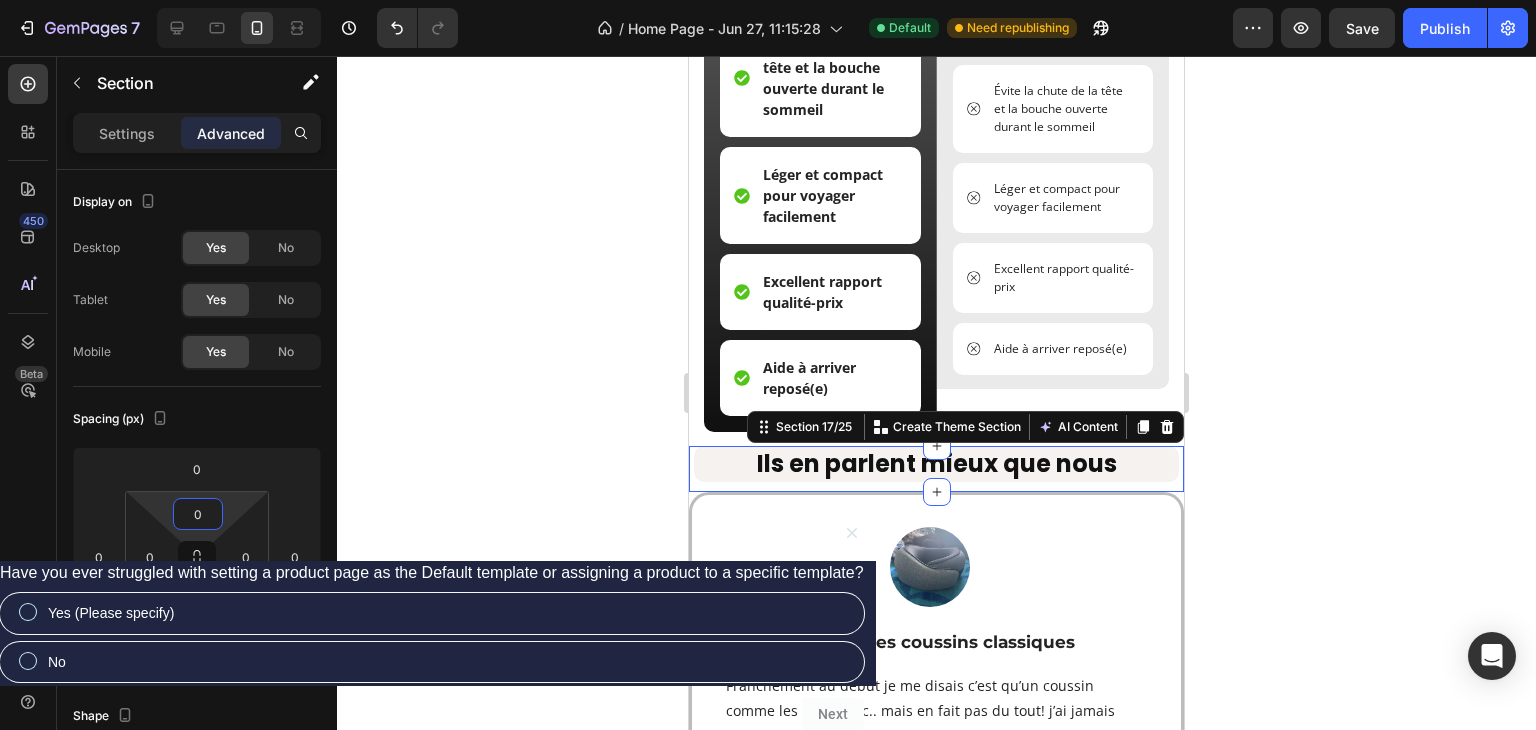 click 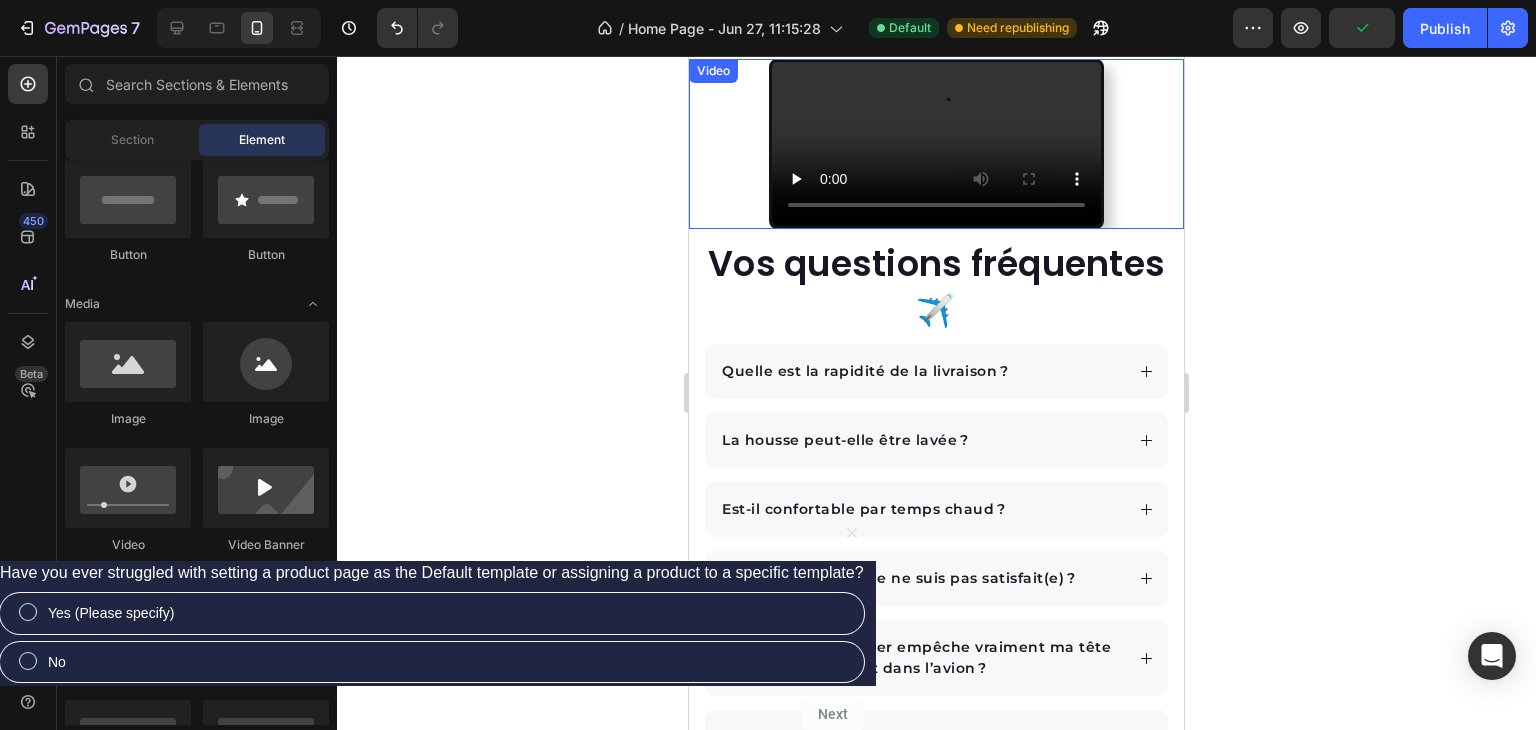 scroll, scrollTop: 6092, scrollLeft: 0, axis: vertical 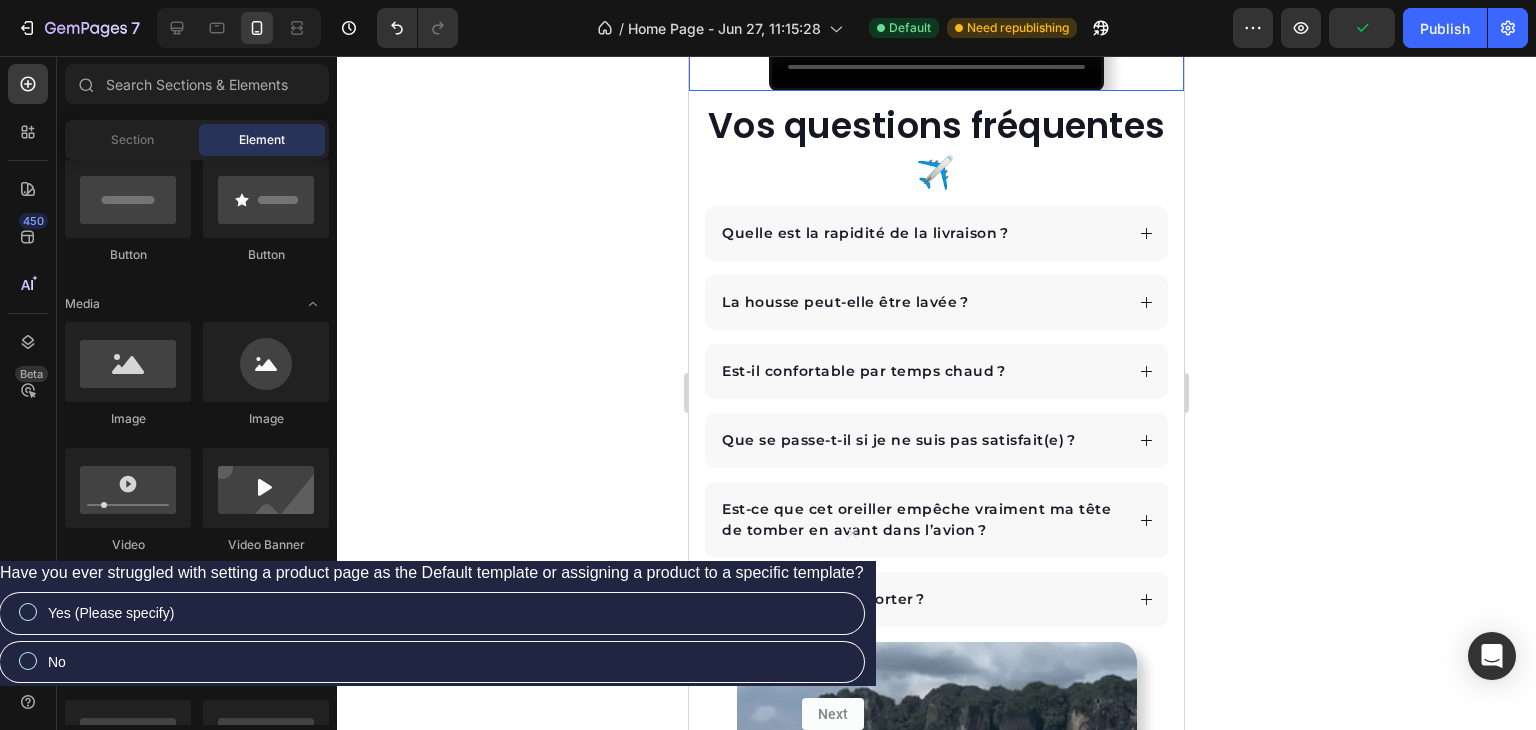 click on "Video" at bounding box center [936, 6] 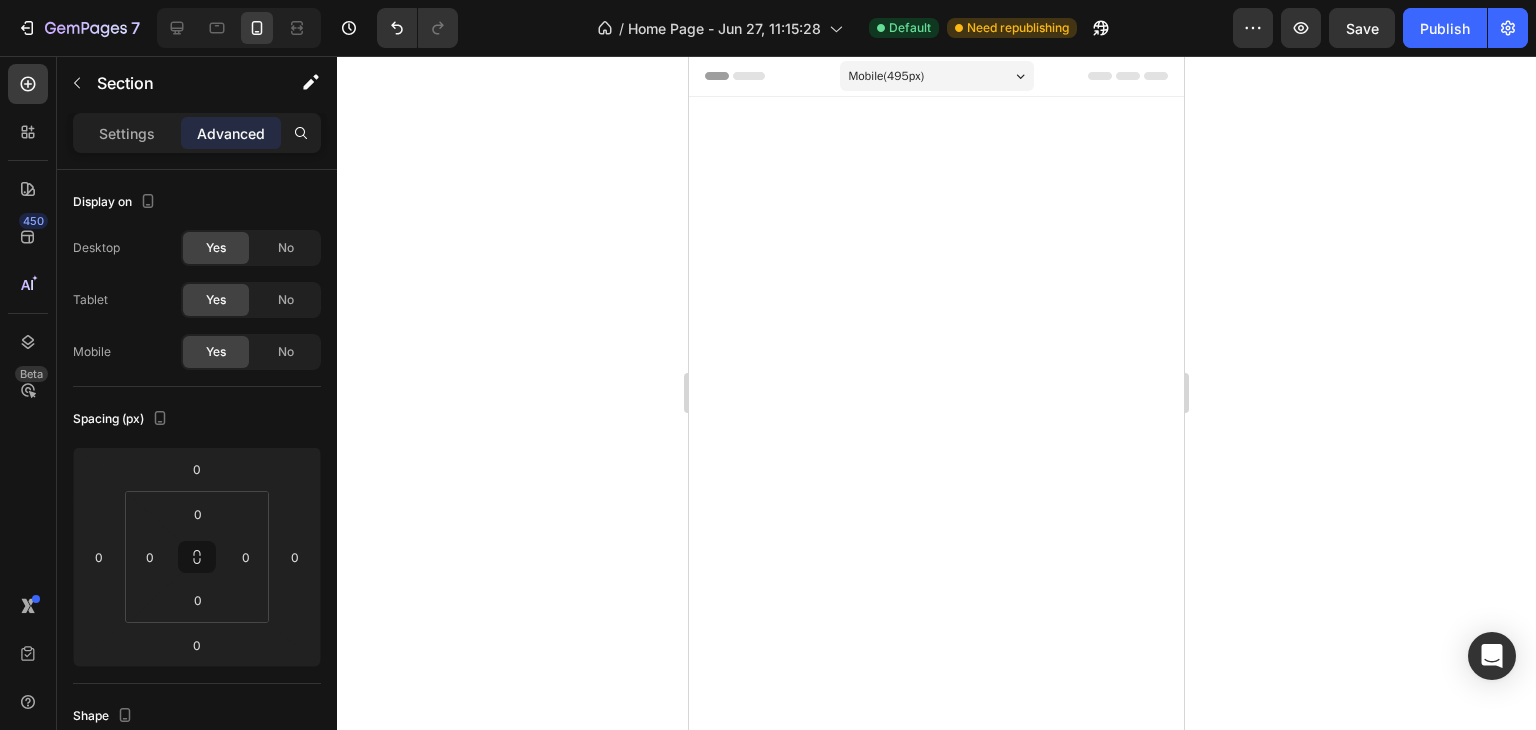 scroll, scrollTop: 0, scrollLeft: 0, axis: both 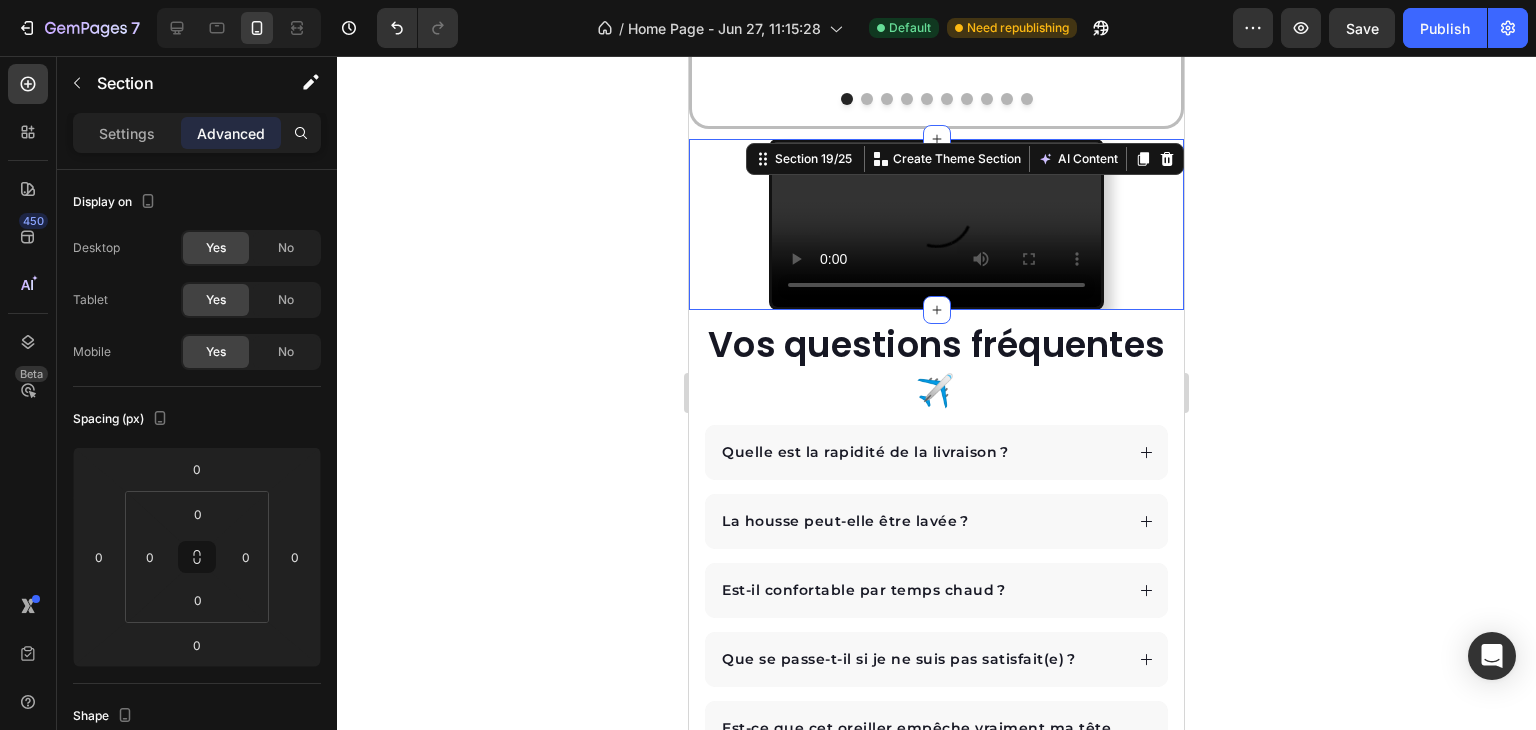click 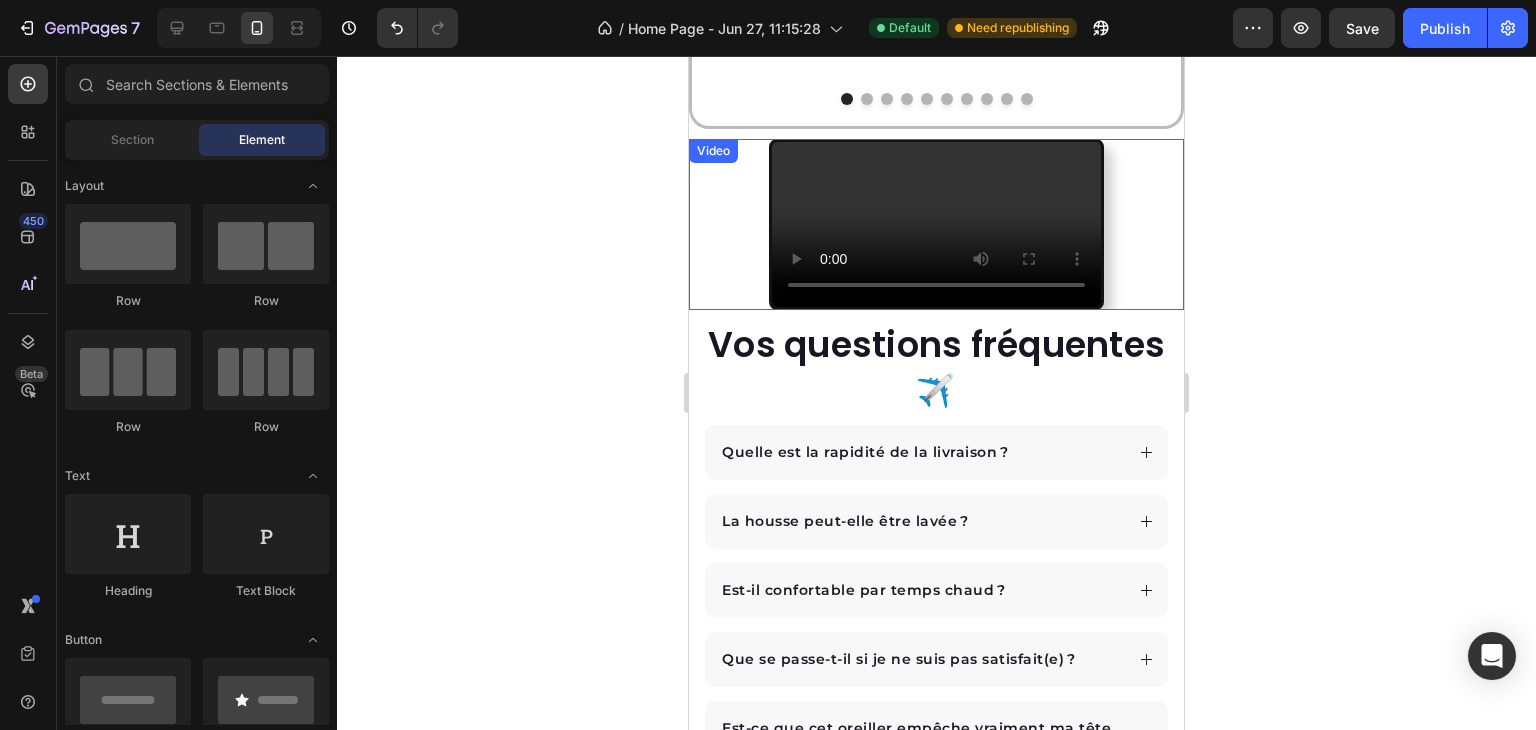 click at bounding box center (936, 224) 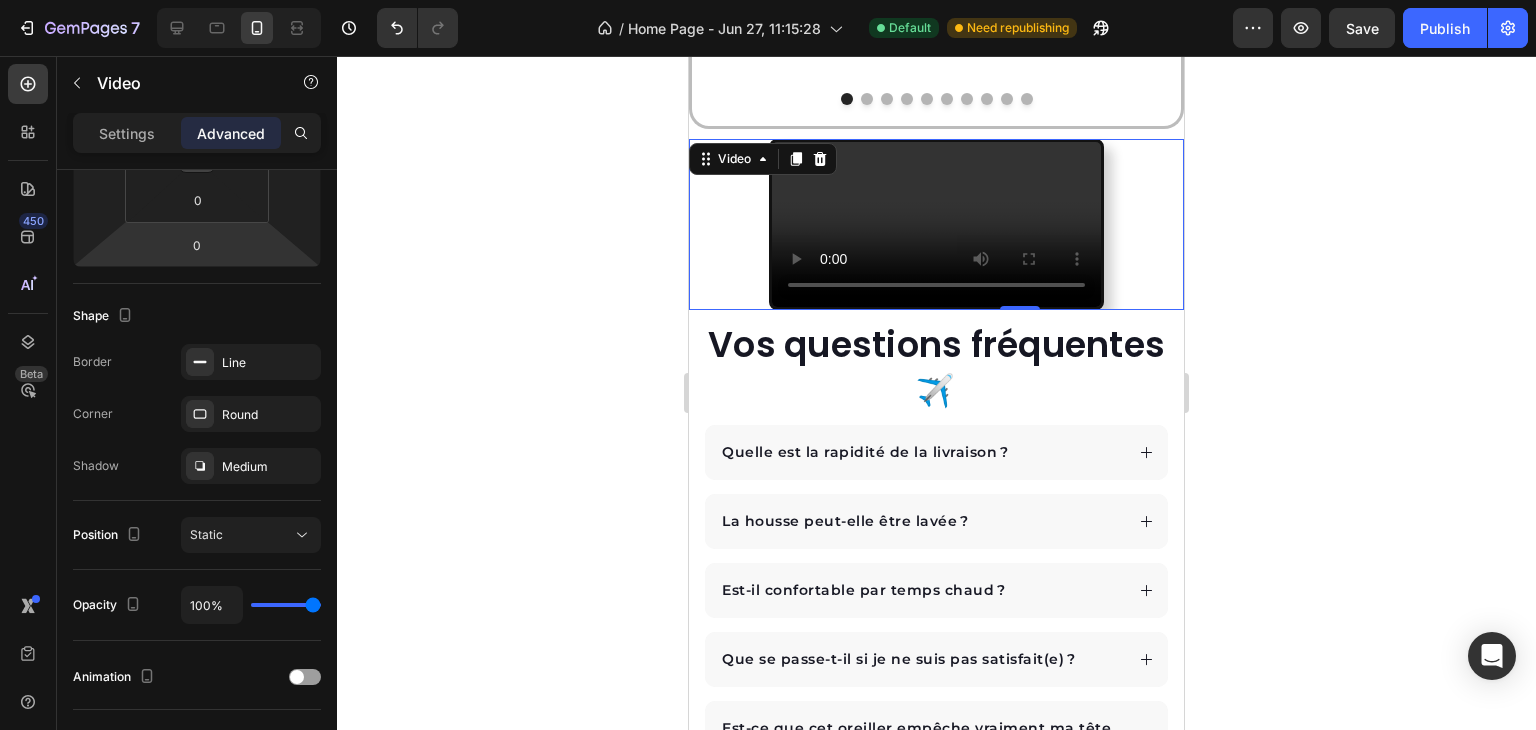 scroll, scrollTop: 0, scrollLeft: 0, axis: both 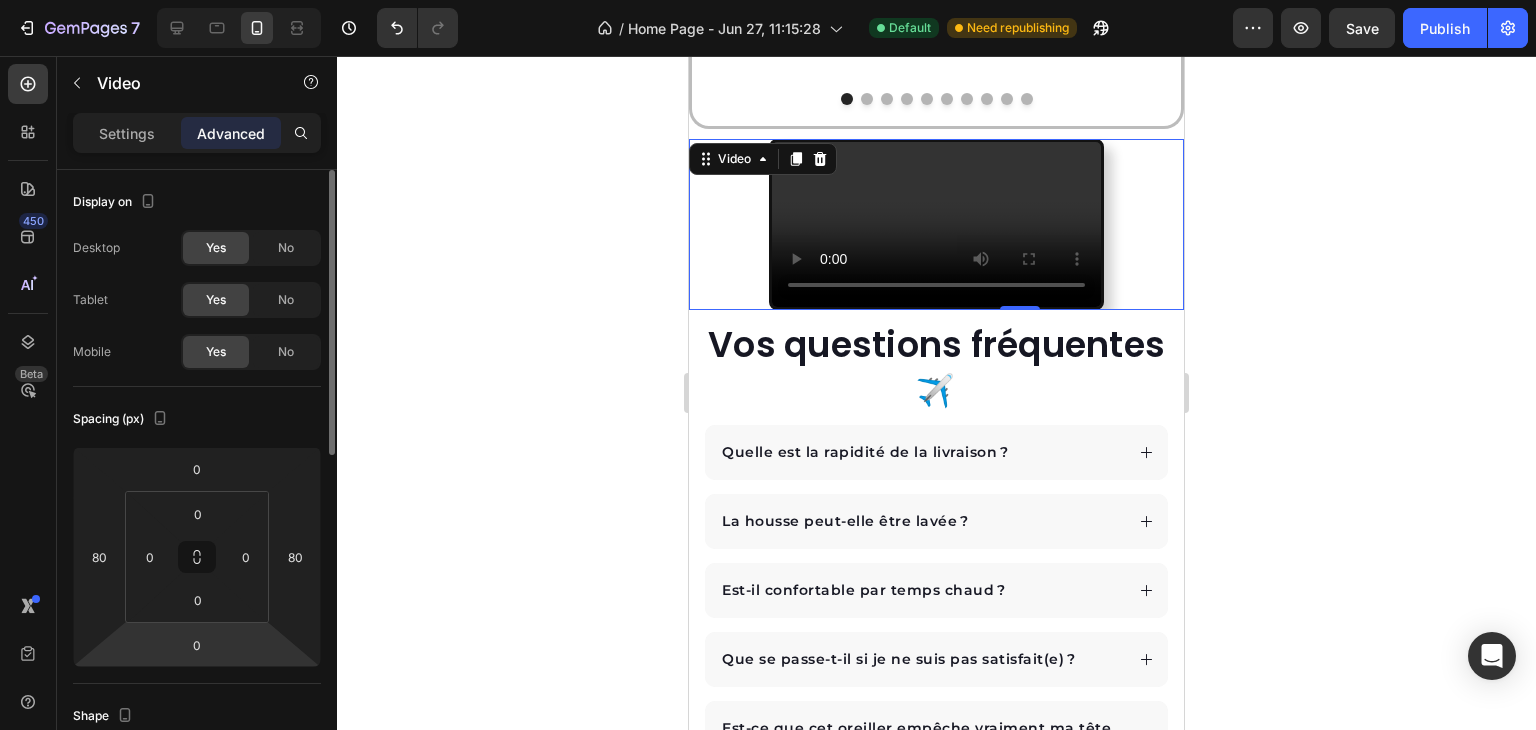 click on "Settings Advanced" at bounding box center (197, 133) 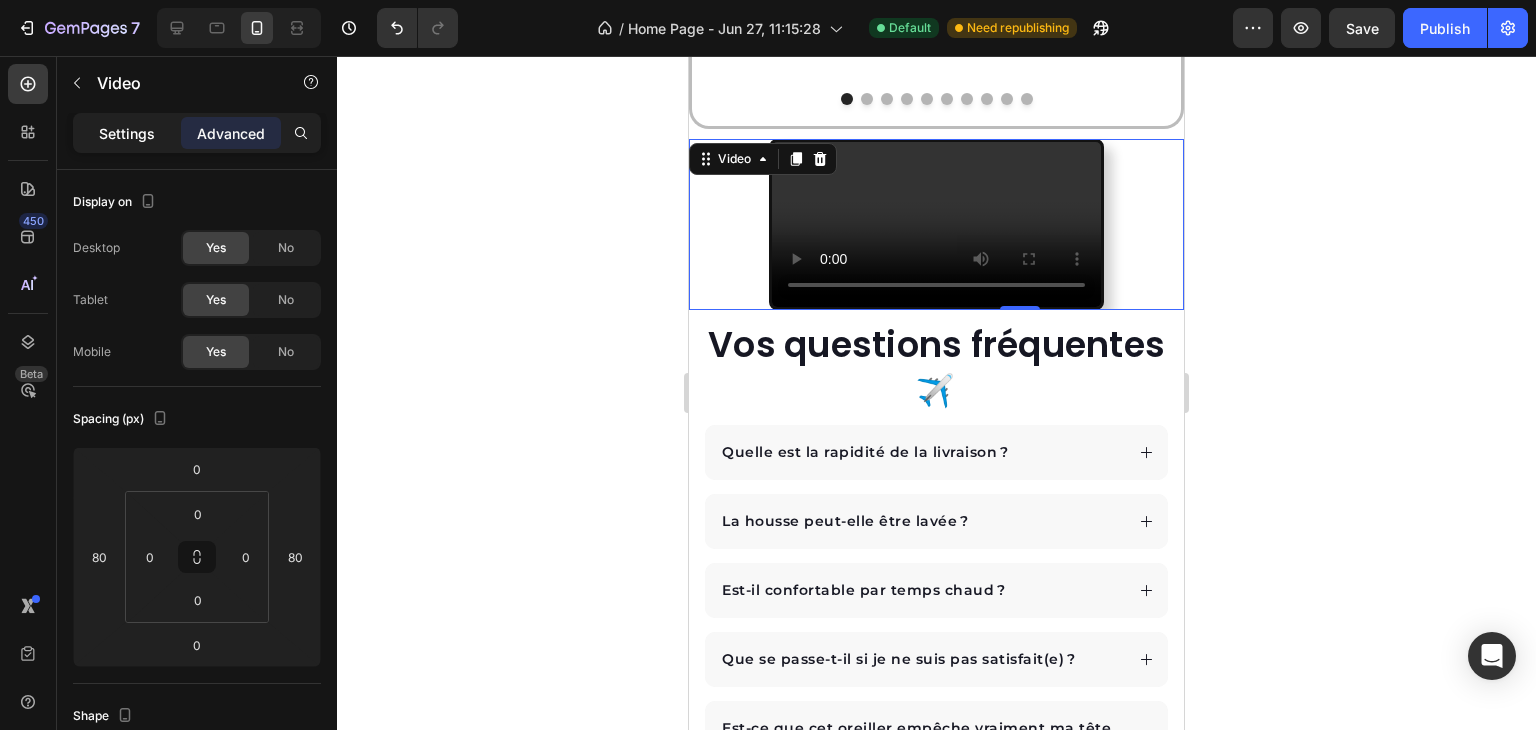 click on "Settings" at bounding box center [127, 133] 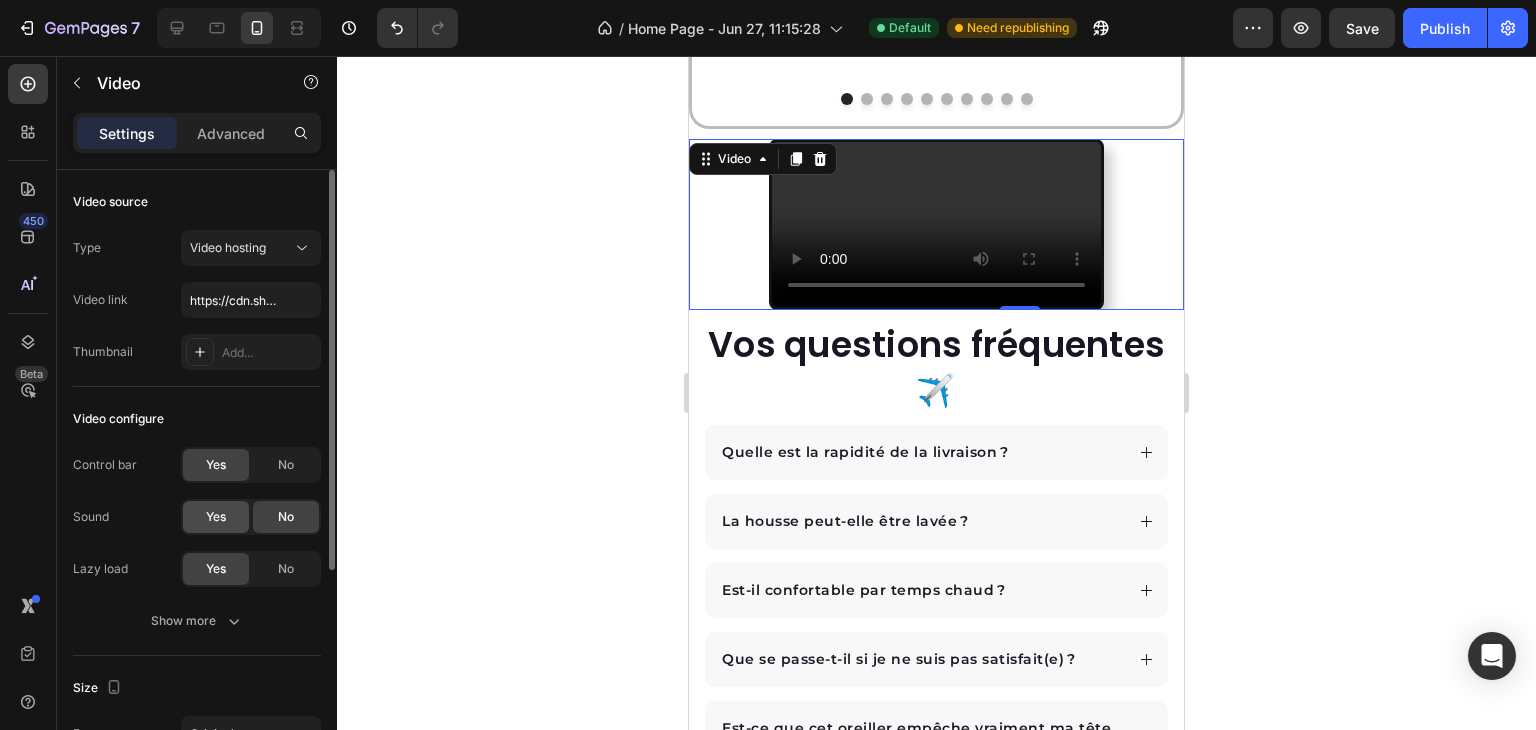click on "Yes" 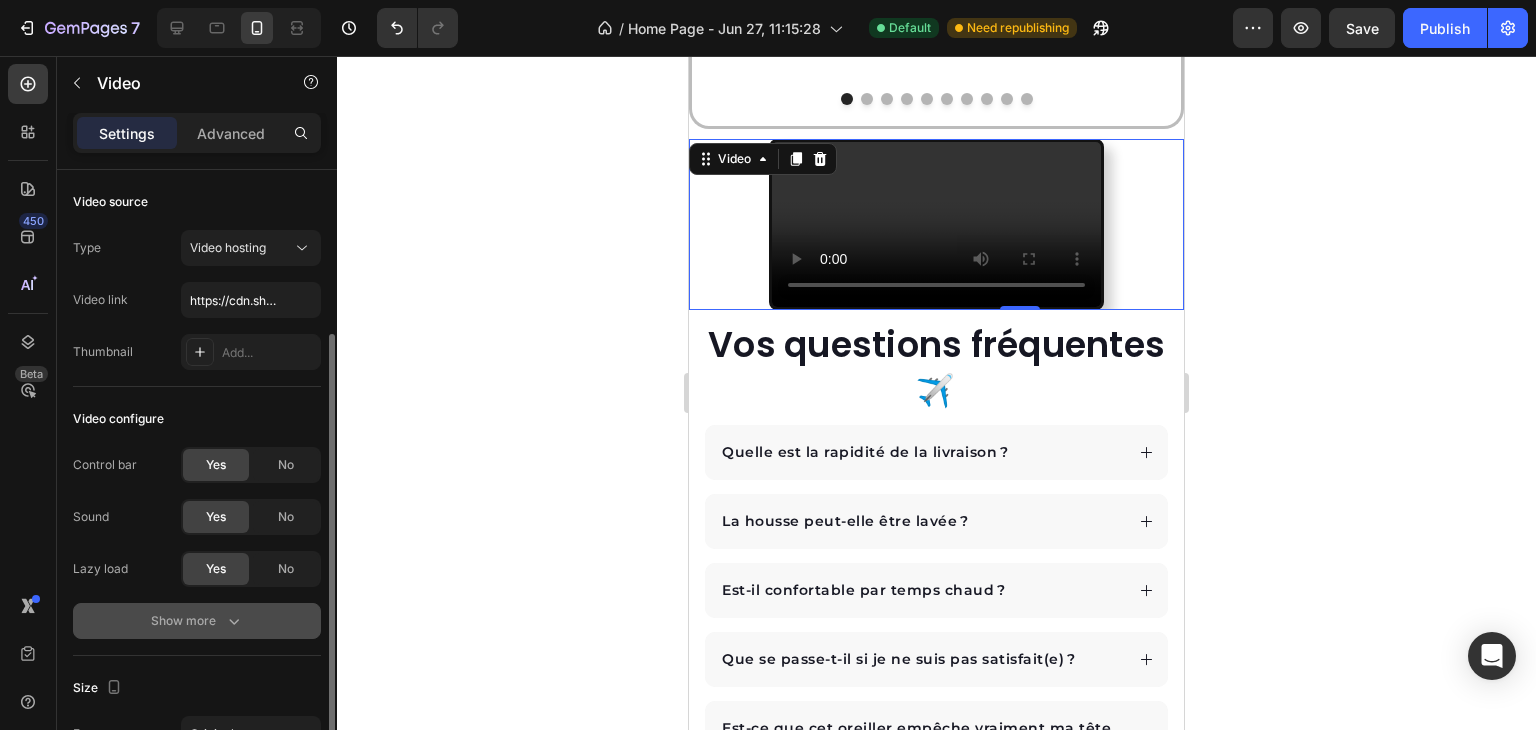 scroll, scrollTop: 100, scrollLeft: 0, axis: vertical 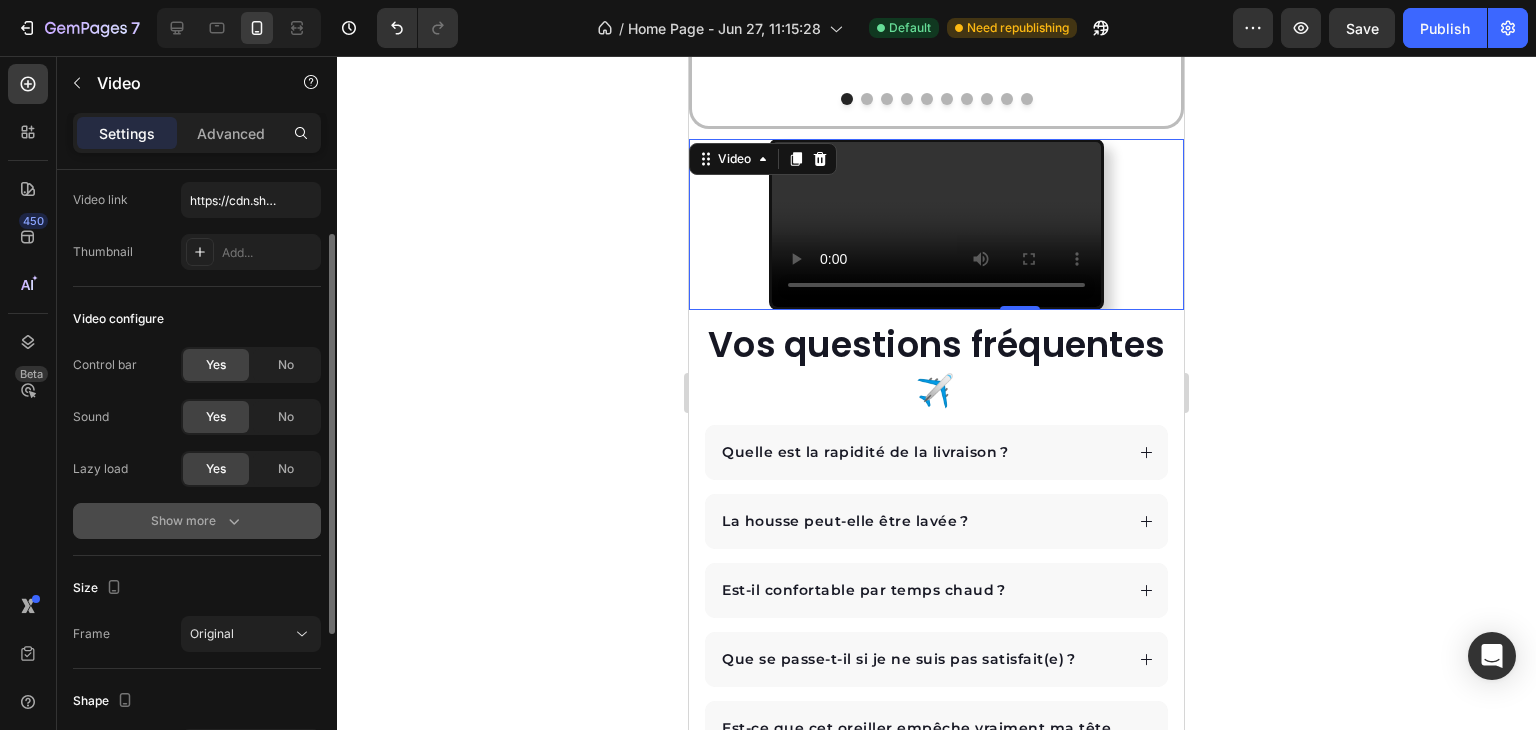 click 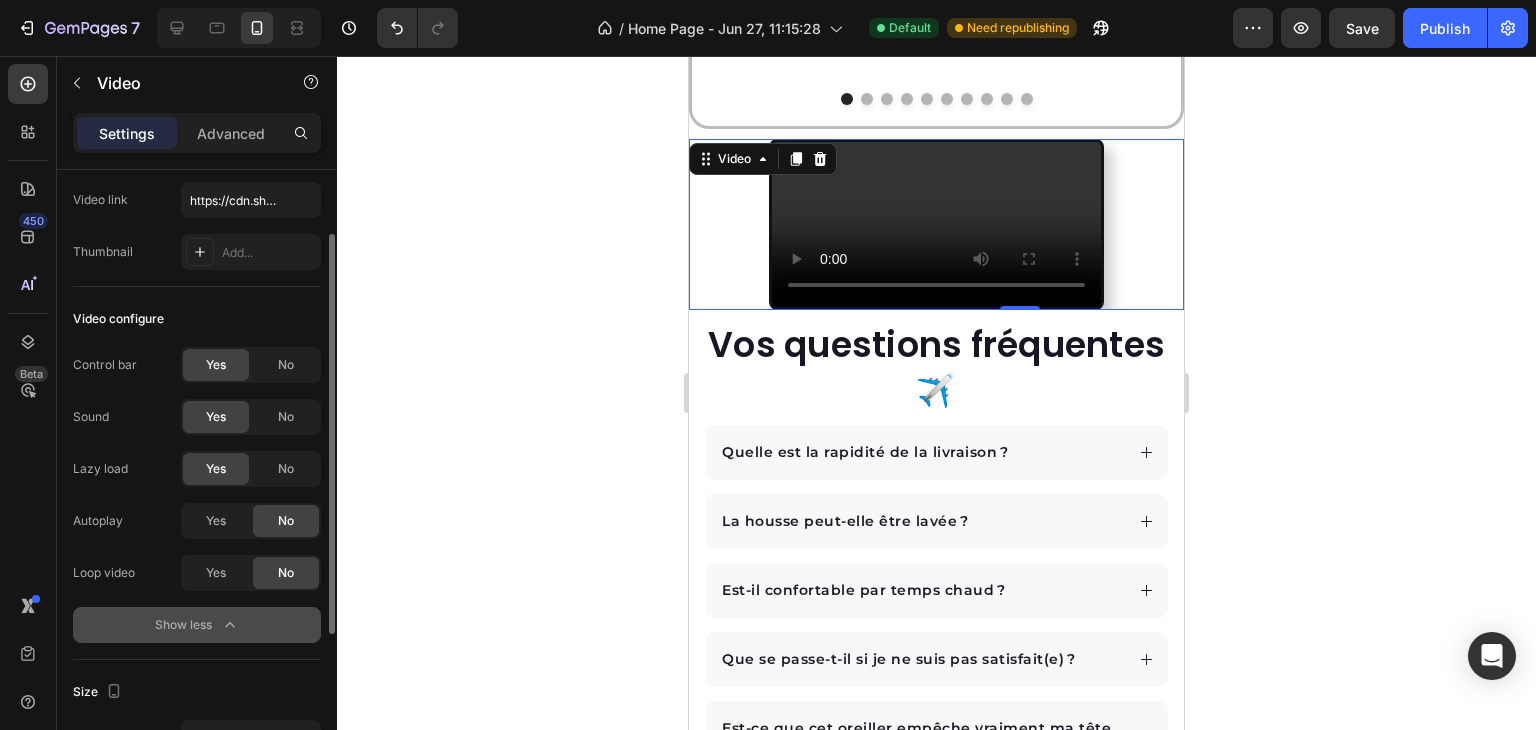 scroll, scrollTop: 300, scrollLeft: 0, axis: vertical 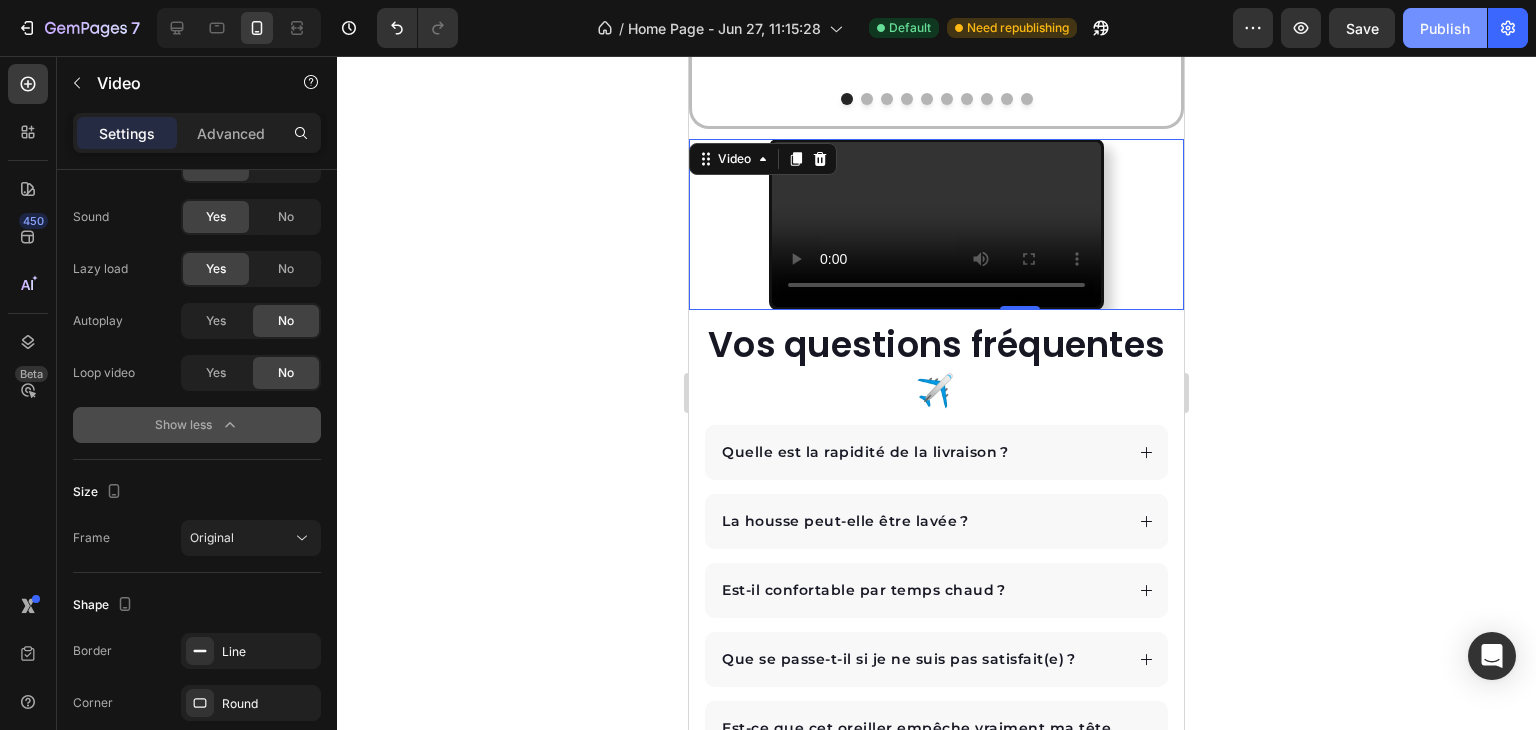 click on "Publish" at bounding box center (1445, 28) 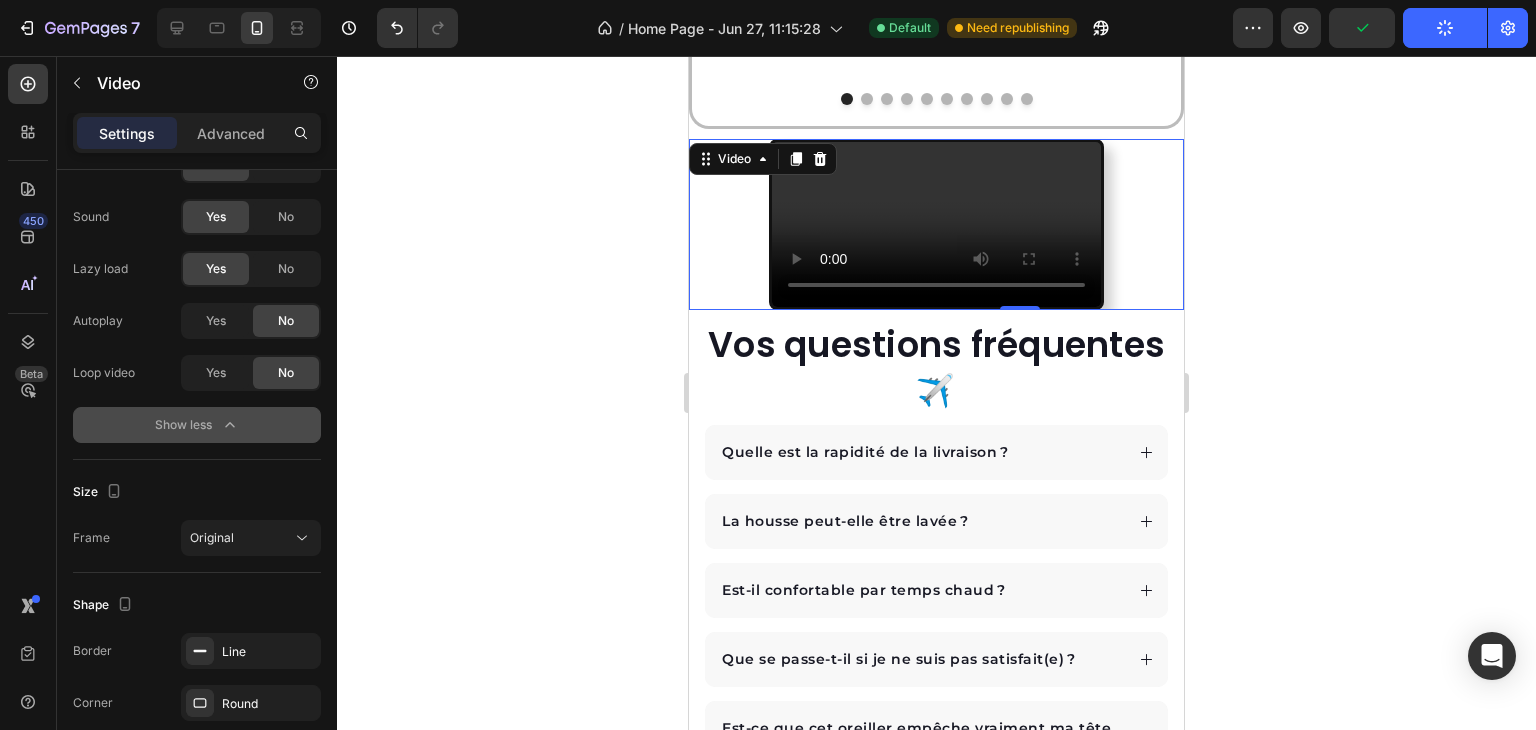 click at bounding box center [936, 224] 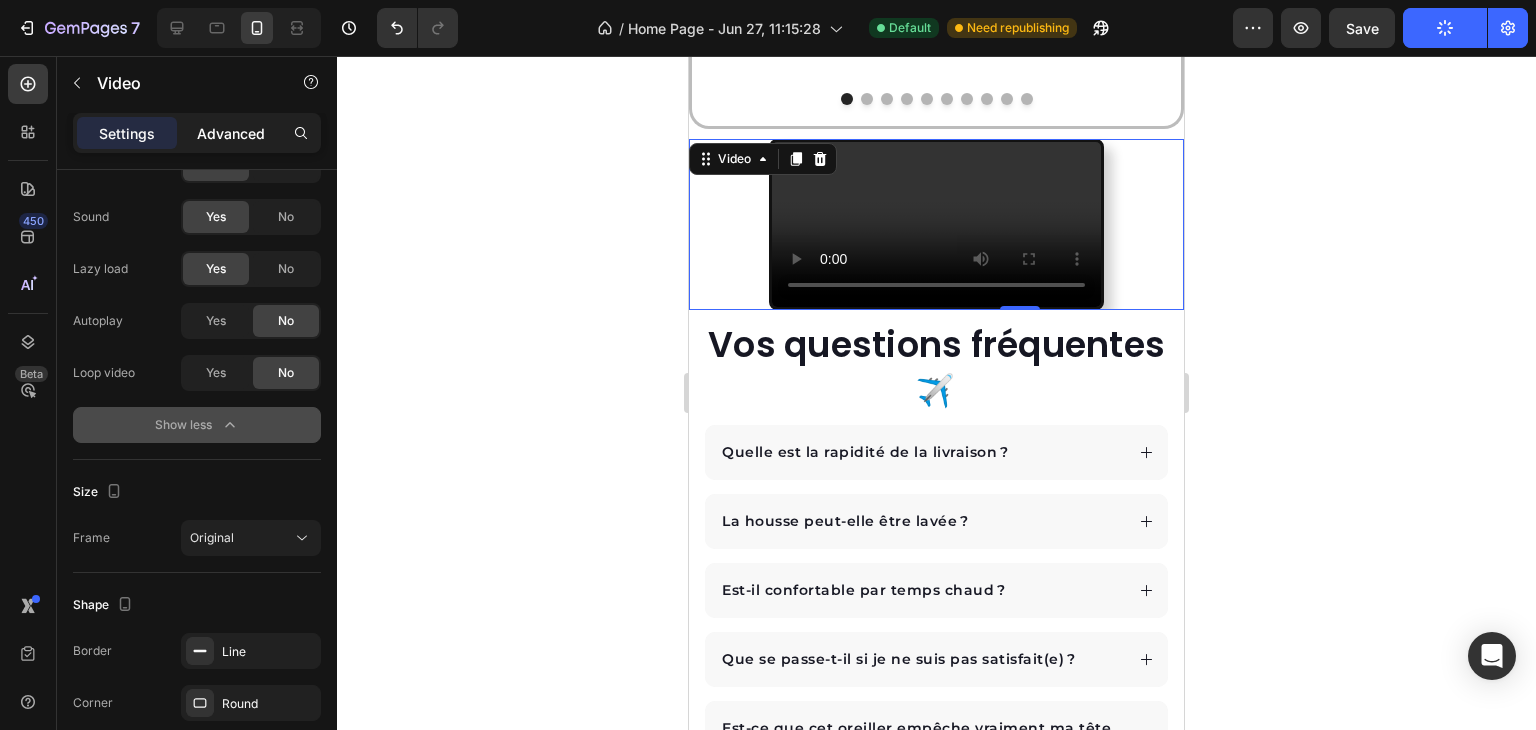 click on "Advanced" at bounding box center (231, 133) 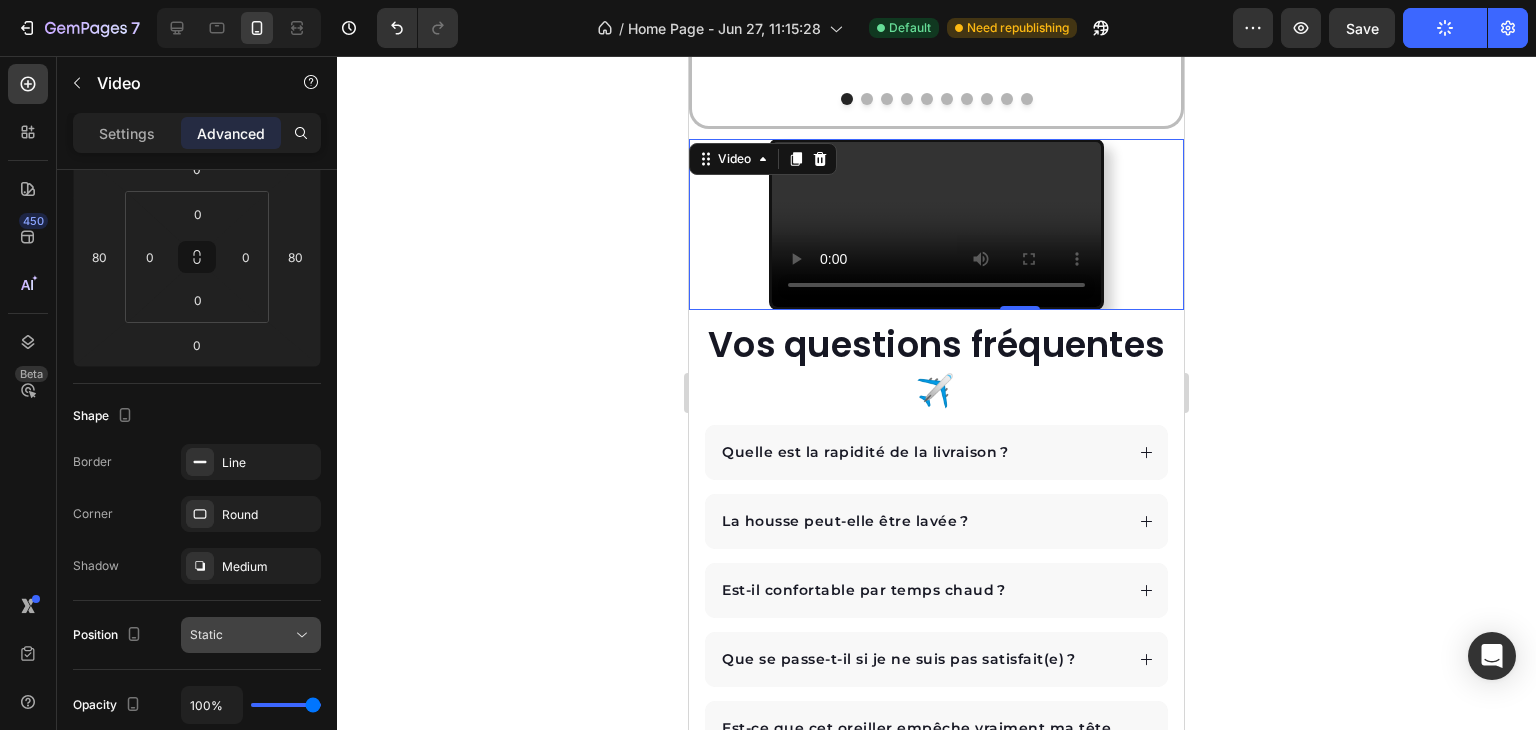 scroll, scrollTop: 600, scrollLeft: 0, axis: vertical 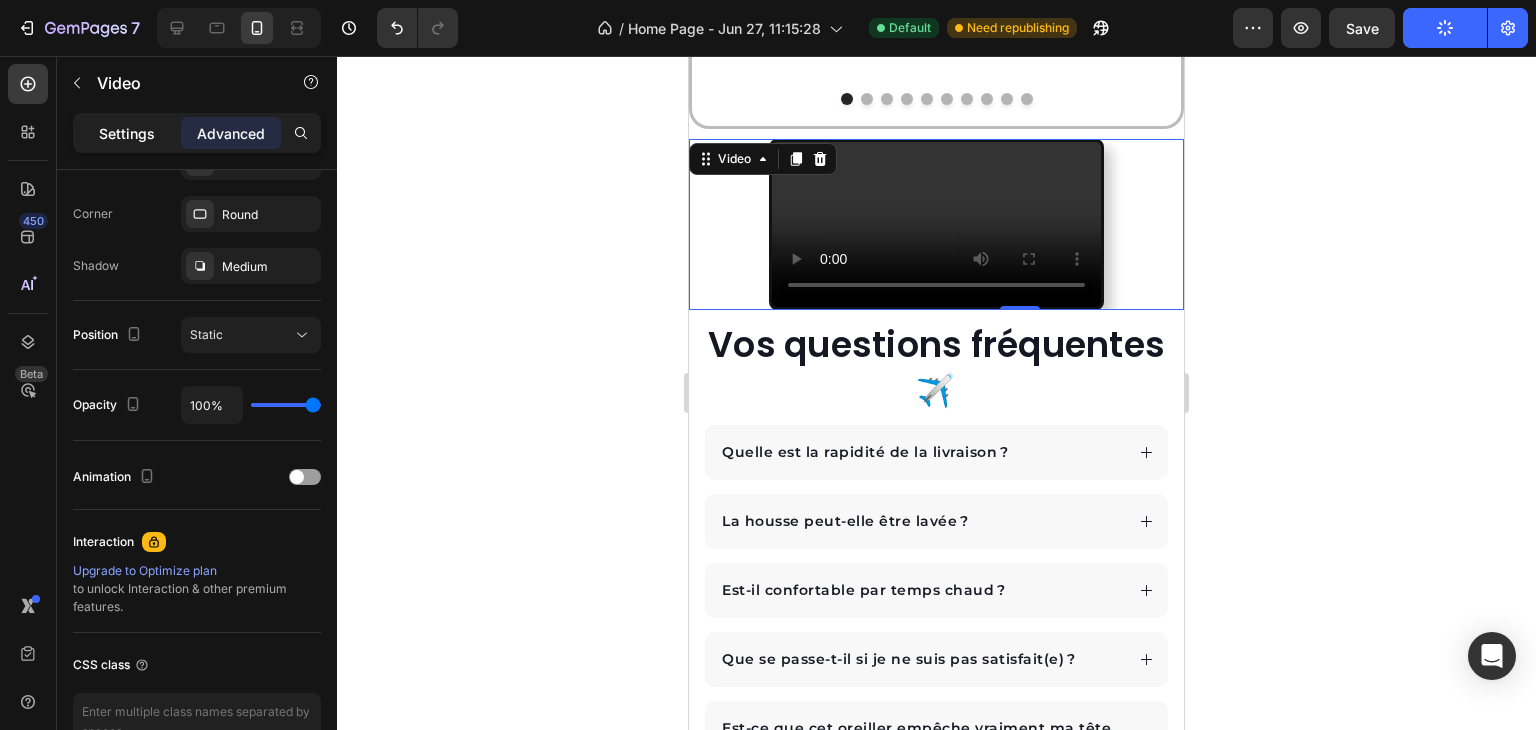 click on "Settings" at bounding box center (127, 133) 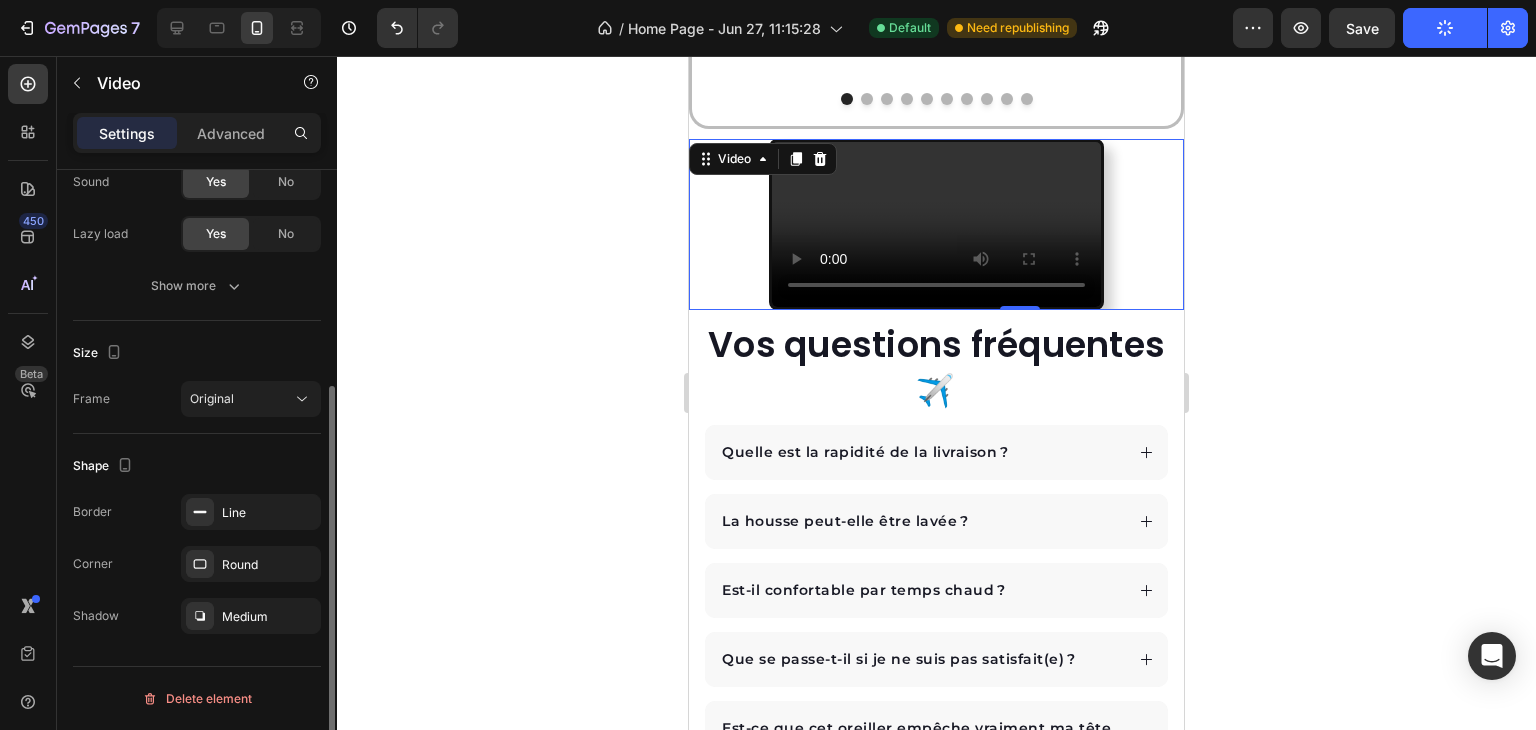 scroll, scrollTop: 334, scrollLeft: 0, axis: vertical 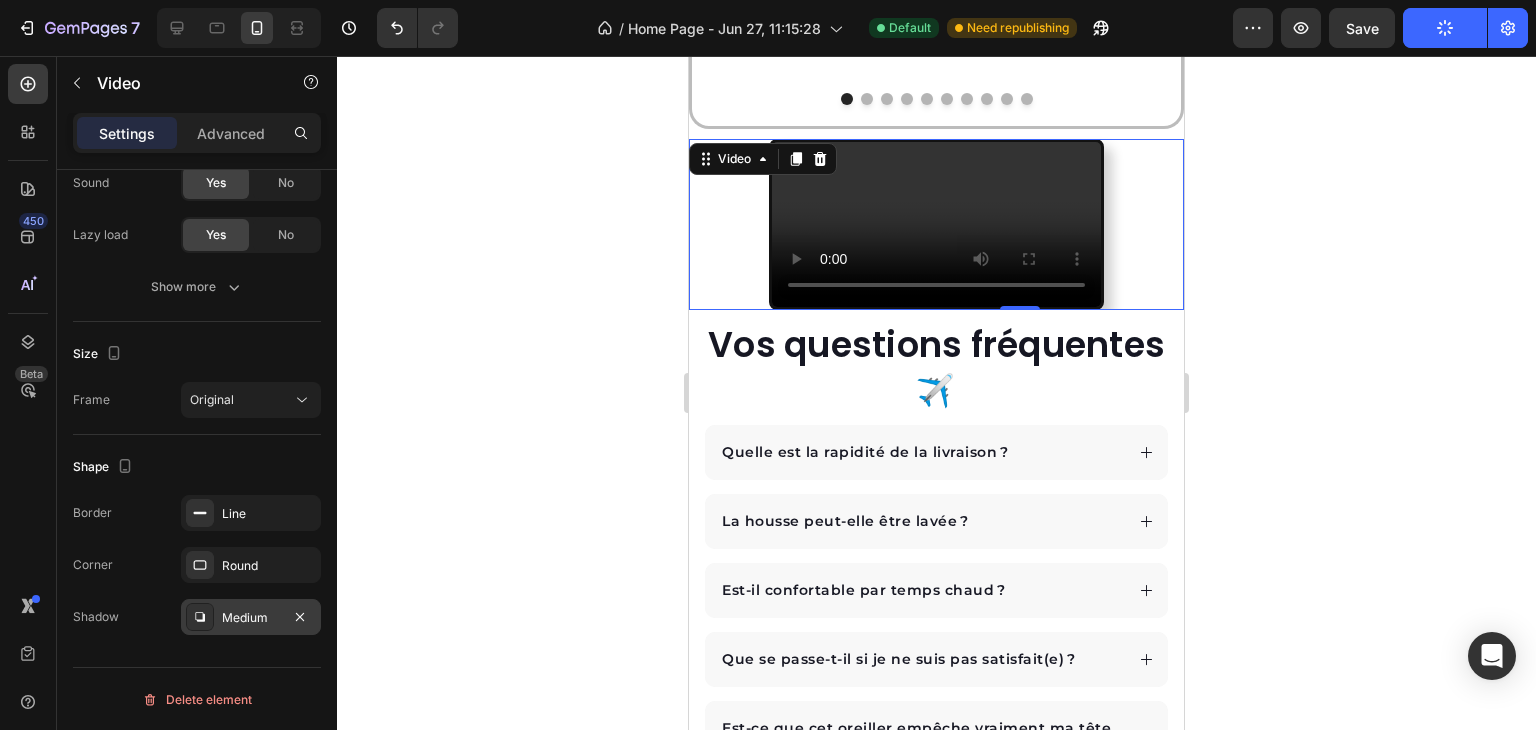 click on "Medium" at bounding box center [251, 617] 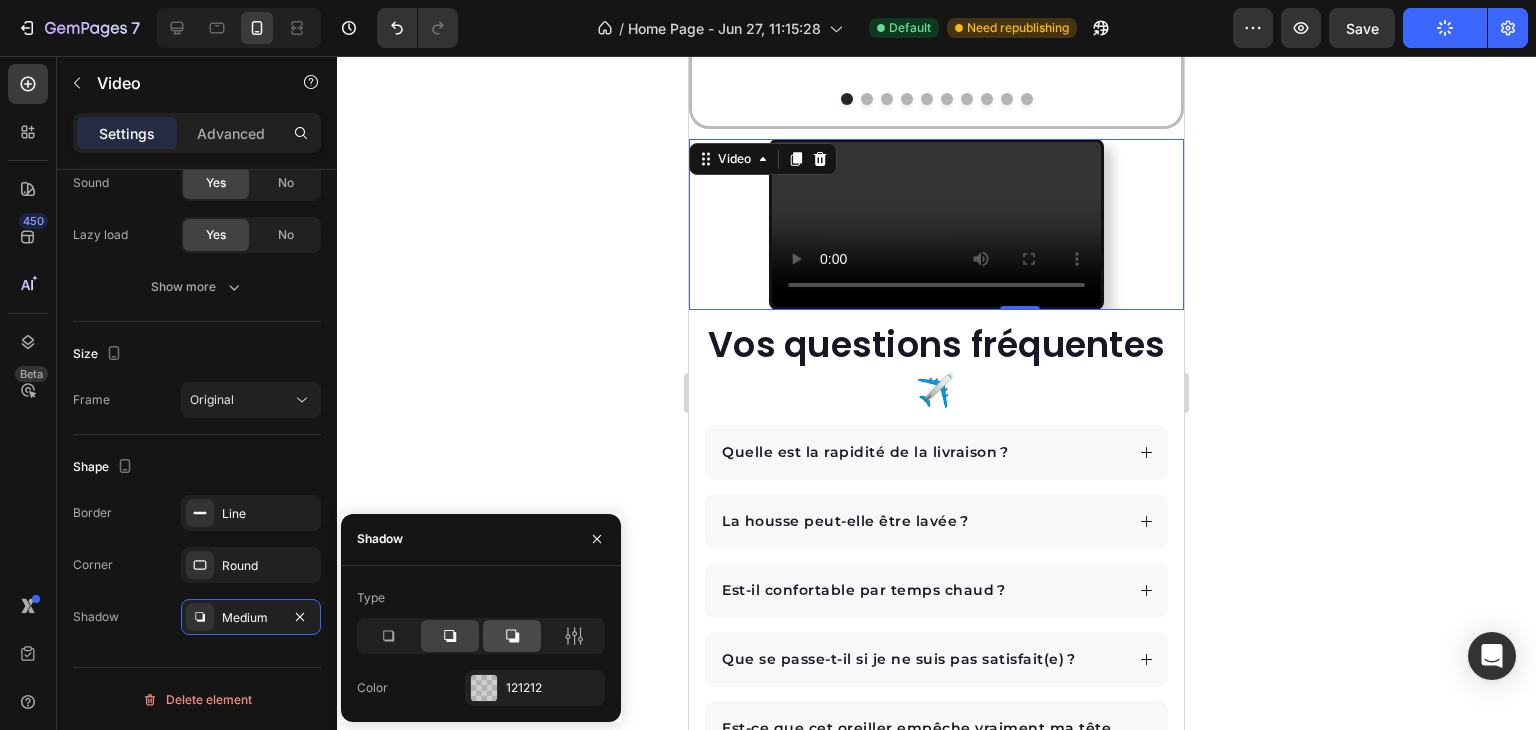 click 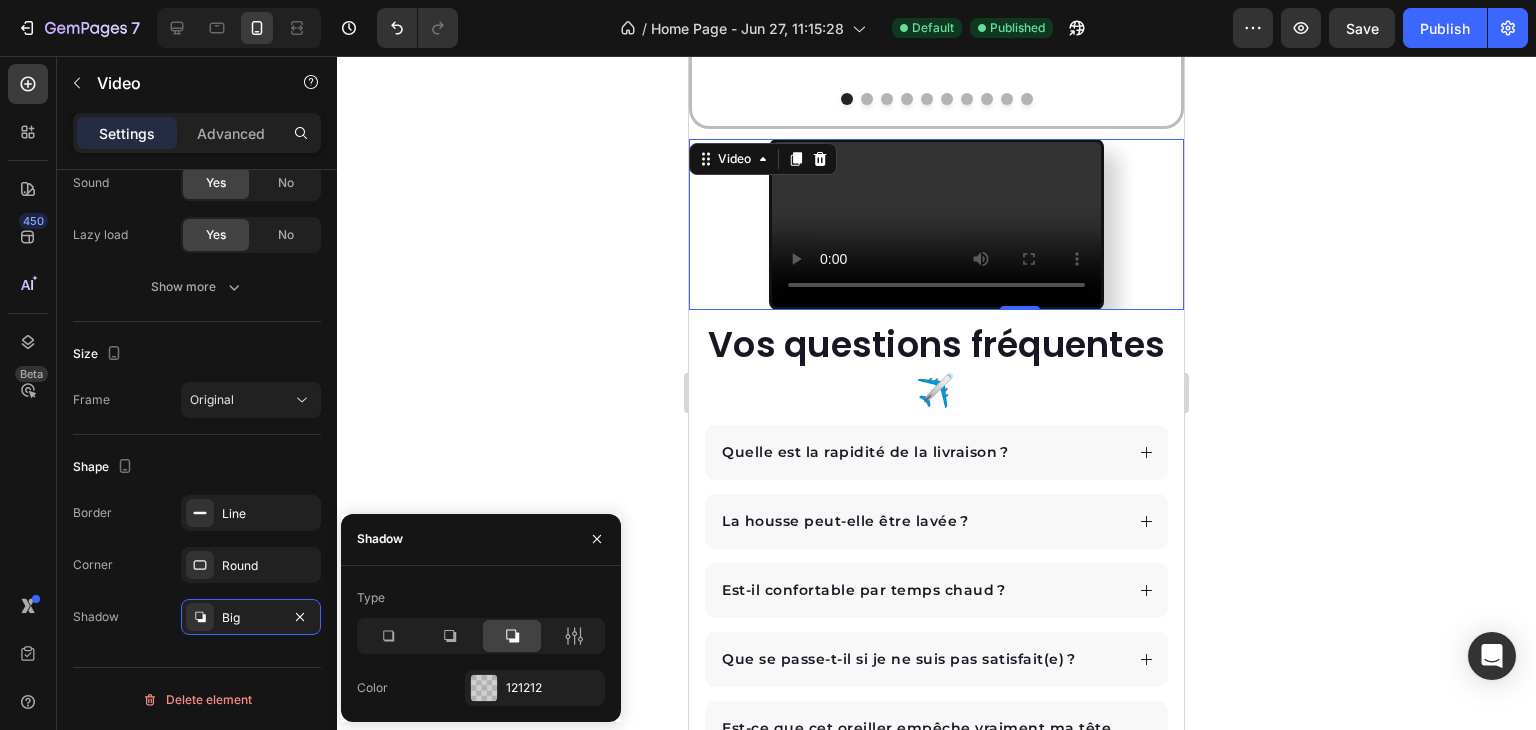 click 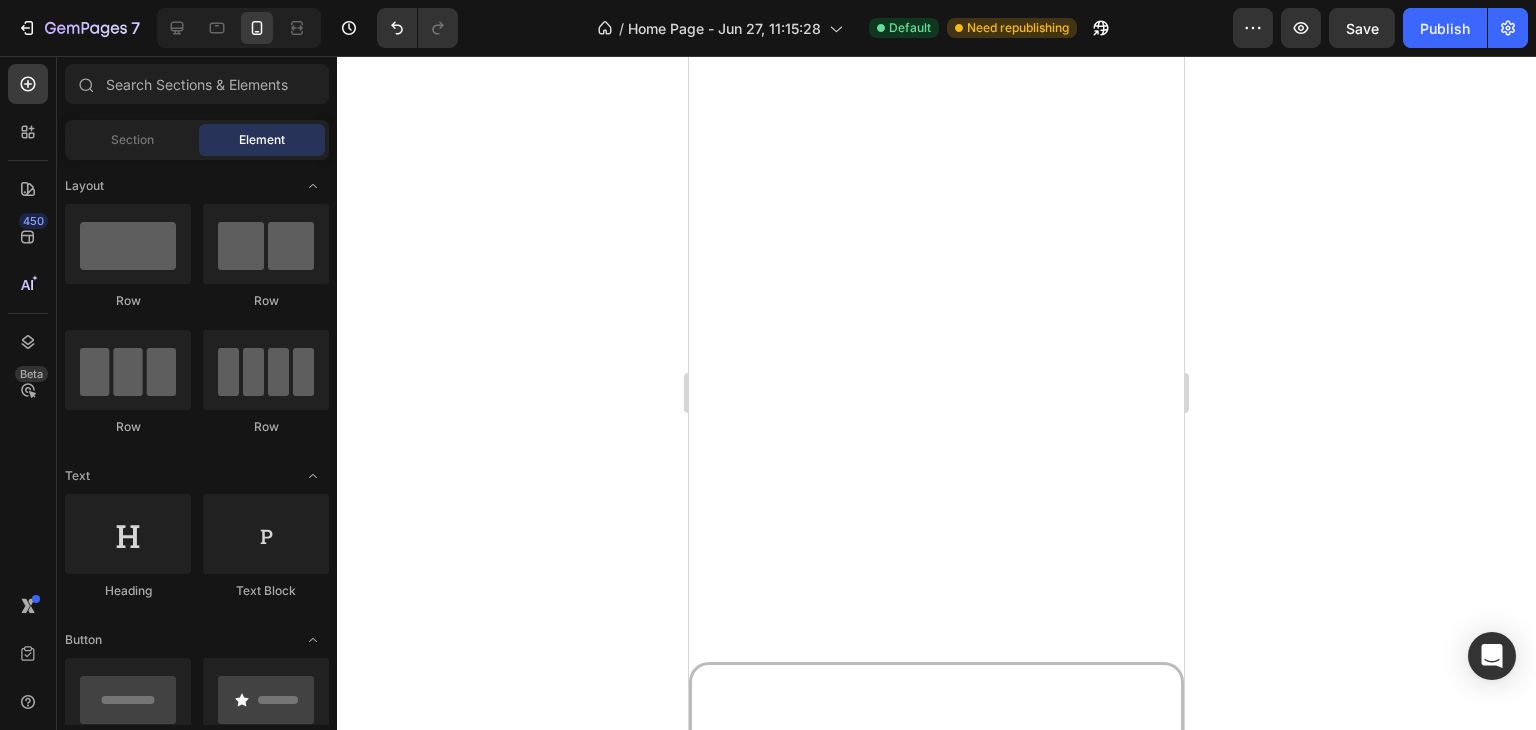 scroll, scrollTop: 4092, scrollLeft: 0, axis: vertical 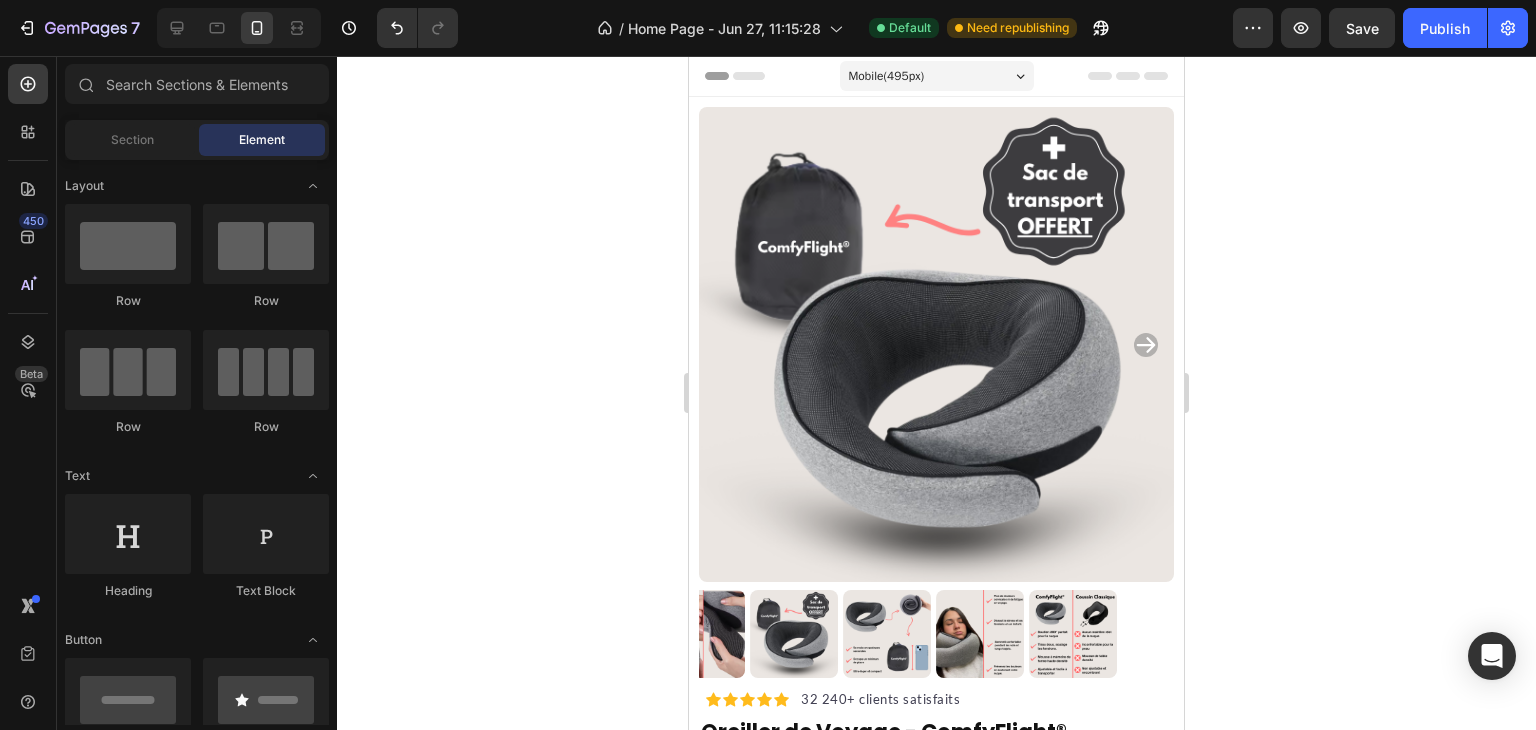 drag, startPoint x: 1172, startPoint y: 392, endPoint x: 1820, endPoint y: 105, distance: 708.7122 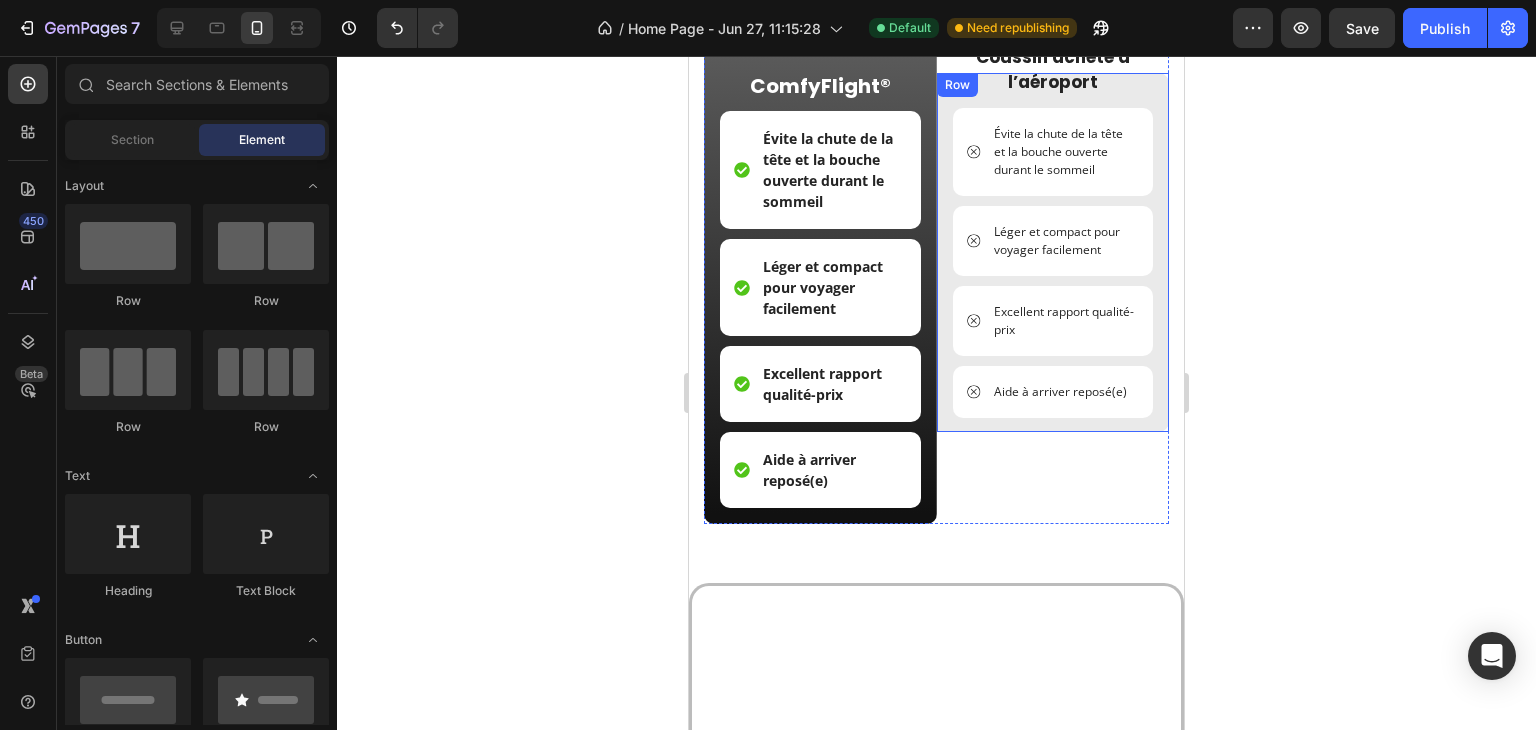 scroll, scrollTop: 4938, scrollLeft: 0, axis: vertical 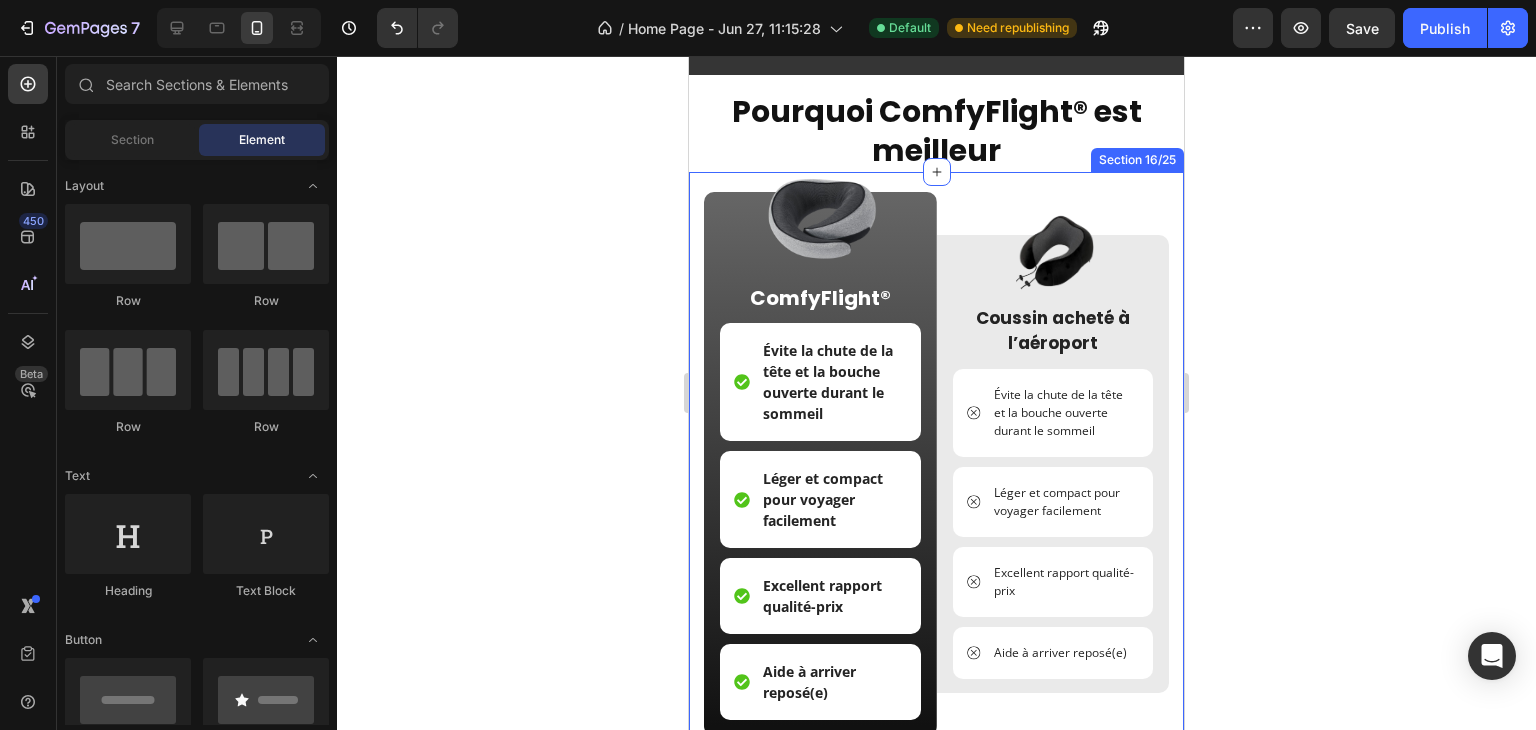 click on "Image Image ComfyFlight® Text Block Évite la chute de la tête et la bouche ouverte durant le sommeil Item List Léger et compact pour voyager facilement Item List Excellent rapport qualité-prix Item List Aide à arriver reposé(e) Item List Row Image Coussin acheté à l’aéroport Text Block
Évite la chute de la tête et la bouche ouverte durant le sommeil Item List
Léger et compact pour voyager facilement Item List
Excellent rapport qualité-prix Item List
Aide à arriver reposé(e) Item List Row Row Row Section 16/25" at bounding box center (936, 461) 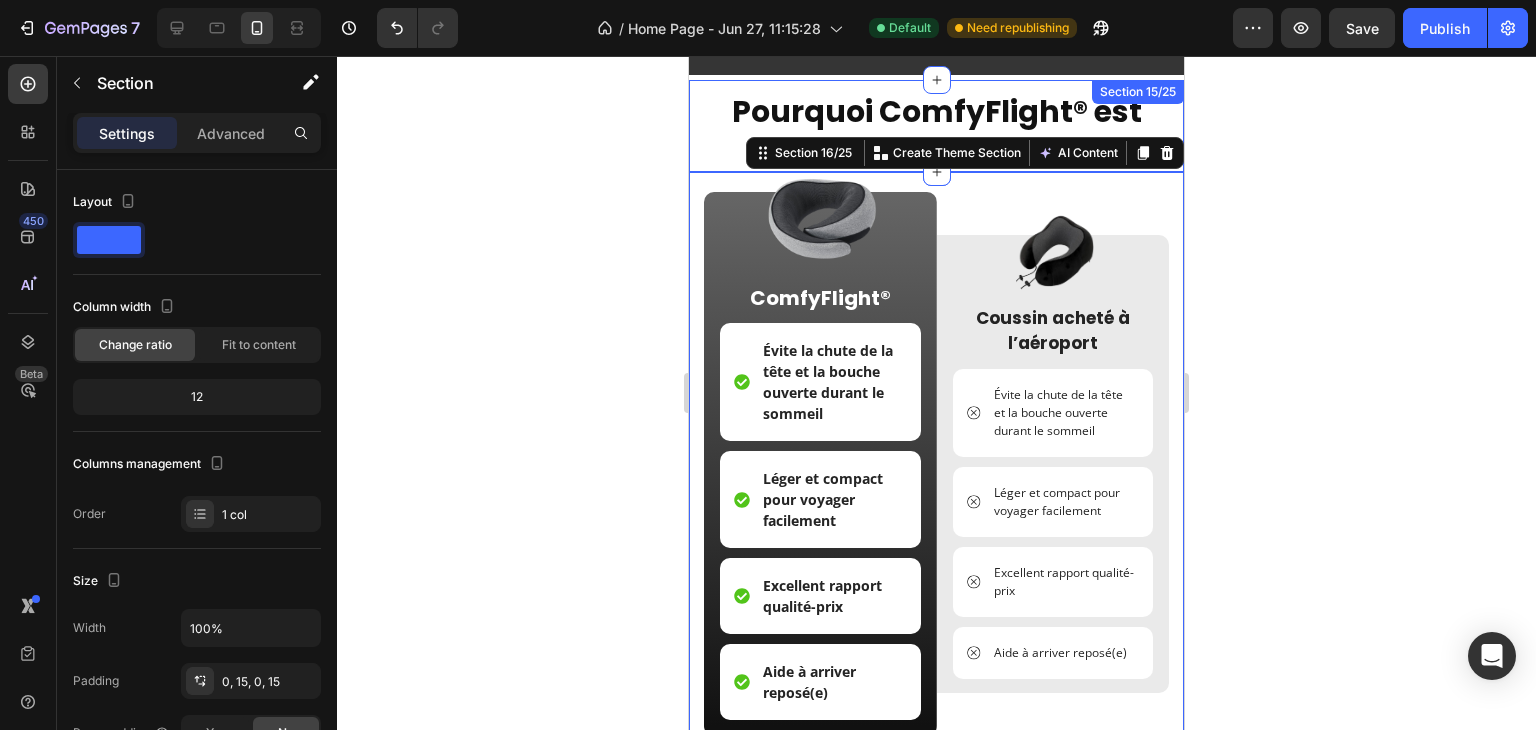 click on "Pourquoi ComfyFlight® est meilleur" at bounding box center (936, 131) 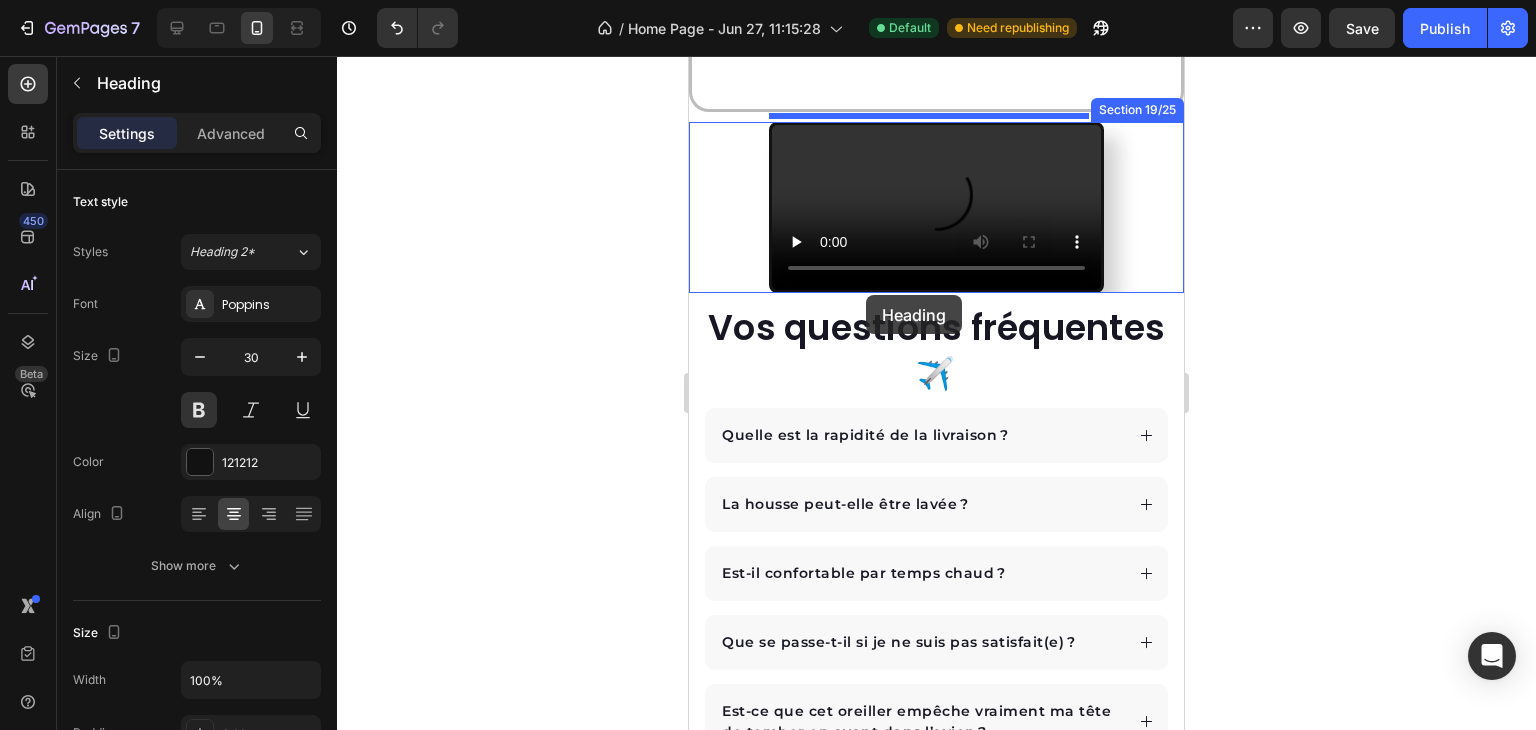 scroll, scrollTop: 6238, scrollLeft: 0, axis: vertical 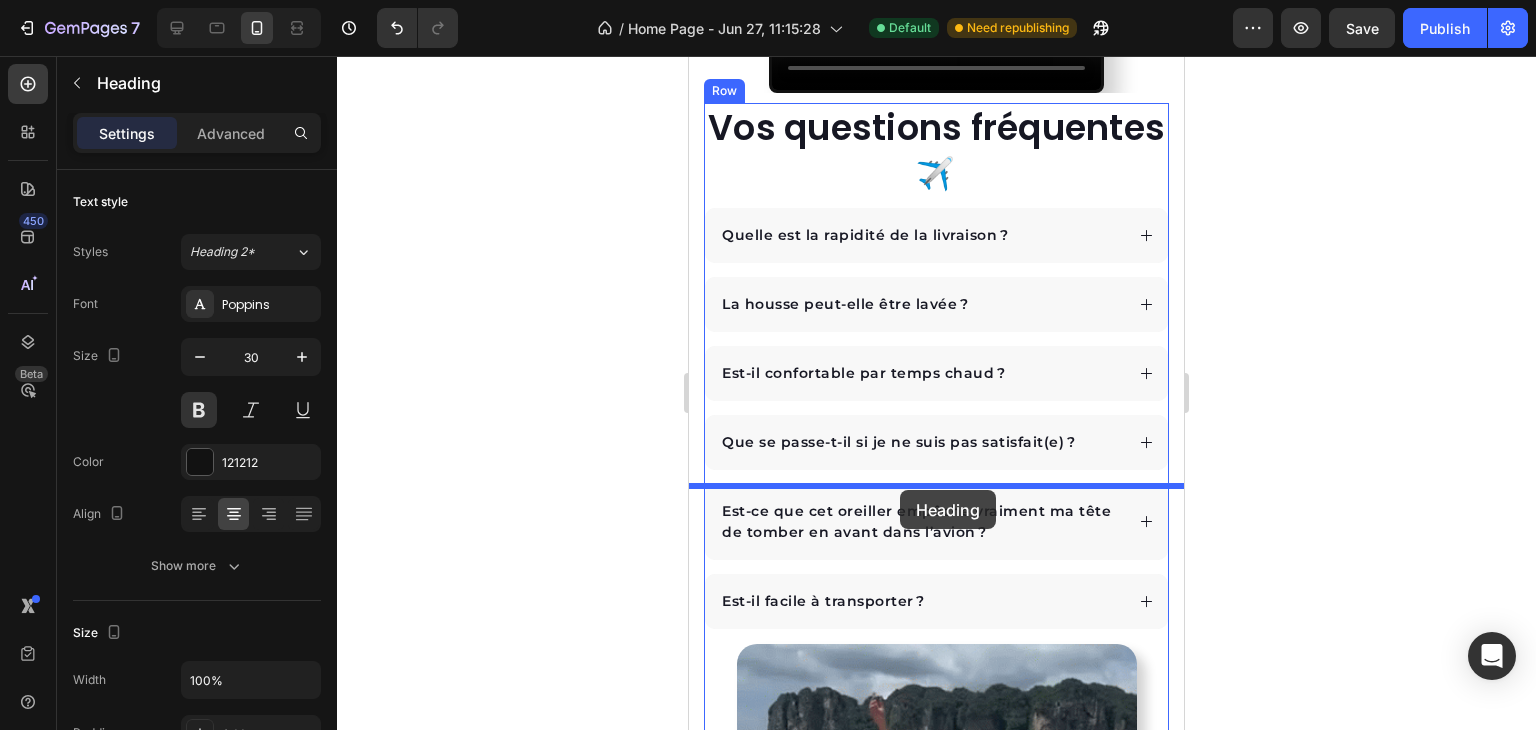 drag, startPoint x: 755, startPoint y: 98, endPoint x: 900, endPoint y: 490, distance: 417.95813 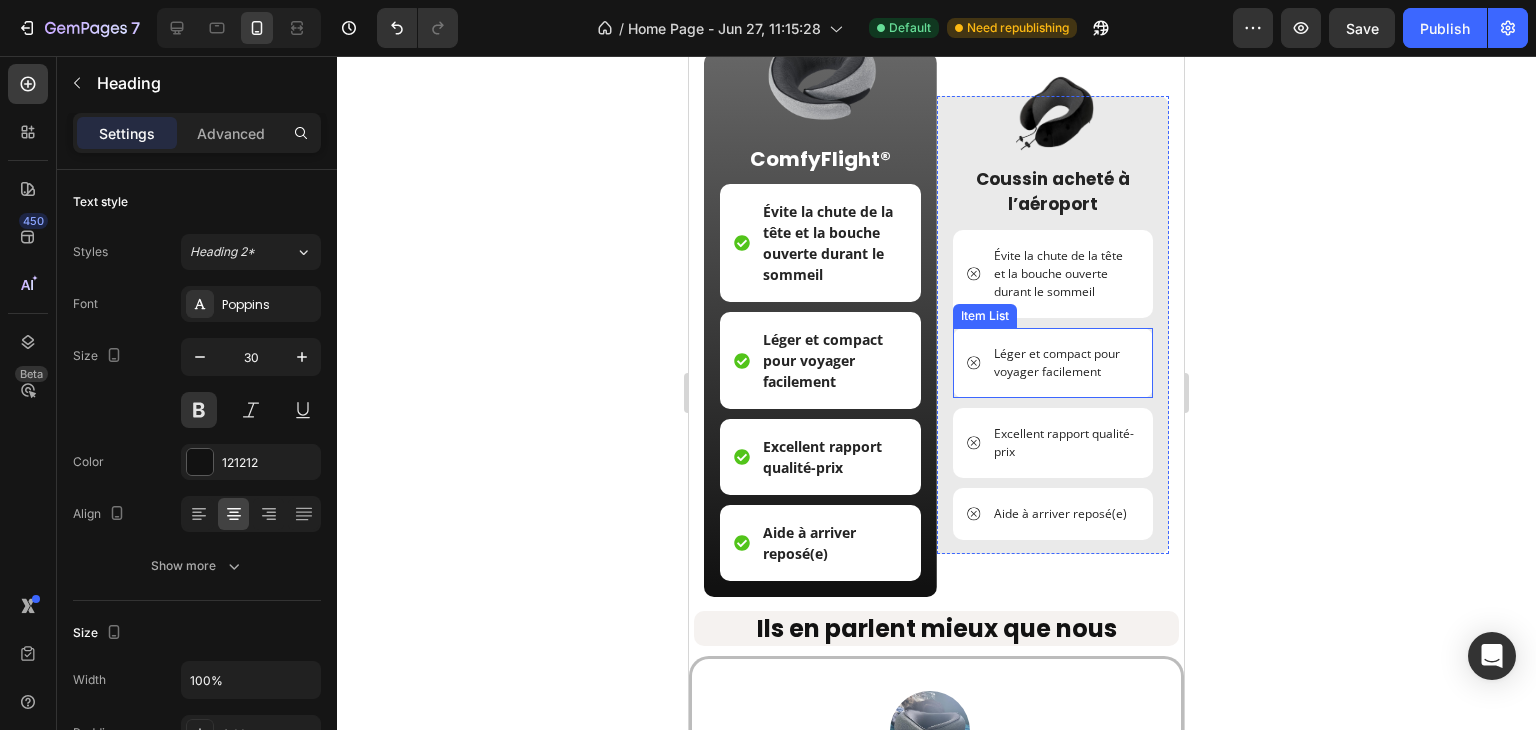 scroll, scrollTop: 5038, scrollLeft: 0, axis: vertical 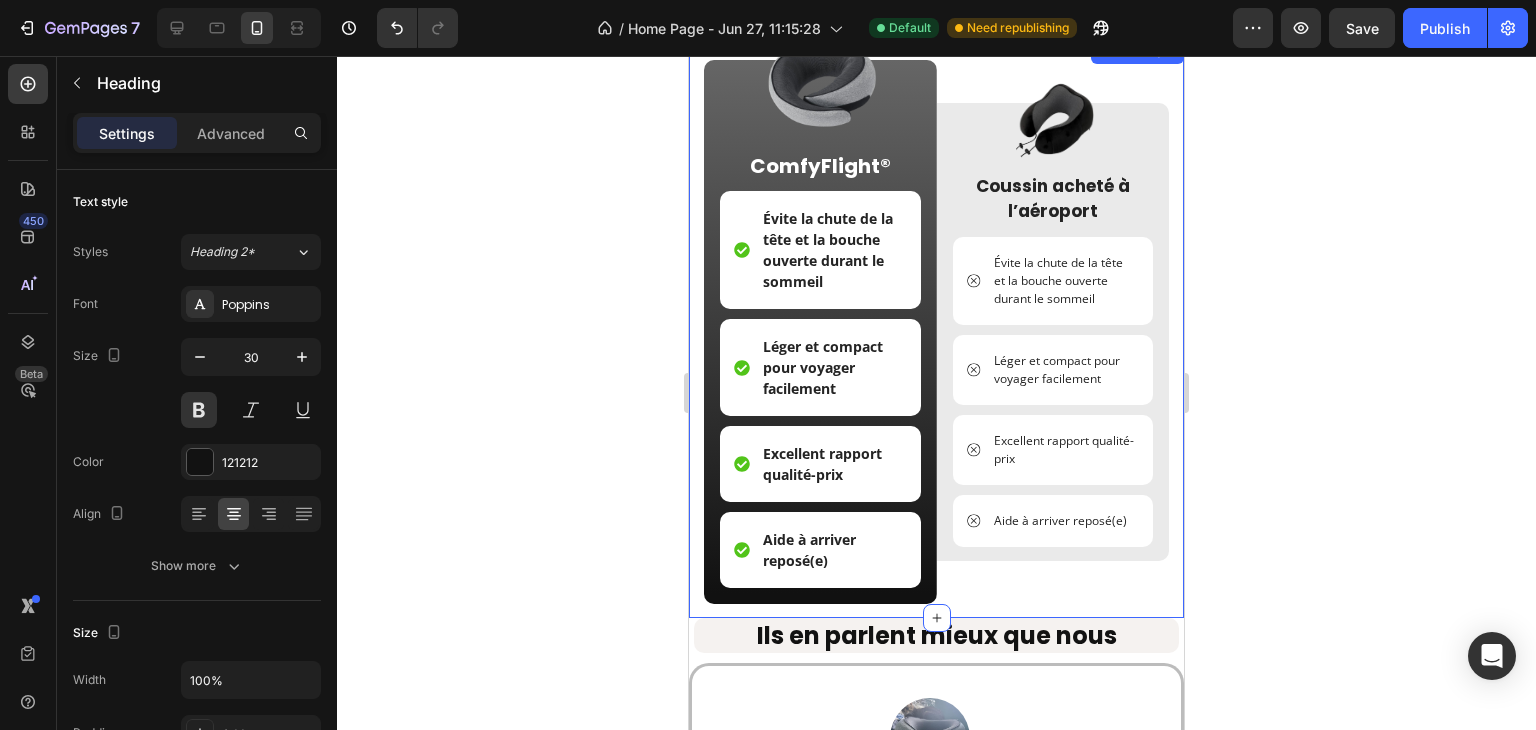 click on "Image Image ComfyFlight® Text Block Évite la chute de la tête et la bouche ouverte durant le sommeil Item List Léger et compact pour voyager facilement Item List Excellent rapport qualité-prix Item List Aide à arriver reposé(e) Item List Row Image Coussin acheté à l’aéroport Text Block
Évite la chute de la tête et la bouche ouverte durant le sommeil Item List
Léger et compact pour voyager facilement Item List
Excellent rapport qualité-prix Item List
Aide à arriver reposé(e) Item List Row Row Row Section 16/25" at bounding box center [936, 329] 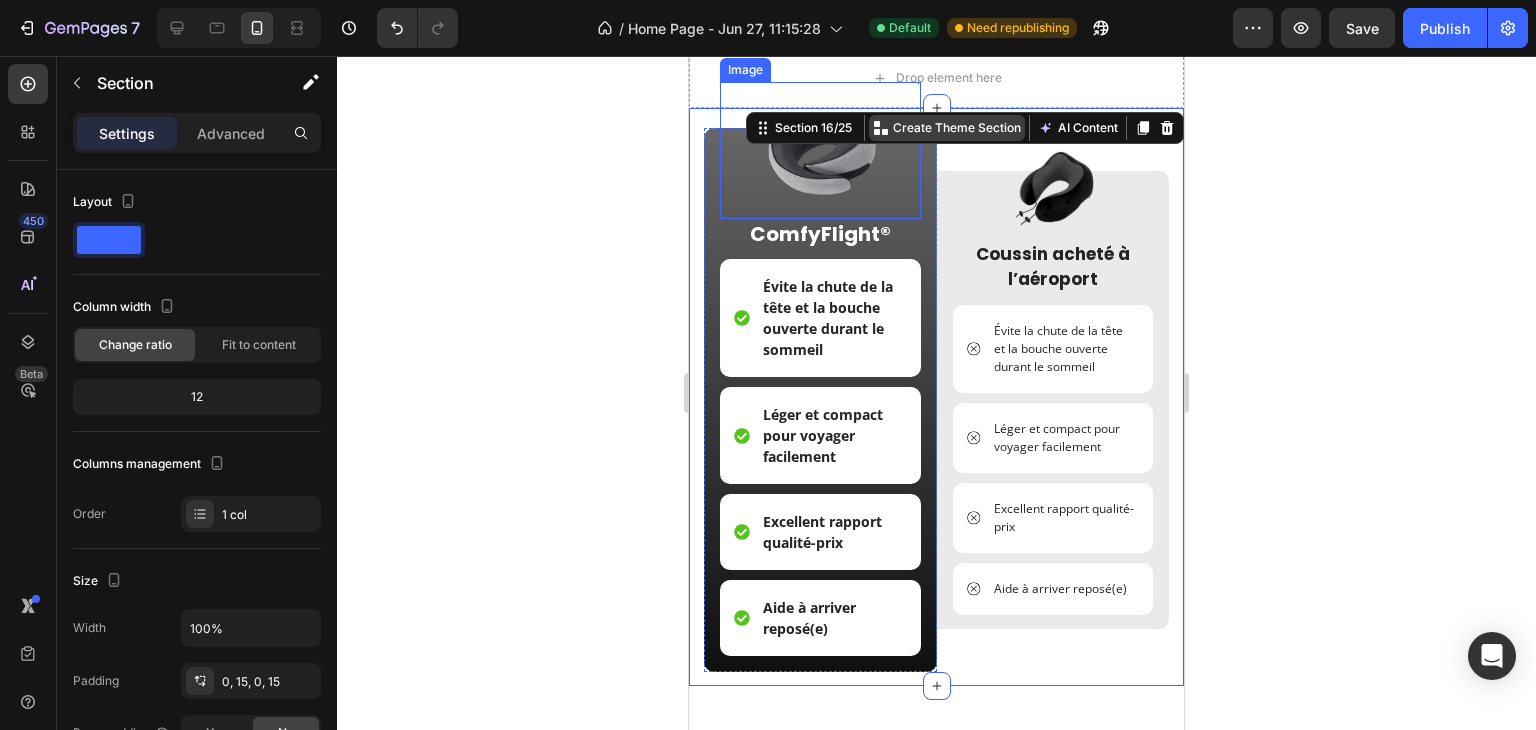 scroll, scrollTop: 4838, scrollLeft: 0, axis: vertical 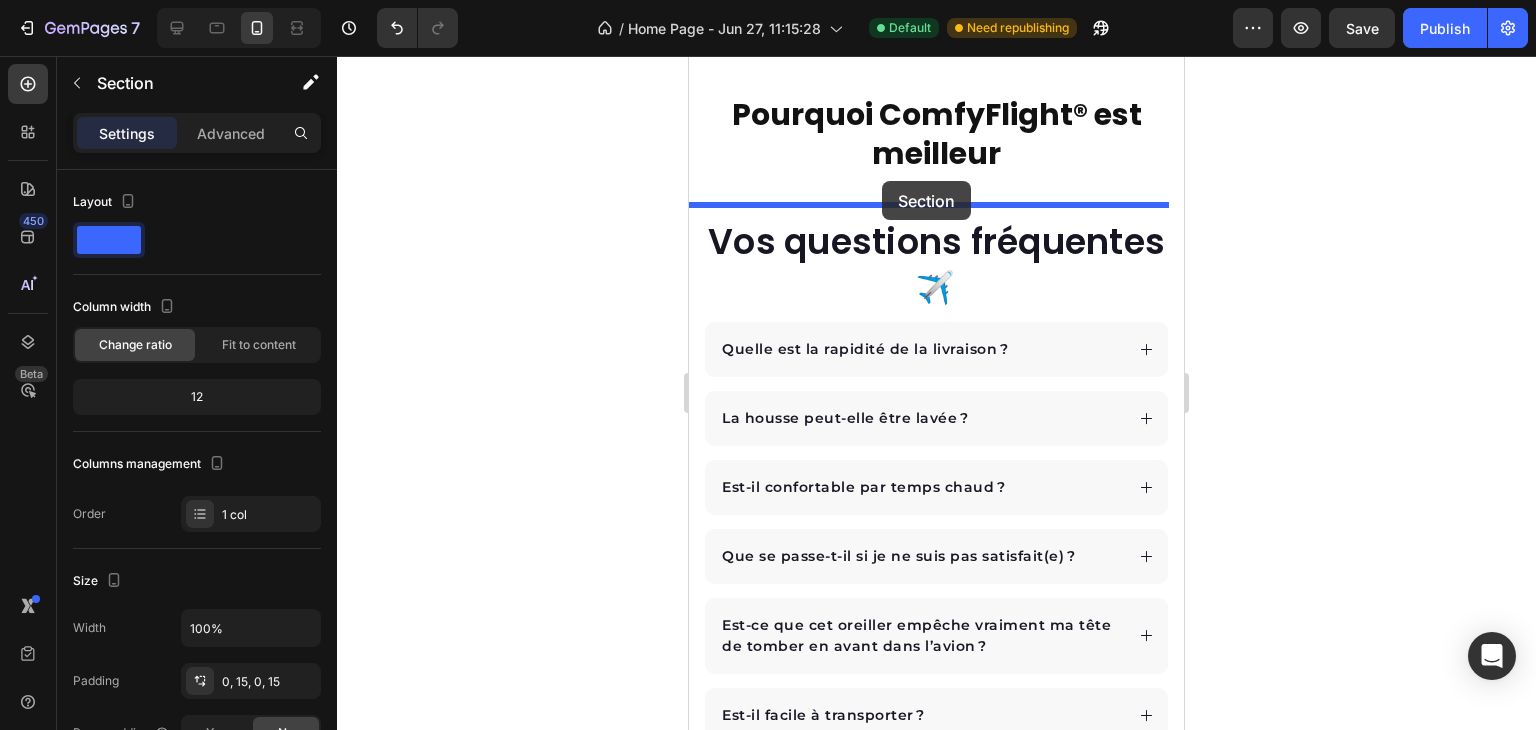 drag, startPoint x: 798, startPoint y: 256, endPoint x: 882, endPoint y: 181, distance: 112.60995 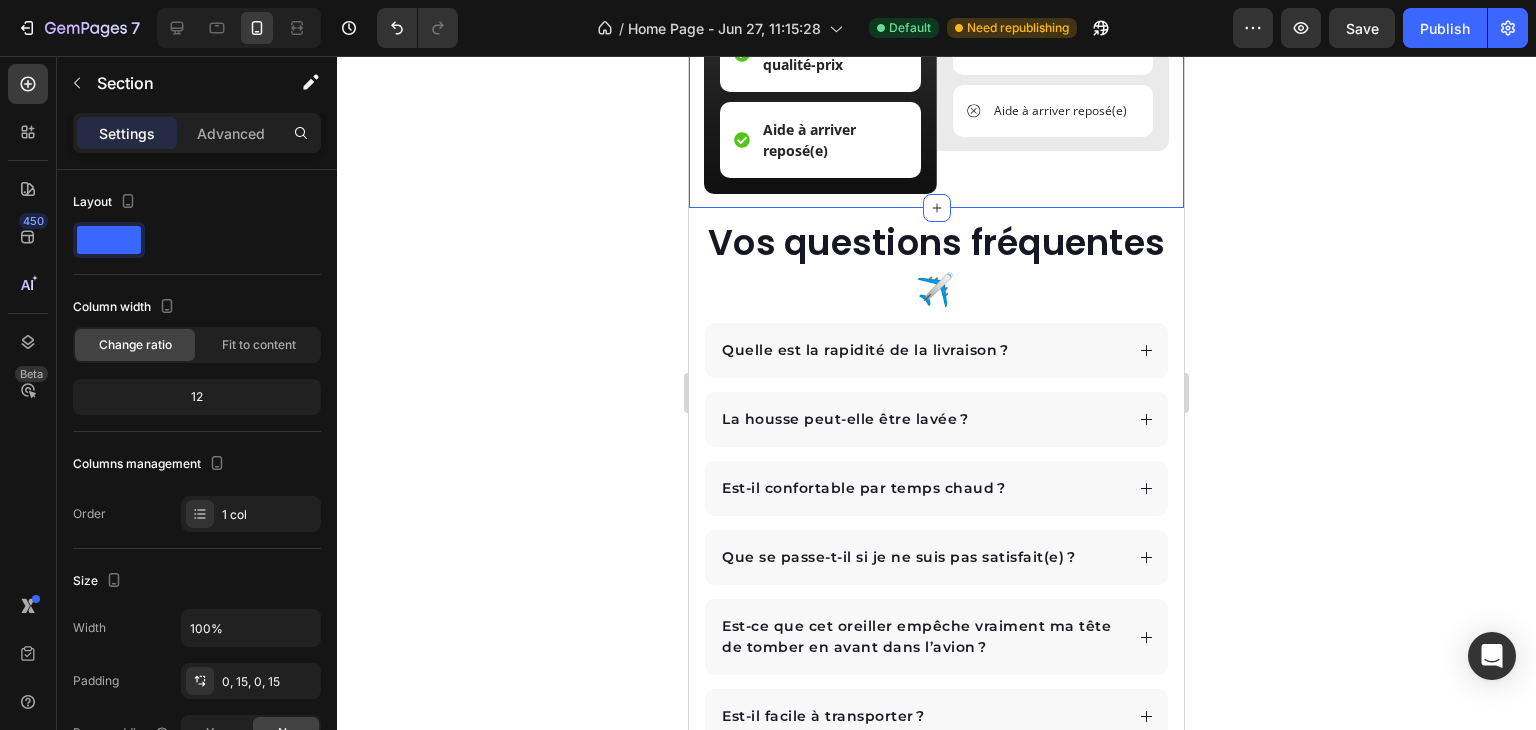 scroll, scrollTop: 6067, scrollLeft: 0, axis: vertical 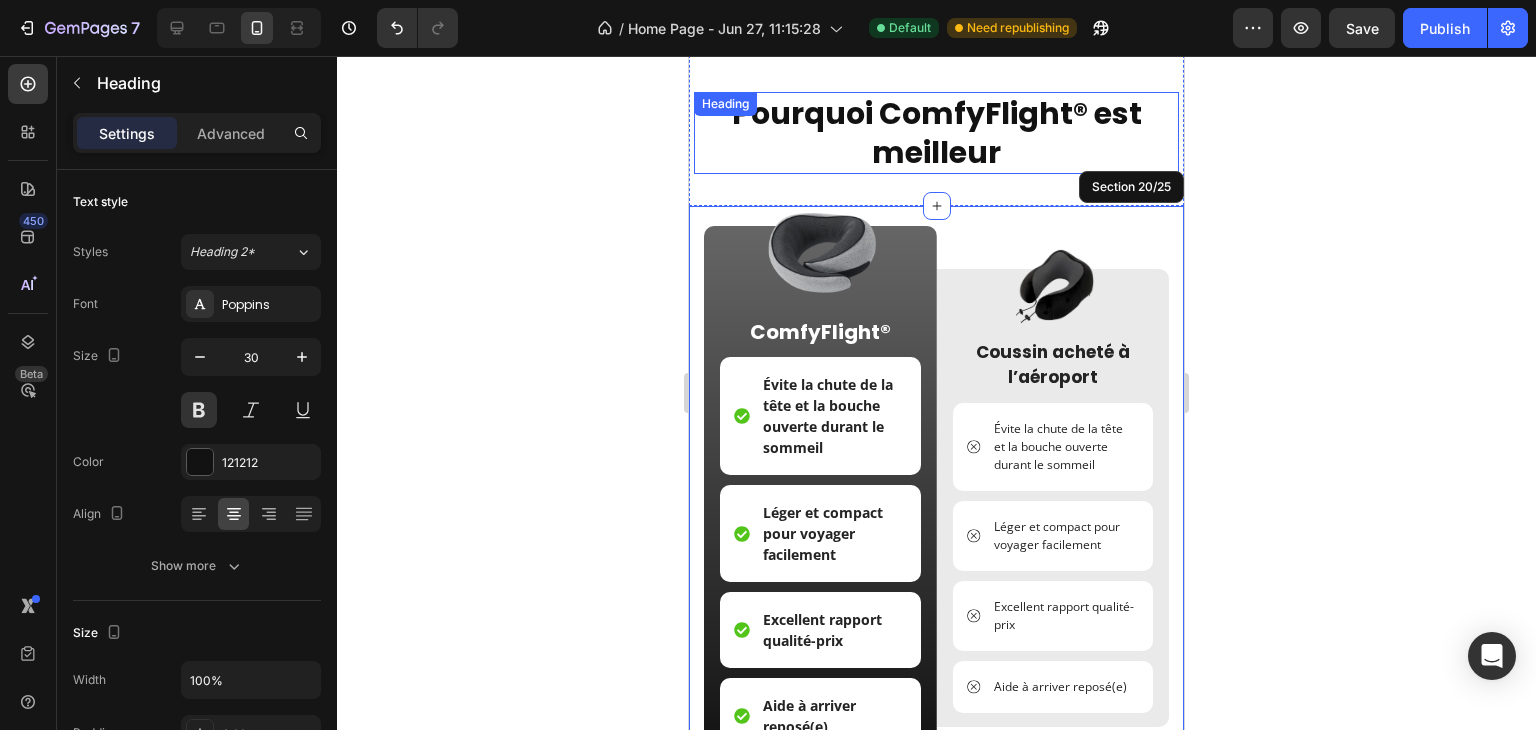 click on "Pourquoi ComfyFlight® est meilleur" at bounding box center [936, 133] 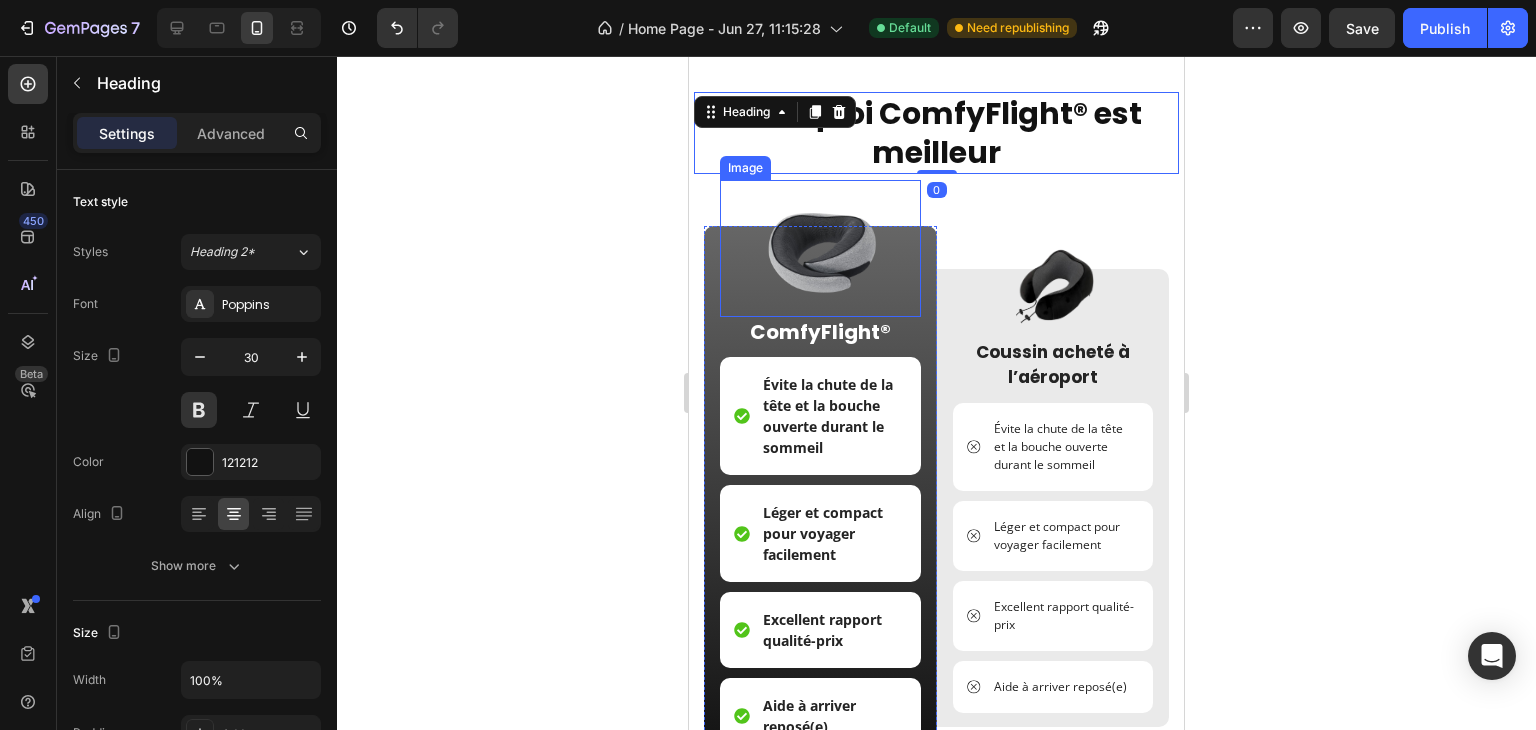 click at bounding box center [820, 248] 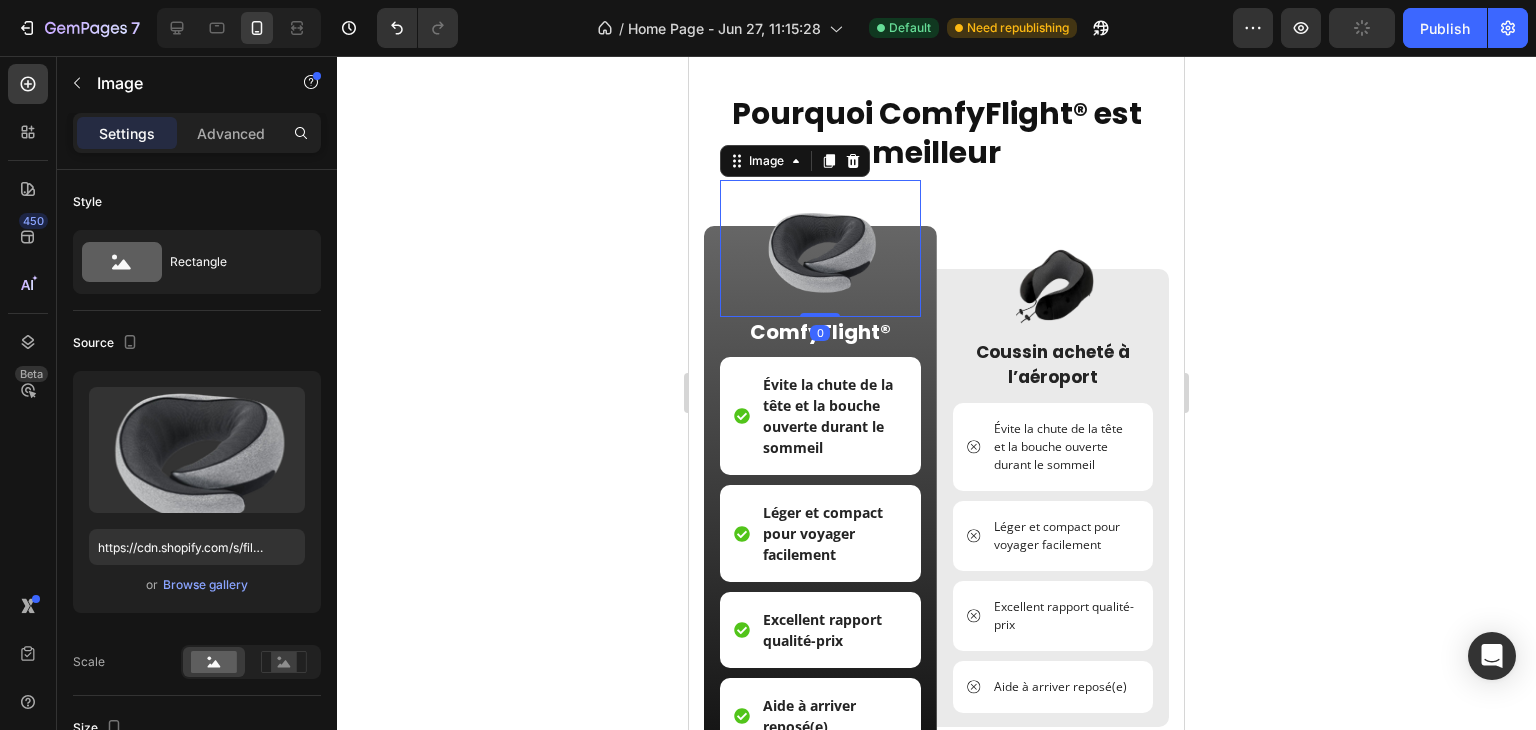 click on "Pourquoi ComfyFlight® est meilleur Heading Section 19/25" at bounding box center [936, 128] 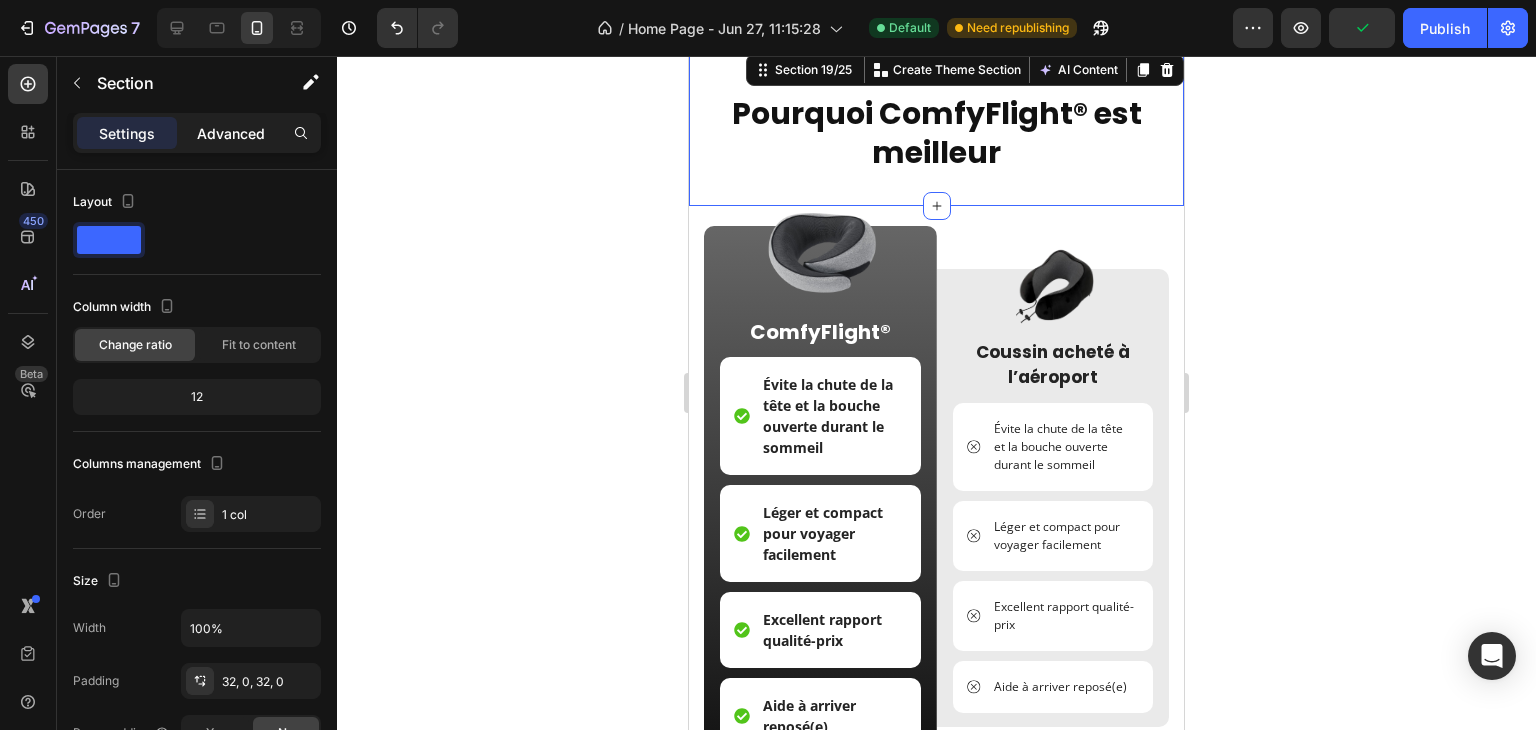 click on "Advanced" at bounding box center (231, 133) 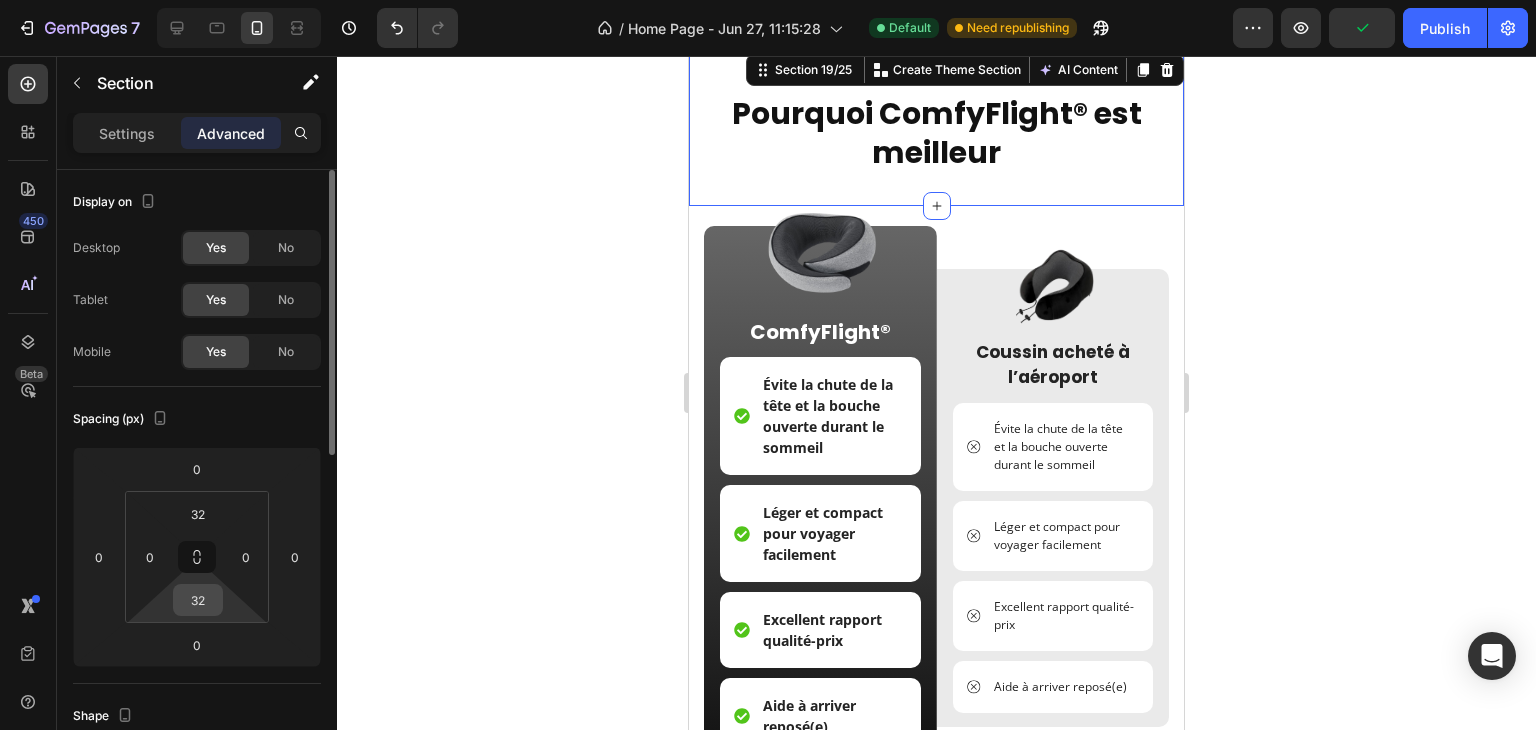 click on "32" at bounding box center [198, 600] 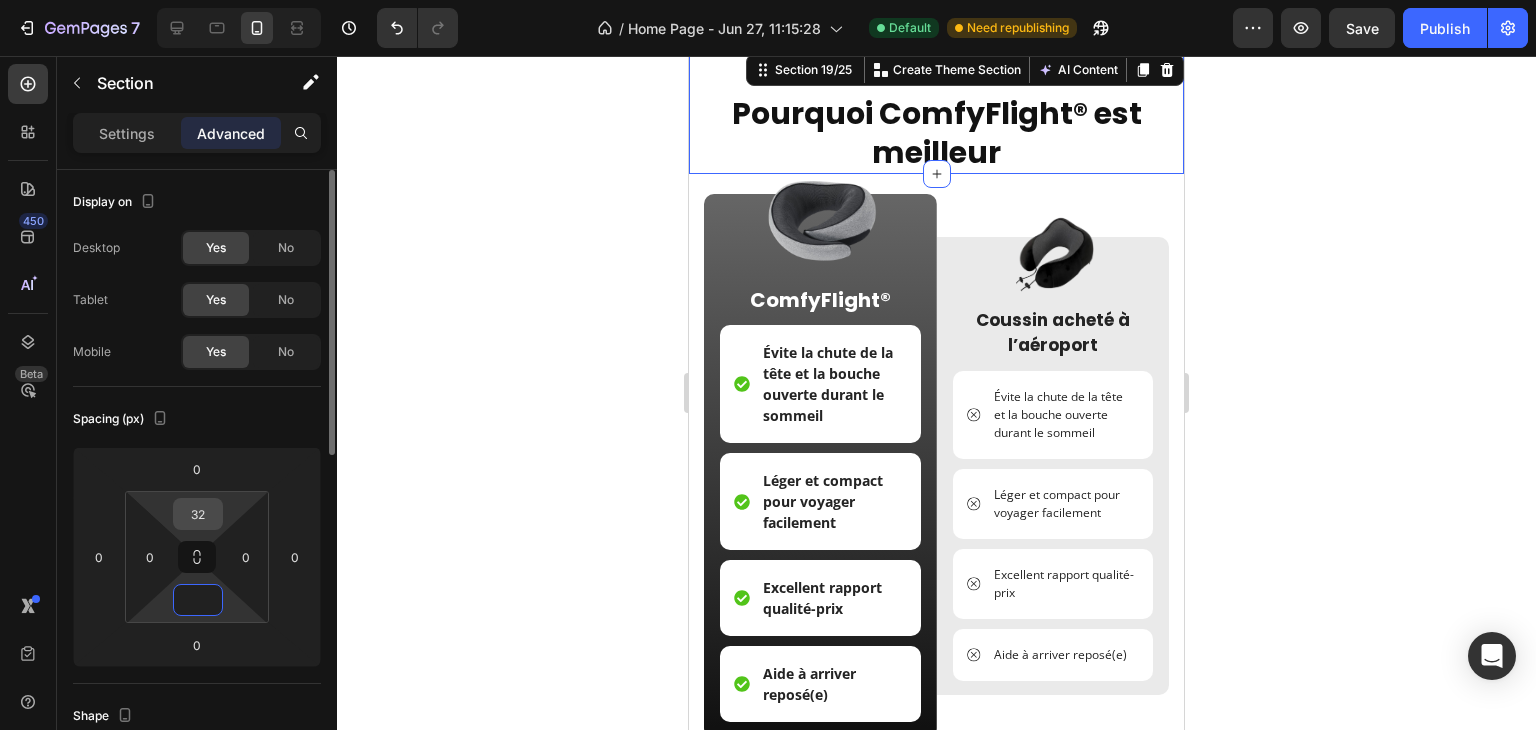 type on "0" 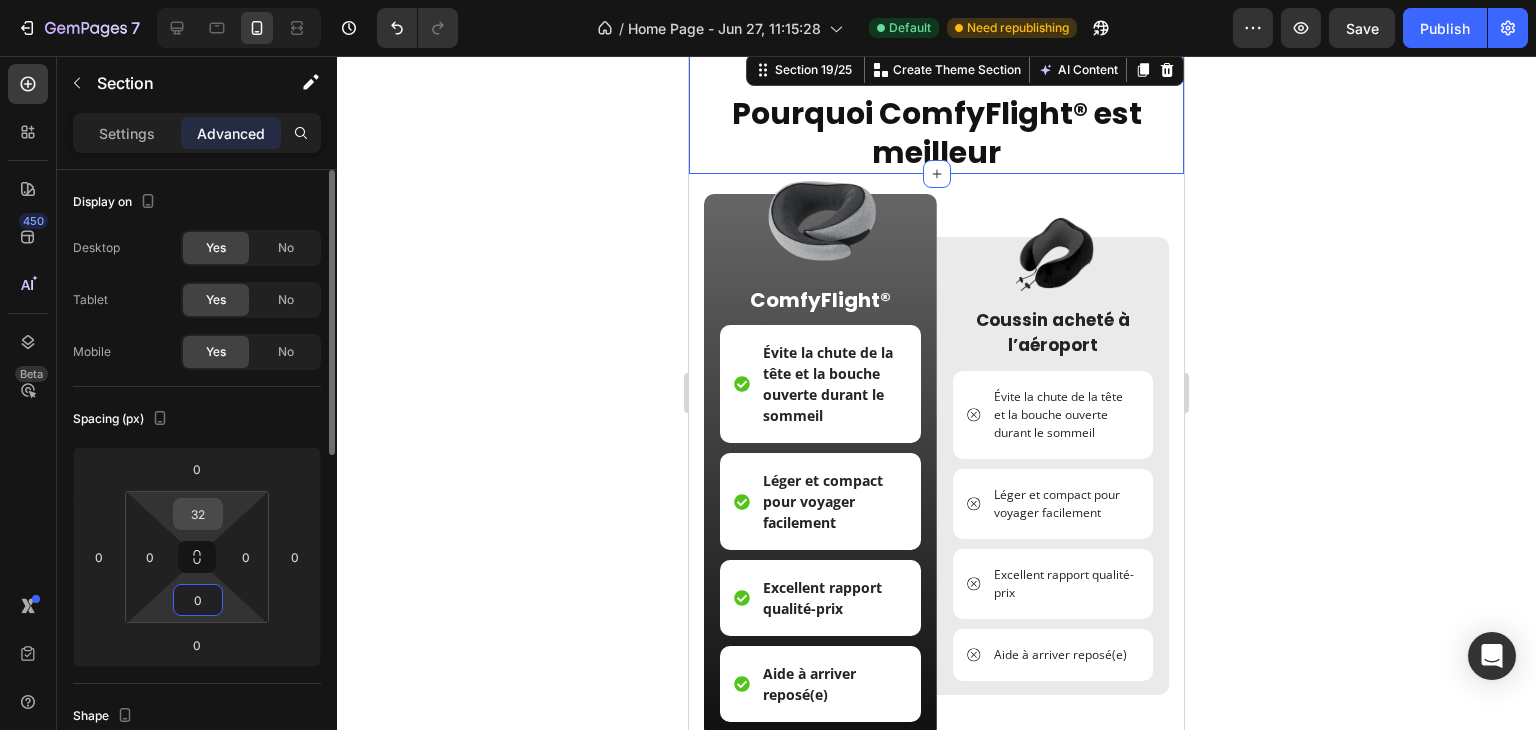 click on "32" at bounding box center (198, 514) 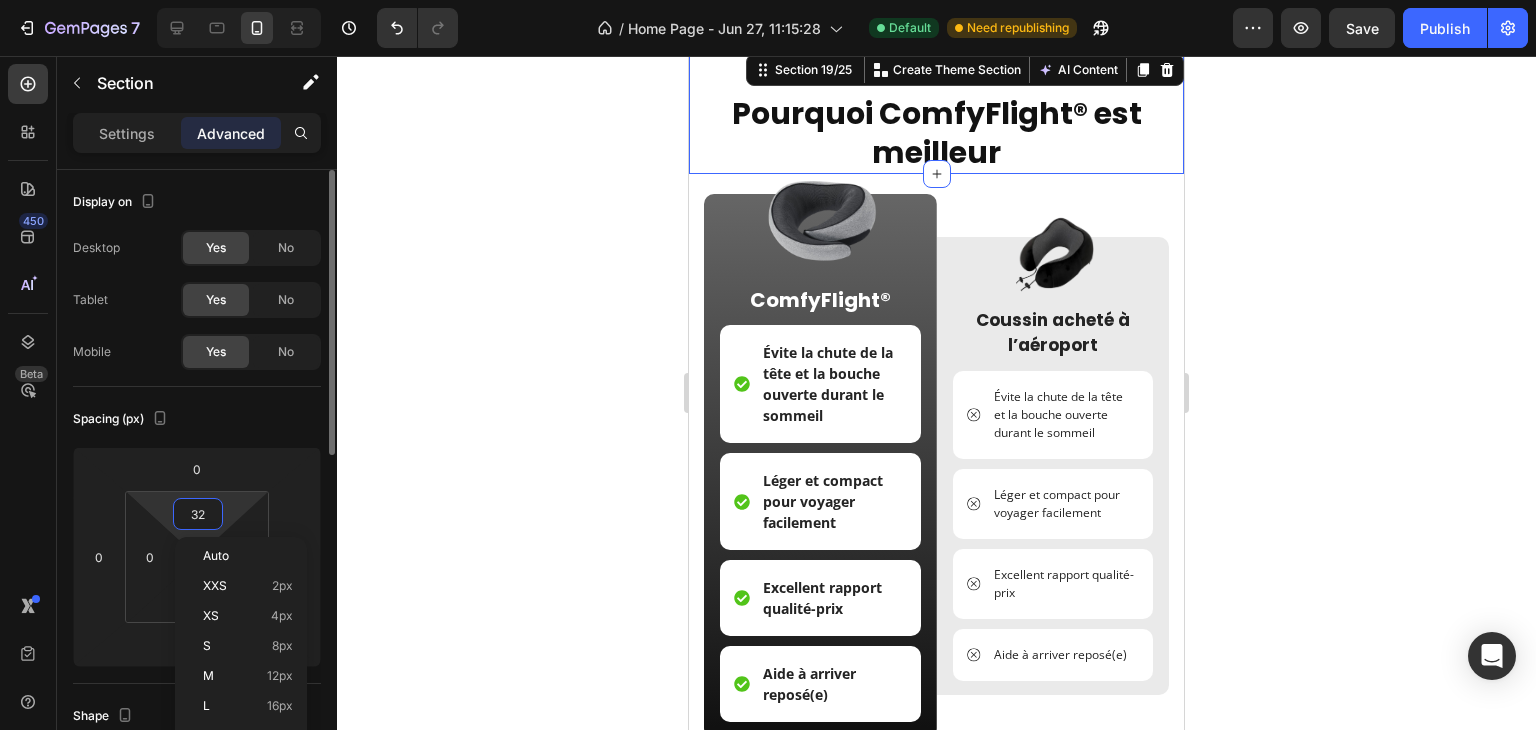 type 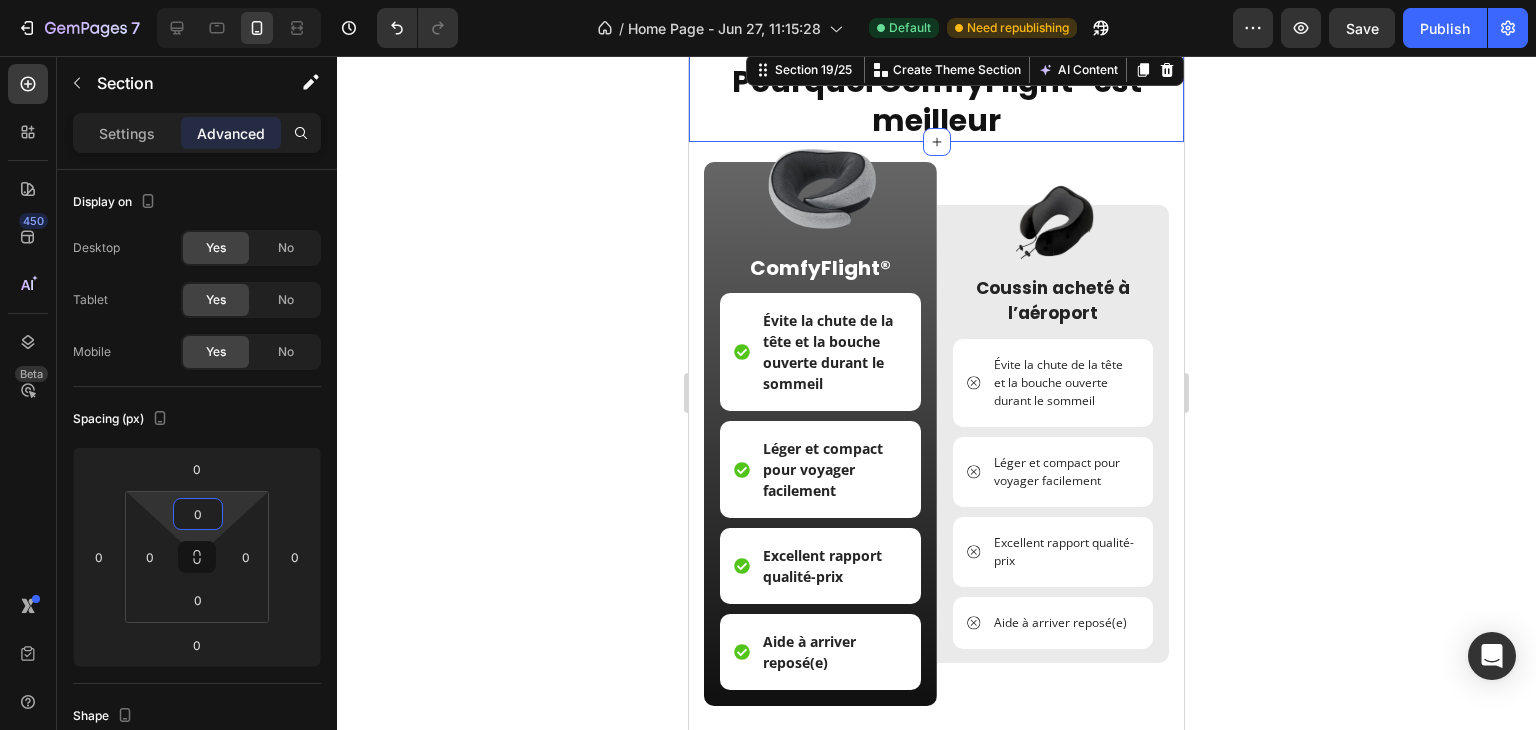 click 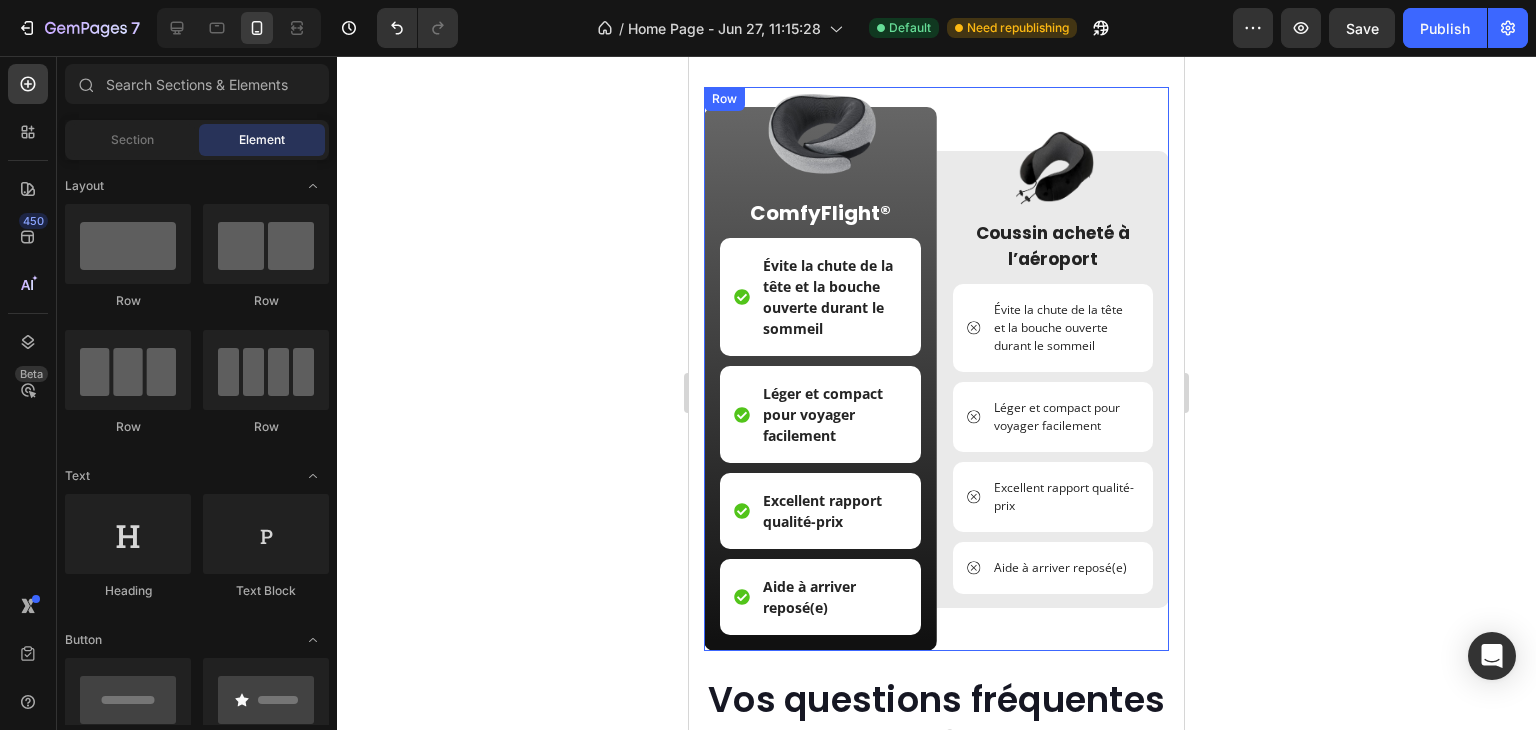 scroll, scrollTop: 5673, scrollLeft: 0, axis: vertical 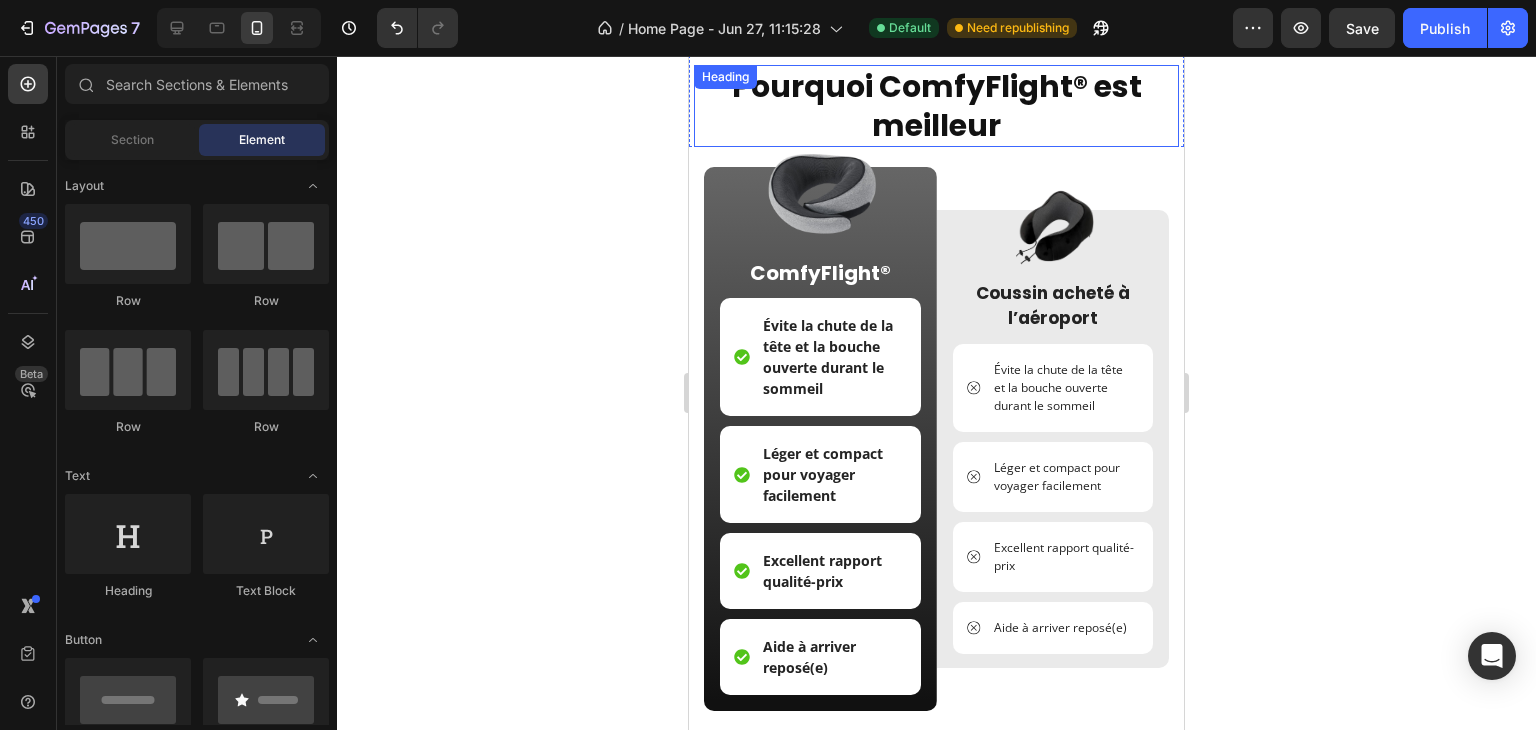 click on "Pourquoi ComfyFlight® est meilleur" at bounding box center [936, 106] 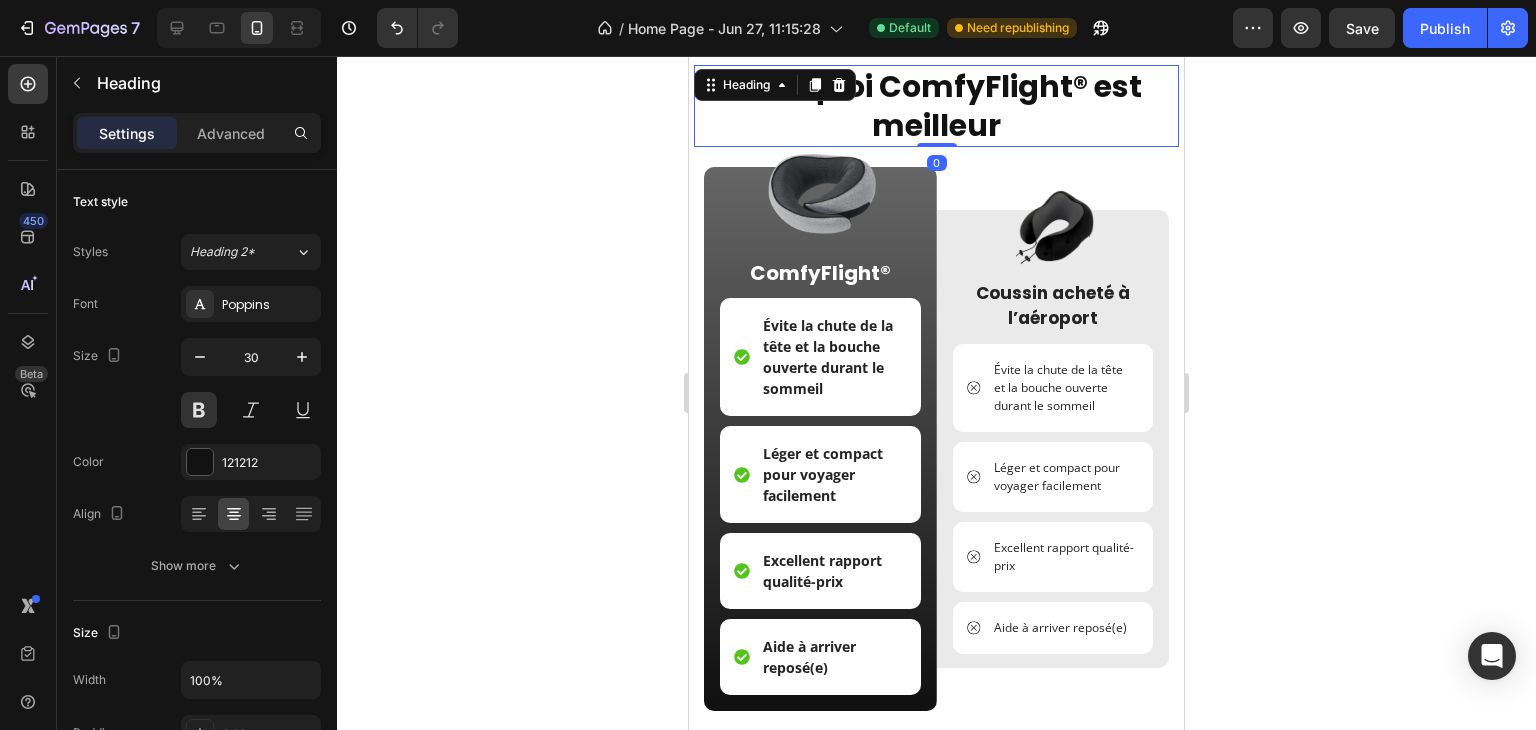 click on "Pourquoi ComfyFlight® est meilleur" at bounding box center [936, 106] 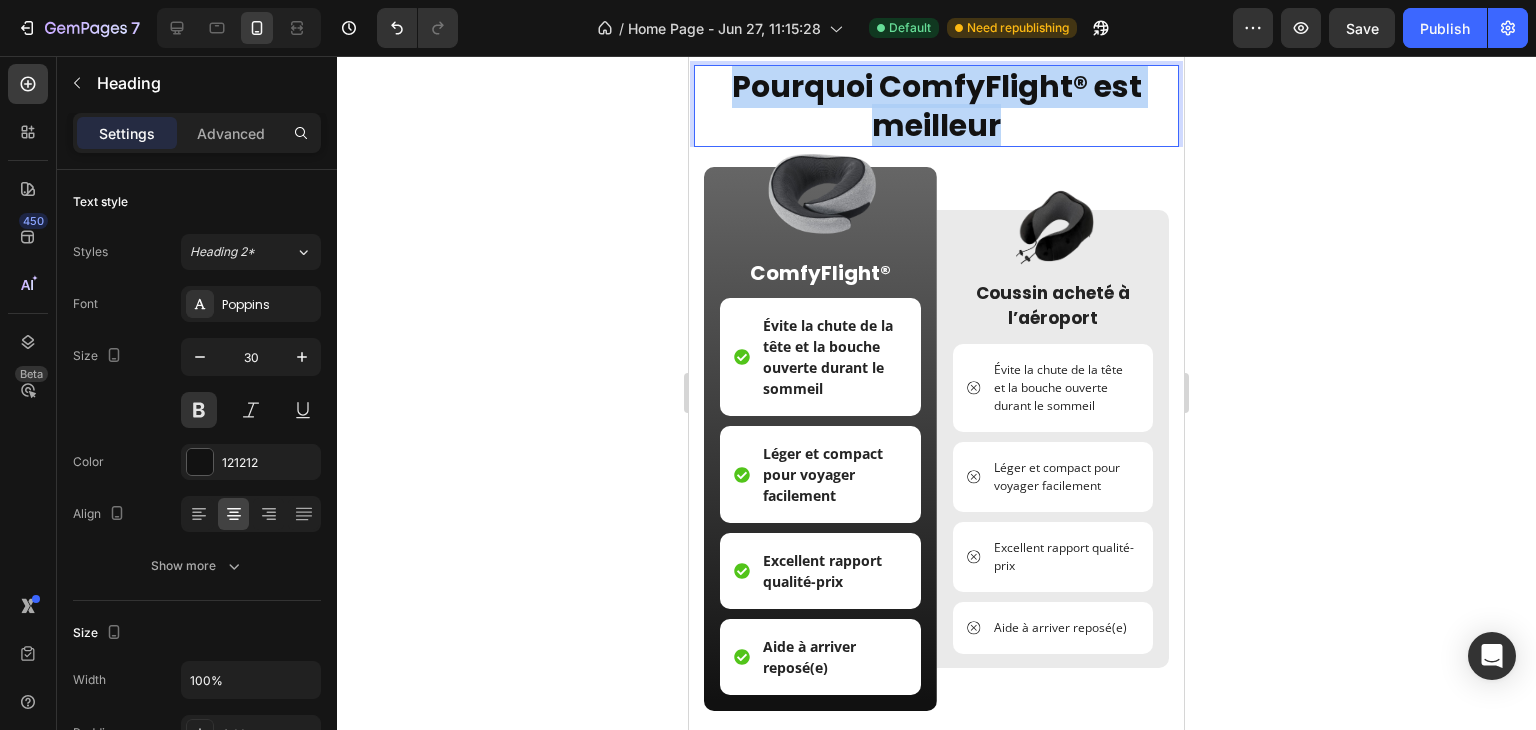drag, startPoint x: 980, startPoint y: 119, endPoint x: 1400, endPoint y: 129, distance: 420.11902 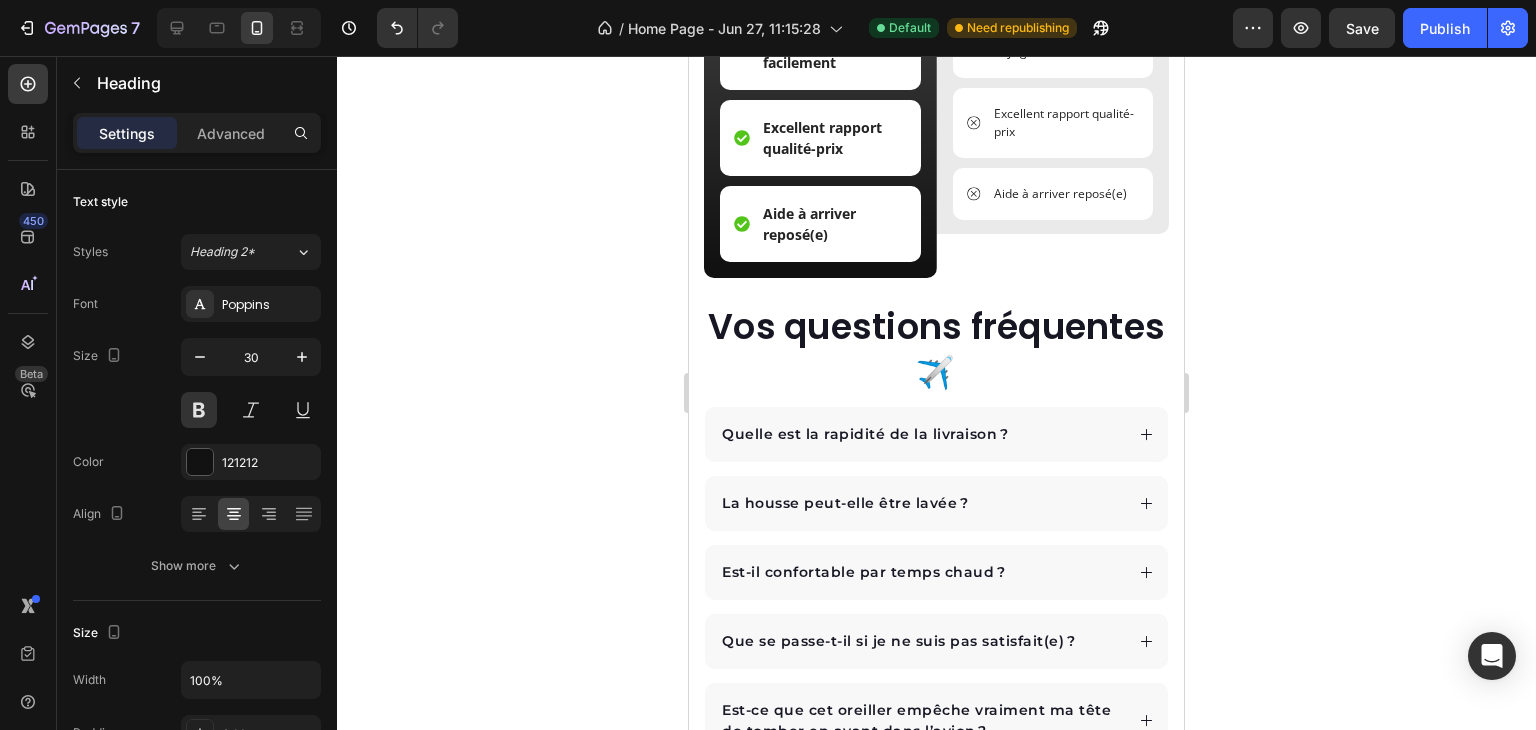 scroll, scrollTop: 6052, scrollLeft: 0, axis: vertical 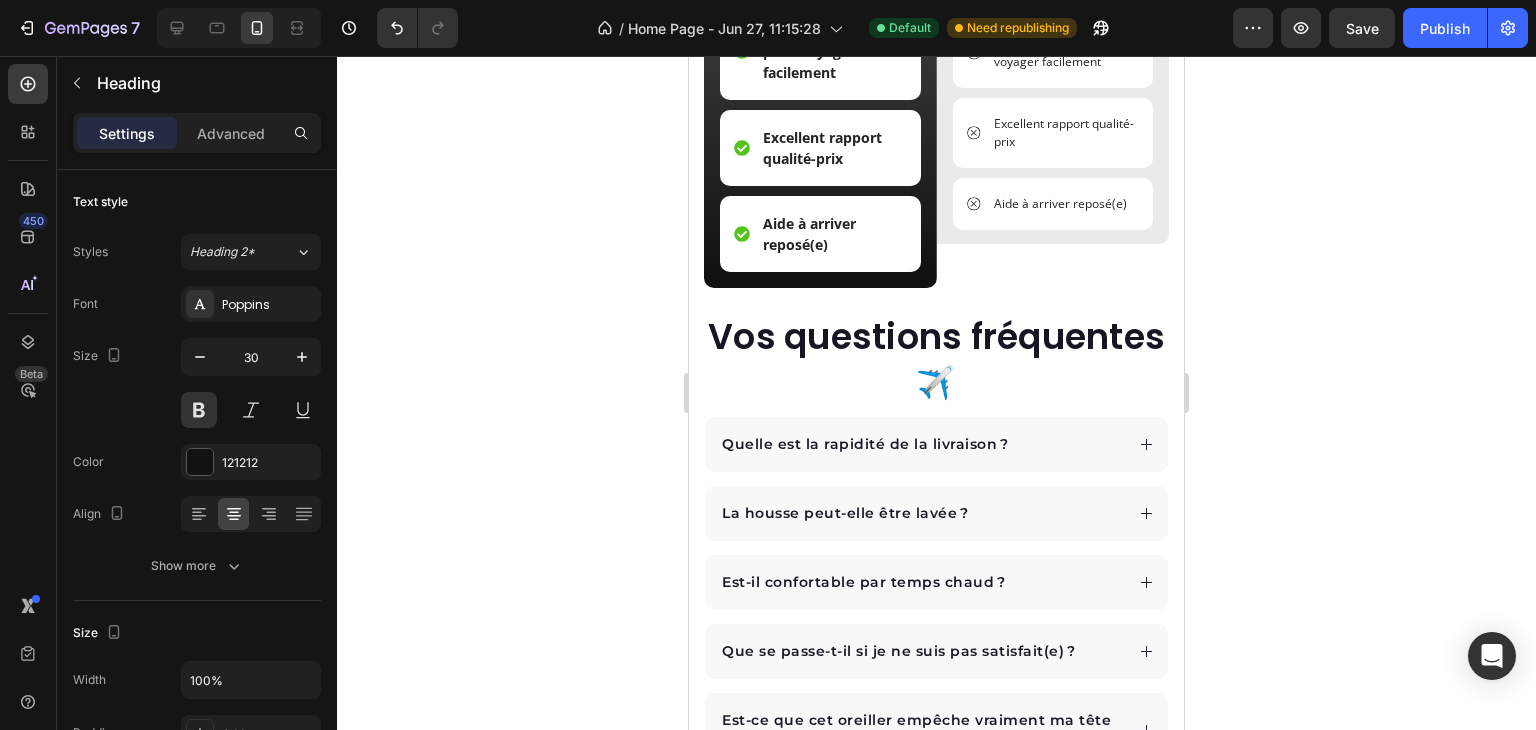 copy on "Pourquoi ComfyFlight® est meilleur" 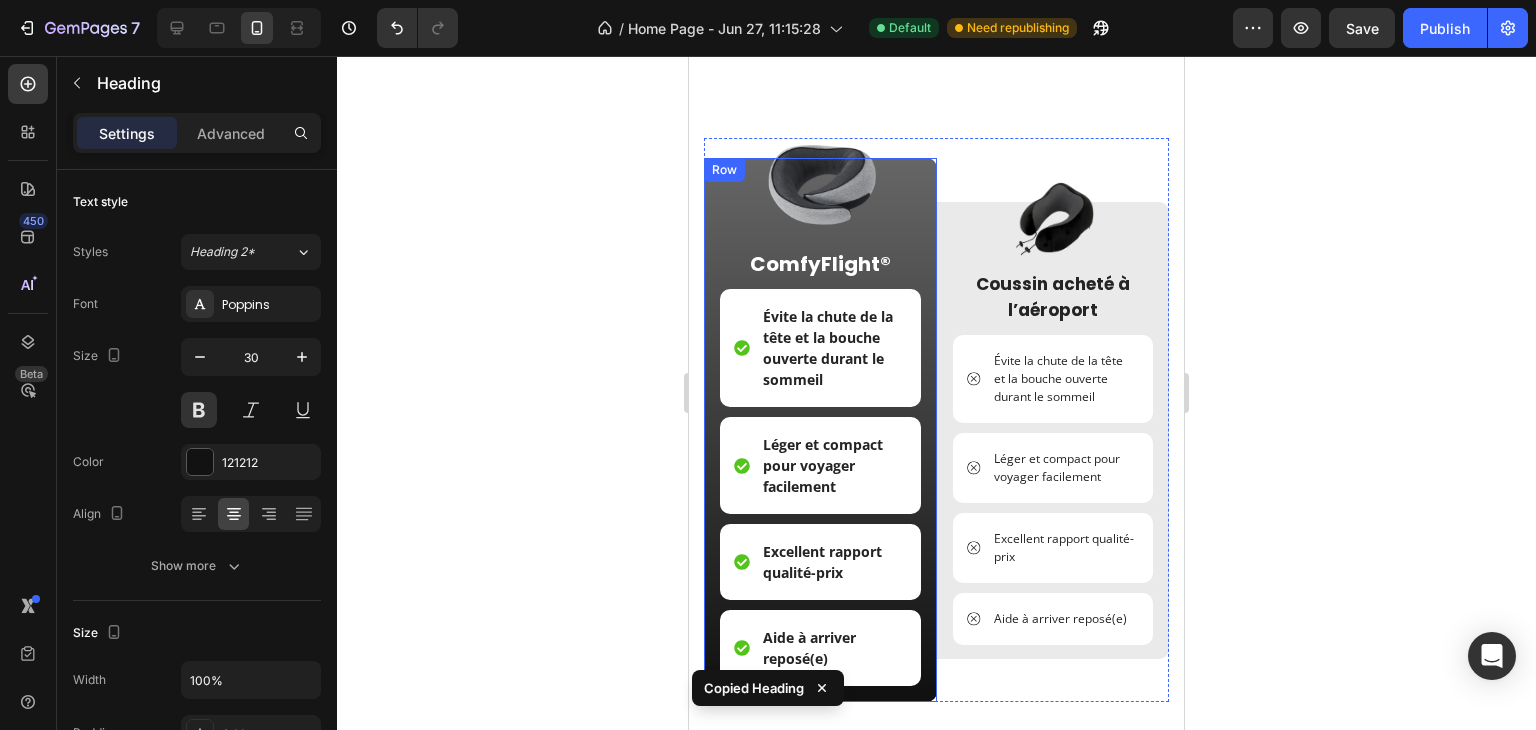 scroll, scrollTop: 5653, scrollLeft: 0, axis: vertical 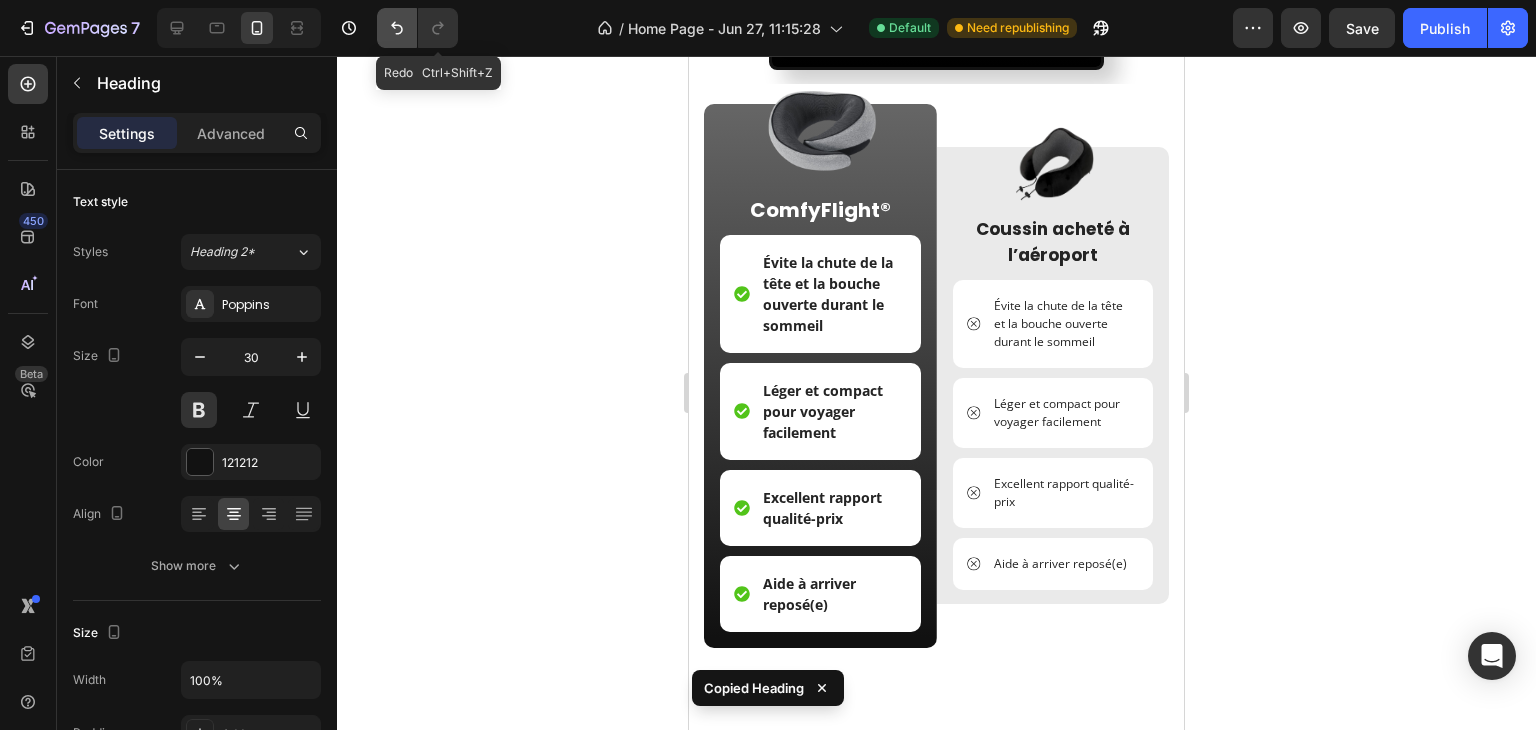click 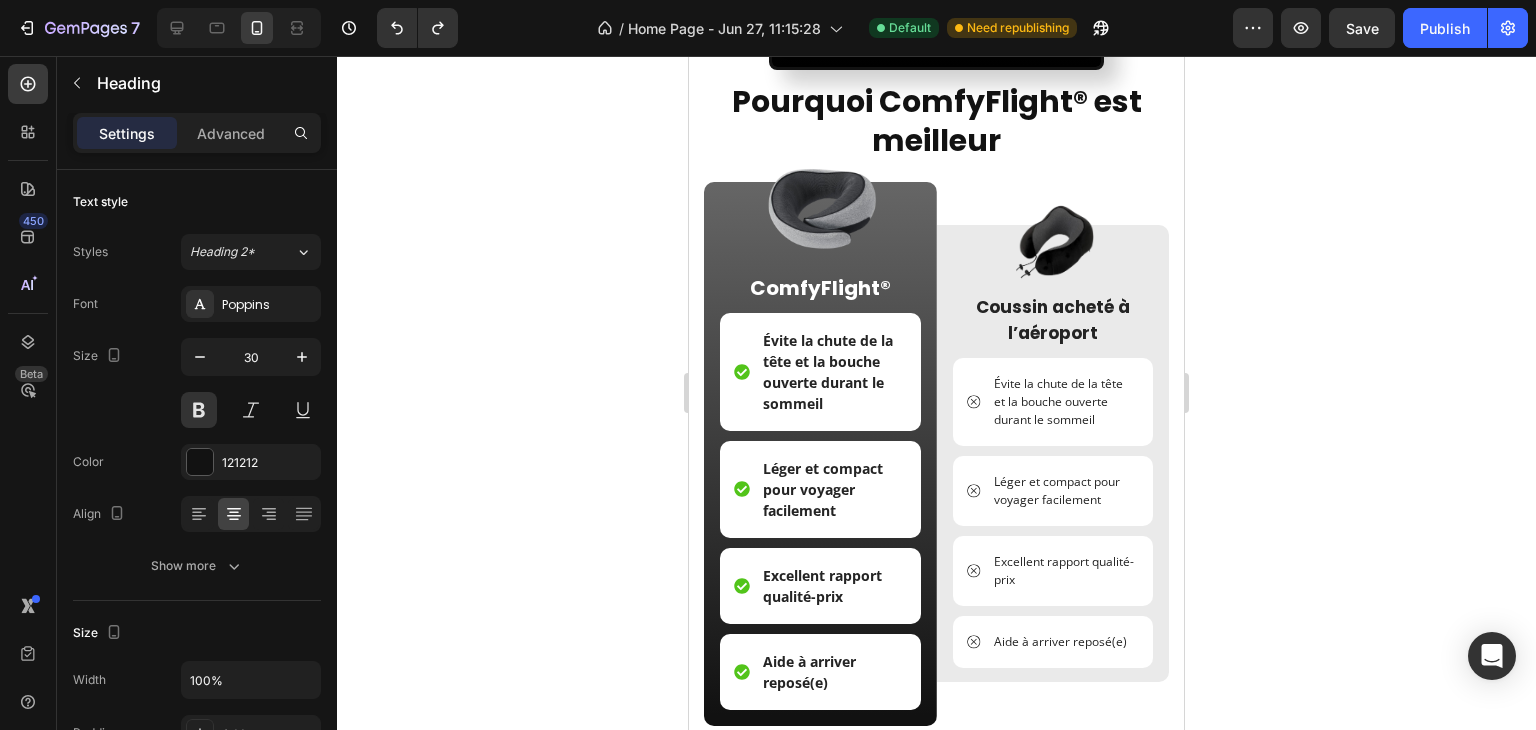 click on "Pourquoi ComfyFlight® est meilleur" at bounding box center (936, 121) 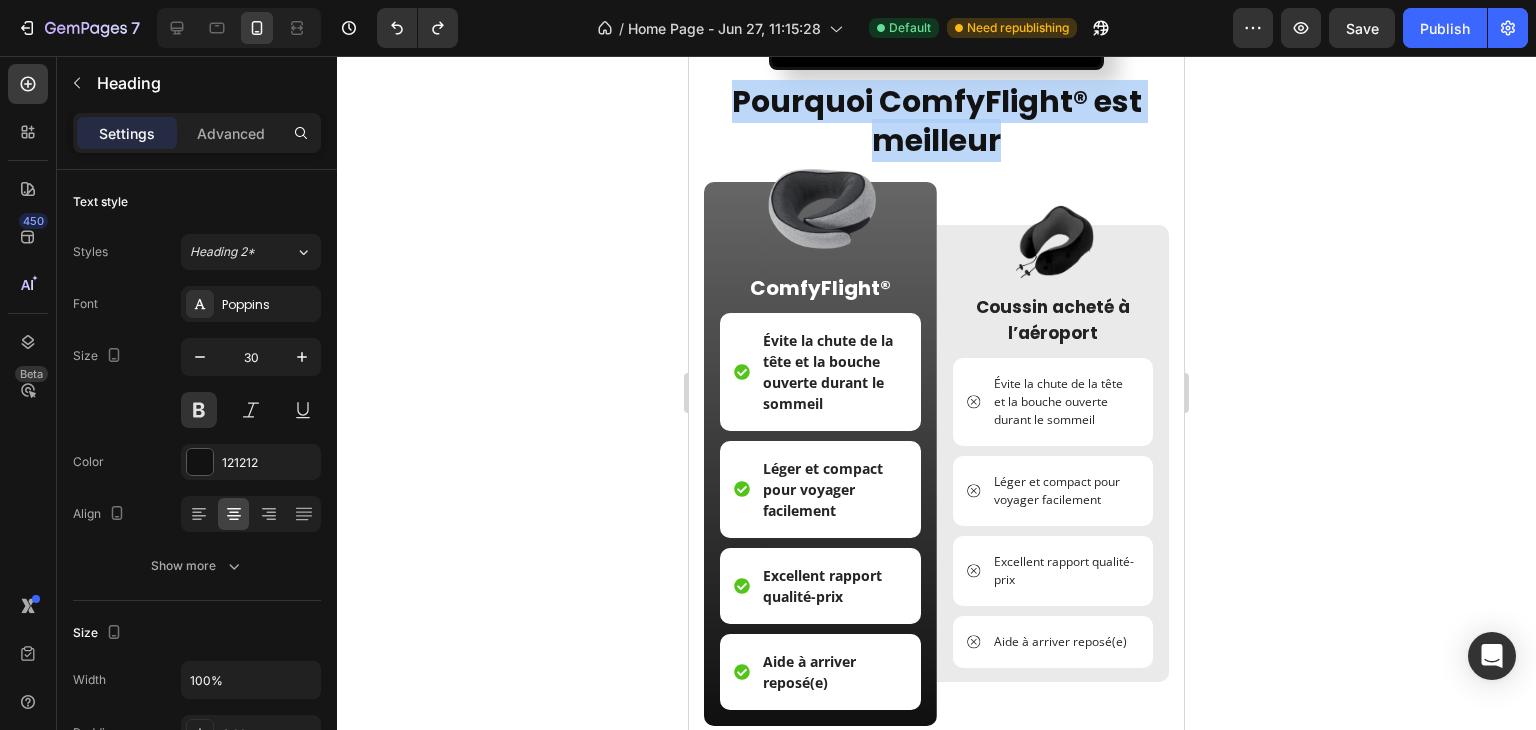 drag, startPoint x: 993, startPoint y: 529, endPoint x: 695, endPoint y: 480, distance: 302.00165 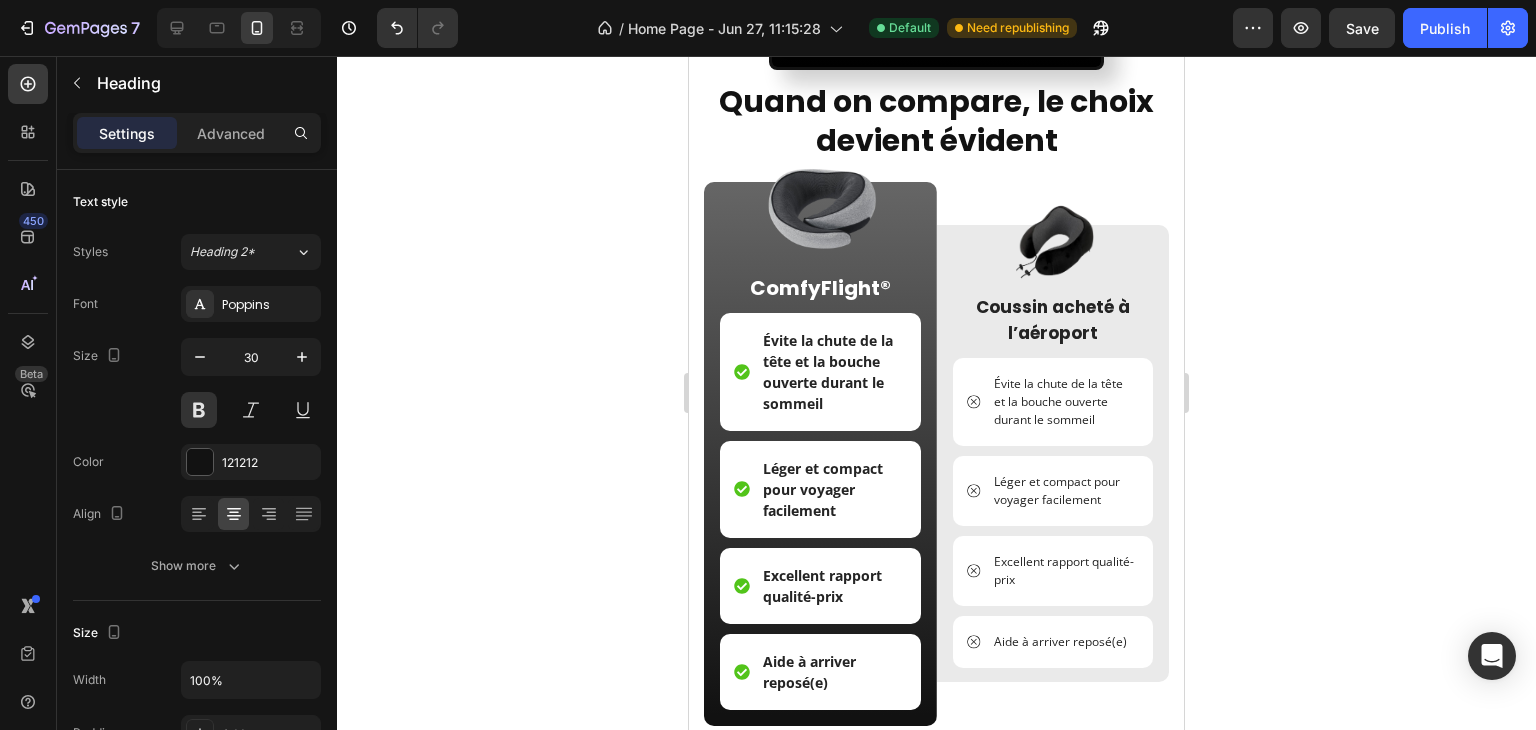click 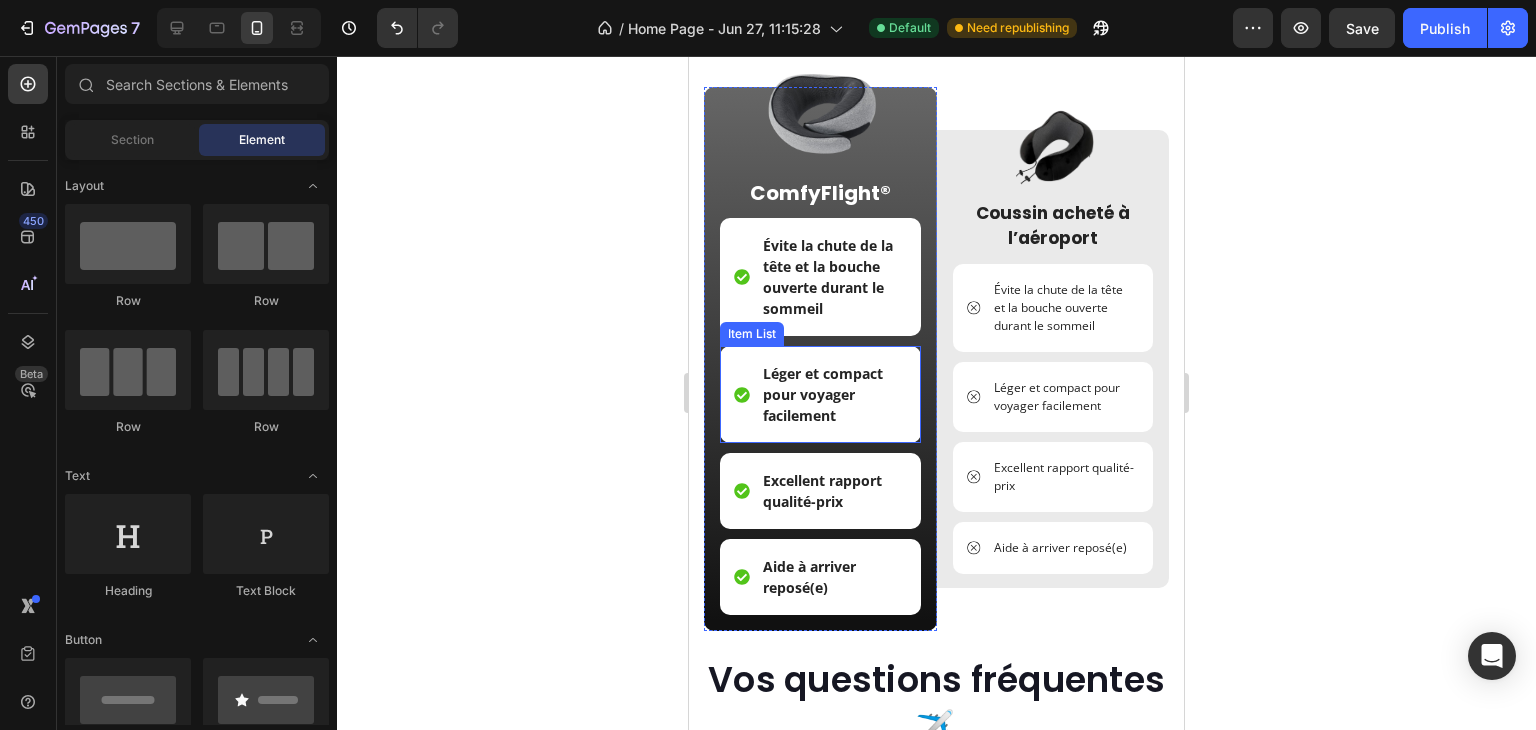 scroll, scrollTop: 6153, scrollLeft: 0, axis: vertical 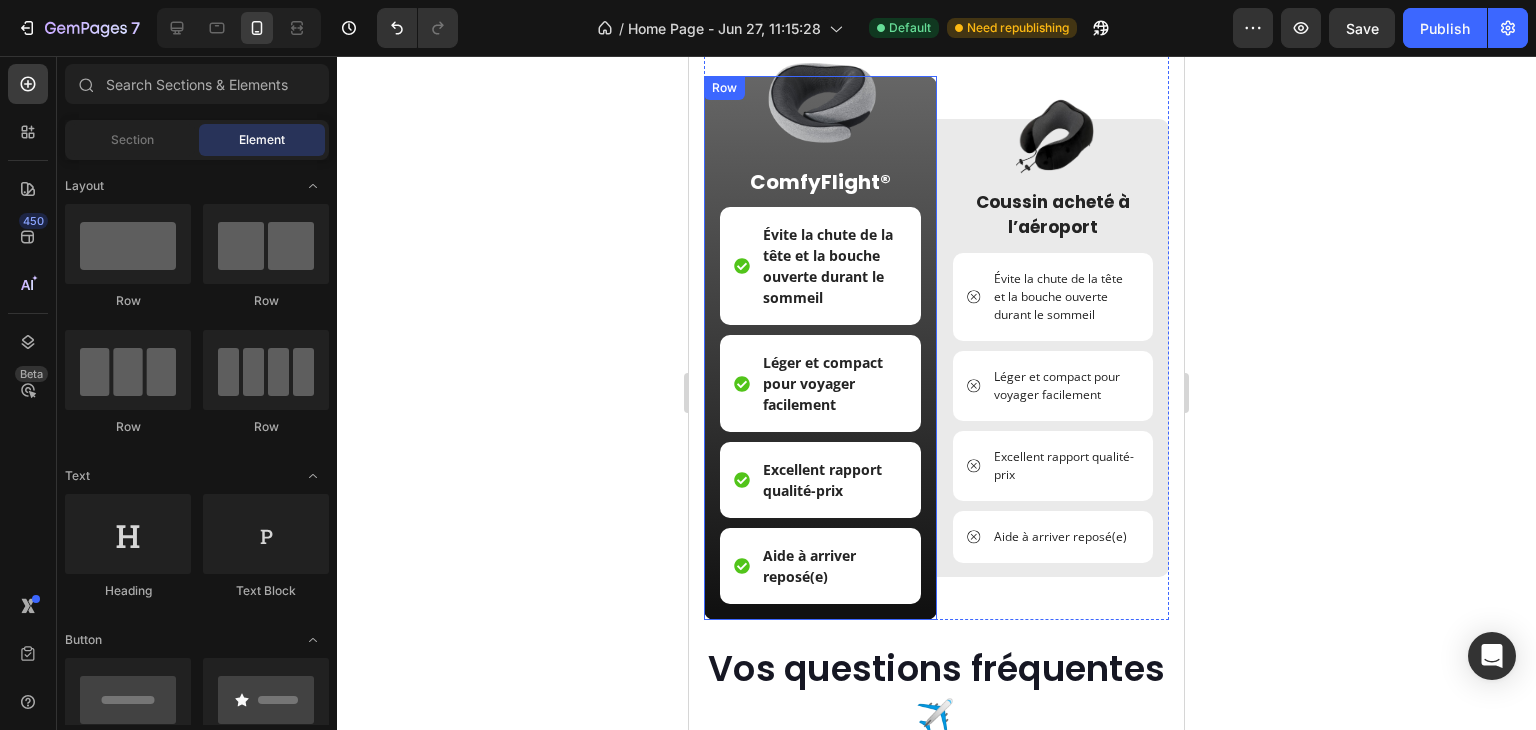 click on "Image ComfyFlight® Text Block Évite la chute de la tête et la bouche ouverte durant le sommeil Item List Léger et compact pour voyager facilement Item List Excellent rapport qualité-prix Item List Aide à arriver reposé(e) Item List Row" at bounding box center [820, 348] 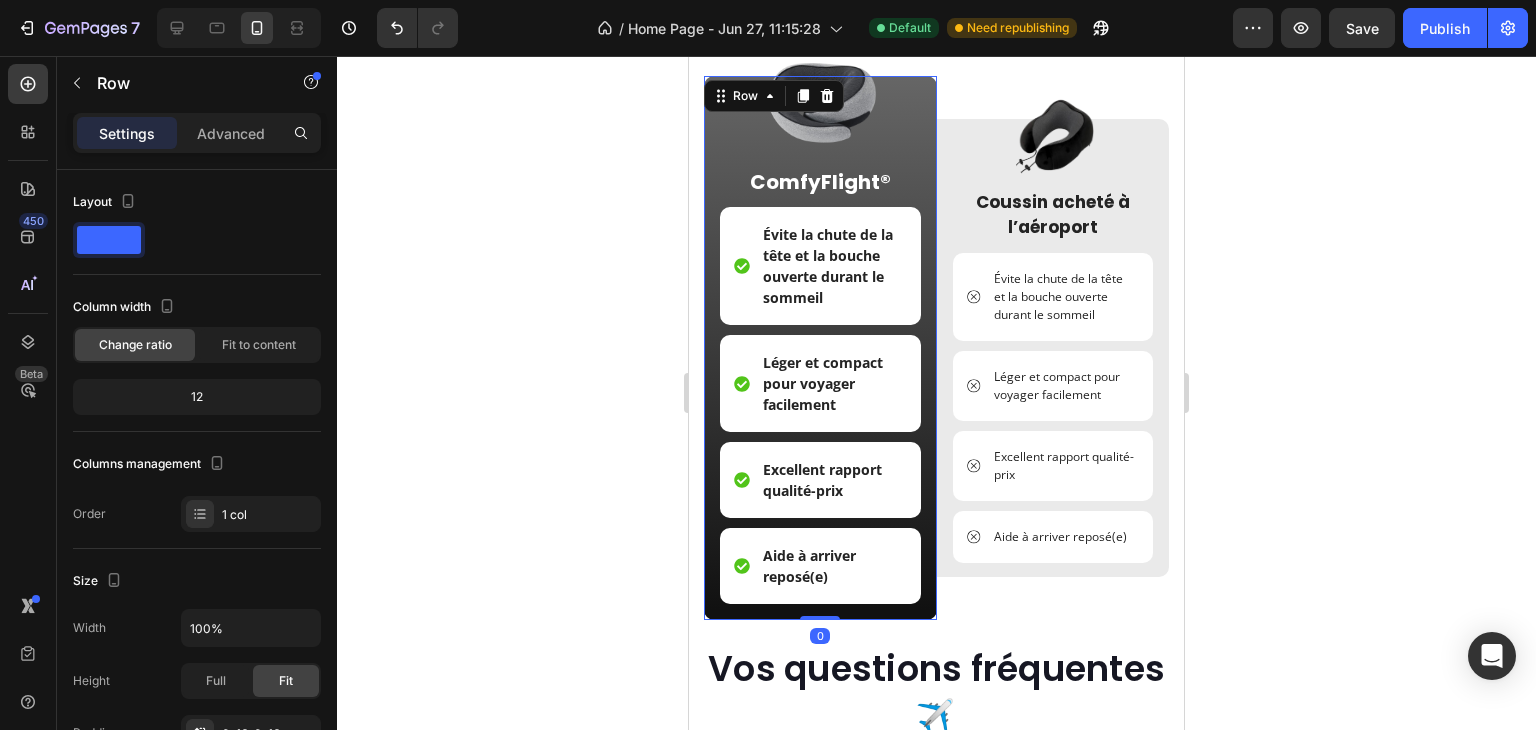 click on "Évite la chute de la tête et la bouche ouverte durant le sommeil" at bounding box center [833, 266] 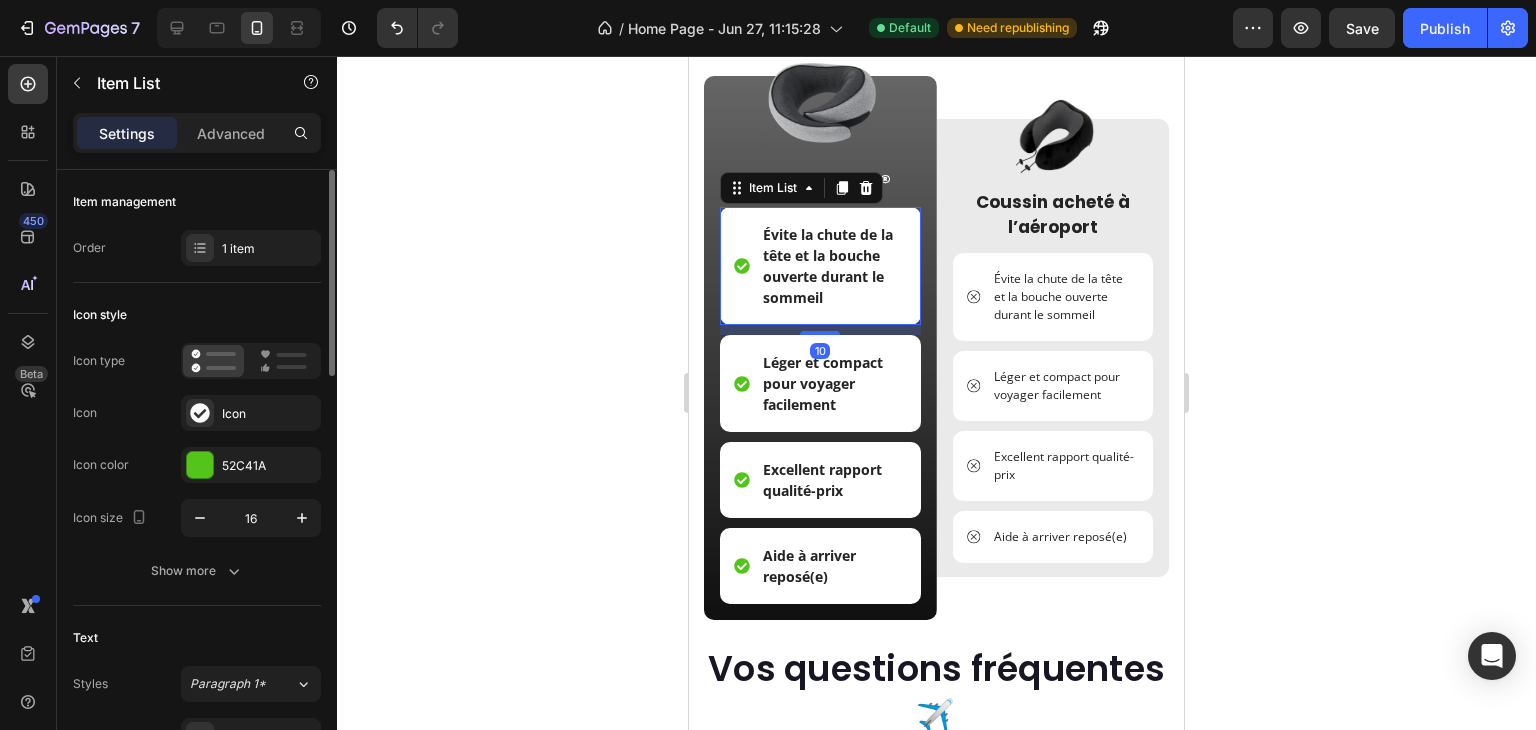 click on "Item management Order 1 item" 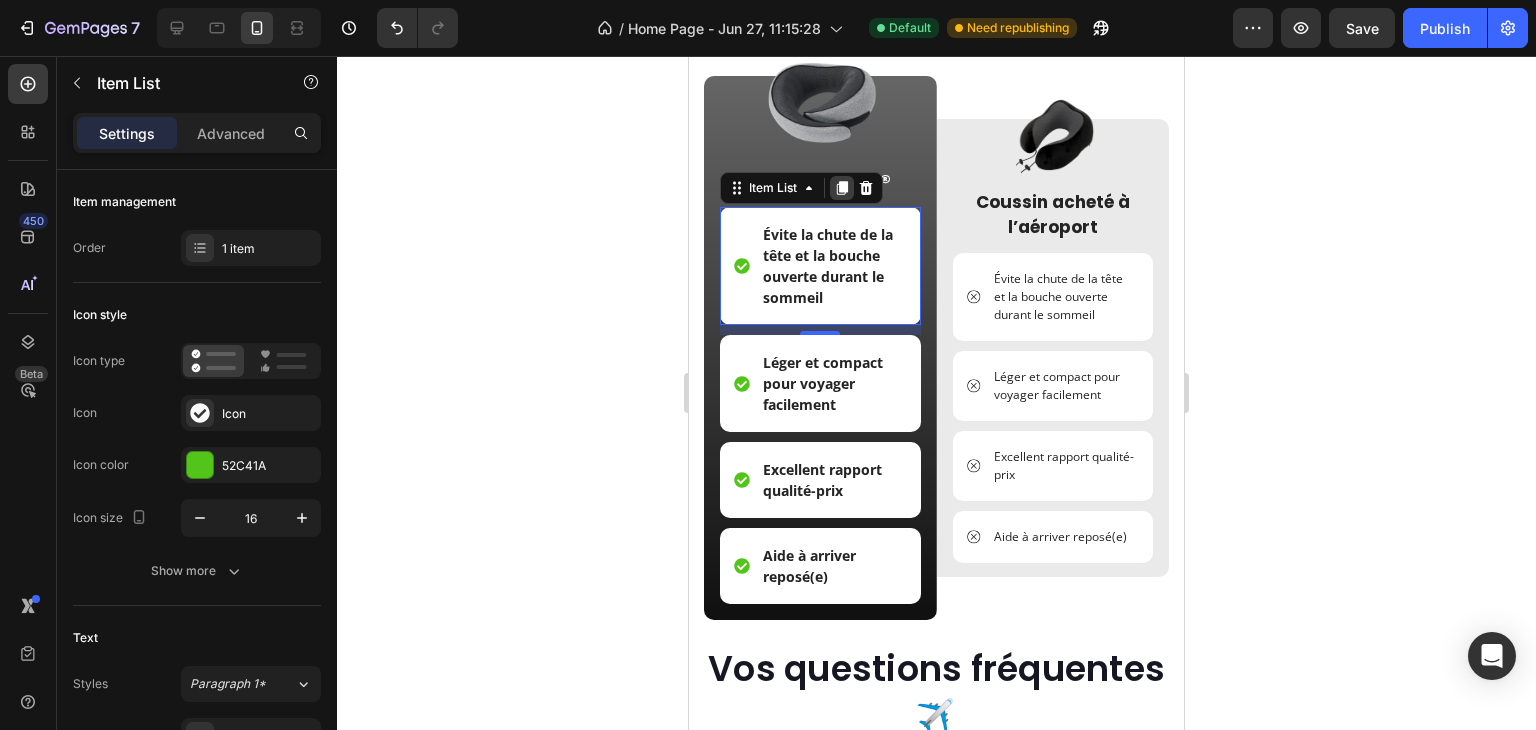 click 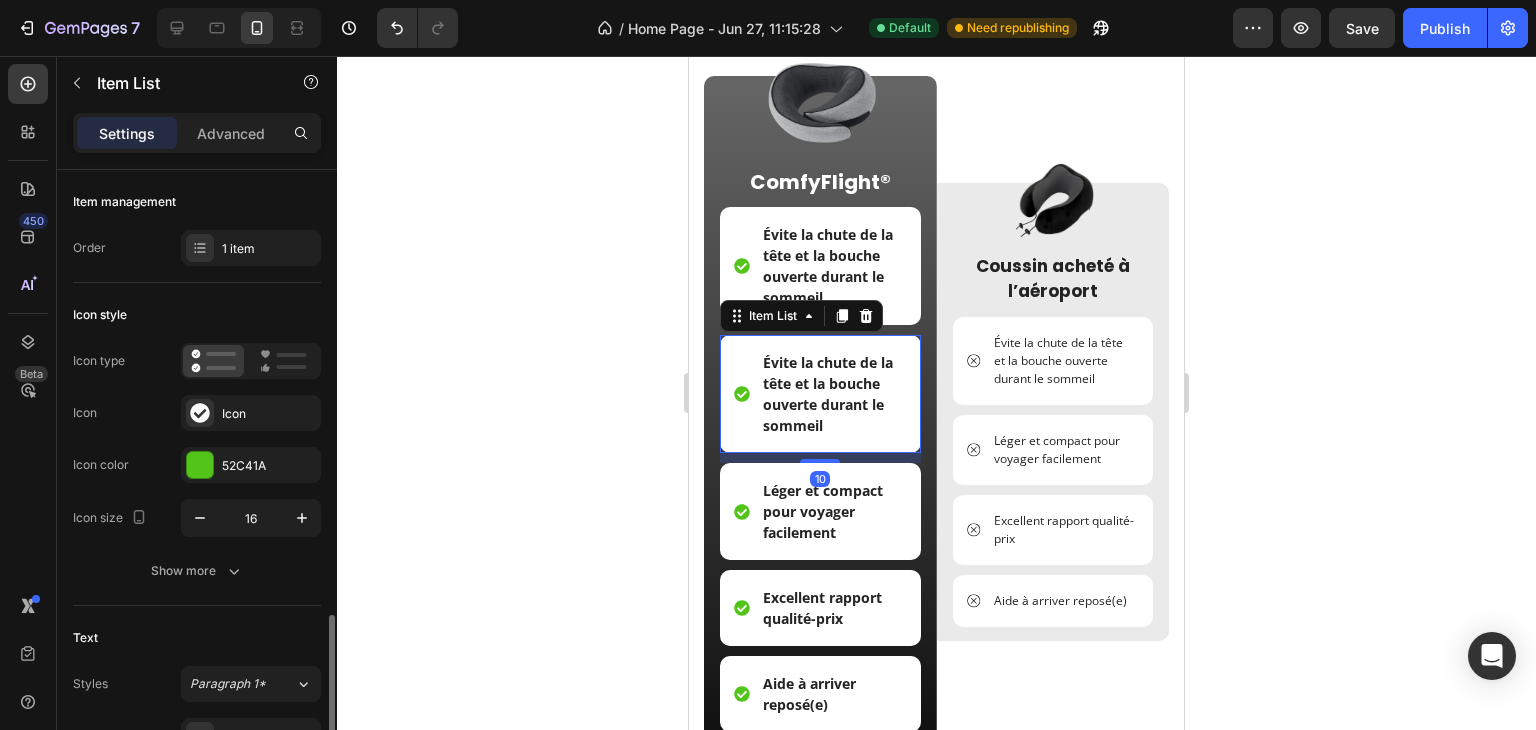 scroll, scrollTop: 334, scrollLeft: 0, axis: vertical 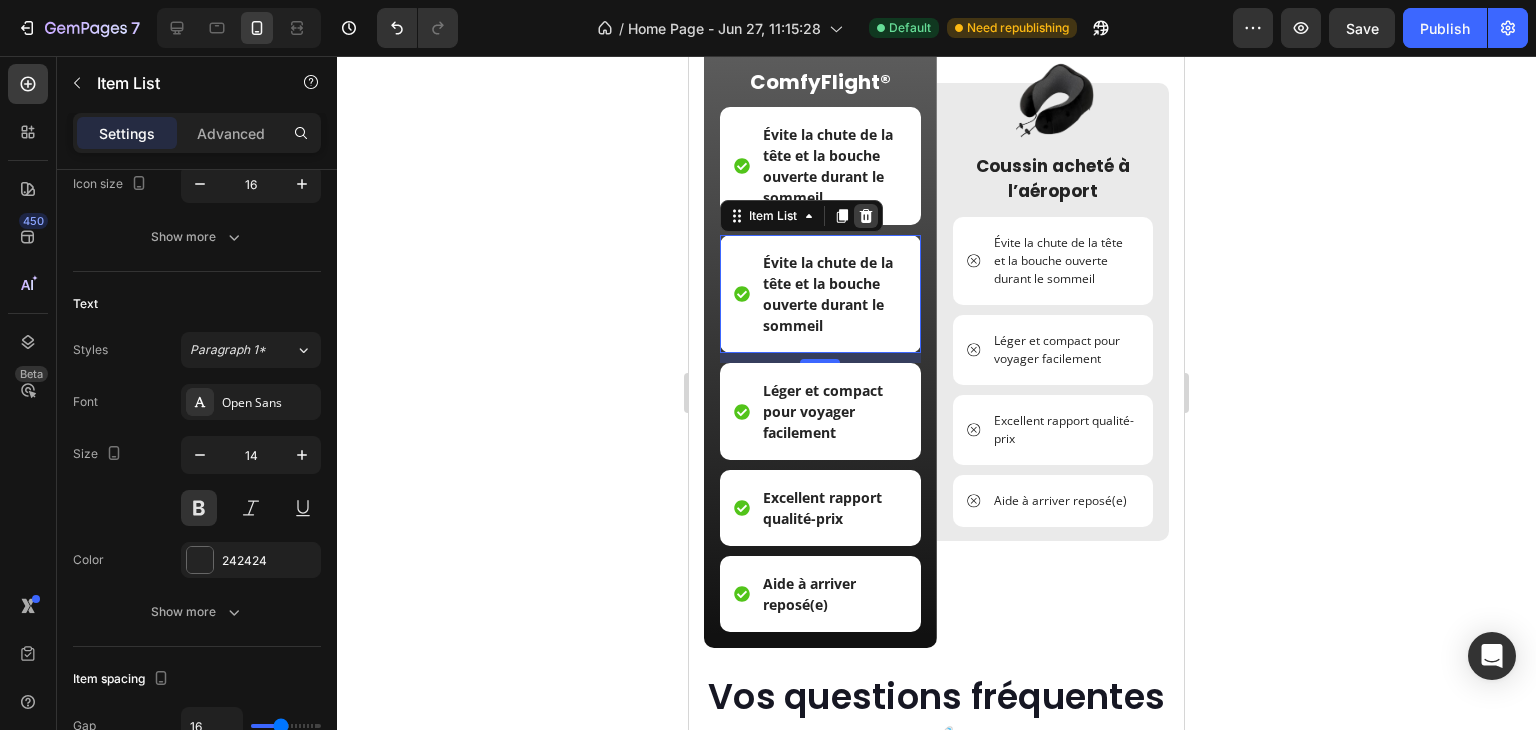 click 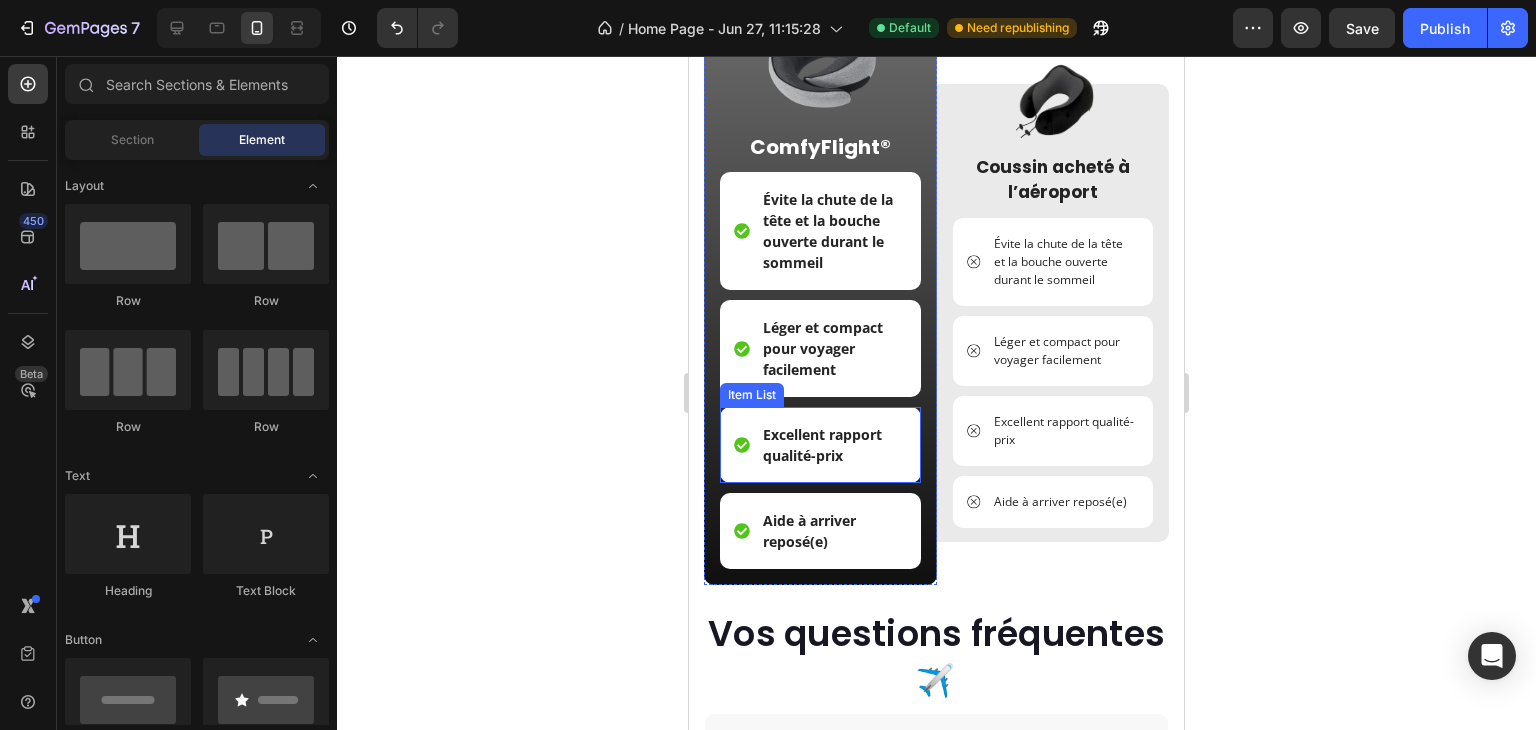 scroll, scrollTop: 6153, scrollLeft: 0, axis: vertical 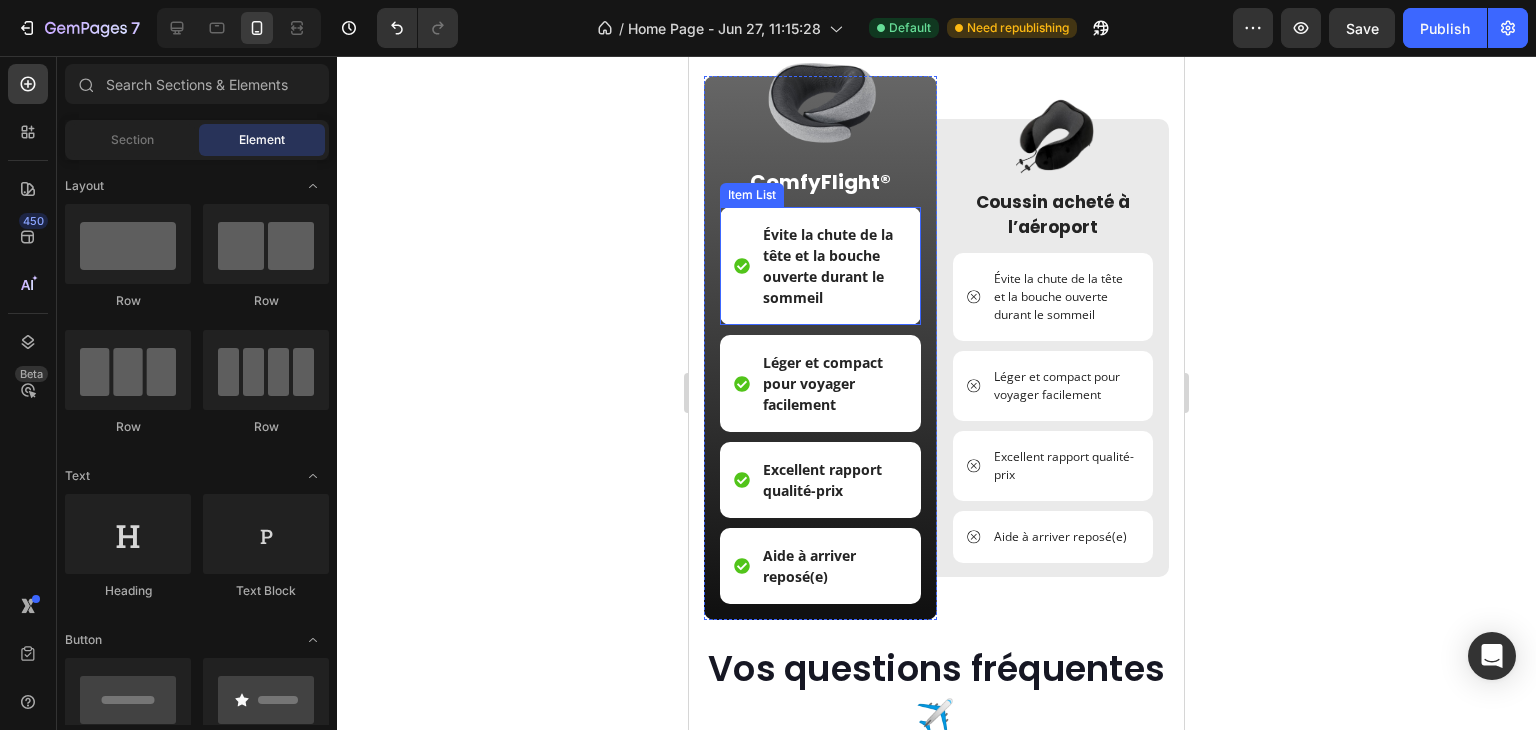 click on "Évite la chute de la tête et la bouche ouverte durant le sommeil" at bounding box center (833, 266) 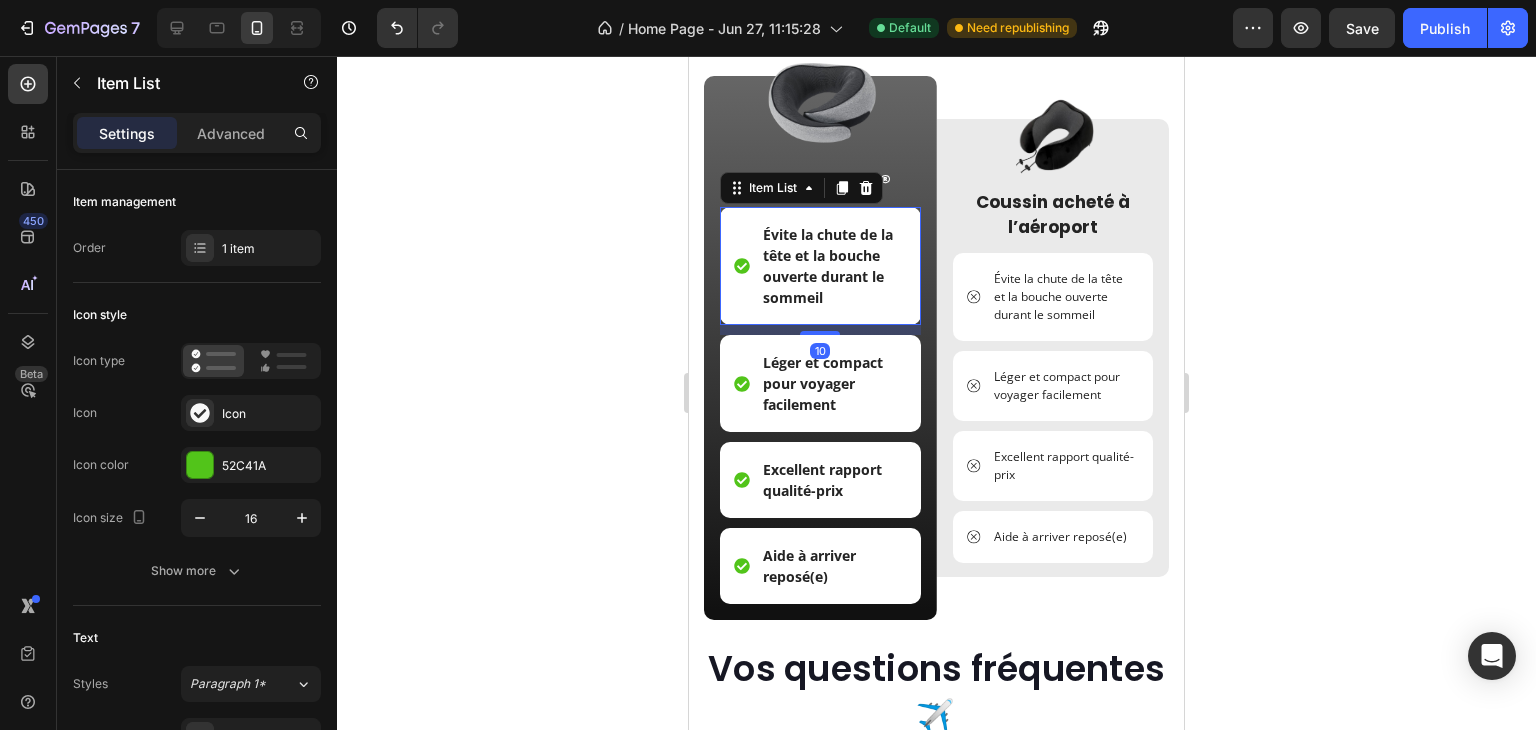 click on "Évite la chute de la tête et la bouche ouverte durant le sommeil" at bounding box center (833, 266) 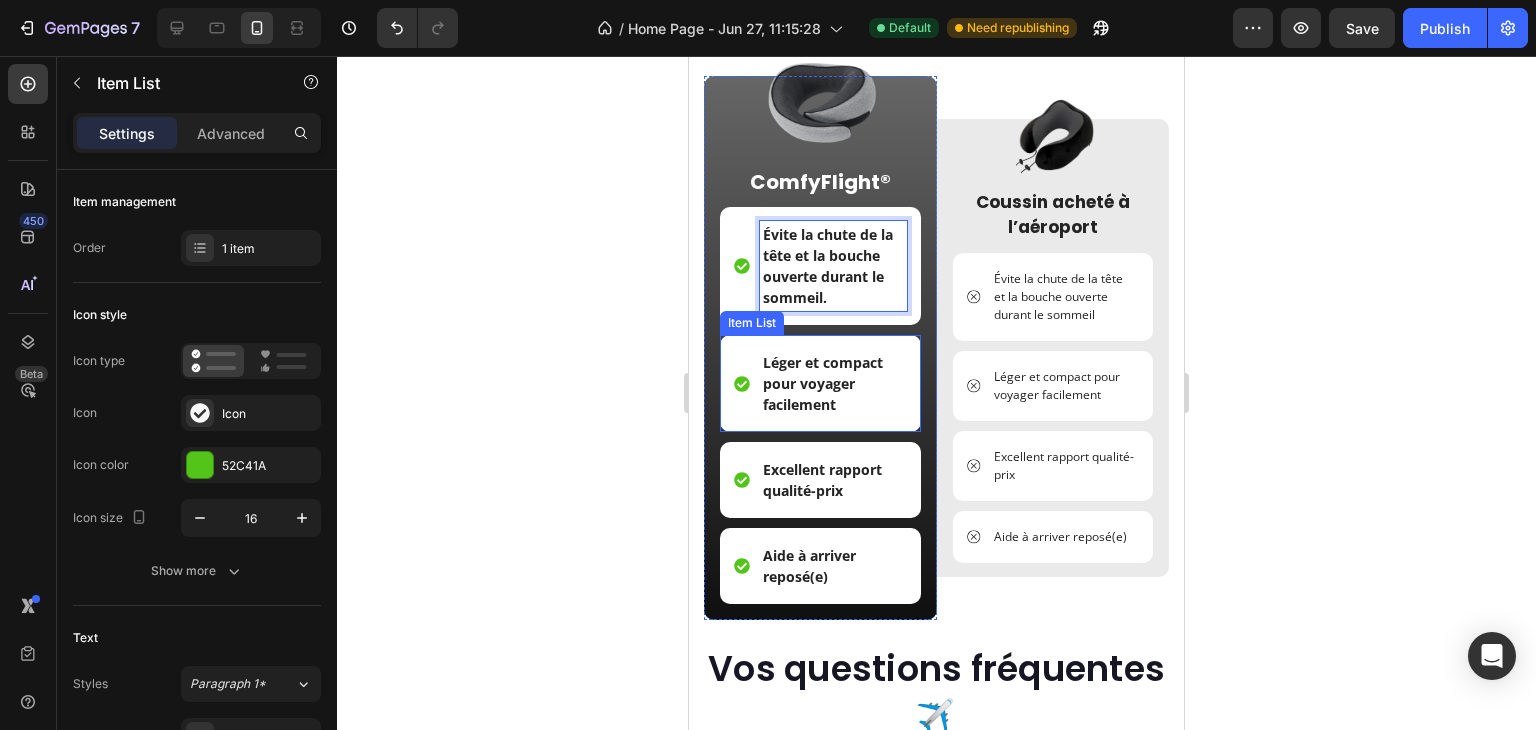 click on "Léger et compact pour voyager facilement" at bounding box center [833, 383] 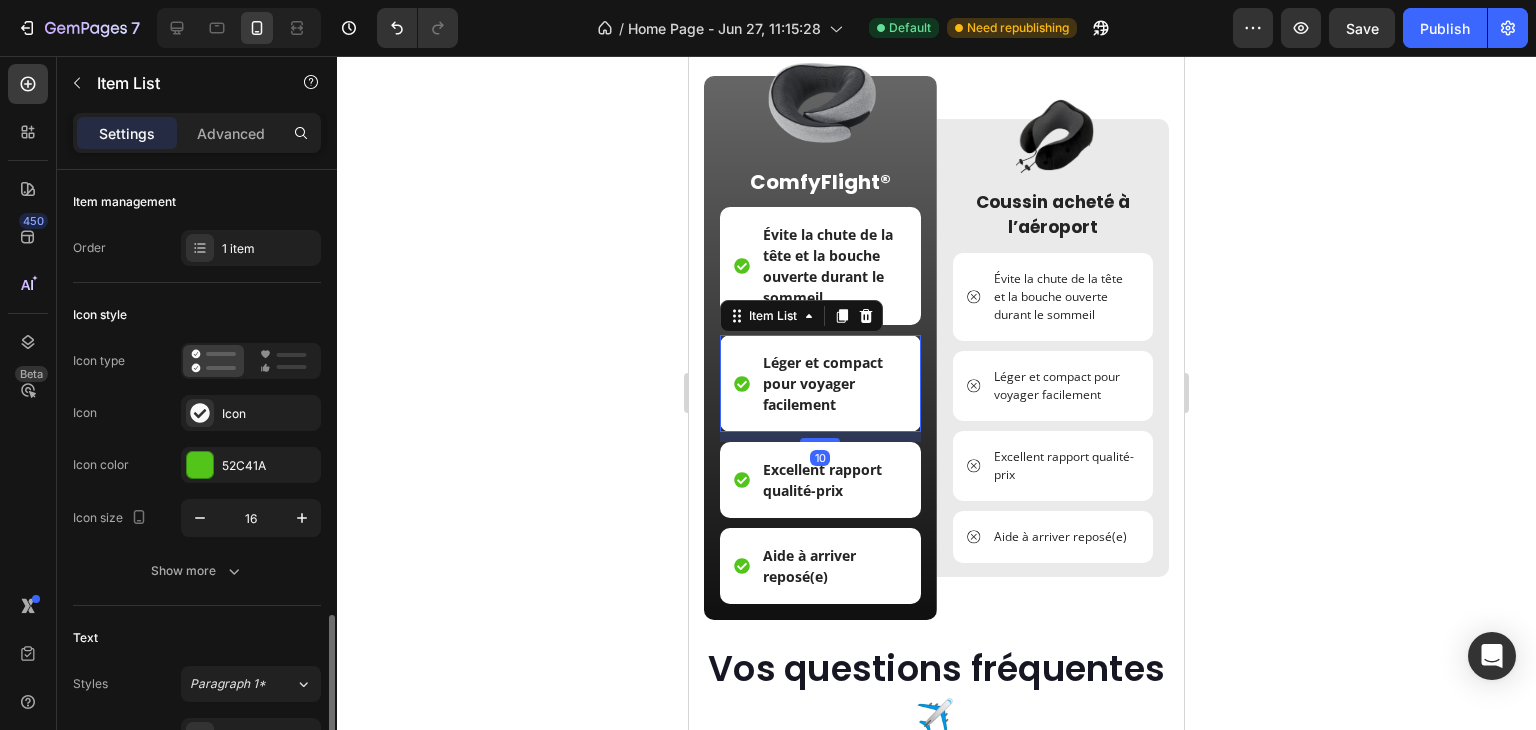 scroll, scrollTop: 334, scrollLeft: 0, axis: vertical 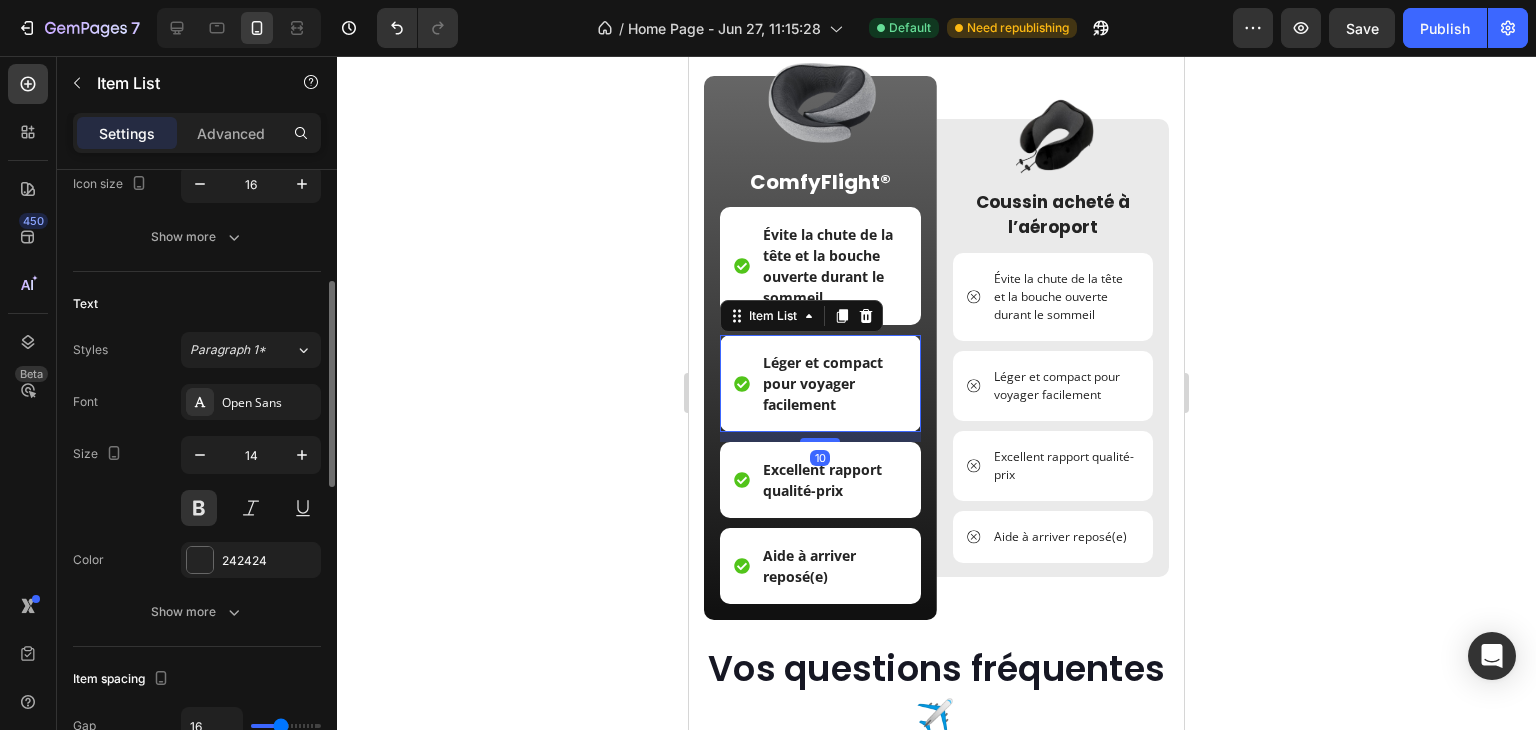click on "Léger et compact pour voyager facilement" at bounding box center [833, 383] 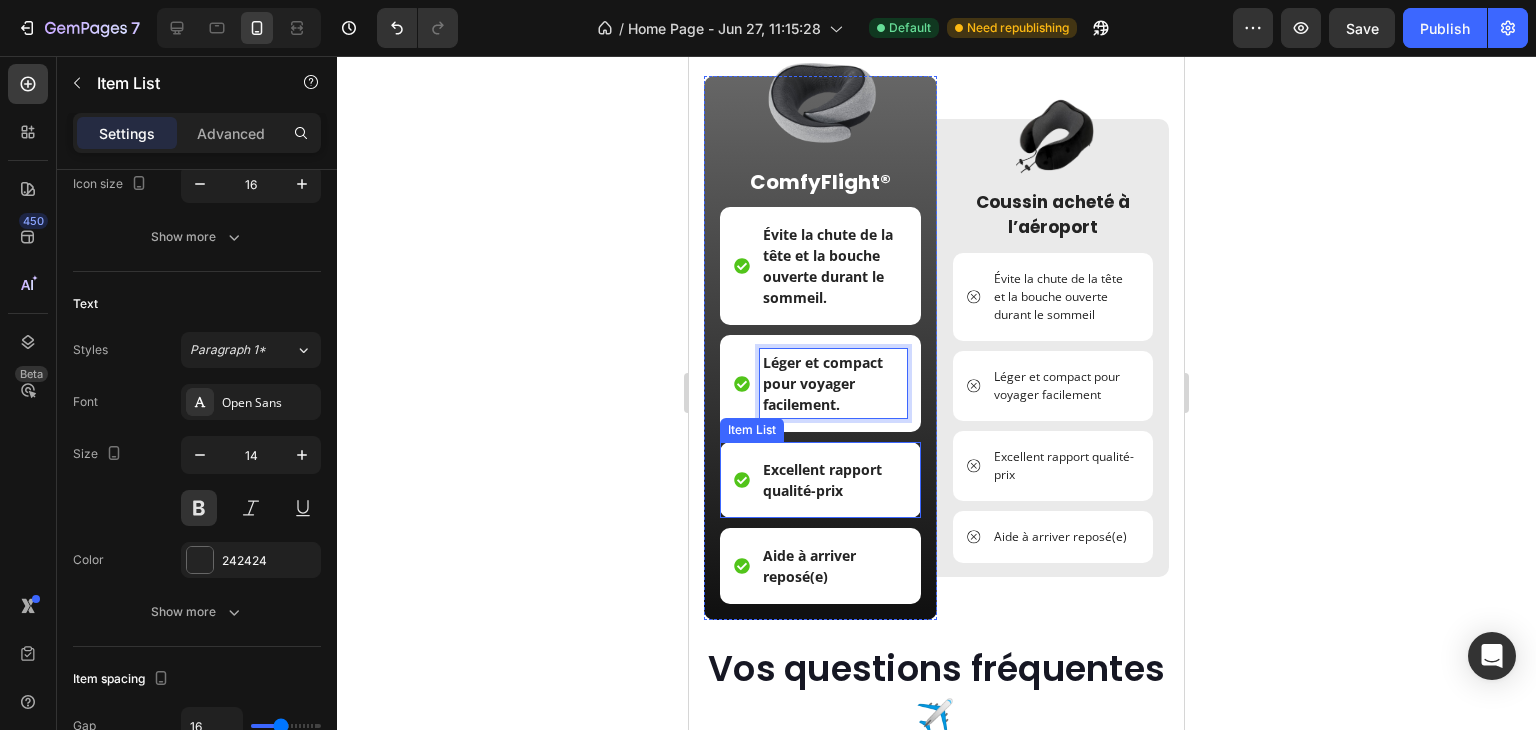 click on "Excellent rapport qualité-prix" at bounding box center (833, 480) 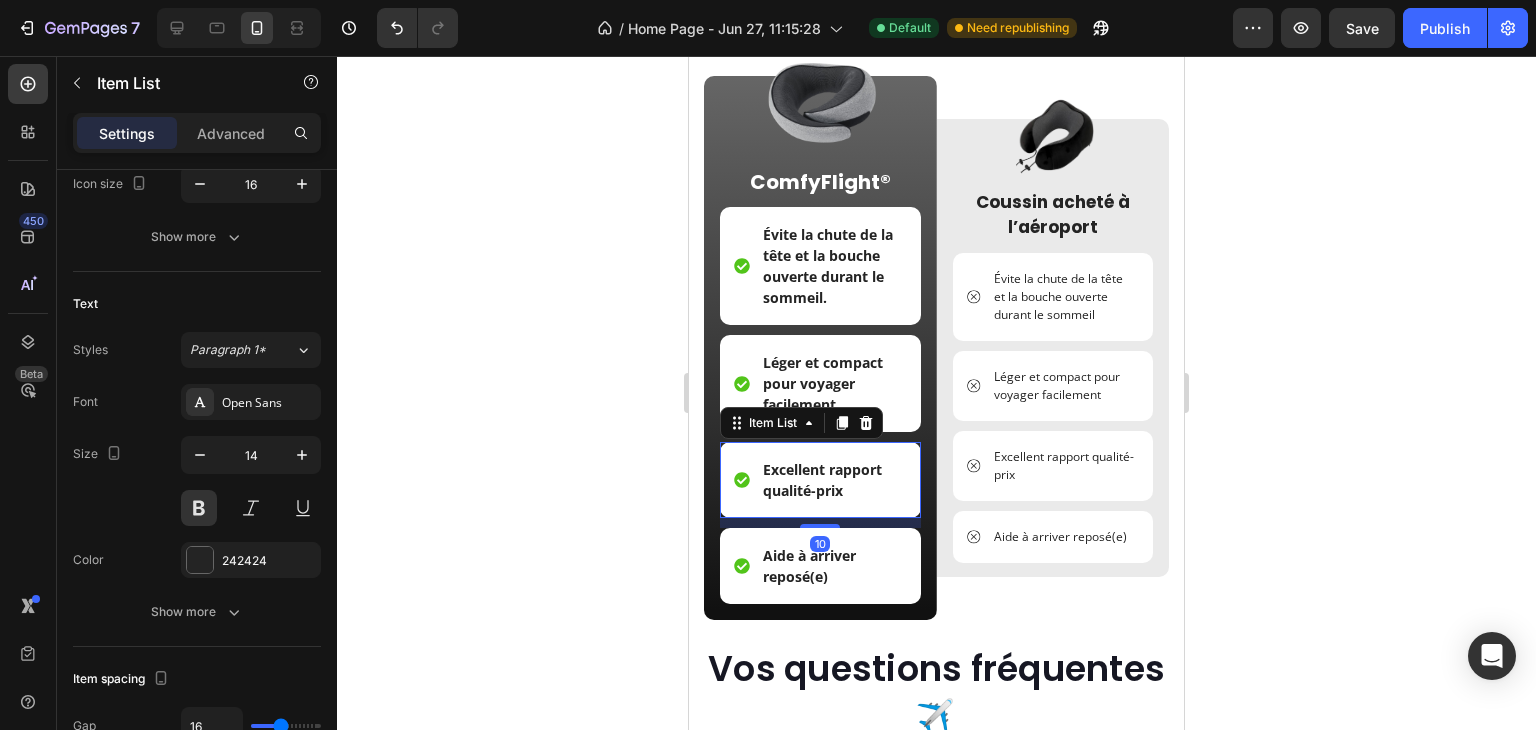 click on "Excellent rapport qualité-prix" at bounding box center (833, 480) 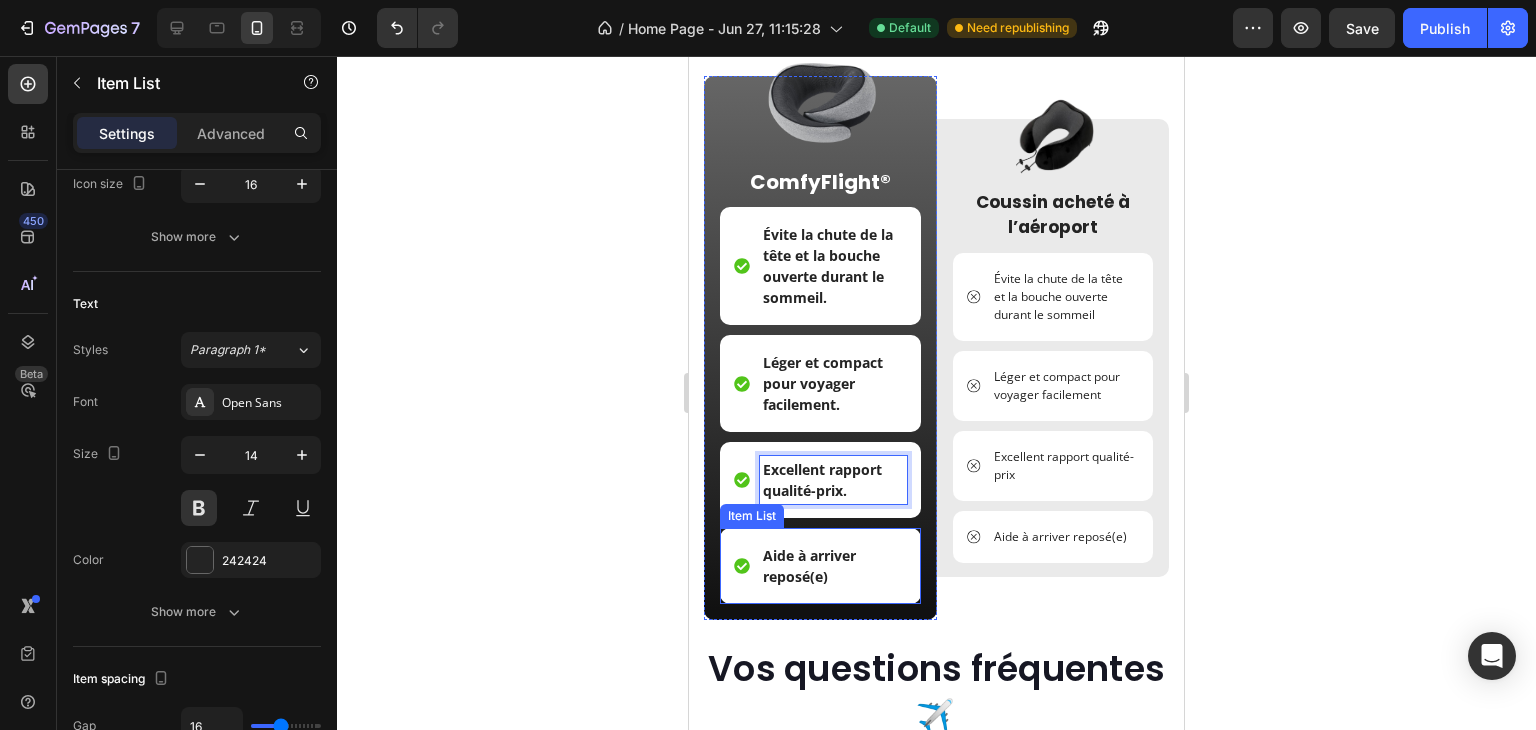 click on "Aide à arriver reposé(e)" at bounding box center (833, 566) 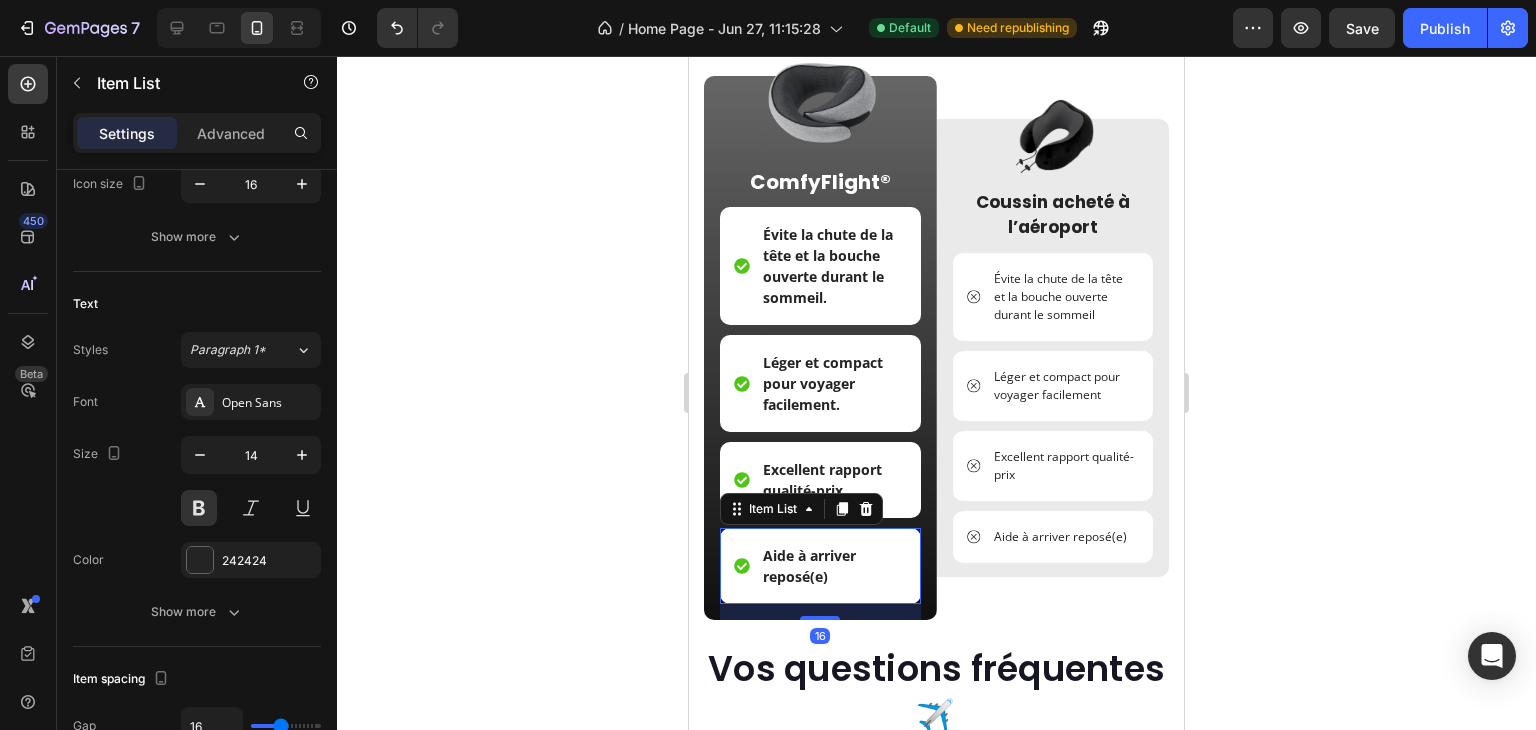 click on "Aide à arriver reposé(e)" at bounding box center (833, 566) 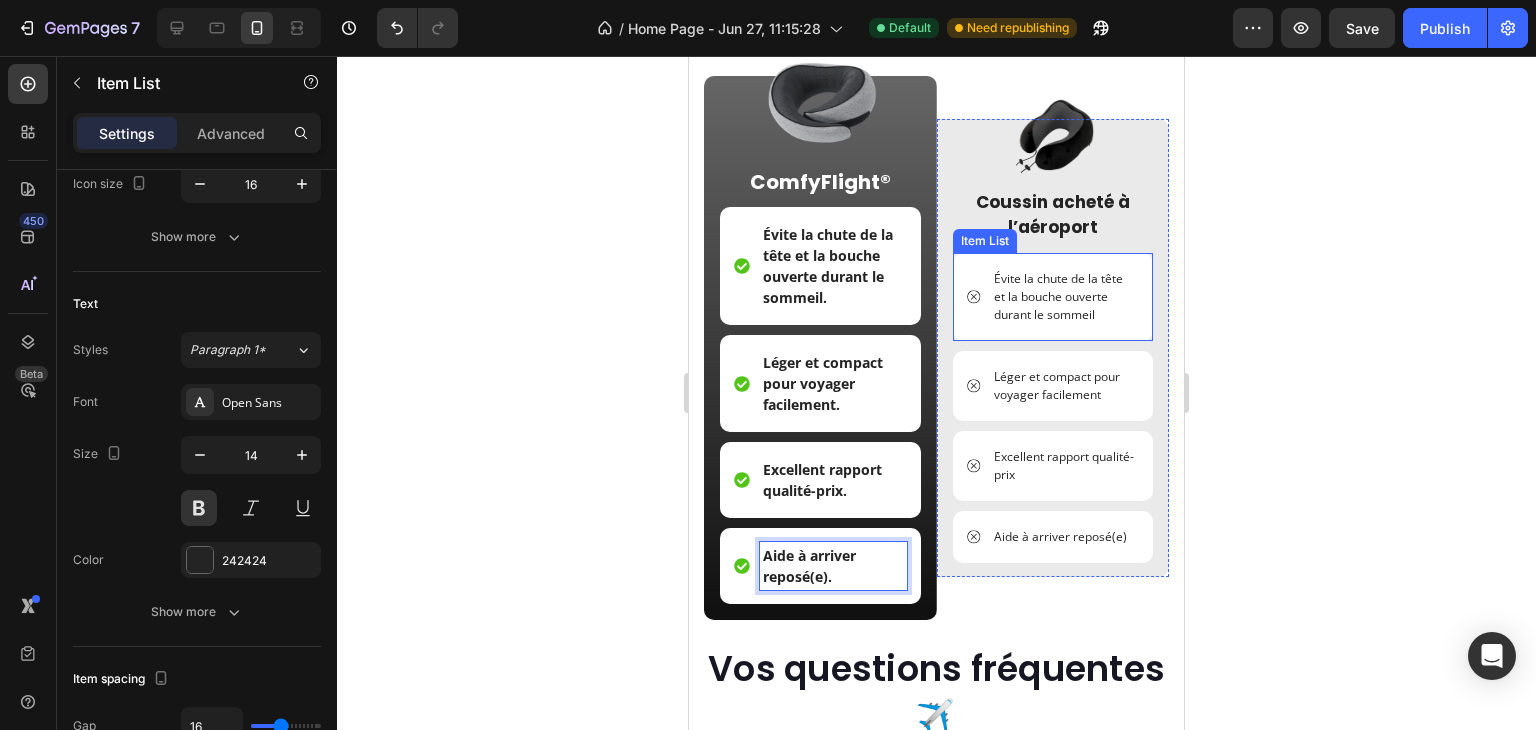 click on "Évite la chute de la tête et la bouche ouverte durant le sommeil" at bounding box center [1065, 297] 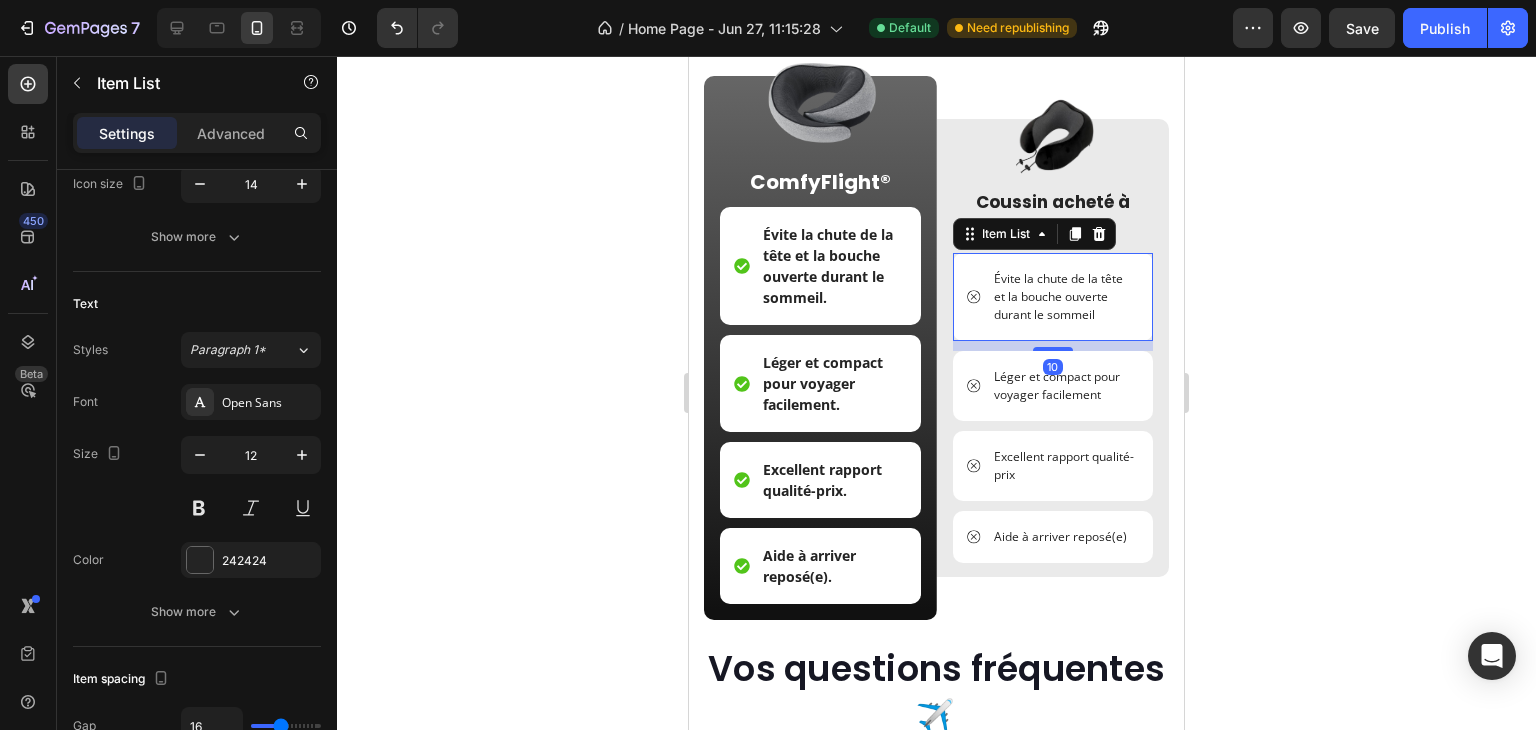 click on "Évite la chute de la tête et la bouche ouverte durant le sommeil" at bounding box center (1065, 297) 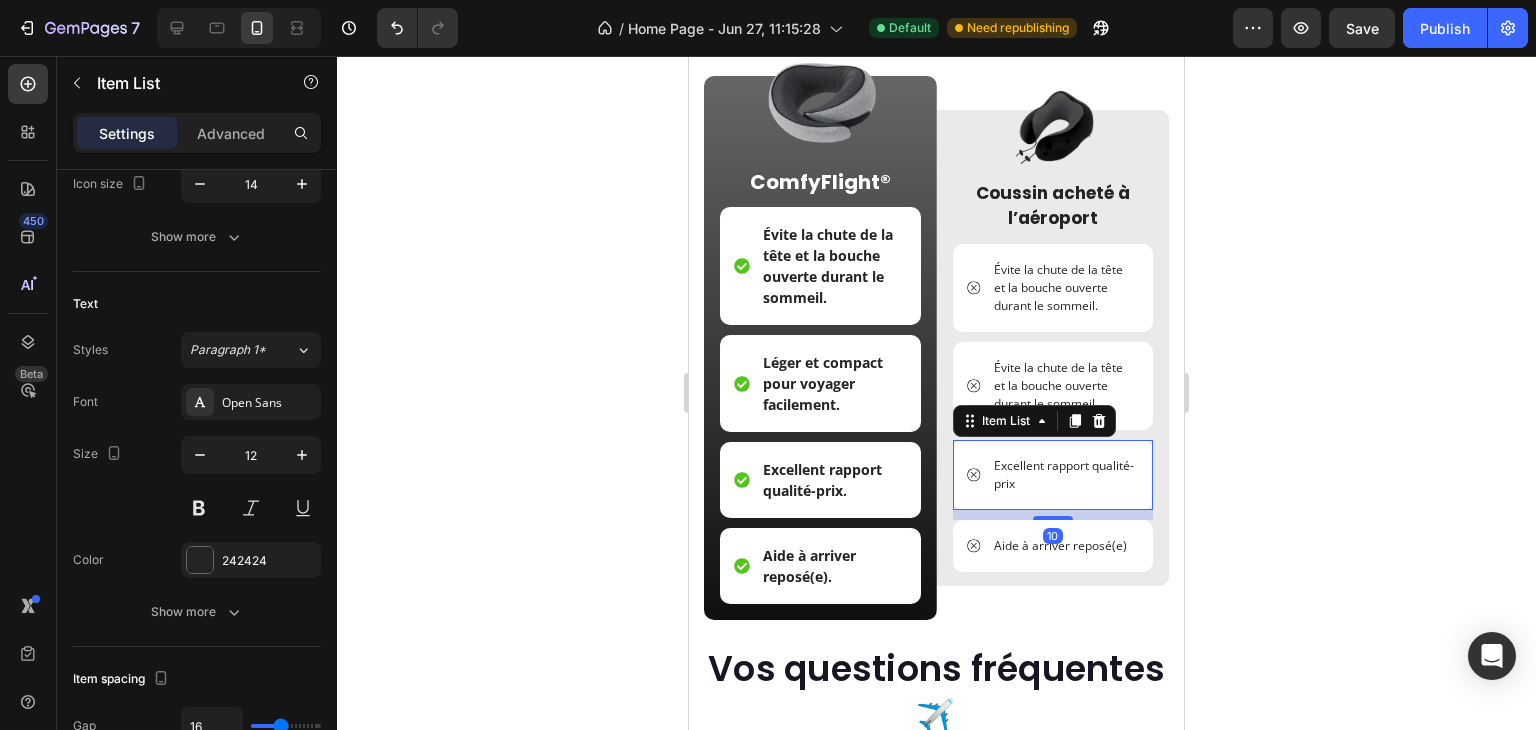 click on "Excellent rapport qualité-prix" at bounding box center [1065, 475] 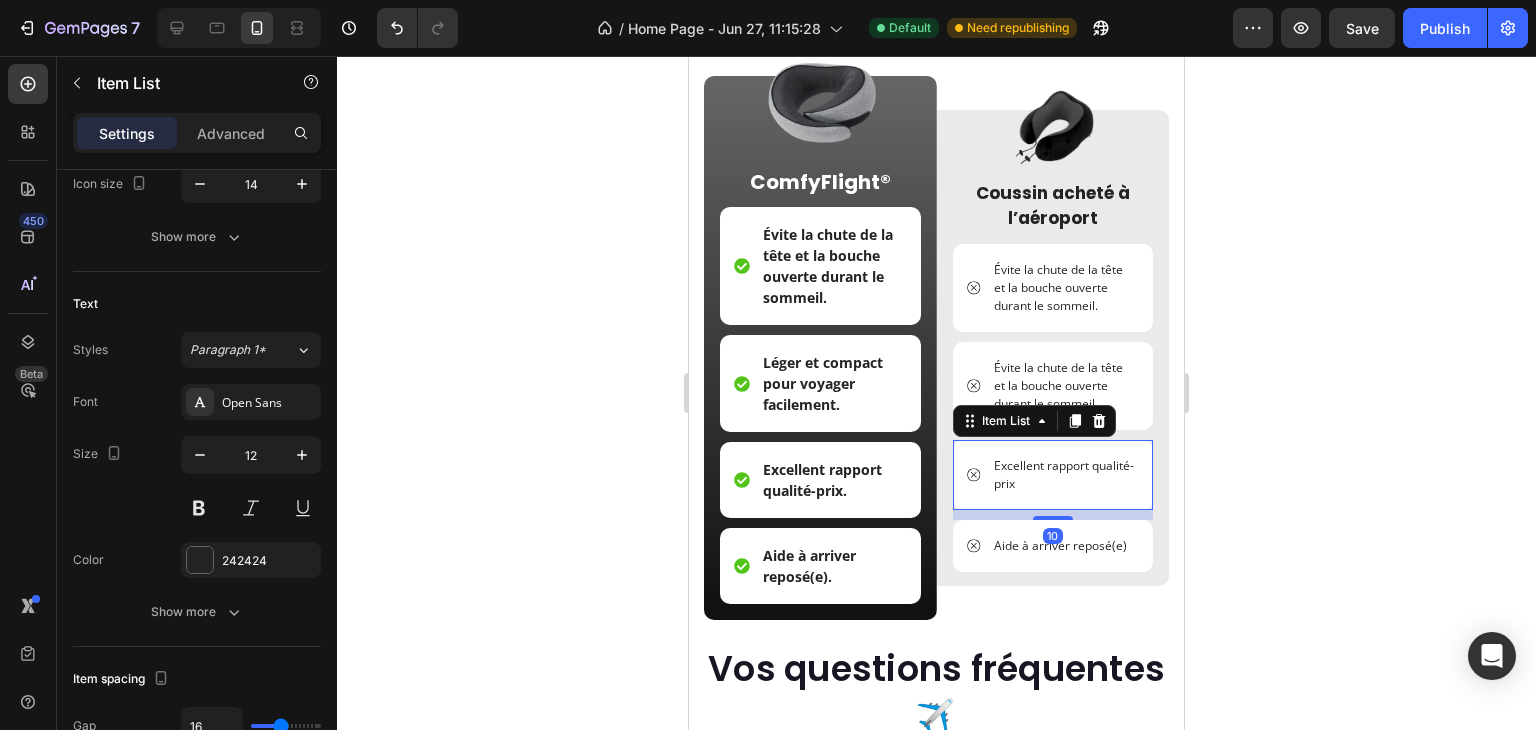 click on "Excellent rapport qualité-prix" at bounding box center (1065, 475) 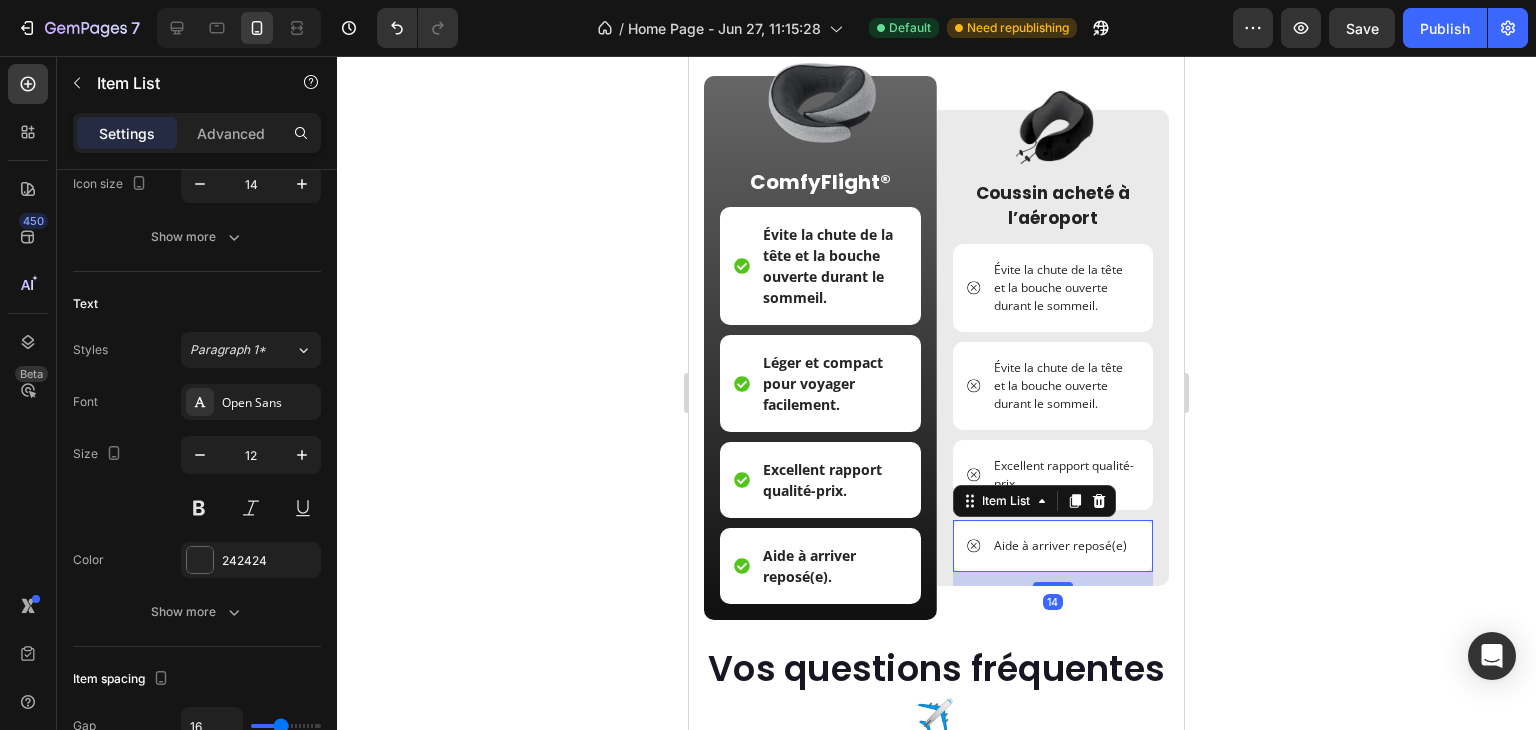 click on "Aide à arriver reposé(e)" at bounding box center [1053, 546] 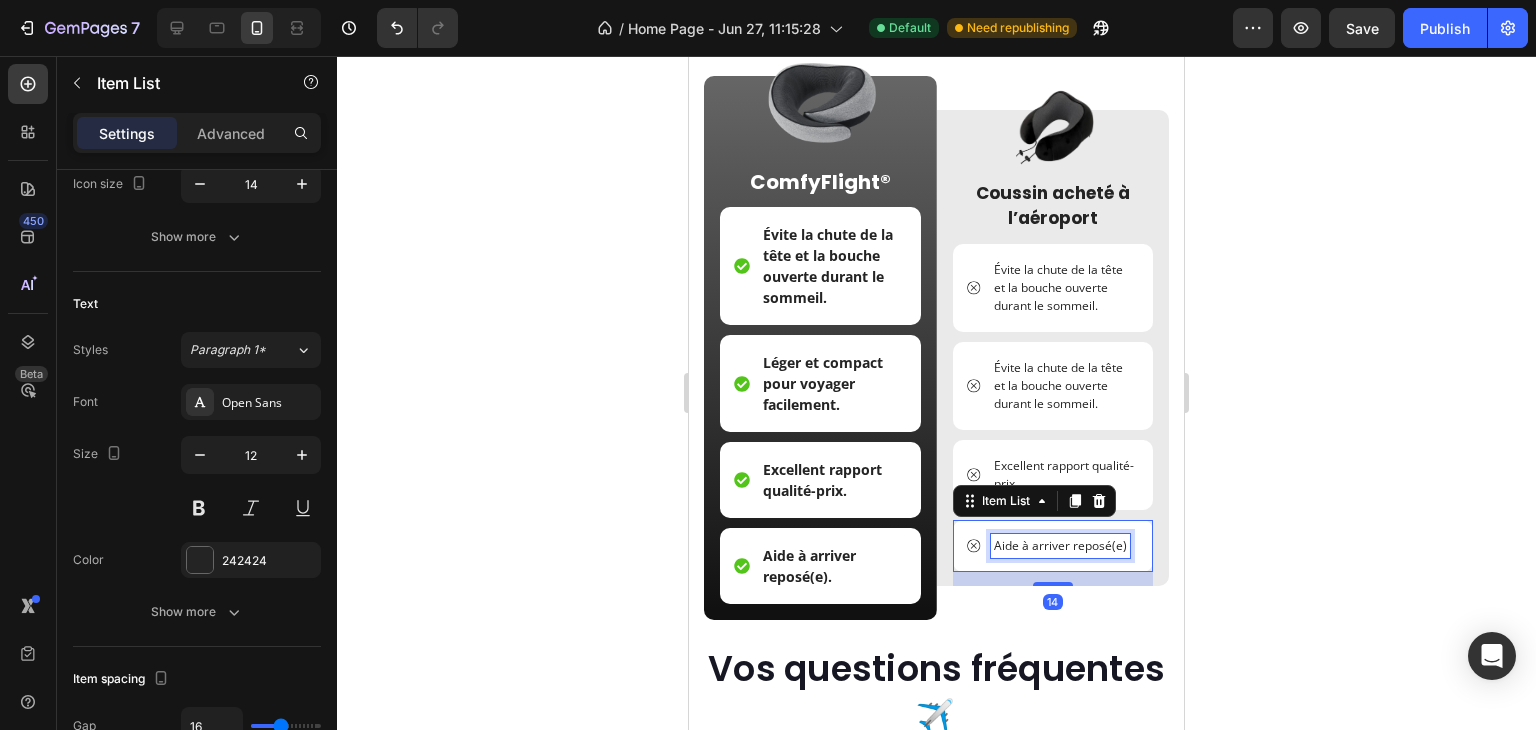 click on "Aide à arriver reposé(e)" at bounding box center [1060, 546] 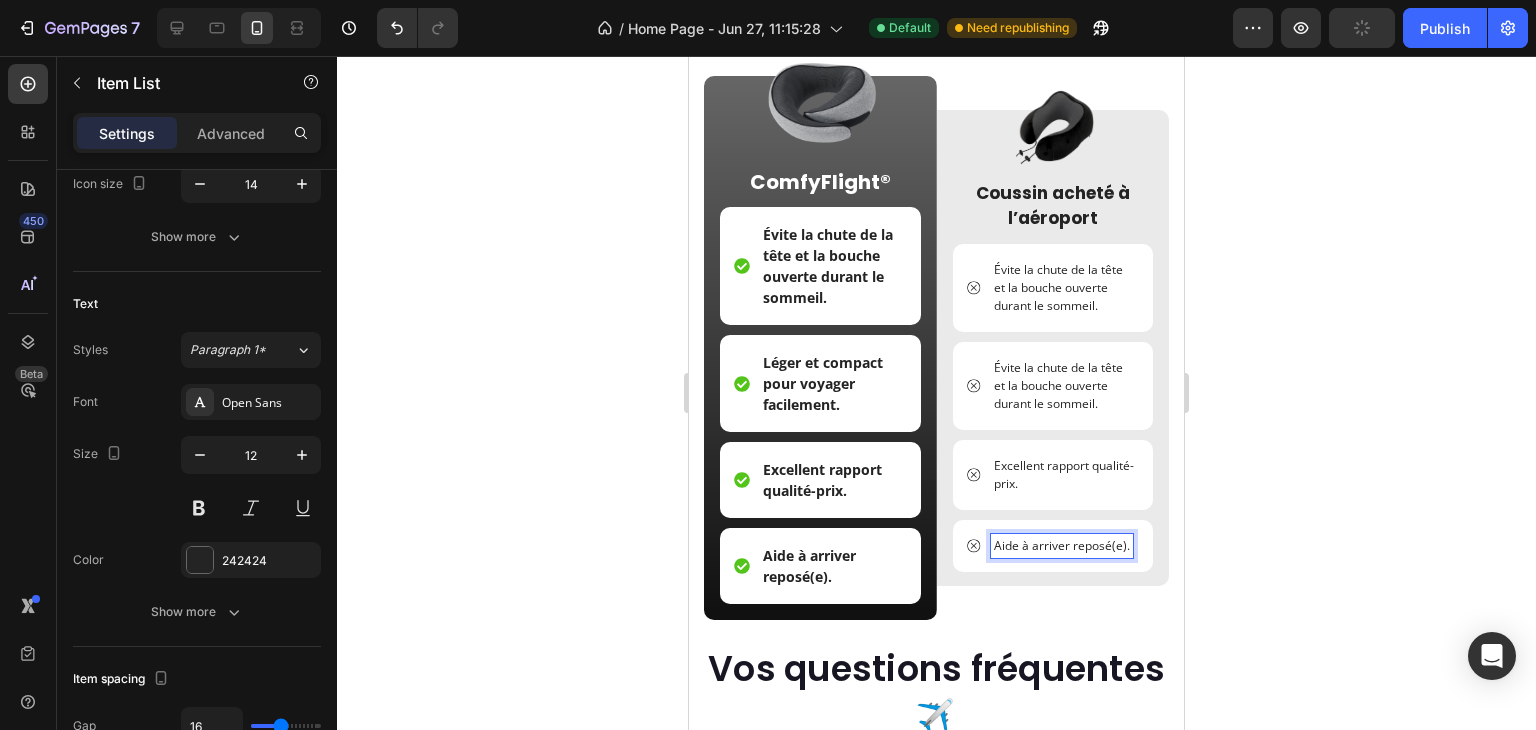 click 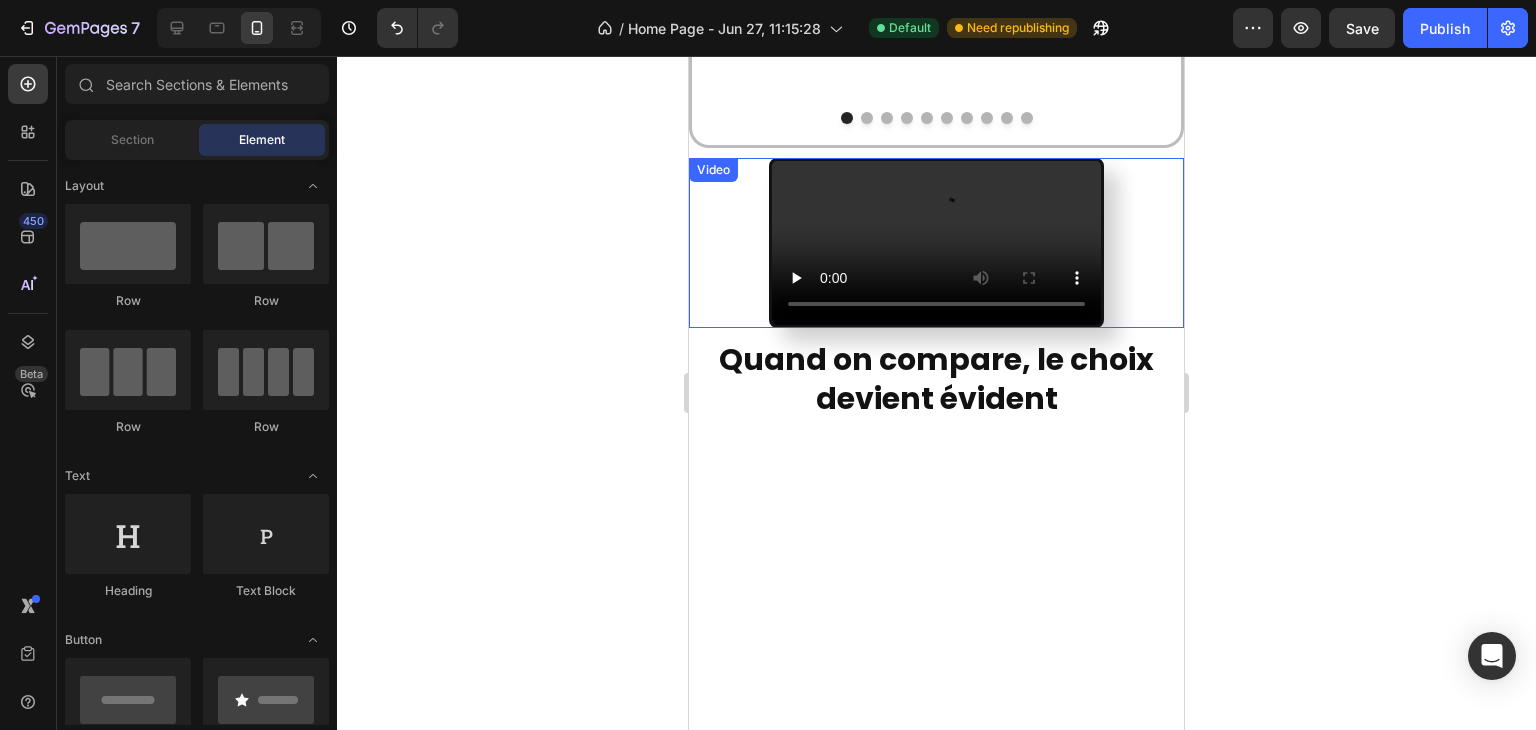 scroll, scrollTop: 5448, scrollLeft: 0, axis: vertical 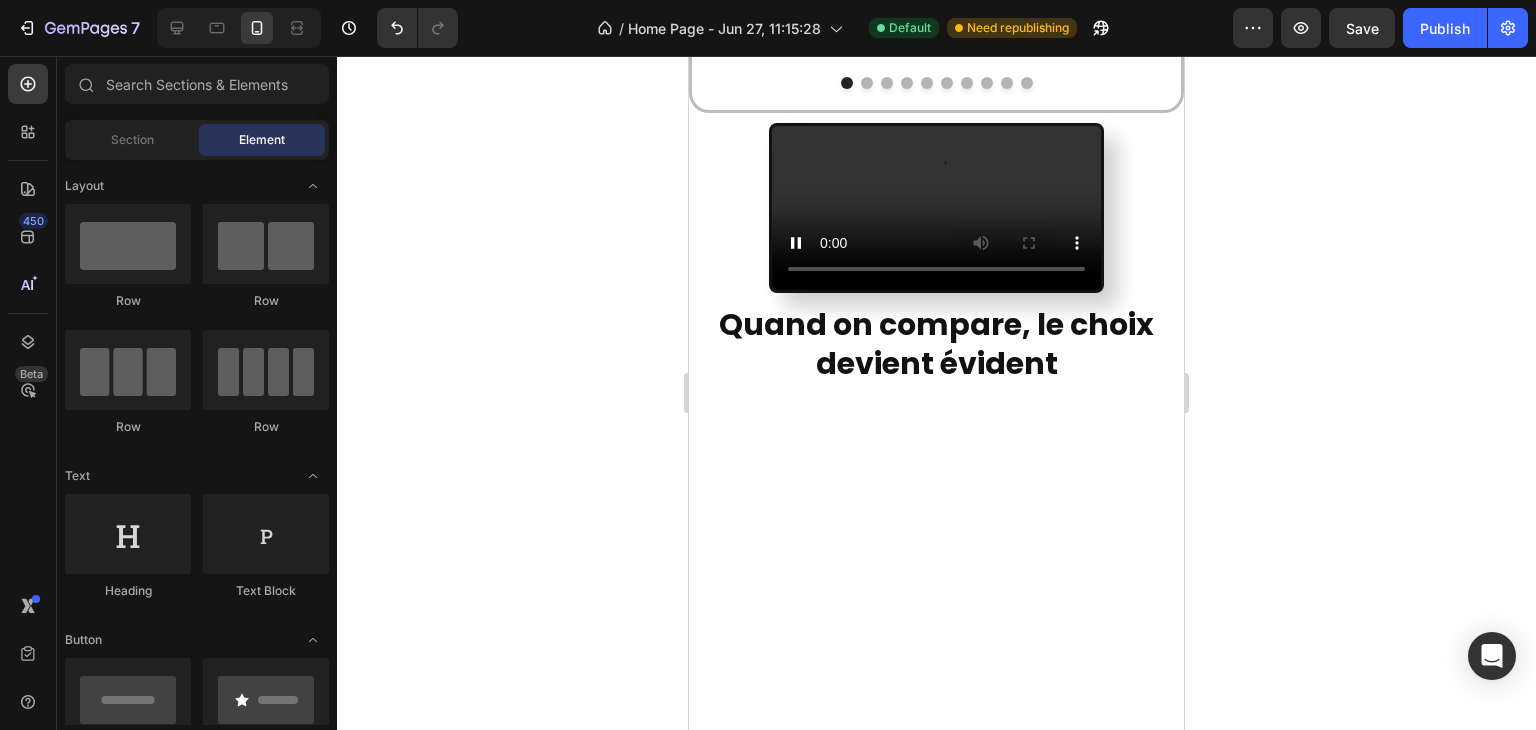 click 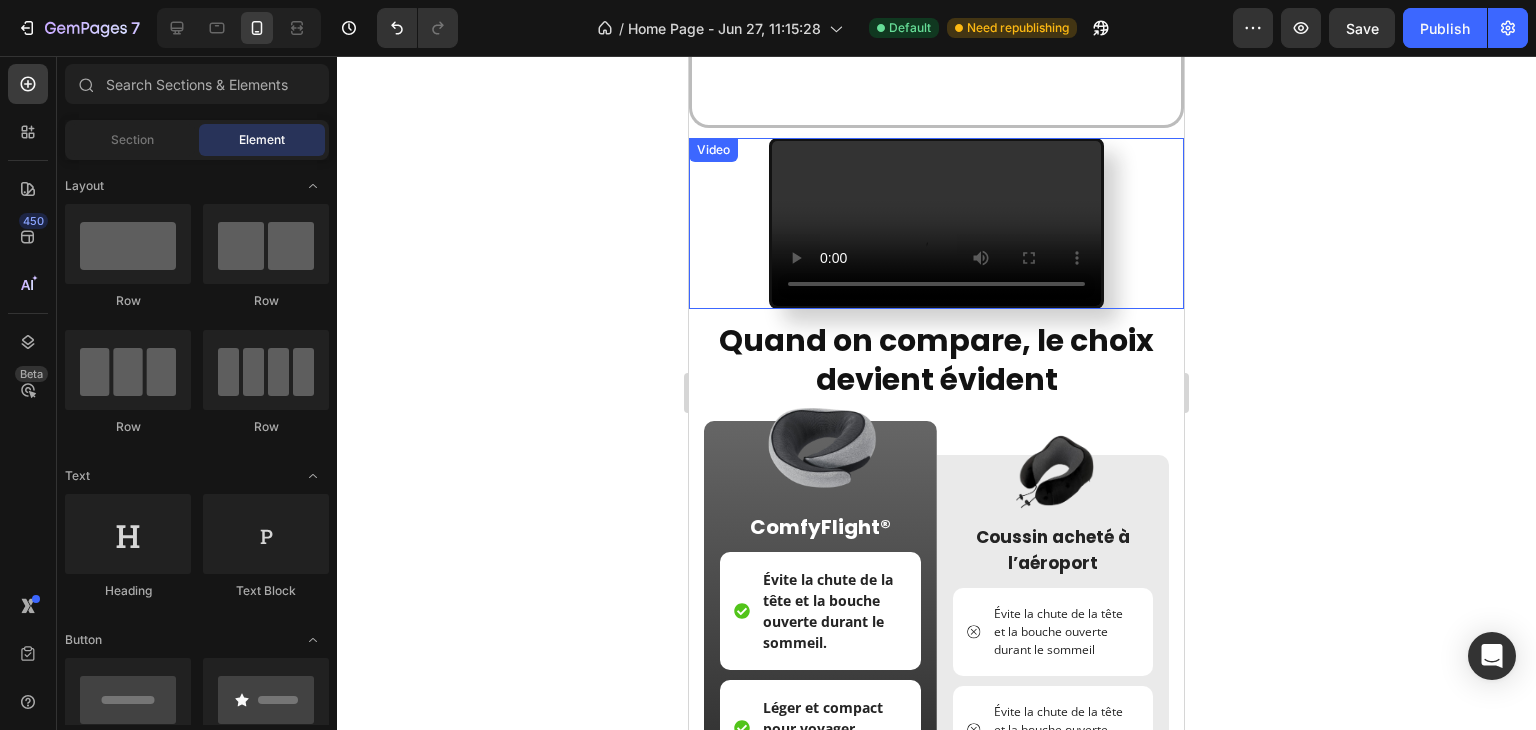 scroll, scrollTop: 5557, scrollLeft: 0, axis: vertical 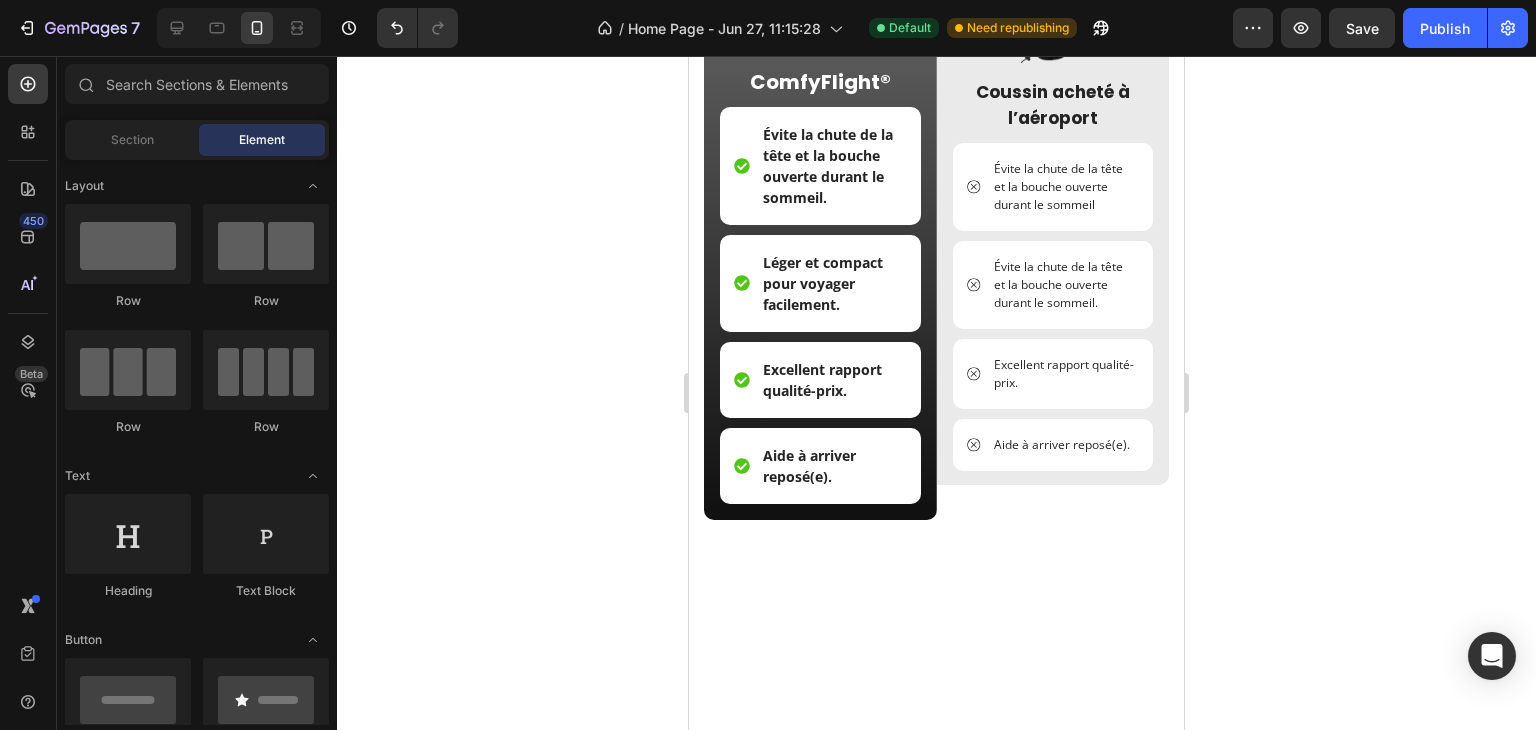 click on "Quand on compare, le choix devient évident" at bounding box center (936, -85) 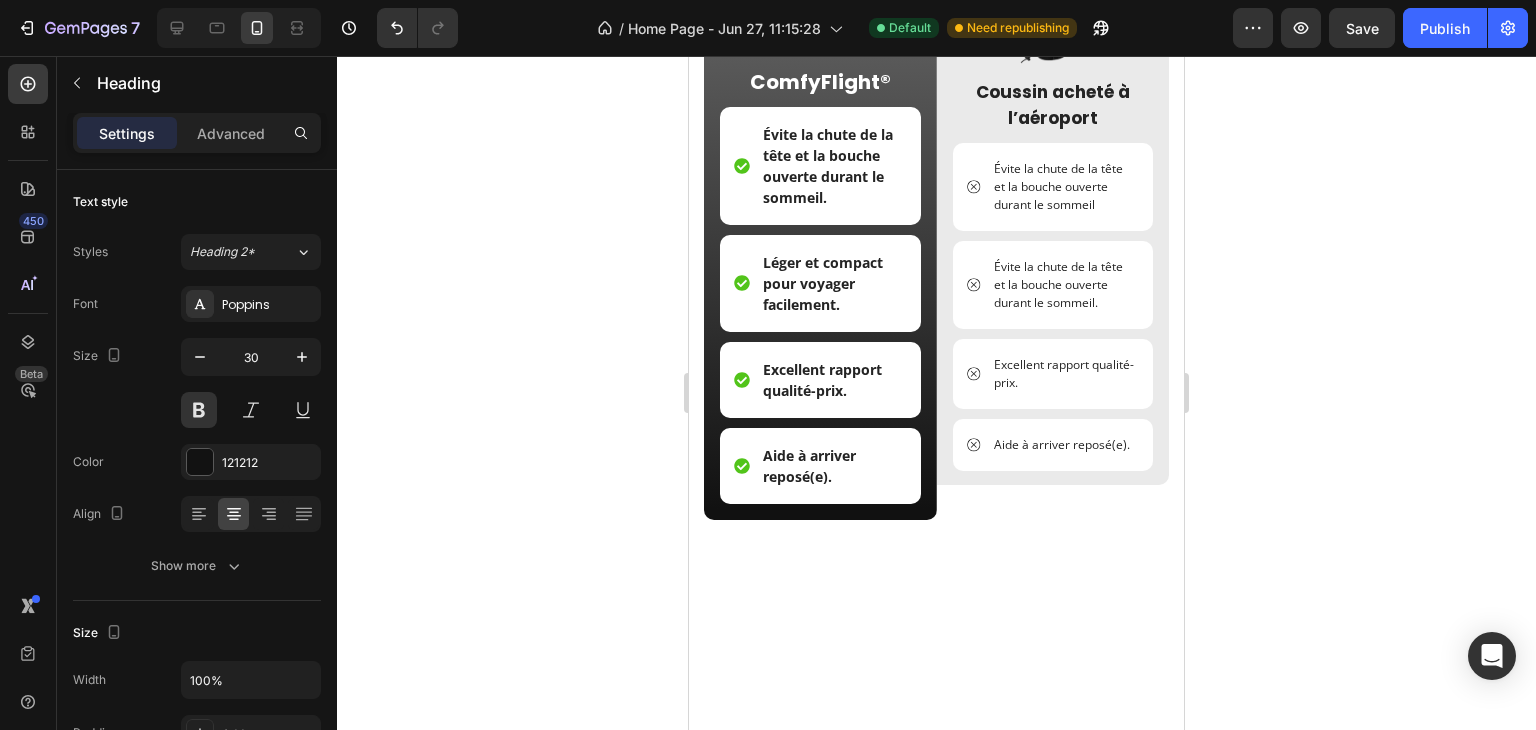 click on "Quand on compare, le choix devient évident" at bounding box center [936, -85] 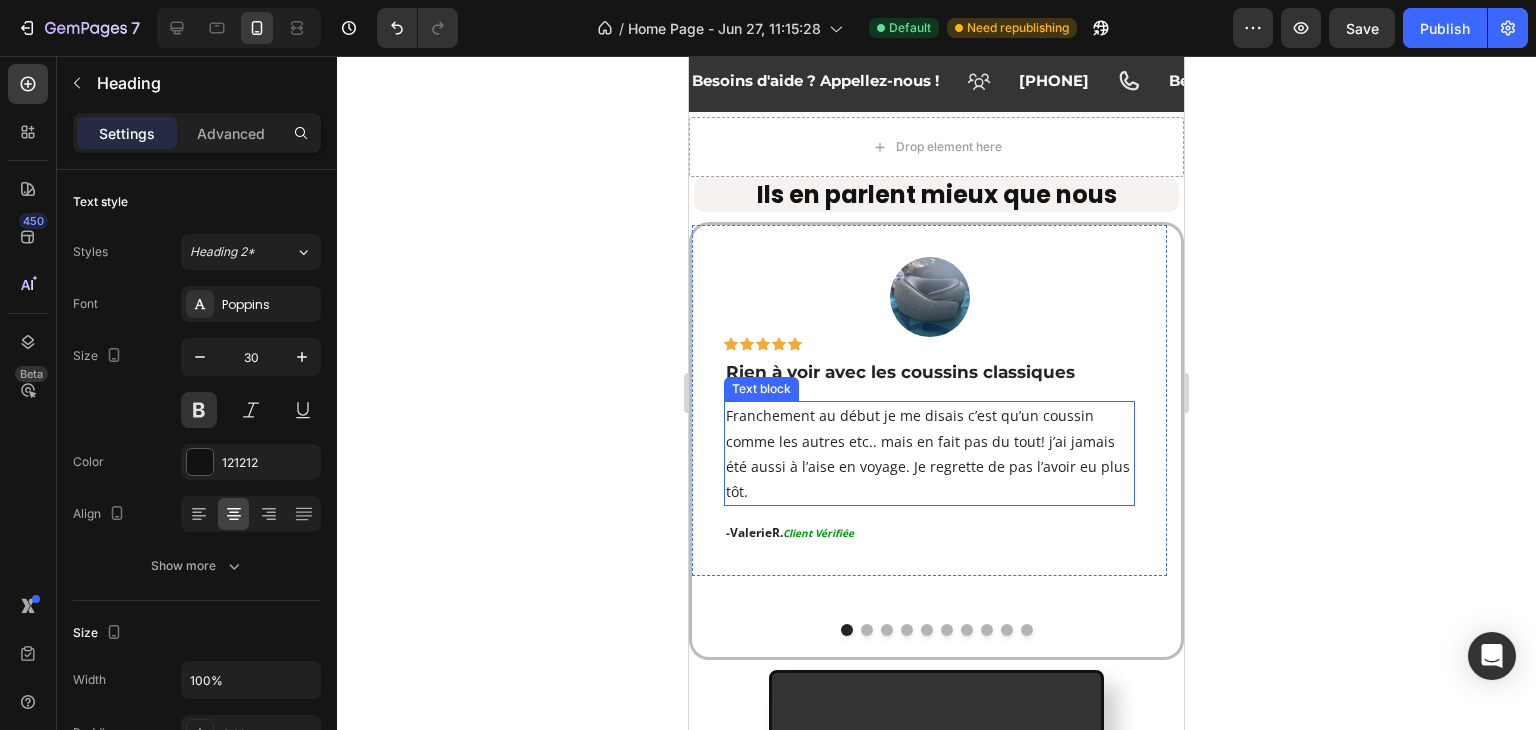 scroll, scrollTop: 4854, scrollLeft: 0, axis: vertical 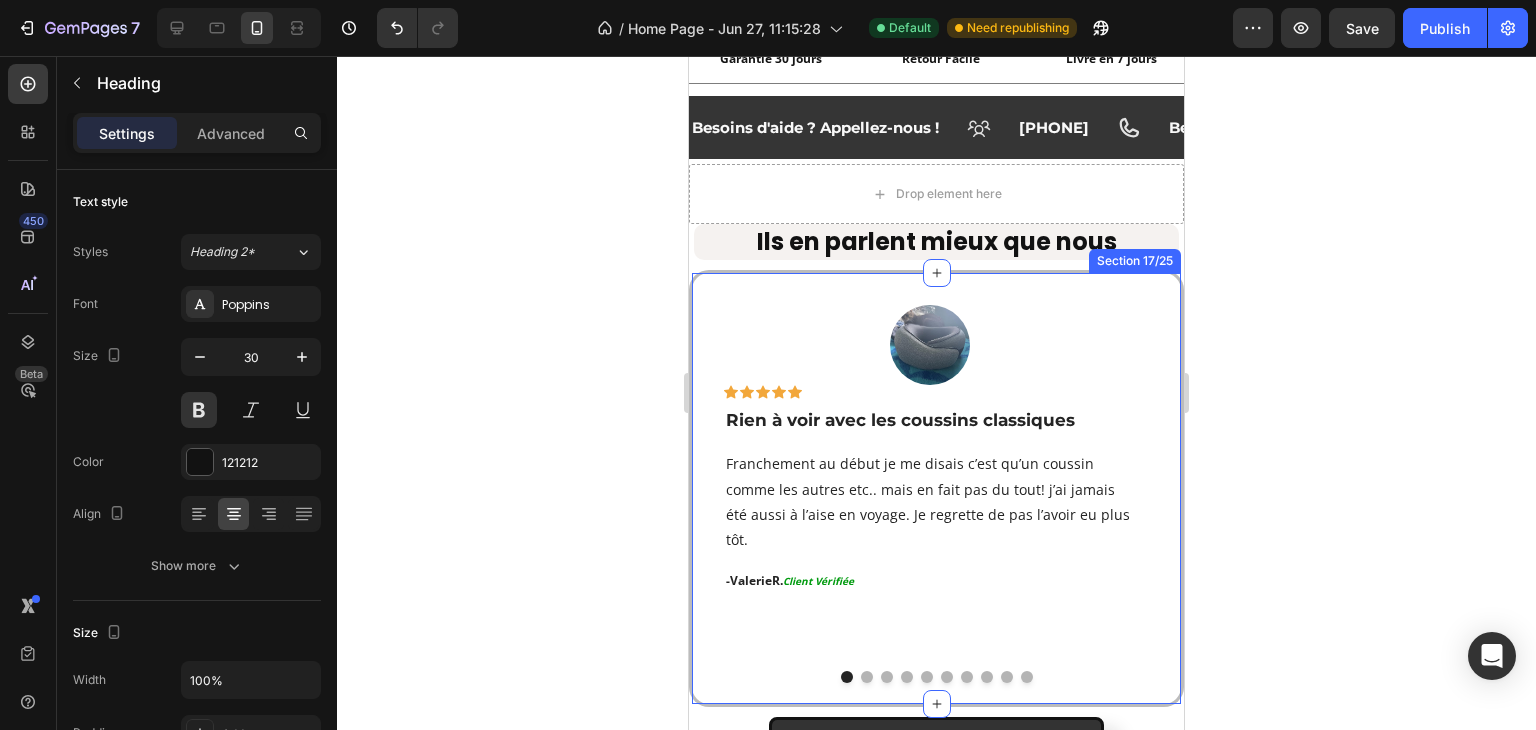 click on "Section 17/25" at bounding box center (1135, 261) 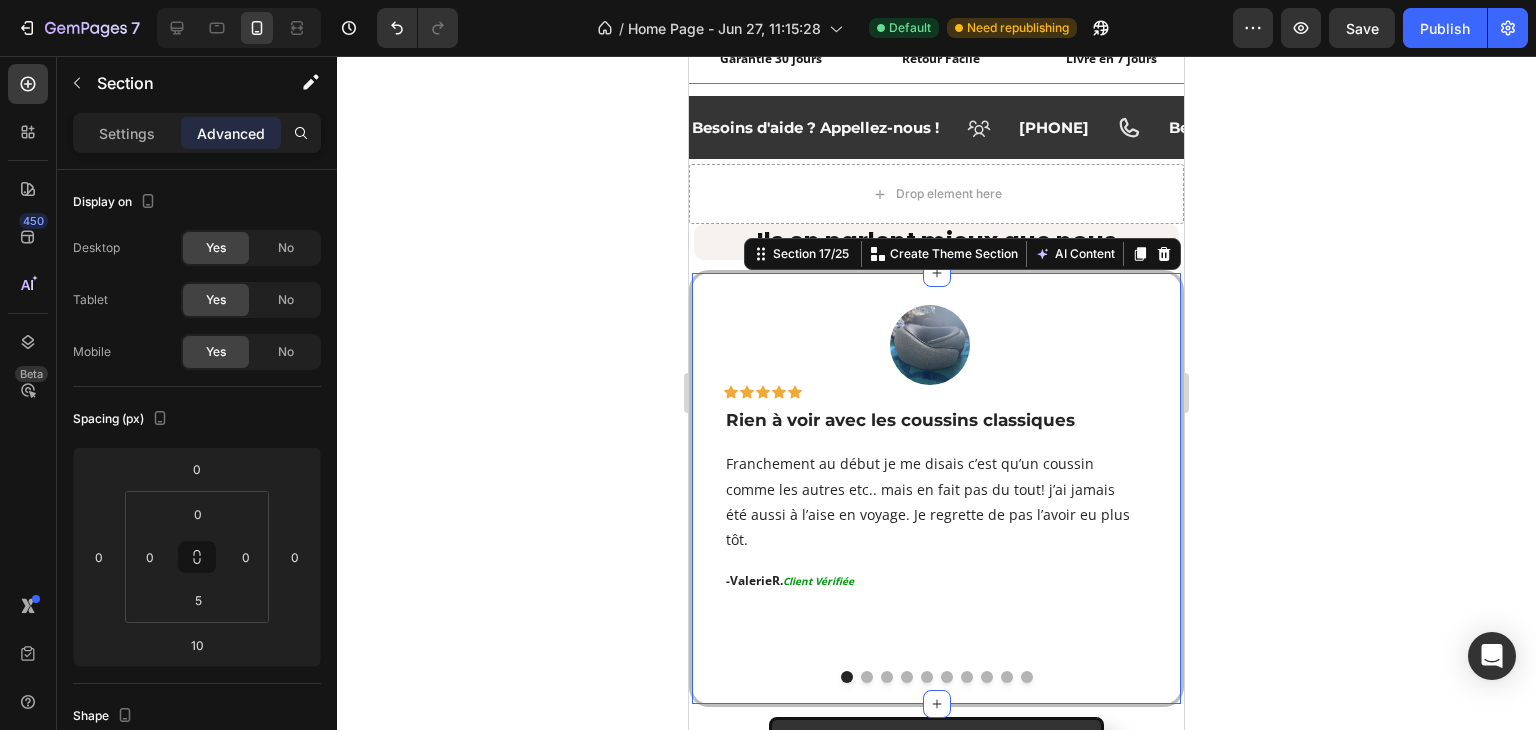 click 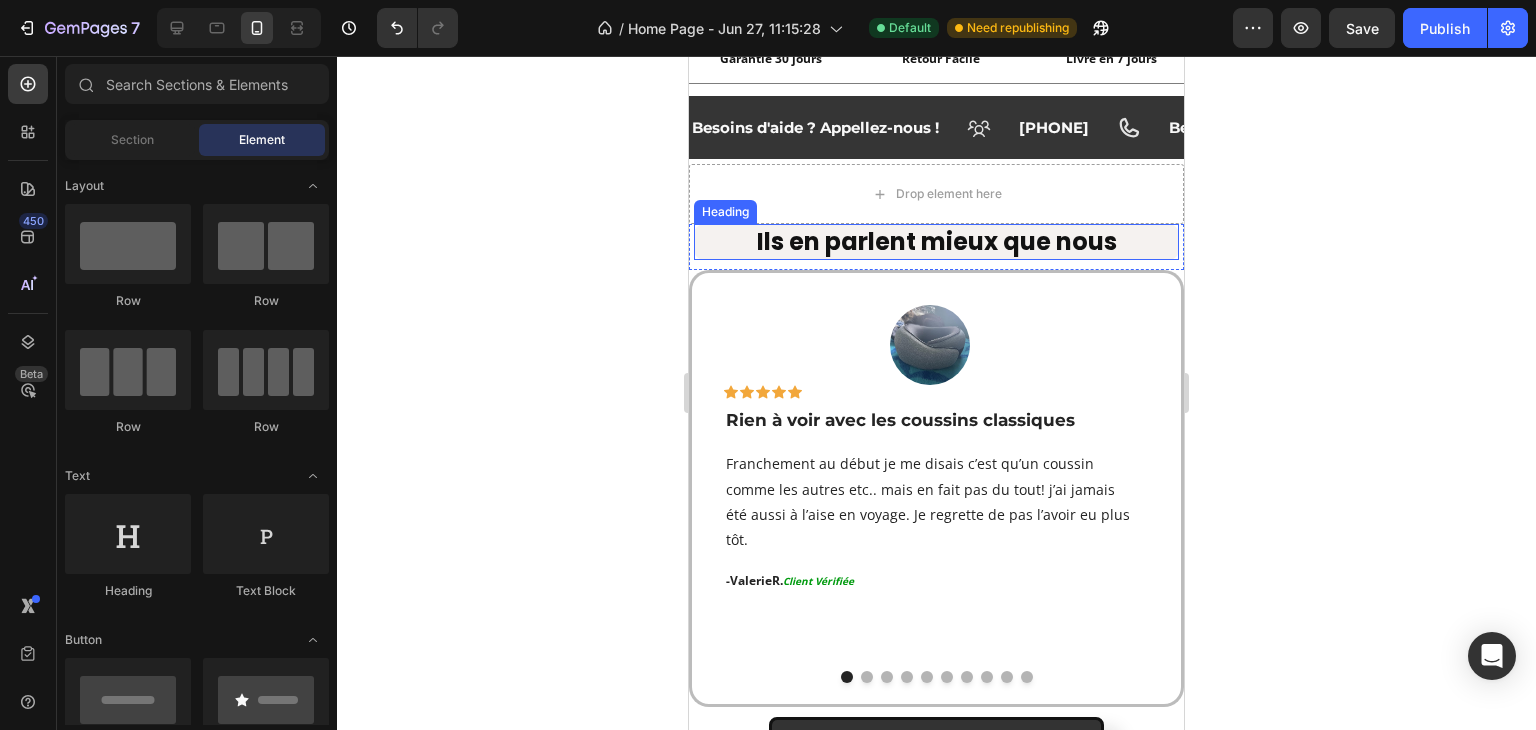 click on "Ils en parlent mieux que nous" at bounding box center (936, 241) 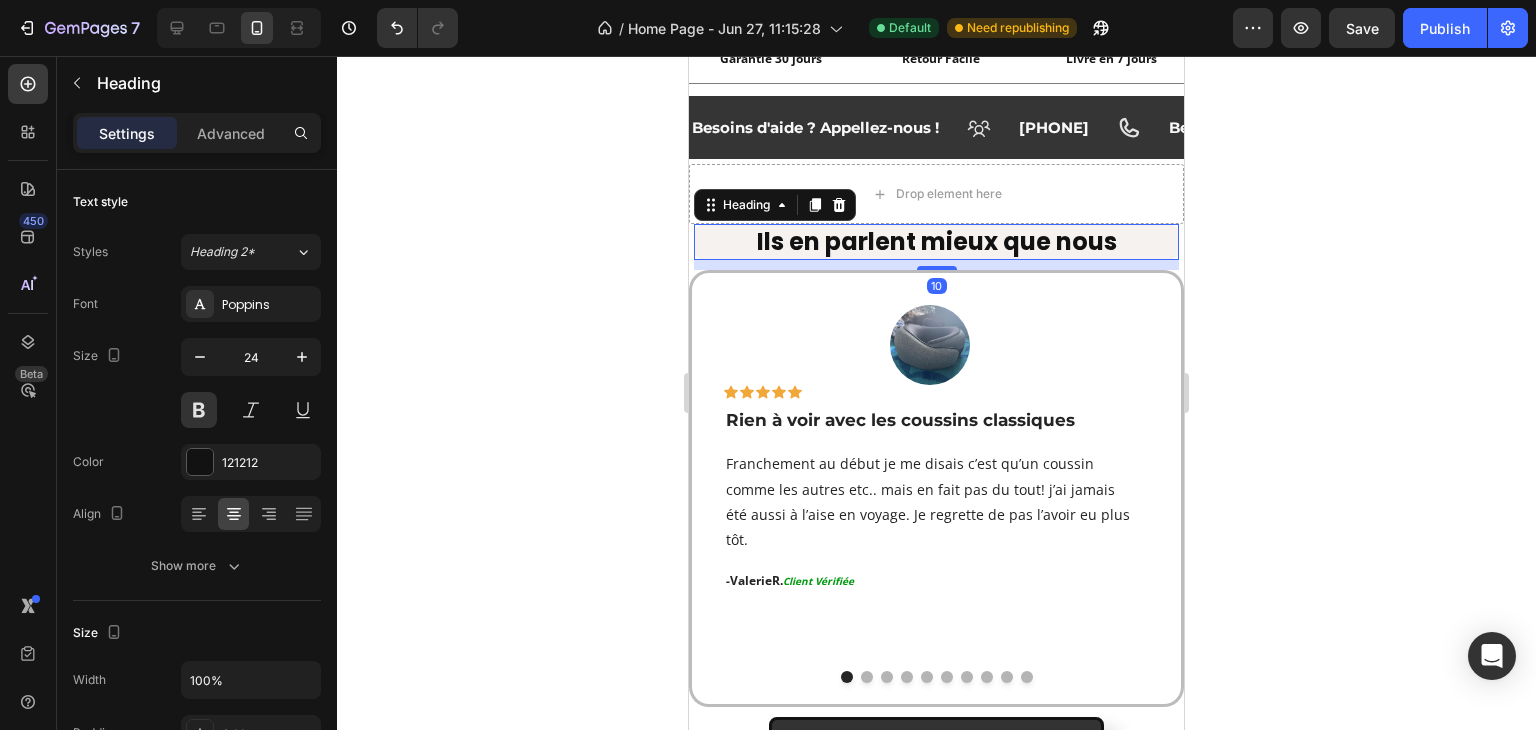 click on "Ils en parlent mieux que nous" at bounding box center (936, 241) 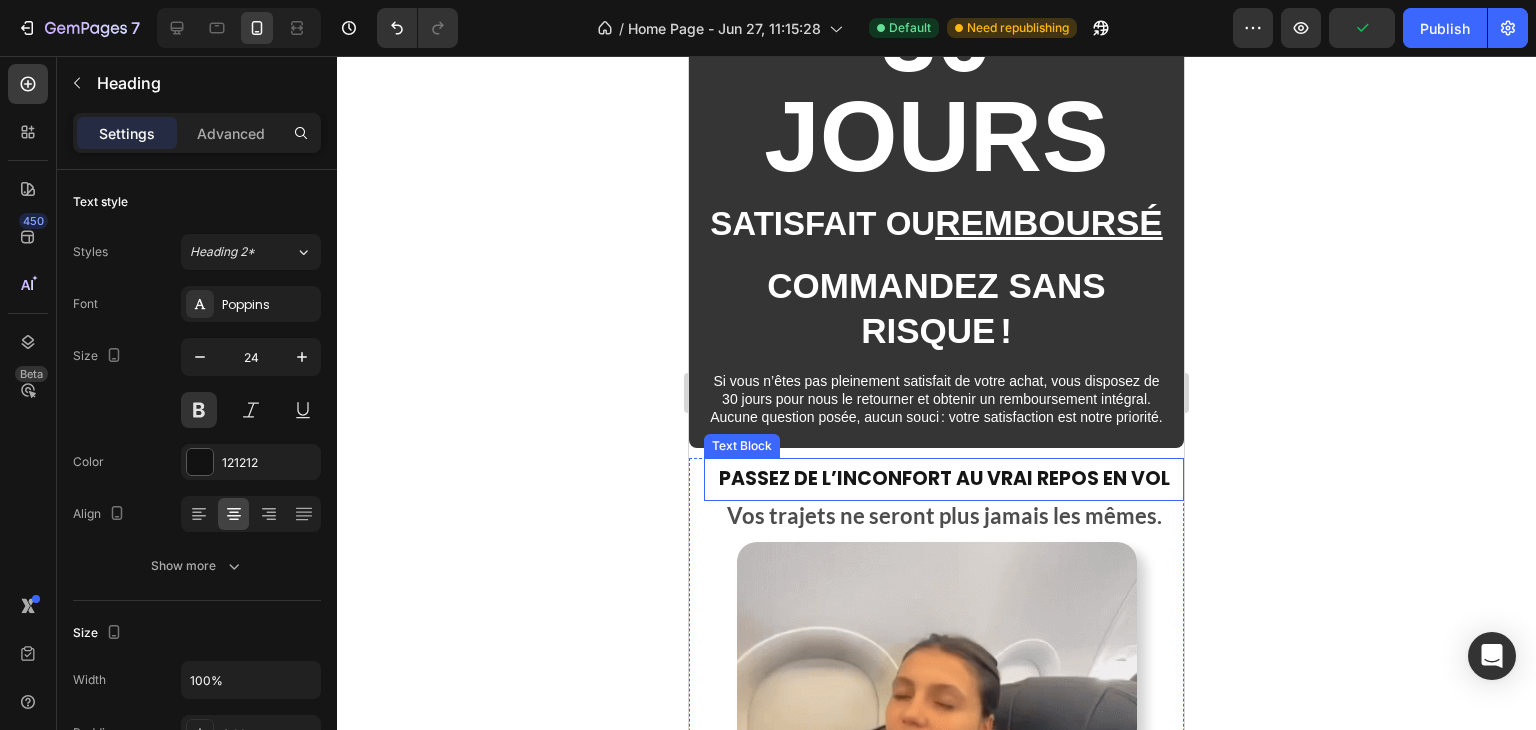 scroll, scrollTop: 3254, scrollLeft: 0, axis: vertical 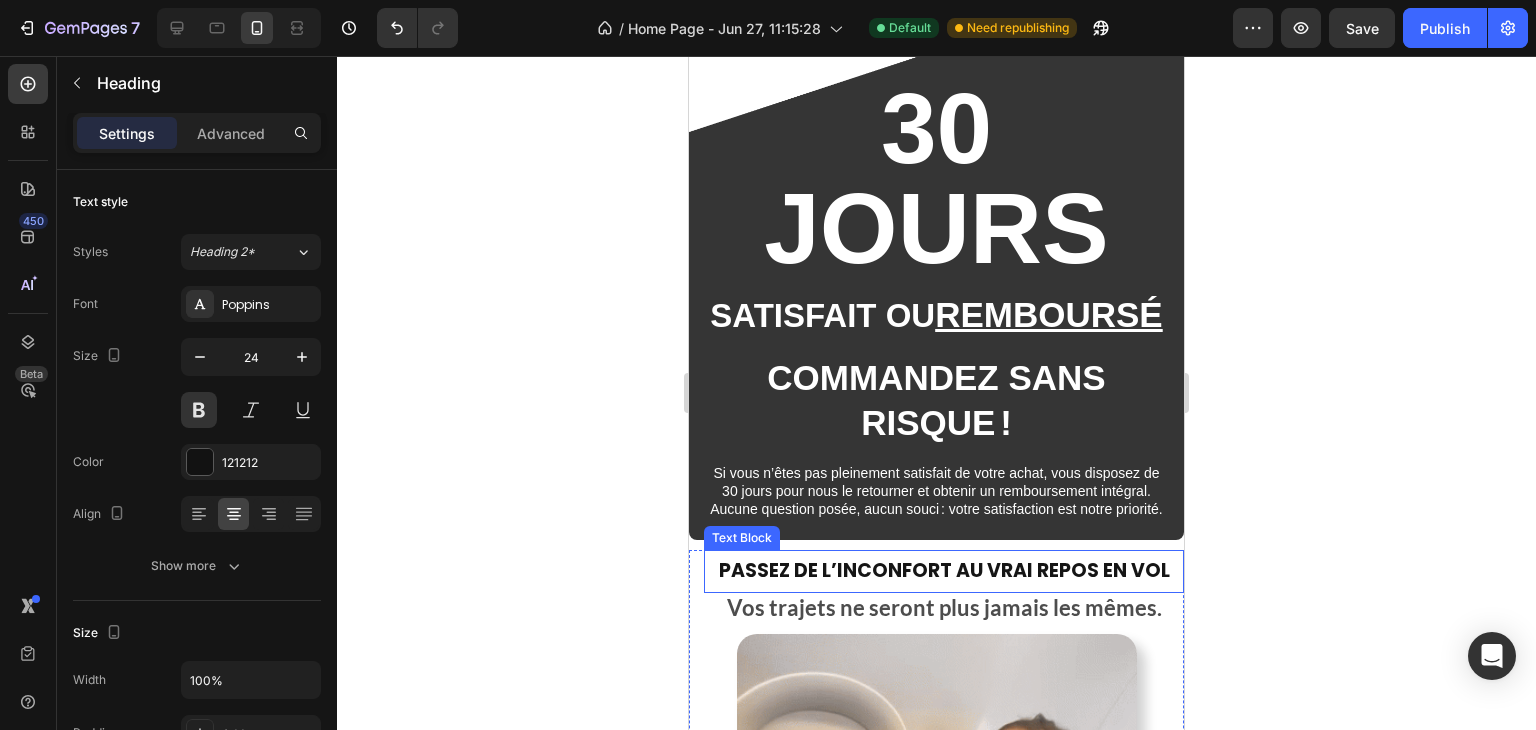click on "Passez de l’inconfort au vrai repos en vol" at bounding box center (944, 571) 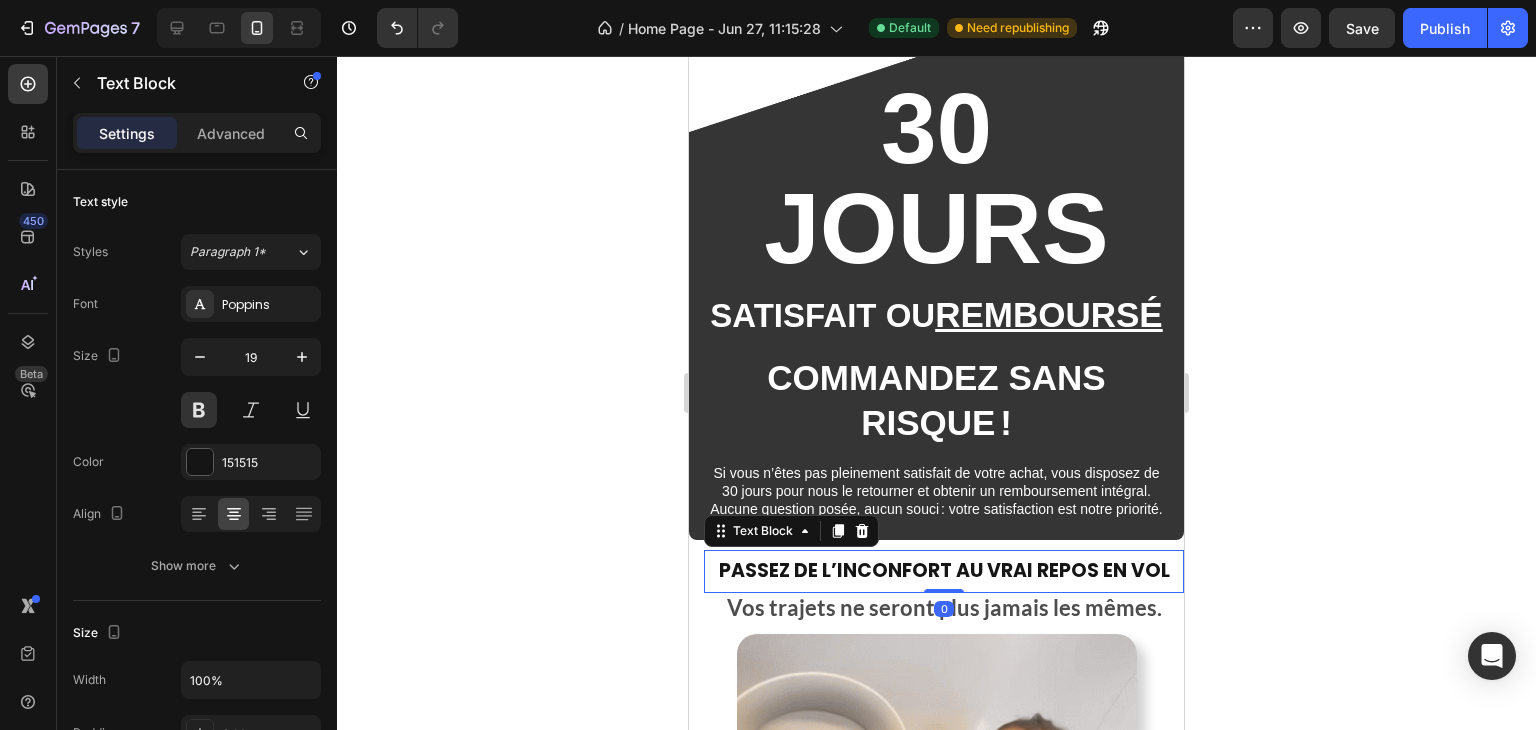 click on "Passez de l’inconfort au vrai repos en vol" at bounding box center [944, 571] 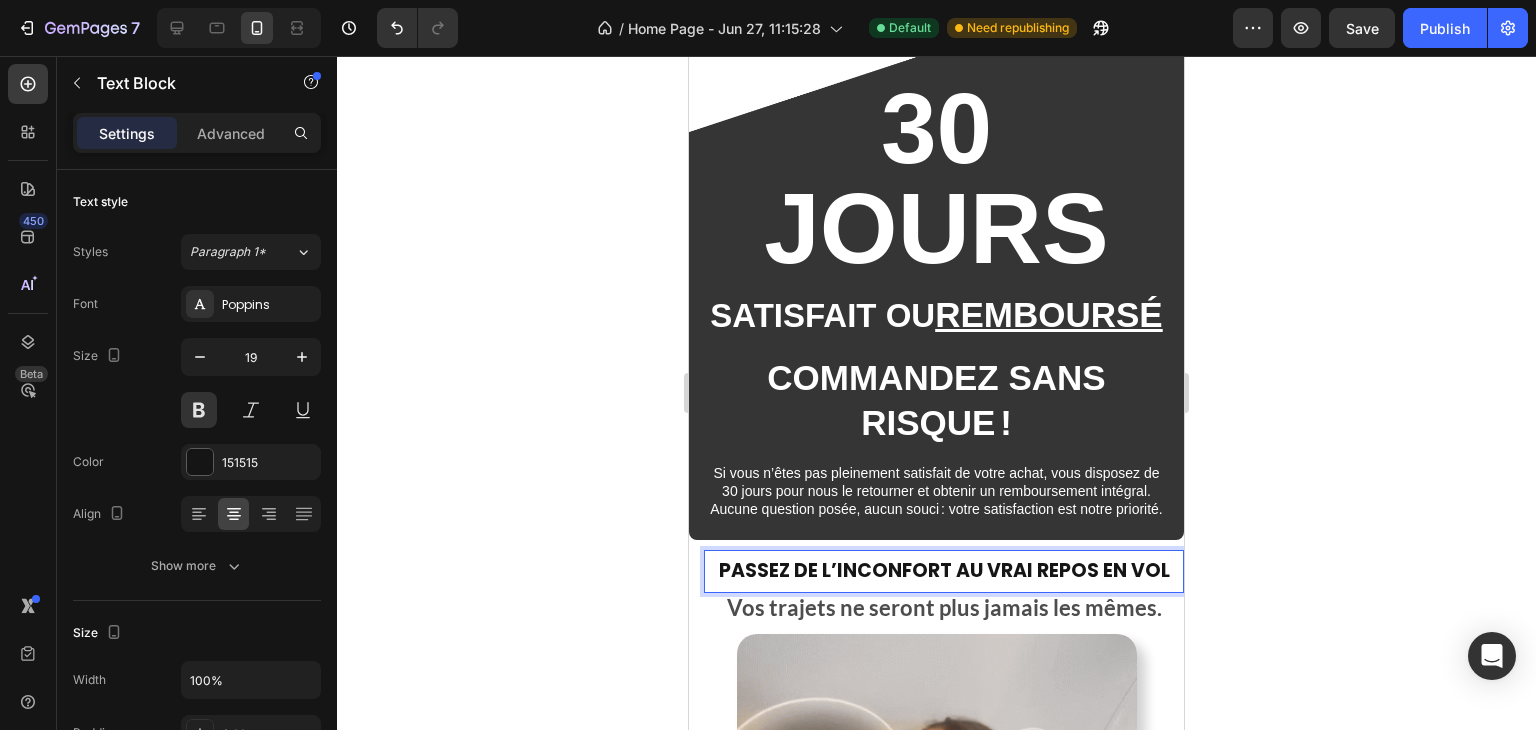 click 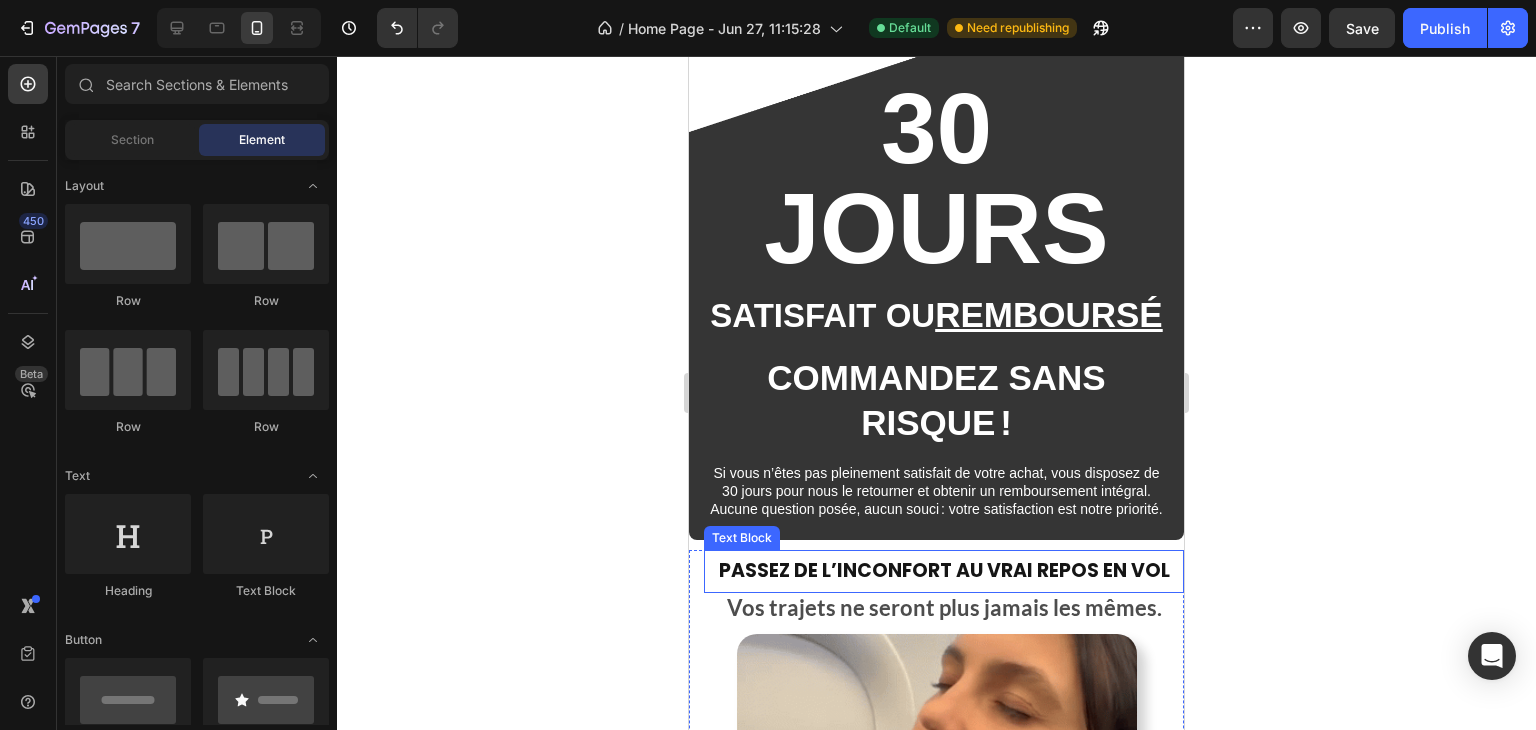 click on "Passez de l’inconfort au vrai repos en vol" at bounding box center [944, 571] 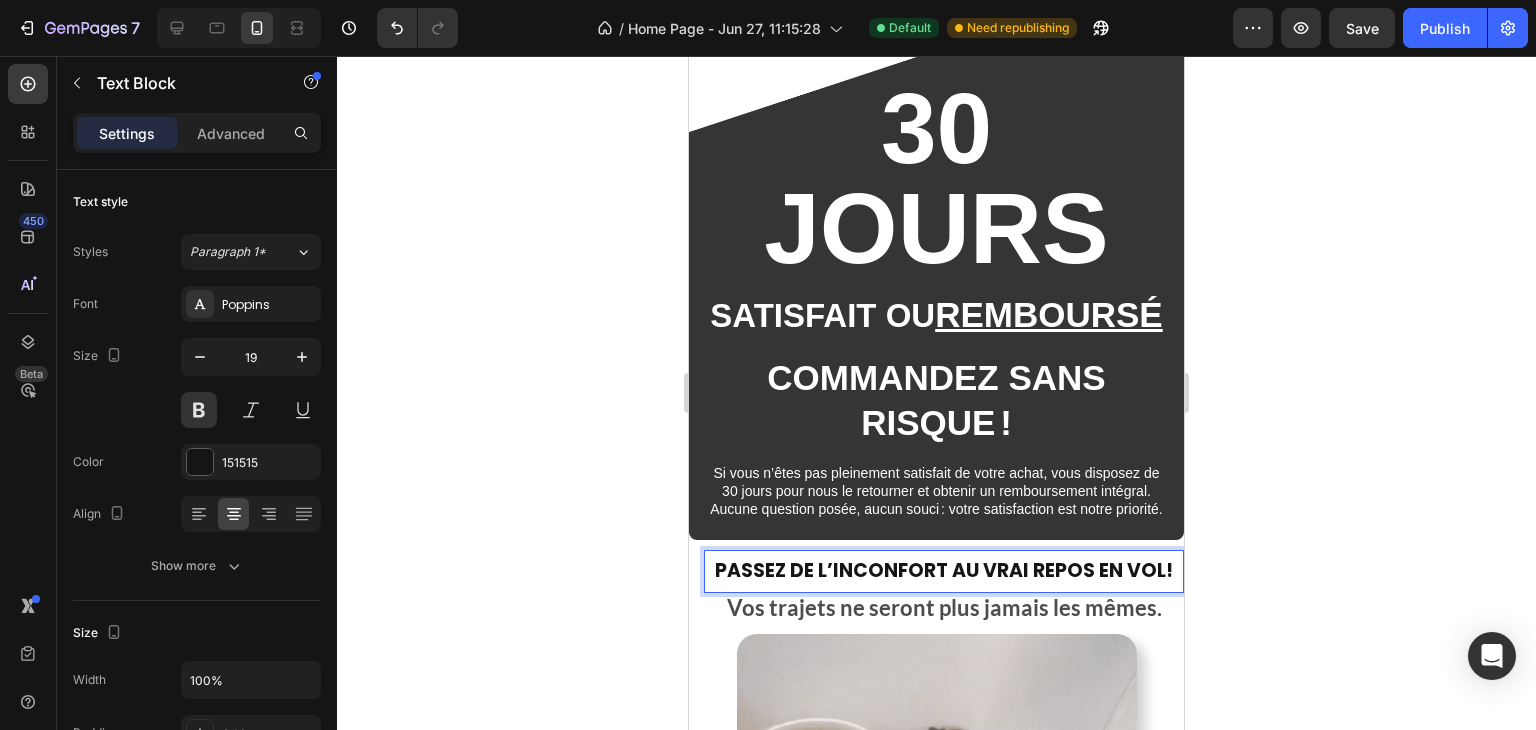 click 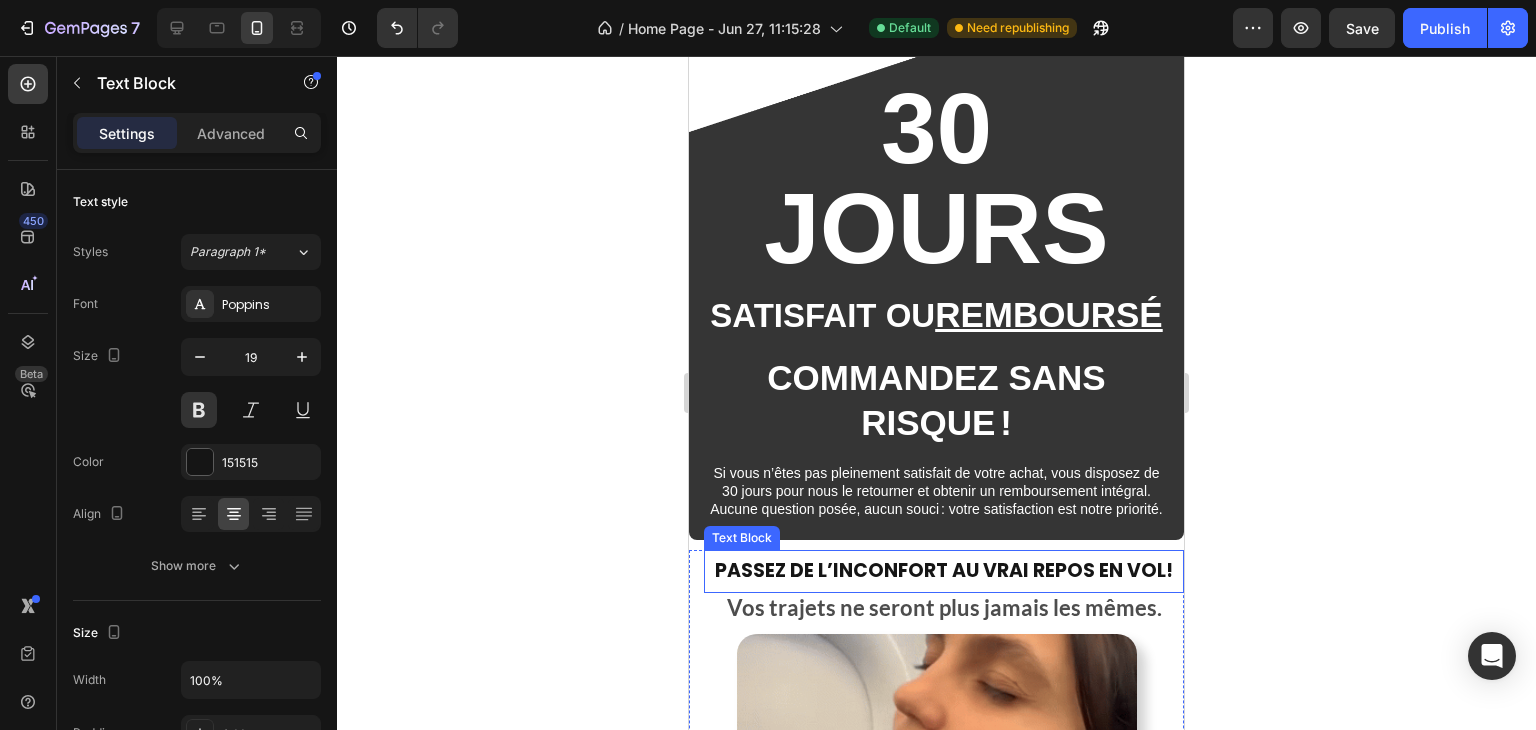 click on "Passez de l’inconfort au vrai repos en vol!" at bounding box center (944, 571) 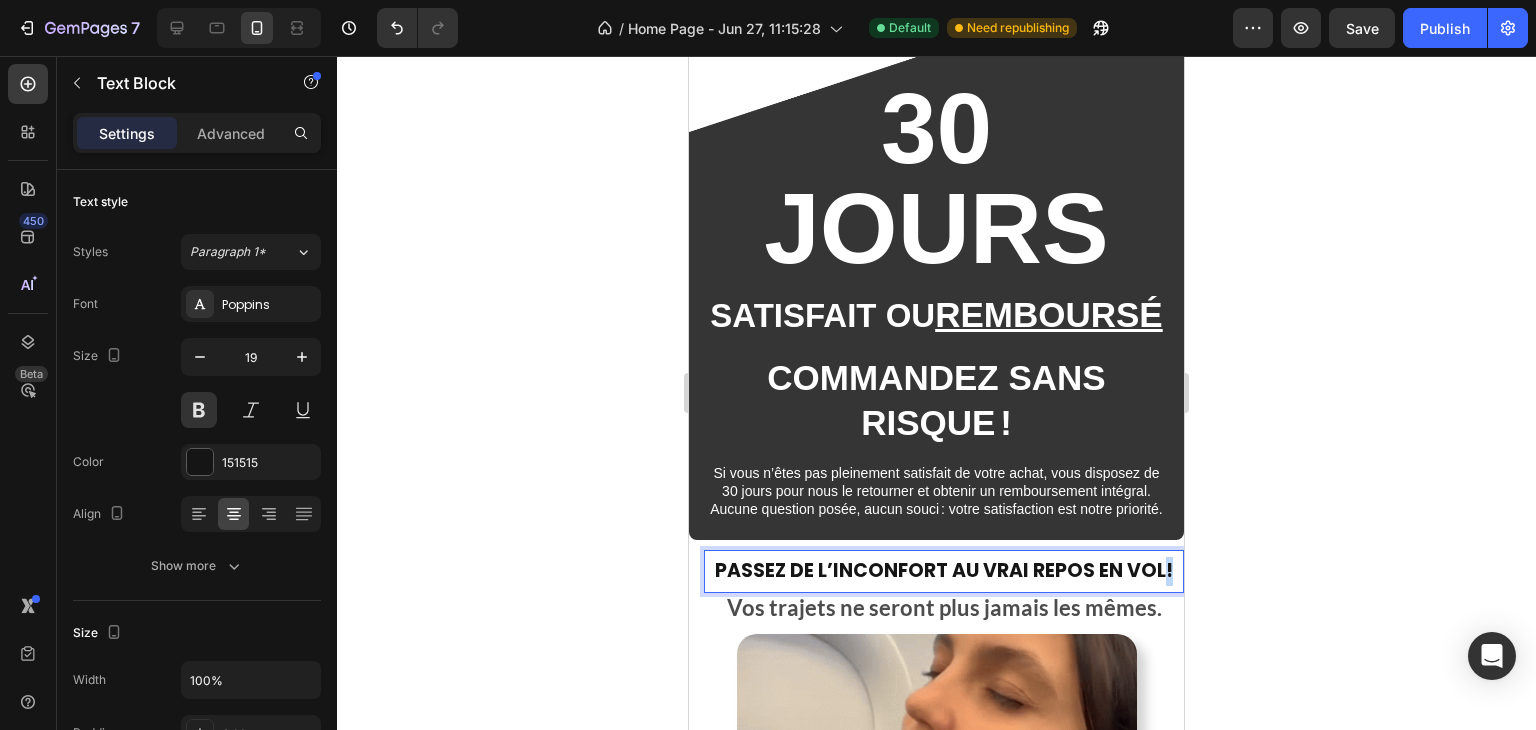 click on "Passez de l’inconfort au vrai repos en vol!" at bounding box center (944, 571) 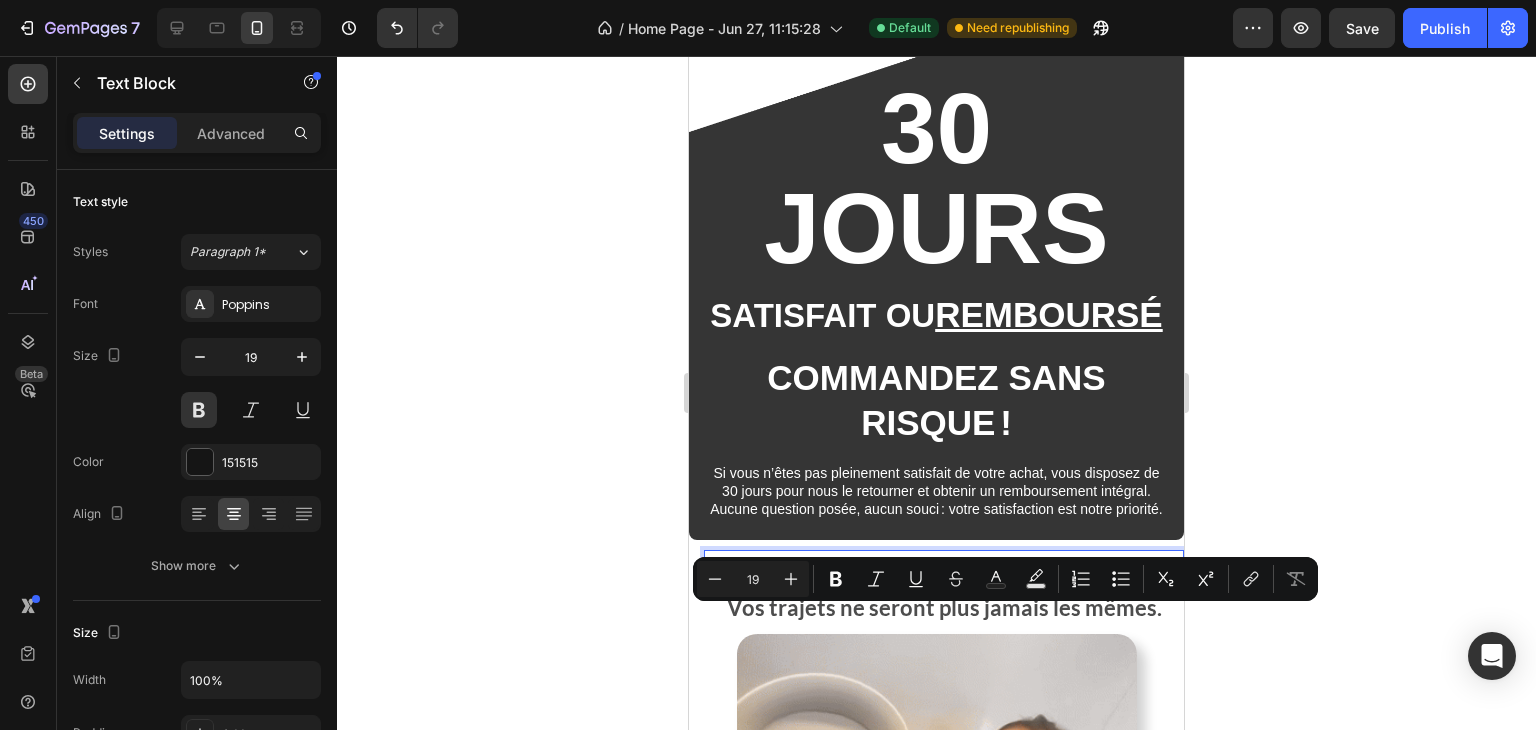 click on "Passez de l’inconfort au vrai repos en vol!" at bounding box center (944, 571) 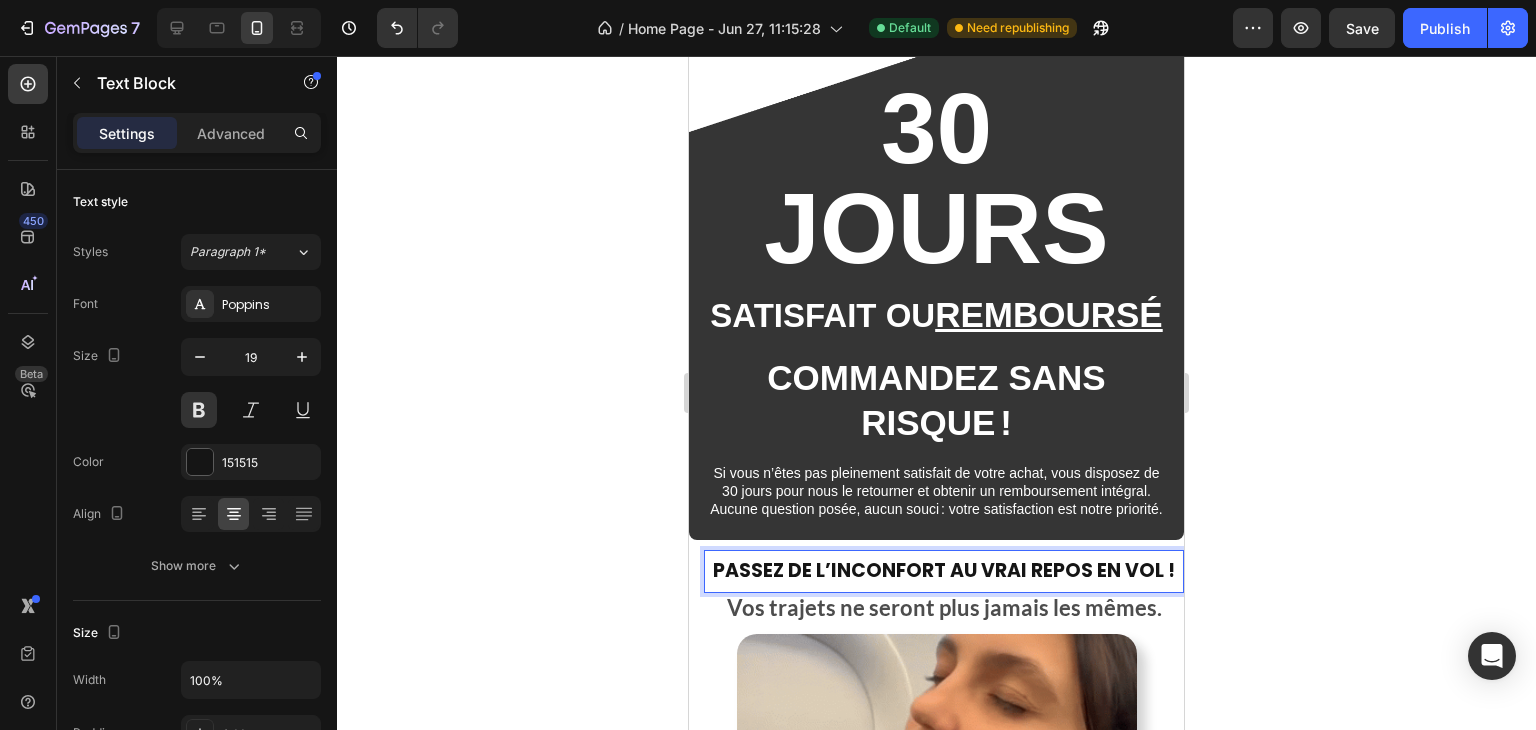 click on "Passez de l’inconfort au vrai repos en vol !" at bounding box center [944, 571] 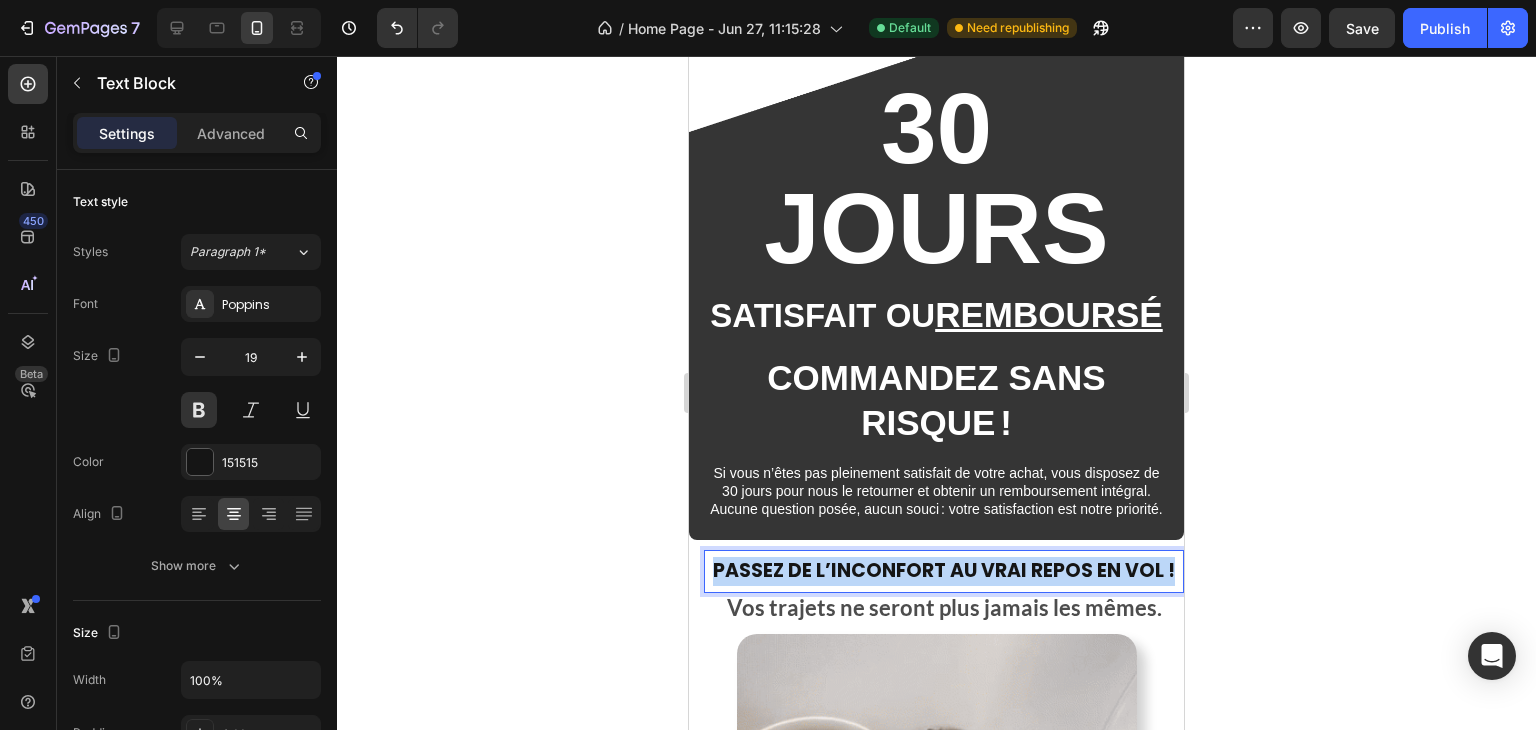 drag, startPoint x: 711, startPoint y: 621, endPoint x: 1204, endPoint y: 621, distance: 493 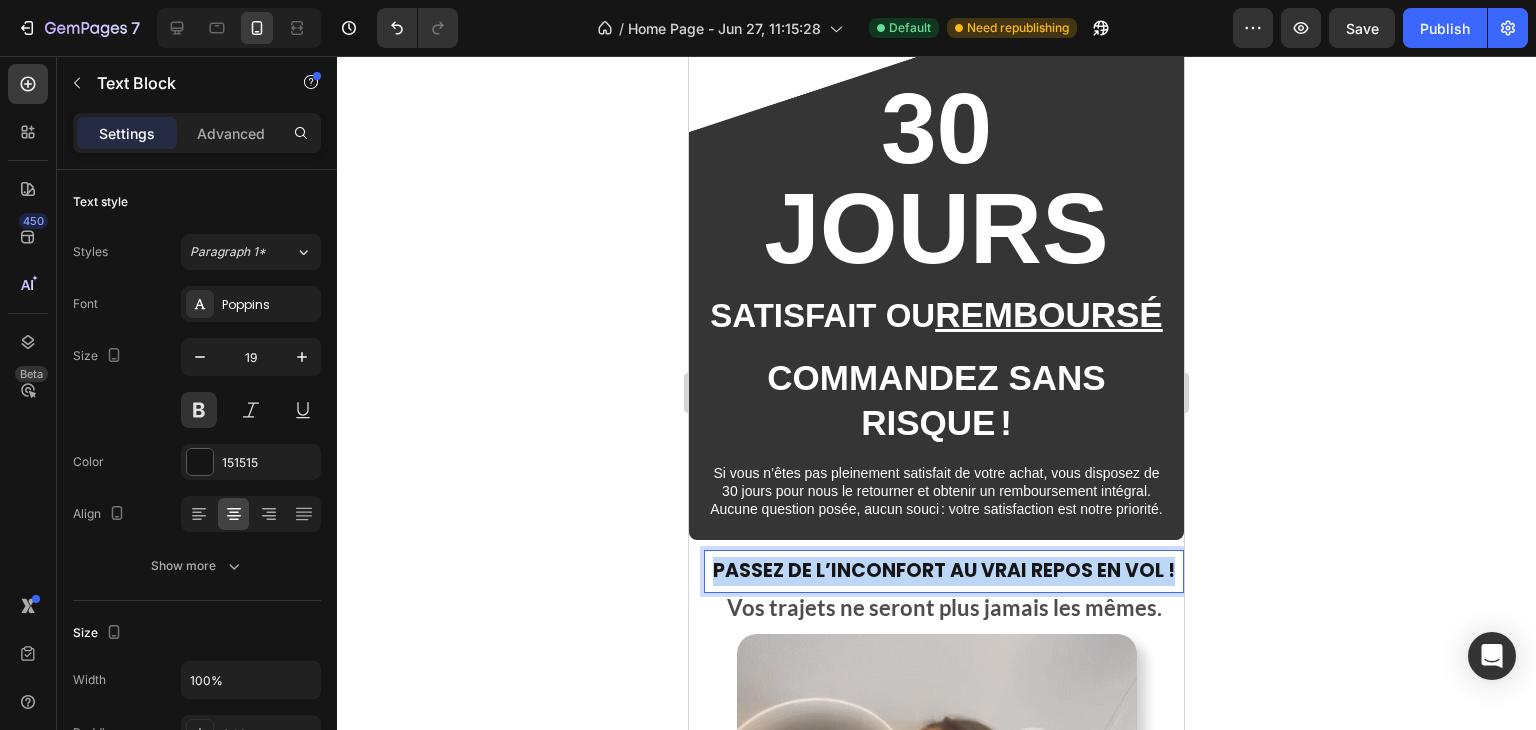 click on "Mobile  ( 495 px) iPhone 13 Mini iPhone 13 Pro iPhone 11 Pro Max iPhone 15 Pro Max Pixel 7 Galaxy S8+ Galaxy S20 Ultra iPad Mini iPad Air iPad Pro Header 30 JOURS Heading SATISFAIT OU  REMBOURSÉ Text Block Commandez sans risque ! Text Block Si vous n’êtes pas pleinement satisfait de votre achat, vous disposez de 30 jours pour nous le retourner et obtenir un remboursement intégral. Aucune question posée, aucun souci : votre satisfaction est notre priorité. Text Block Row Section 6/25 Passez de l’inconfort au vrai repos en vol ! Text Block   0 Vos trajets ne seront plus jamais les mêmes. Text Block Image Section 7/25 Root Start with Sections from sidebar Add sections Add elements Start with Generating from URL or image Add section Choose templates inspired by CRO experts Generate layout from URL or image Add blank section then drag & drop elements Footer" at bounding box center [936, 1249] 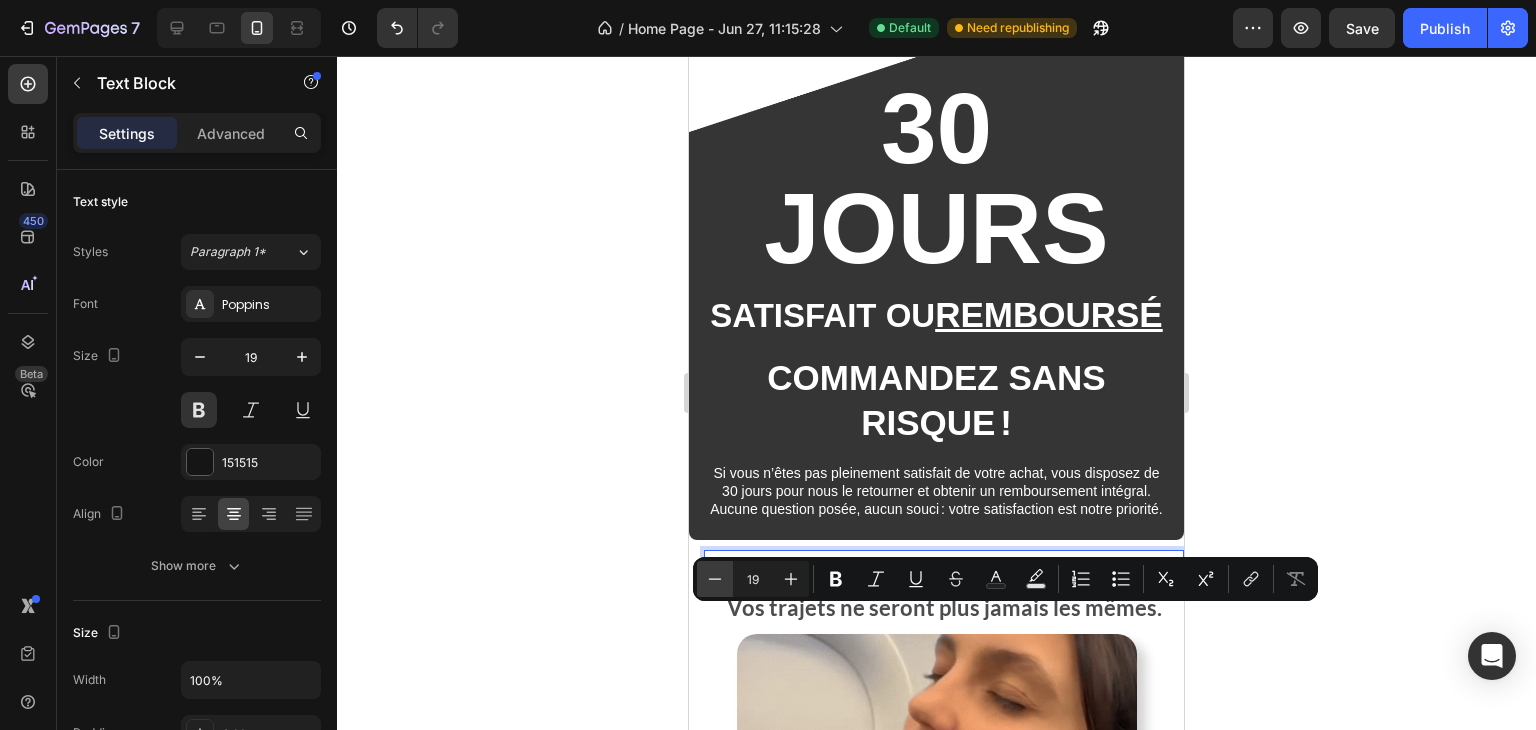 click on "Minus" at bounding box center [715, 579] 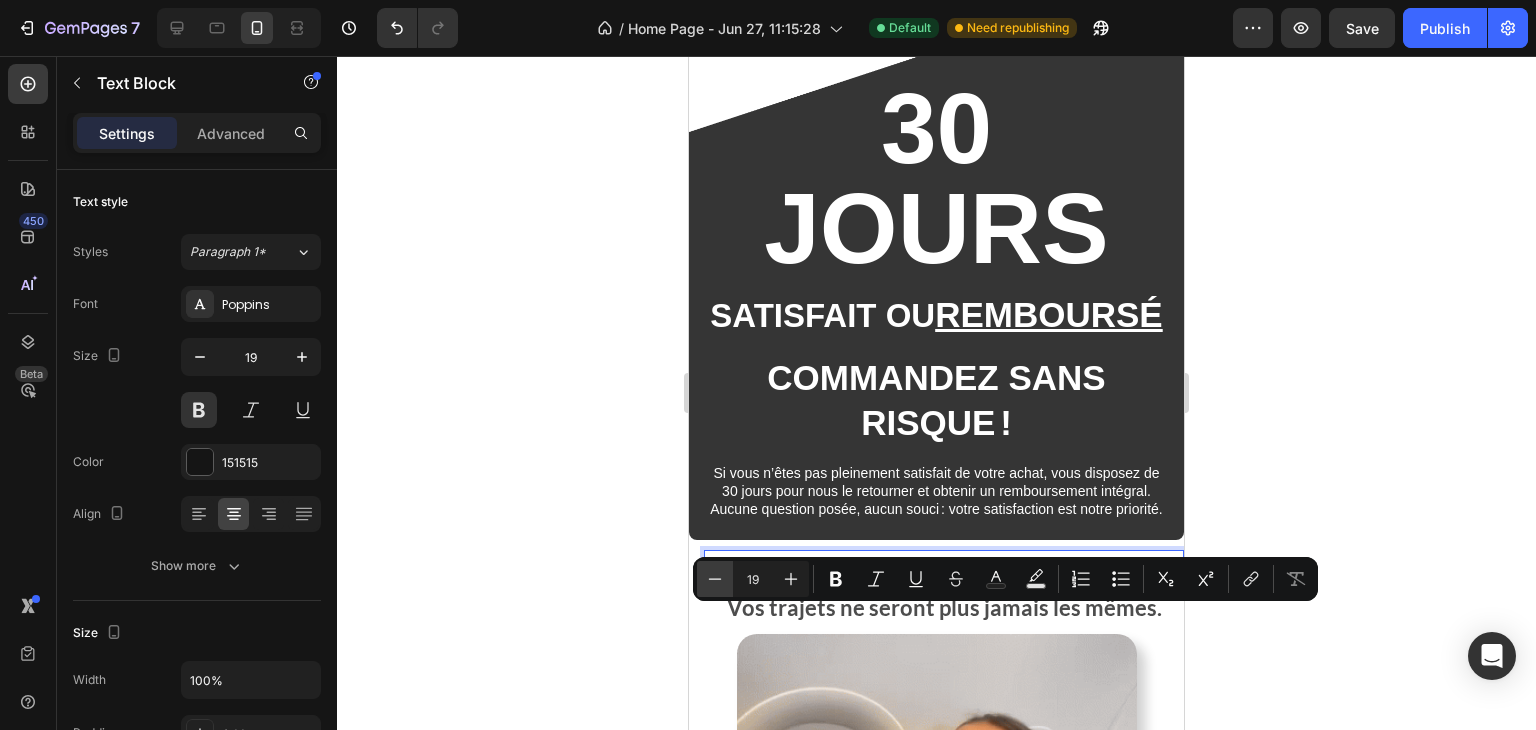 type on "18" 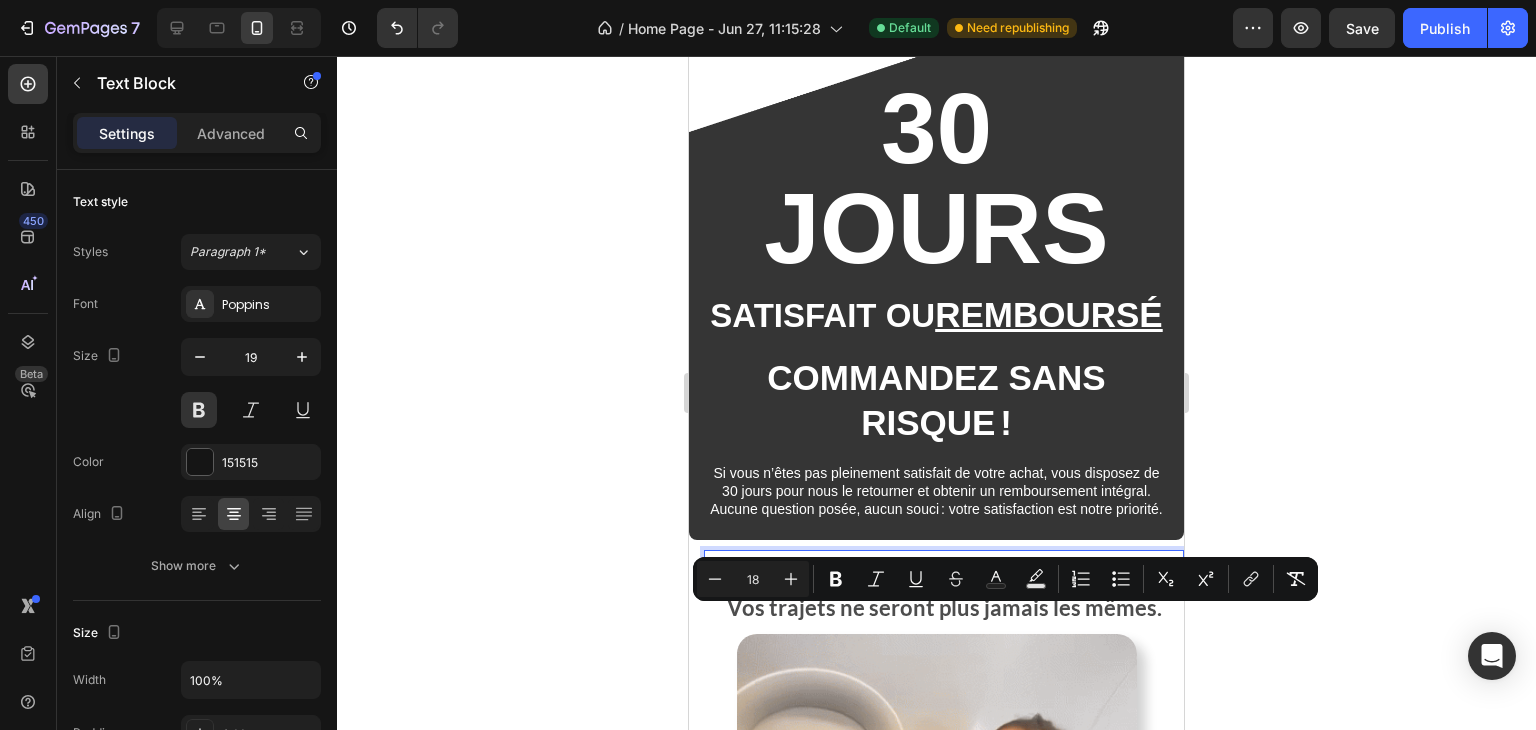 click 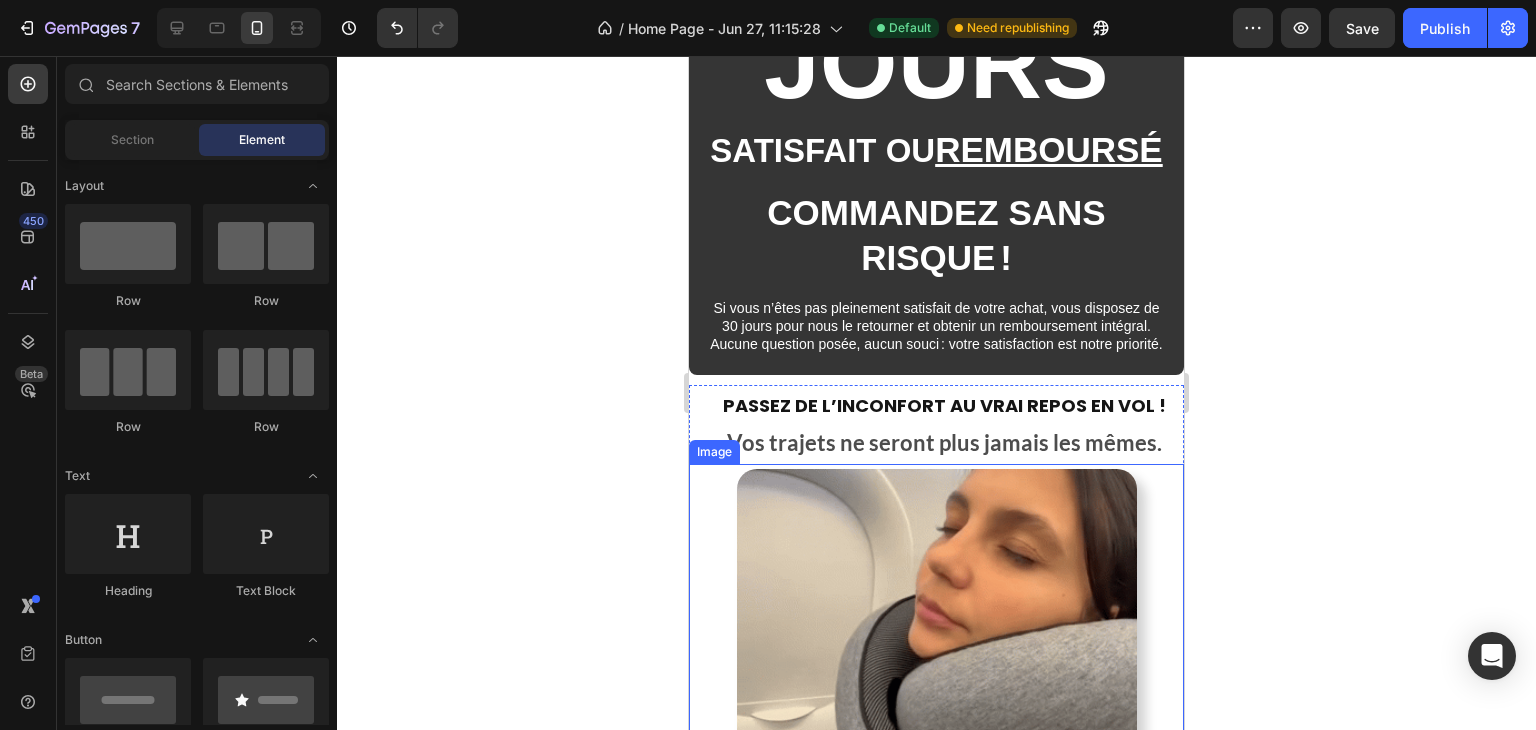 scroll, scrollTop: 3454, scrollLeft: 0, axis: vertical 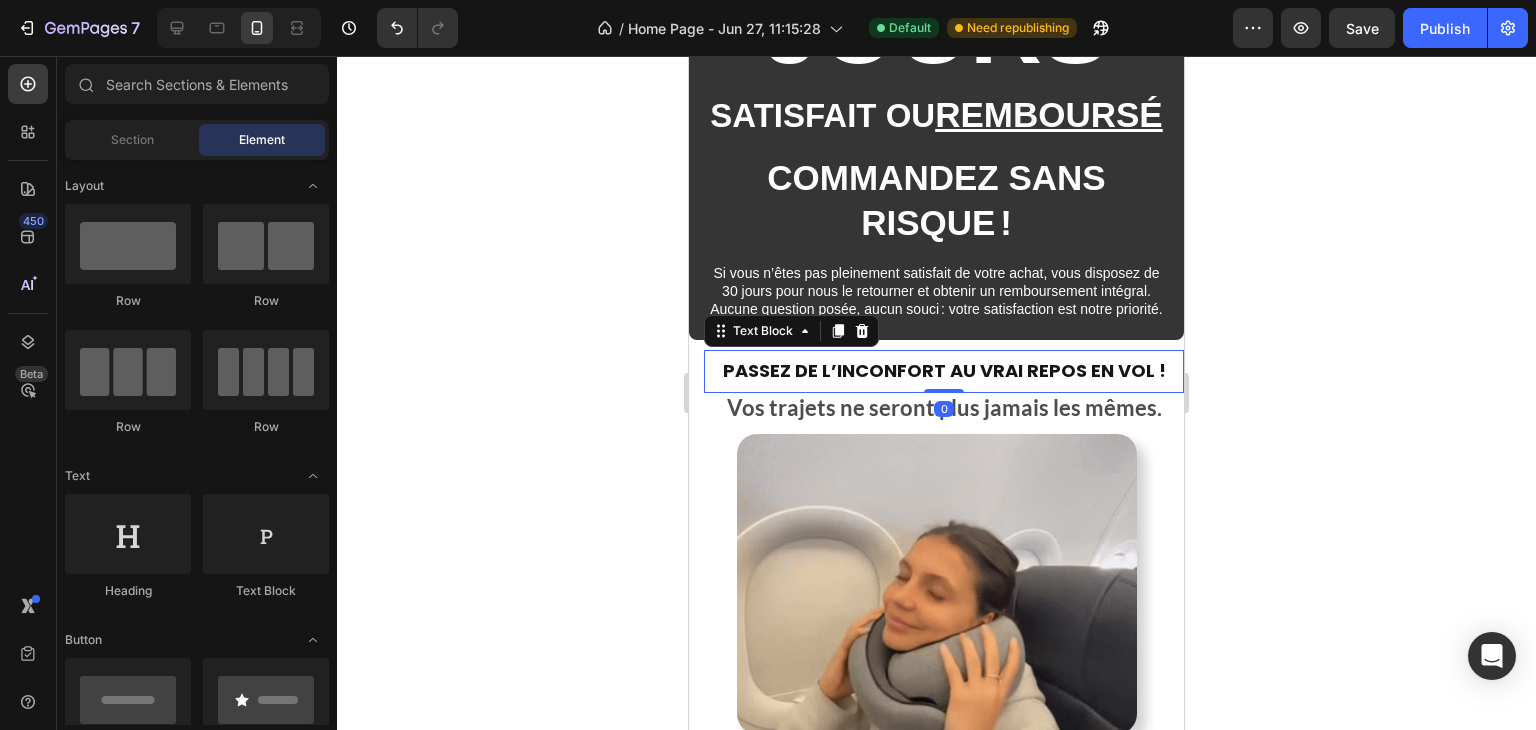 click on "Passez de l’inconfort au vrai repos en vol !" at bounding box center [944, 370] 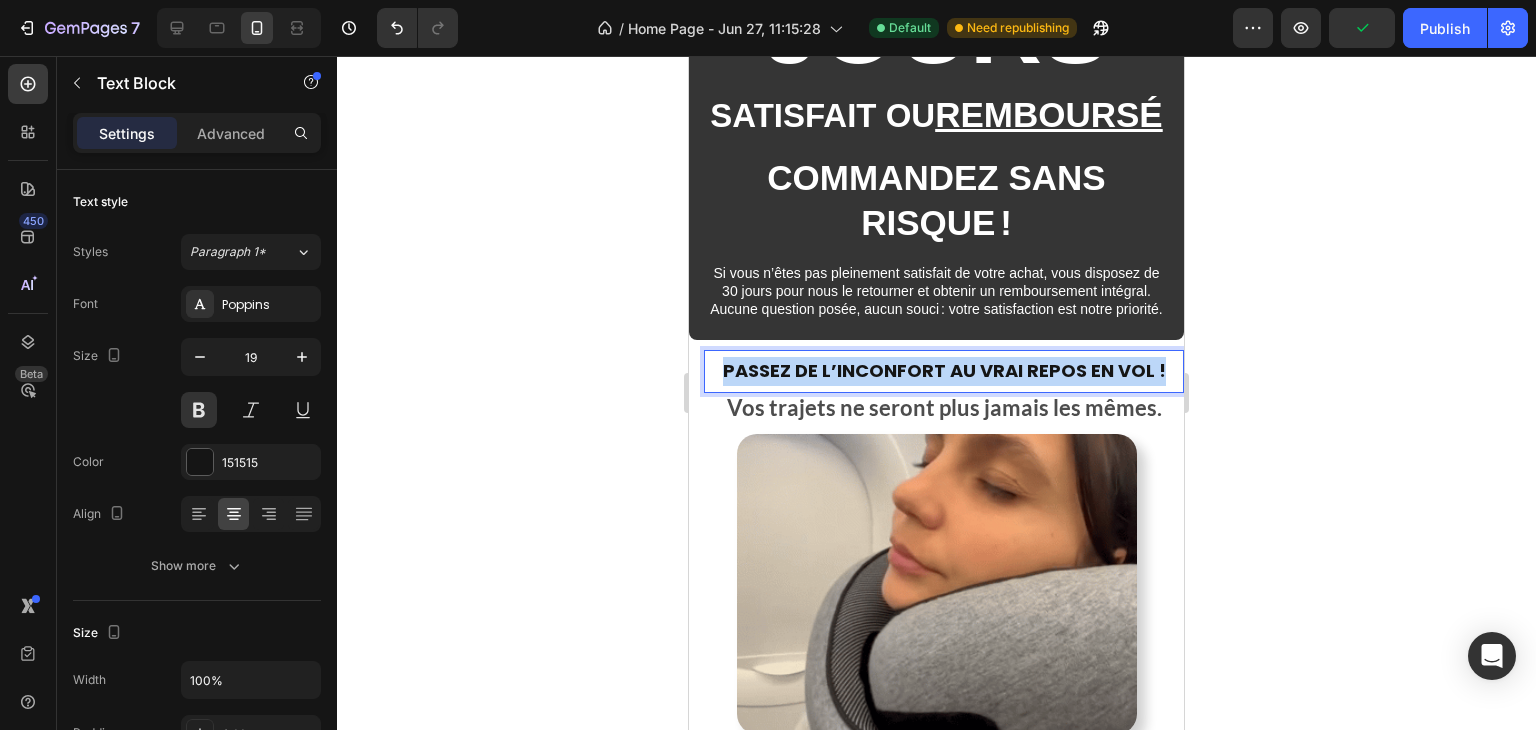 drag, startPoint x: 708, startPoint y: 423, endPoint x: 1181, endPoint y: 452, distance: 473.88818 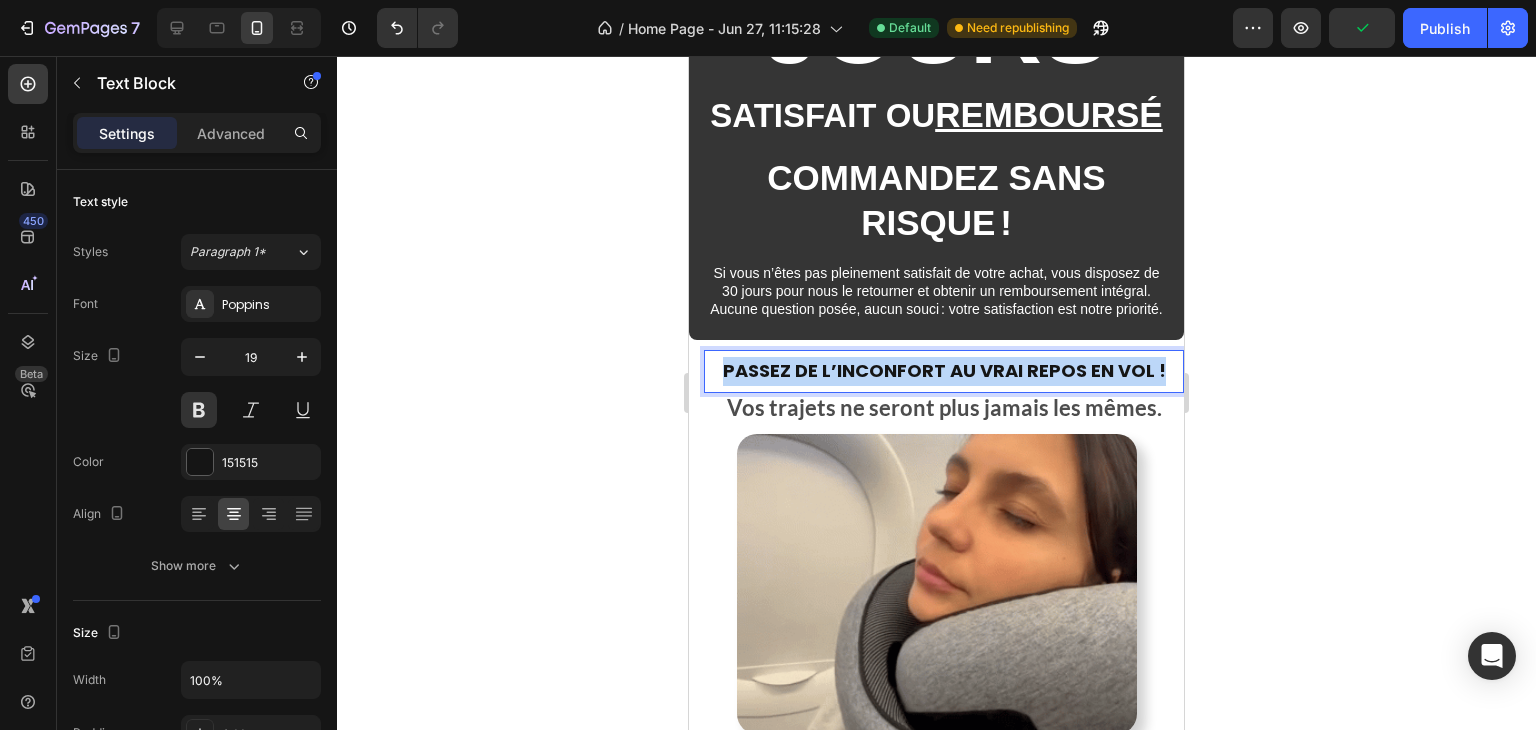 click on "Mobile  ( 495 px) iPhone 13 Mini iPhone 13 Pro iPhone 11 Pro Max iPhone 15 Pro Max Pixel 7 Galaxy S8+ Galaxy S20 Ultra iPad Mini iPad Air iPad Pro Header 30 JOURS Heading SATISFAIT OU  REMBOURSÉ Text Block Commandez sans risque ! Text Block Si vous n’êtes pas pleinement satisfait de votre achat, vous disposez de 30 jours pour nous le retourner et obtenir un remboursement intégral. Aucune question posée, aucun souci : votre satisfaction est notre priorité. Text Block Row Section 6/25 Passez de l’inconfort au vrai repos en vol ! Text Block   0 Vos trajets ne seront plus jamais les mêmes. Text Block Image Section 7/25 Root Start with Sections from sidebar Add sections Add elements Start with Generating from URL or image Add section Choose templates inspired by CRO experts Generate layout from URL or image Add blank section then drag & drop elements Footer" at bounding box center (936, 1049) 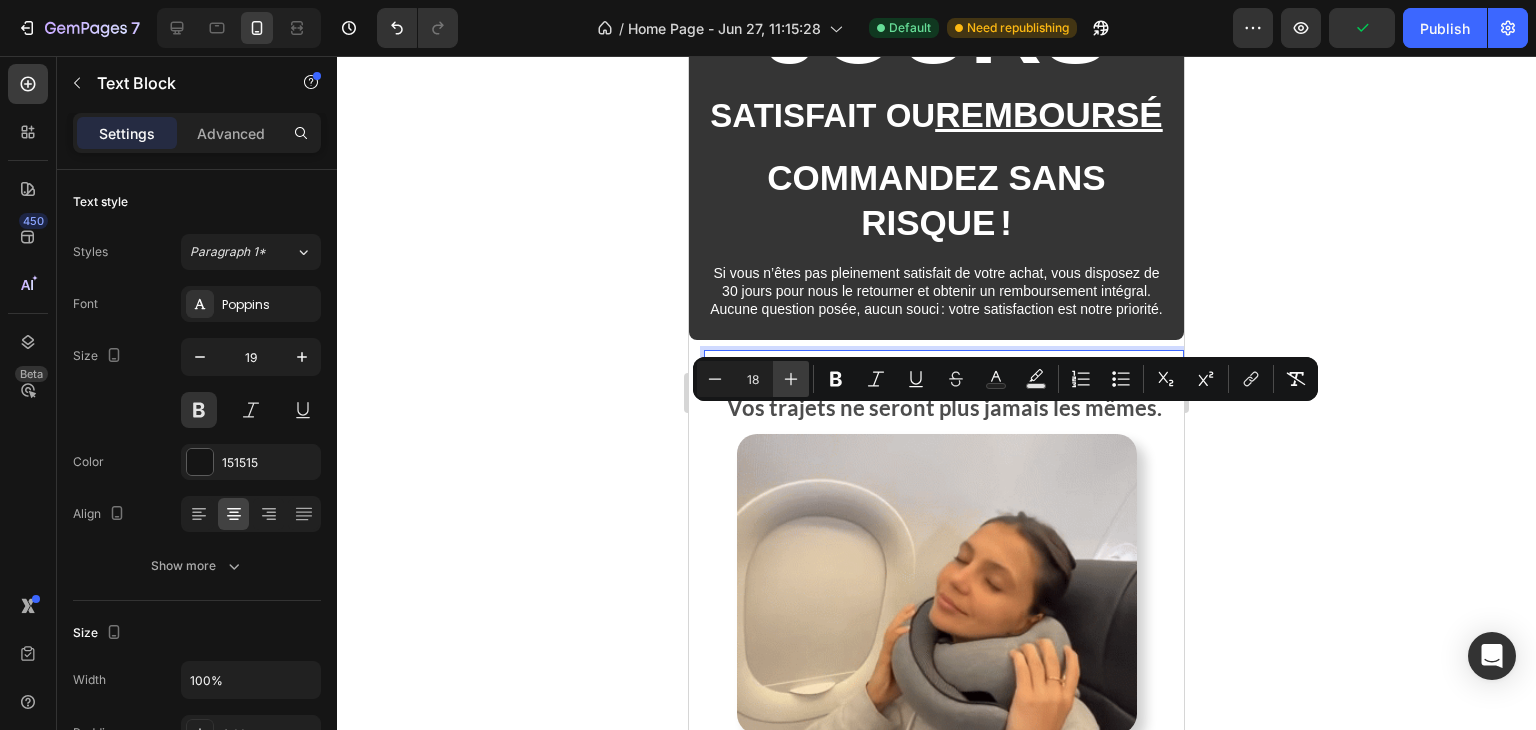 click on "Plus" at bounding box center (791, 379) 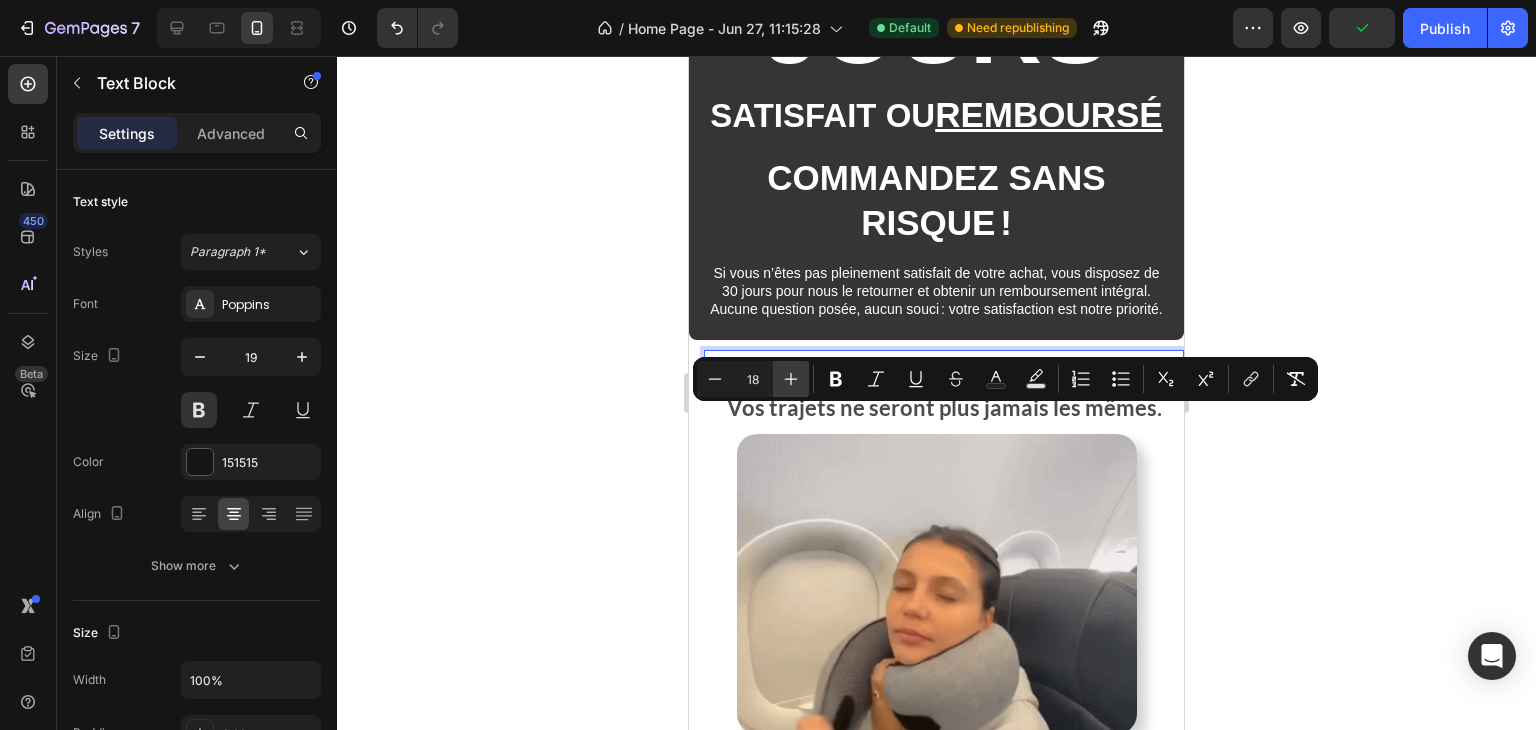 type on "19" 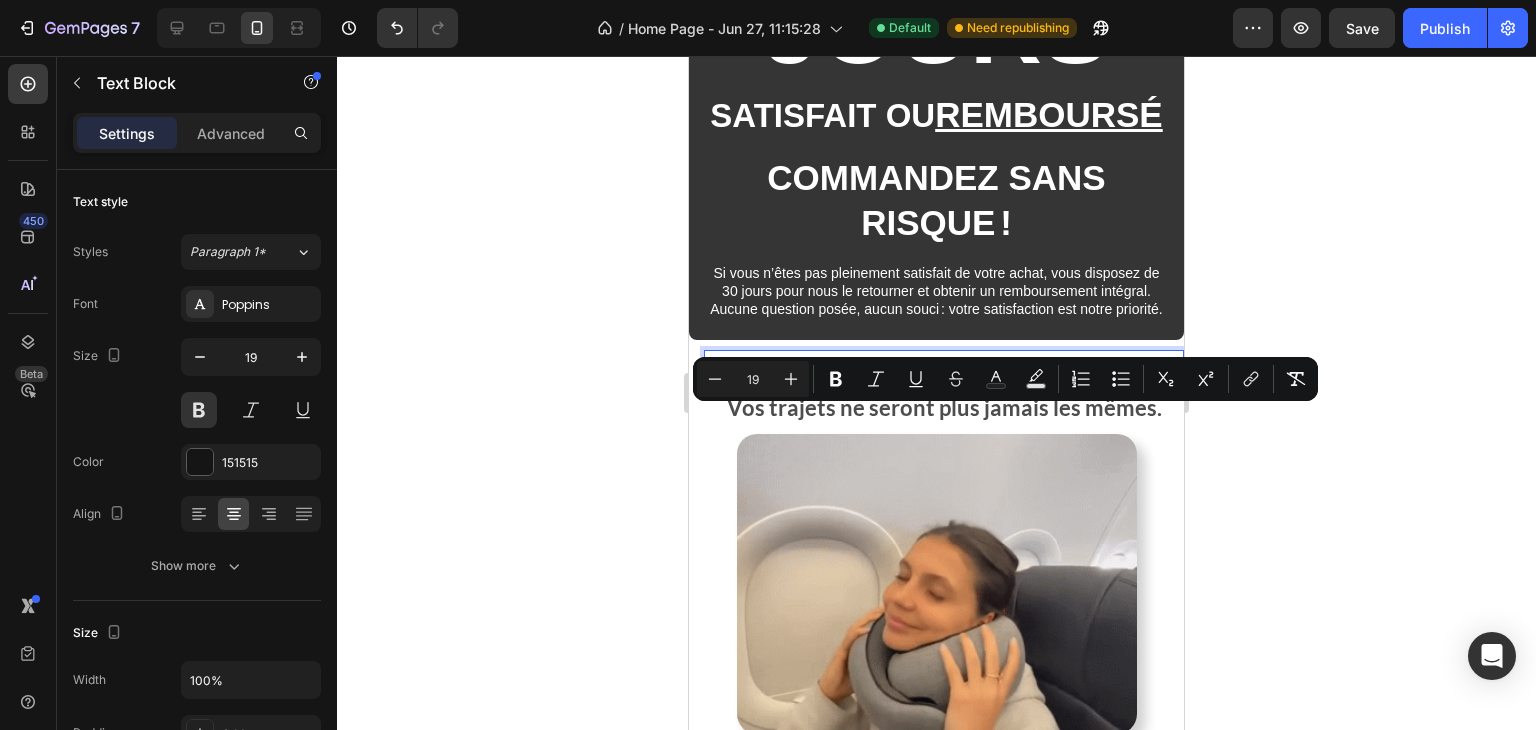 click 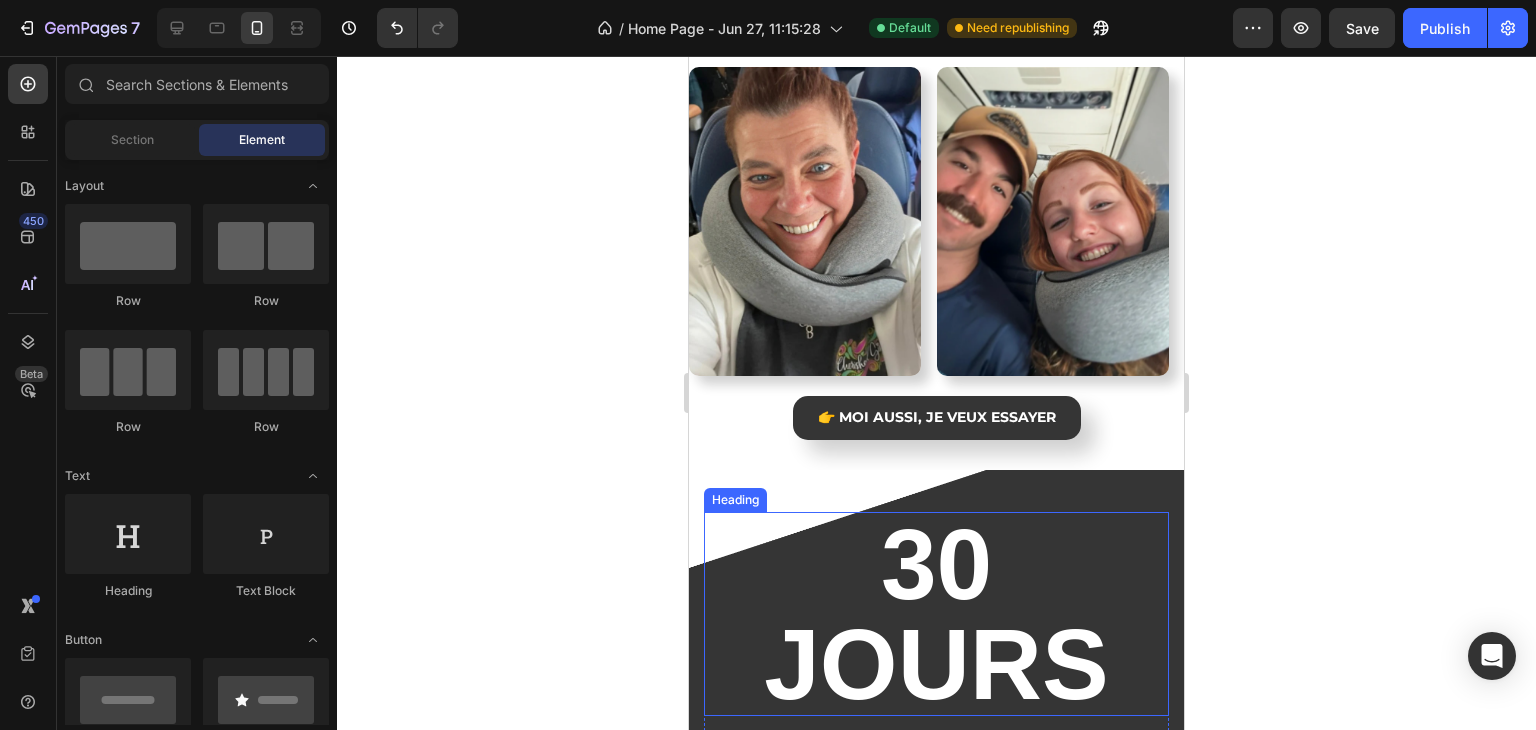 scroll, scrollTop: 2654, scrollLeft: 0, axis: vertical 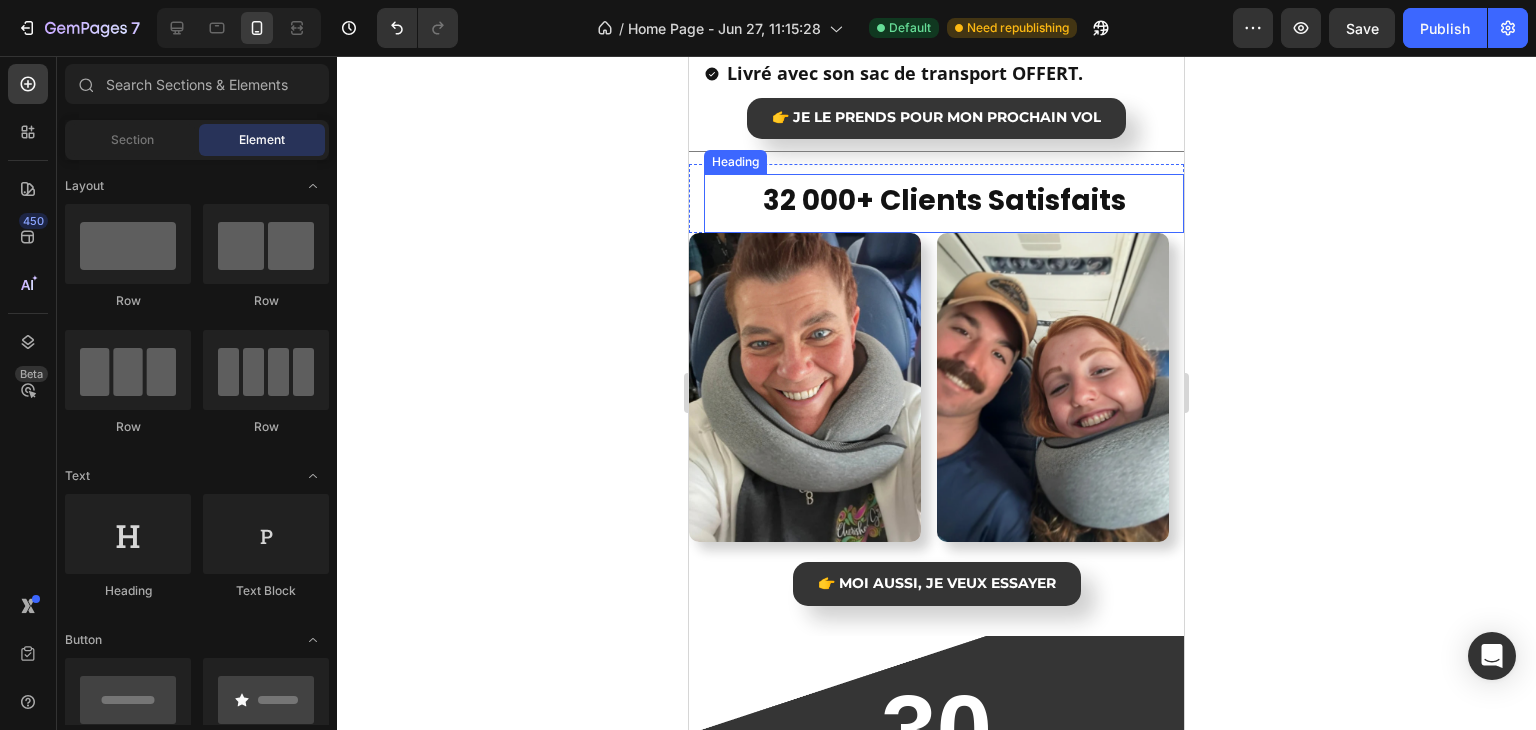click on "32 000+ Clients Satisfaits" at bounding box center (944, 201) 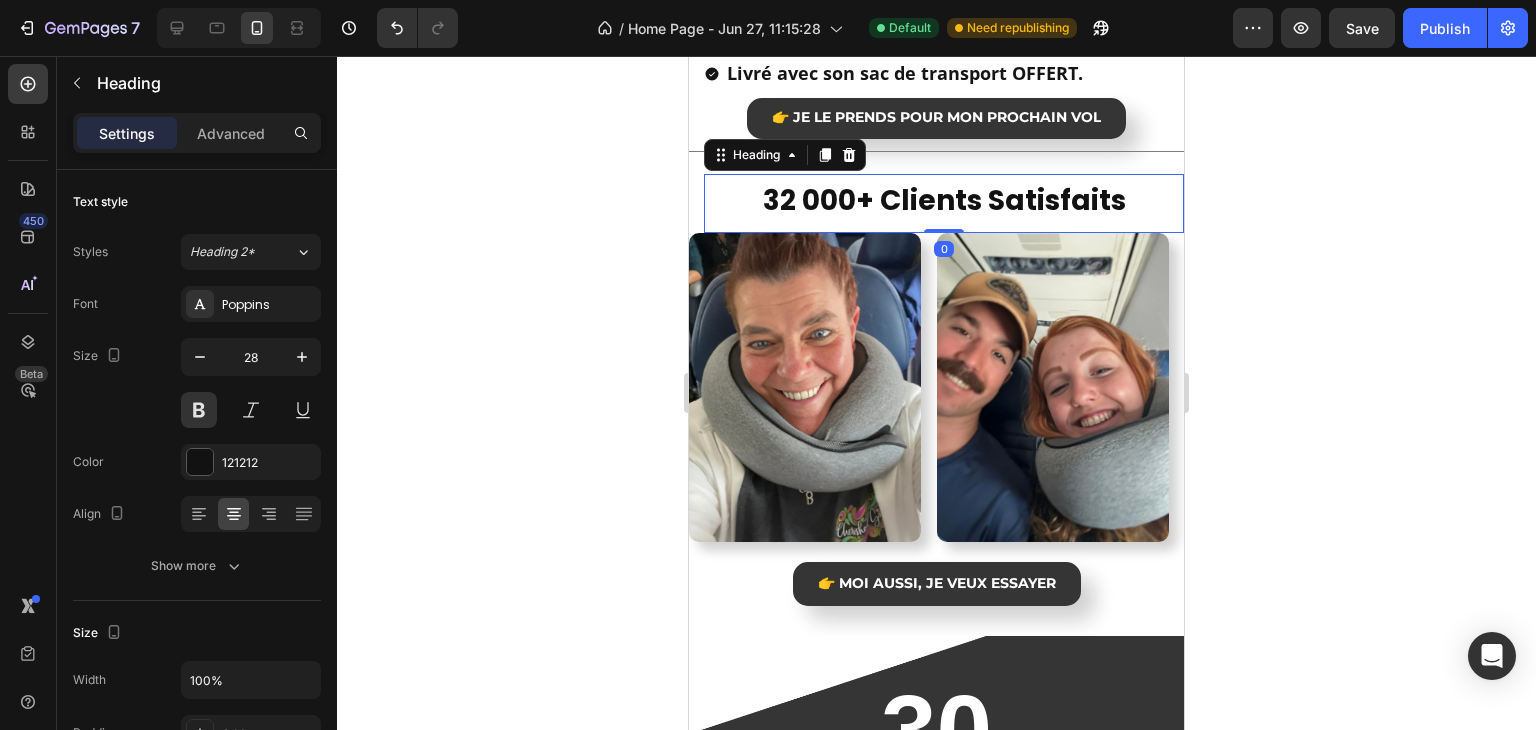 click on "32 000+ Clients Satisfaits" at bounding box center (944, 201) 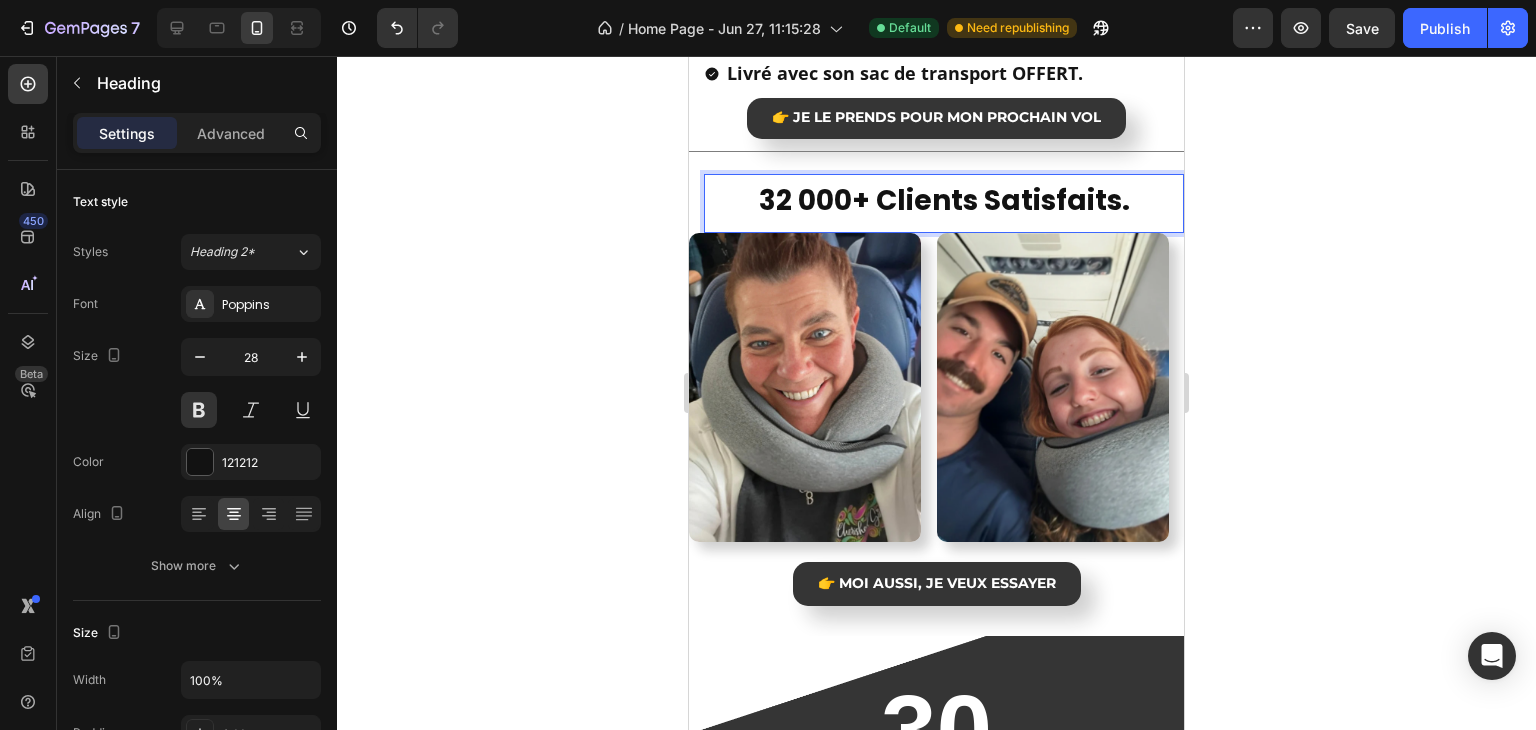 click 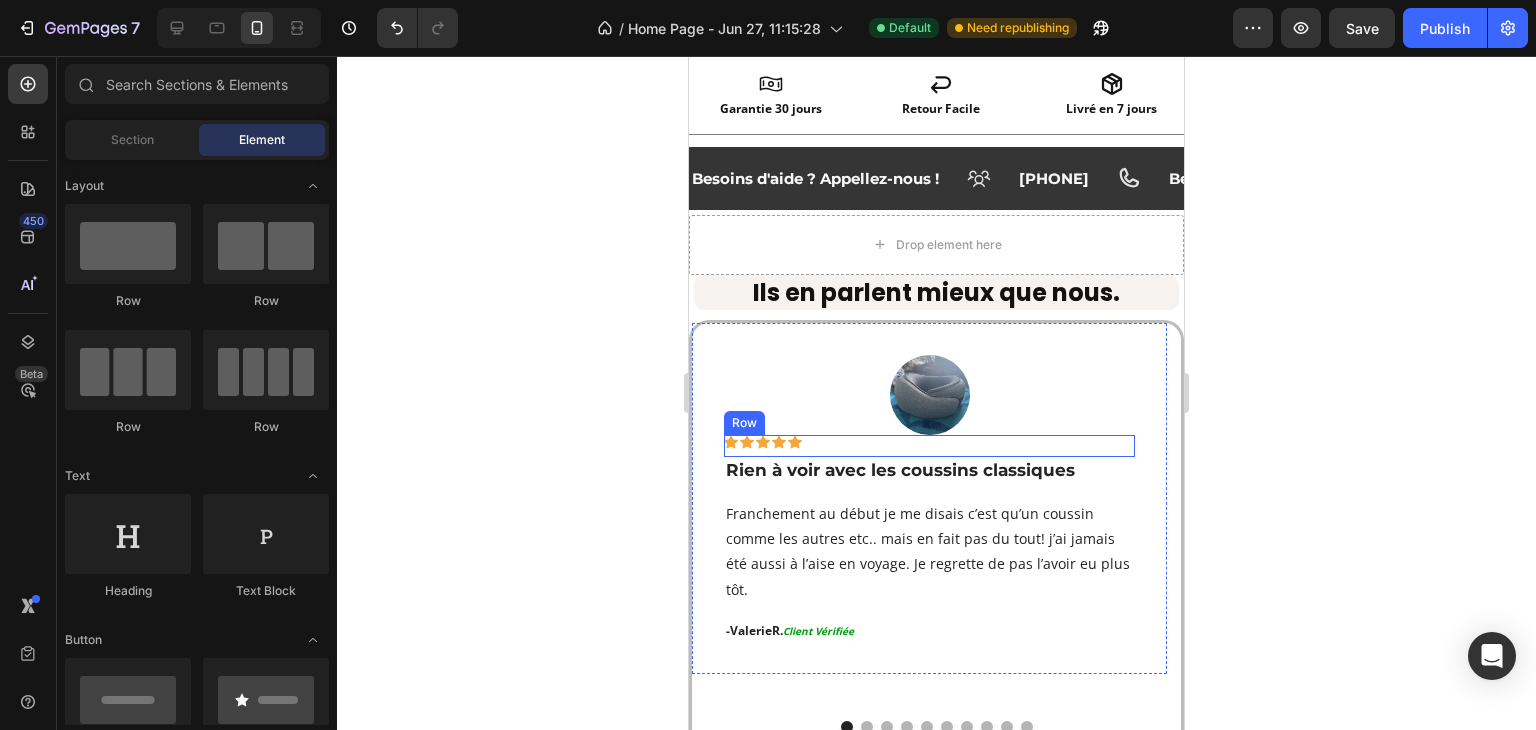 scroll, scrollTop: 4900, scrollLeft: 0, axis: vertical 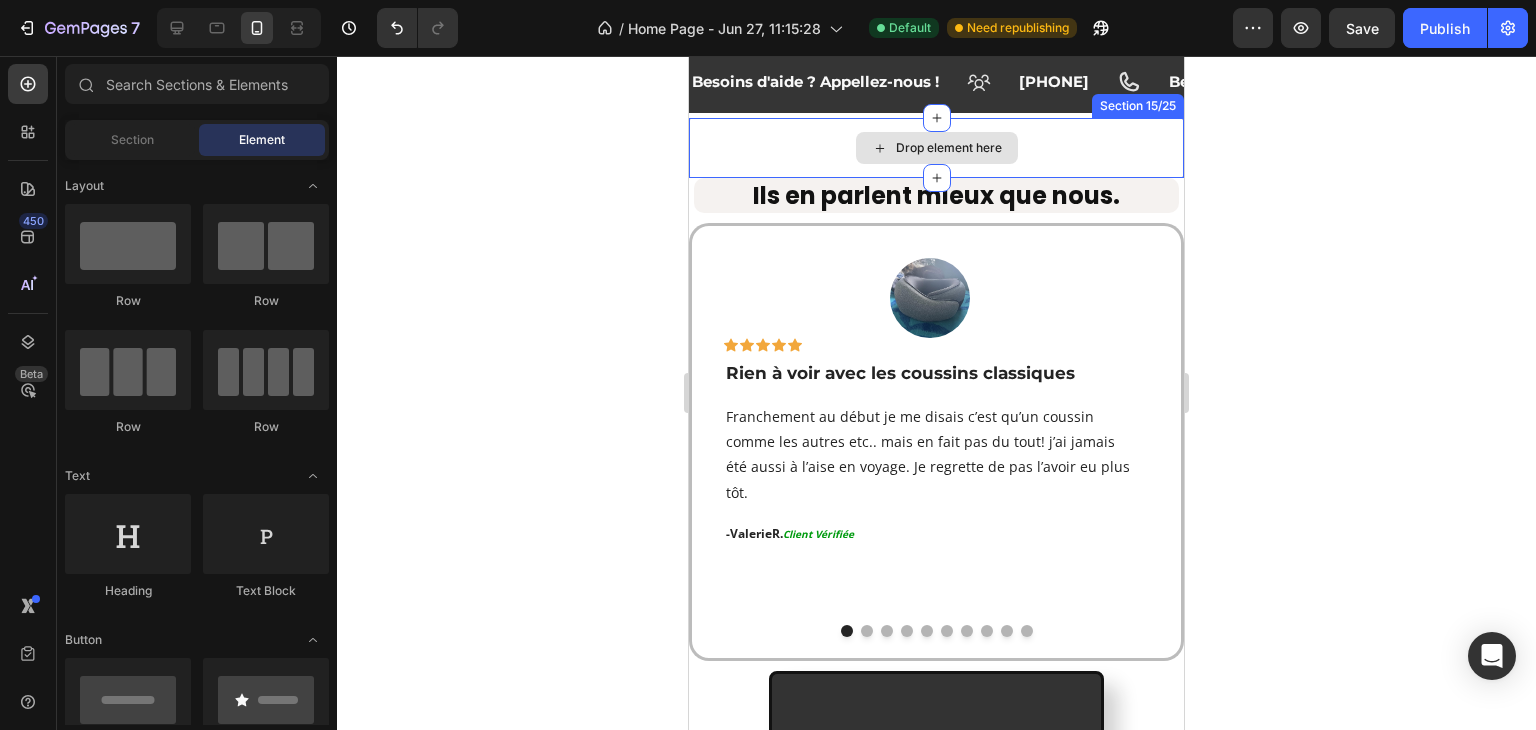 click on "Drop element here" at bounding box center [936, 148] 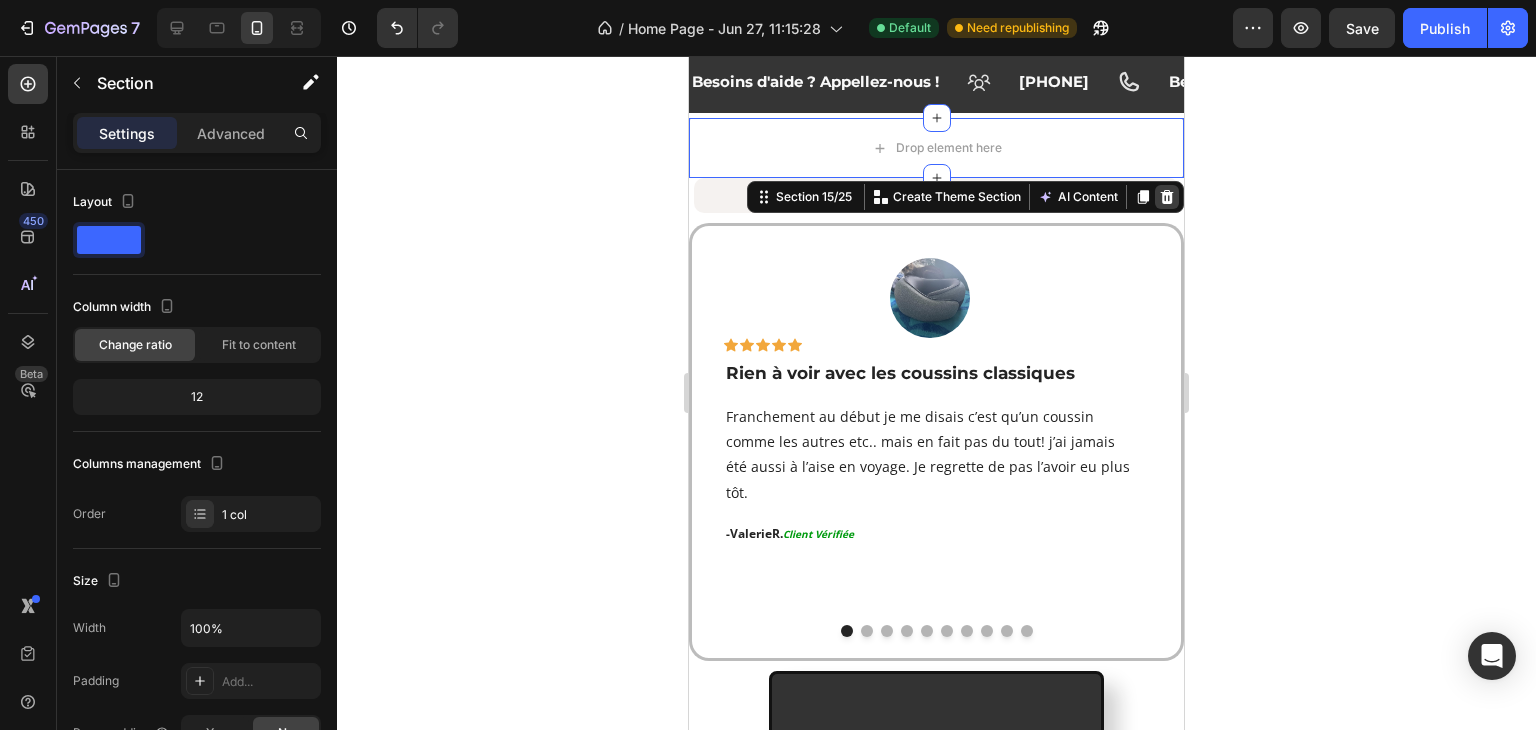 click 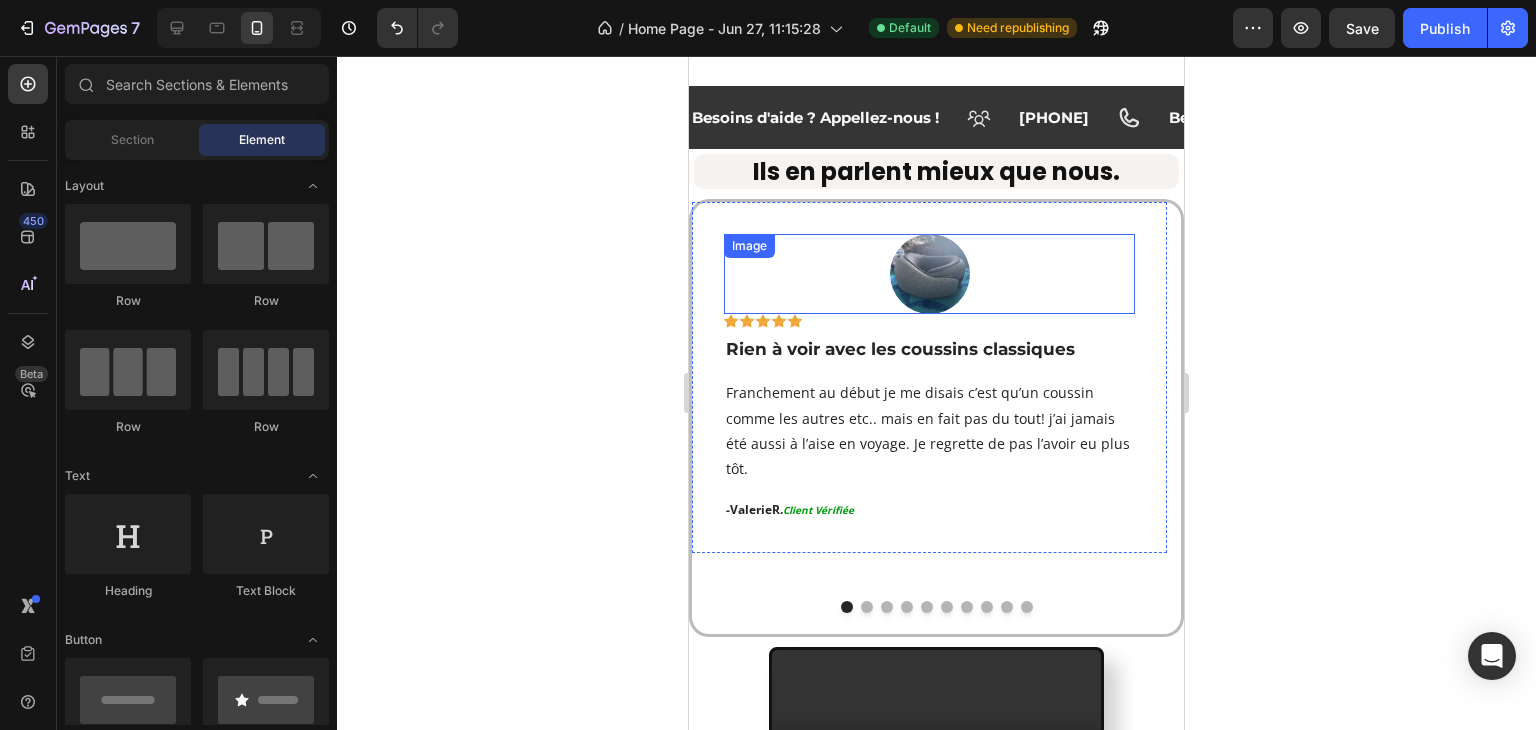 scroll, scrollTop: 4800, scrollLeft: 0, axis: vertical 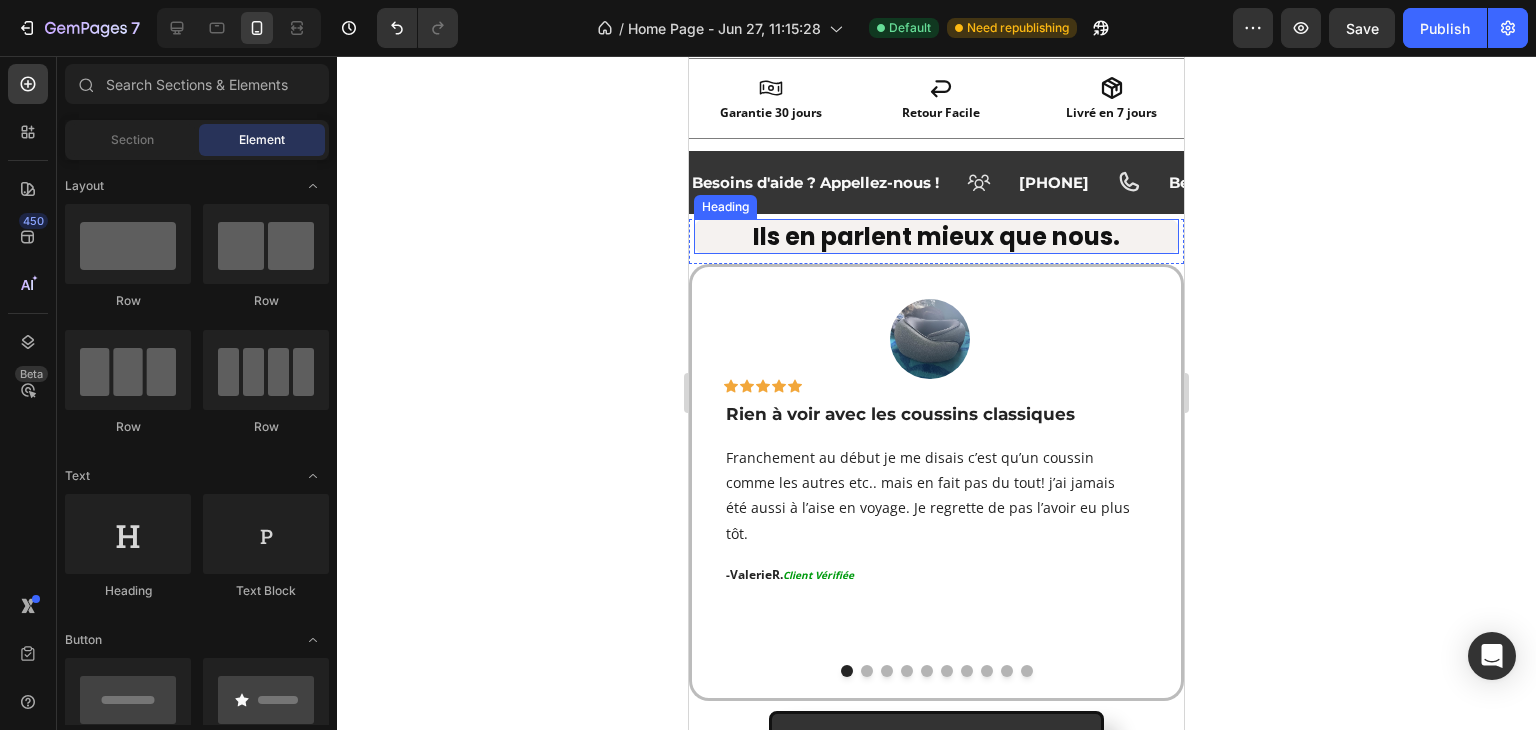 click on "Ils en parlent mieux que nous." at bounding box center (936, 236) 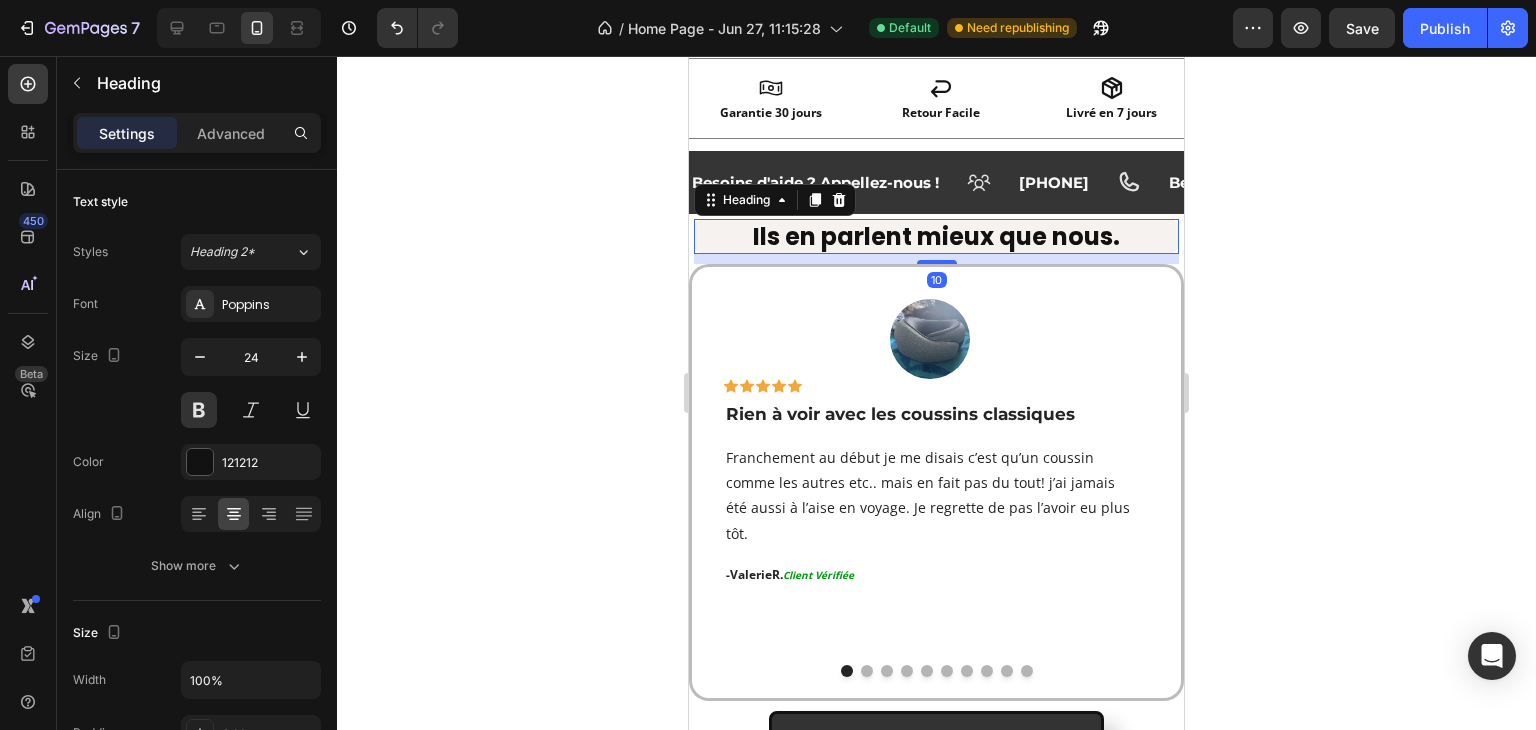 click 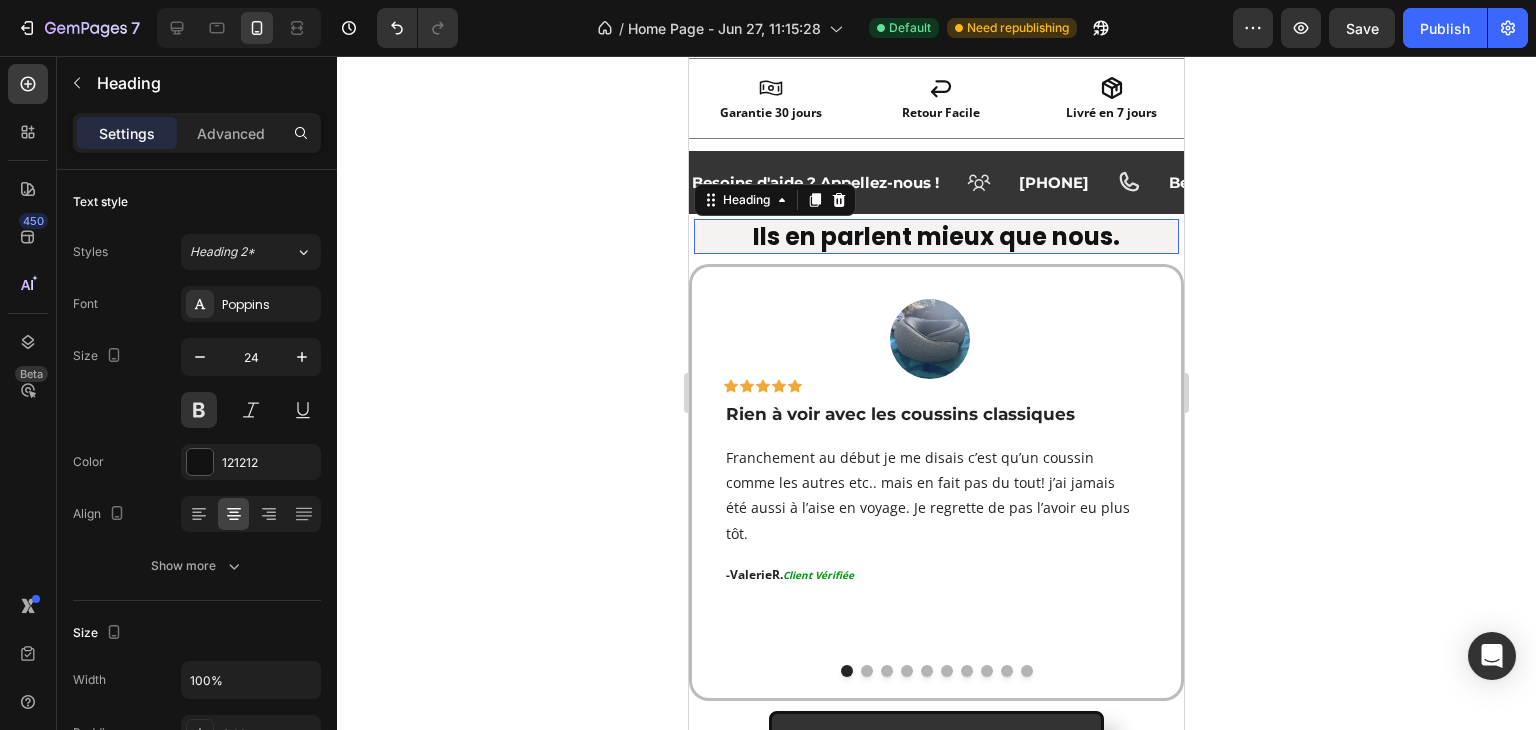 click on "Ils en parlent mieux que nous." at bounding box center [936, 236] 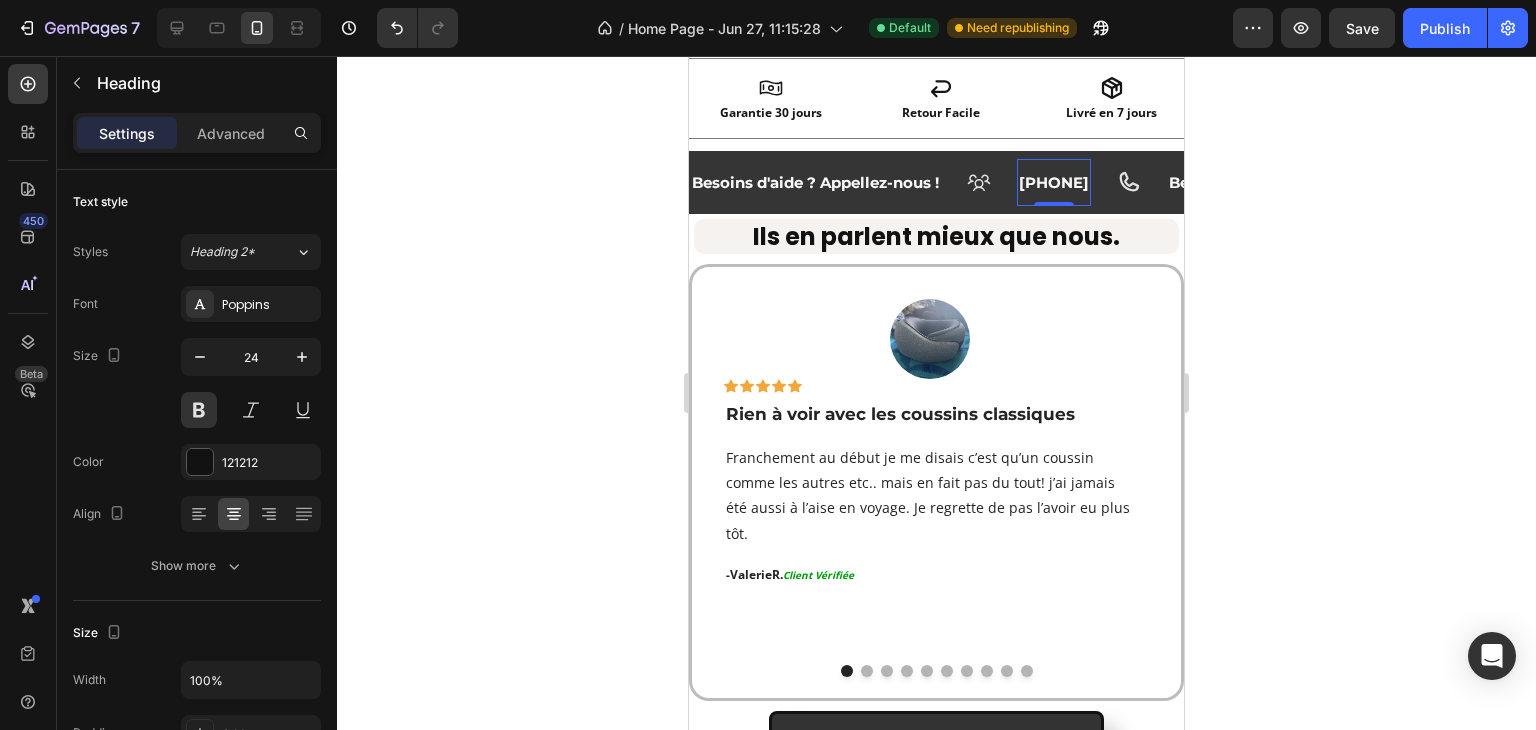 click on "[PHONE] Text Block   0" at bounding box center [1054, 182] 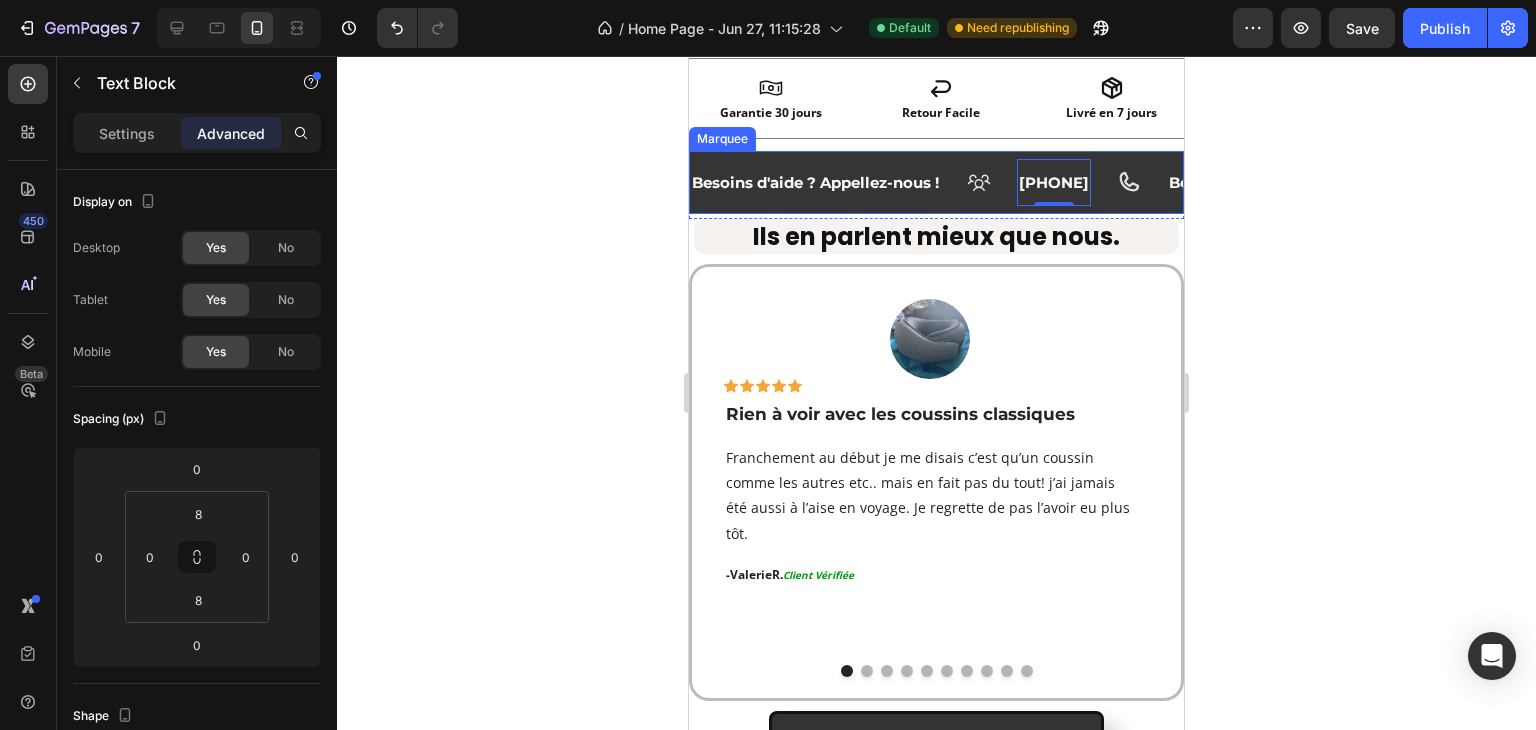 click on "Besoins d'aide ? Appellez-nous ! Text Block" at bounding box center [815, 182] 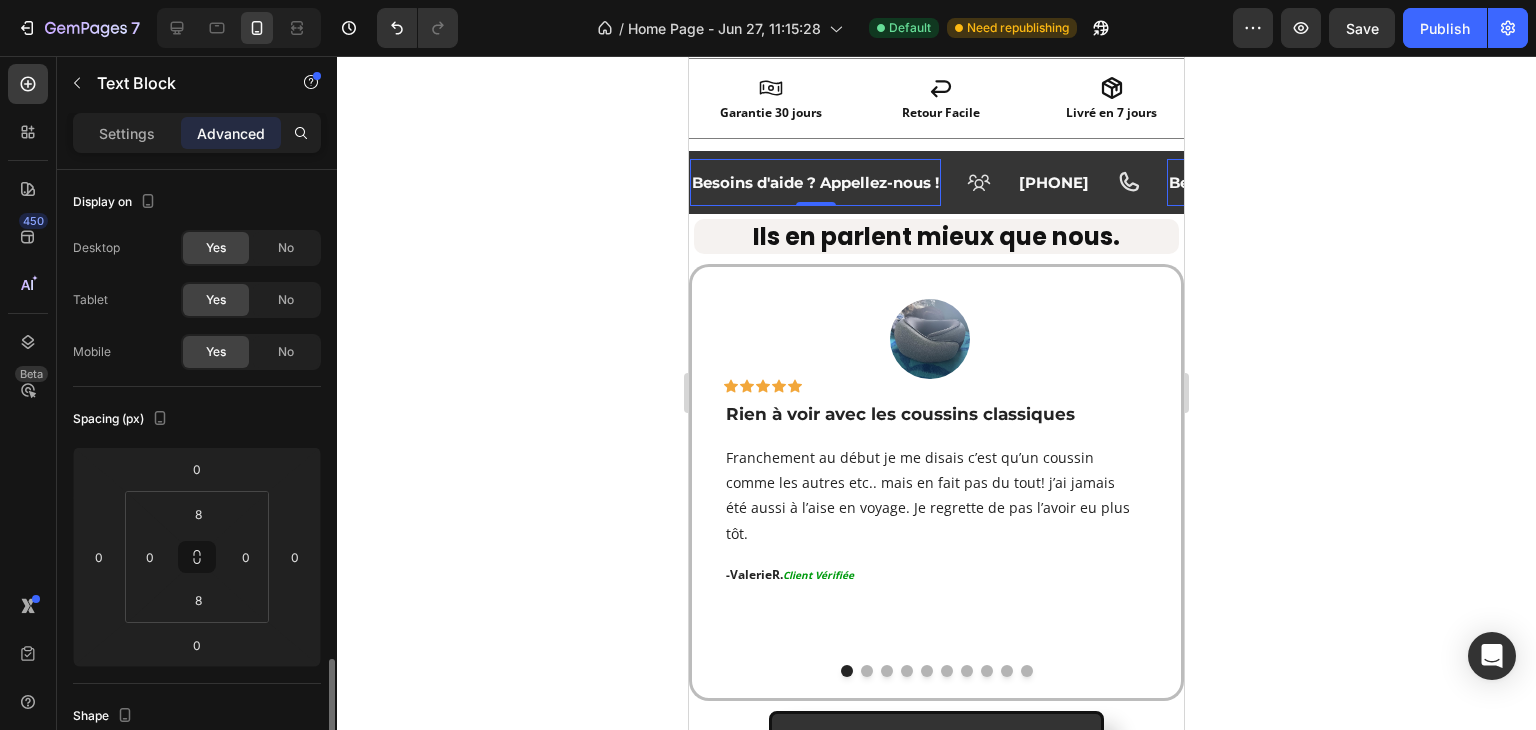 scroll, scrollTop: 334, scrollLeft: 0, axis: vertical 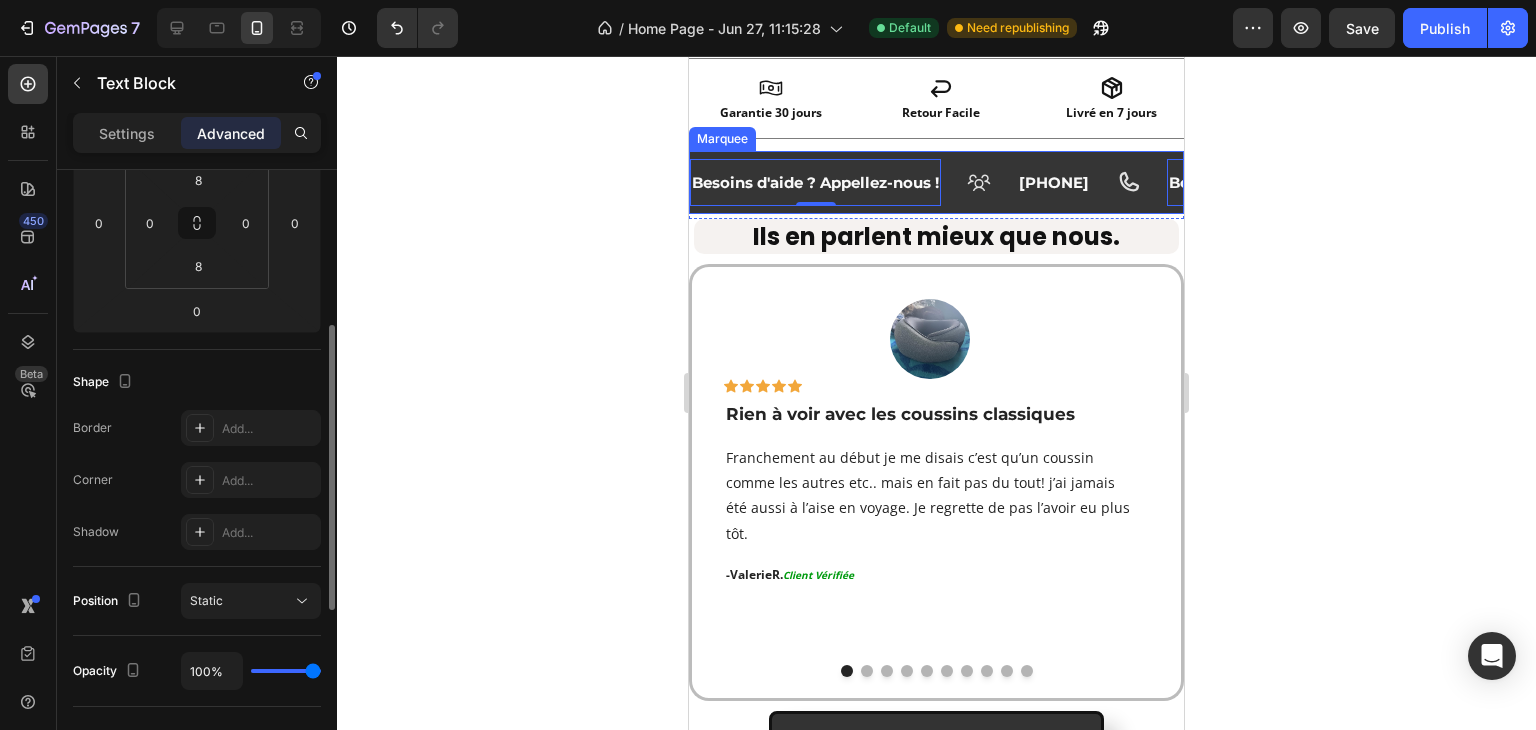 click on "Besoins d'aide ? Appellez-nous ! Text Block   0
Icon [PHONE] Text Block
Icon Besoins d'aide ? Appellez-nous ! Text Block   0
Icon [PHONE] Text Block
Icon Marquee" at bounding box center (936, 182) 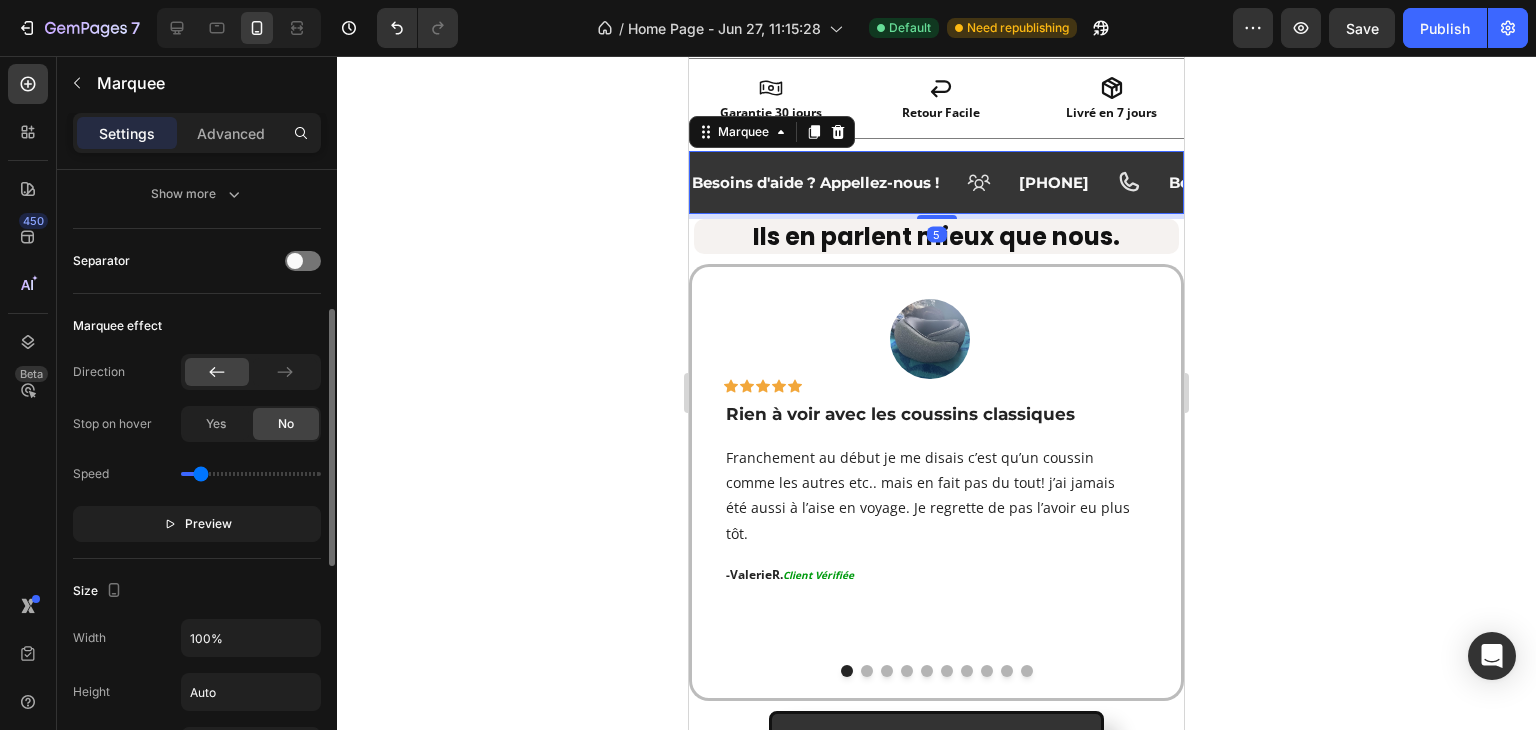 scroll, scrollTop: 0, scrollLeft: 0, axis: both 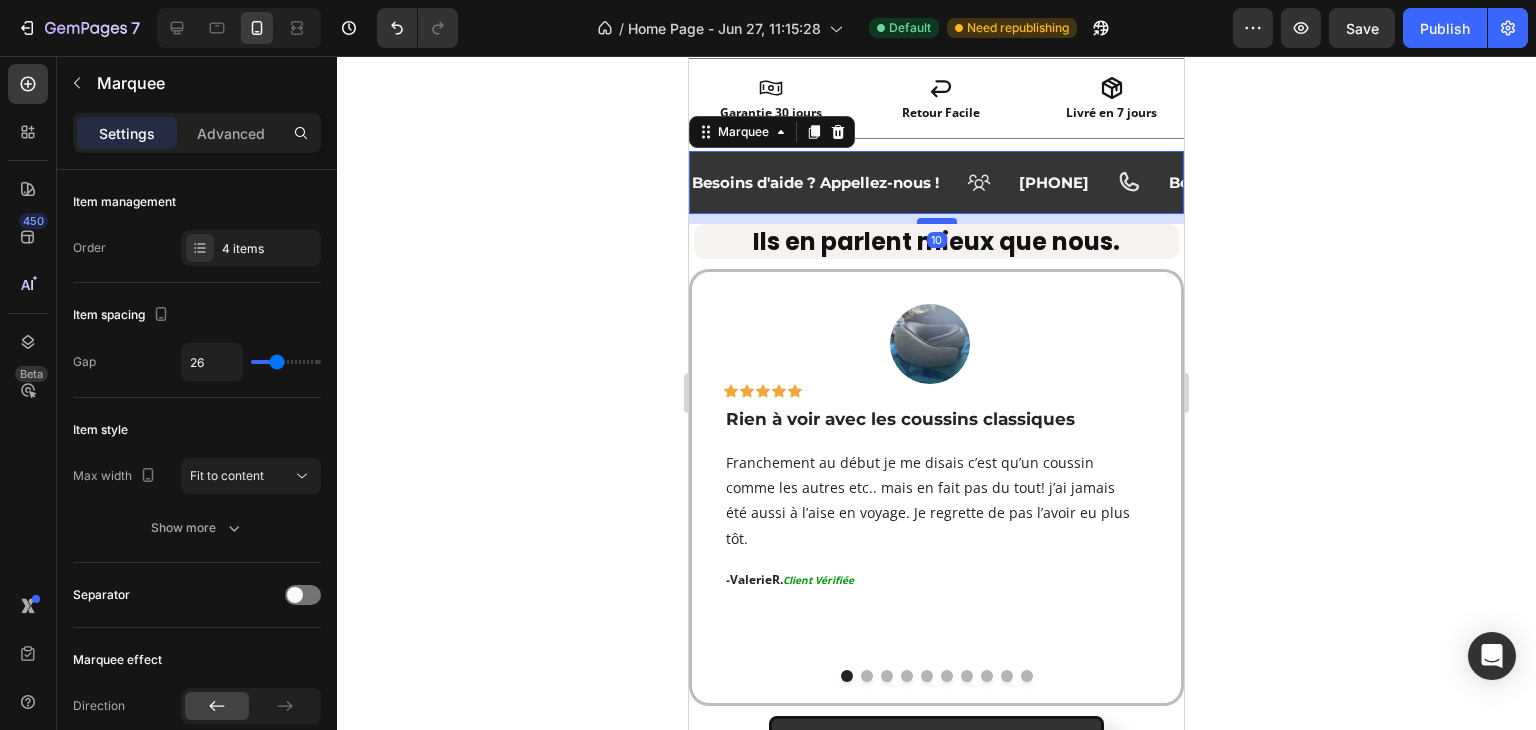 click at bounding box center (937, 221) 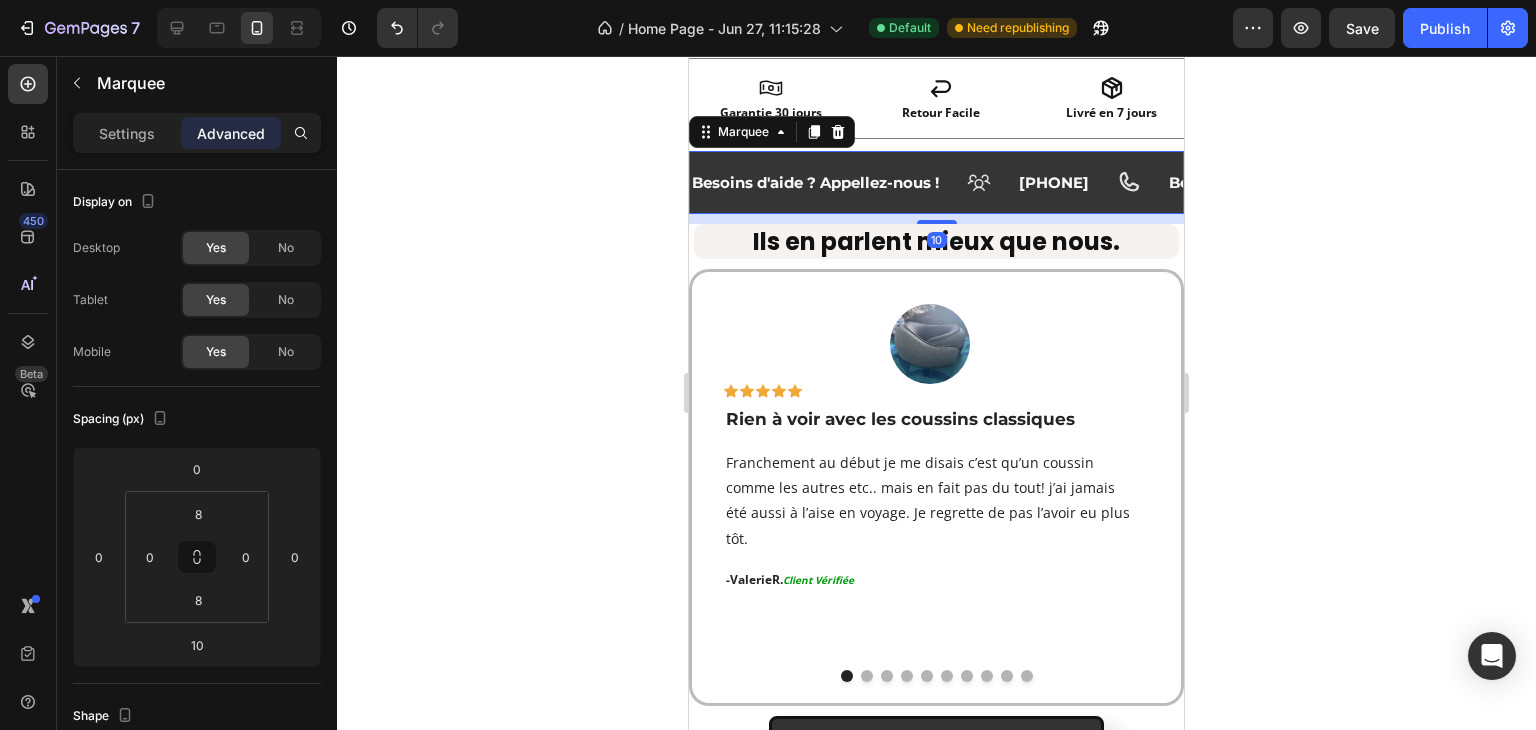 click 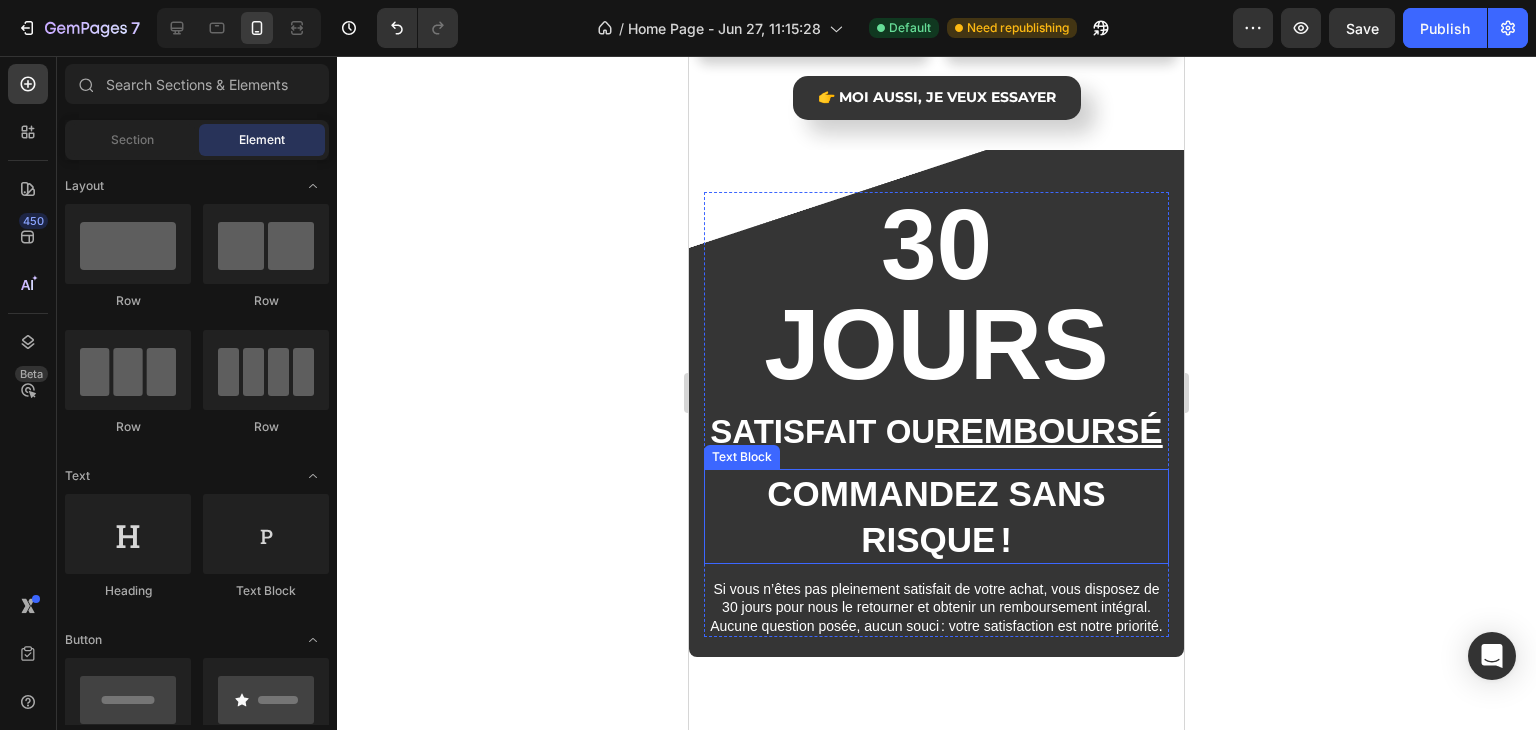 scroll, scrollTop: 3000, scrollLeft: 0, axis: vertical 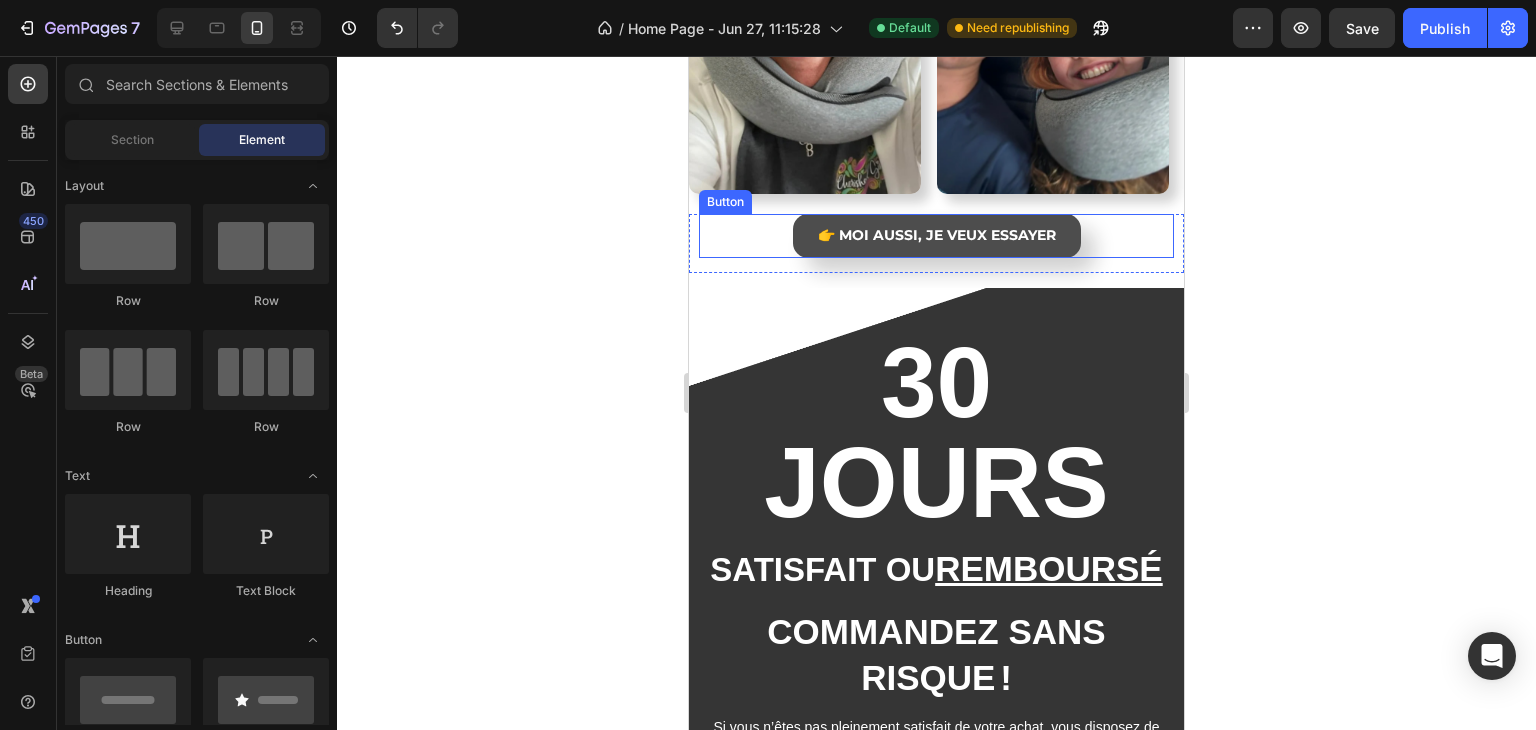 click on "👉 Moi aussi, je veux essayer" at bounding box center [937, 236] 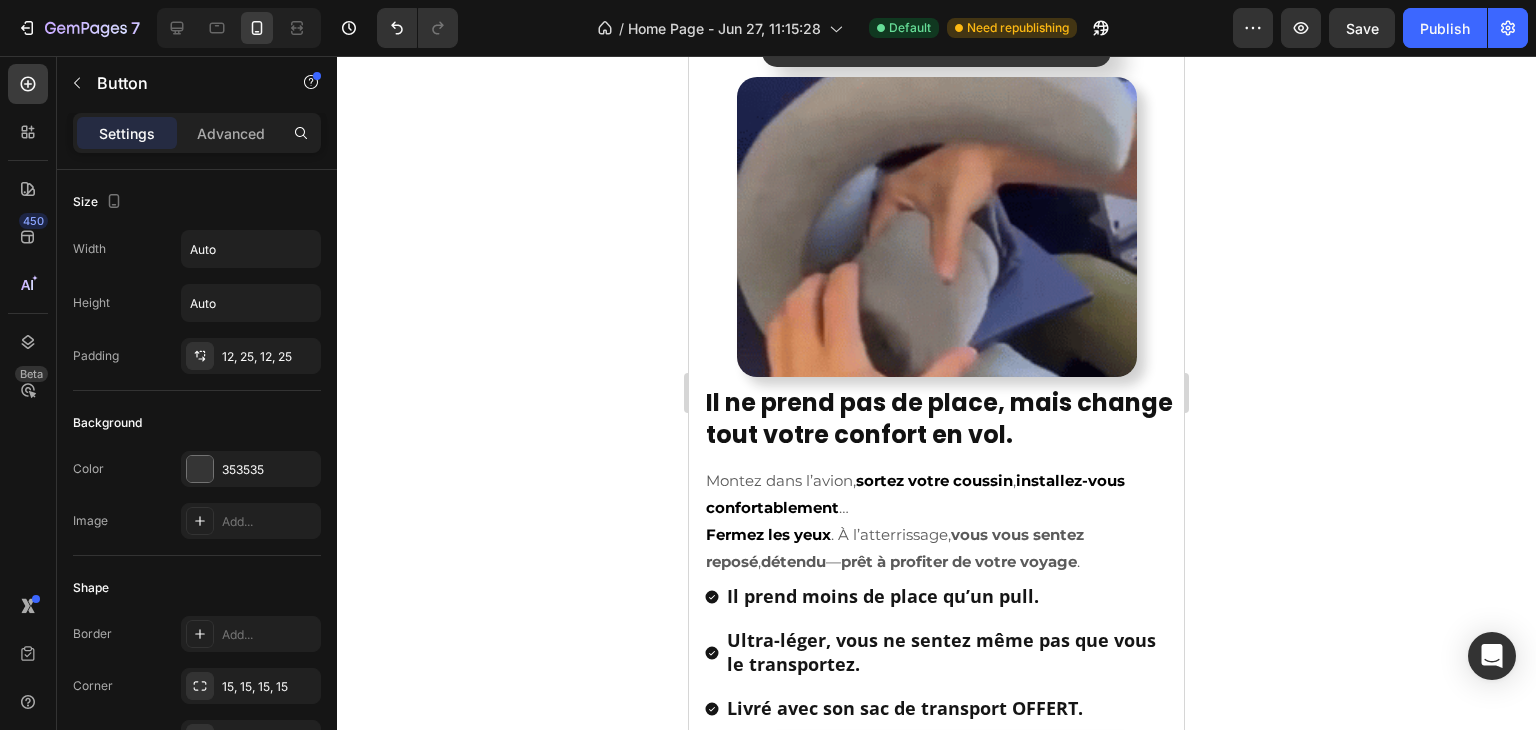 scroll, scrollTop: 1719, scrollLeft: 0, axis: vertical 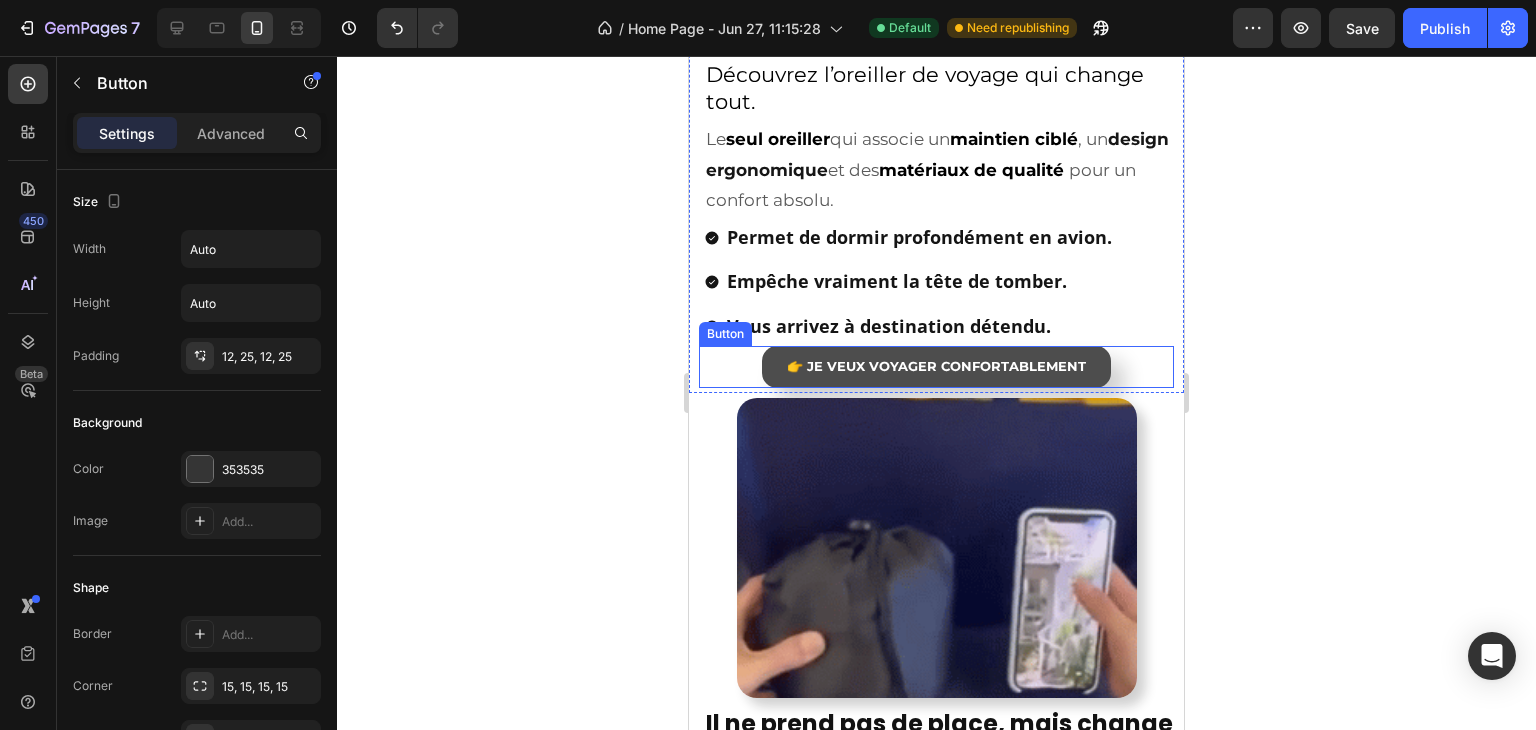 click on "👉 Je veux voyager CONFORTABLEMENT" at bounding box center (936, 367) 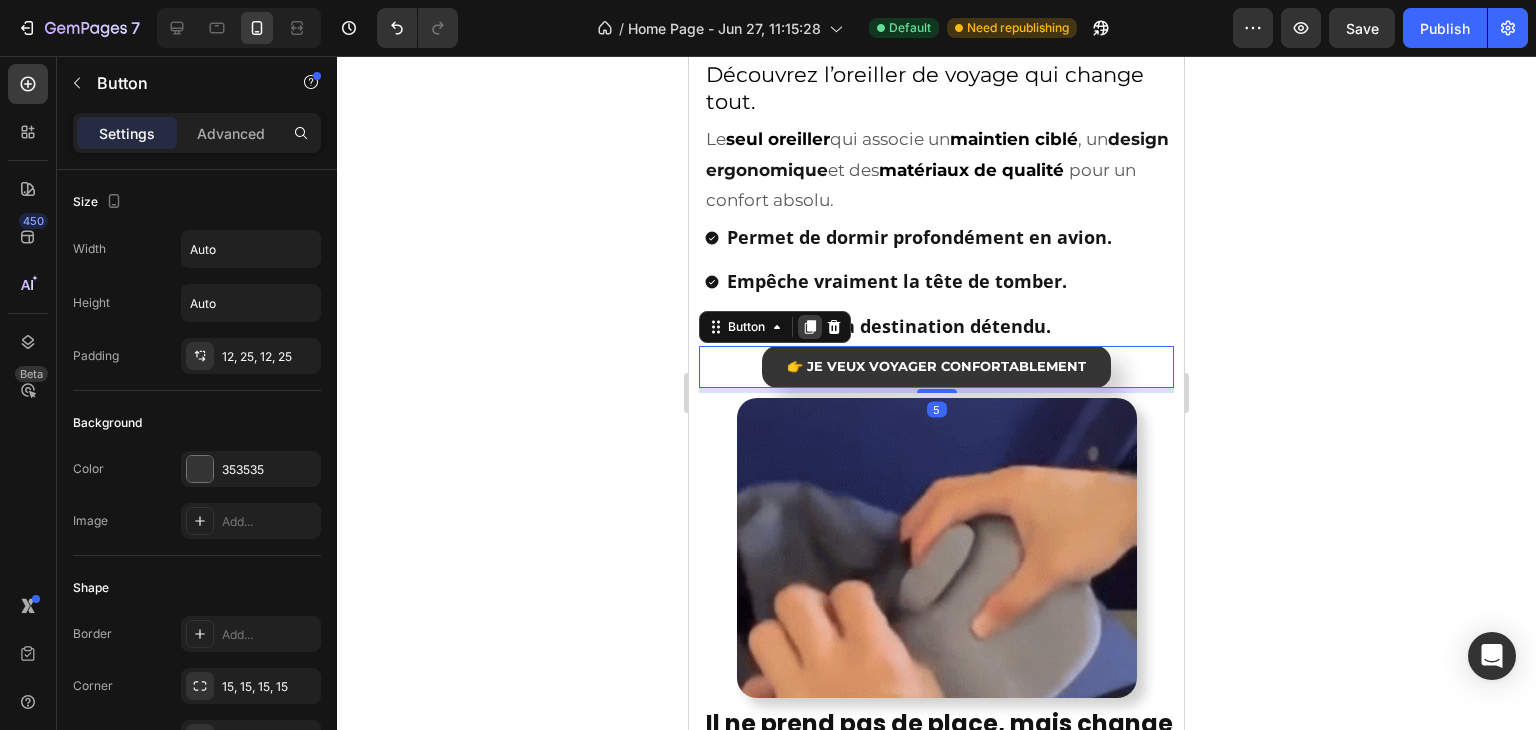 click 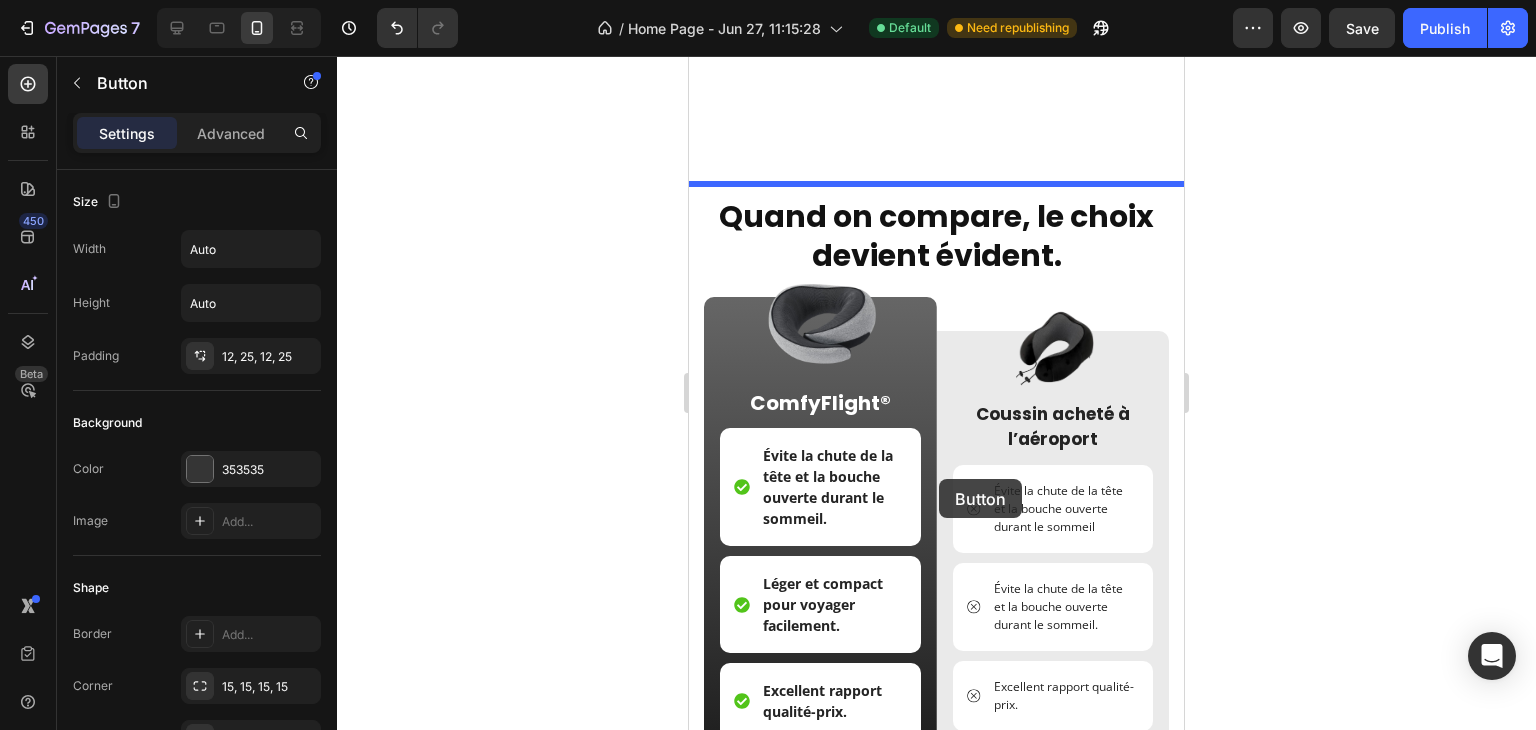 scroll, scrollTop: 6324, scrollLeft: 0, axis: vertical 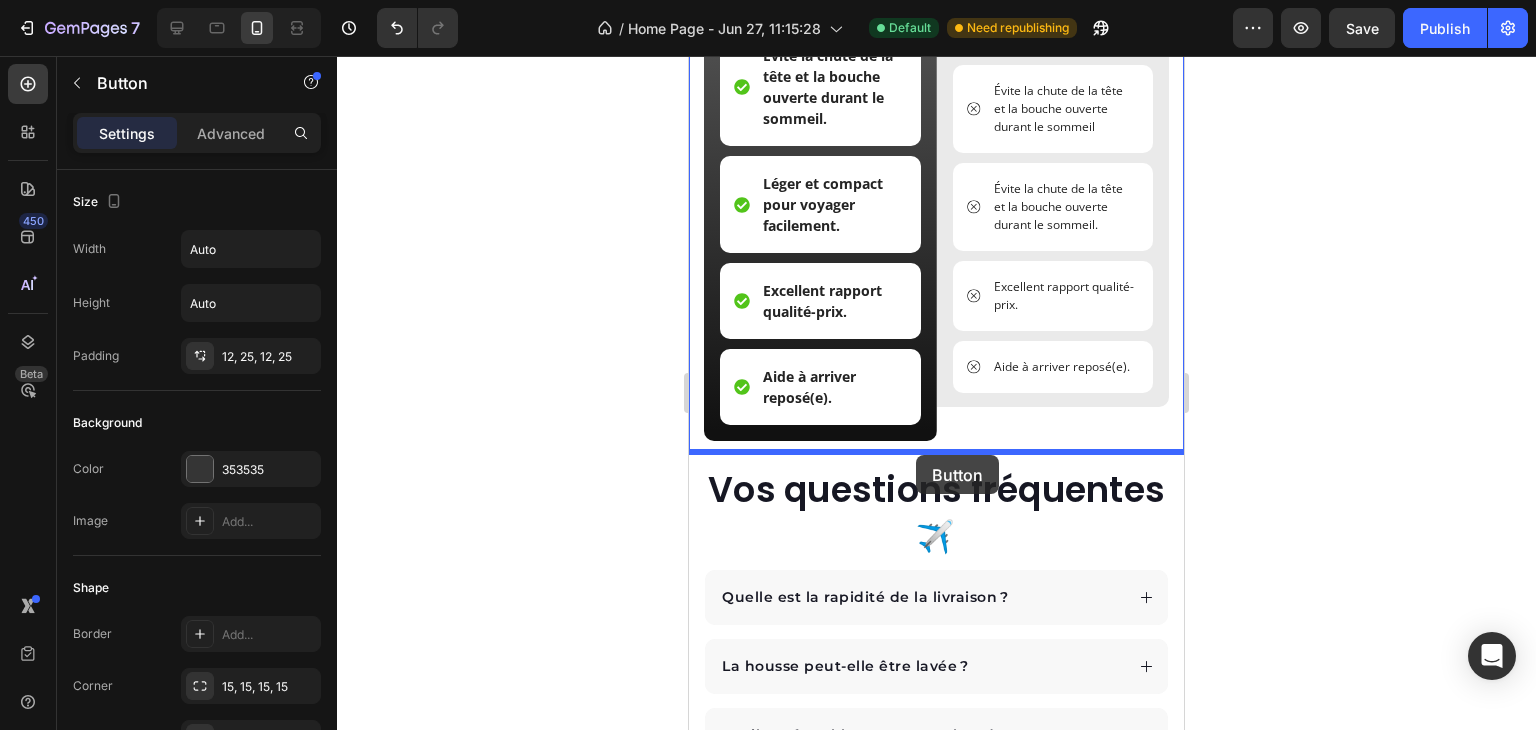 drag, startPoint x: 750, startPoint y: 349, endPoint x: 916, endPoint y: 455, distance: 196.95685 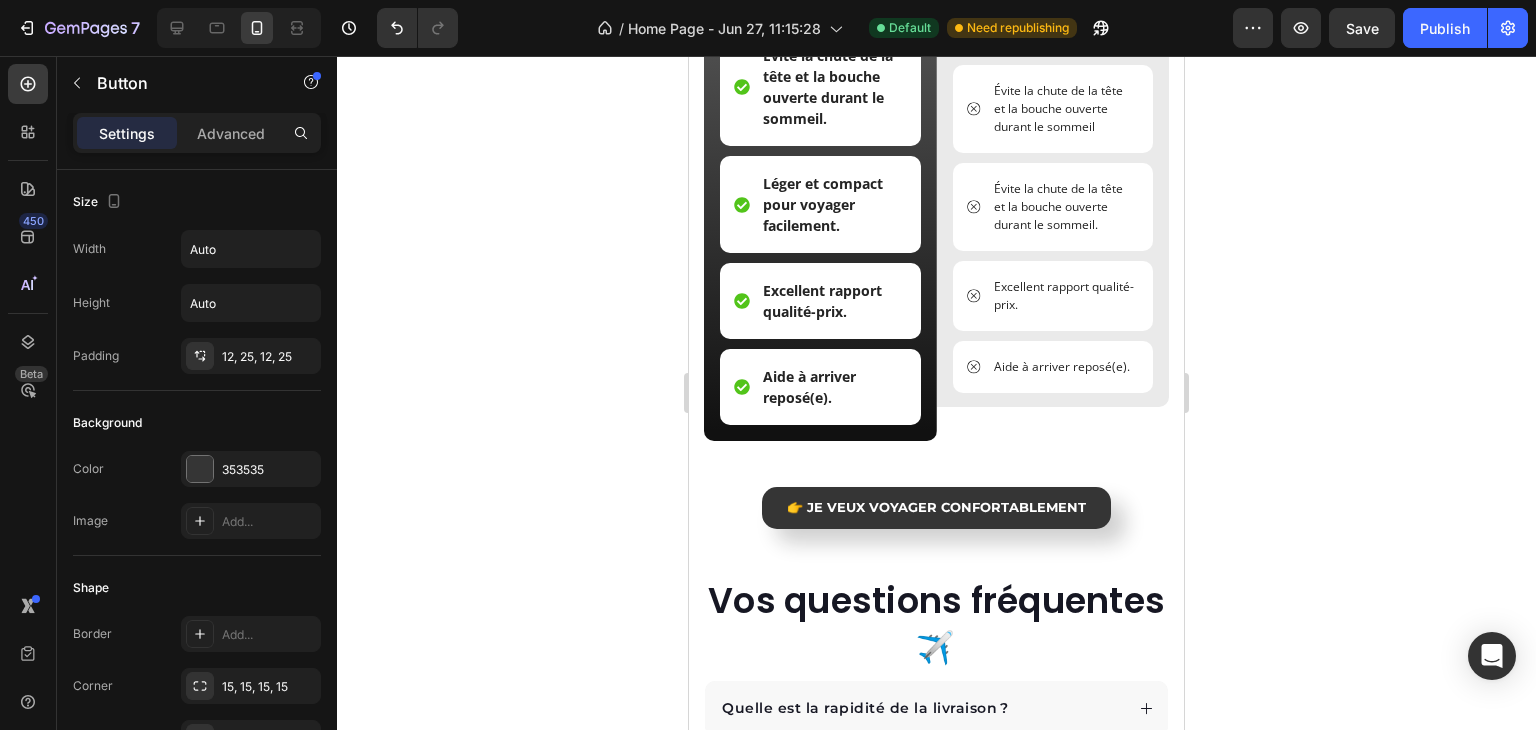 drag, startPoint x: 555, startPoint y: 378, endPoint x: 89, endPoint y: 405, distance: 466.78152 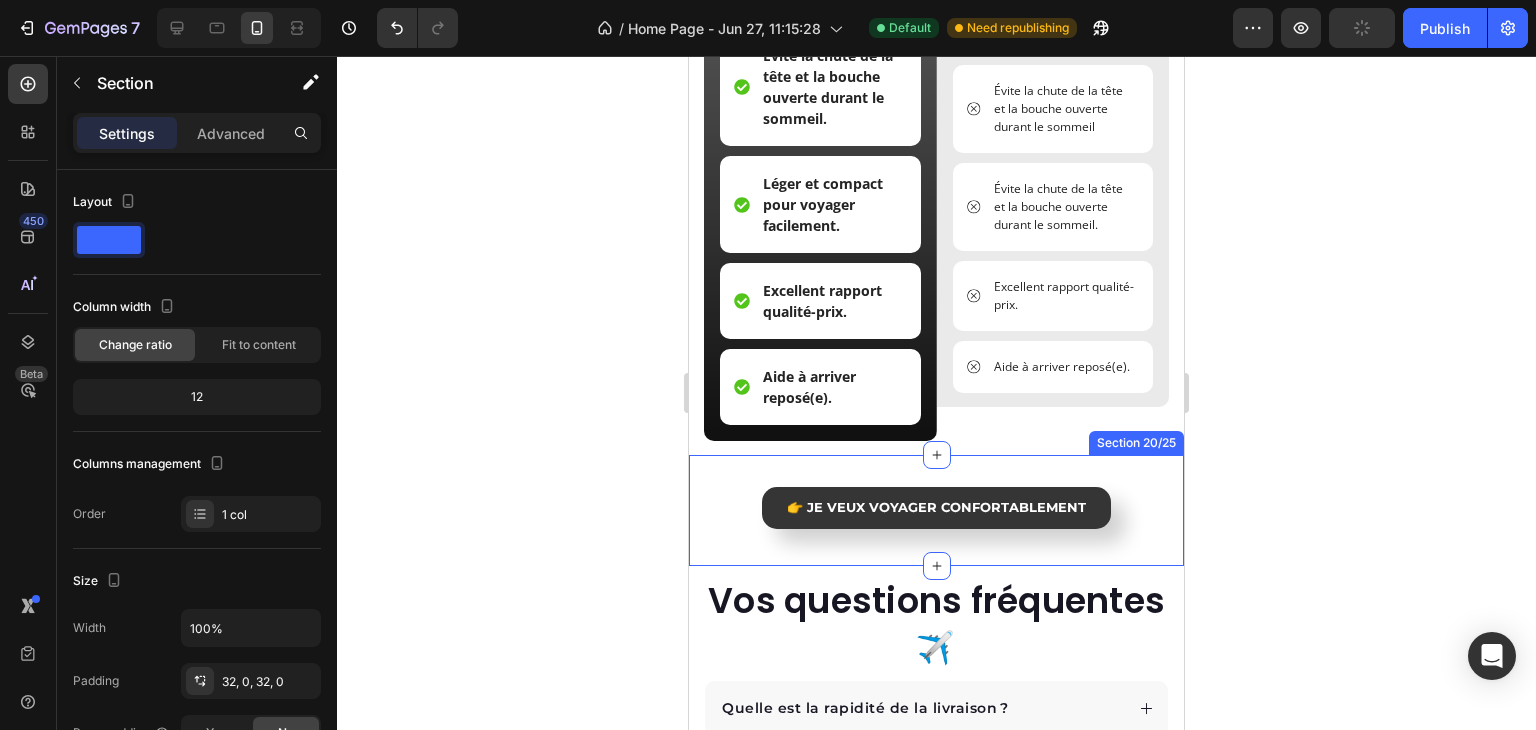 click on "👉 Je veux voyager CONFORTABLEMENT Button Section 20/25" at bounding box center [936, 510] 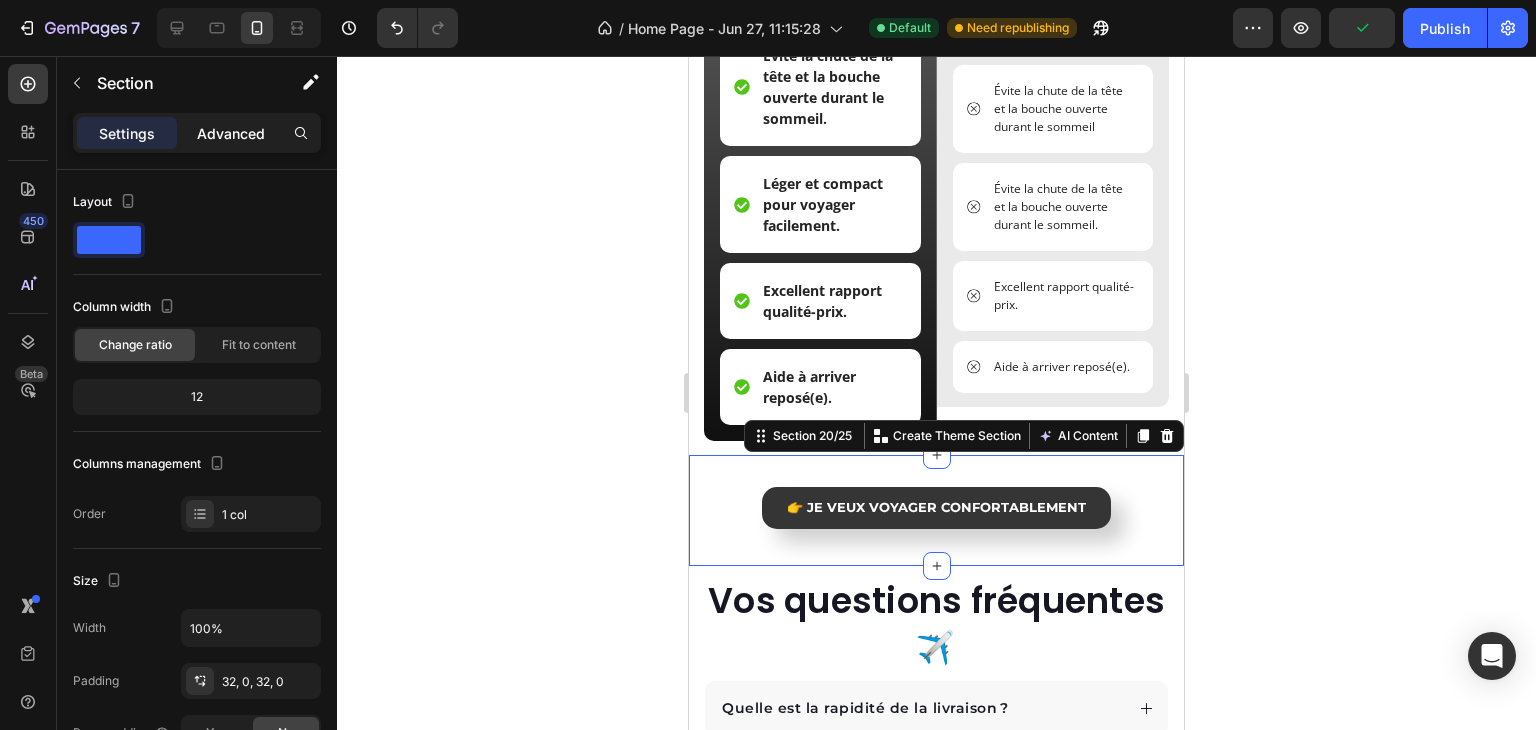 click on "Advanced" at bounding box center [231, 133] 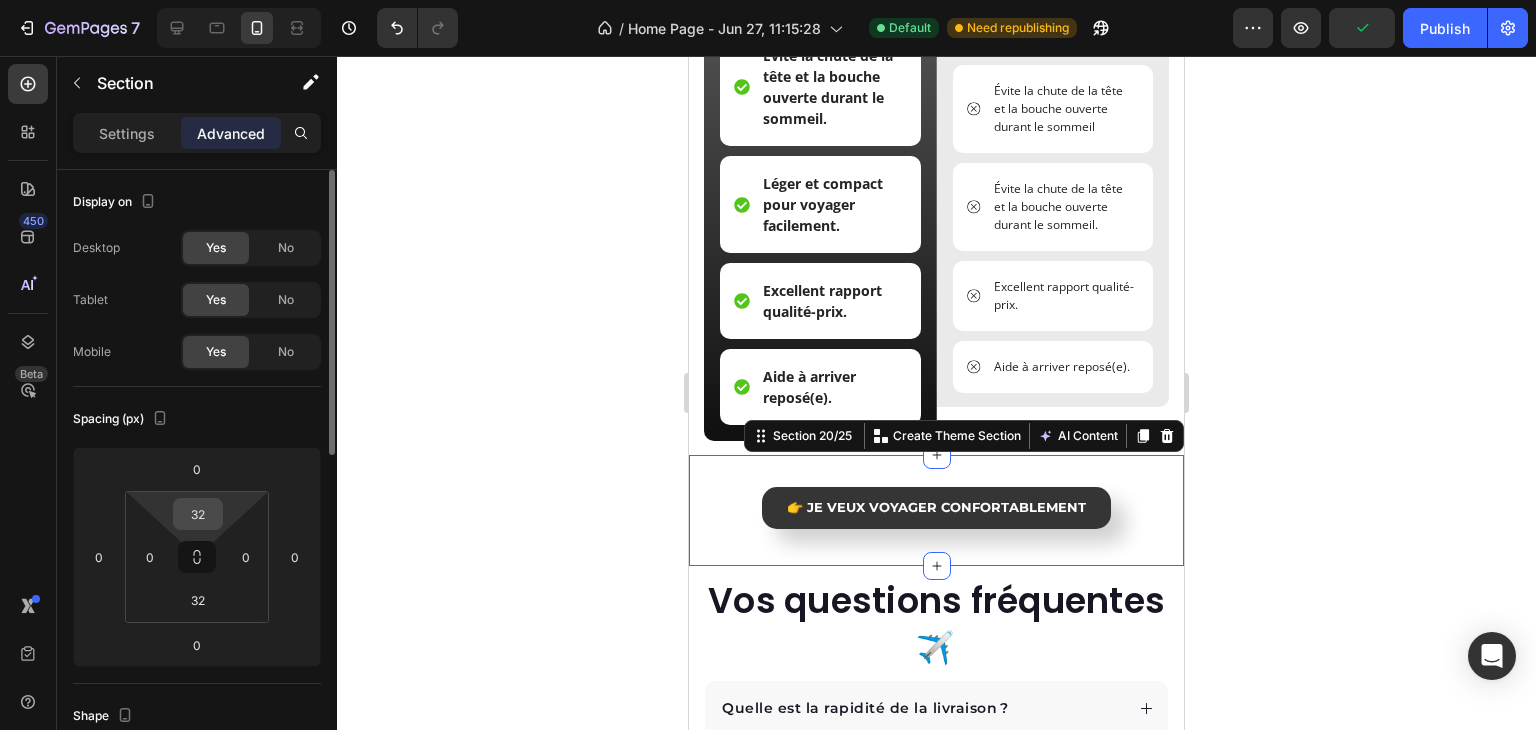 click on "32" at bounding box center [198, 514] 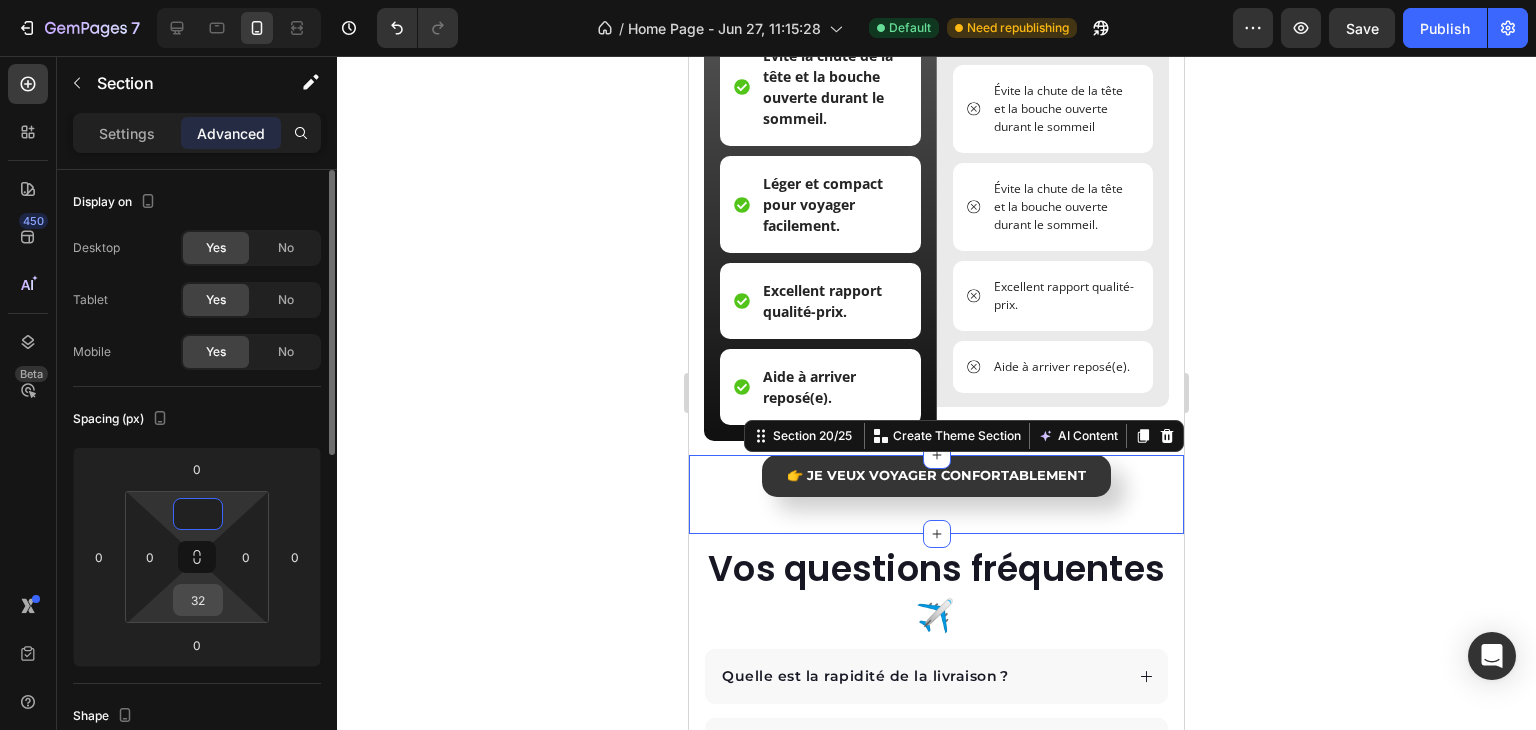 type on "0" 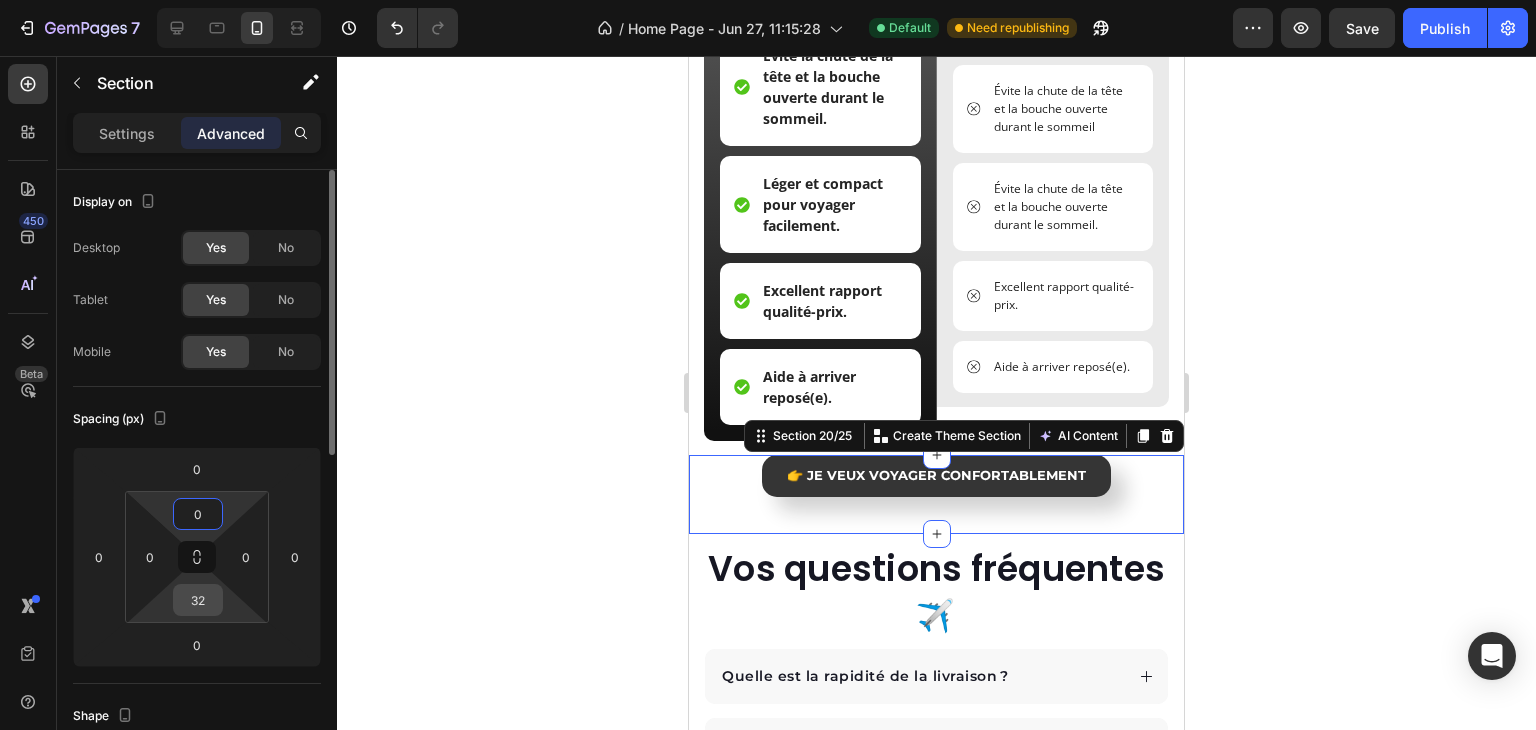 click on "32" at bounding box center [198, 600] 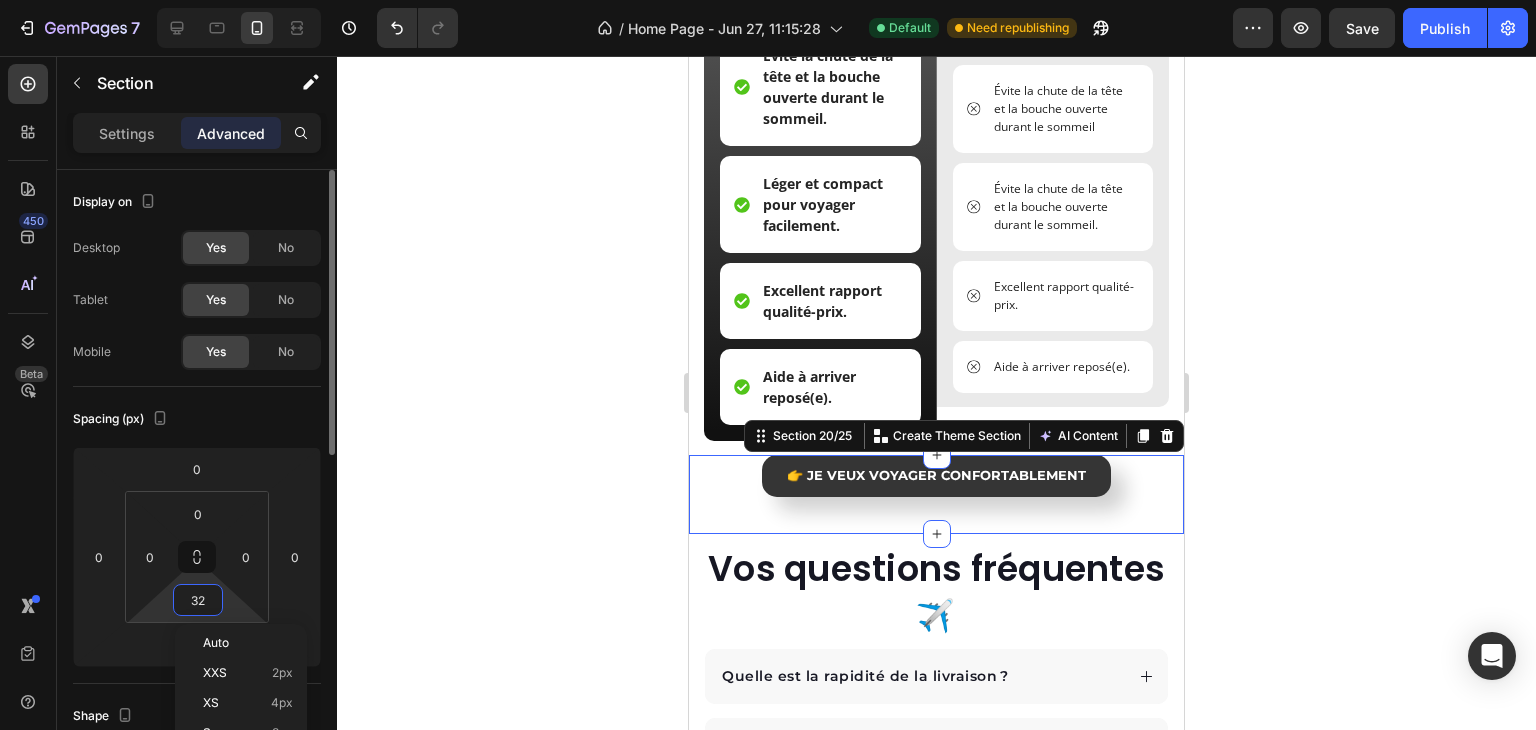 type 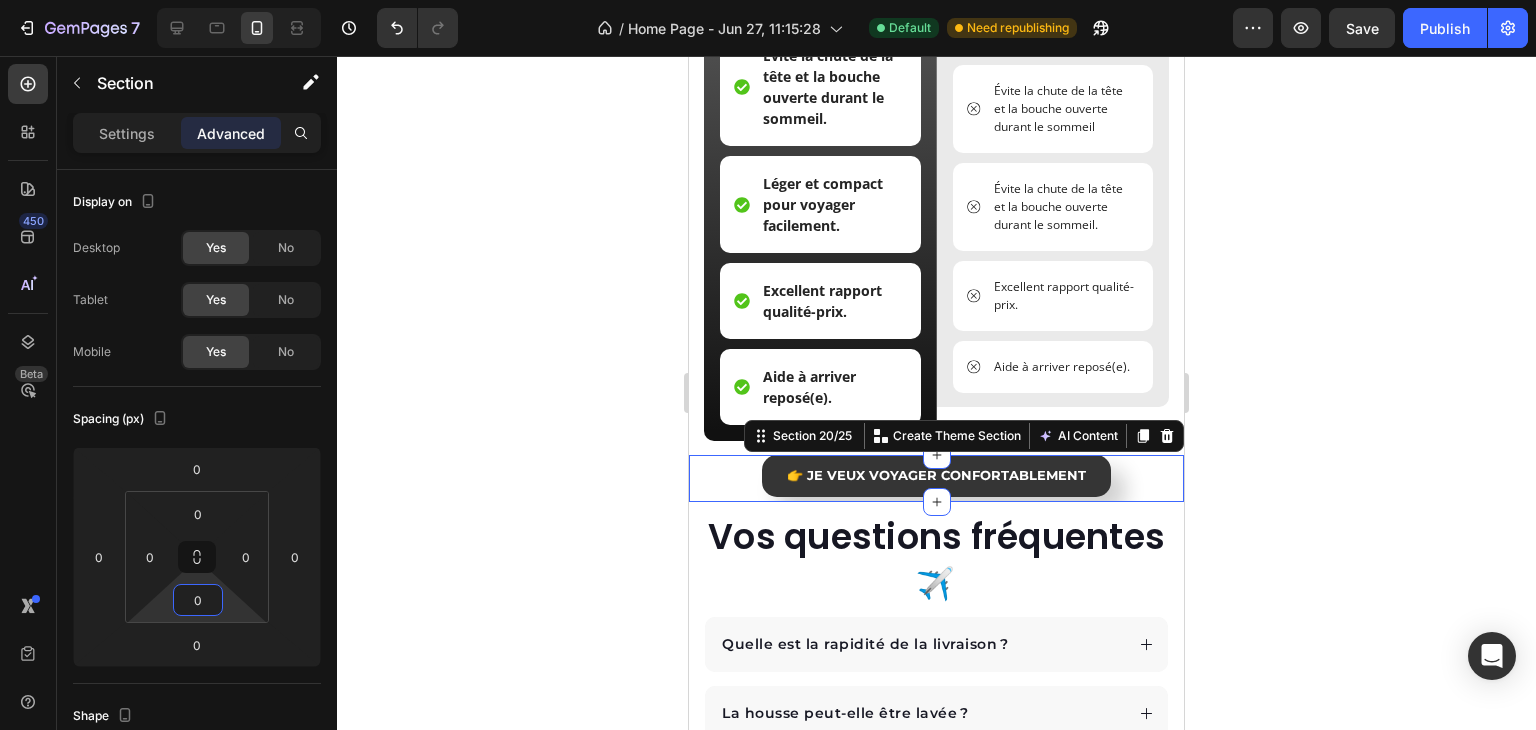 click 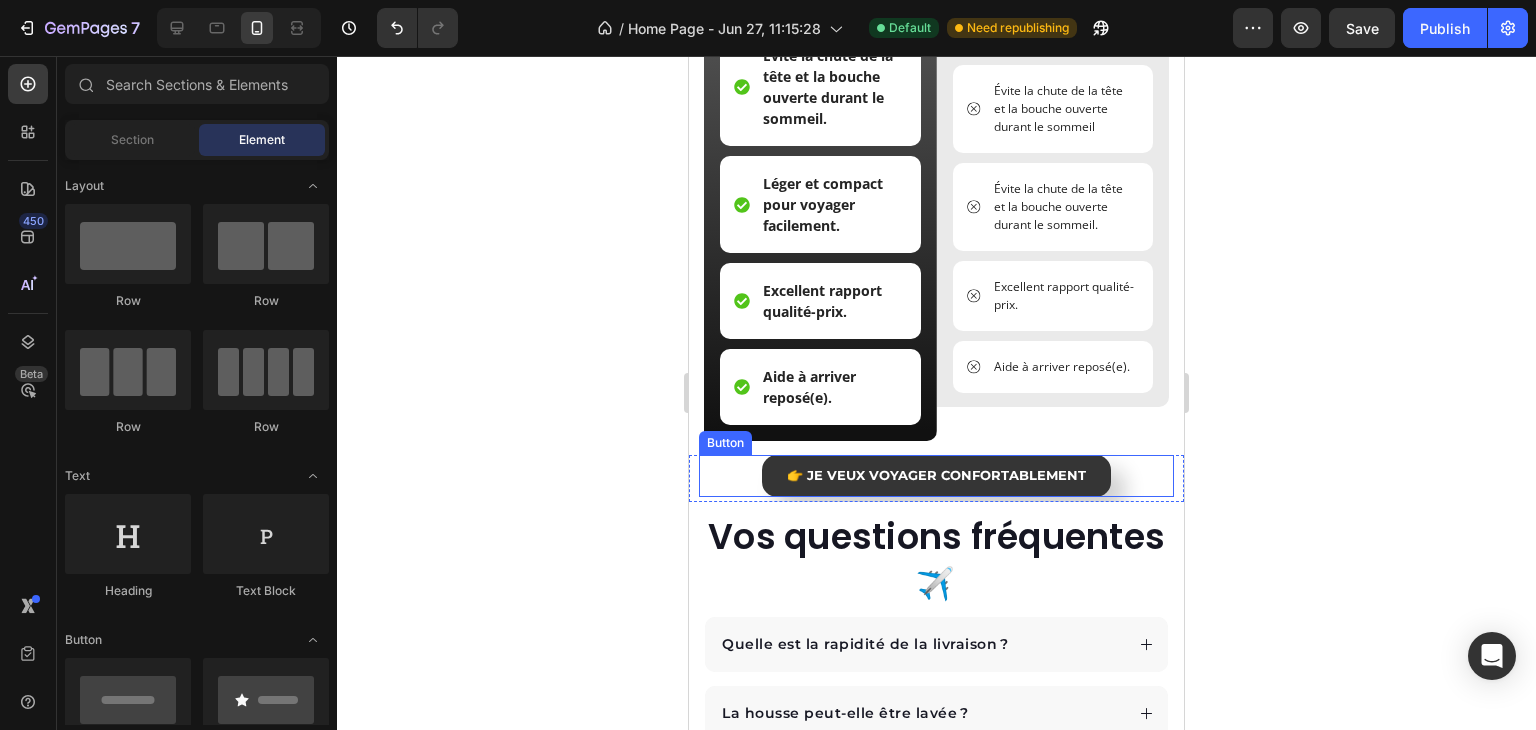 click on "👉 Je veux voyager CONFORTABLEMENT Button" at bounding box center [936, 476] 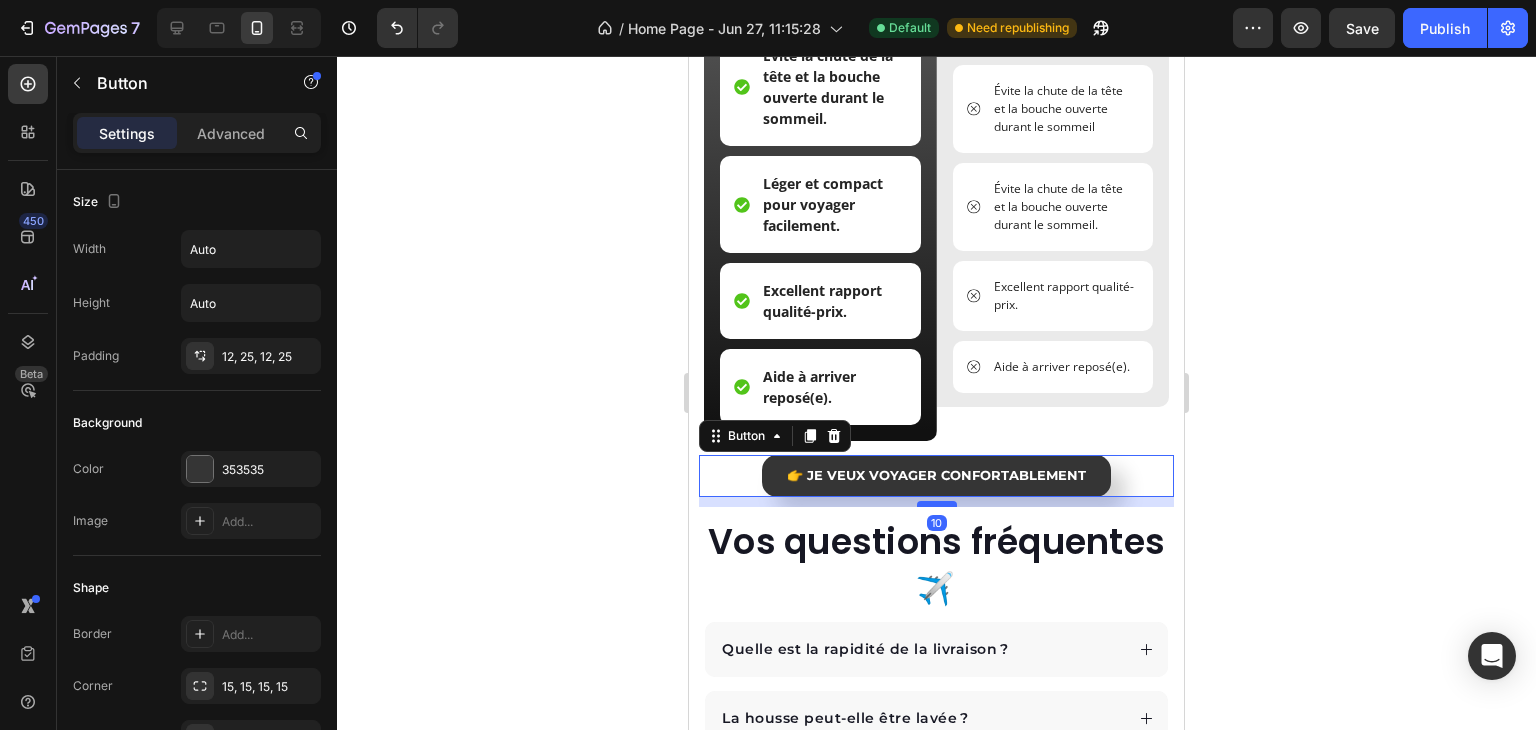 click at bounding box center [937, 504] 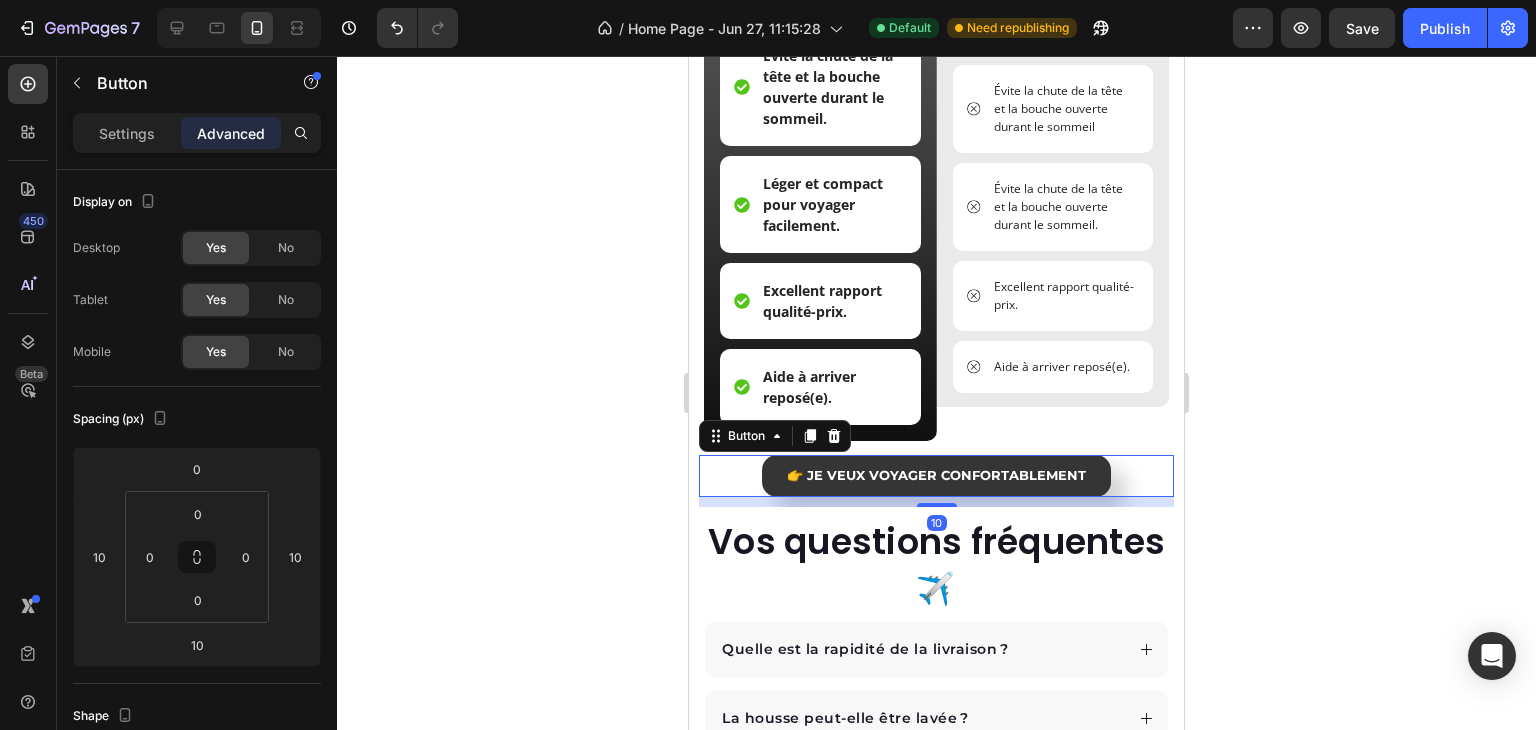 click on "👉 Je veux voyager CONFORTABLEMENT Button   10" at bounding box center [936, 476] 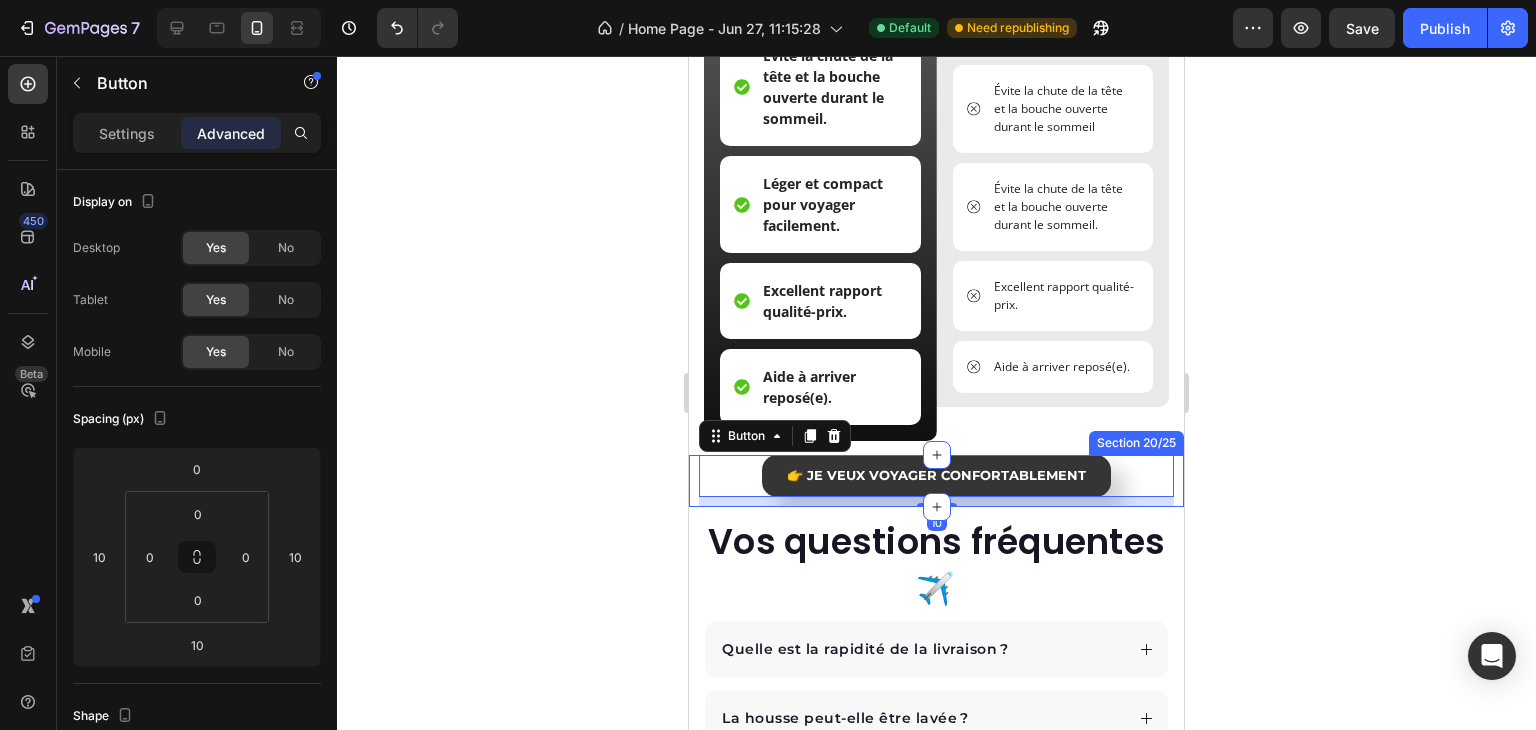 click 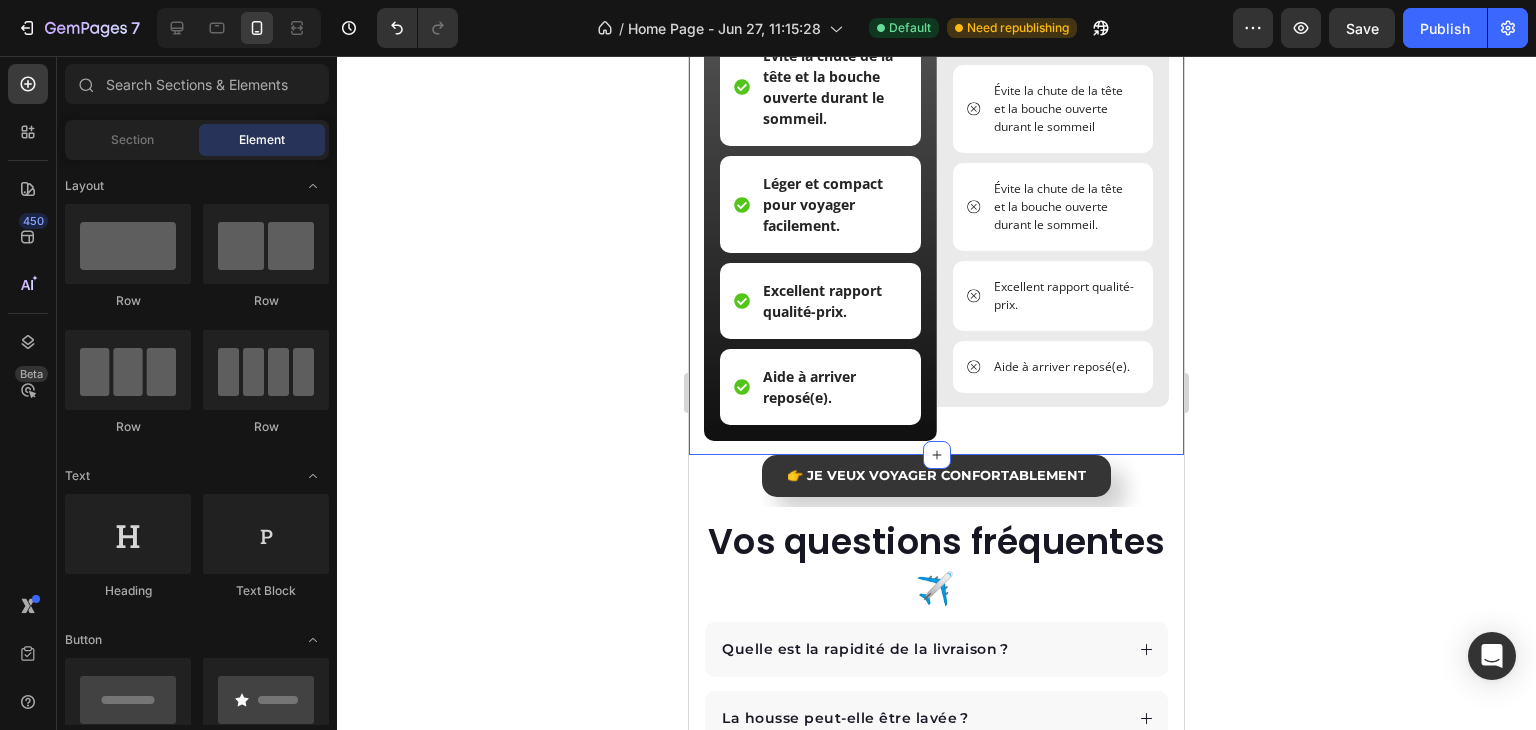 click 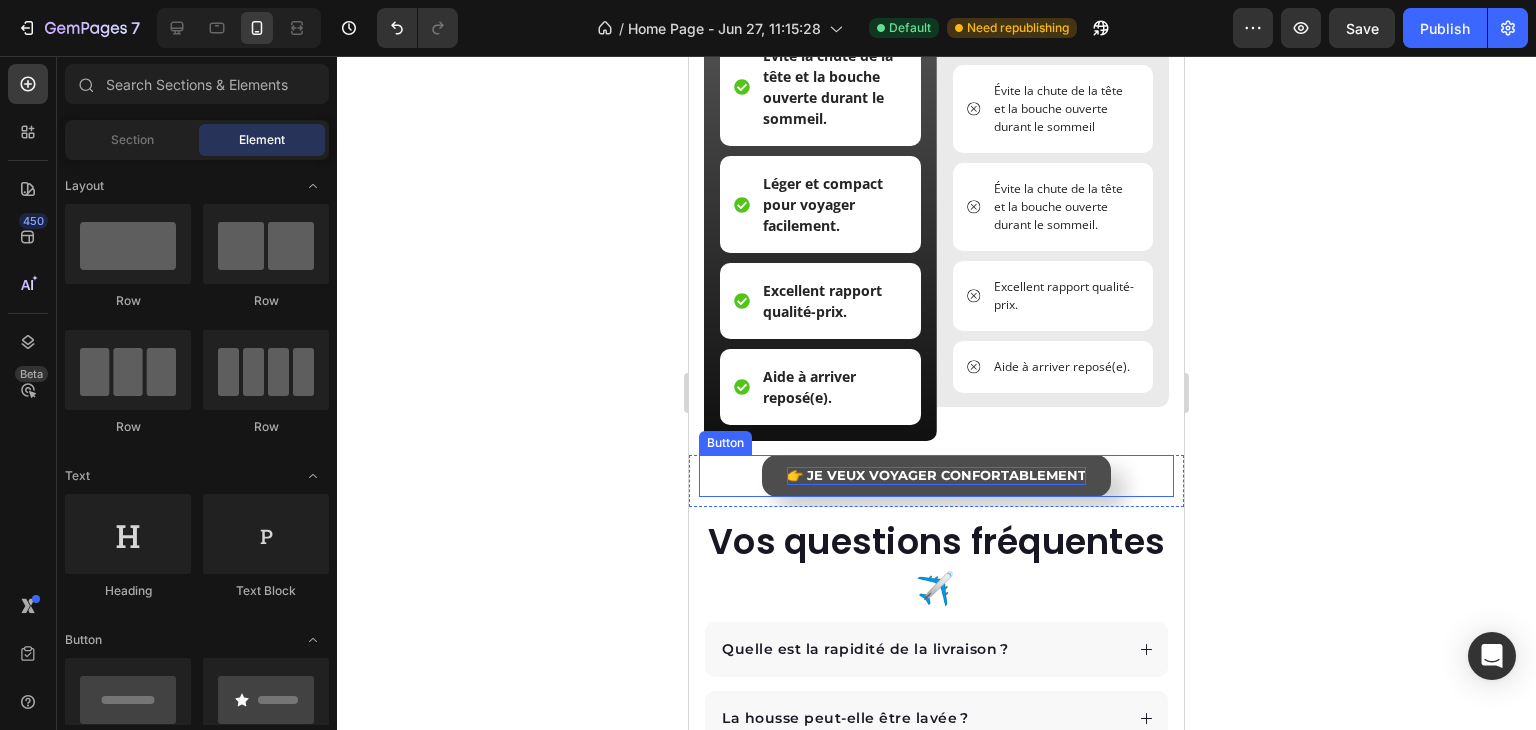 click on "👉 Je veux voyager CONFORTABLEMENT" at bounding box center [936, 475] 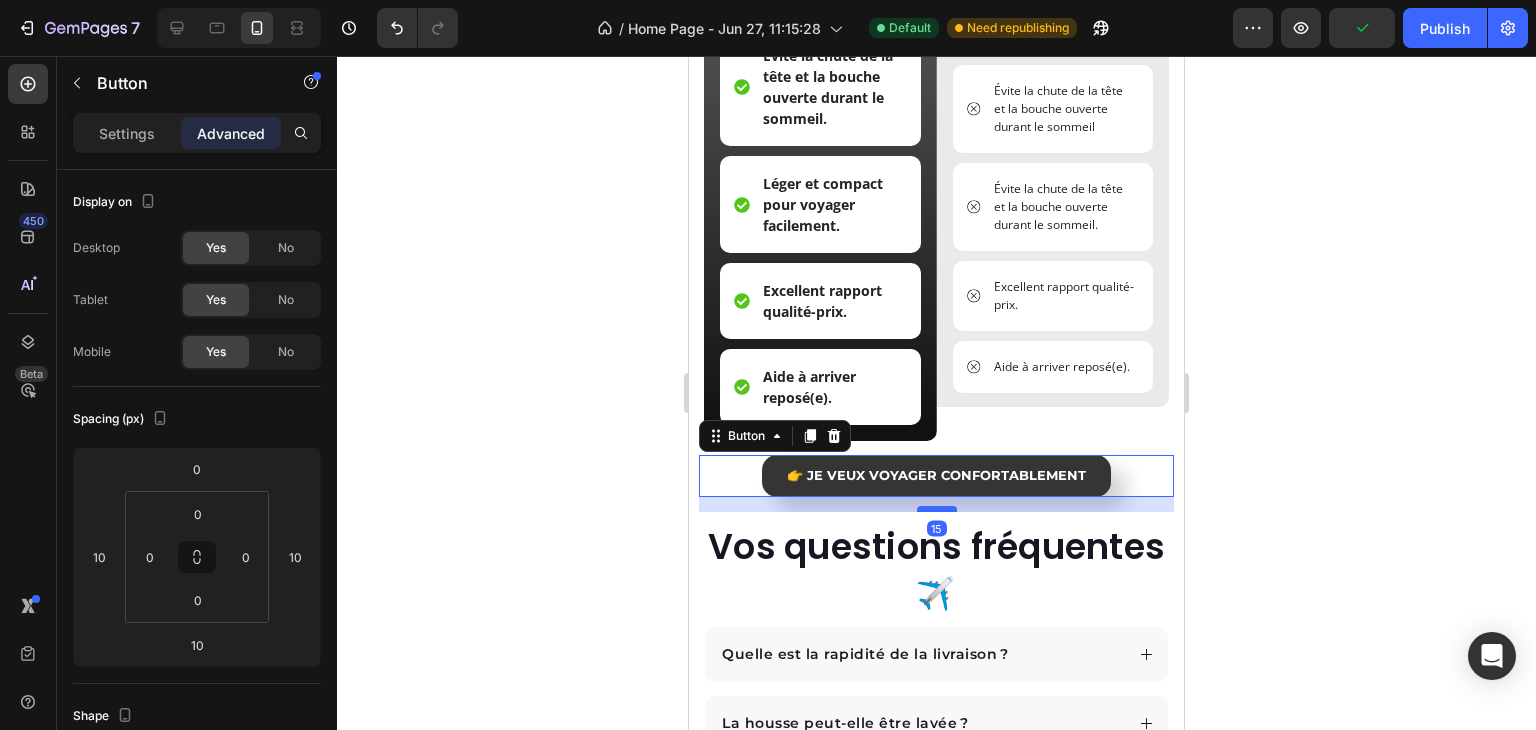 click at bounding box center (937, 509) 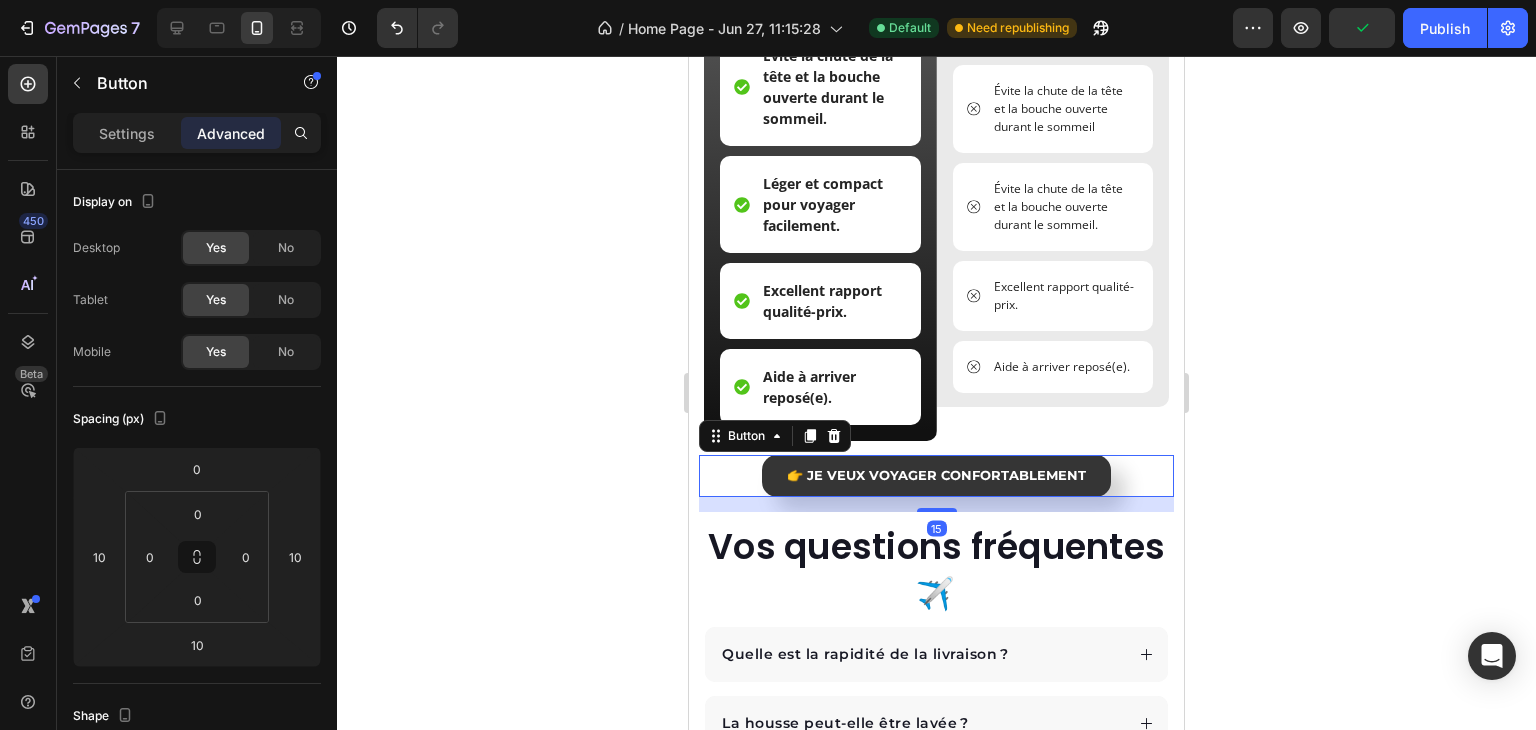 type on "15" 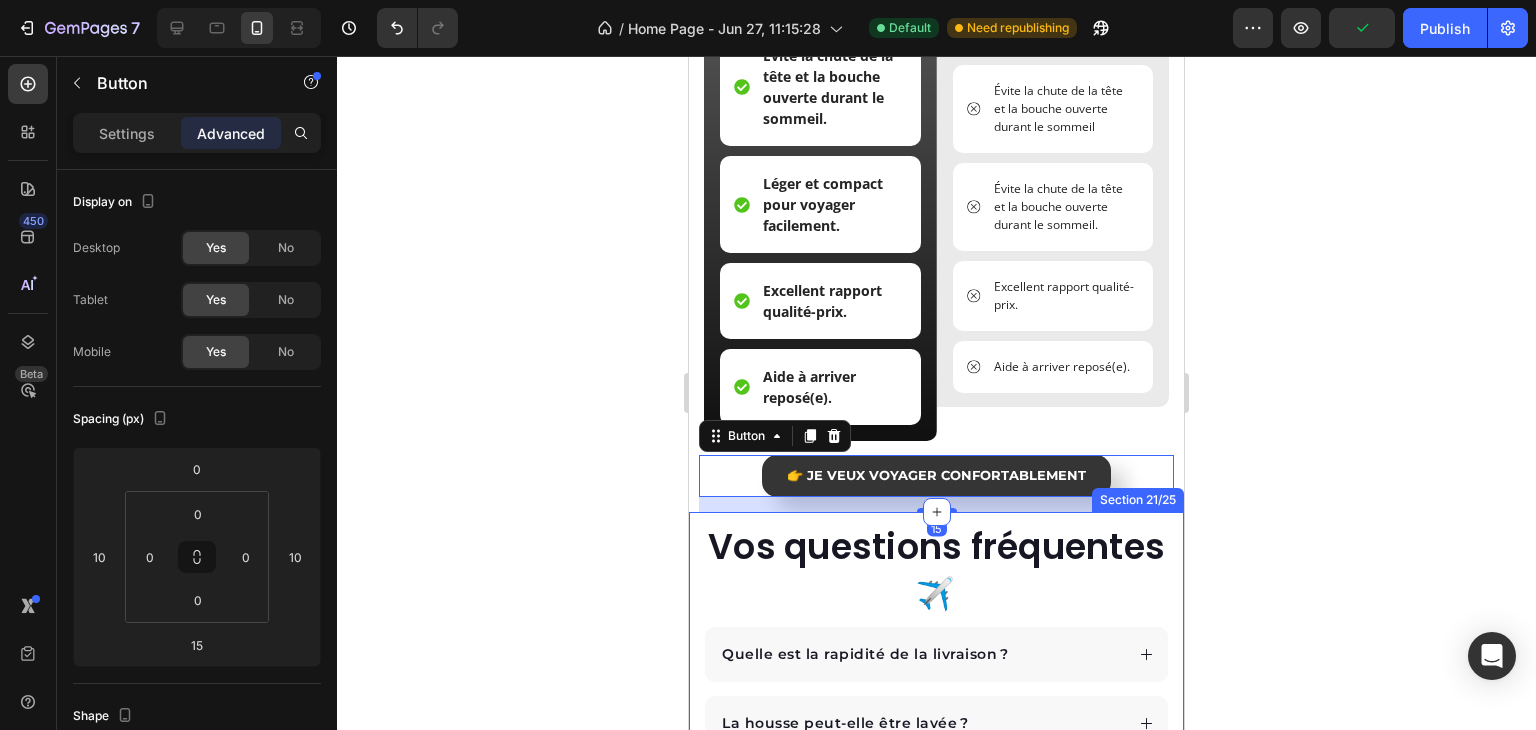 click 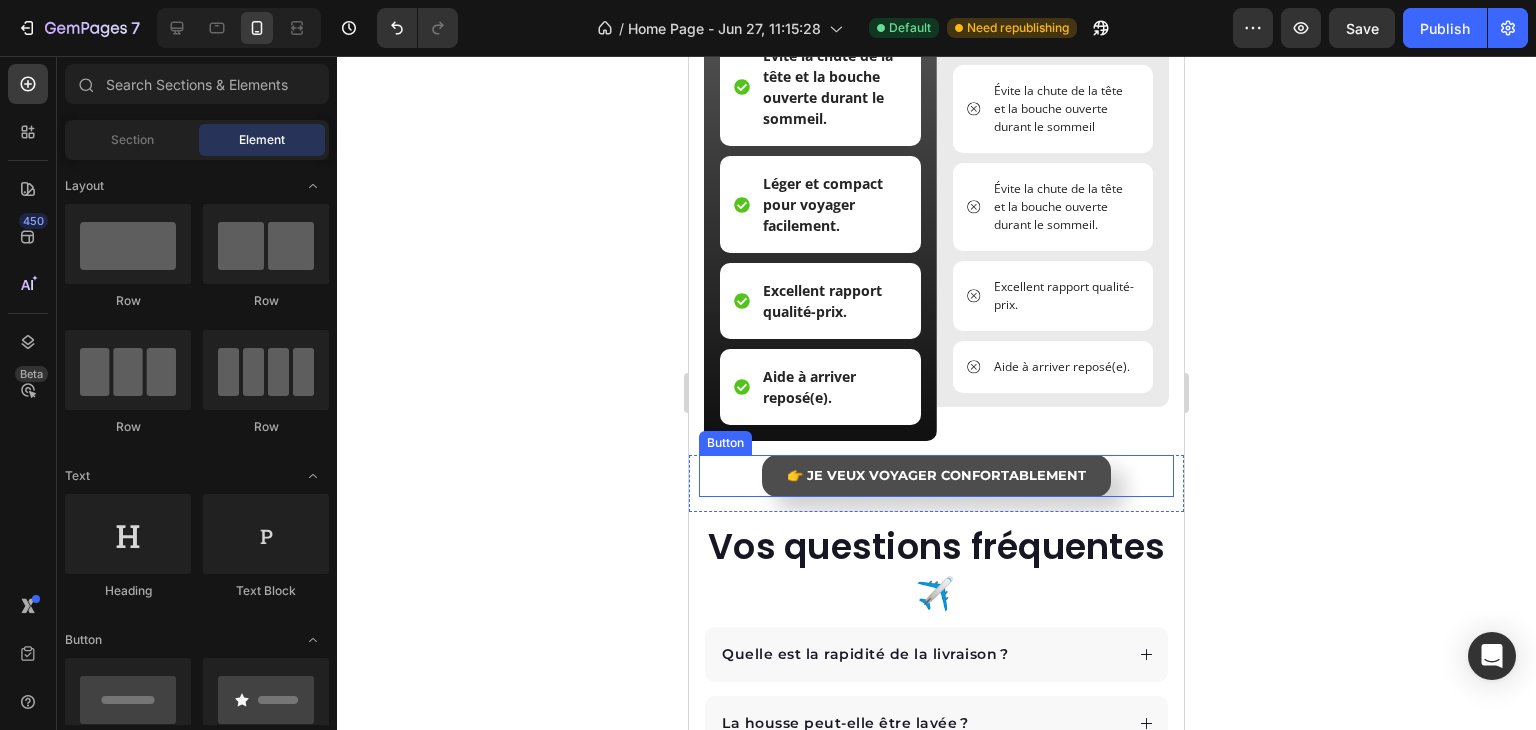 click on "👉 Je veux voyager CONFORTABLEMENT" at bounding box center [936, 476] 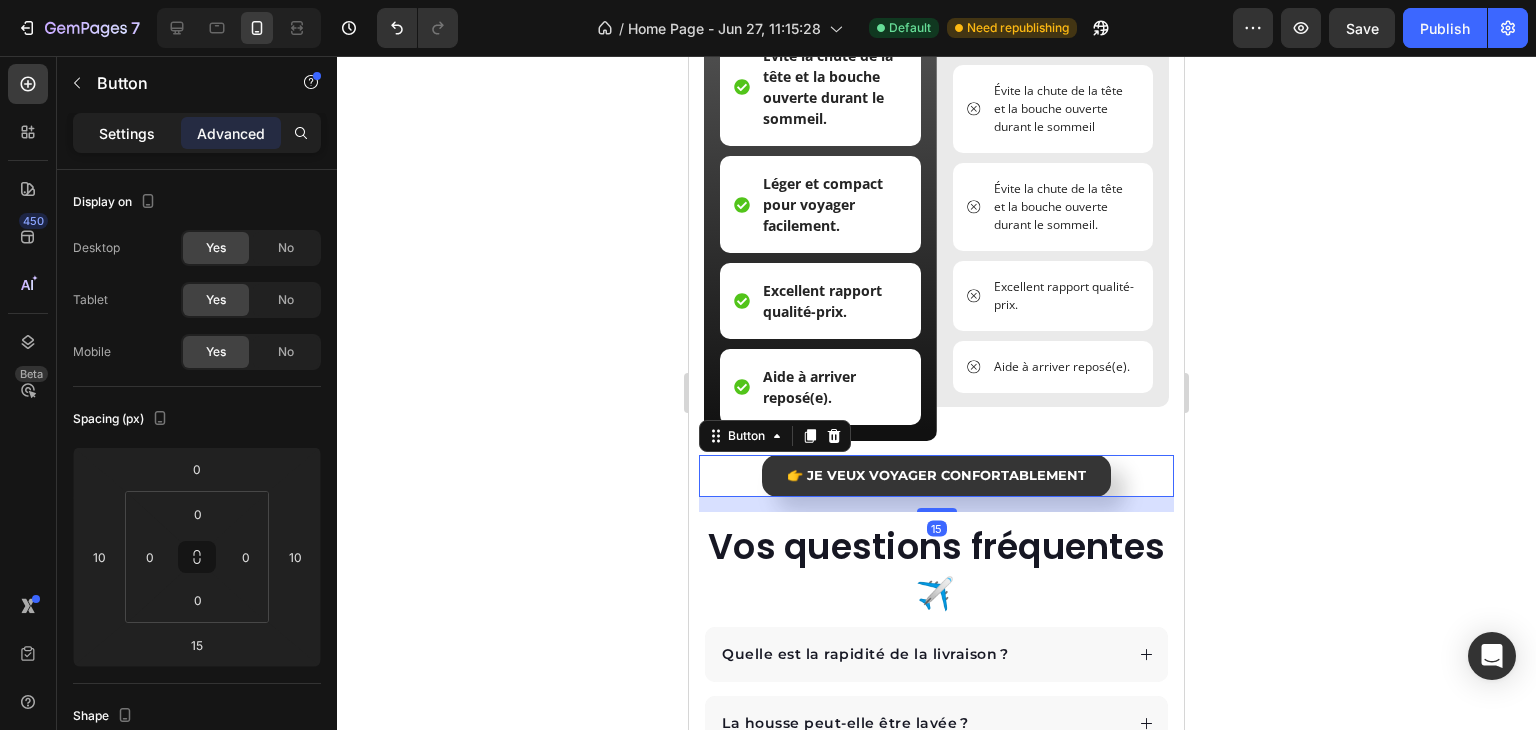 click on "Settings" at bounding box center [127, 133] 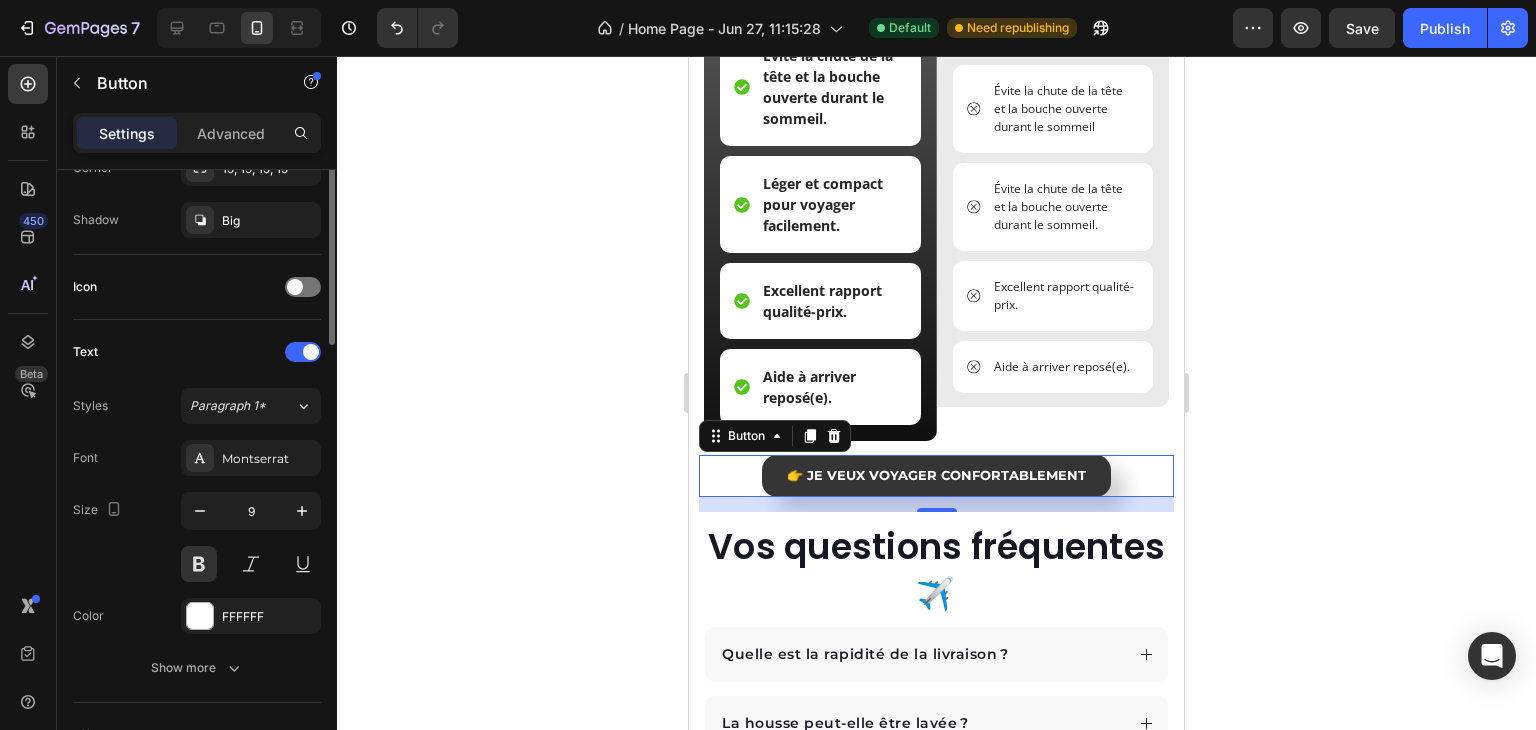 scroll, scrollTop: 318, scrollLeft: 0, axis: vertical 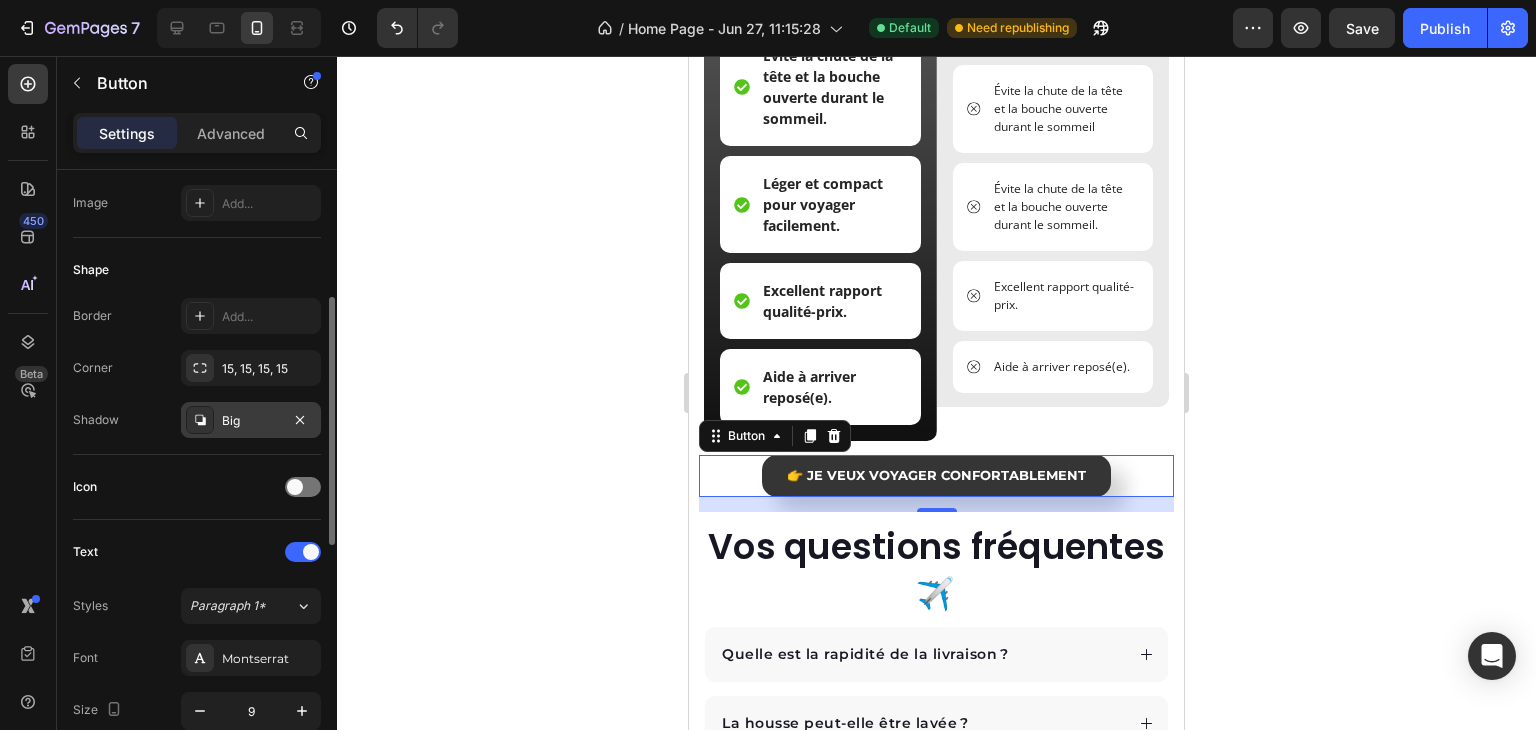 click 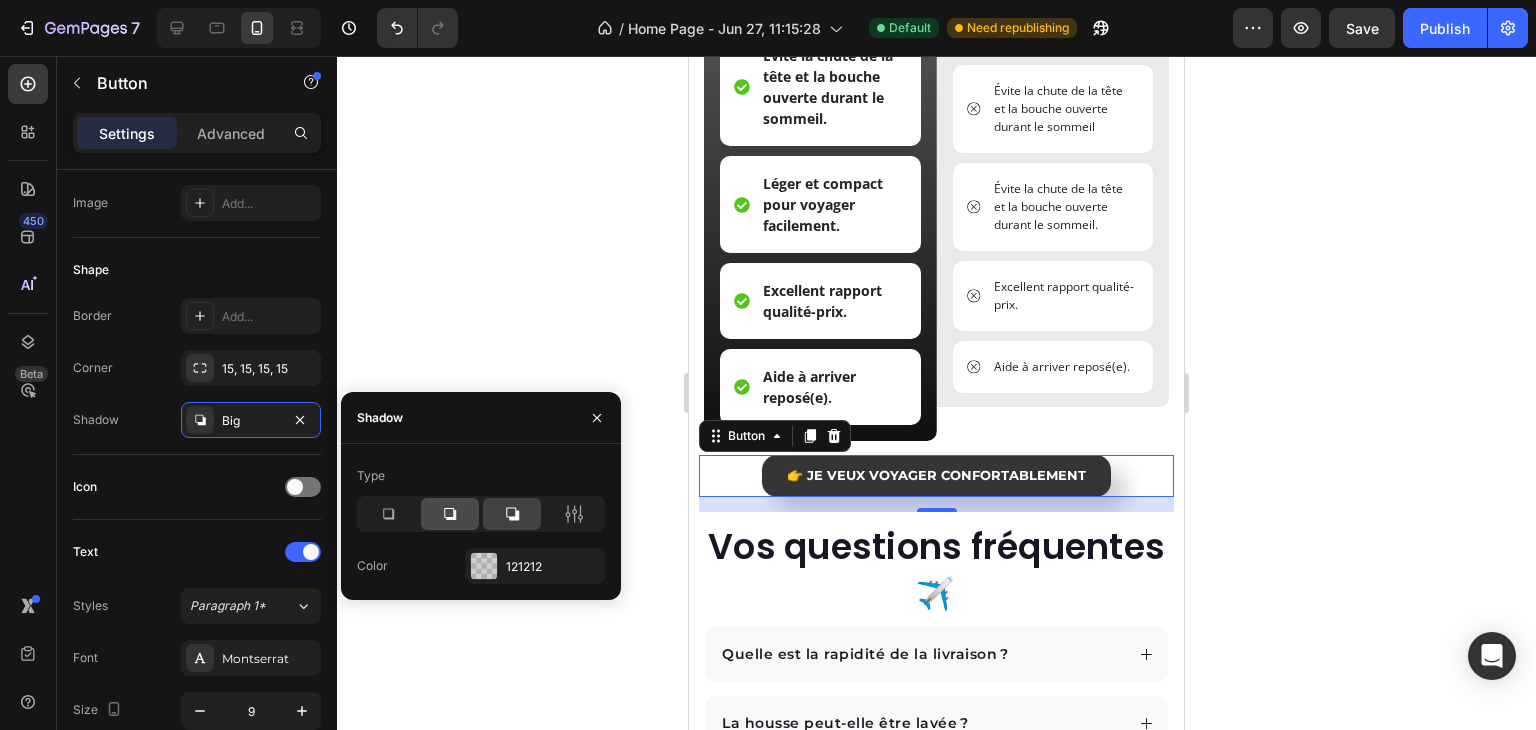 click 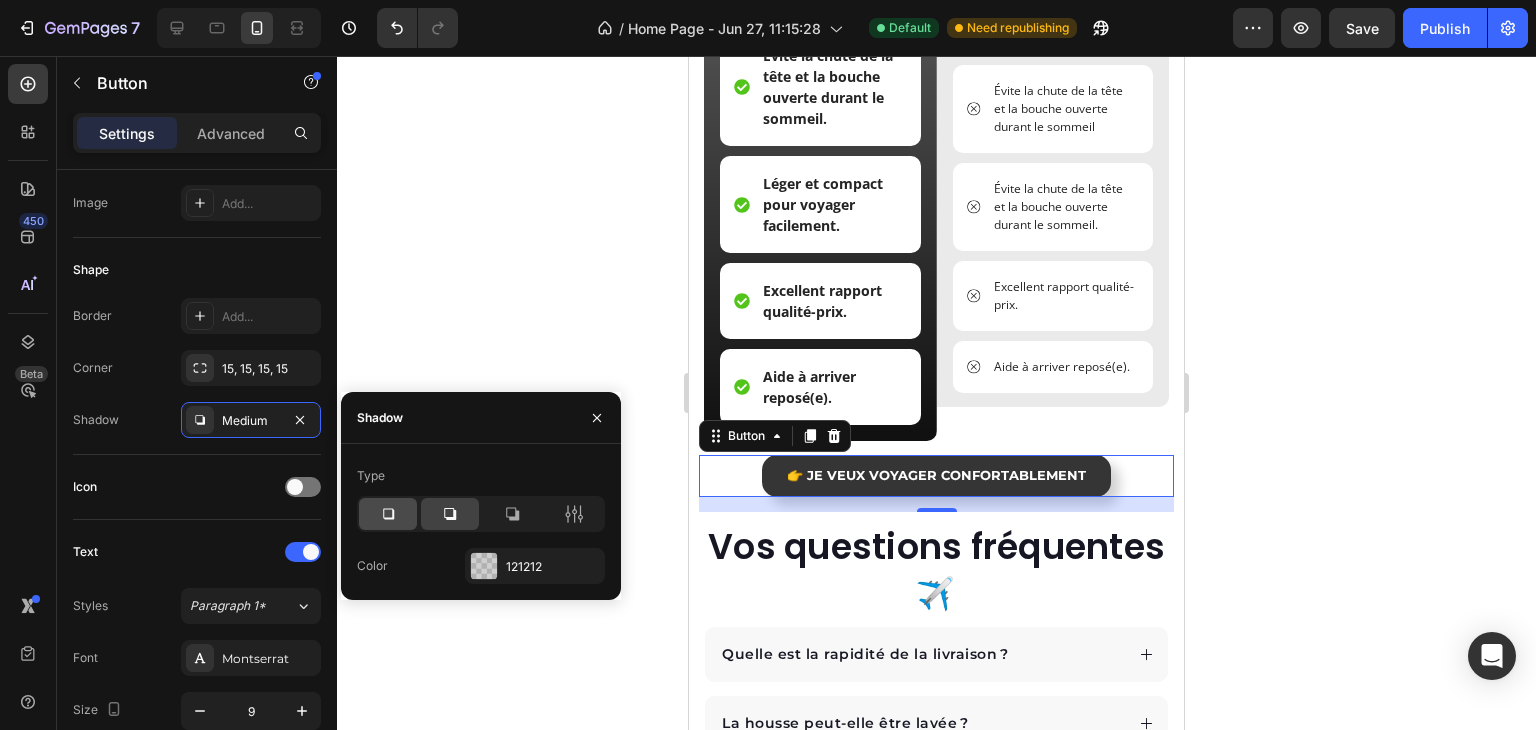 click 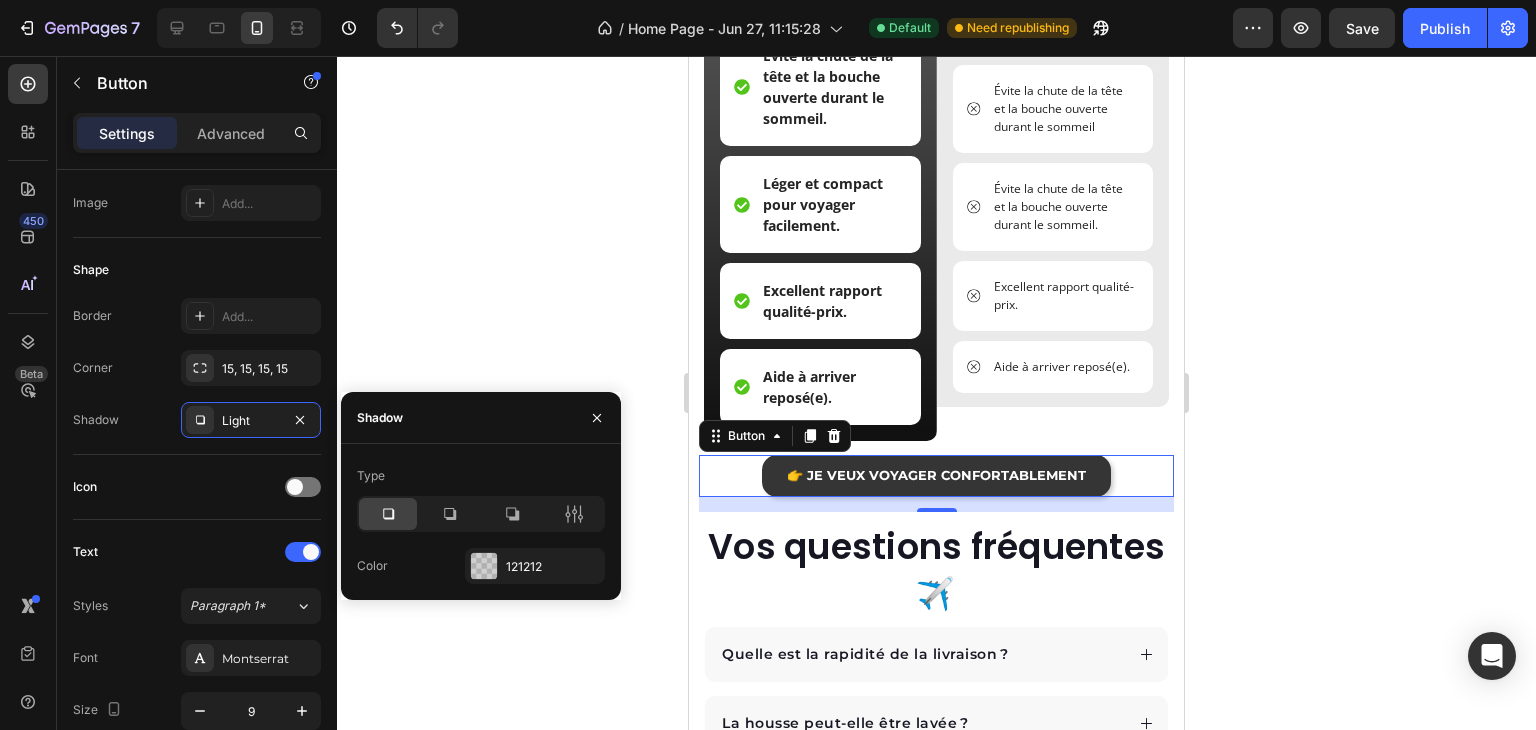 click 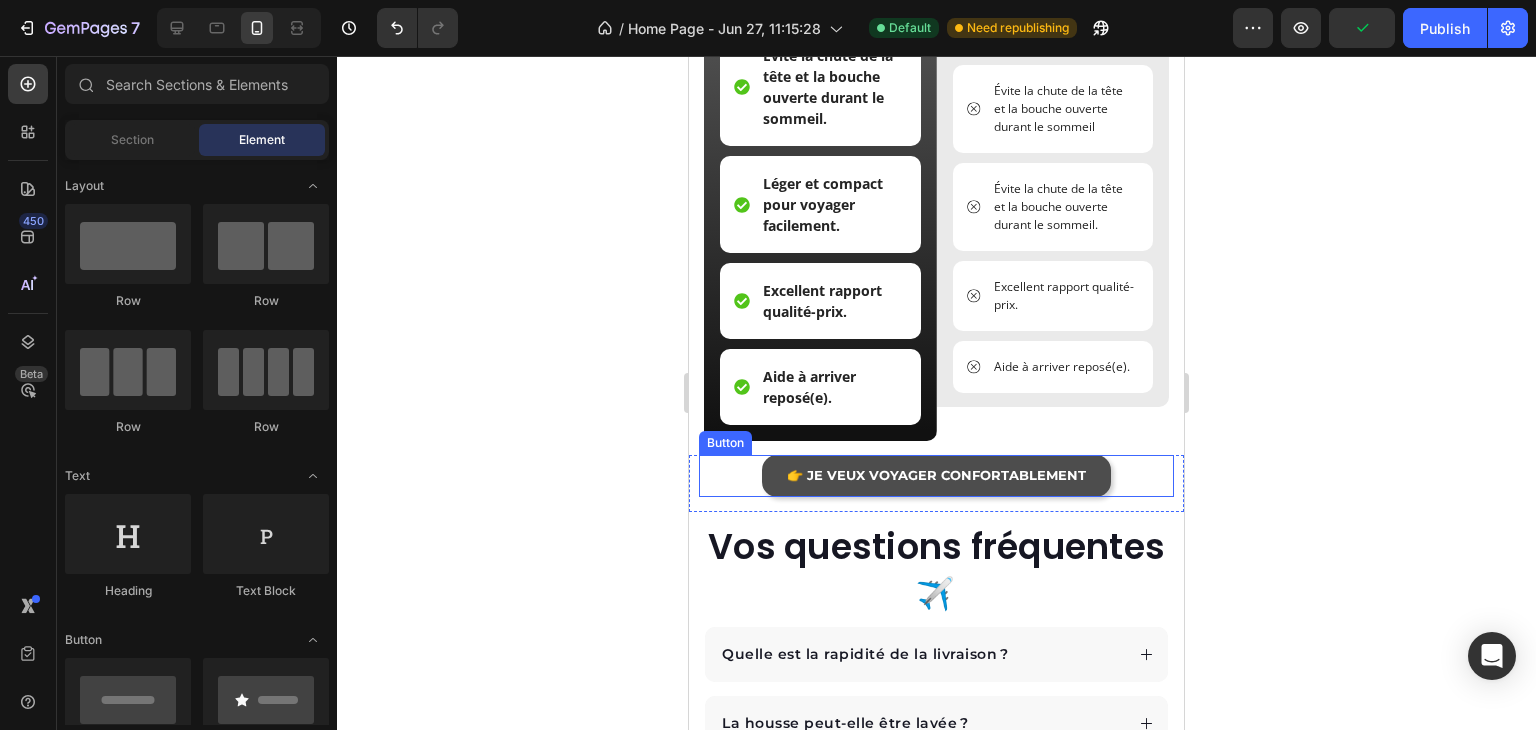 click on "👉 Je veux voyager CONFORTABLEMENT" at bounding box center (936, 476) 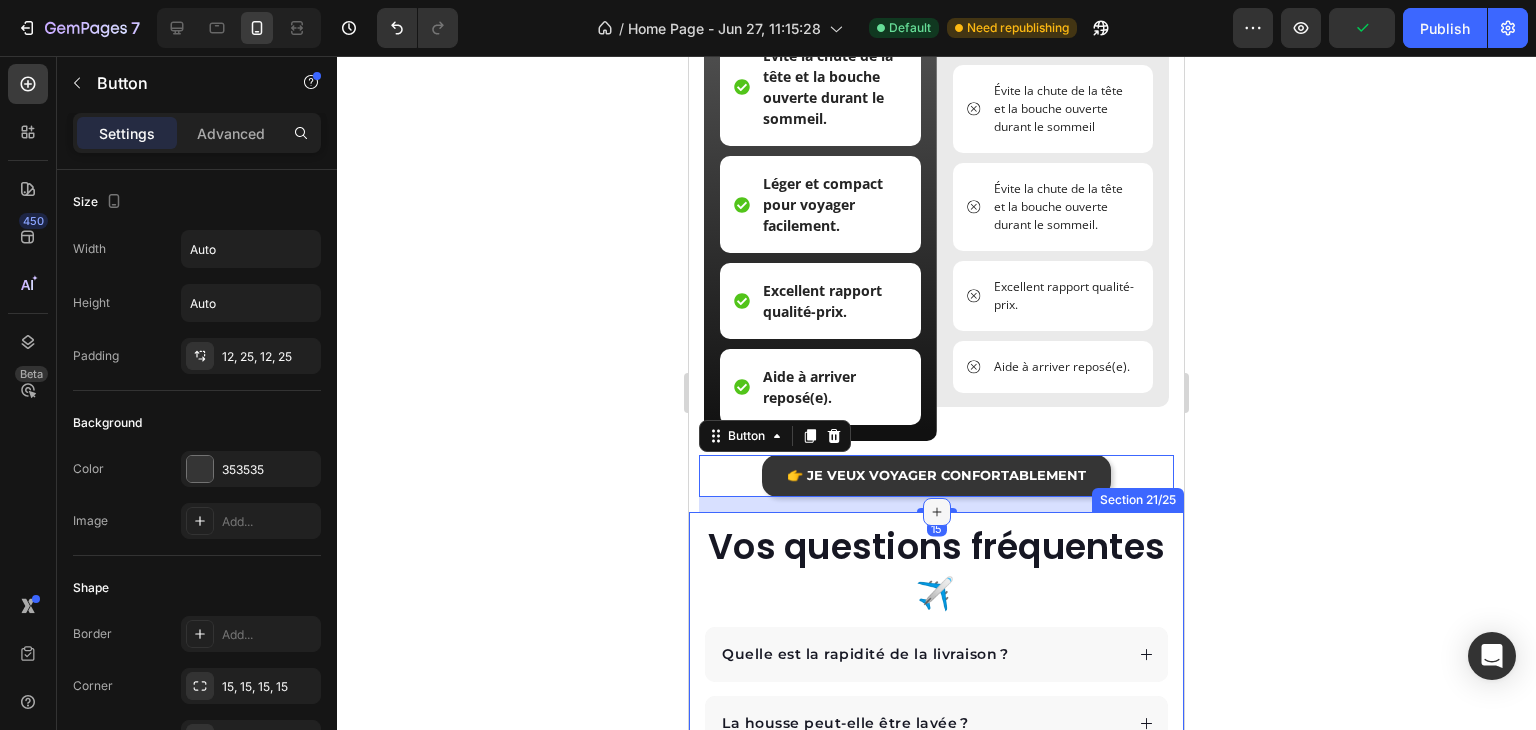 click 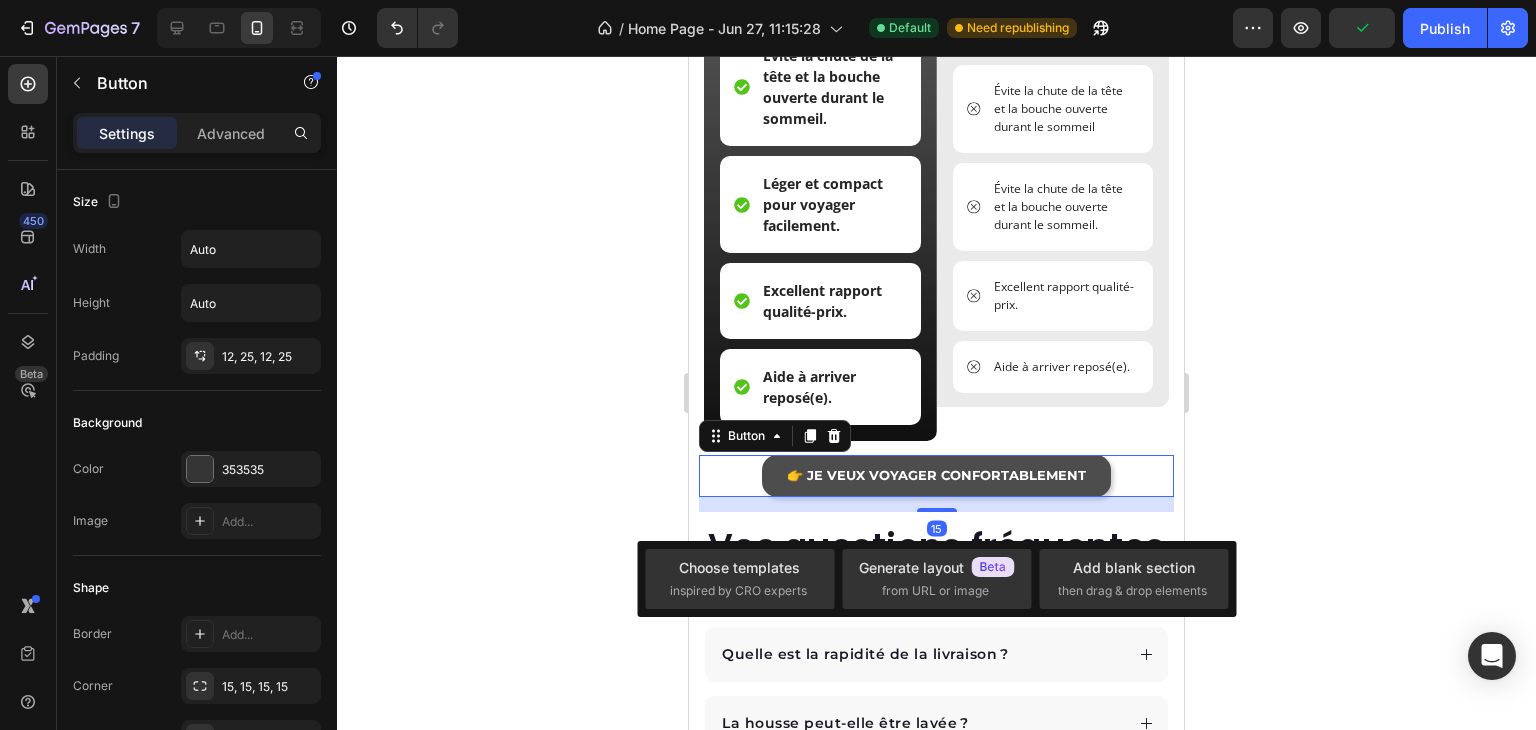 click on "👉 Je veux voyager CONFORTABLEMENT" at bounding box center (936, 476) 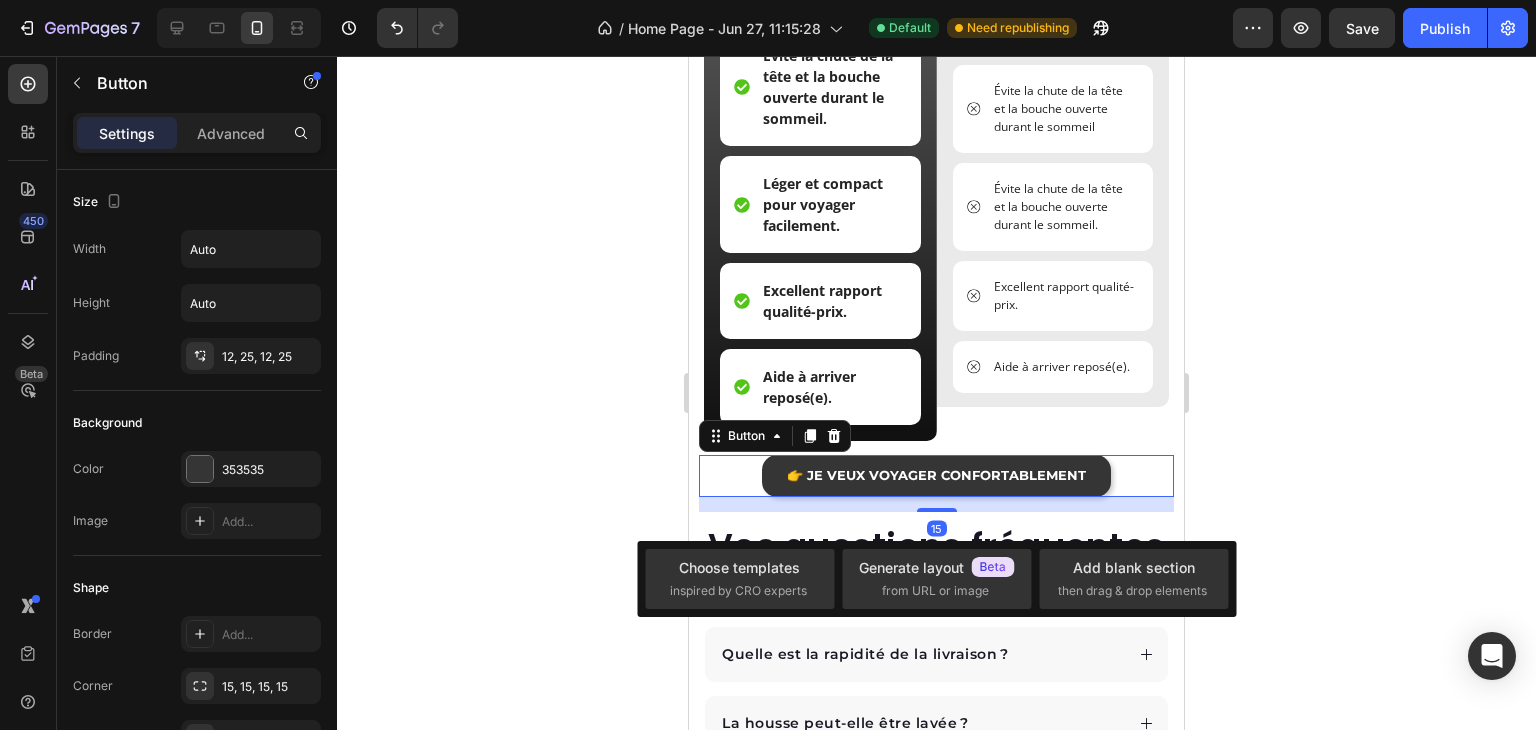 click 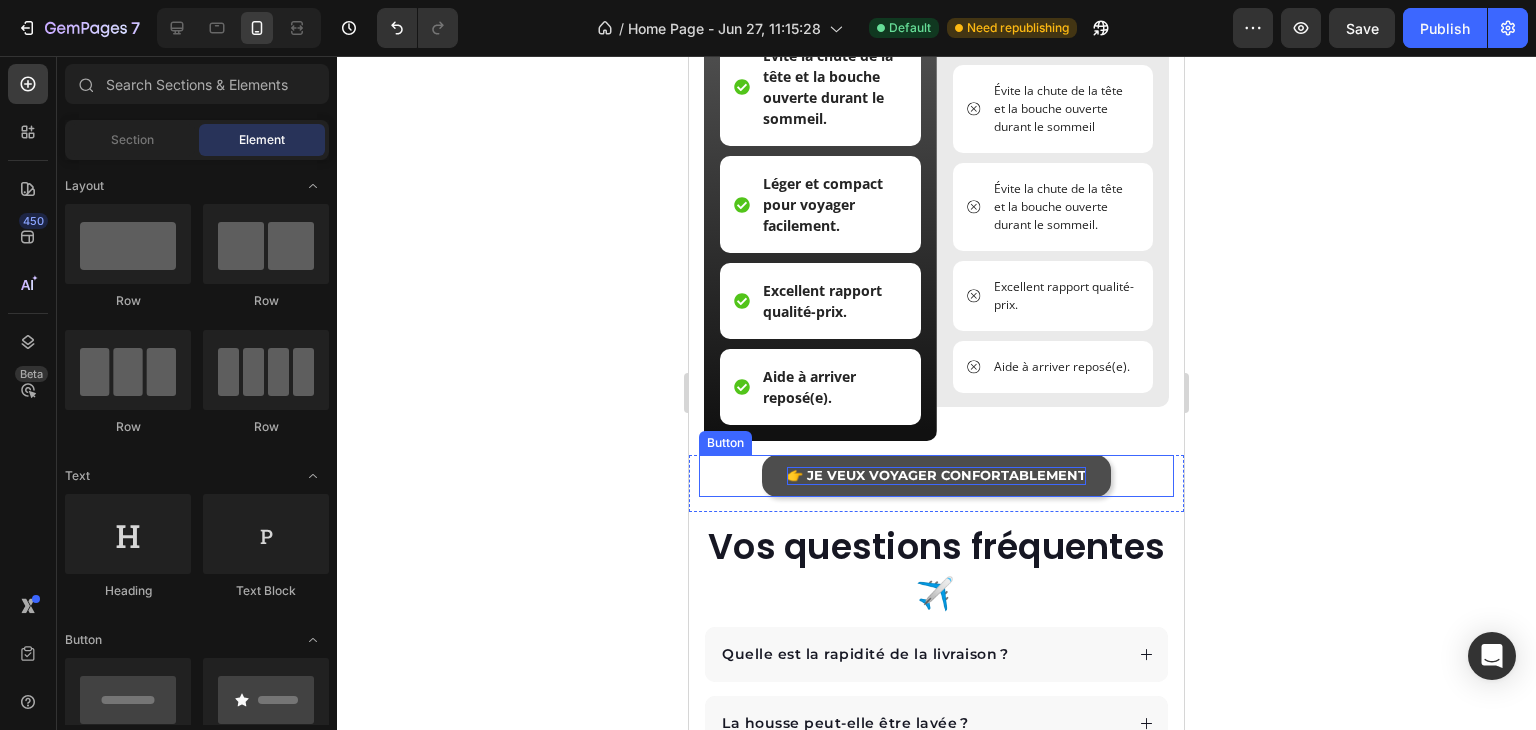 click on "👉 Je veux voyager CONFORTABLEMENT" at bounding box center (936, 475) 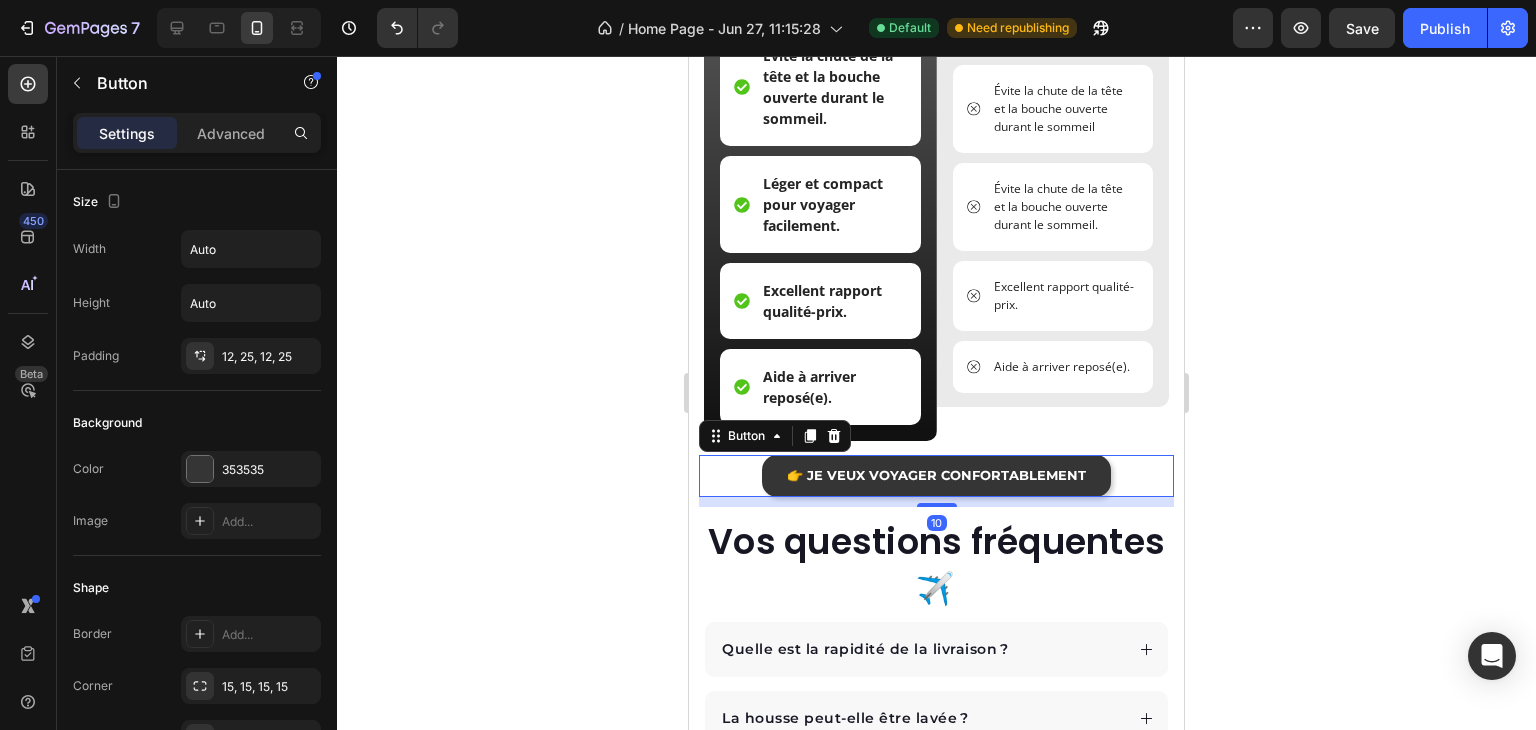 click on "10" at bounding box center (936, 497) 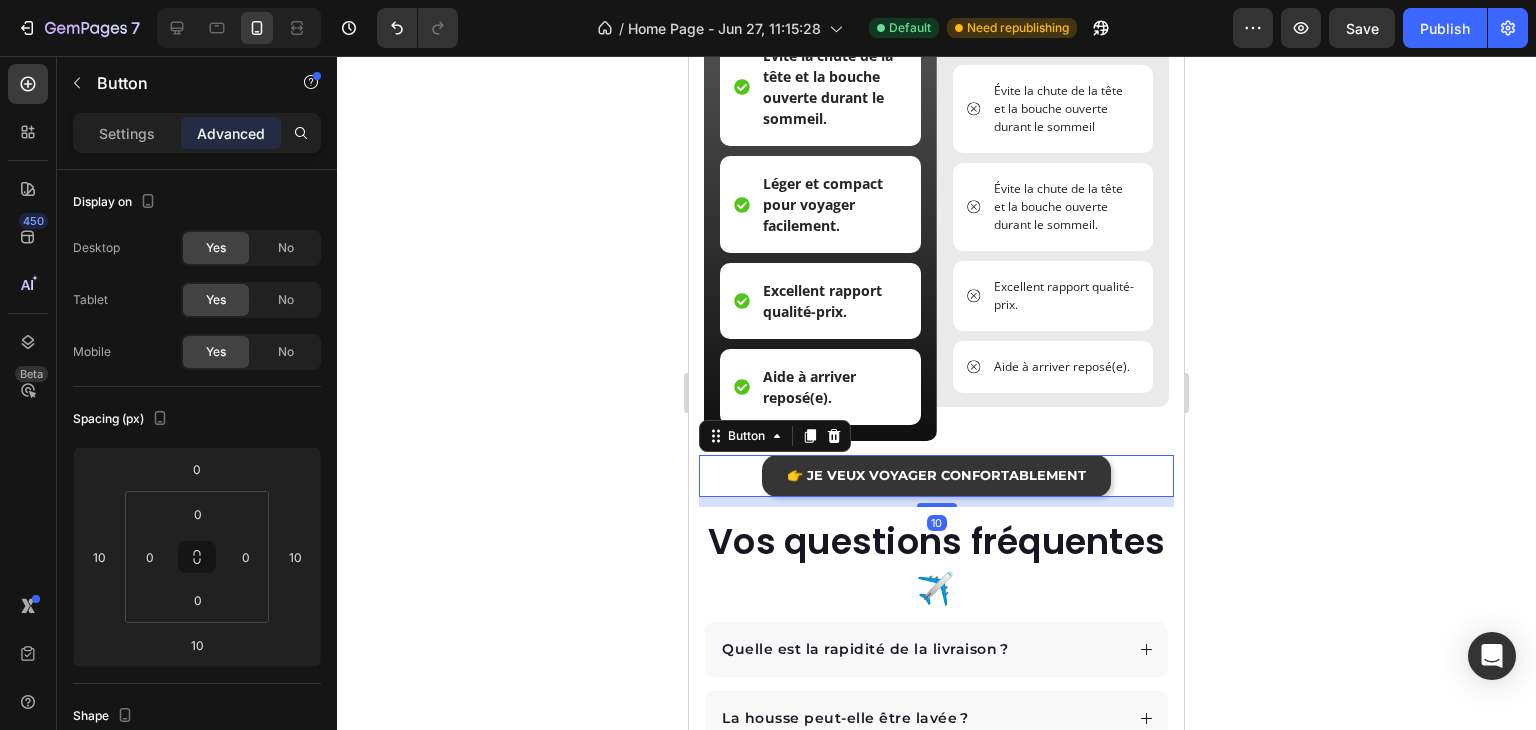 click 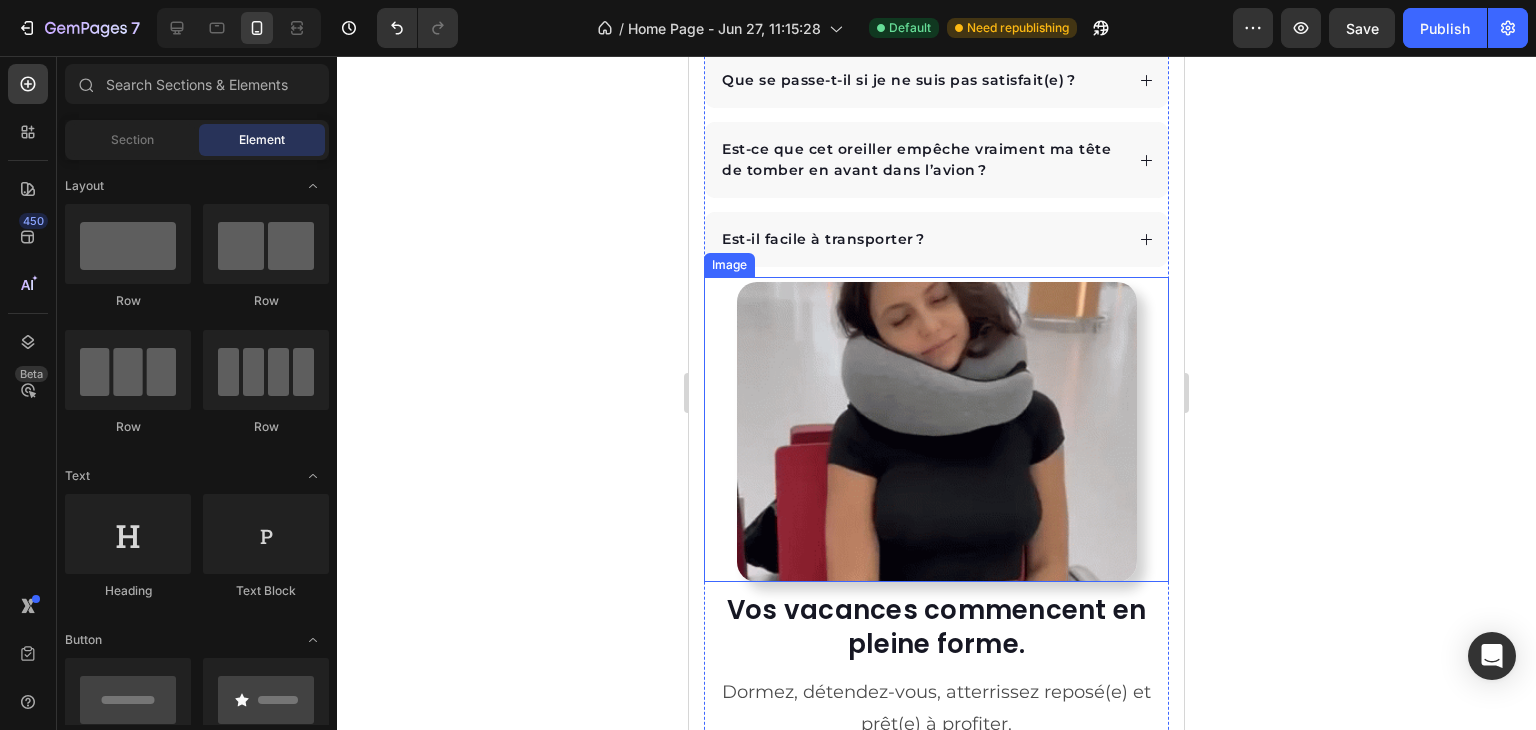 scroll, scrollTop: 7133, scrollLeft: 0, axis: vertical 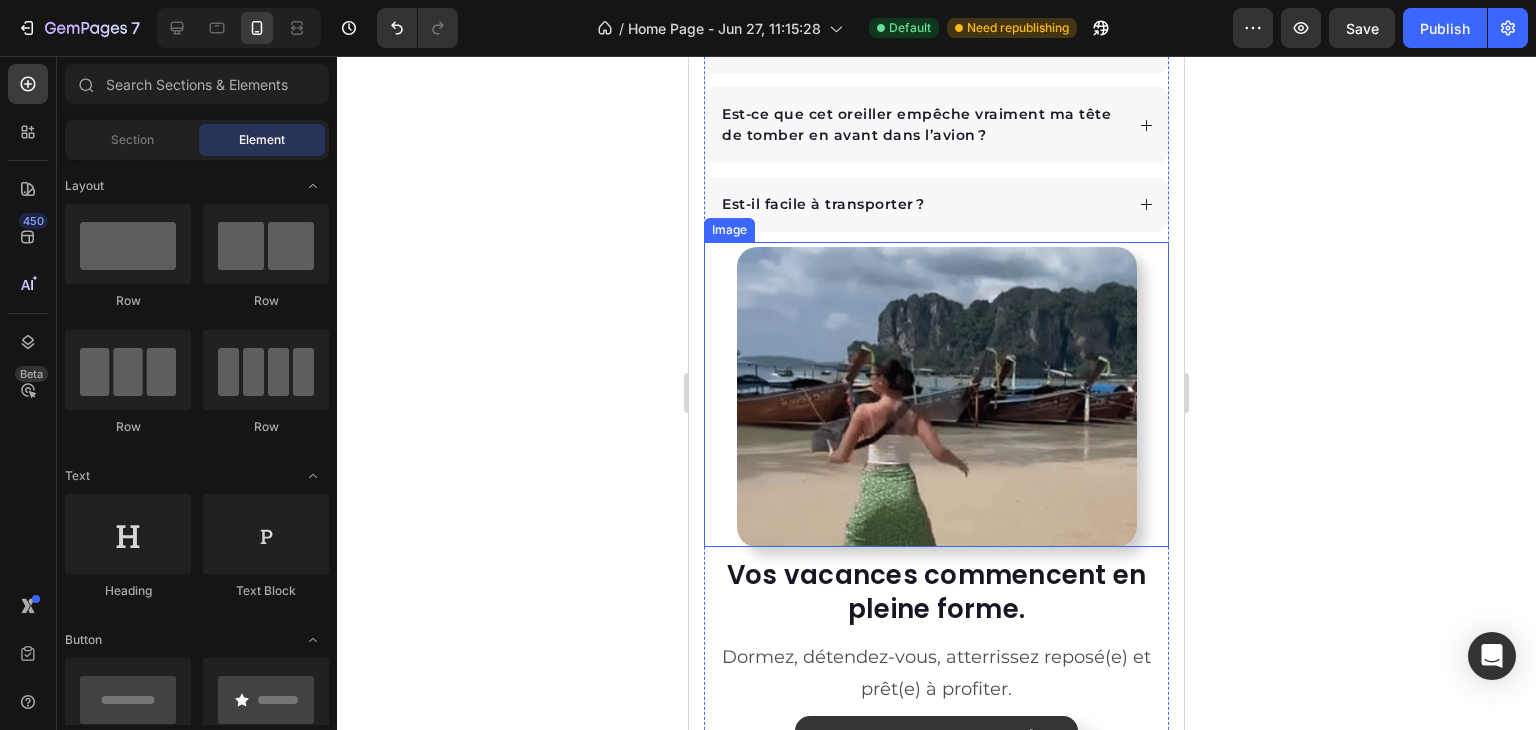 click at bounding box center (937, 397) 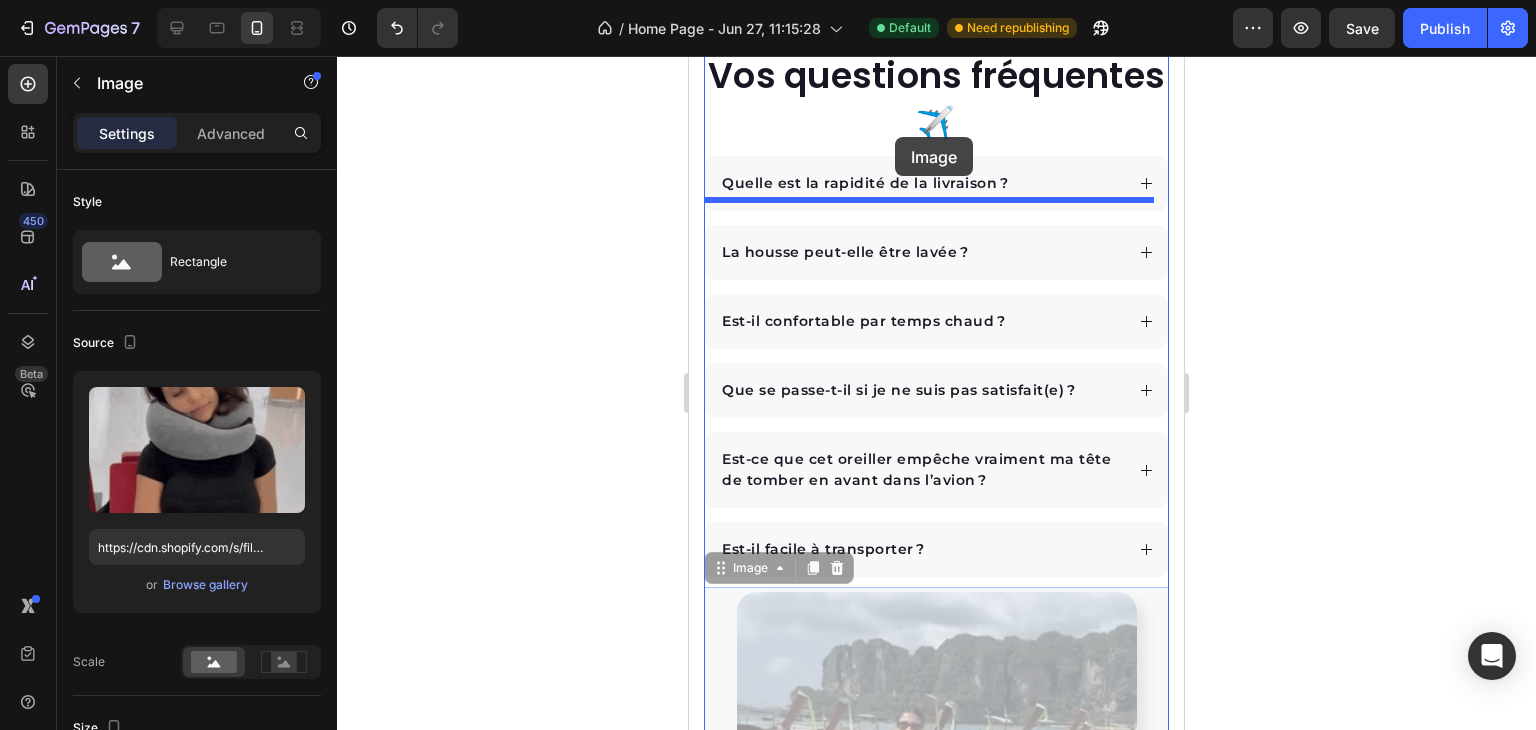 scroll, scrollTop: 6533, scrollLeft: 0, axis: vertical 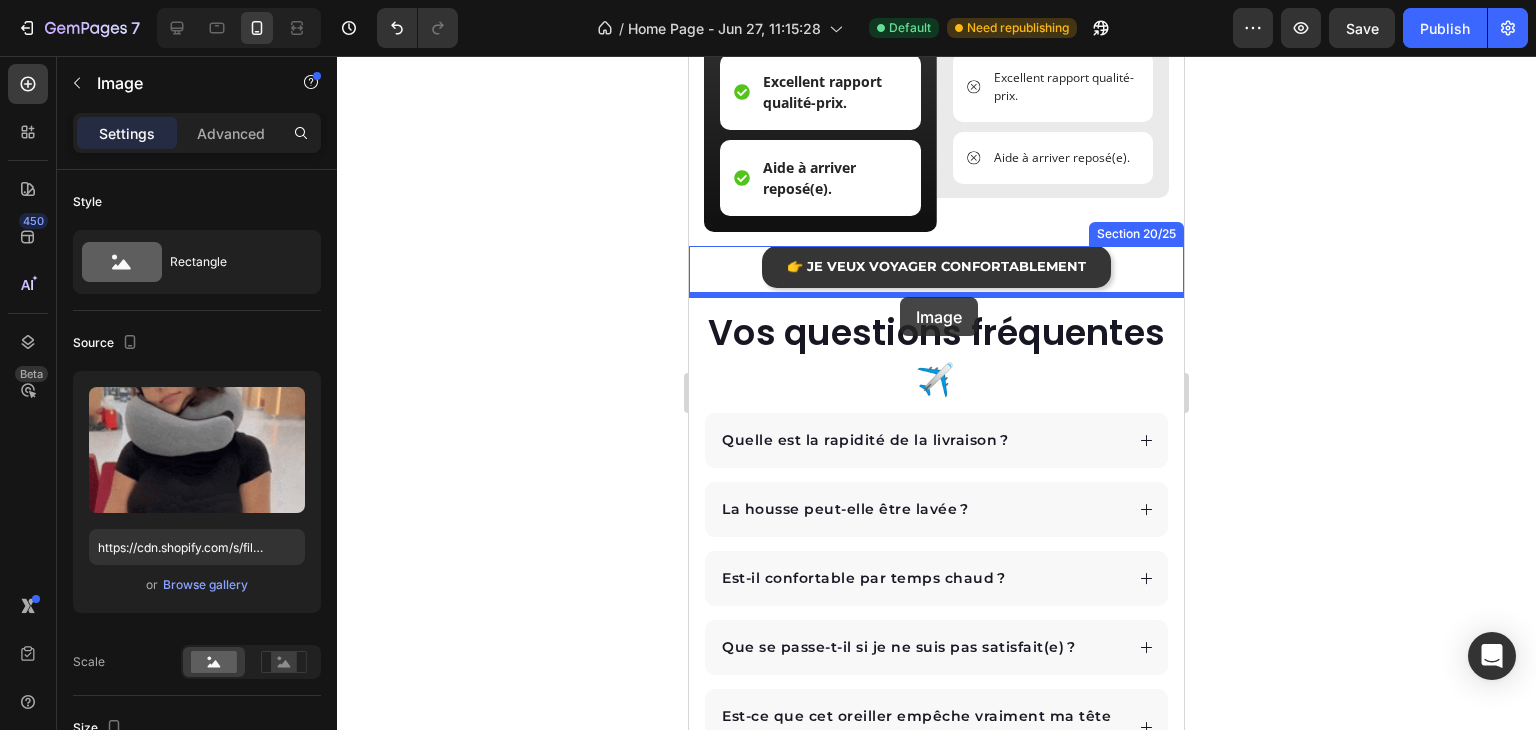 drag, startPoint x: 747, startPoint y: 264, endPoint x: 900, endPoint y: 297, distance: 156.51837 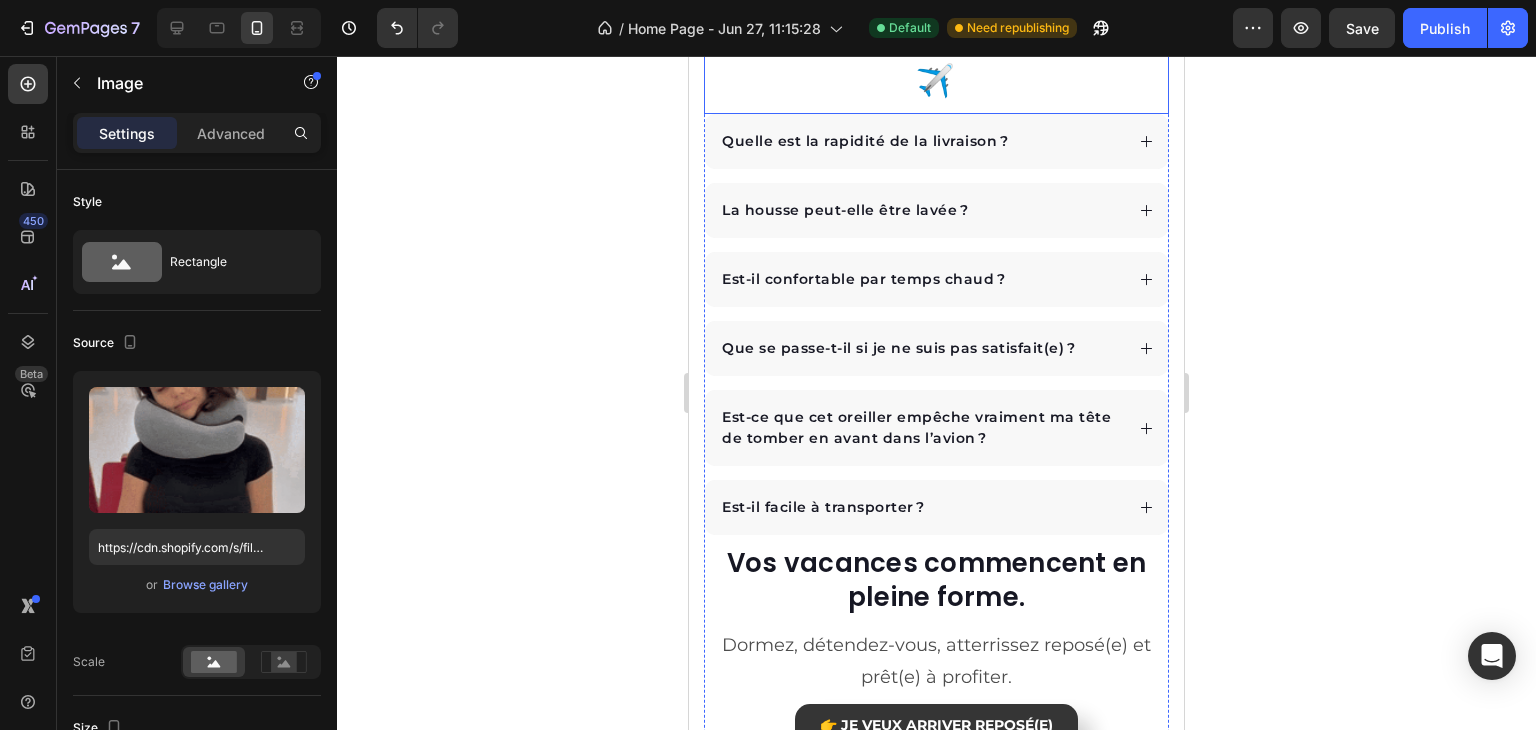 scroll, scrollTop: 7433, scrollLeft: 0, axis: vertical 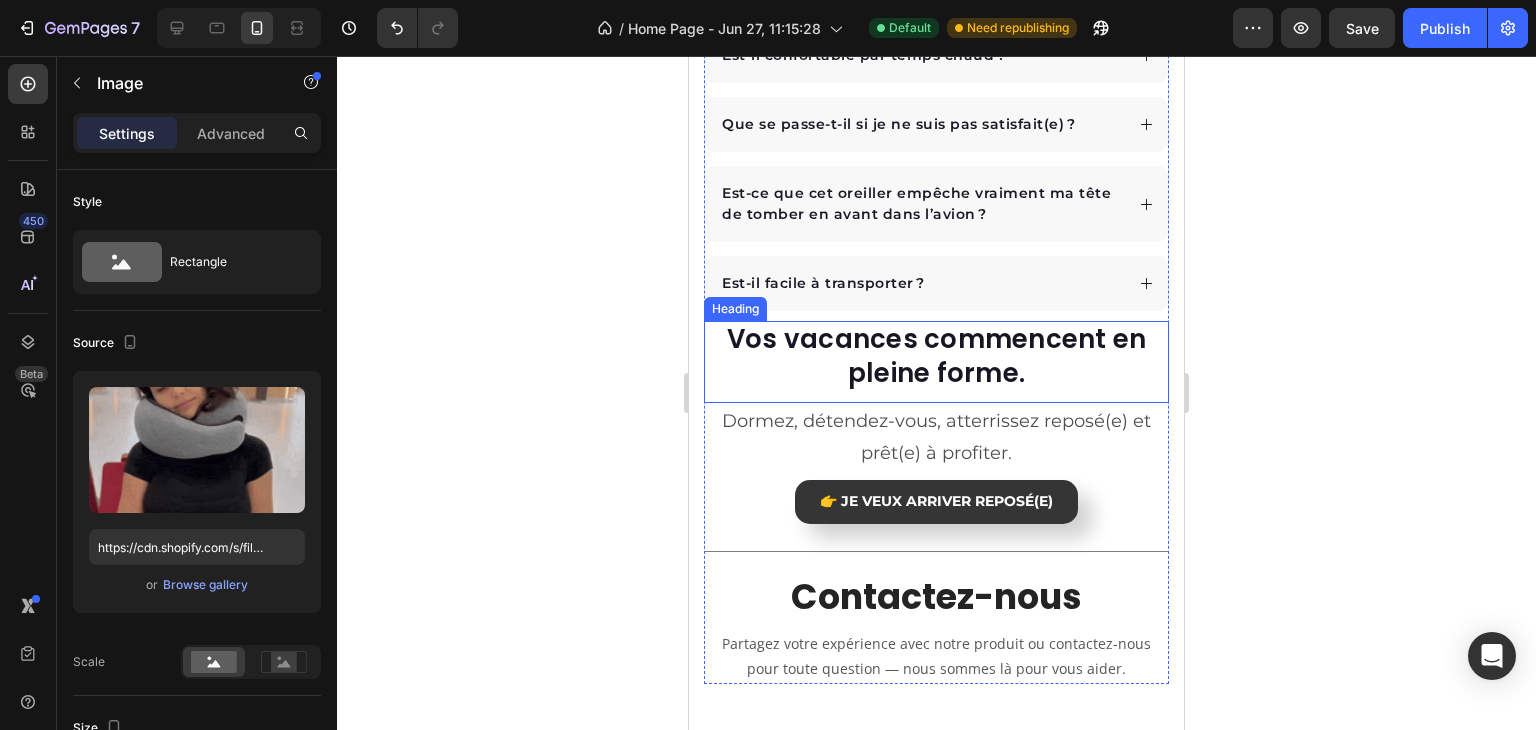 click on "Vos vacances commencent en pleine forme." at bounding box center [936, 357] 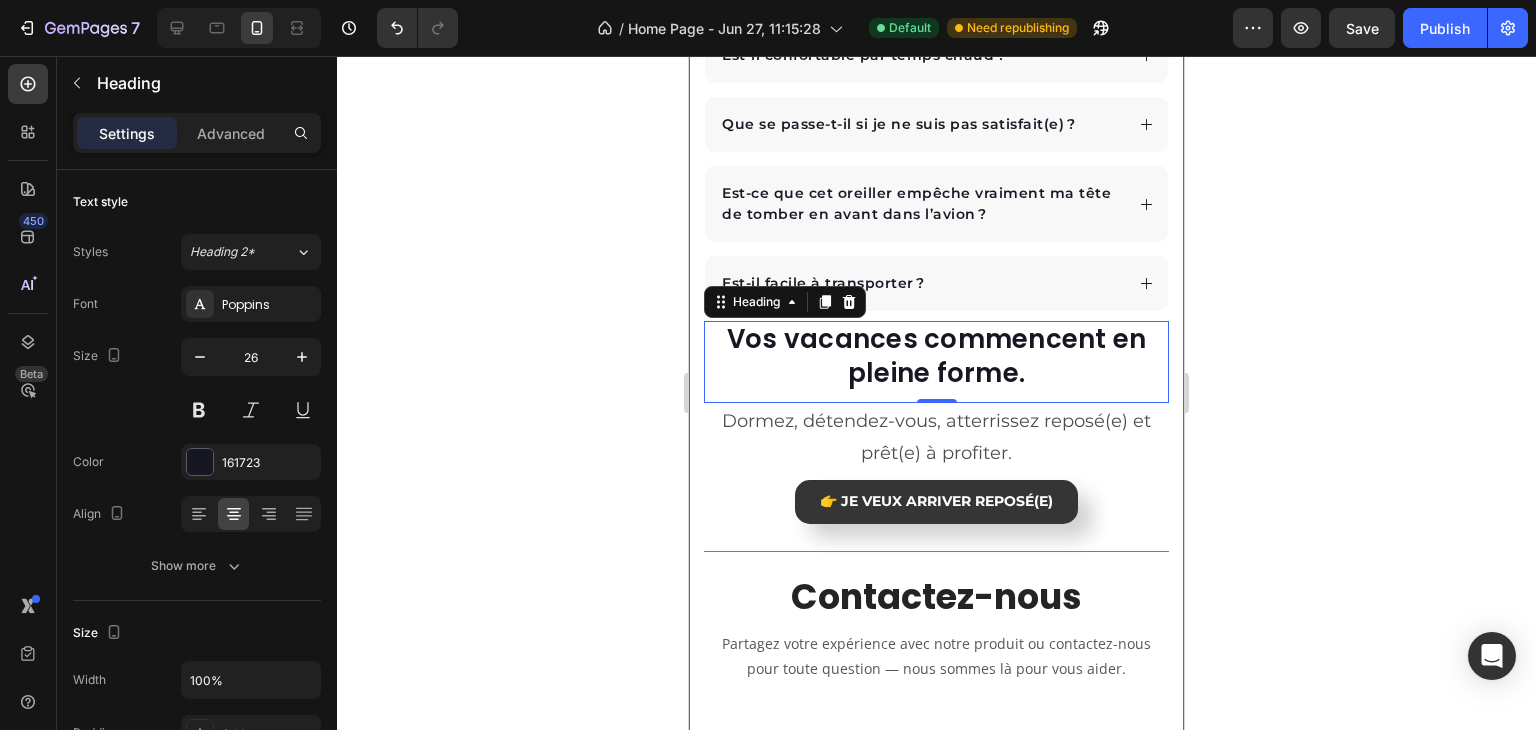 click on "Vos questions fréquentes ✈️ Heading
Quelle est la rapidité de la livraison ?
La housse peut-elle être lavée ?
Est-il confortable par temps chaud ?
Que se passe-t-il si je ne suis pas satisfait(e) ?
Est-ce que cet oreiller empêche vraiment ma tête de tomber en avant dans l’avion ?
Est-il facile à transporter ? Accordion Vos vacances commencent en pleine forme. Heading   0 Dormez, détendez-vous, atterrissez reposé(e) et prêt(e) à profiter. Text Block 👉 Je veux arriver reposé(e) Button Title Line Contactez-nous Heading Partagez votre expérience avec notre produit ou contactez-nous pour toute question — nous sommes là pour vous aider. Text block Row Nom Text block Text Field EMAIL Text block Email Field Row Message Text block Text Field Envoyer Submit Button Contact Form Row Section 22/25" at bounding box center (936, 493) 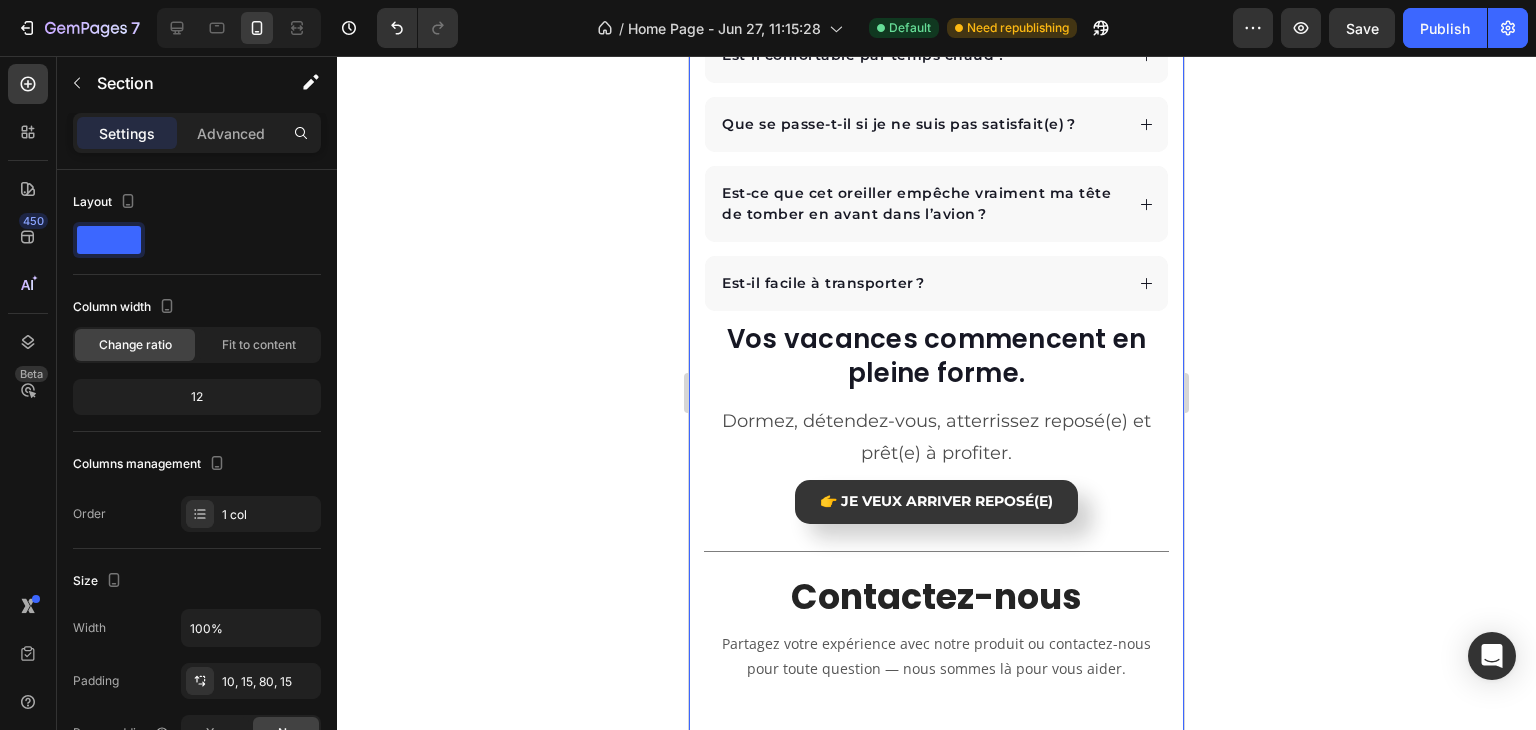 click on "Dormez, détendez-vous, atterrissez reposé(e) et prêt(e) à profiter." at bounding box center (936, 437) 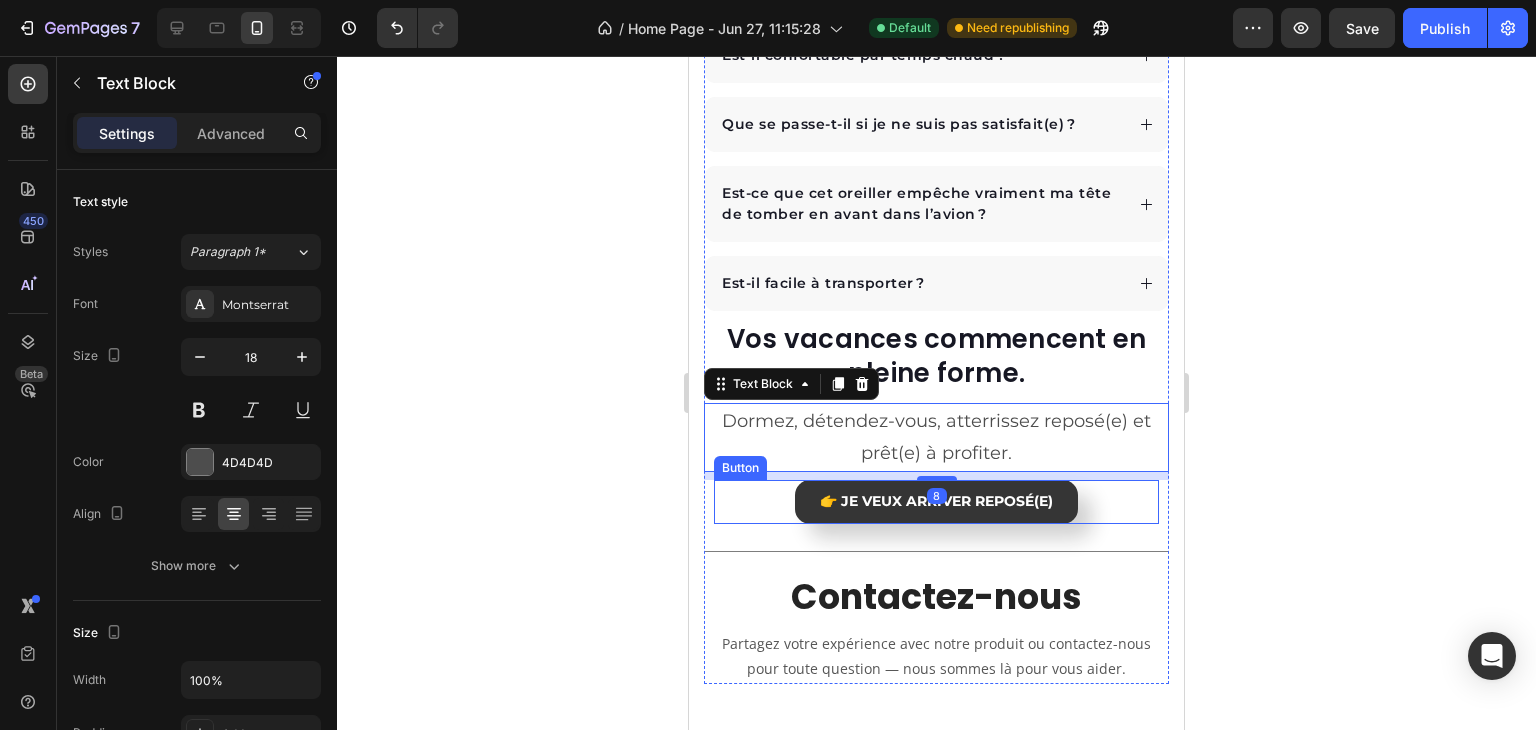 click on "👉 Je veux arriver reposé(e) Button" at bounding box center (936, 502) 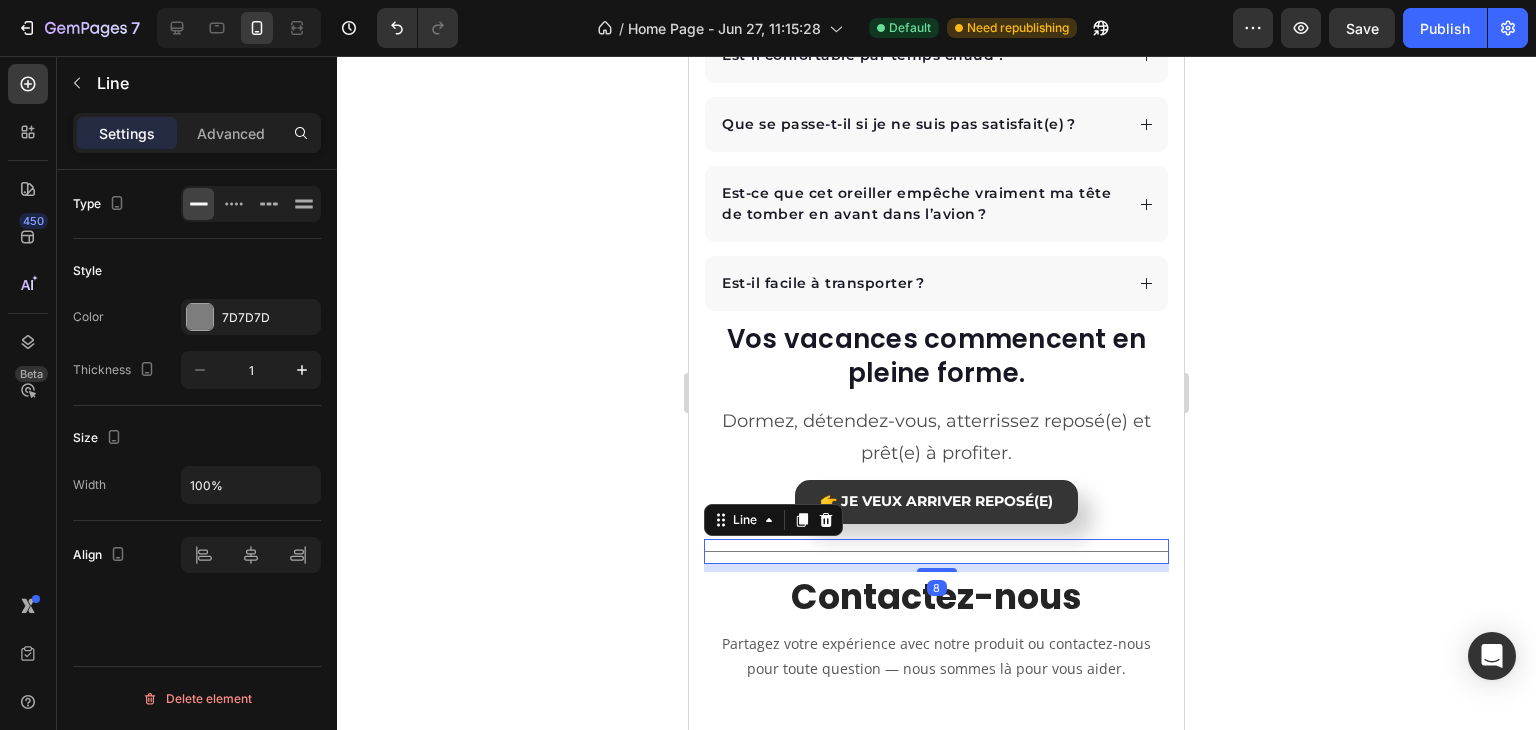 click on "Title Line   8" at bounding box center (936, 551) 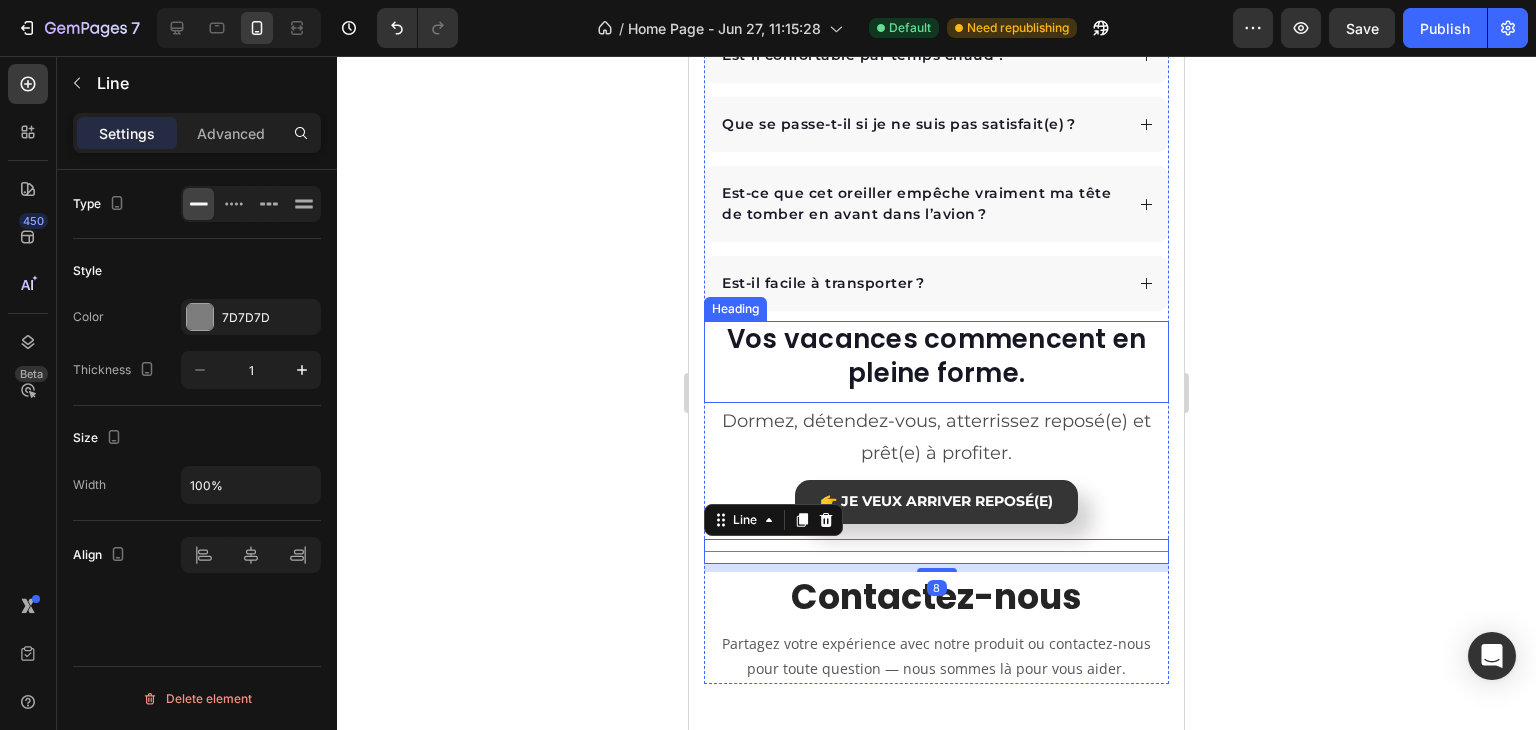 click on "Vos vacances commencent en pleine forme." at bounding box center (936, 357) 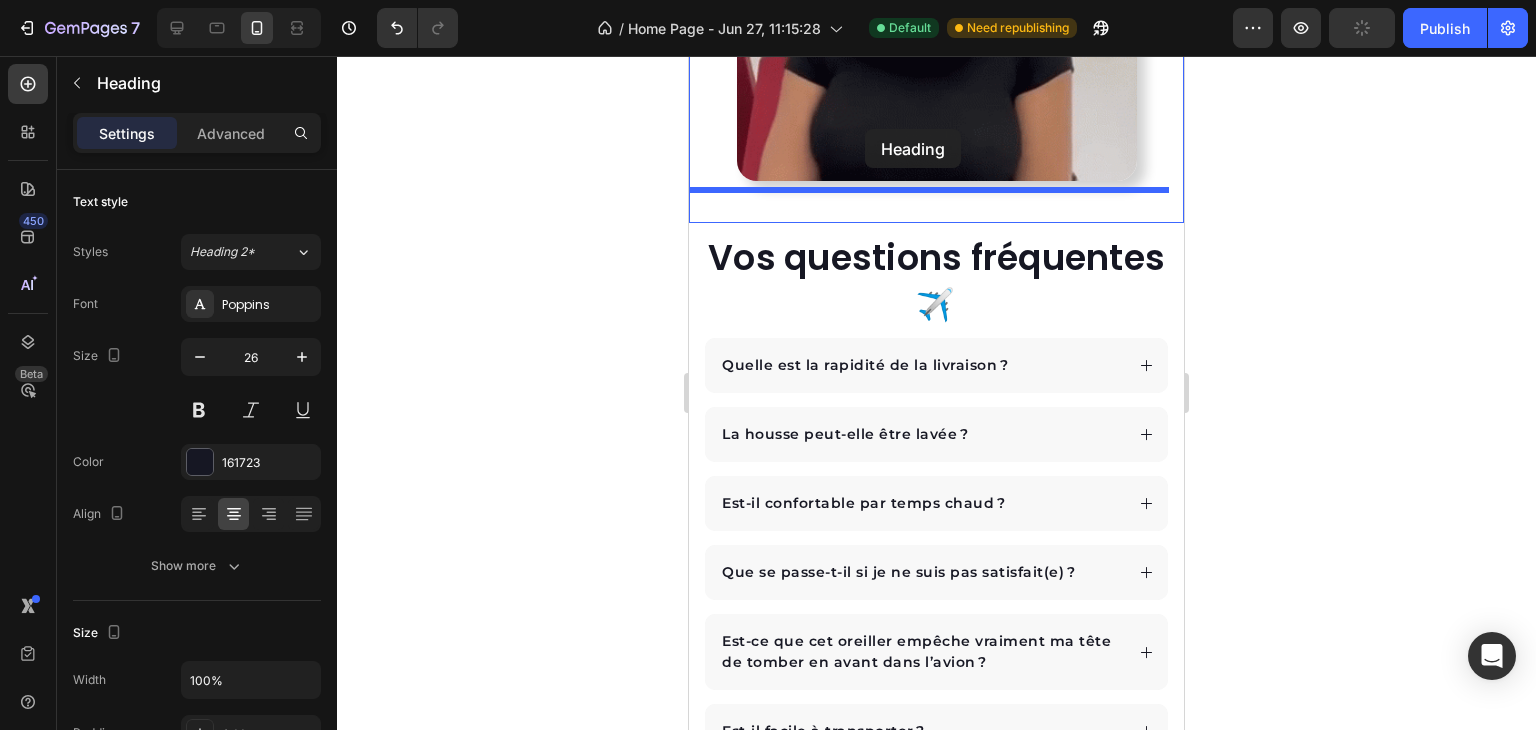 scroll, scrollTop: 6976, scrollLeft: 0, axis: vertical 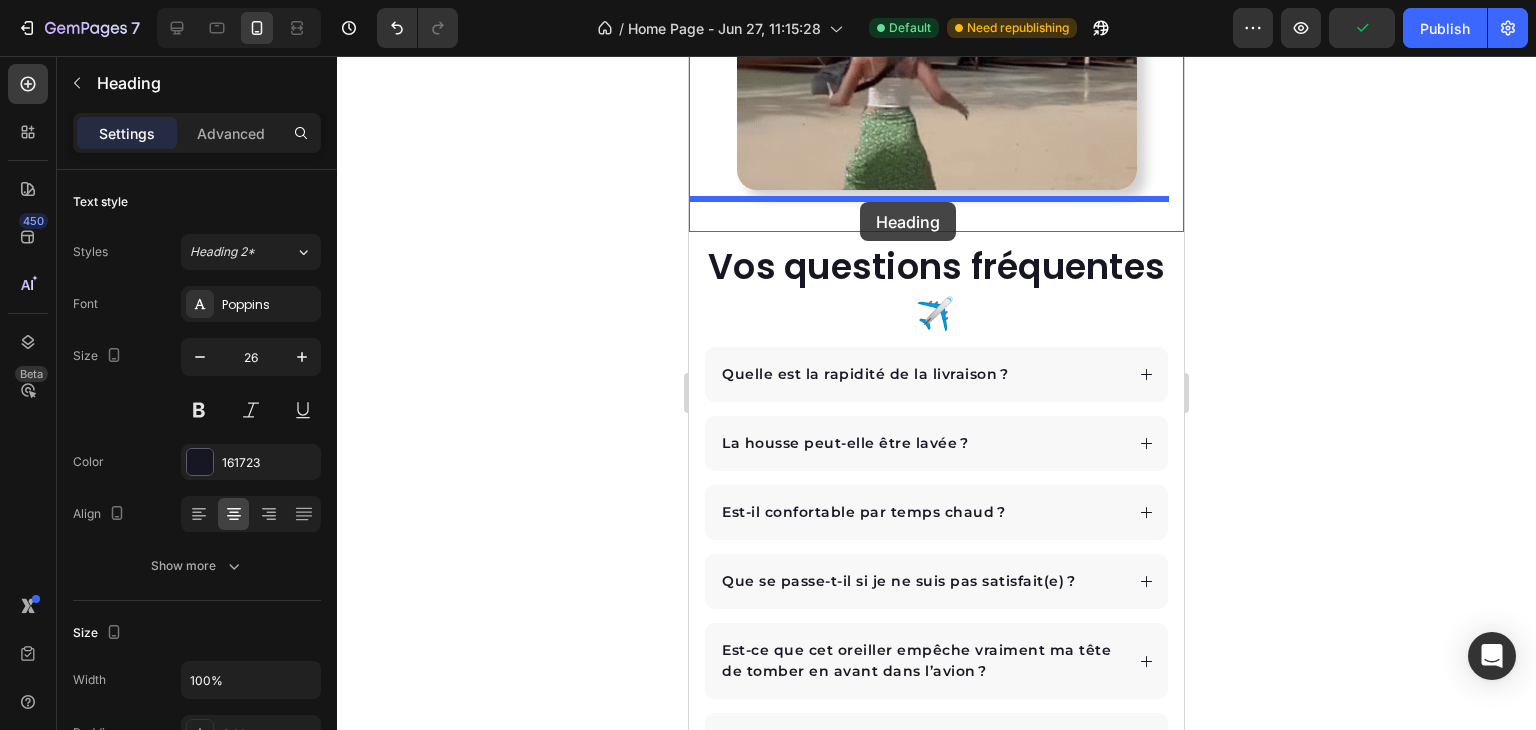 drag, startPoint x: 731, startPoint y: 353, endPoint x: 860, endPoint y: 202, distance: 198.6001 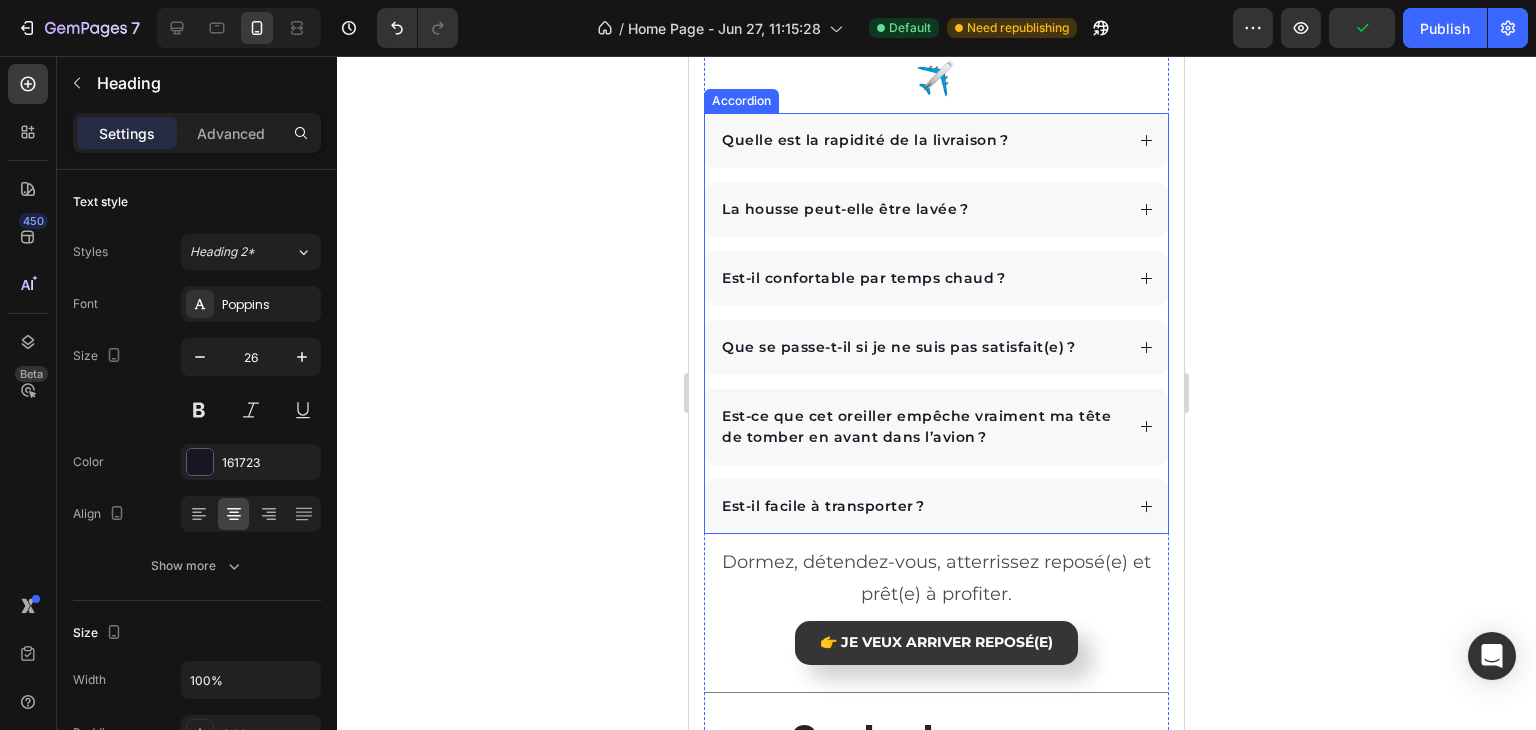 scroll, scrollTop: 7376, scrollLeft: 0, axis: vertical 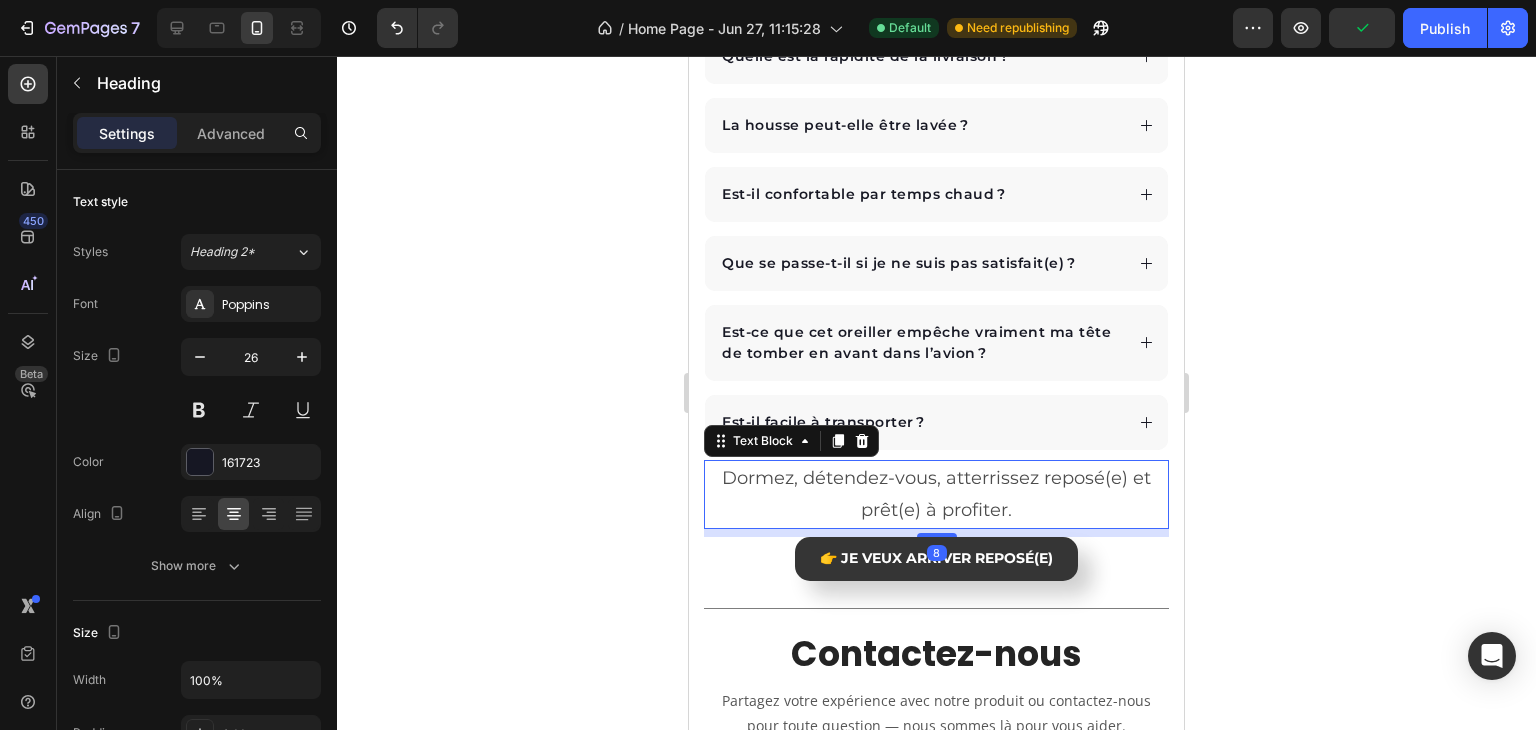 click on "Dormez, détendez-vous, atterrissez reposé(e) et prêt(e) à profiter." at bounding box center [936, 494] 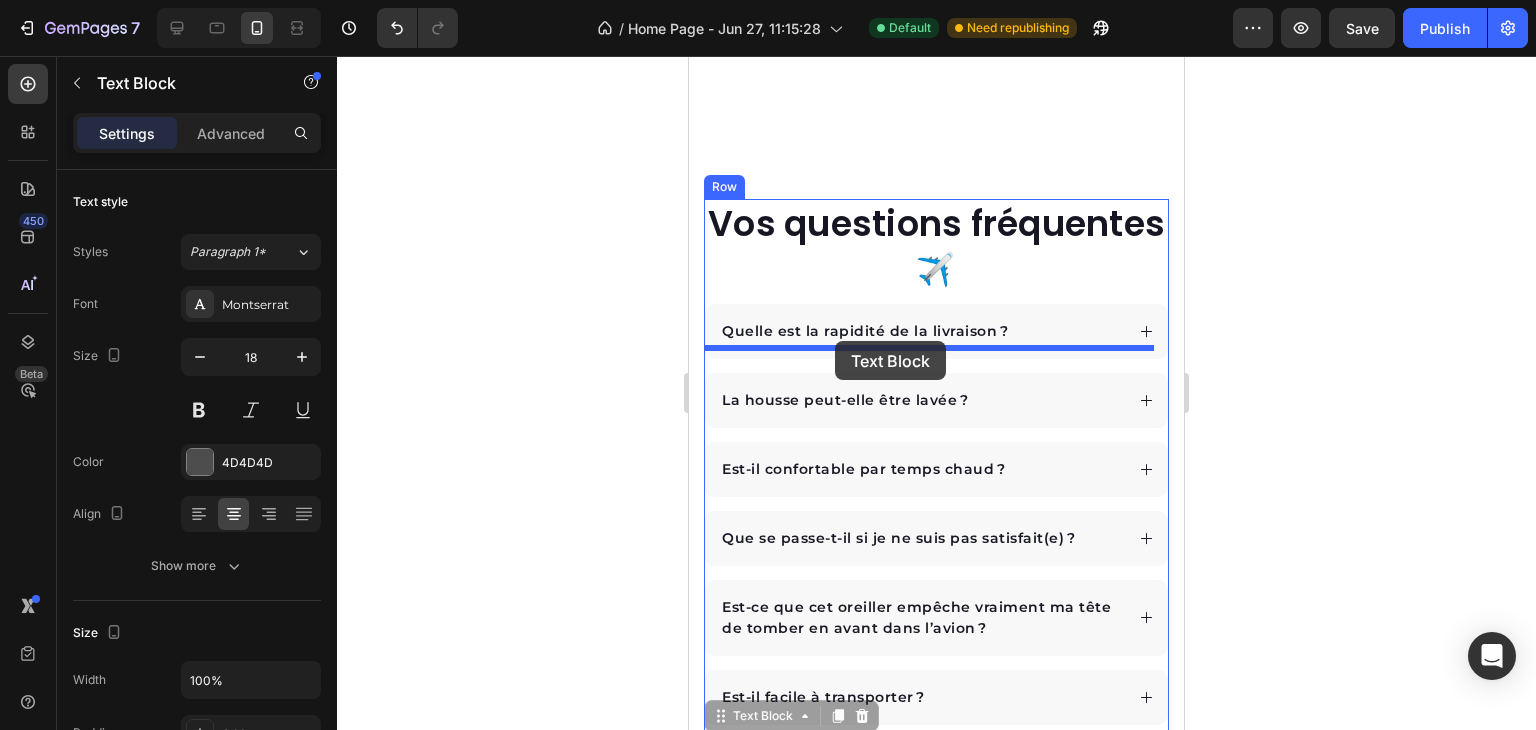 scroll, scrollTop: 6976, scrollLeft: 0, axis: vertical 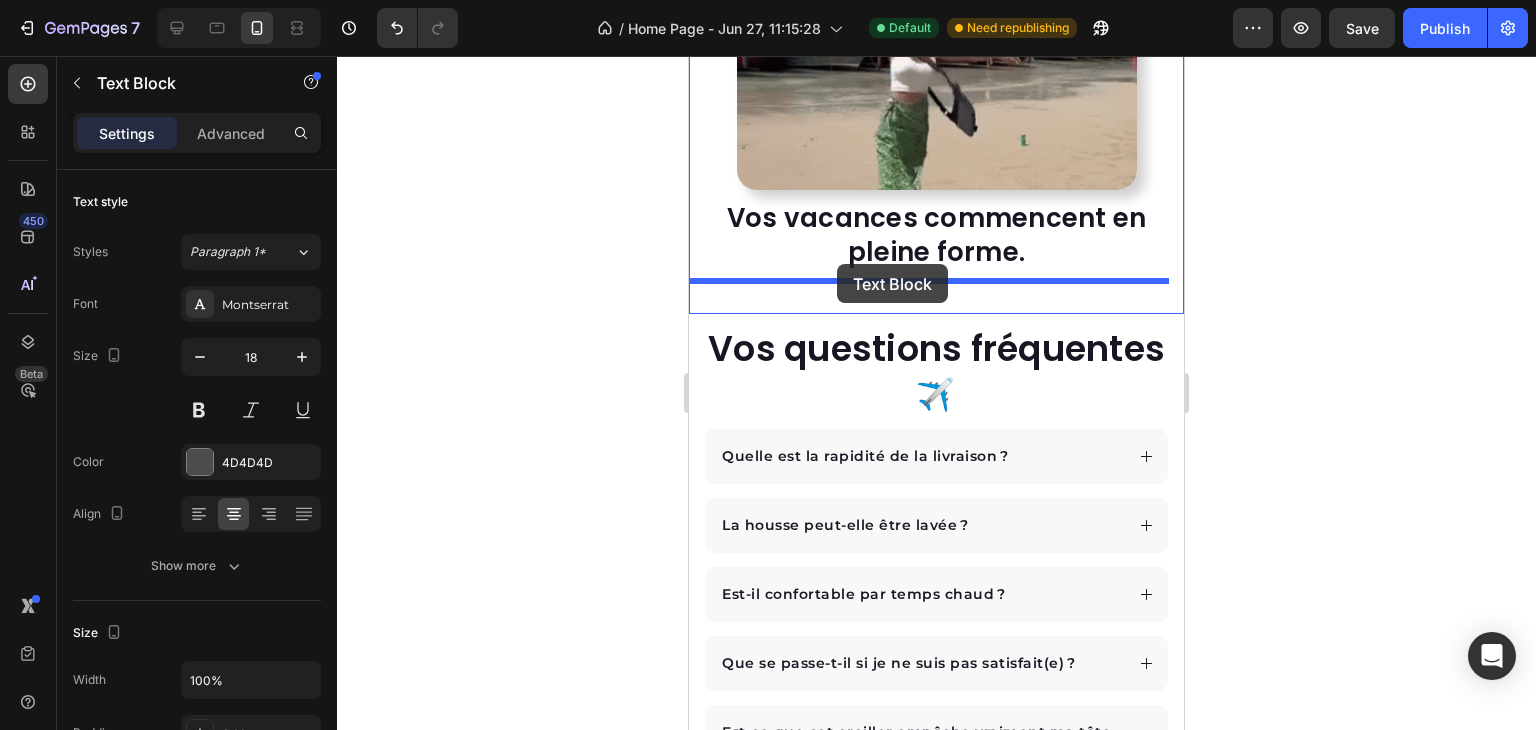 drag, startPoint x: 759, startPoint y: 483, endPoint x: 837, endPoint y: 264, distance: 232.4758 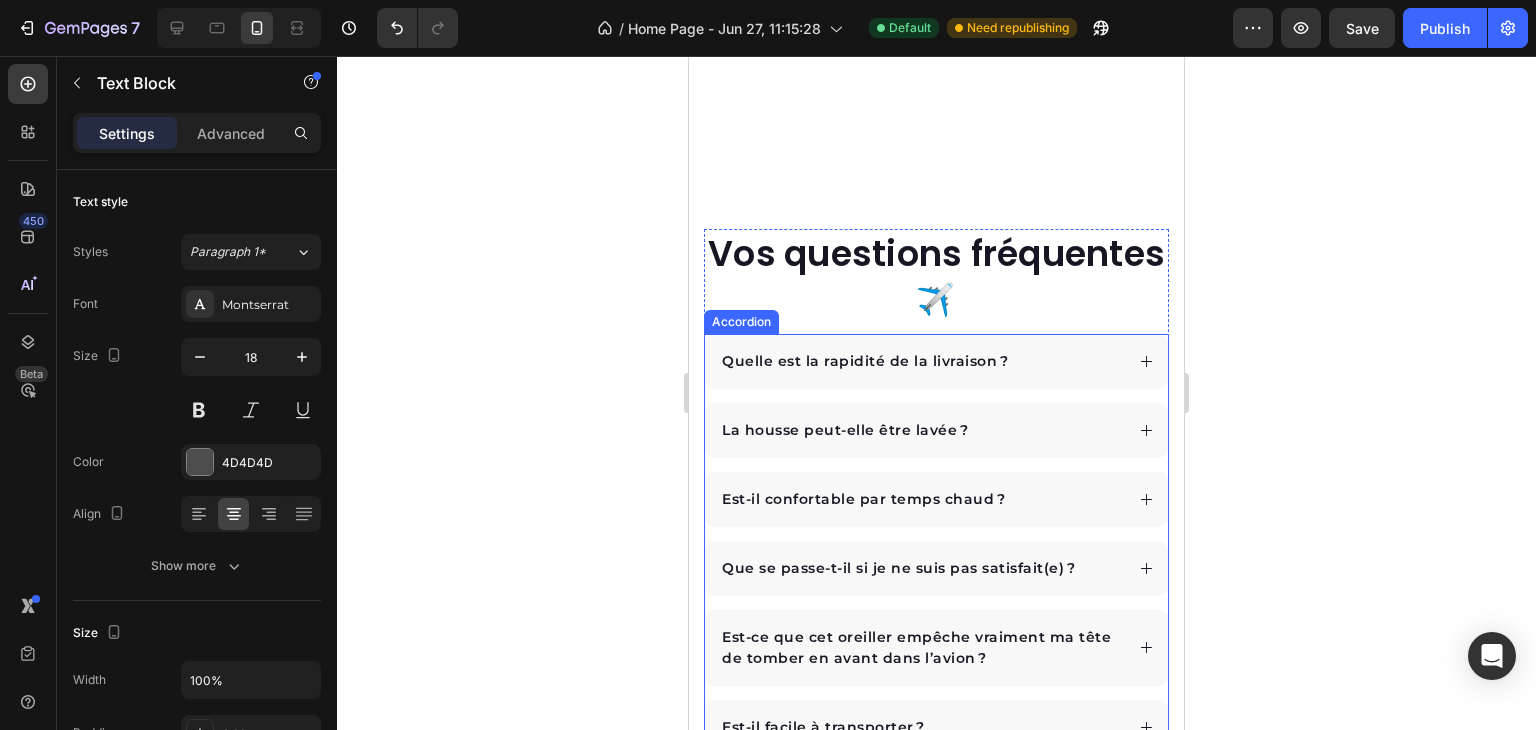 scroll, scrollTop: 7376, scrollLeft: 0, axis: vertical 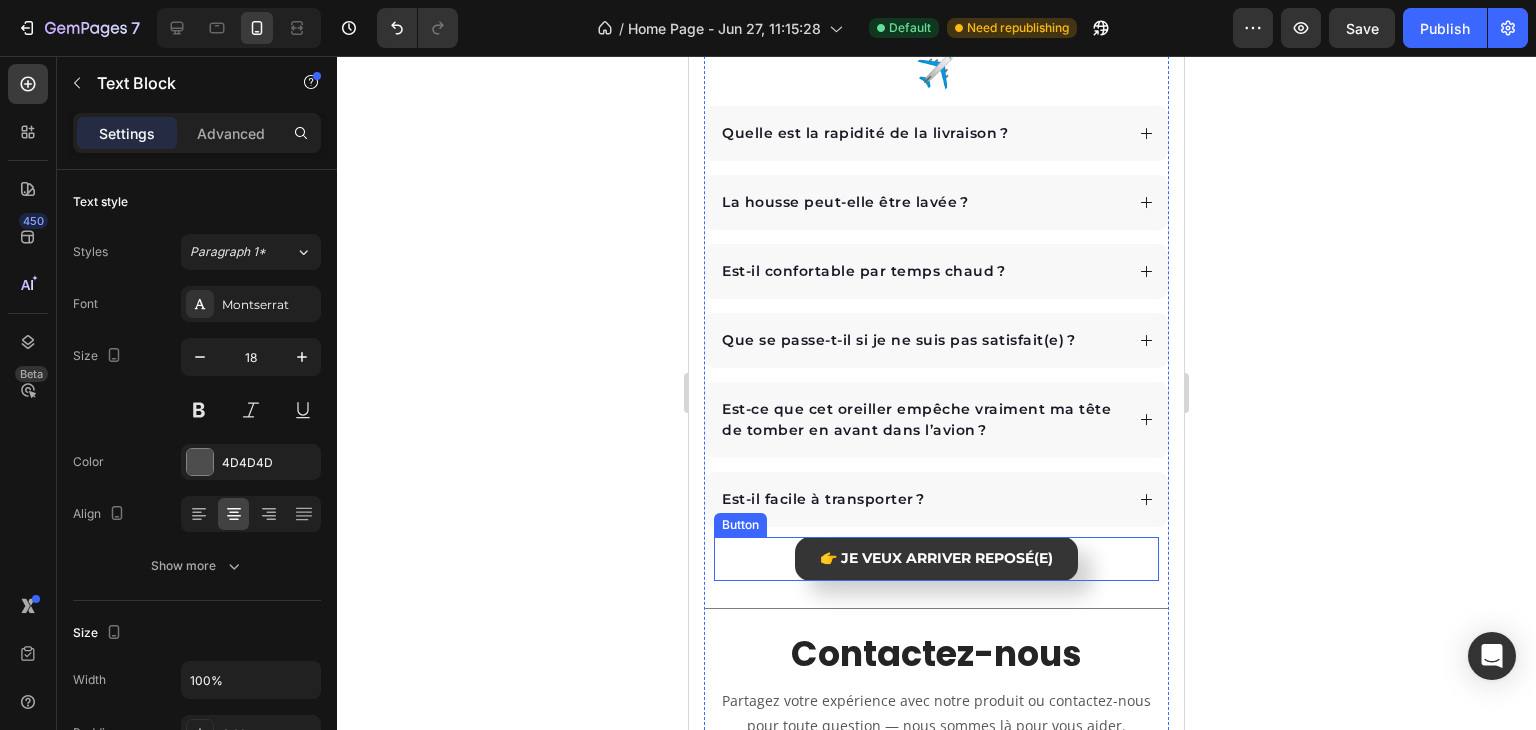 click on "👉 Je veux arriver reposé(e) Button" at bounding box center [936, 559] 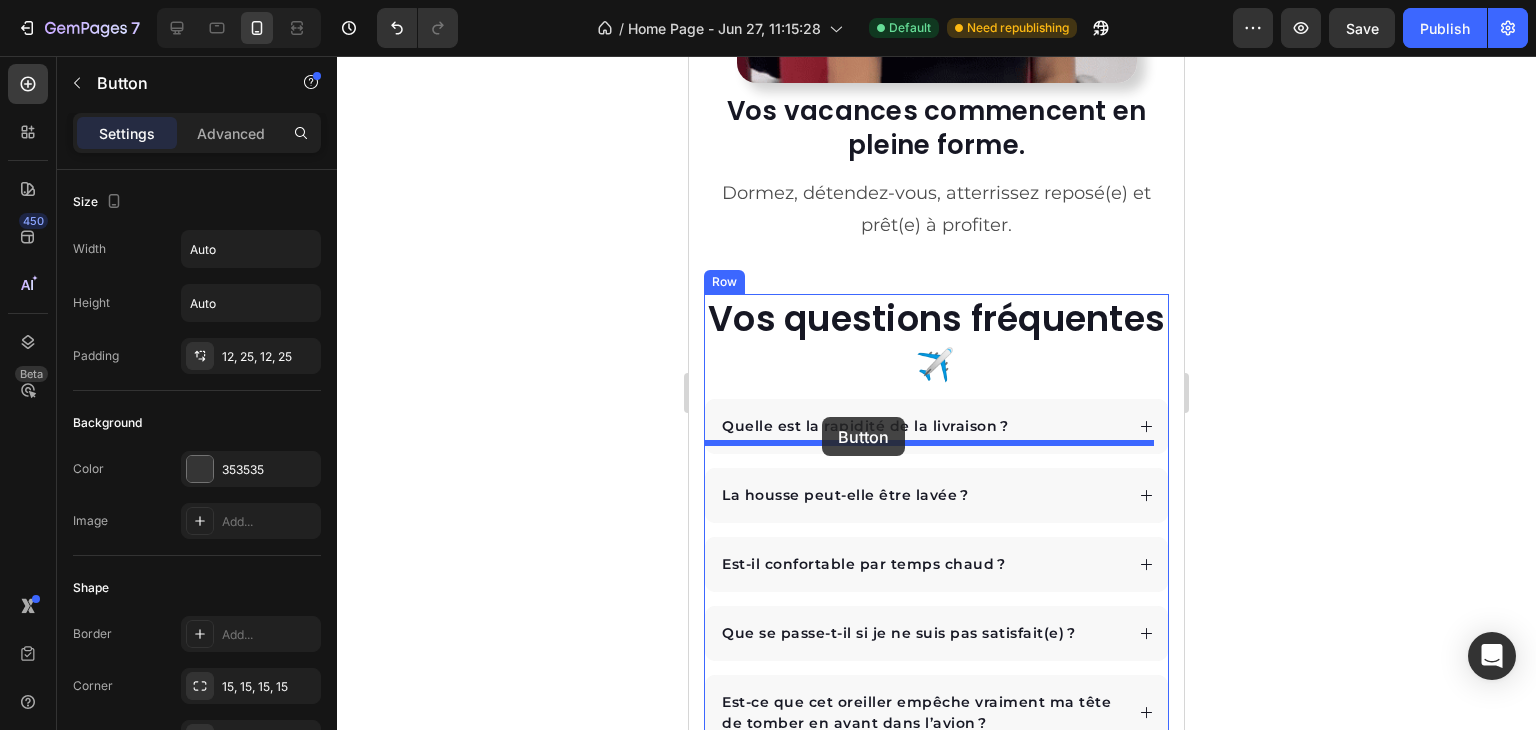 scroll, scrollTop: 7076, scrollLeft: 0, axis: vertical 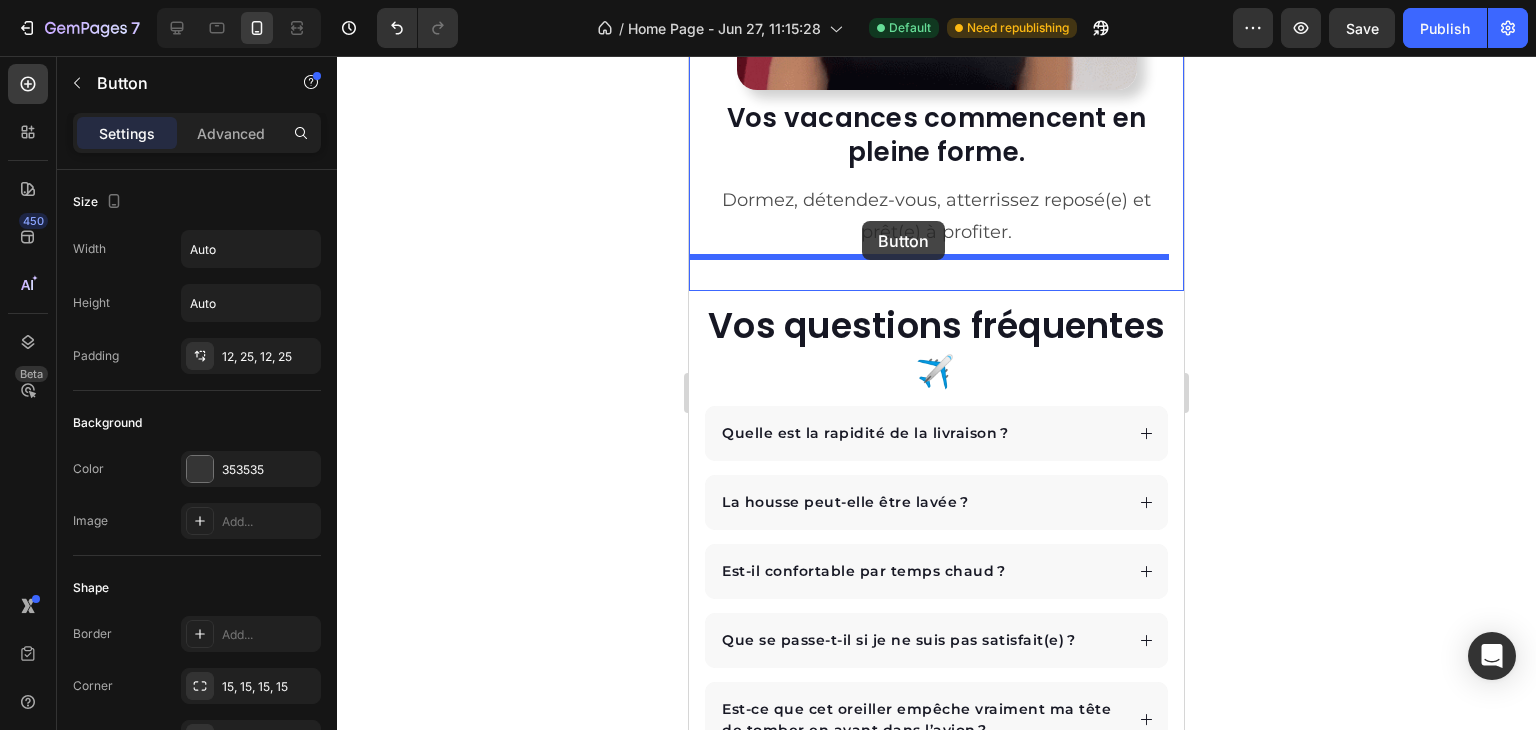 drag, startPoint x: 765, startPoint y: 561, endPoint x: 862, endPoint y: 221, distance: 353.56613 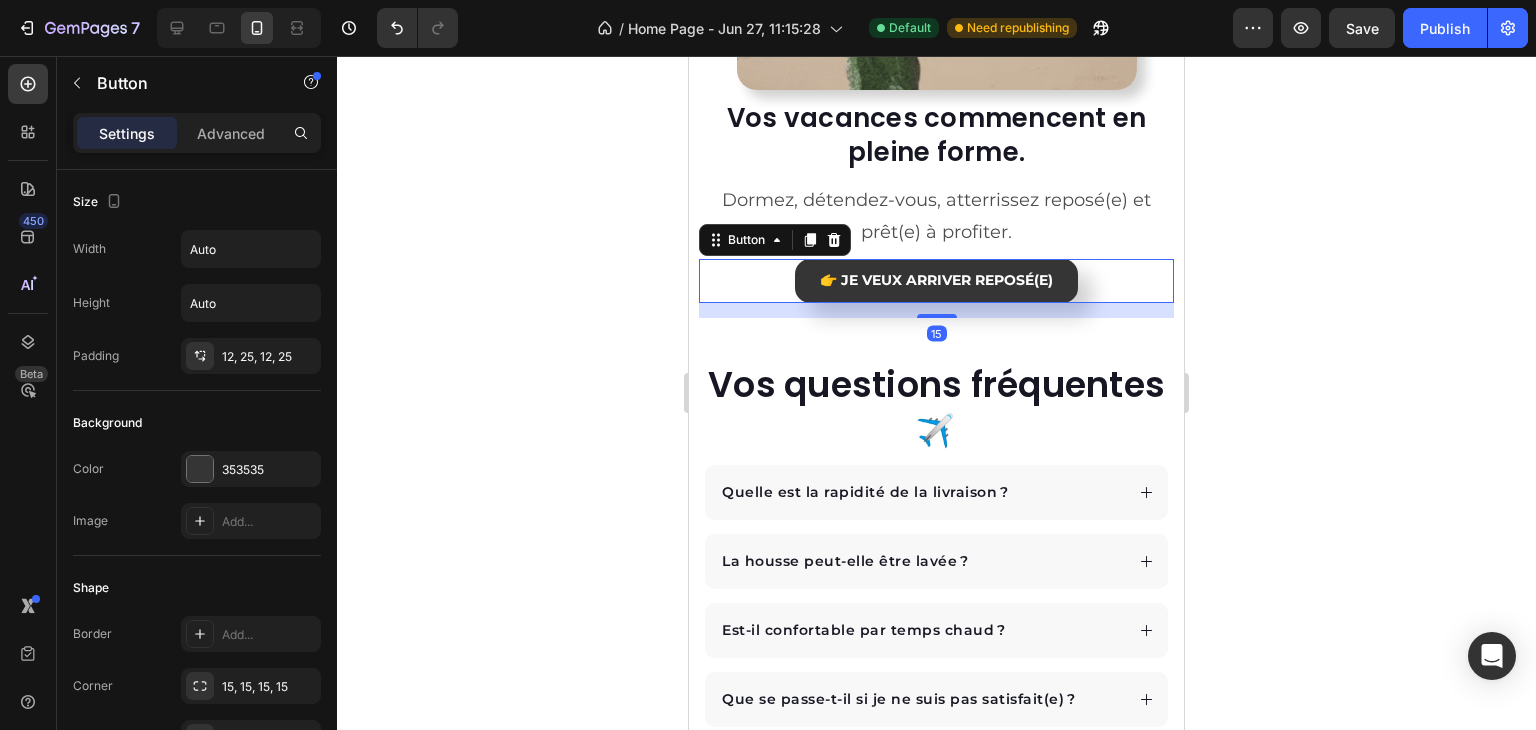 click 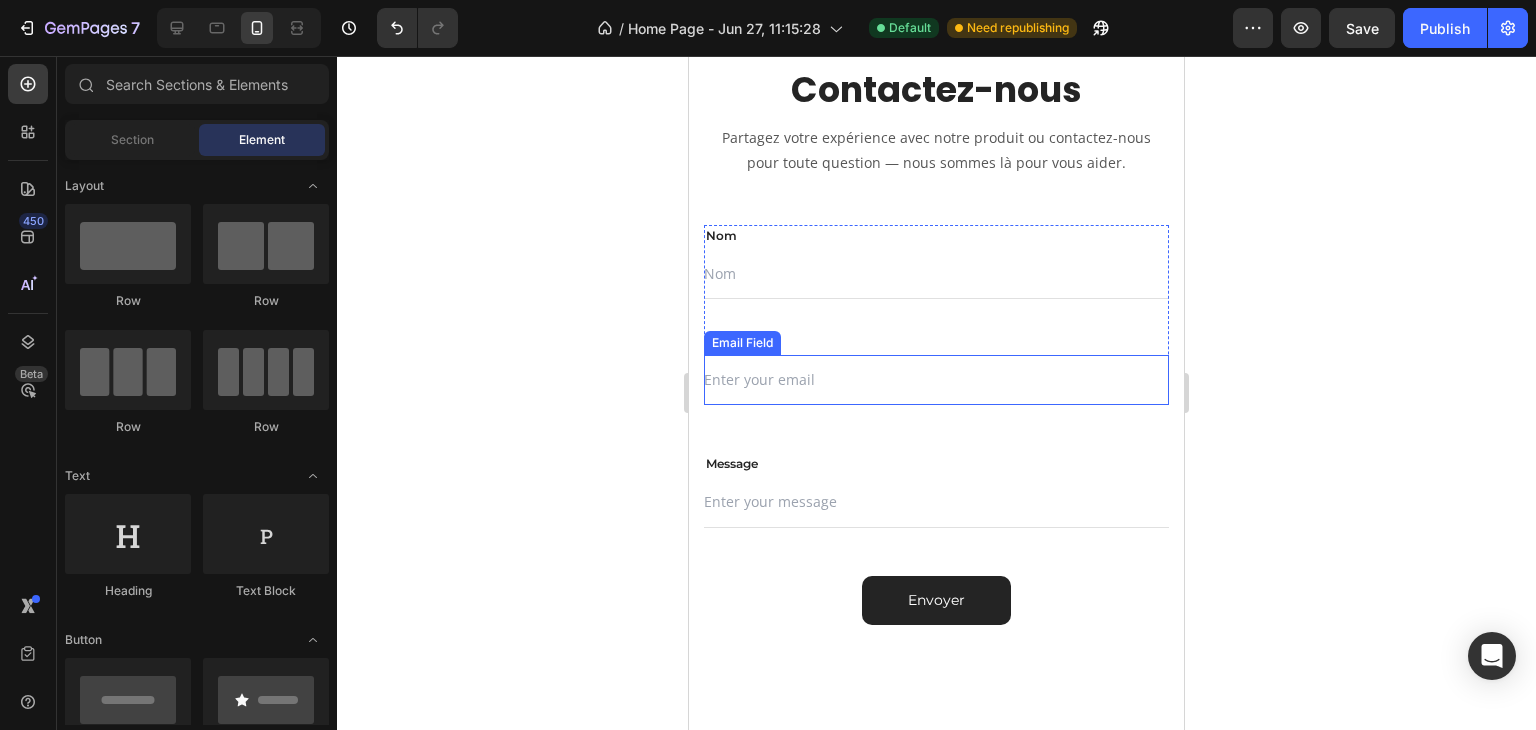 scroll, scrollTop: 7776, scrollLeft: 0, axis: vertical 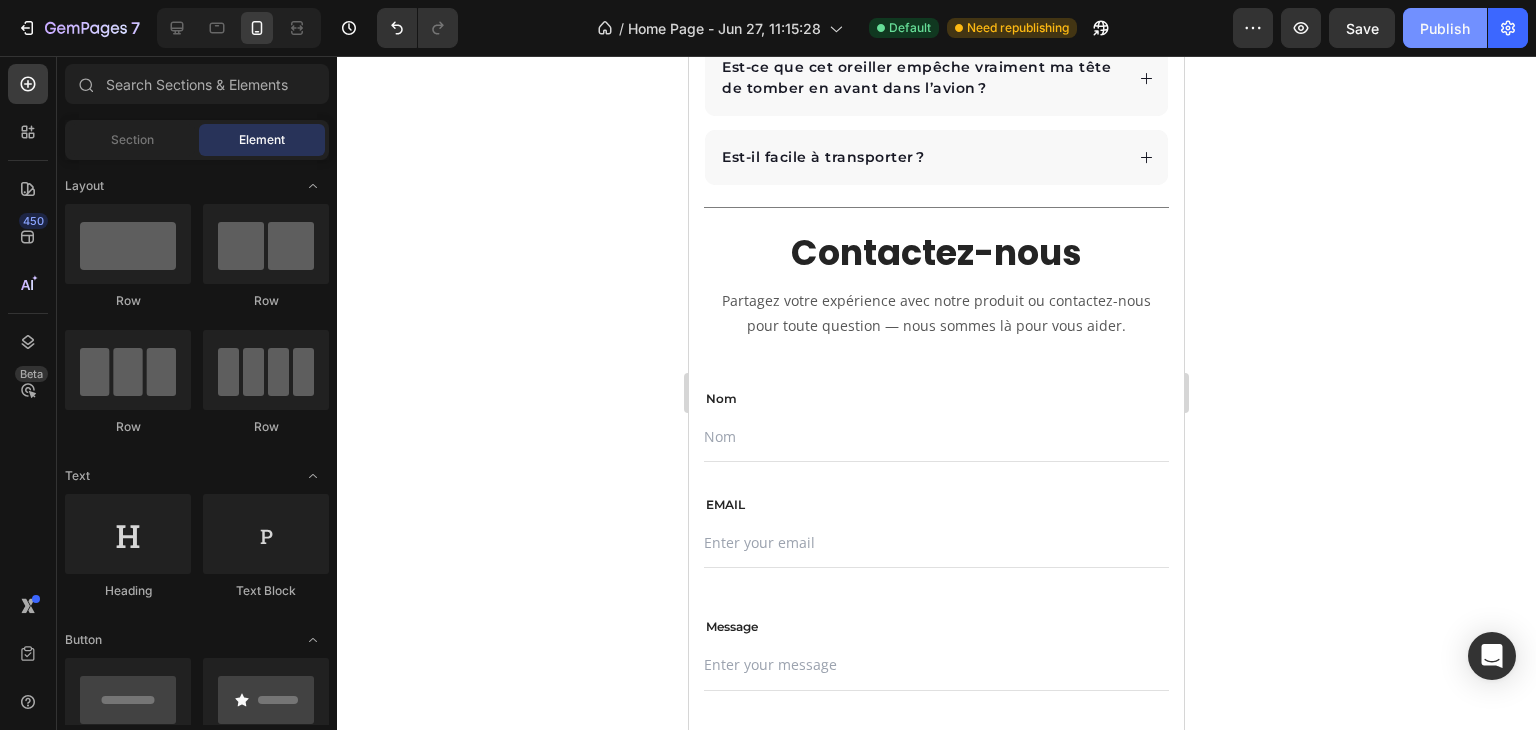 drag, startPoint x: 1458, startPoint y: 28, endPoint x: 402, endPoint y: 197, distance: 1069.4377 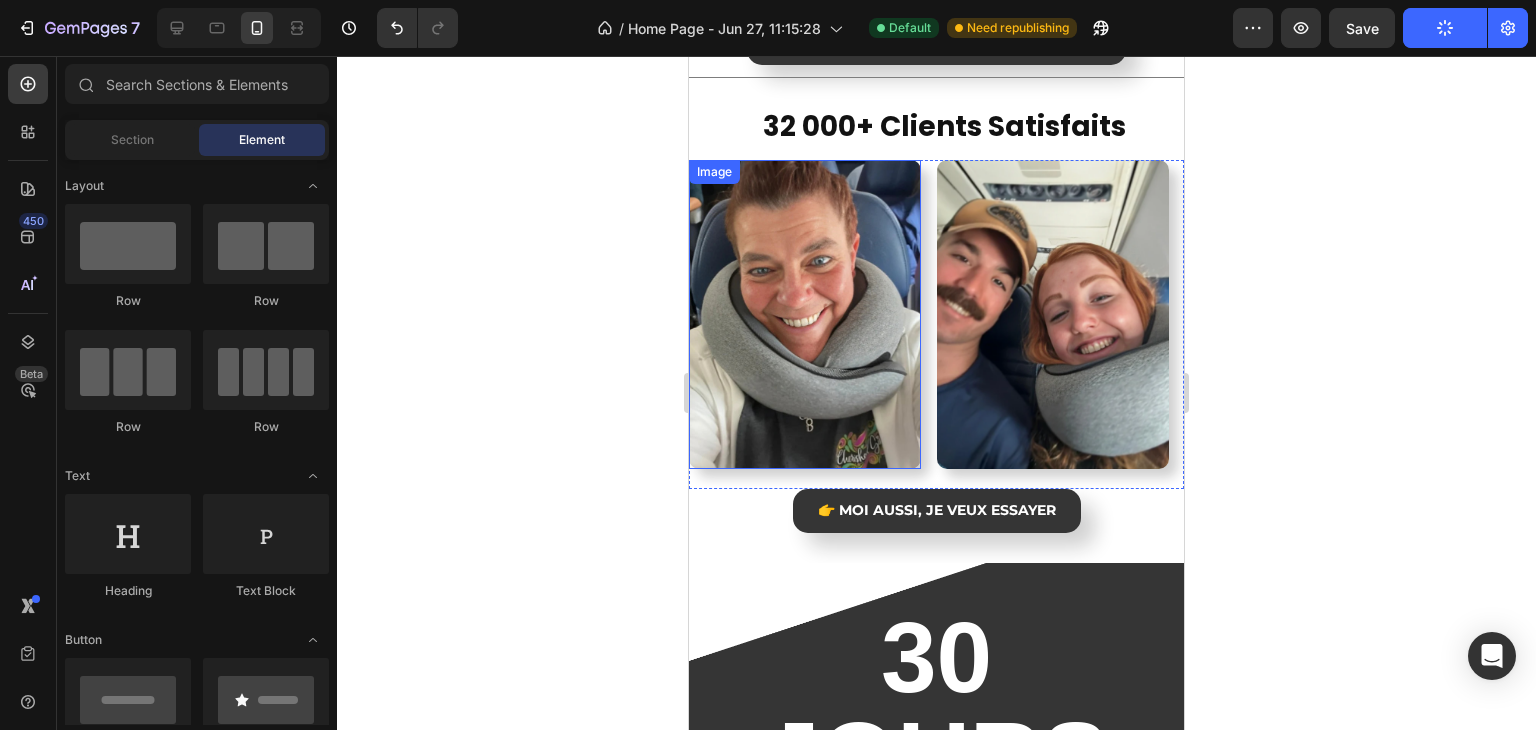 scroll, scrollTop: 2776, scrollLeft: 0, axis: vertical 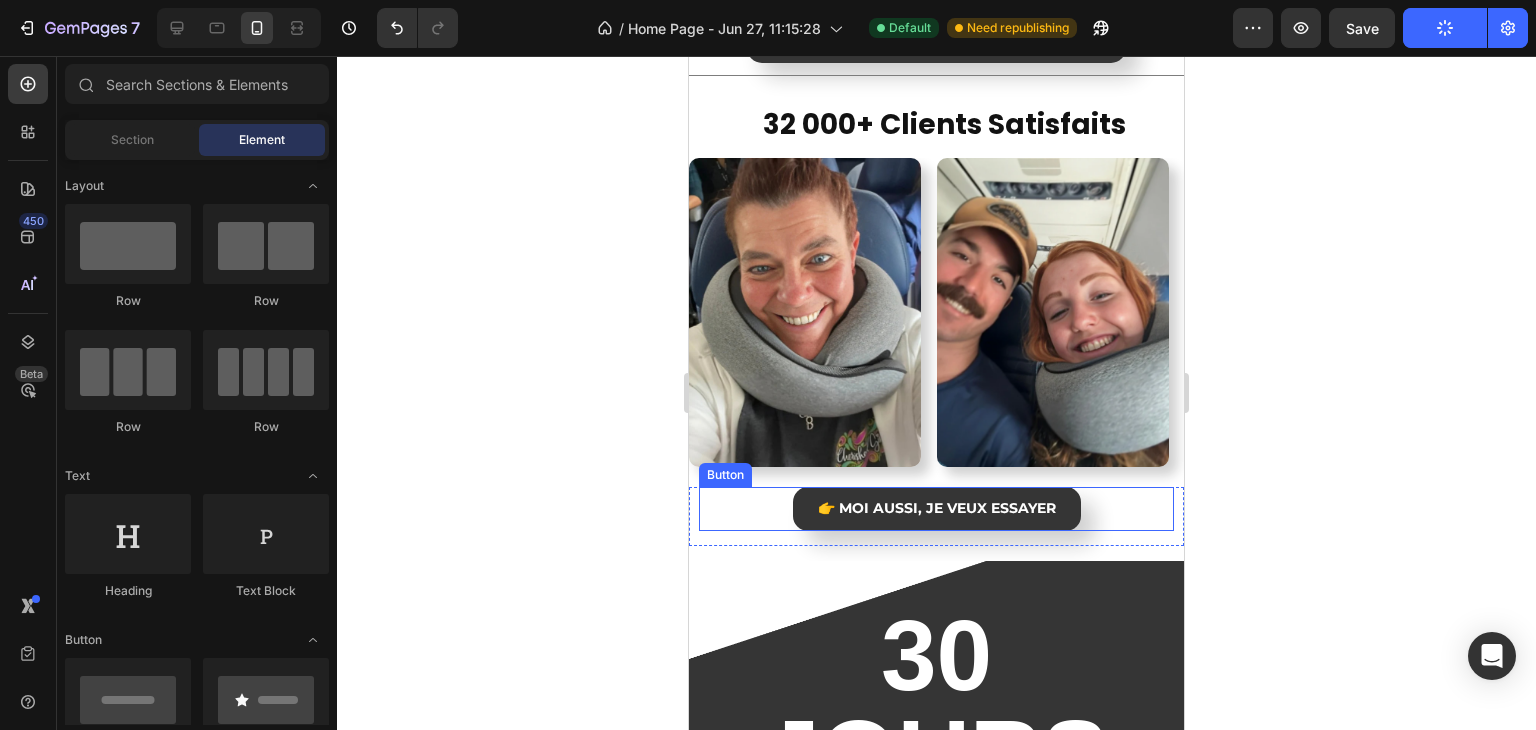 click on "👉 Moi aussi, je veux essayer Button" at bounding box center [936, 509] 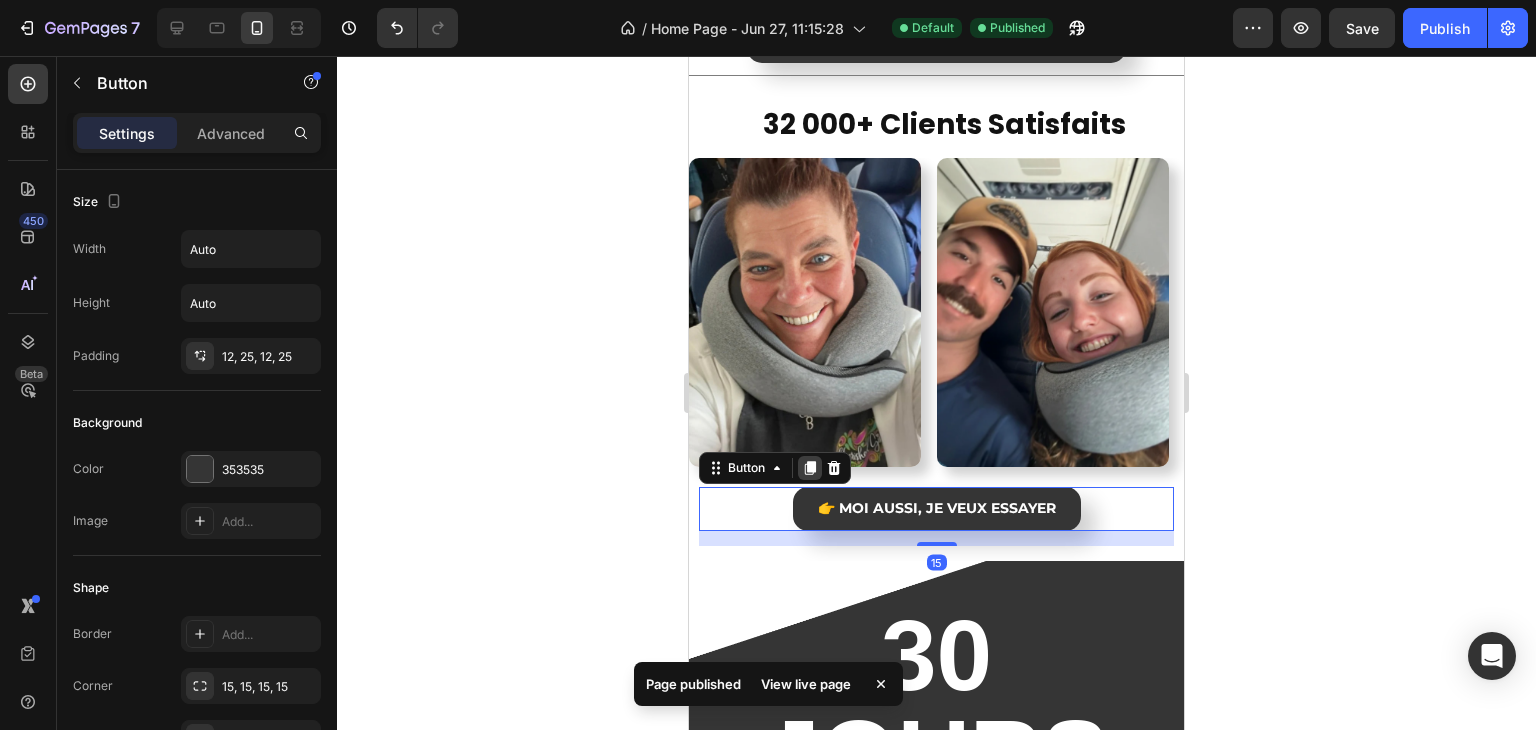 click 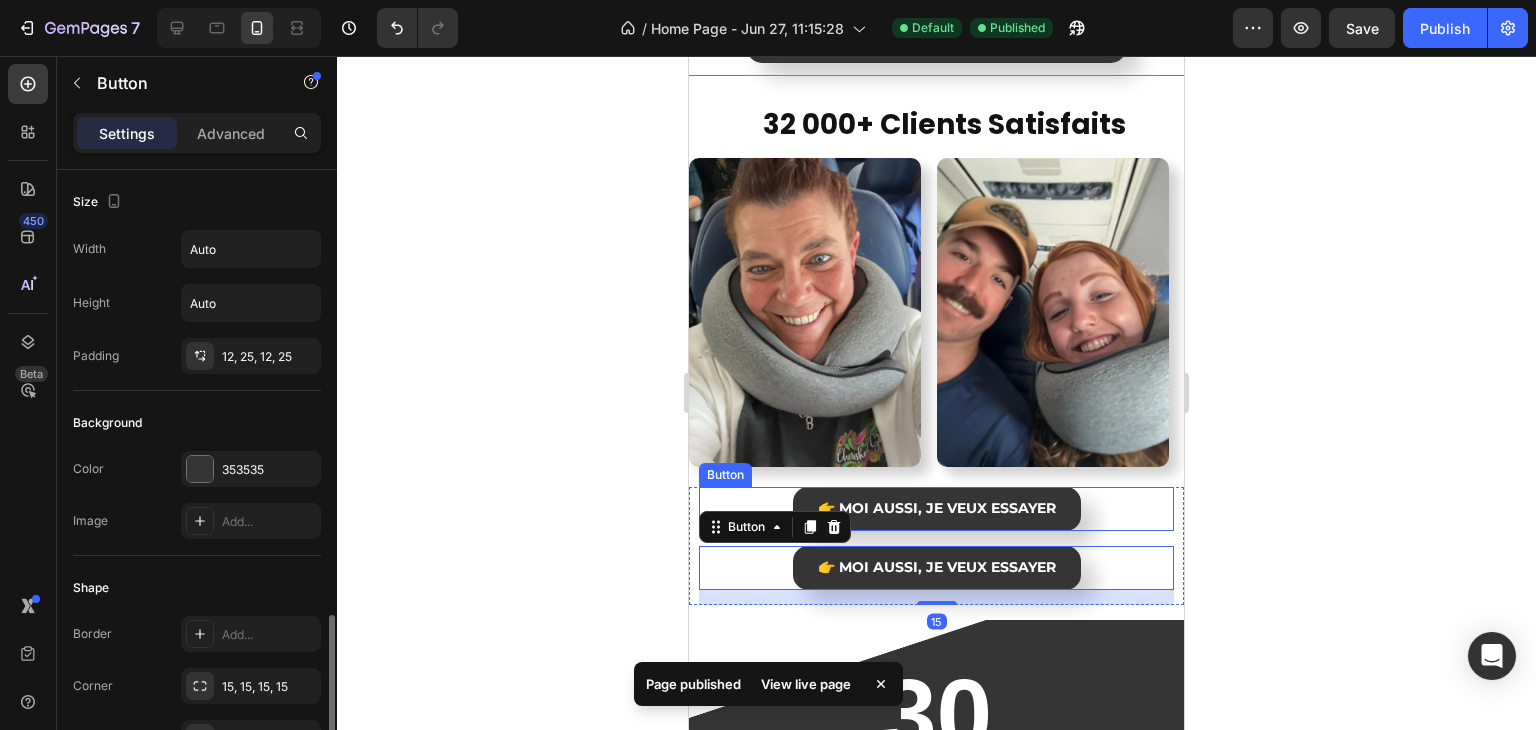 scroll, scrollTop: 318, scrollLeft: 0, axis: vertical 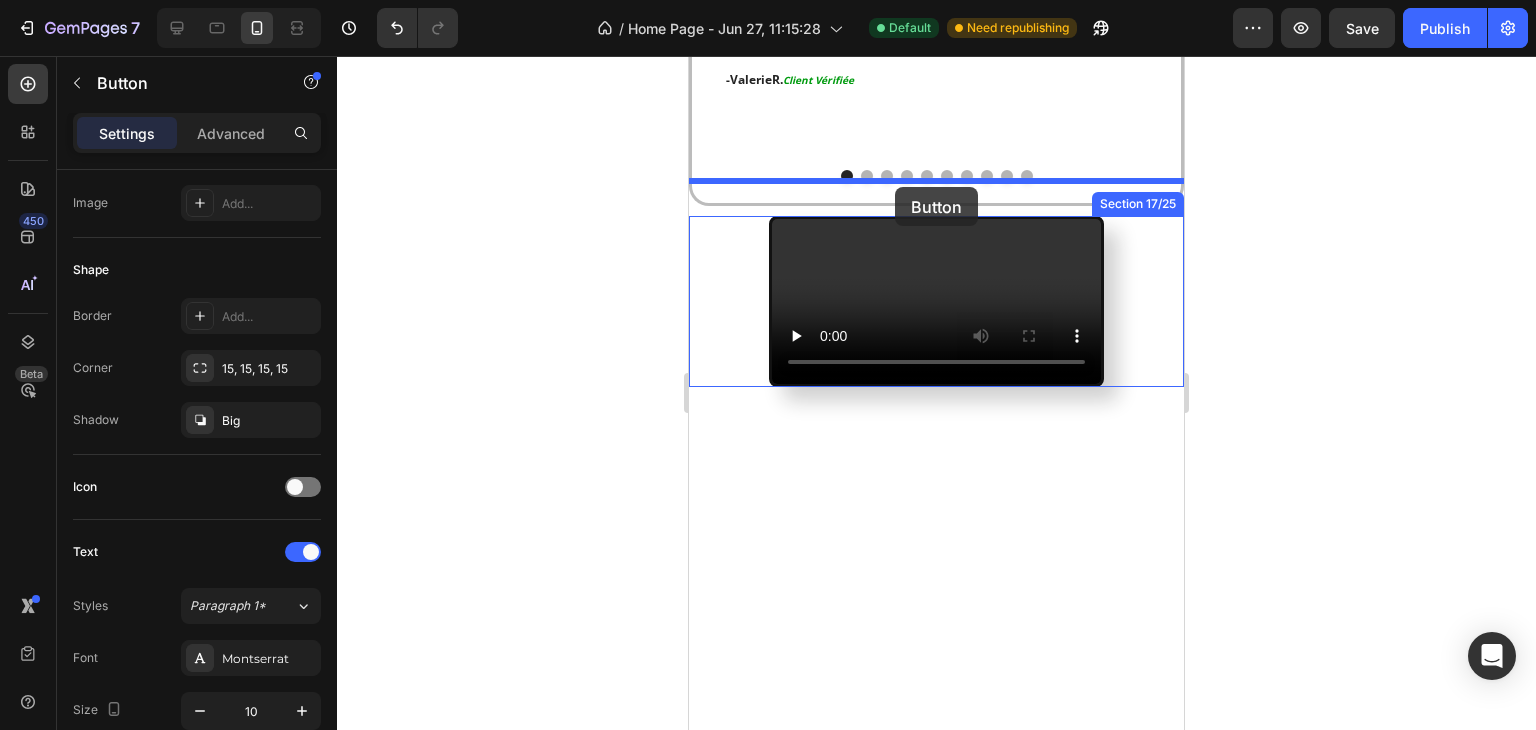 drag, startPoint x: 720, startPoint y: 527, endPoint x: 895, endPoint y: 187, distance: 382.39377 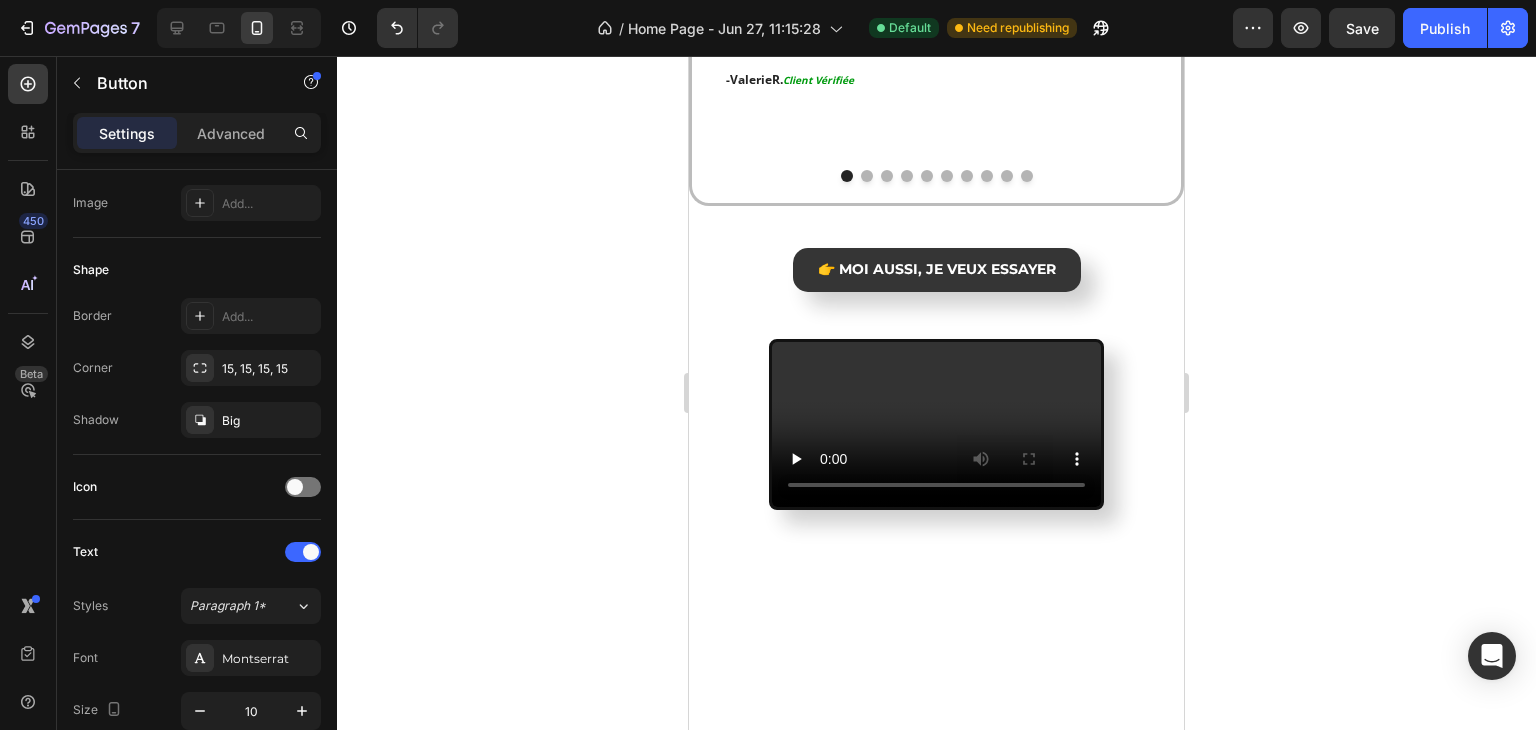 drag, startPoint x: 568, startPoint y: 214, endPoint x: 633, endPoint y: 208, distance: 65.27634 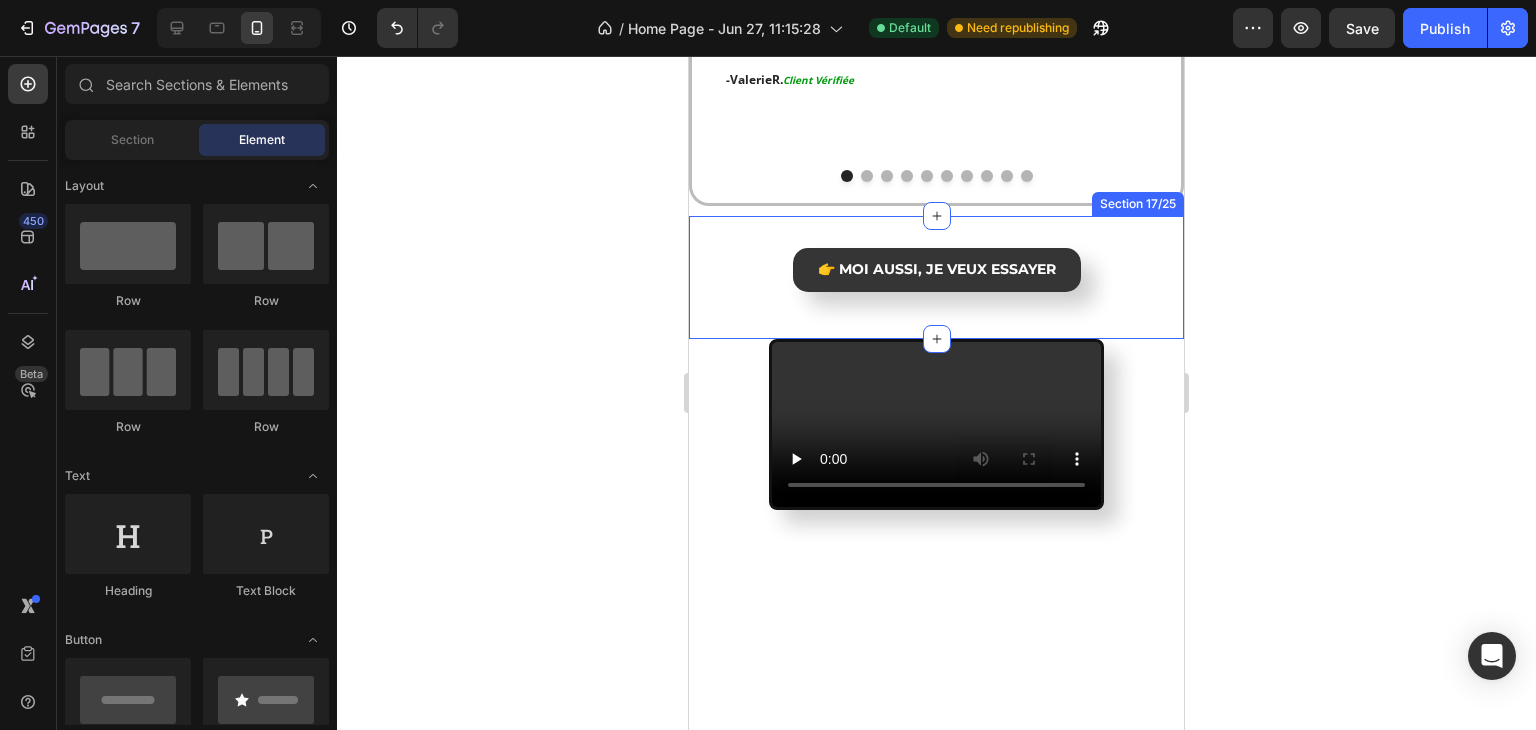 click on "👉 Moi aussi, je veux essayer Button Section 17/25" at bounding box center [936, 277] 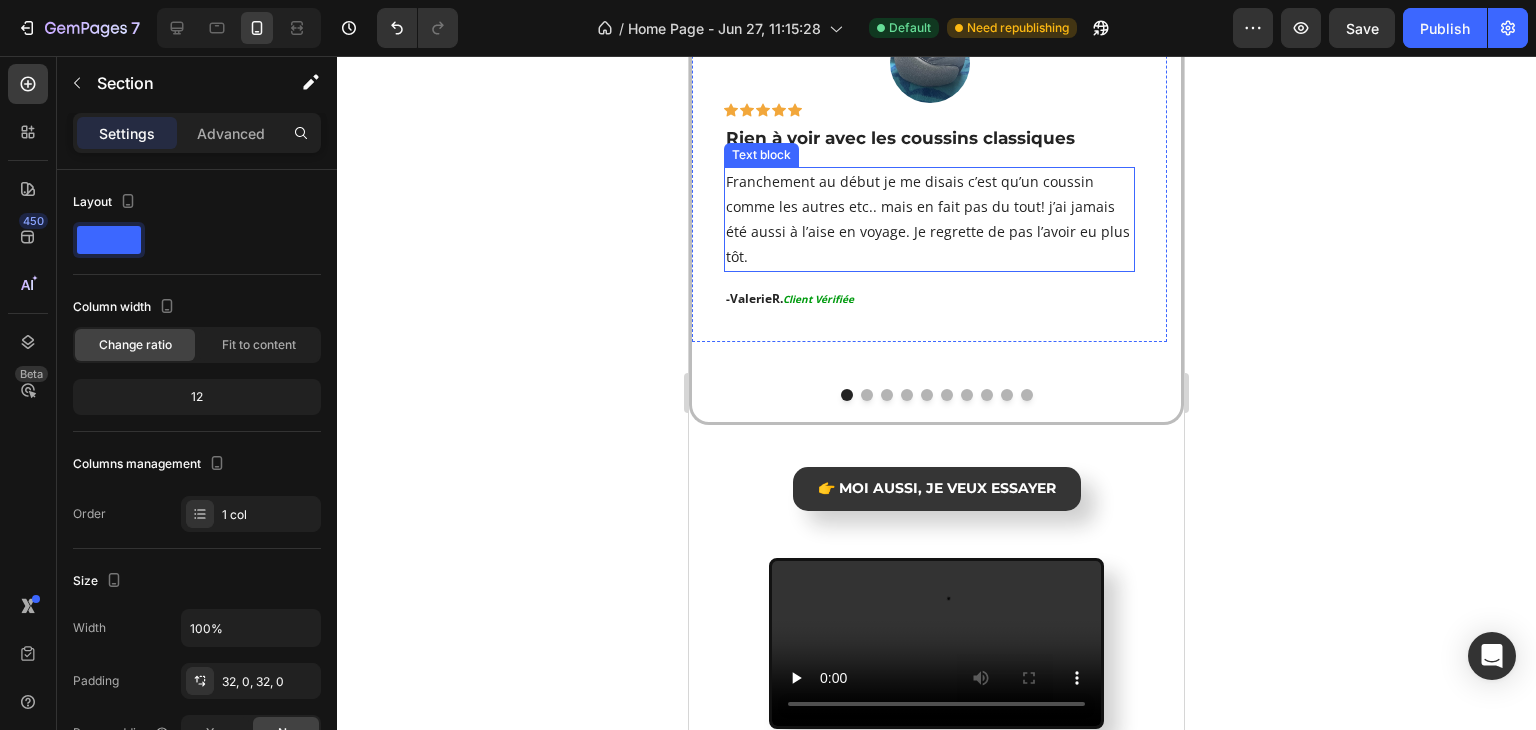 scroll, scrollTop: 5279, scrollLeft: 0, axis: vertical 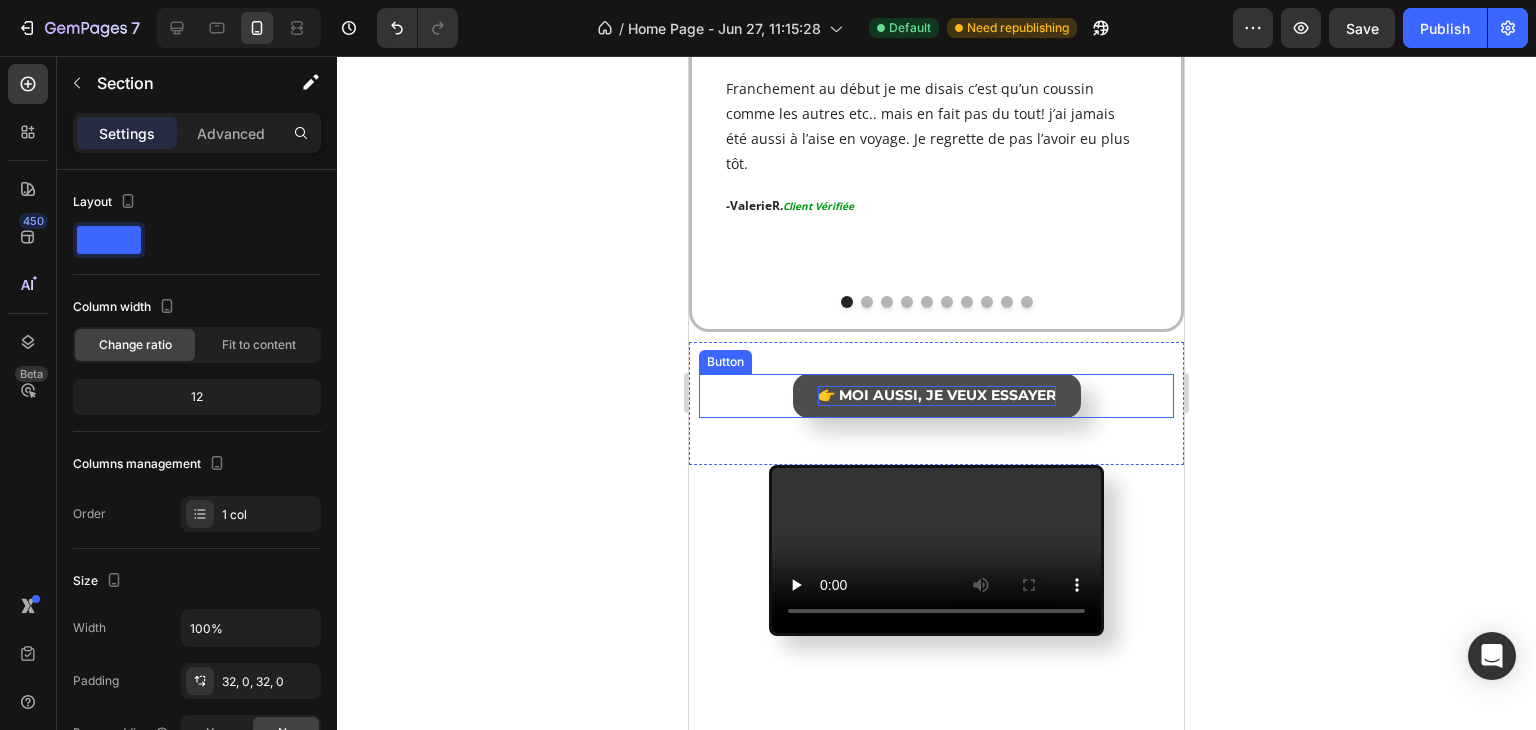 click on "👉 Moi aussi, je veux essayer" at bounding box center [937, 395] 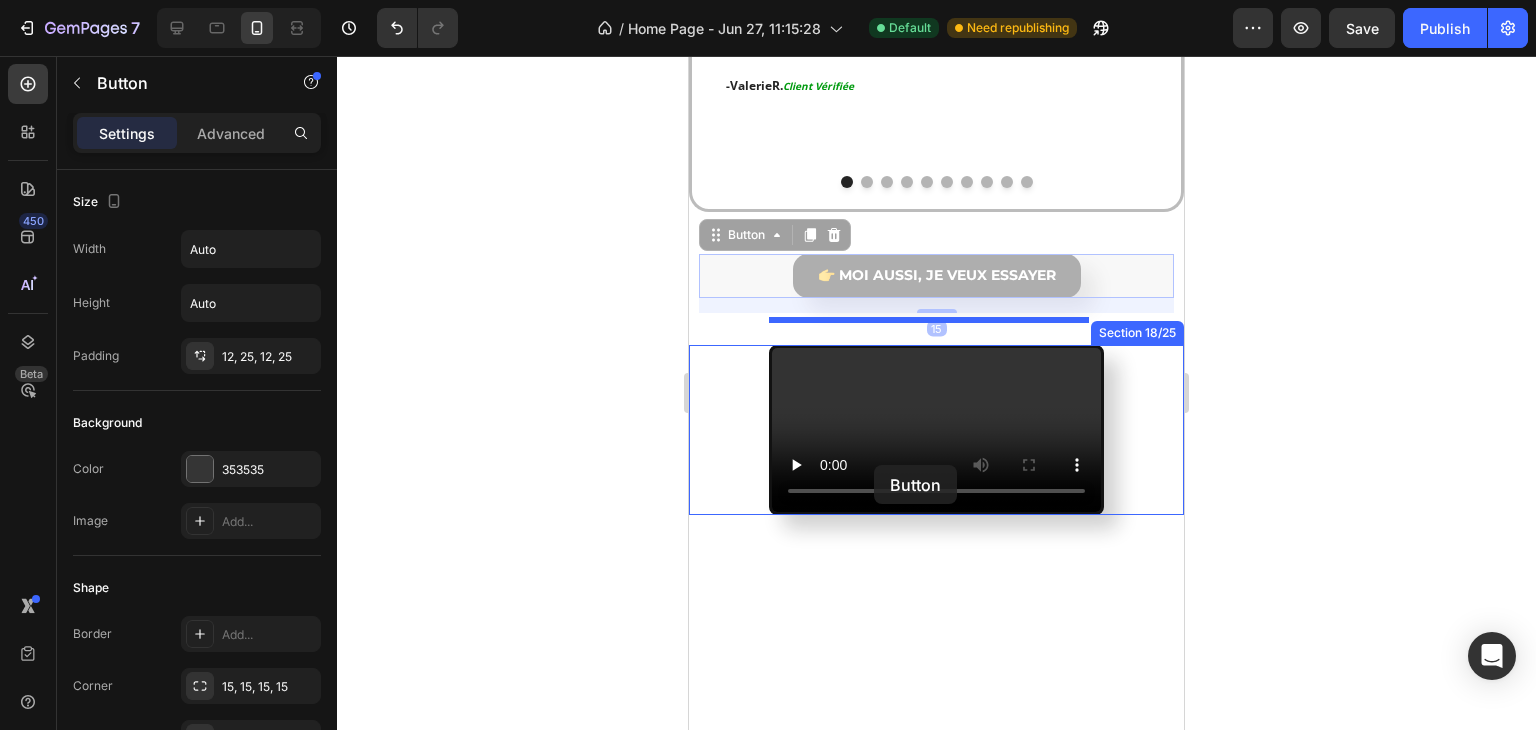 scroll, scrollTop: 5784, scrollLeft: 0, axis: vertical 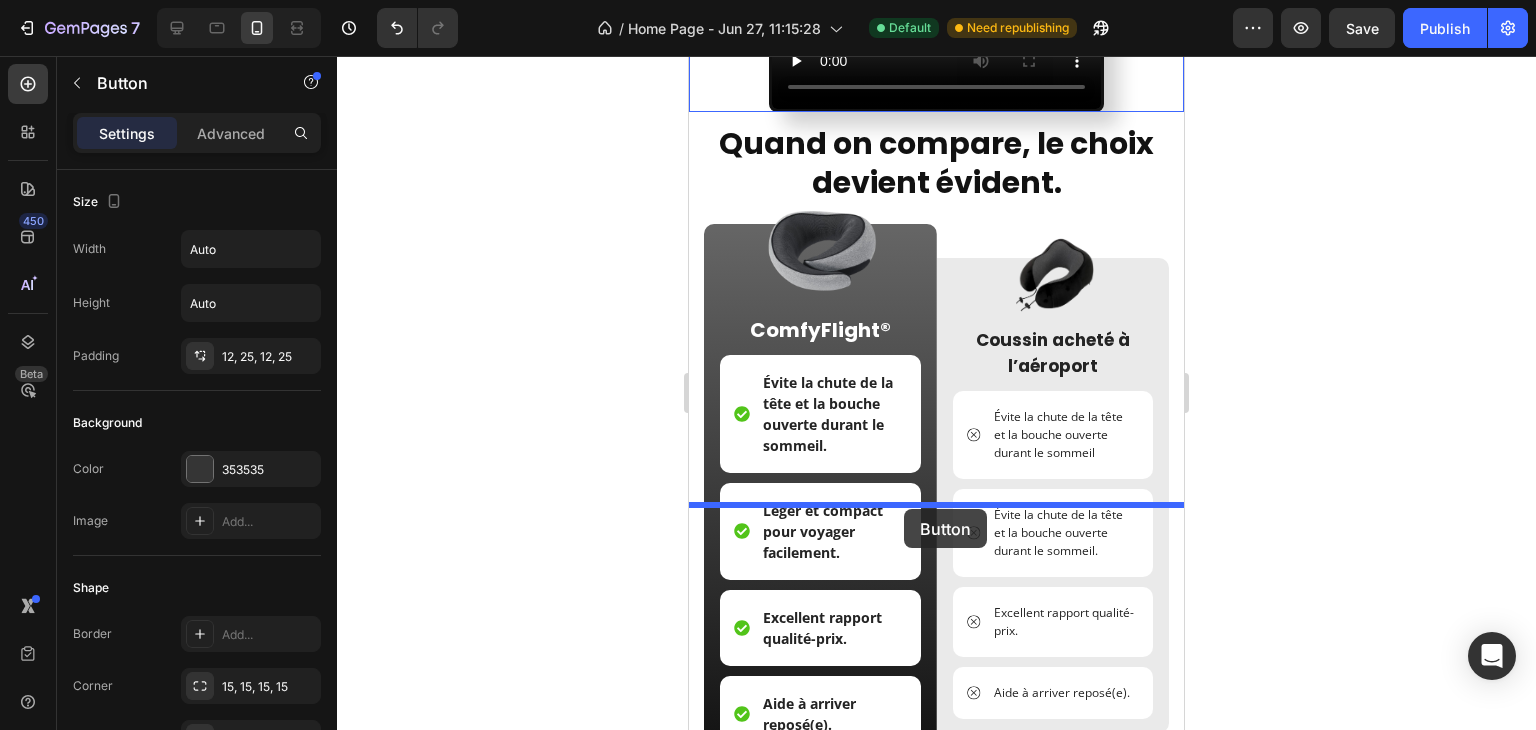 drag, startPoint x: 771, startPoint y: 334, endPoint x: 904, endPoint y: 509, distance: 219.80446 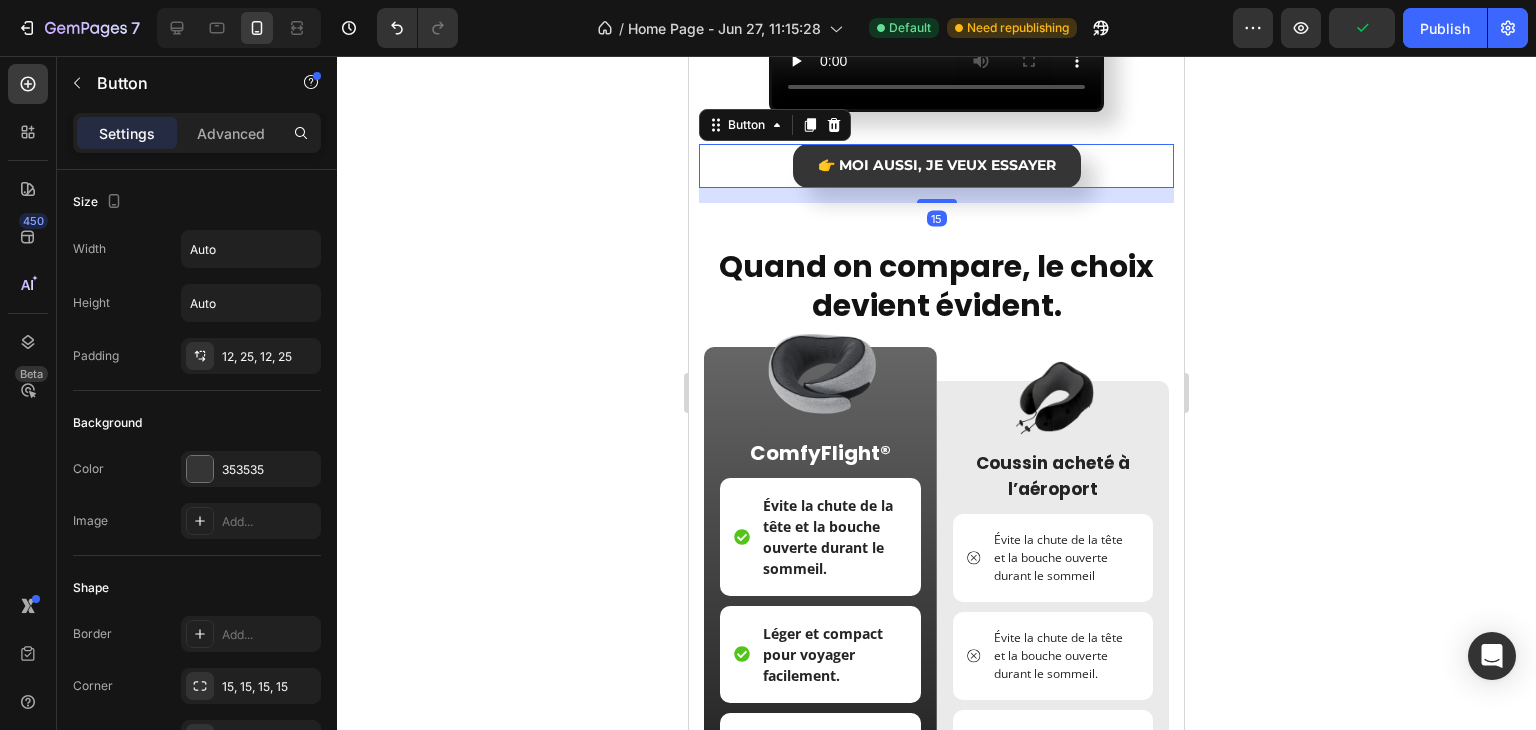 click 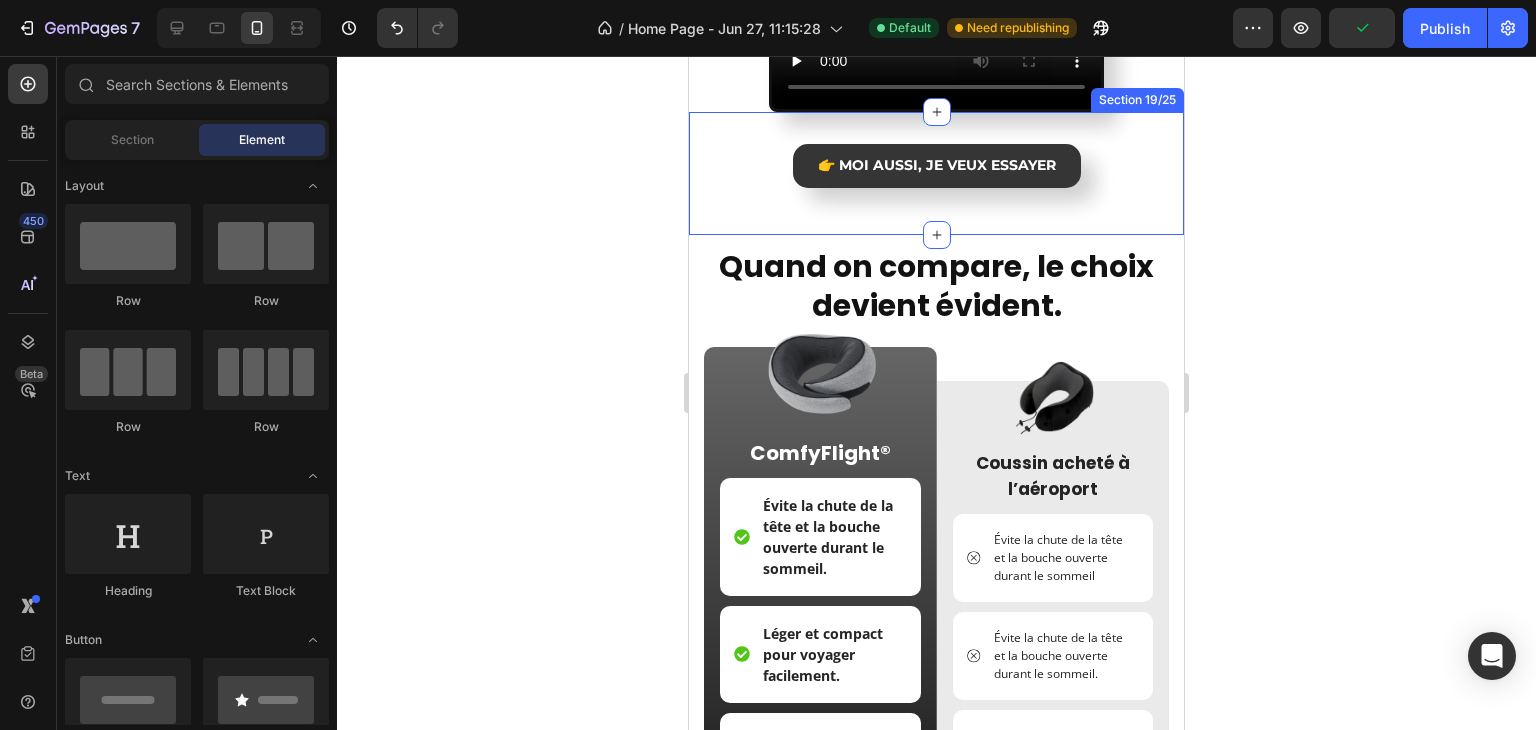 click on "👉 Moi aussi, je veux essayer Button Section 19/25" at bounding box center [936, 173] 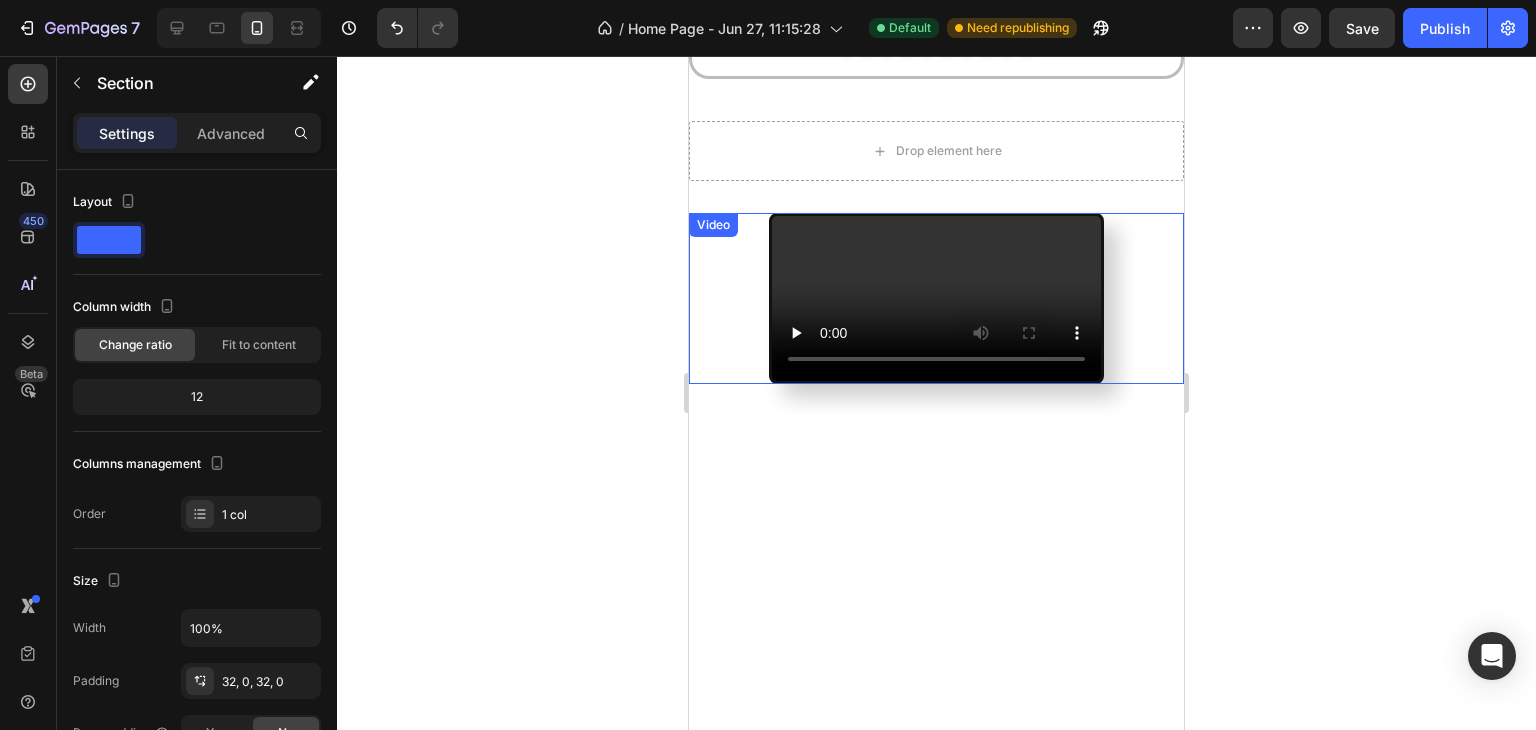 scroll, scrollTop: 5384, scrollLeft: 0, axis: vertical 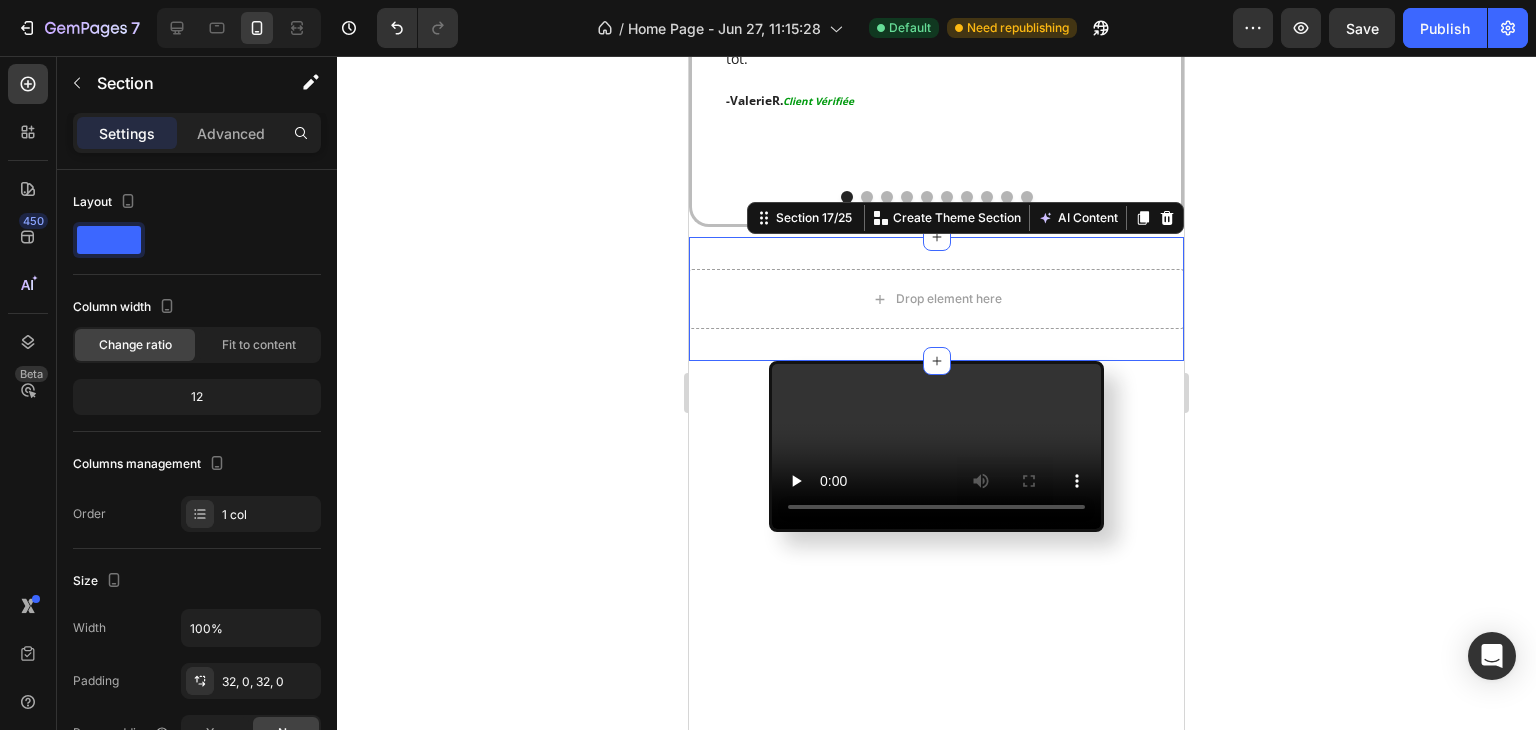 click on "Drop element here Section 17/25 You can create reusable sections Create Theme Section AI Content Write with GemAI What would you like to describe here? Tone and Voice Persuasive Product ComfyFlight® – Coussin de Voyage Show more Generate" at bounding box center [936, 299] 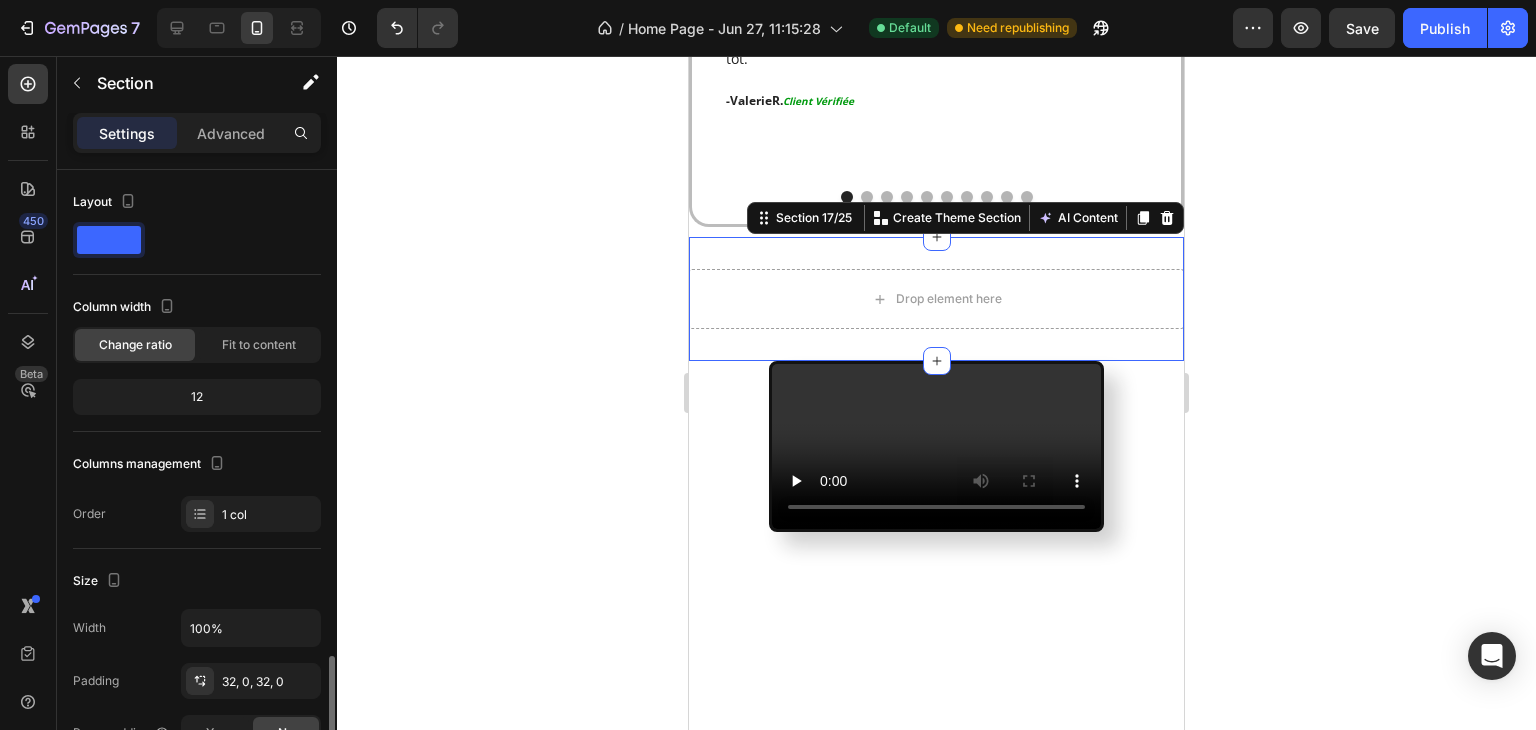 scroll, scrollTop: 318, scrollLeft: 0, axis: vertical 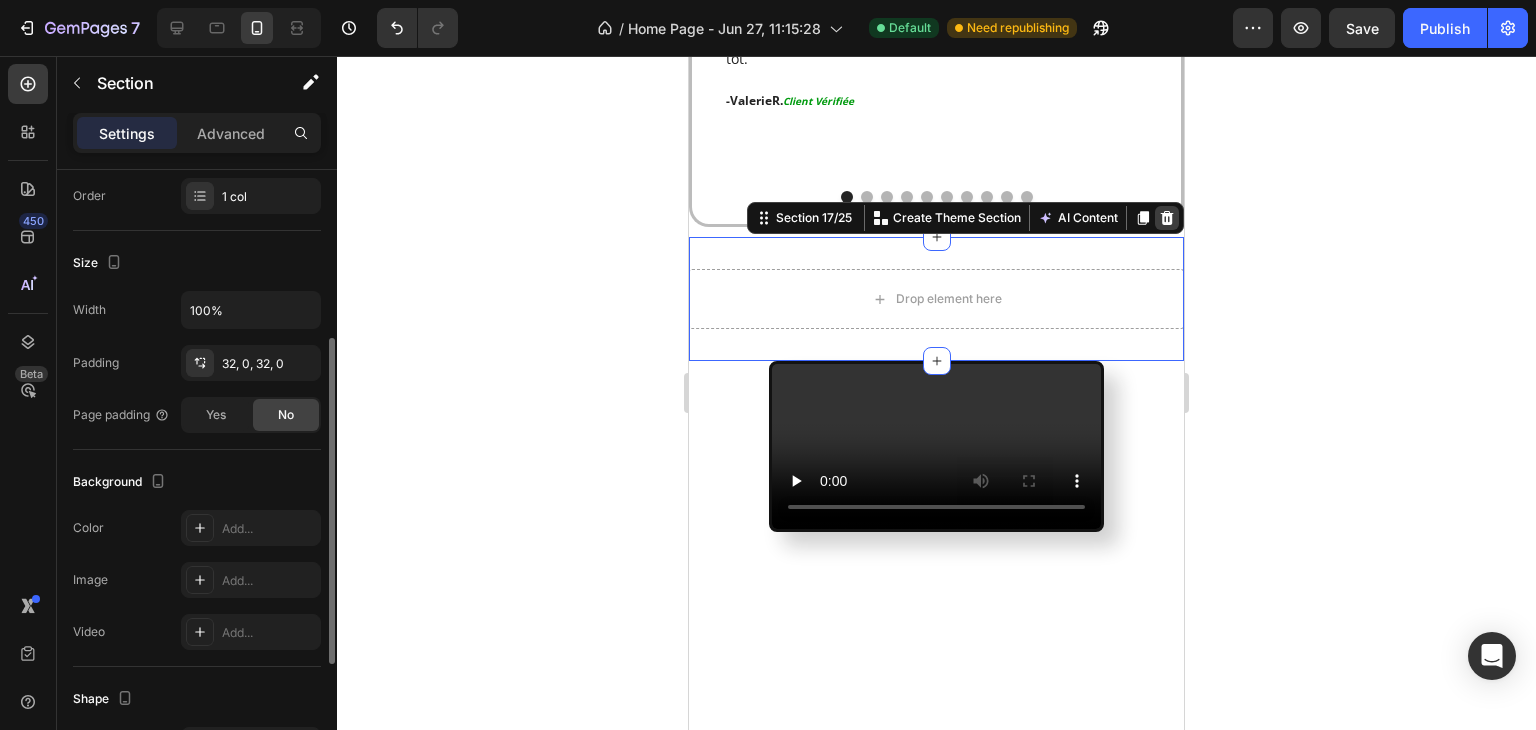 click 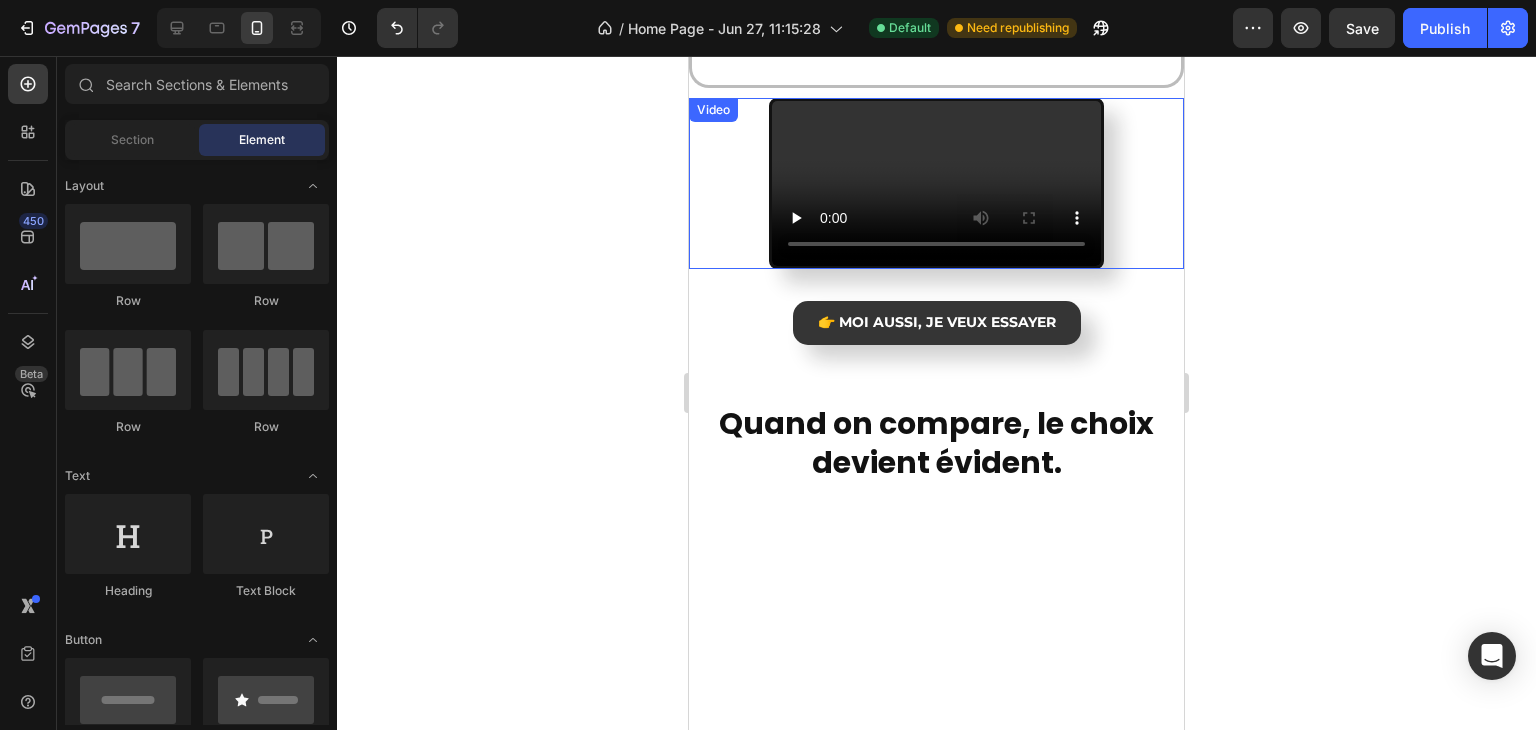 scroll, scrollTop: 5688, scrollLeft: 0, axis: vertical 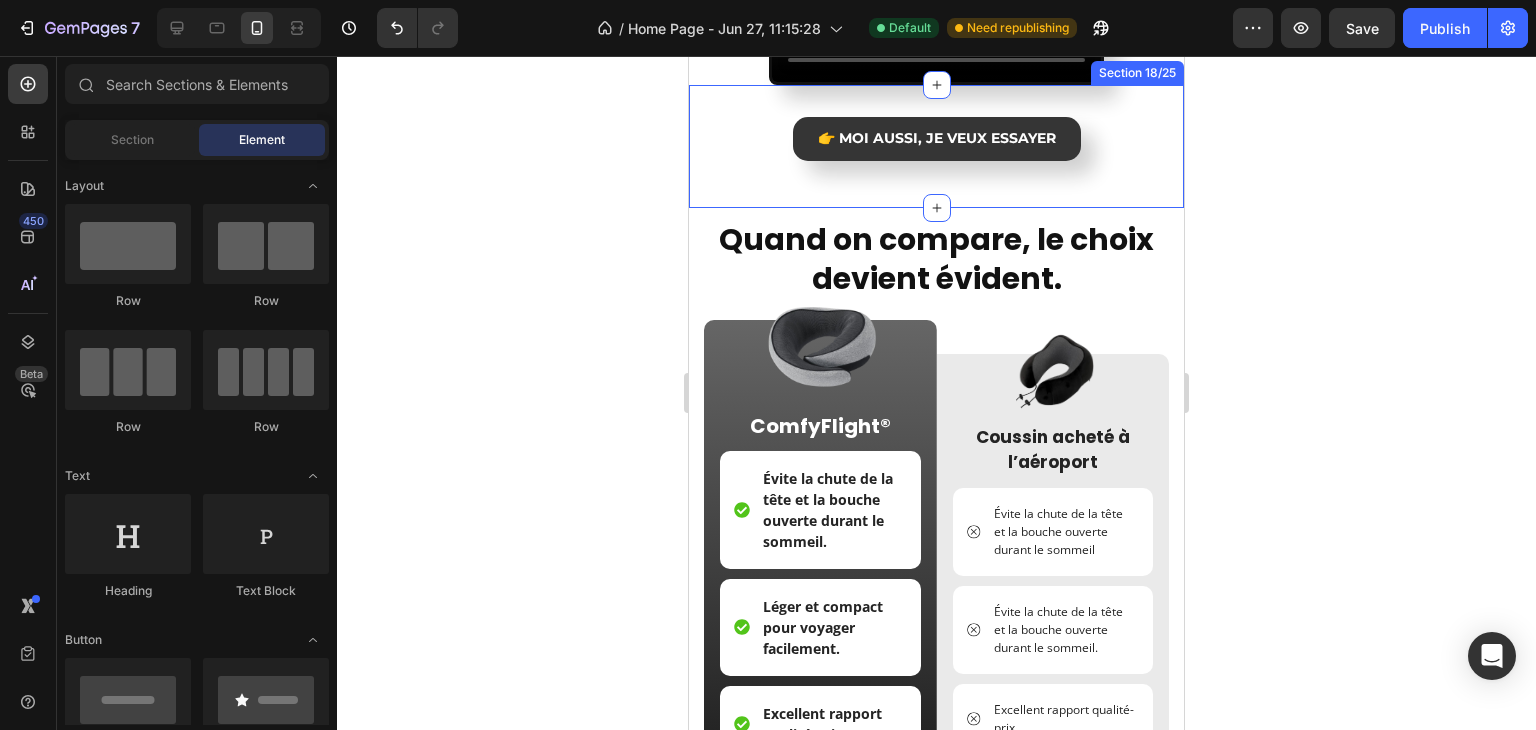 click on "👉 Moi aussi, je veux essayer Button Section 18/25" at bounding box center [936, 146] 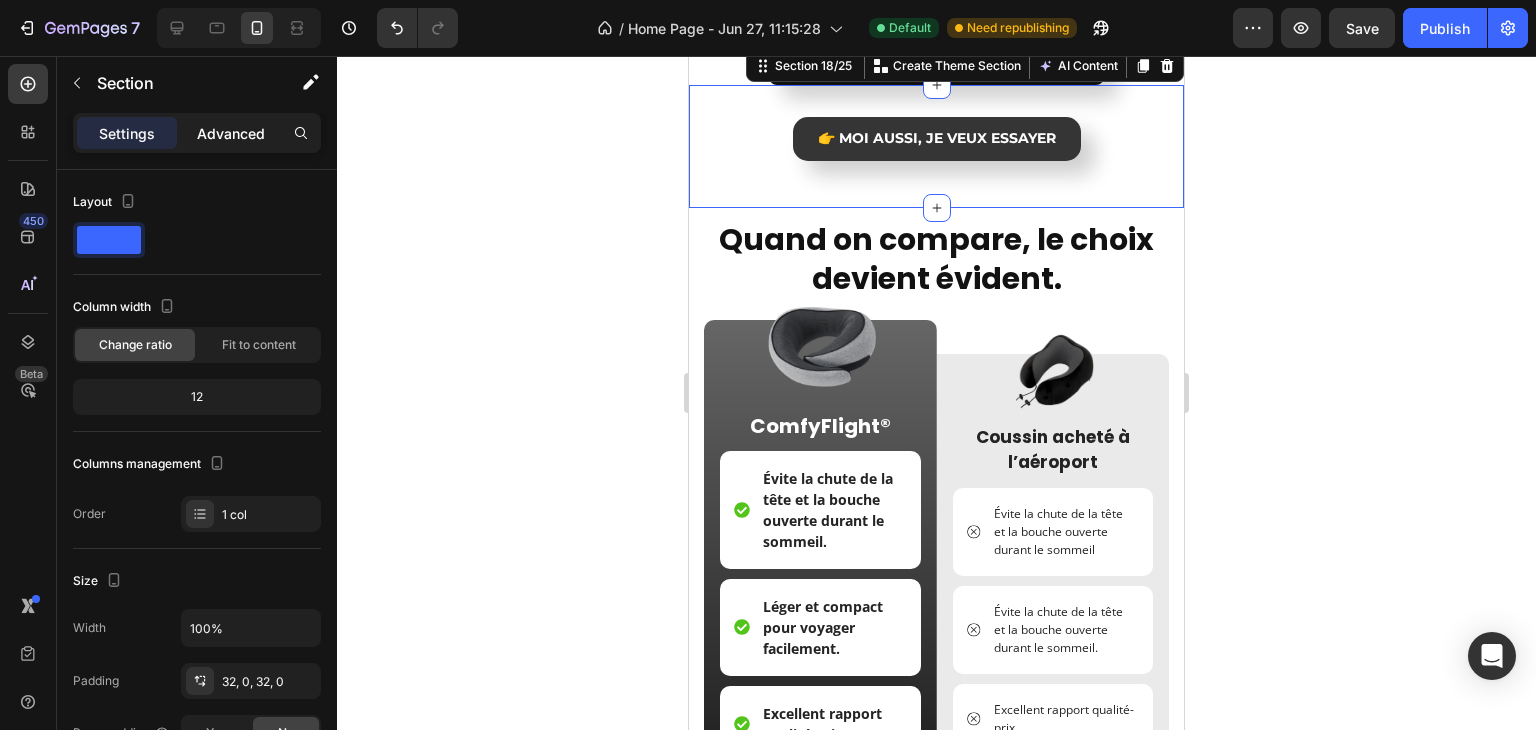 click on "Advanced" at bounding box center (231, 133) 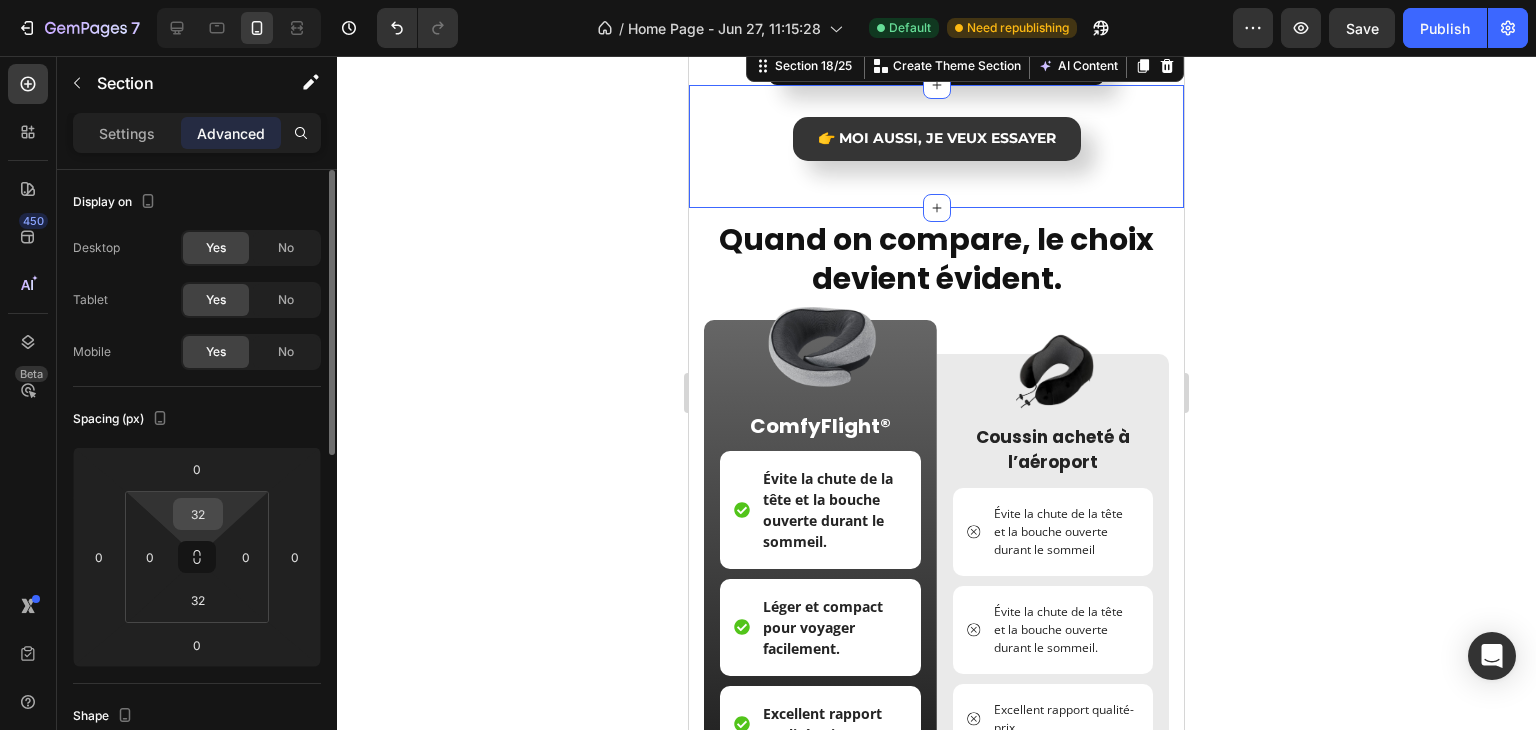 click on "32" at bounding box center [198, 514] 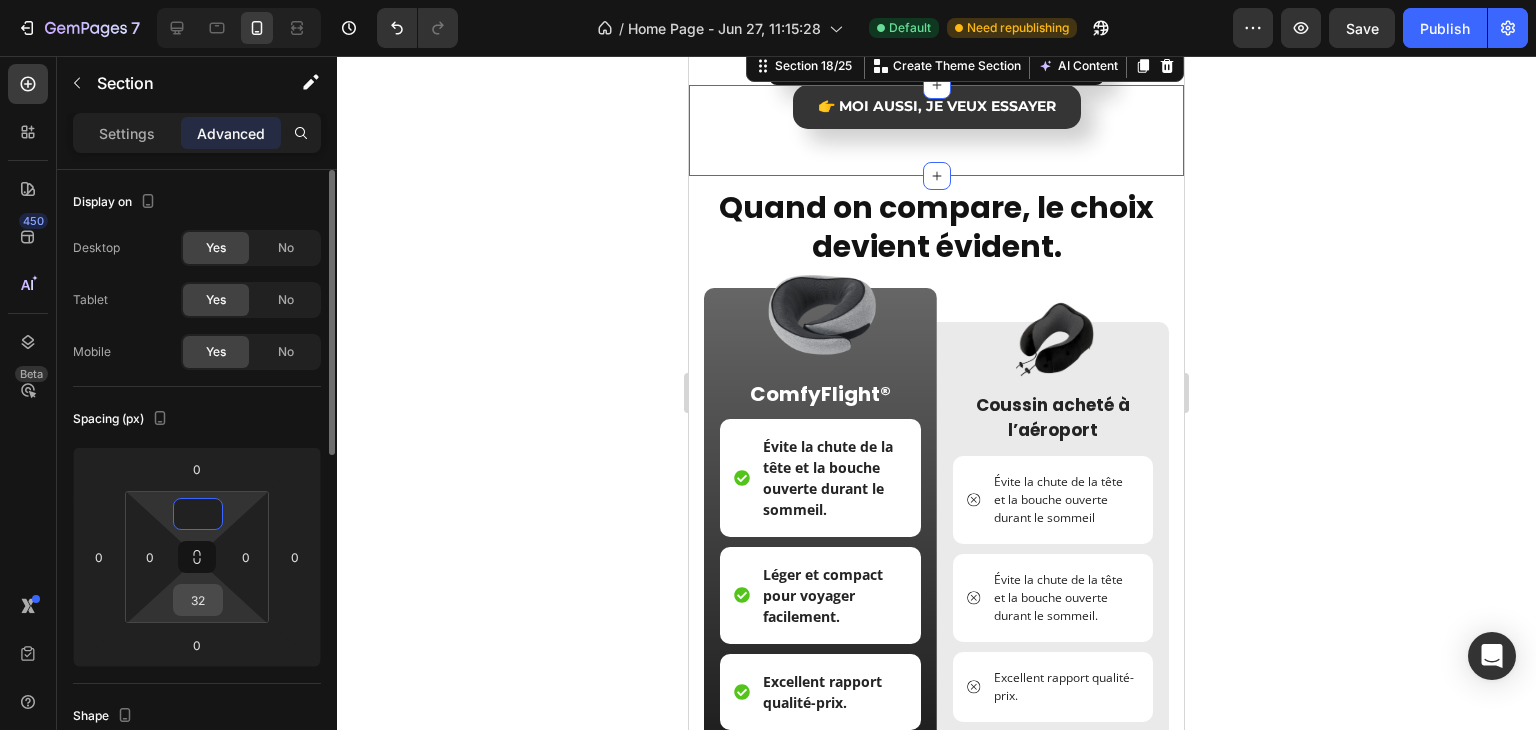 type on "0" 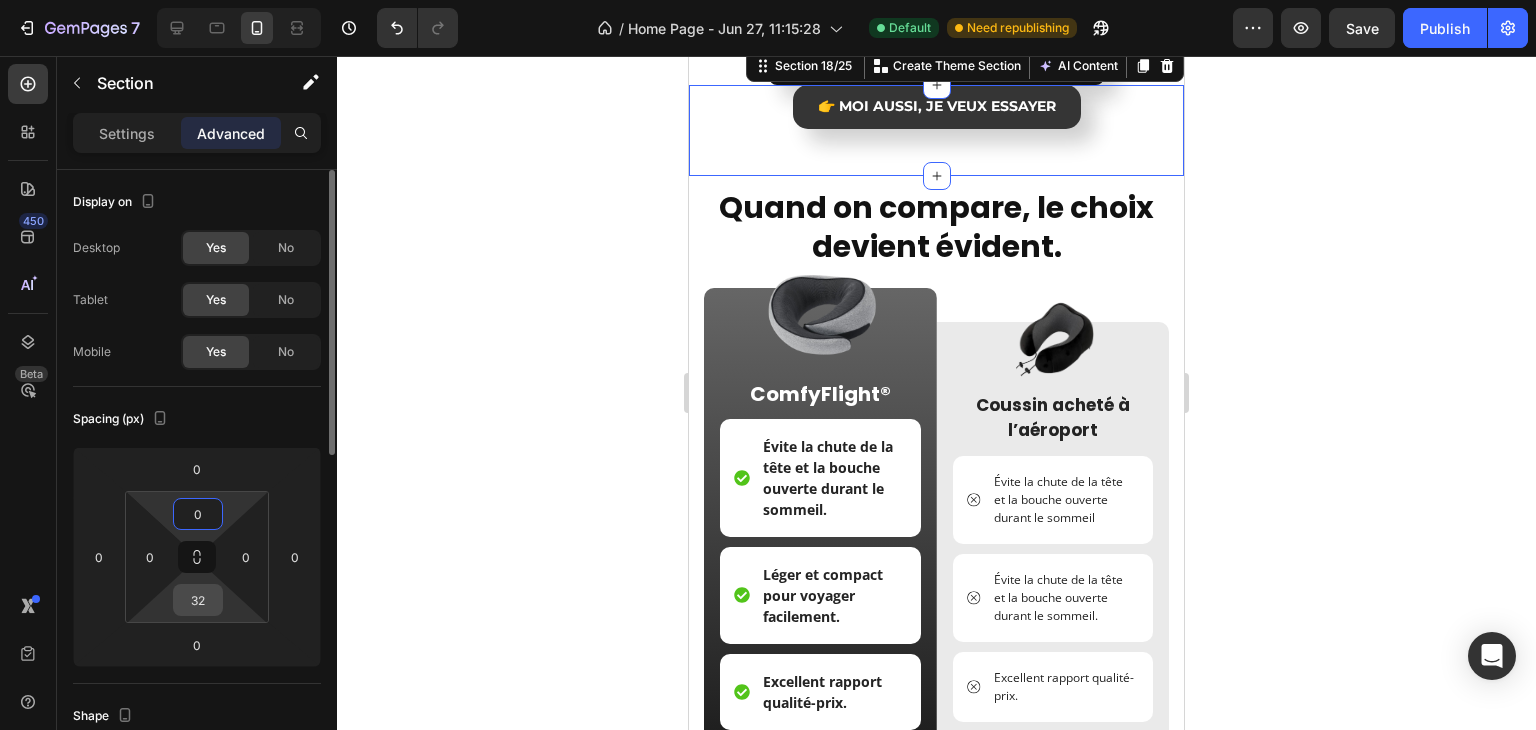 click on "32" at bounding box center [198, 600] 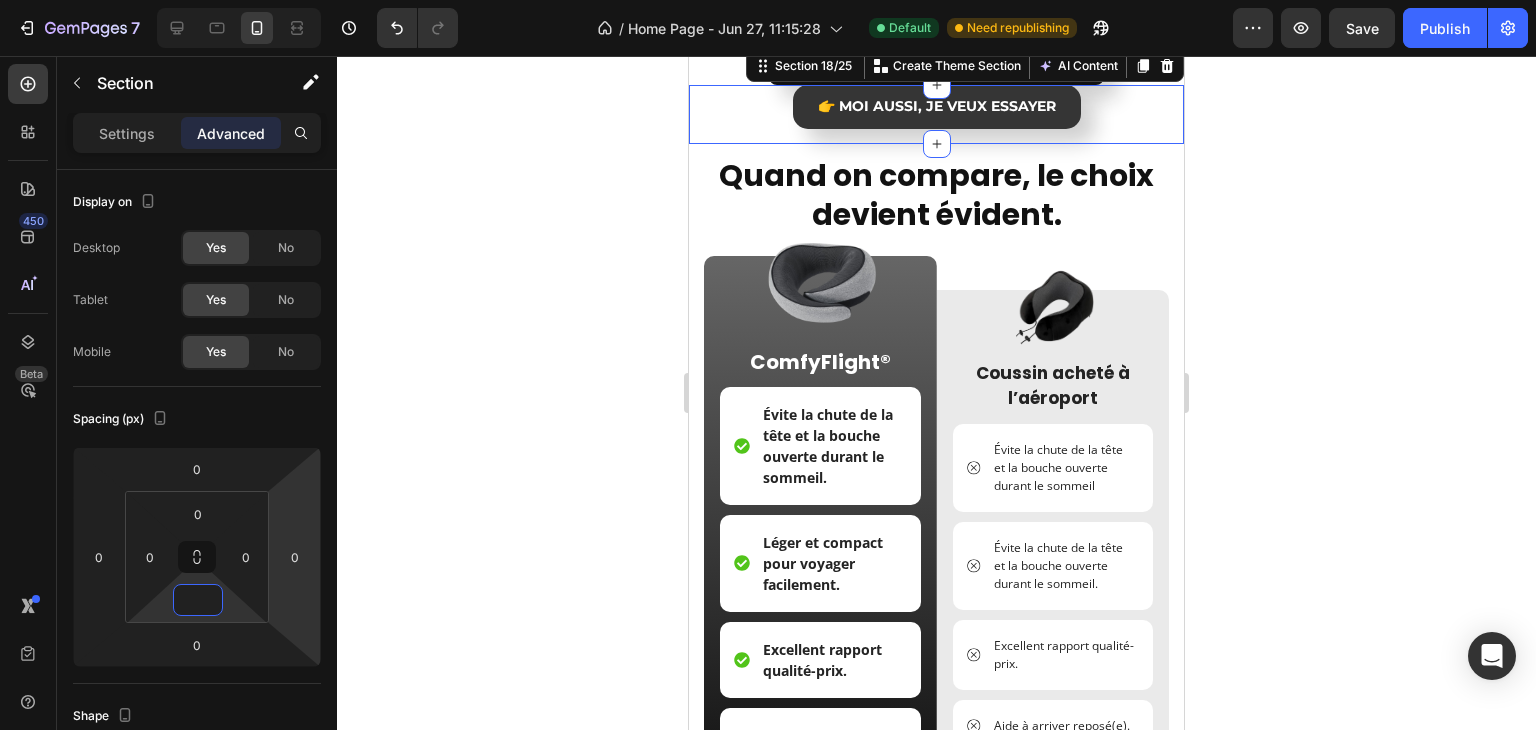 type on "0" 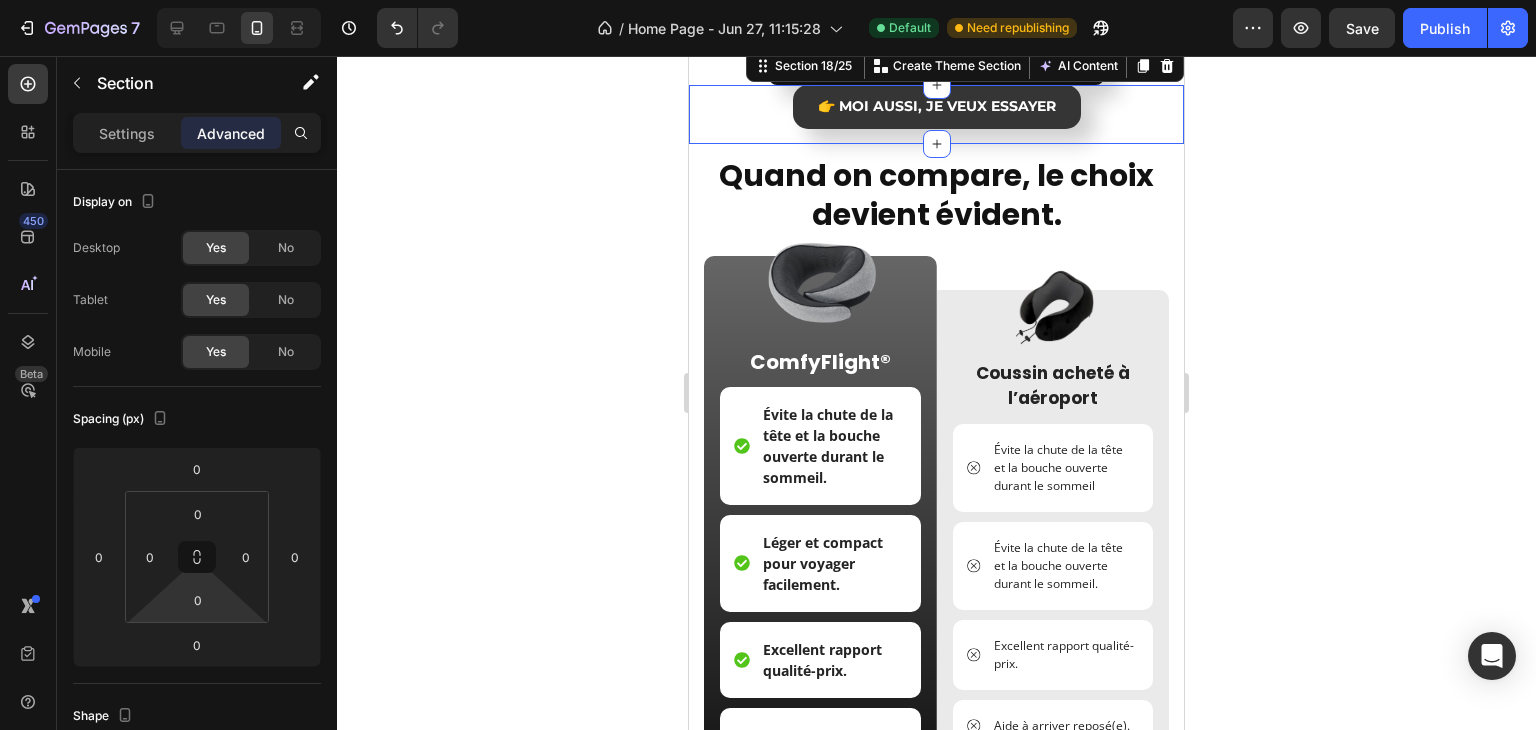click 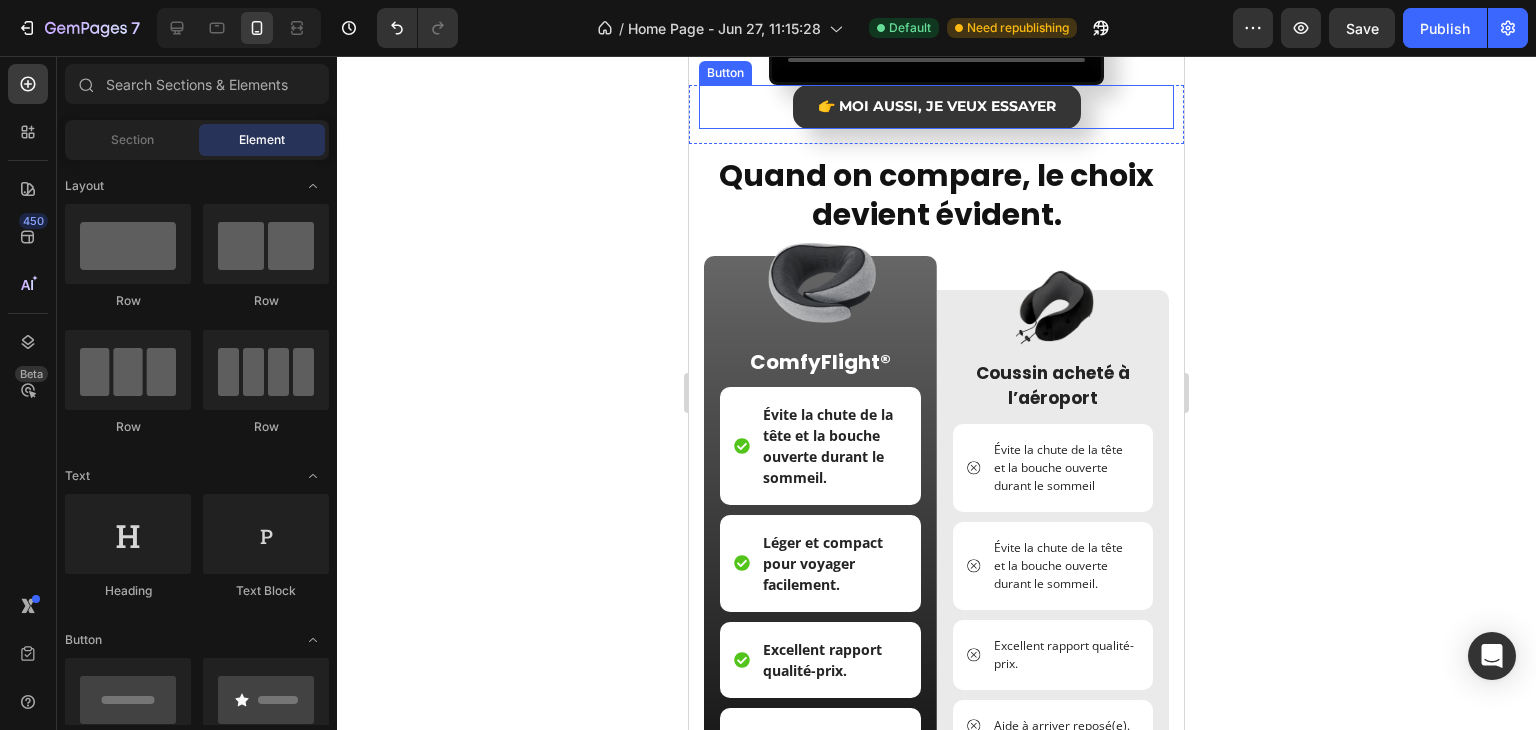 click on "👉 Moi aussi, je veux essayer Button" at bounding box center (936, 107) 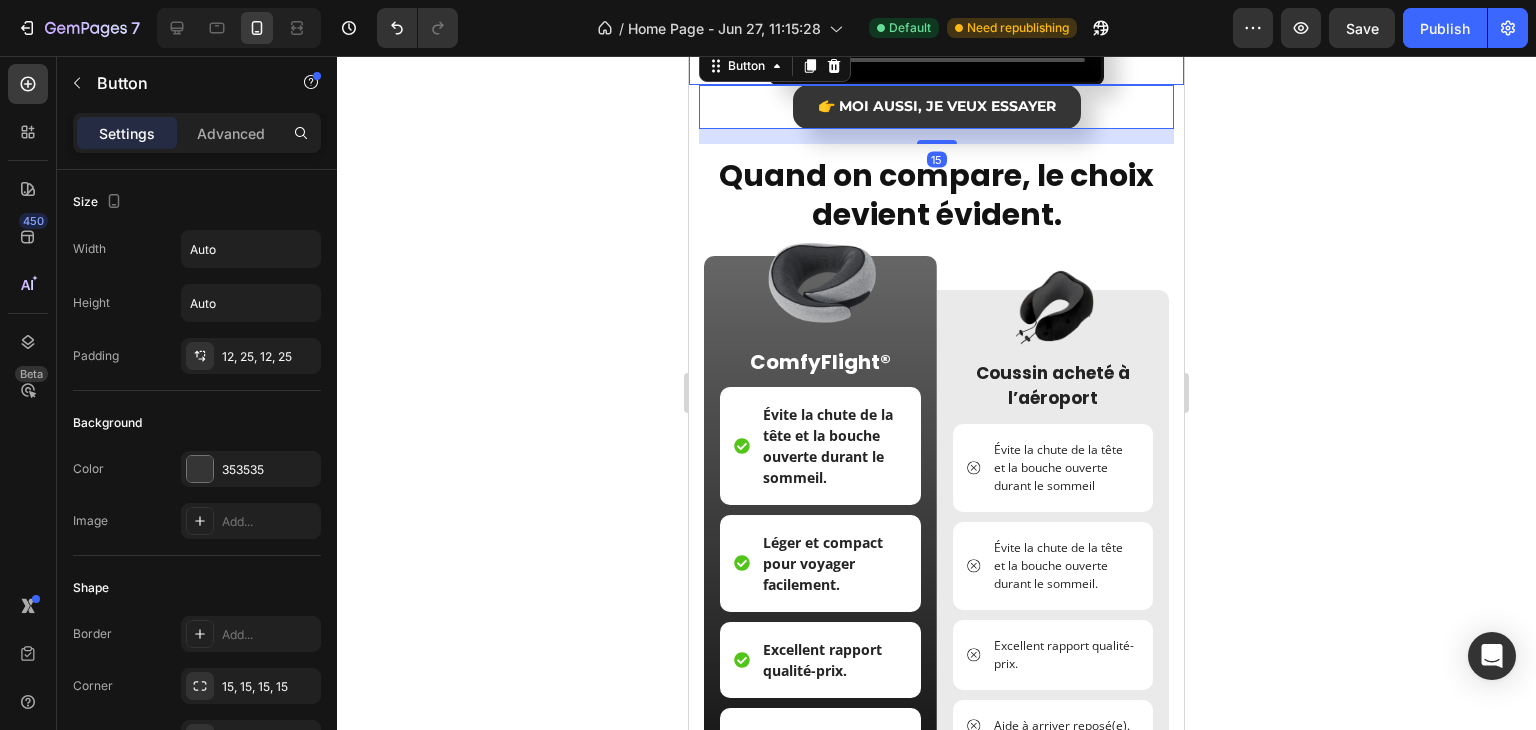 type 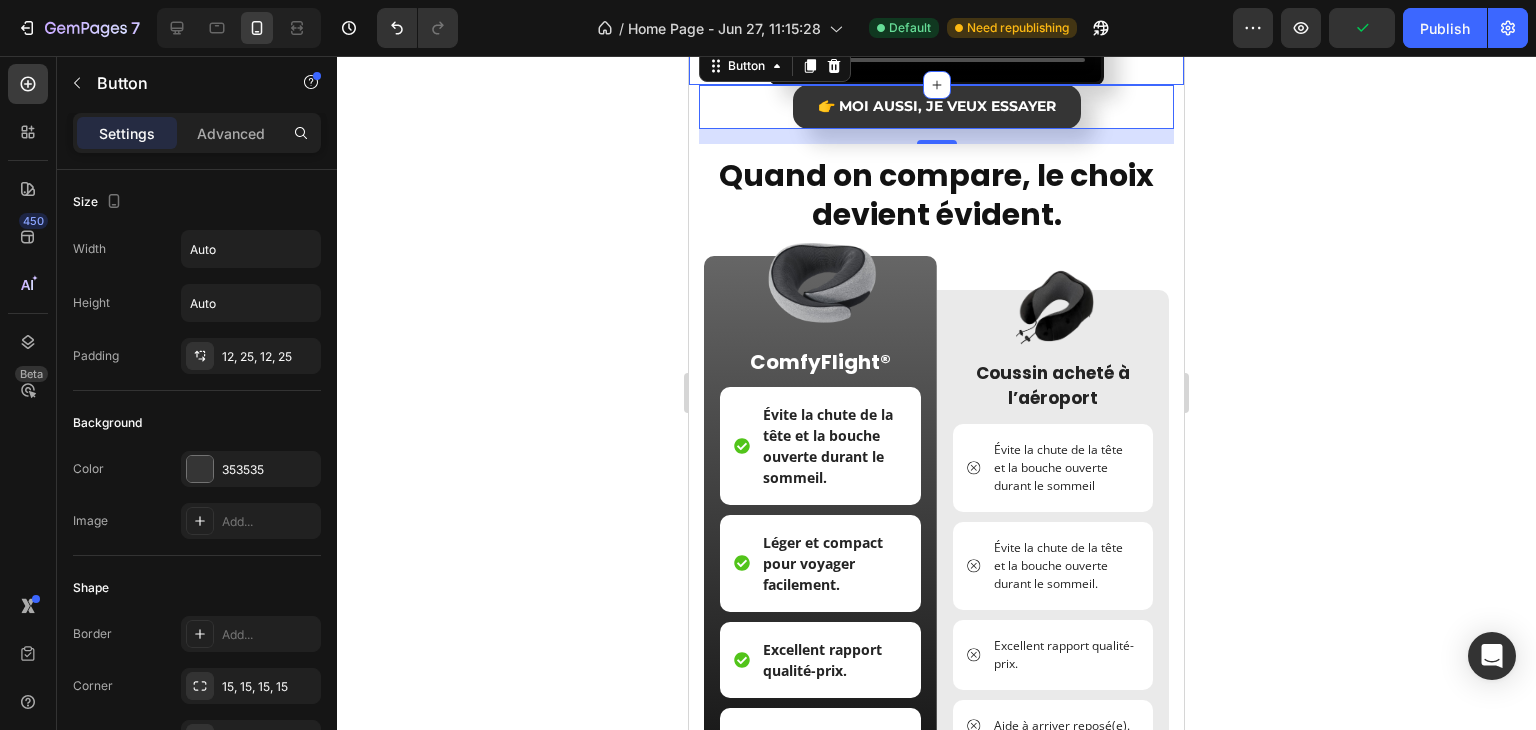 click on "Video" at bounding box center (936, -1) 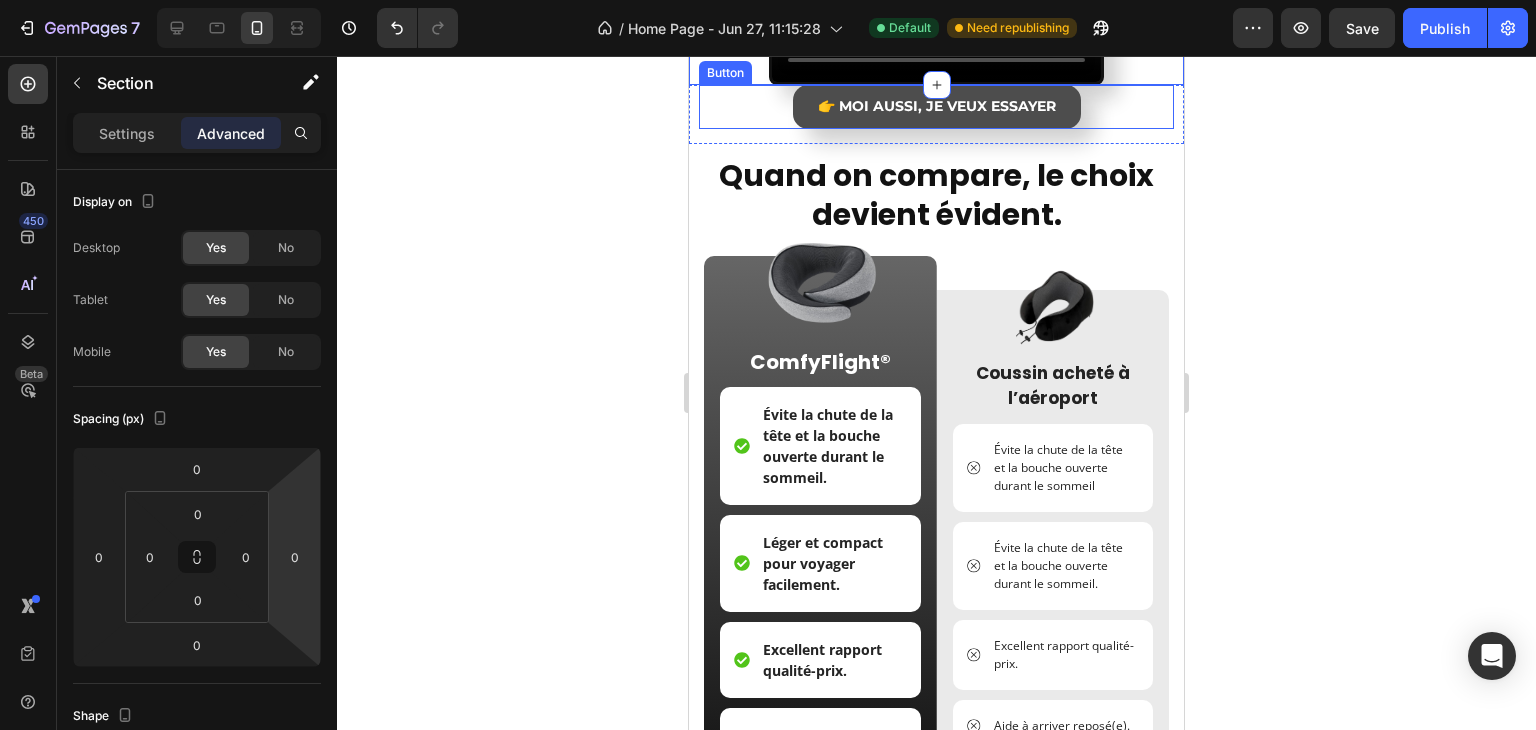 click on "👉 Moi aussi, je veux essayer" at bounding box center (937, 107) 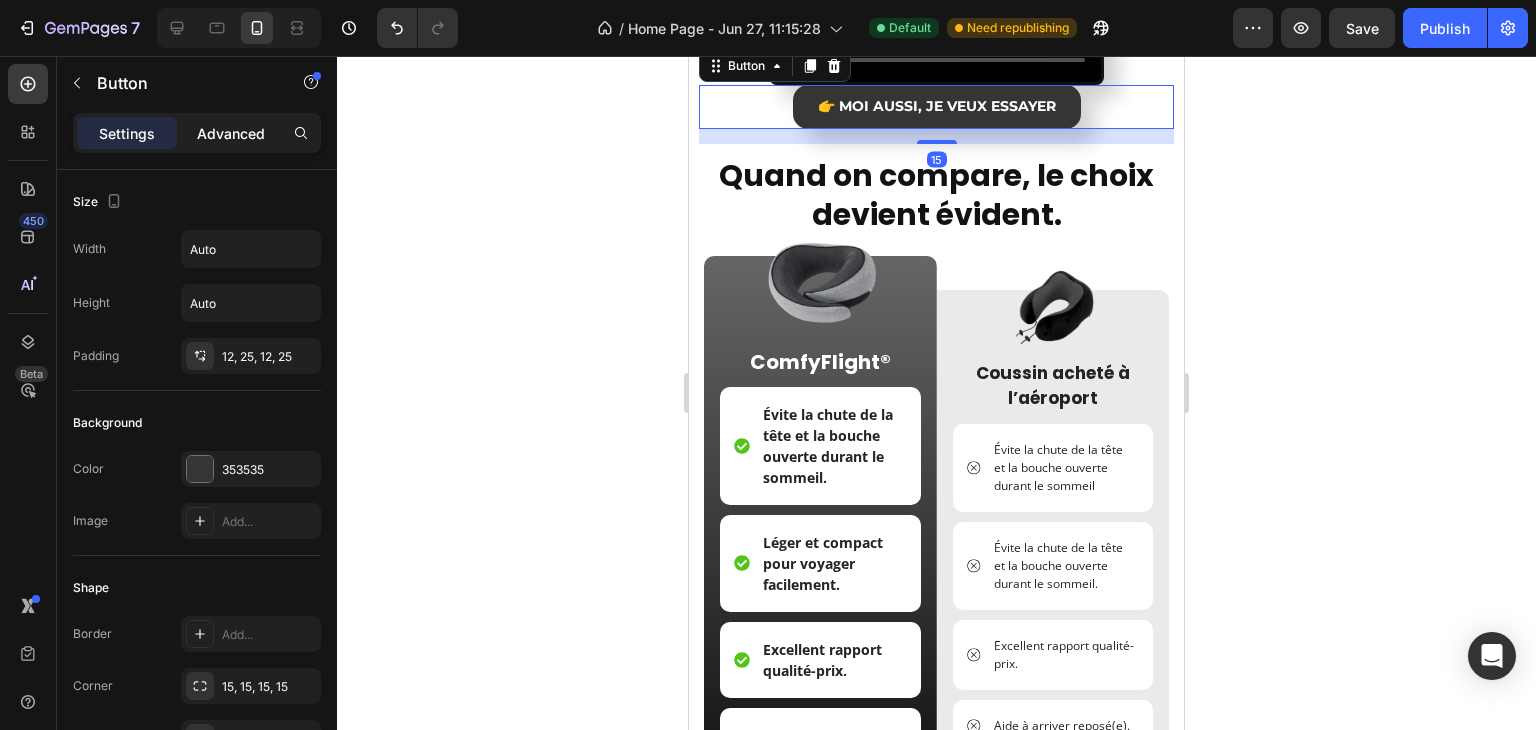 click on "Advanced" 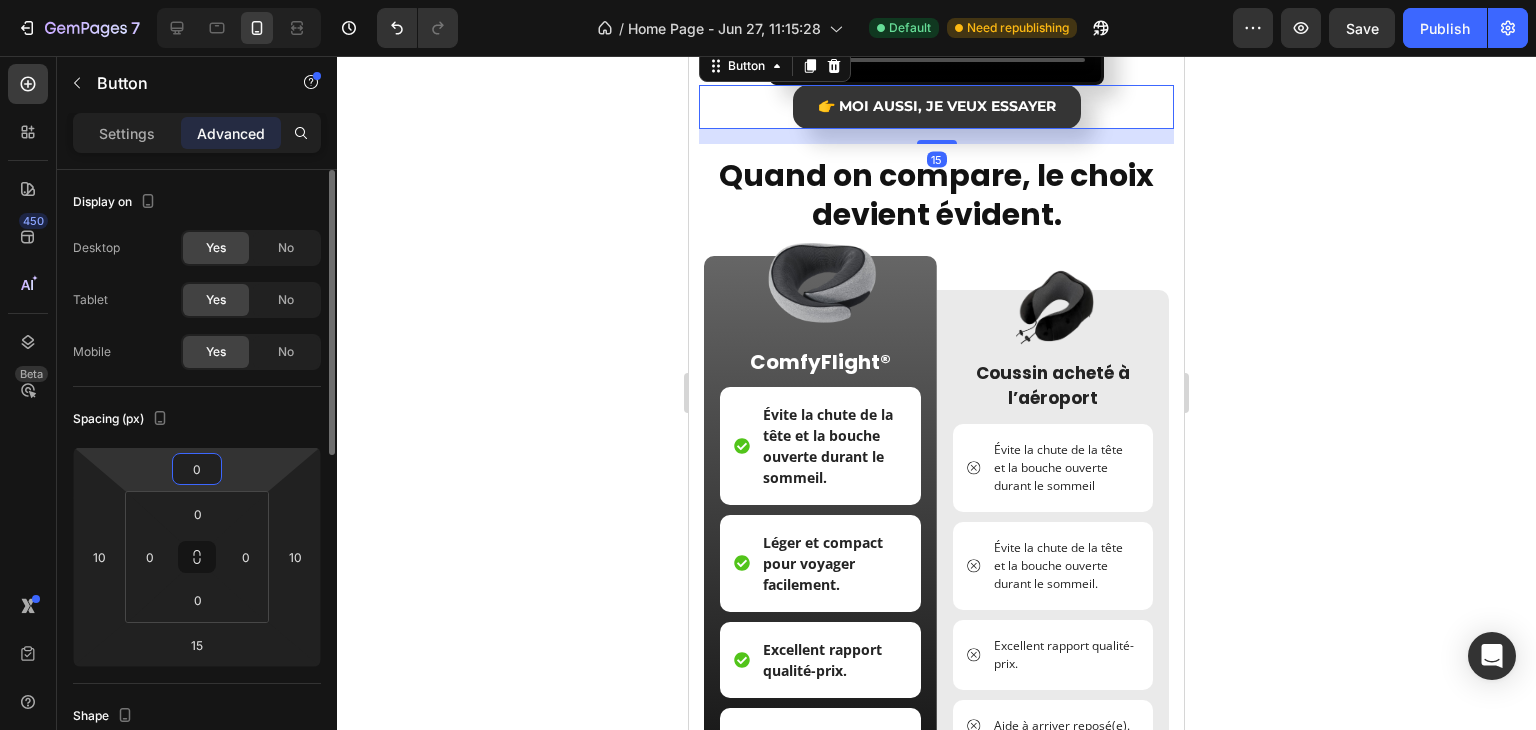 click on "0" at bounding box center (197, 469) 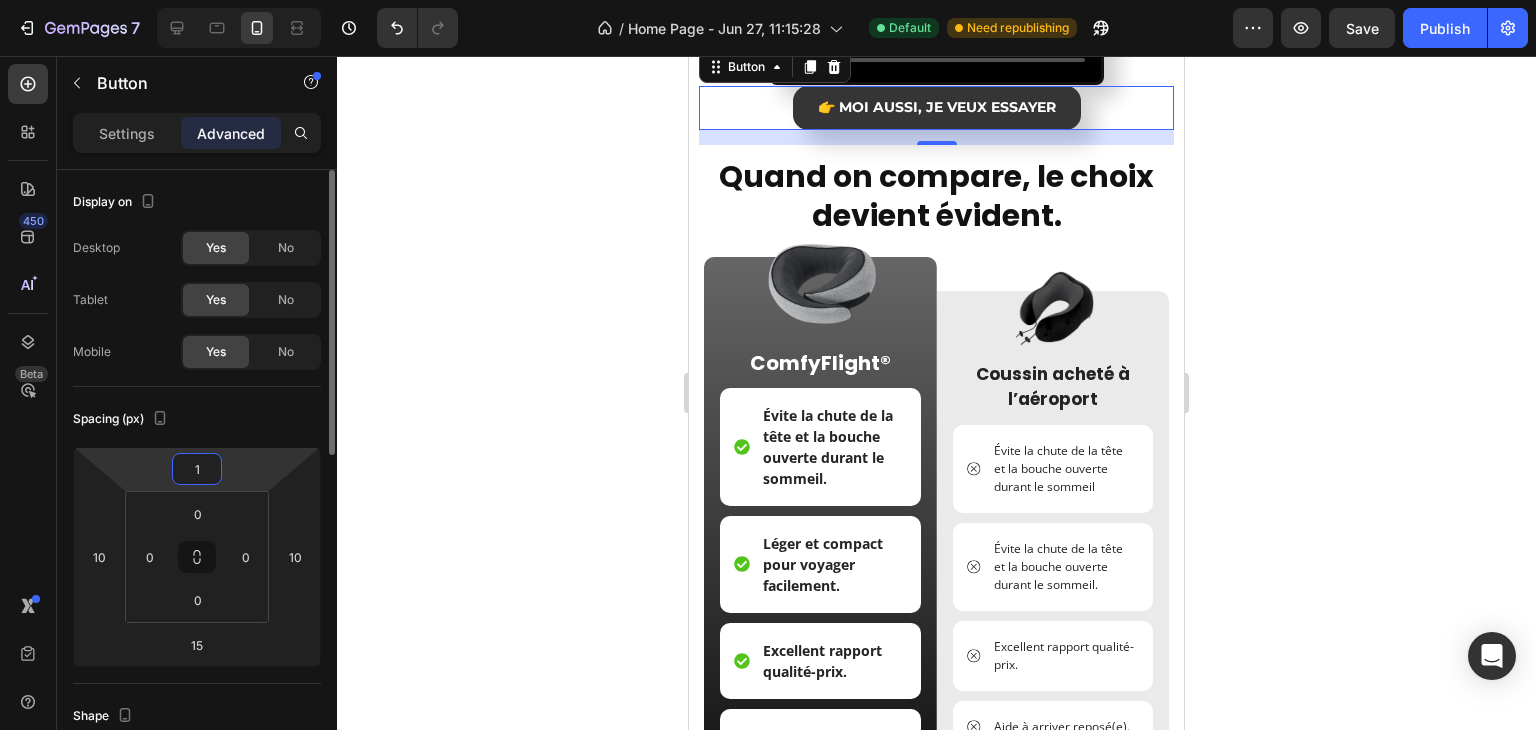 type on "10" 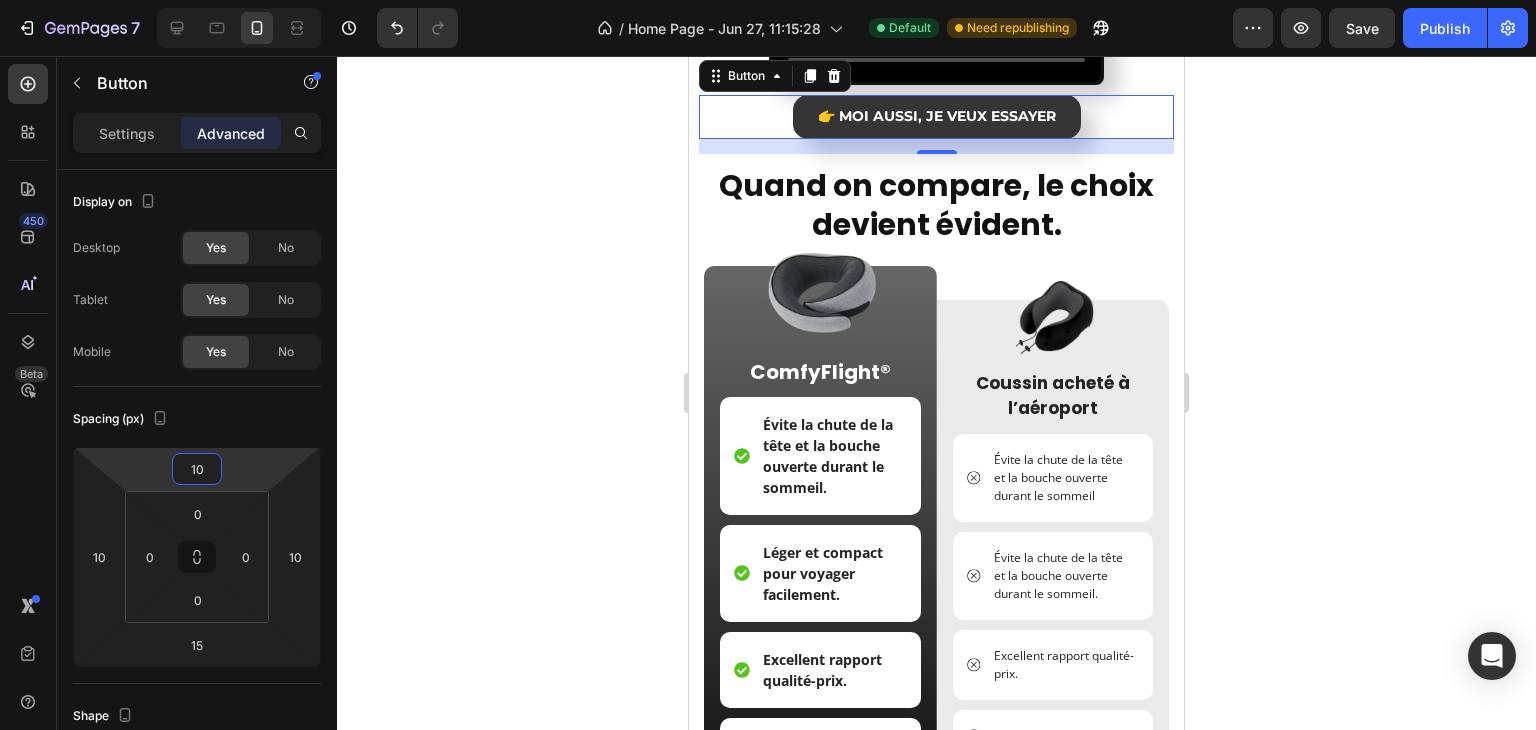 click 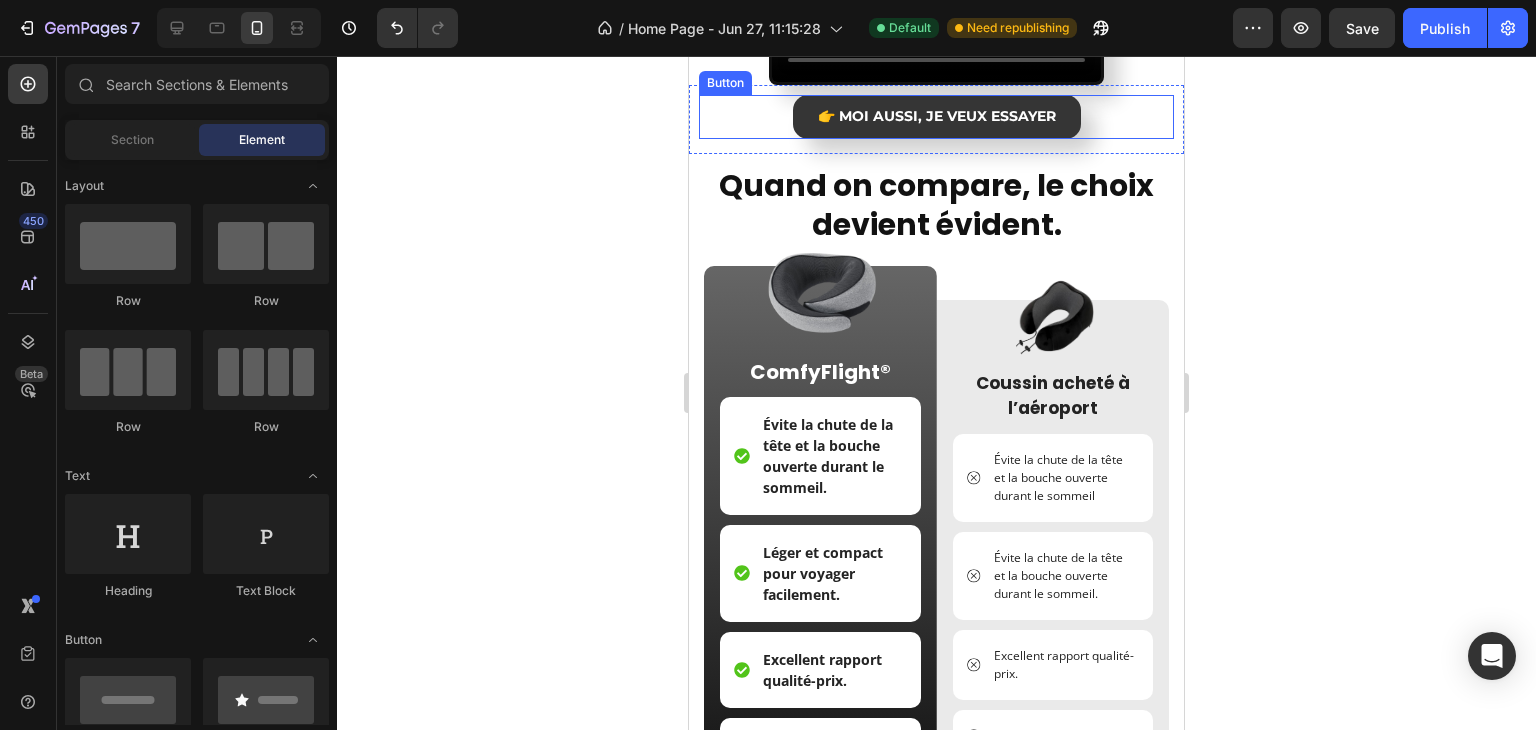 click on "👉 Moi aussi, je veux essayer Button" at bounding box center [936, 117] 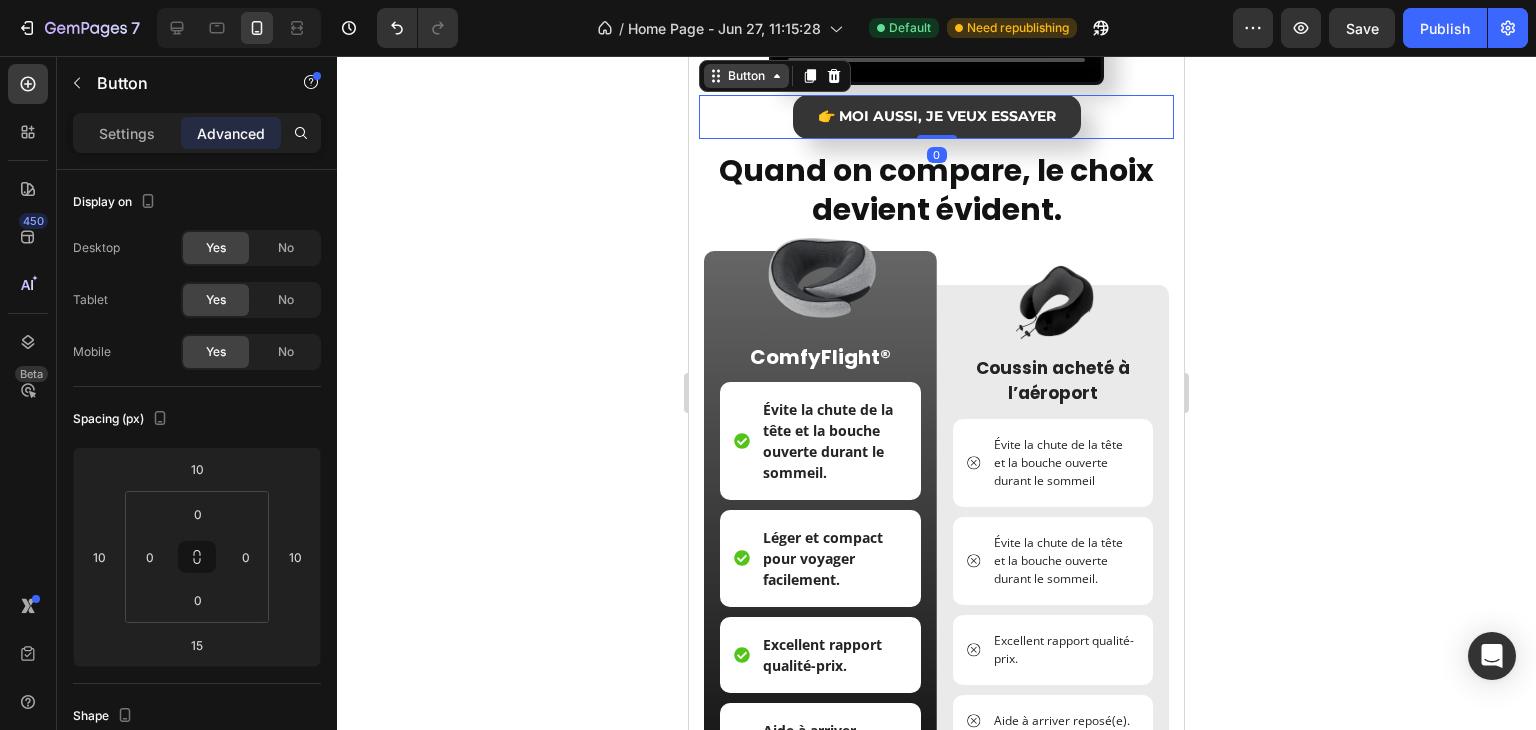 drag, startPoint x: 917, startPoint y: 544, endPoint x: 724, endPoint y: 465, distance: 208.54256 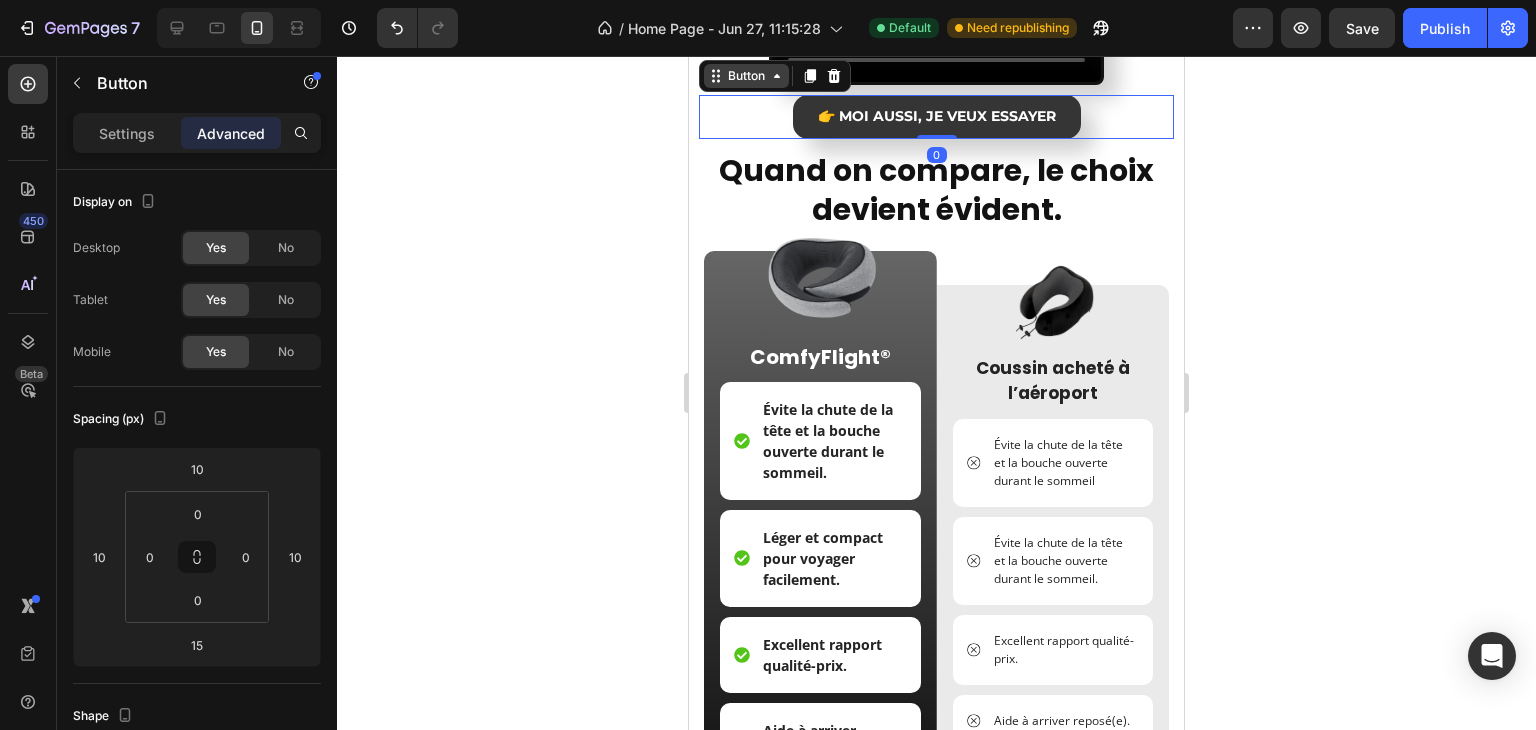click on "Video Section 17/25 👉 Moi aussi, je veux essayer Button   0 Section 18/25 Quand on compare, le choix devient évident. Heading Section 19/25 Image Image ComfyFlight® Text Block Évite la chute de la tête et la bouche ouverte durant le sommeil. Item List Léger et compact pour voyager facilement. Item List Excellent rapport qualité-prix. Item List Aide à arriver reposé(e). Item List Row Image Coussin acheté à l’aéroport Text Block
Évite la chute de la tête et la bouche ouverte durant le sommeil Item List
Évite la chute de la tête et la bouche ouverte durant le sommeil. Item List
Excellent rapport qualité-prix. Item List
Aide à arriver reposé(e). Item List Row Row Row Section 20/25 Root" at bounding box center (936, -1437) 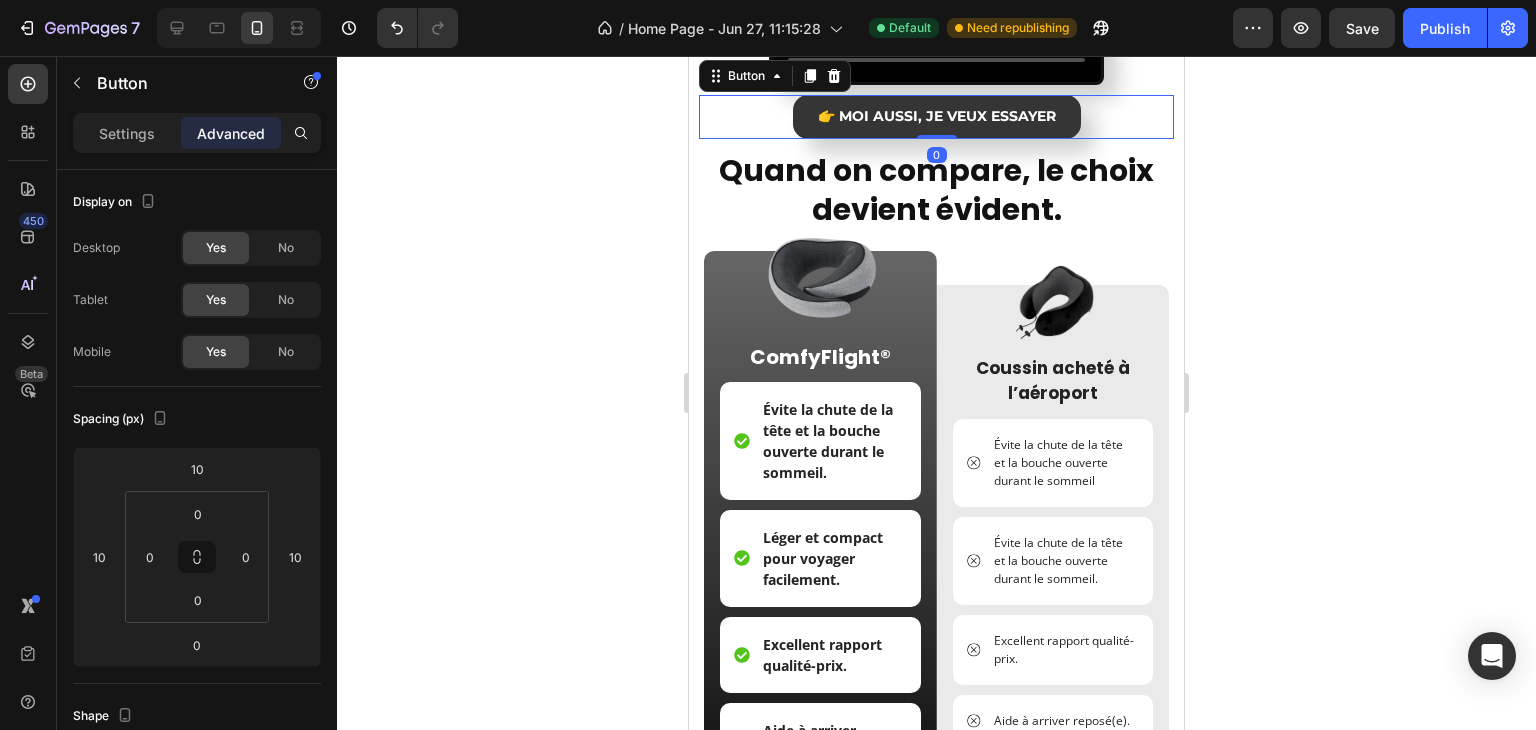 click 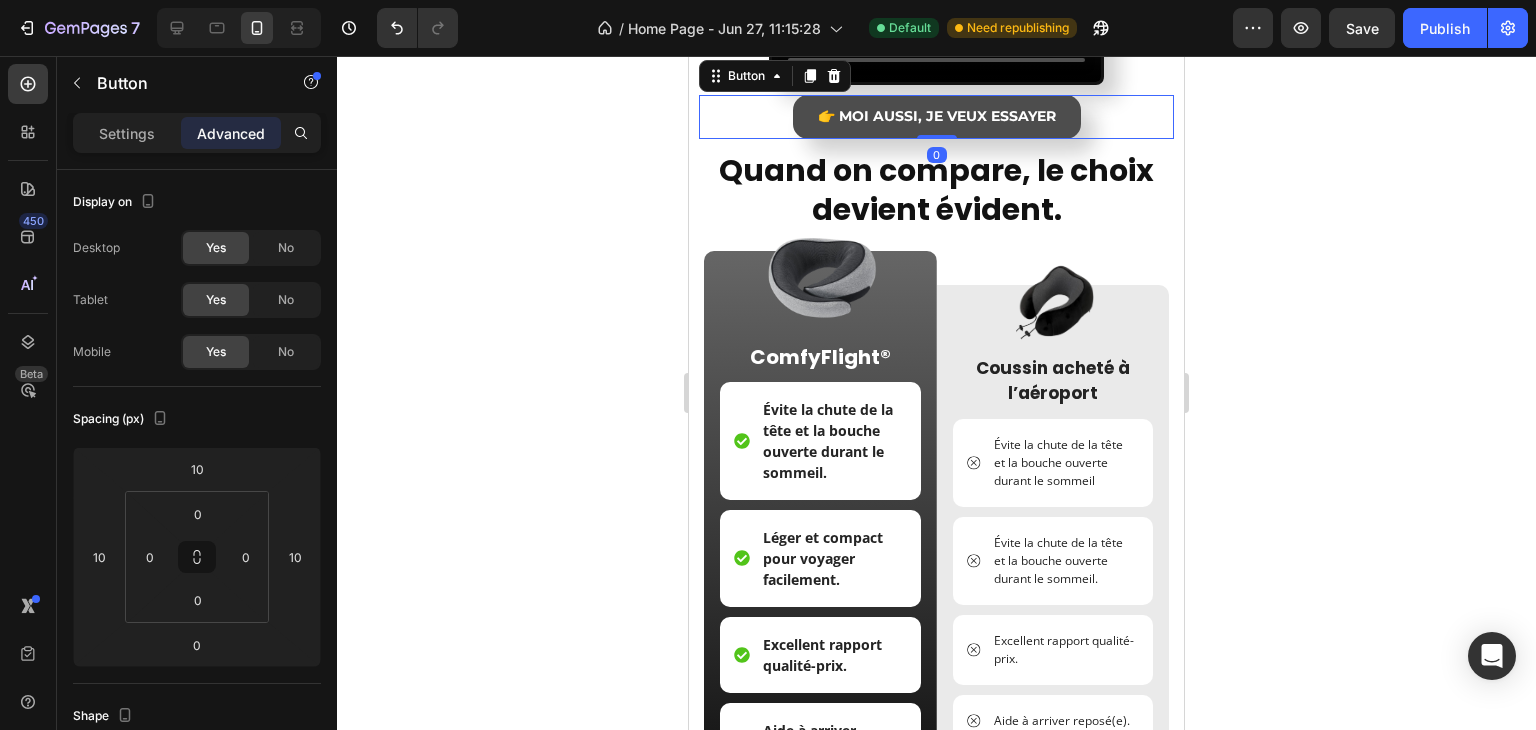 click on "👉 Moi aussi, je veux essayer" at bounding box center [937, 117] 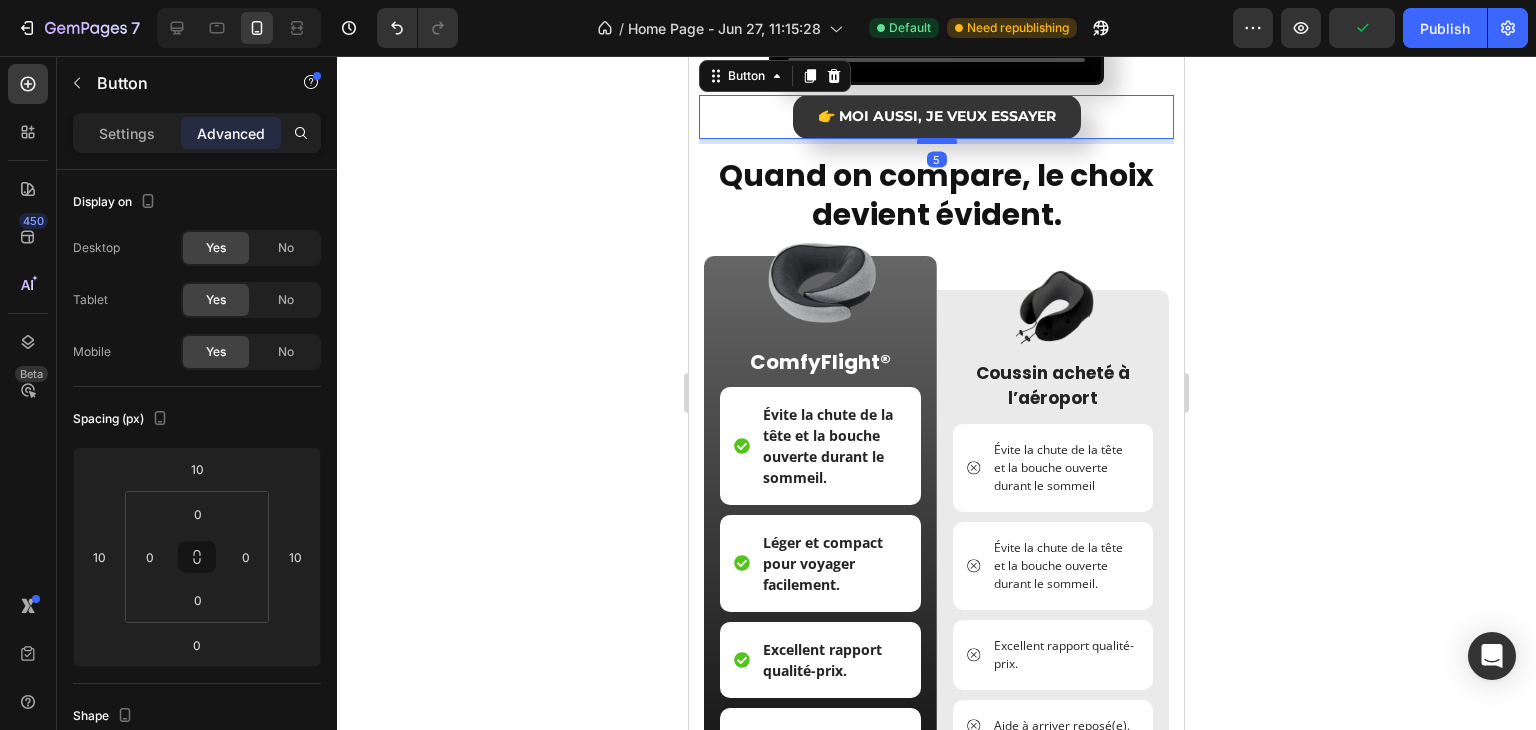 click at bounding box center (937, 141) 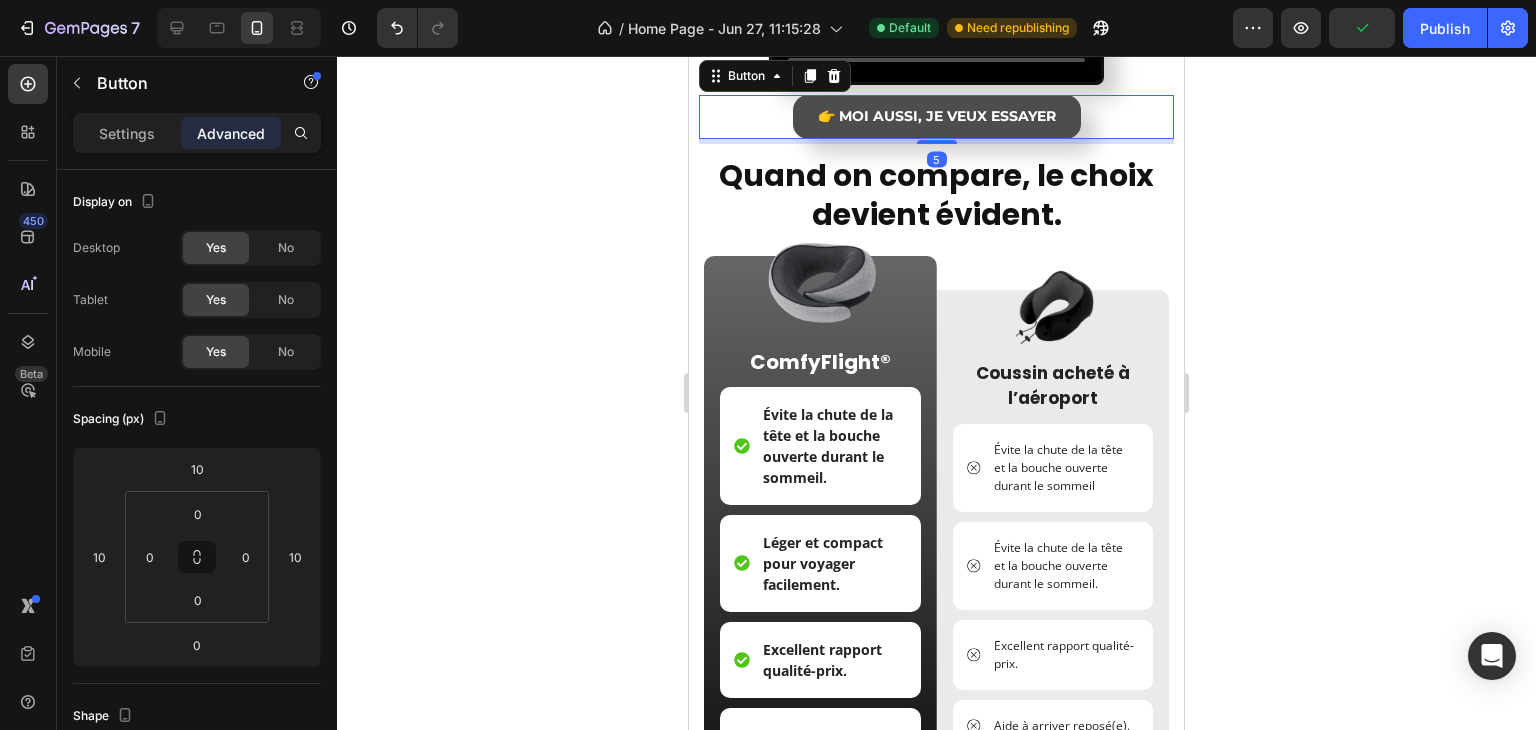 type on "5" 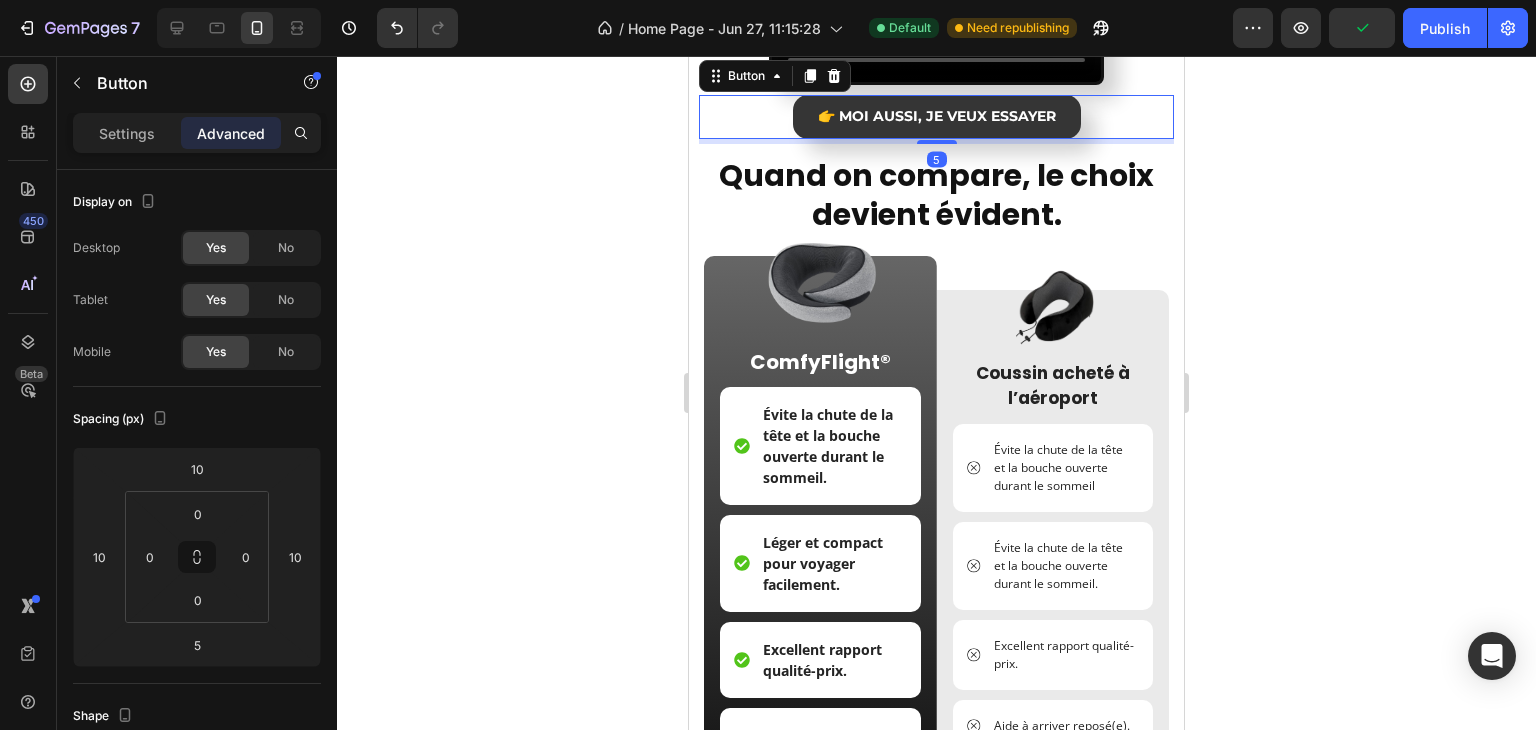 click 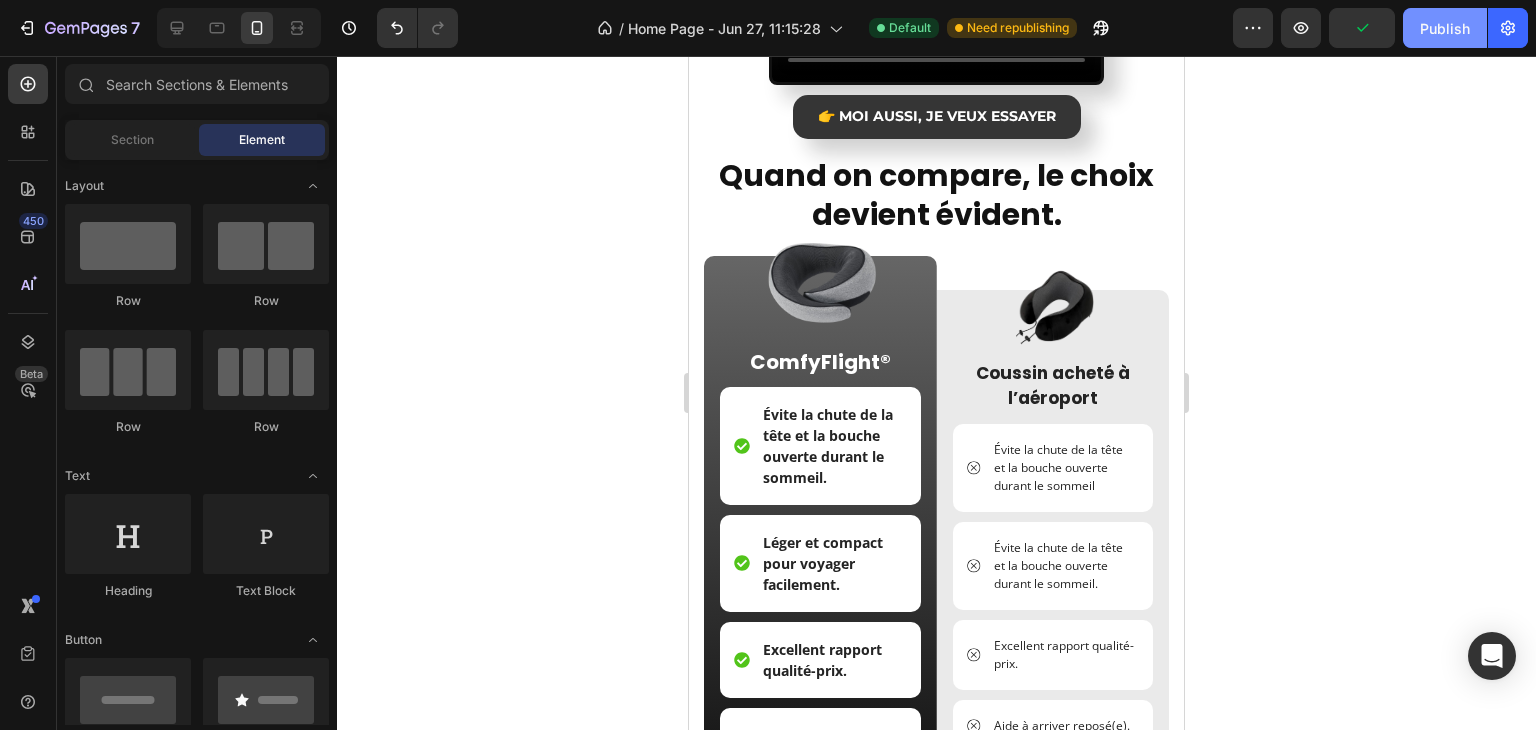 click on "Publish" 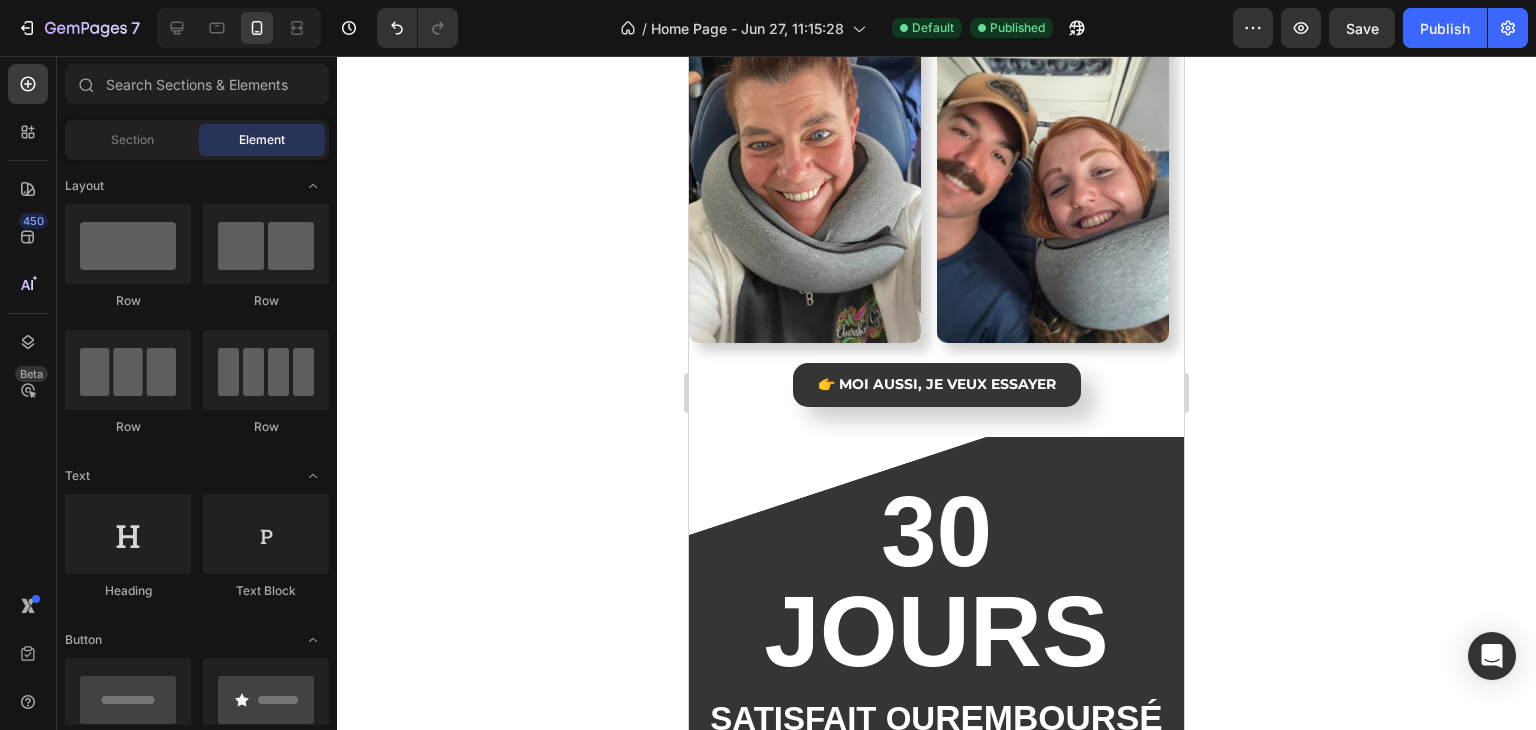scroll, scrollTop: 2888, scrollLeft: 0, axis: vertical 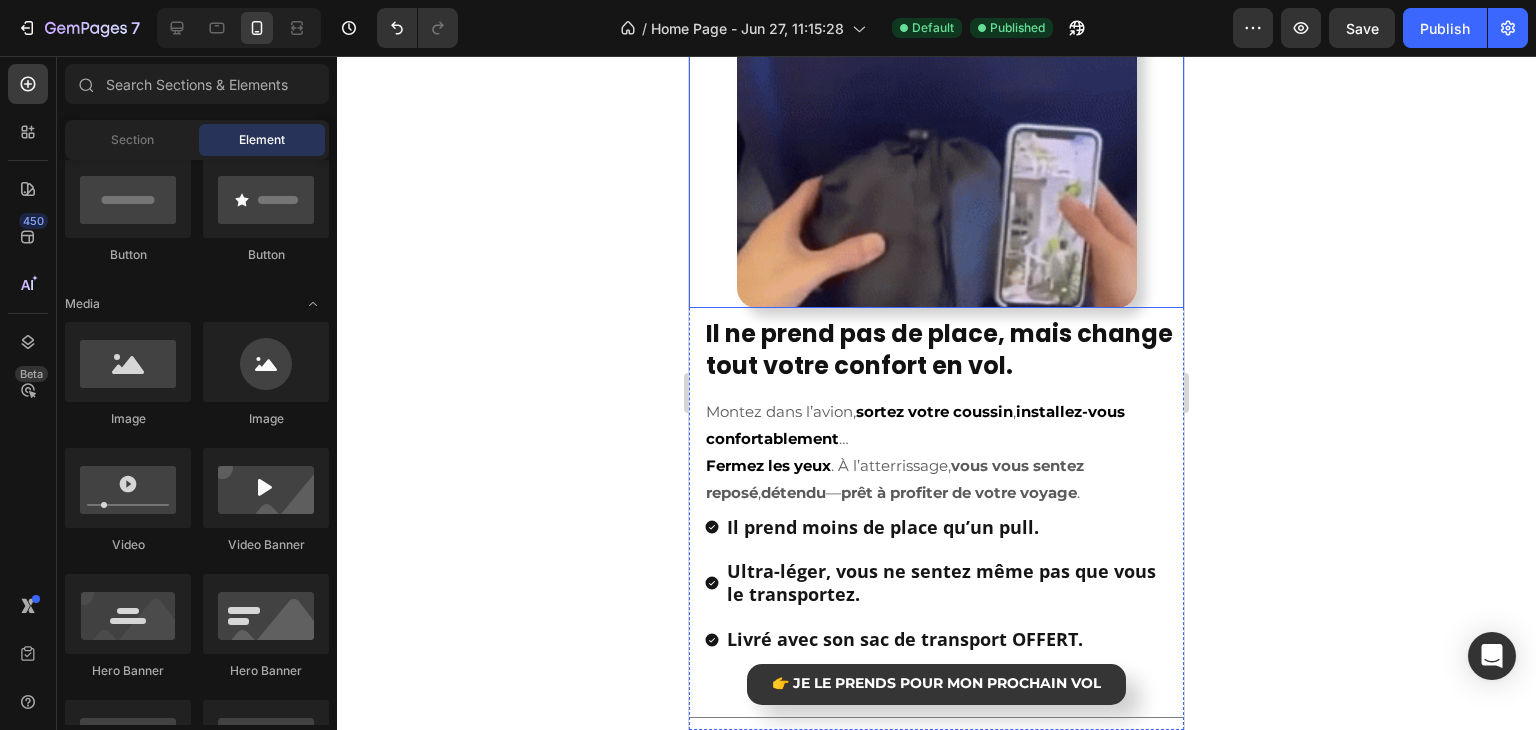 click at bounding box center [937, 158] 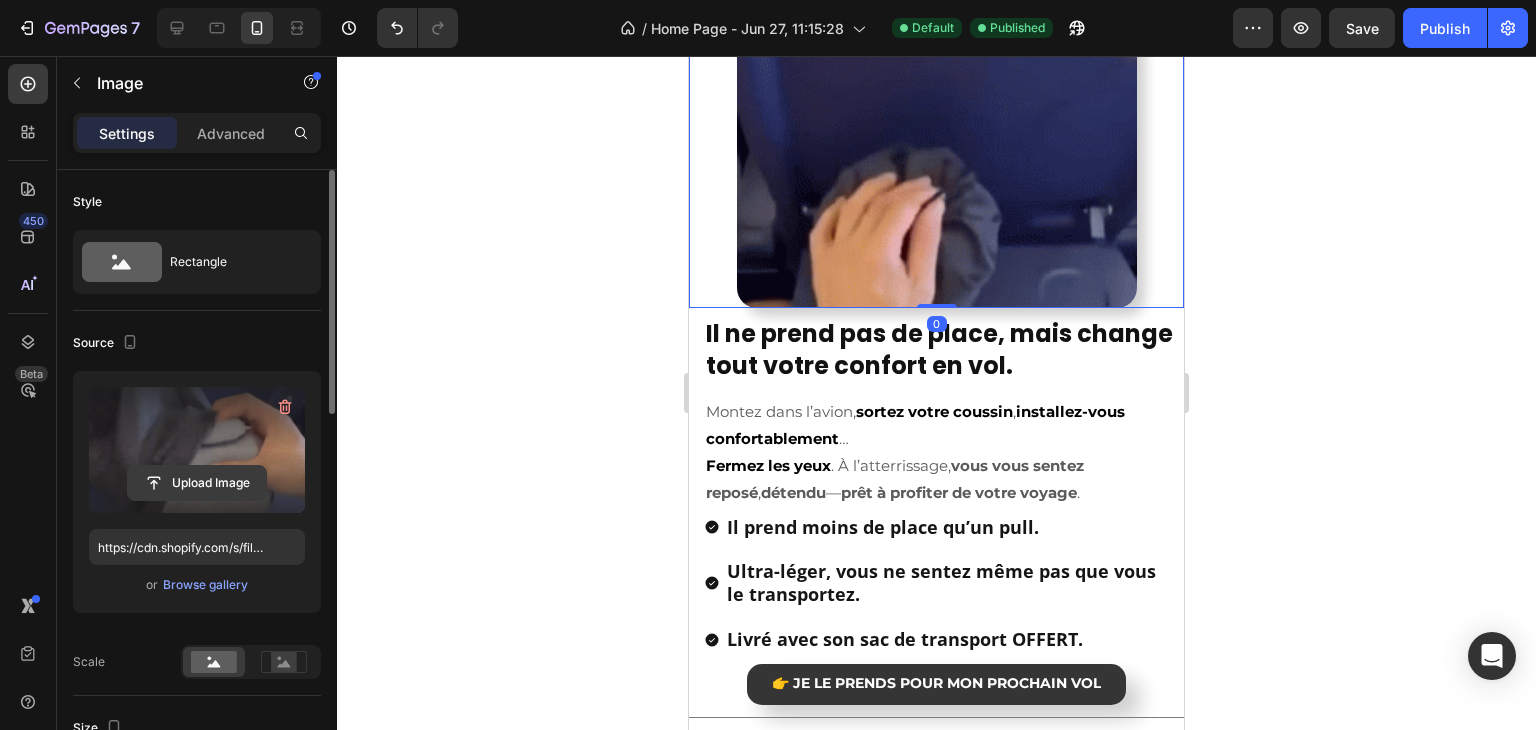 click 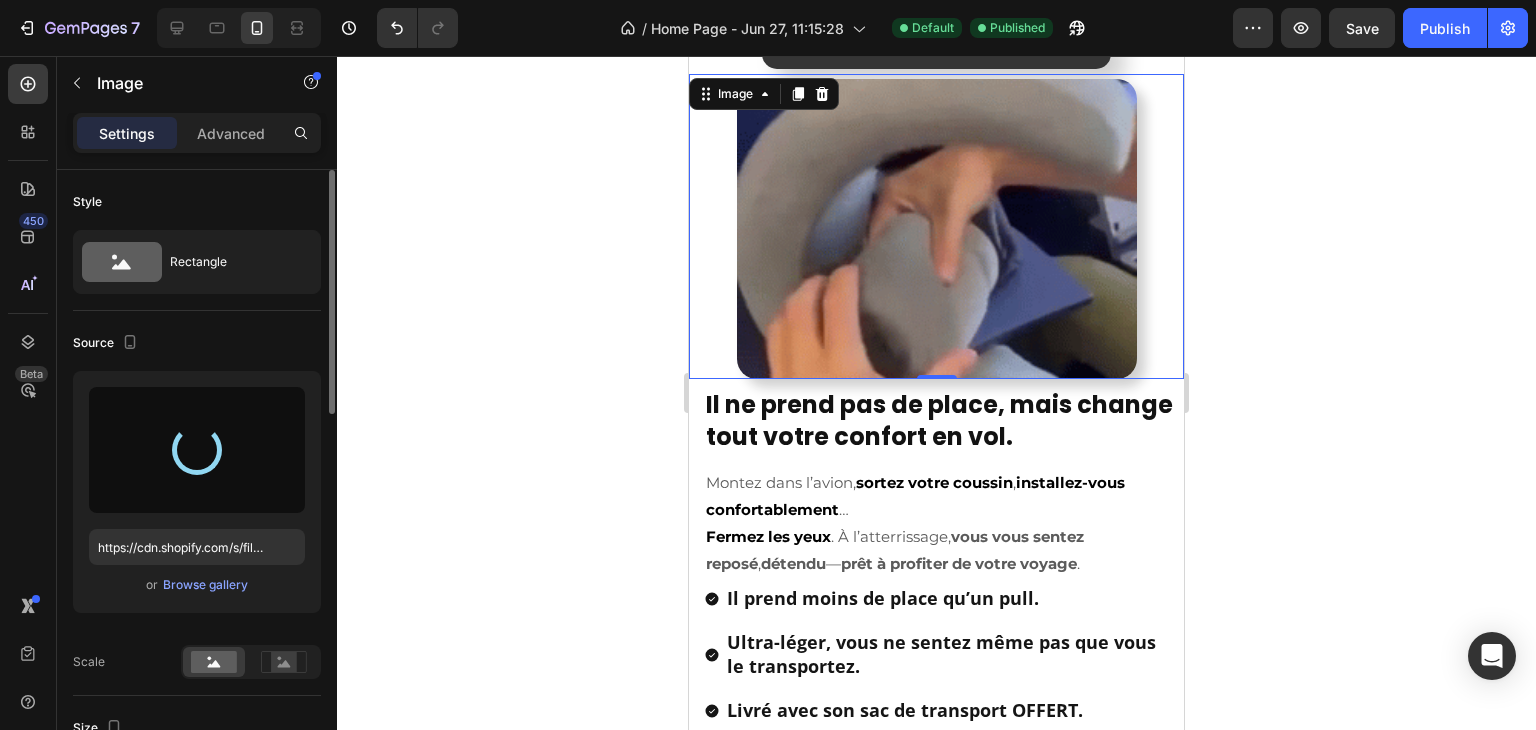 scroll, scrollTop: 2008, scrollLeft: 0, axis: vertical 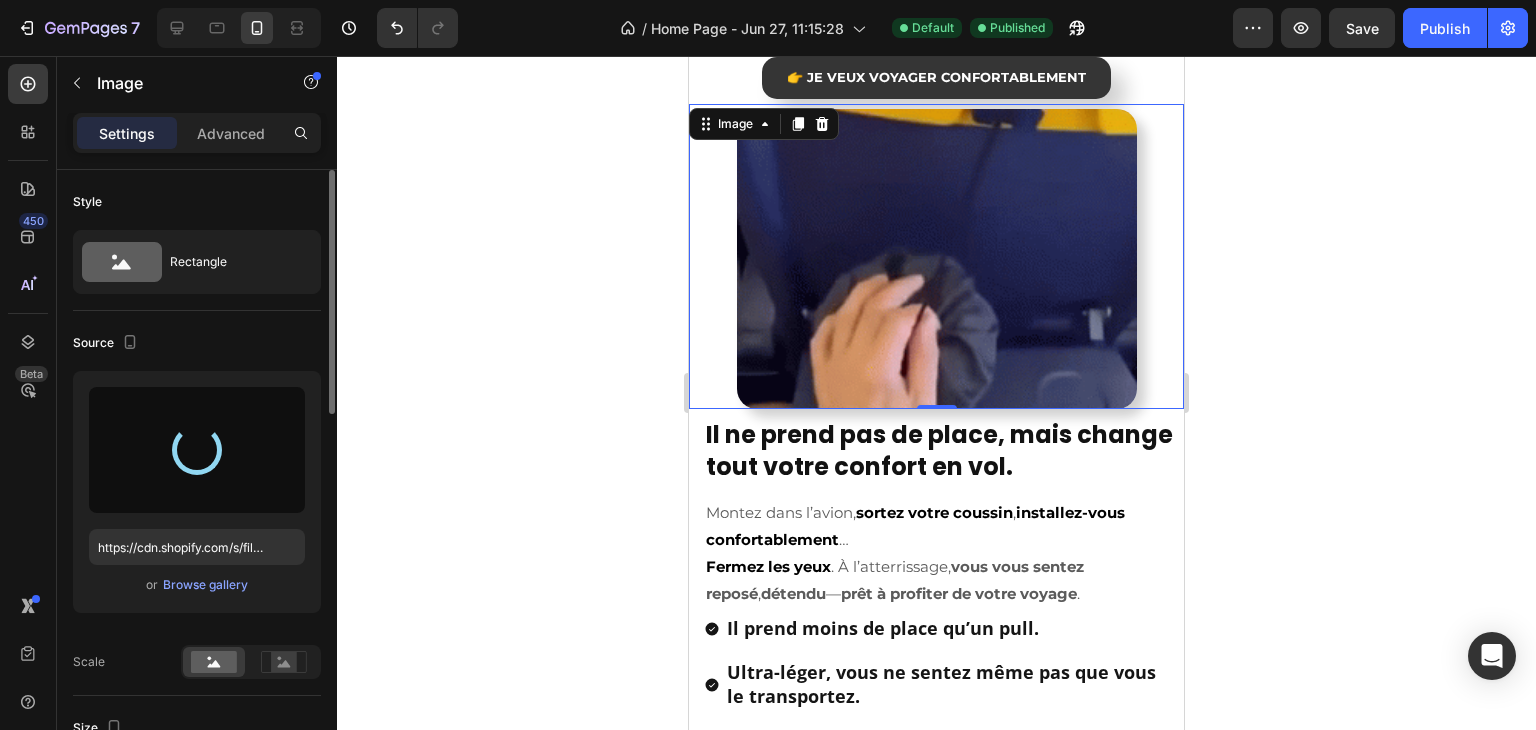 type on "https://cdn.shopify.com/s/files/1/0925/8745/8943/files/gempages_572764319654085447-3e3b51b8-9a57-45ca-b68f-a1c2ad5f2c4b.gif" 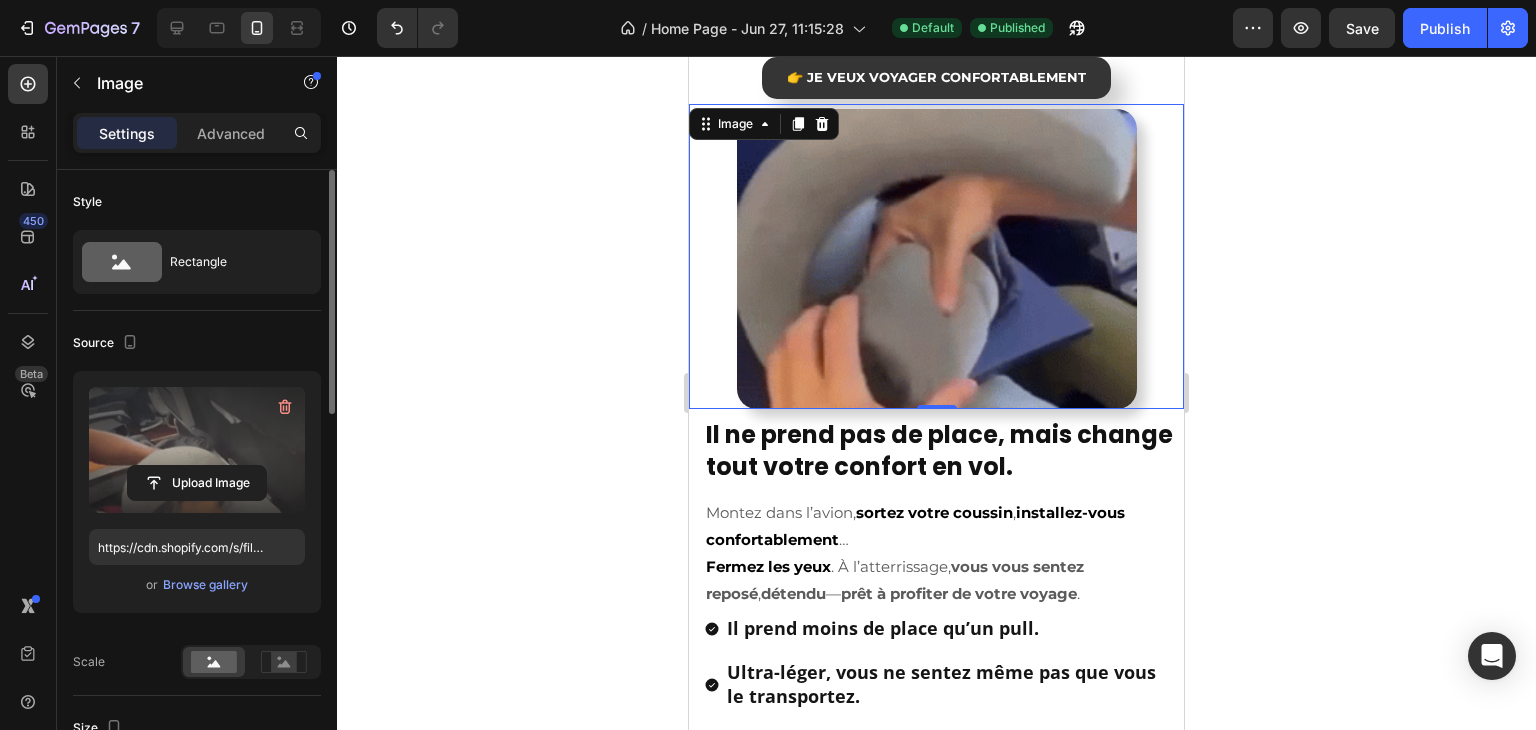scroll, scrollTop: 1908, scrollLeft: 0, axis: vertical 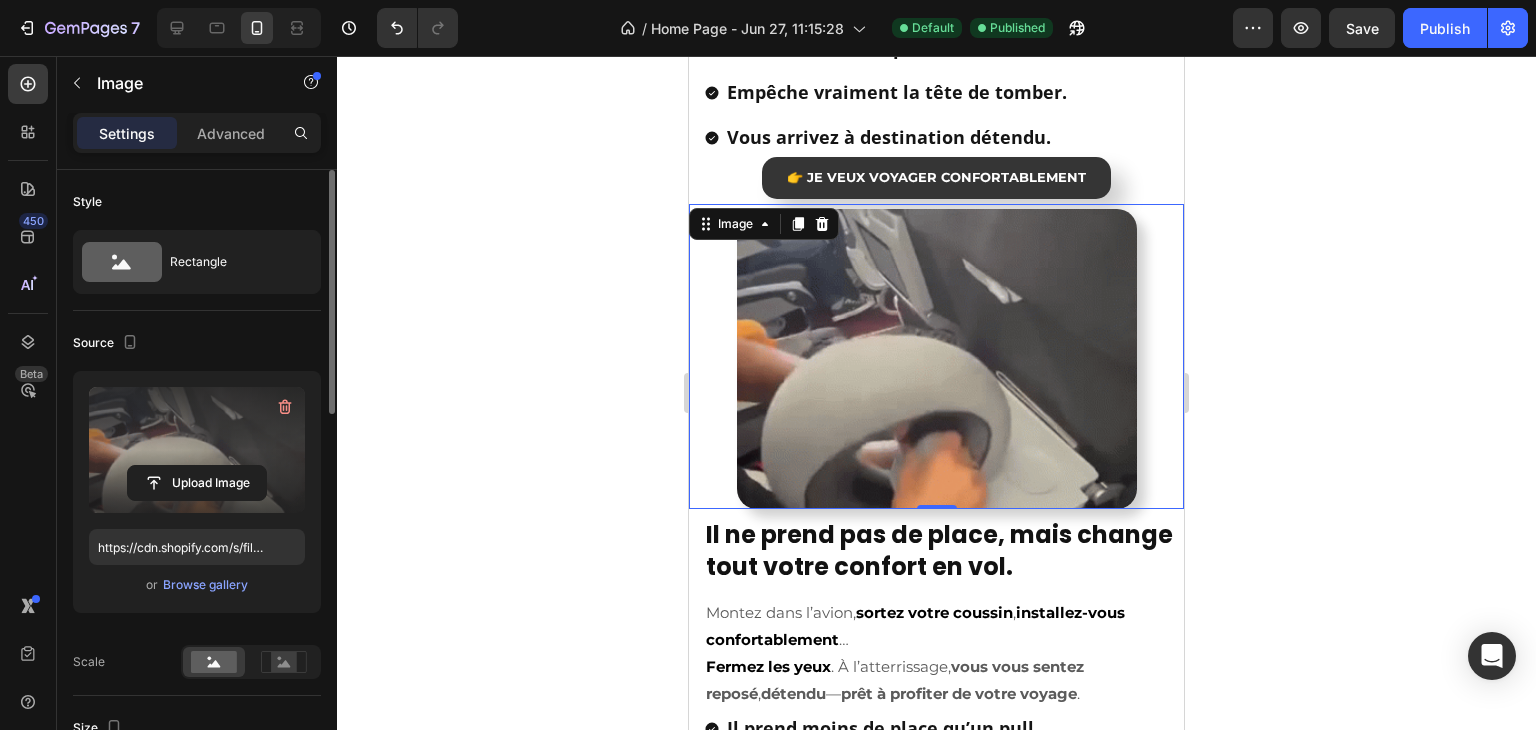 click 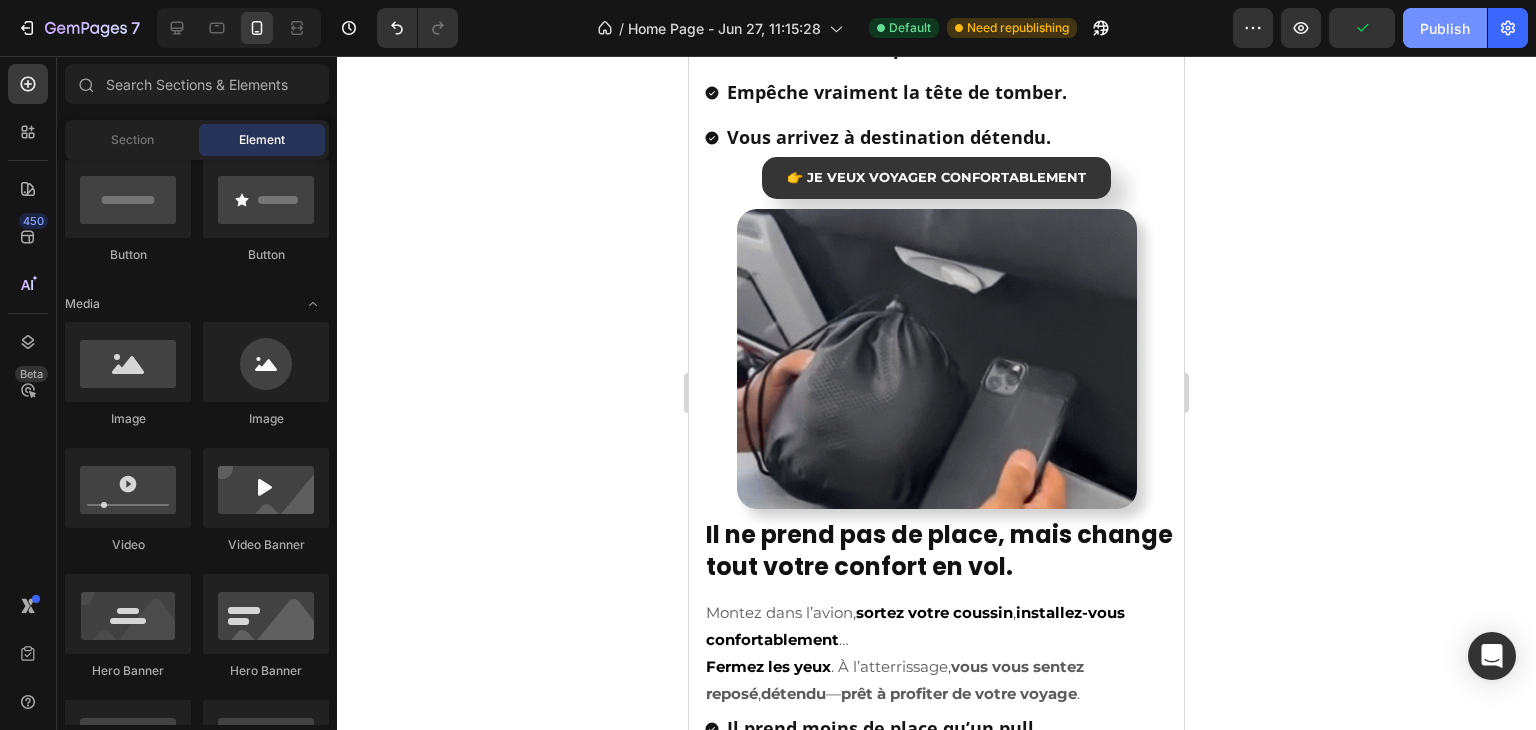 click on "Publish" at bounding box center [1445, 28] 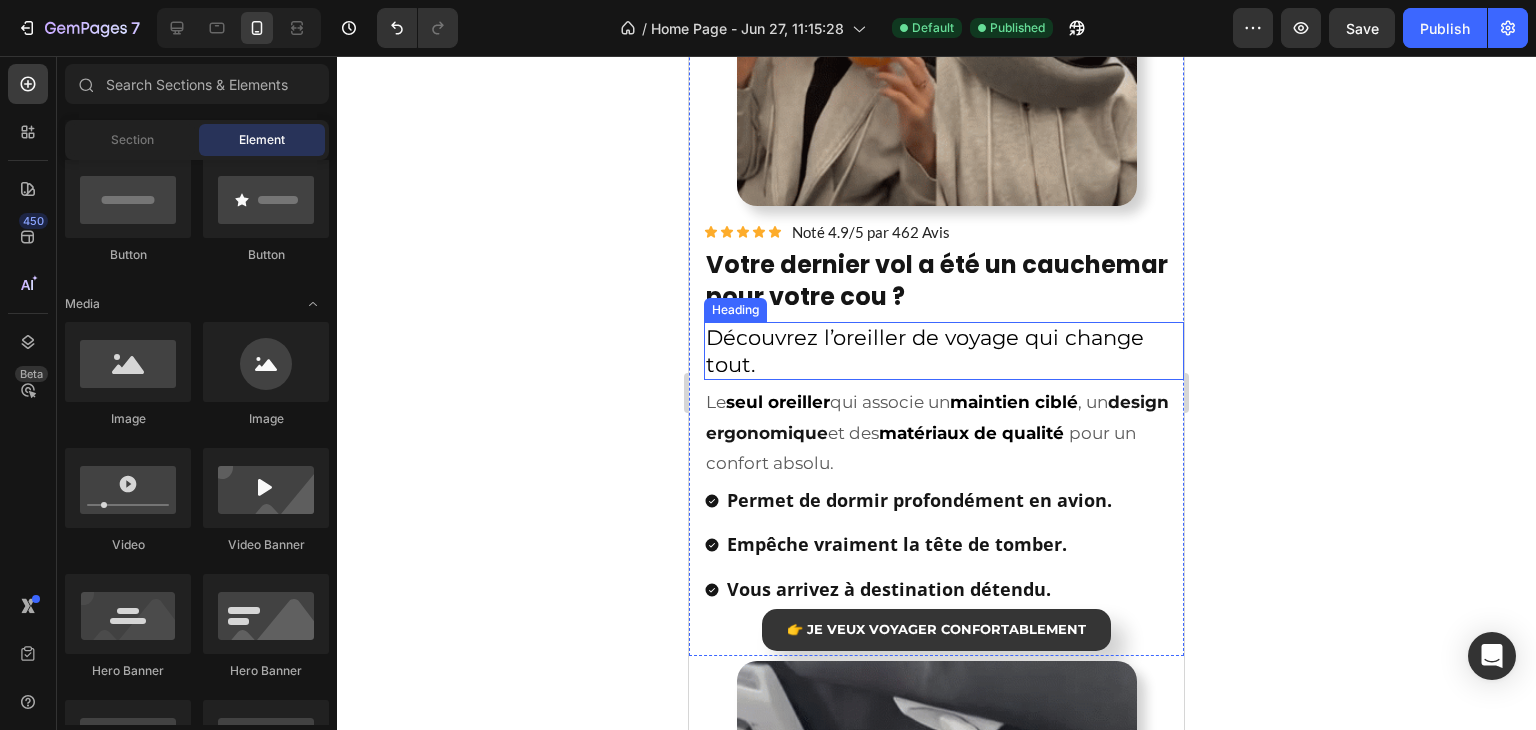 scroll, scrollTop: 1408, scrollLeft: 0, axis: vertical 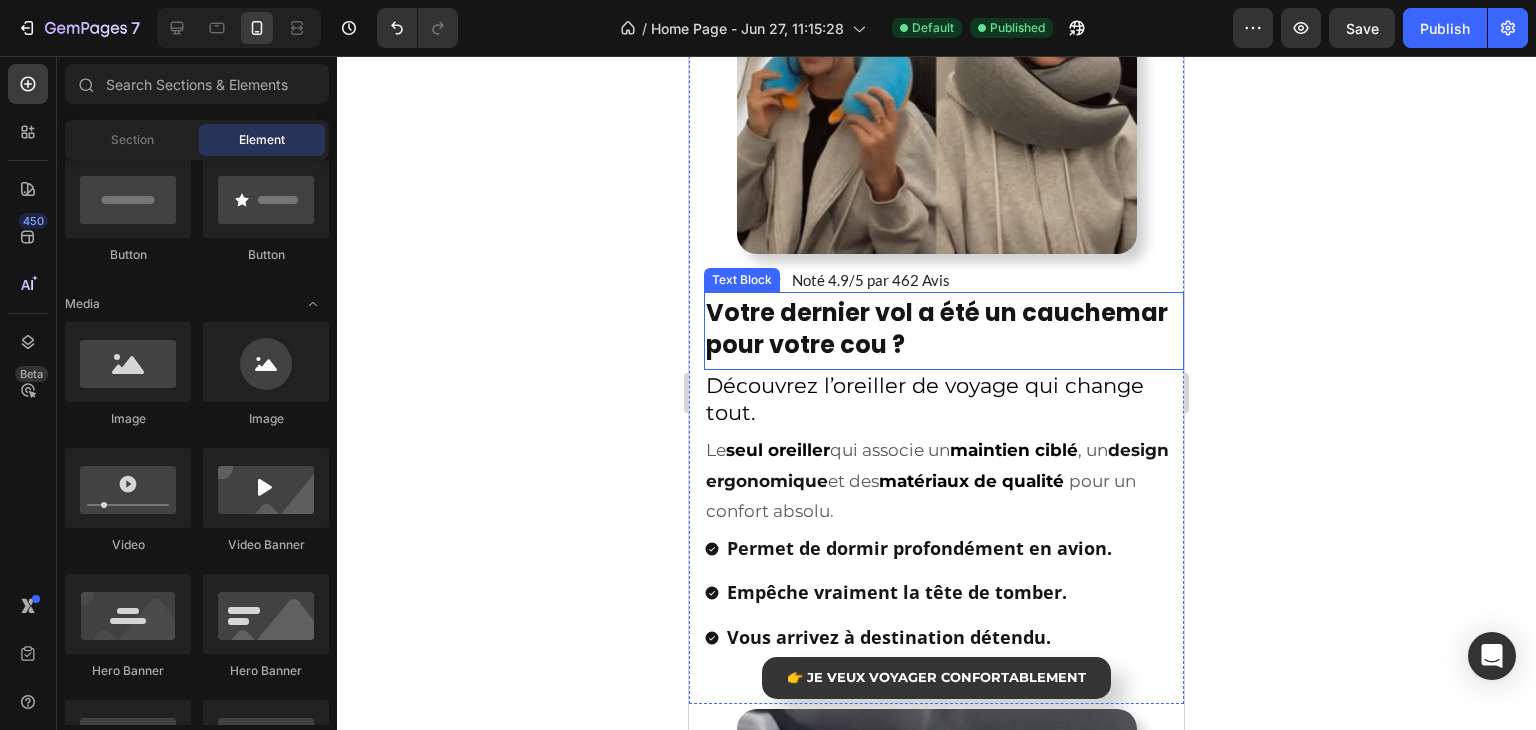 click on "Votre dernier vol a été un cauchemar pour votre cou ?" at bounding box center [937, 328] 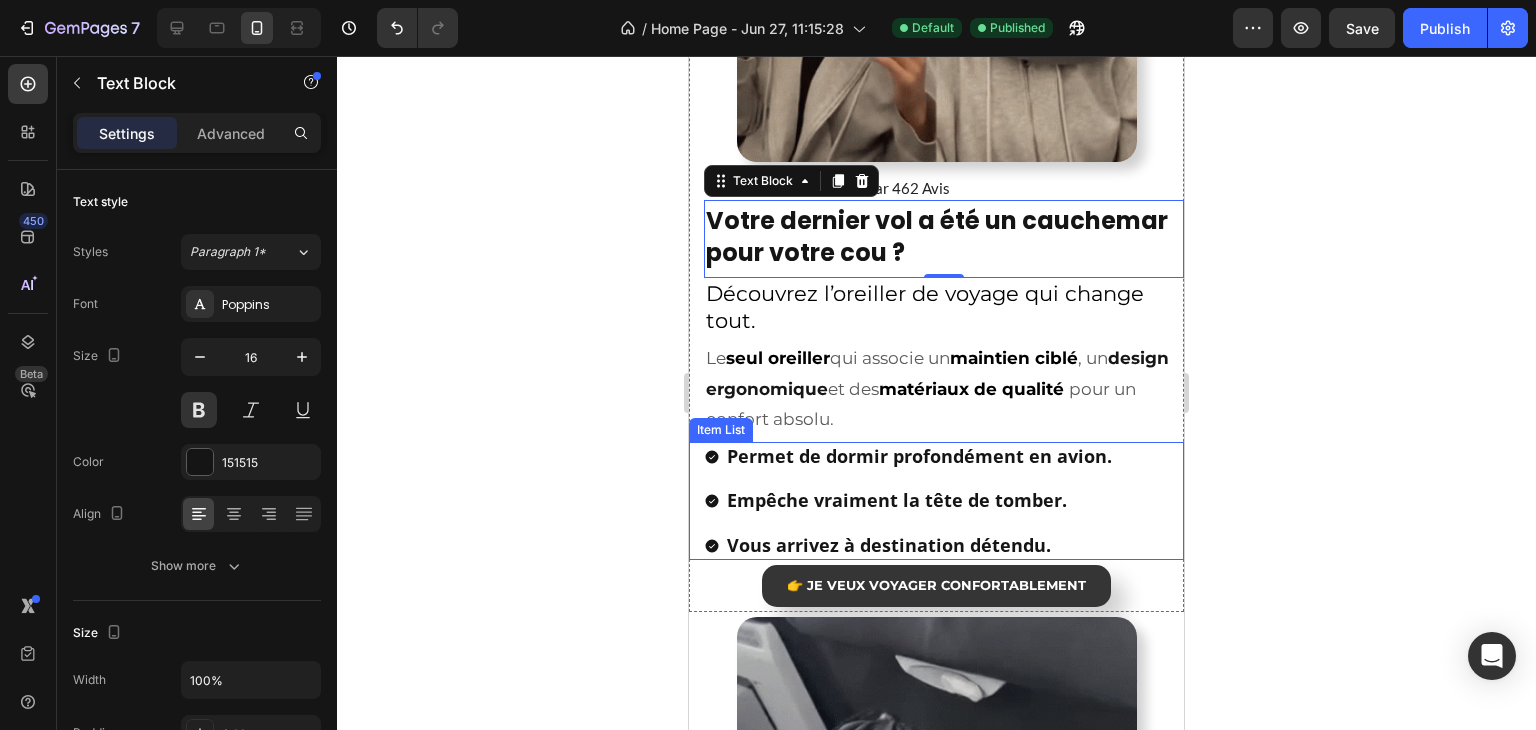 scroll, scrollTop: 1208, scrollLeft: 0, axis: vertical 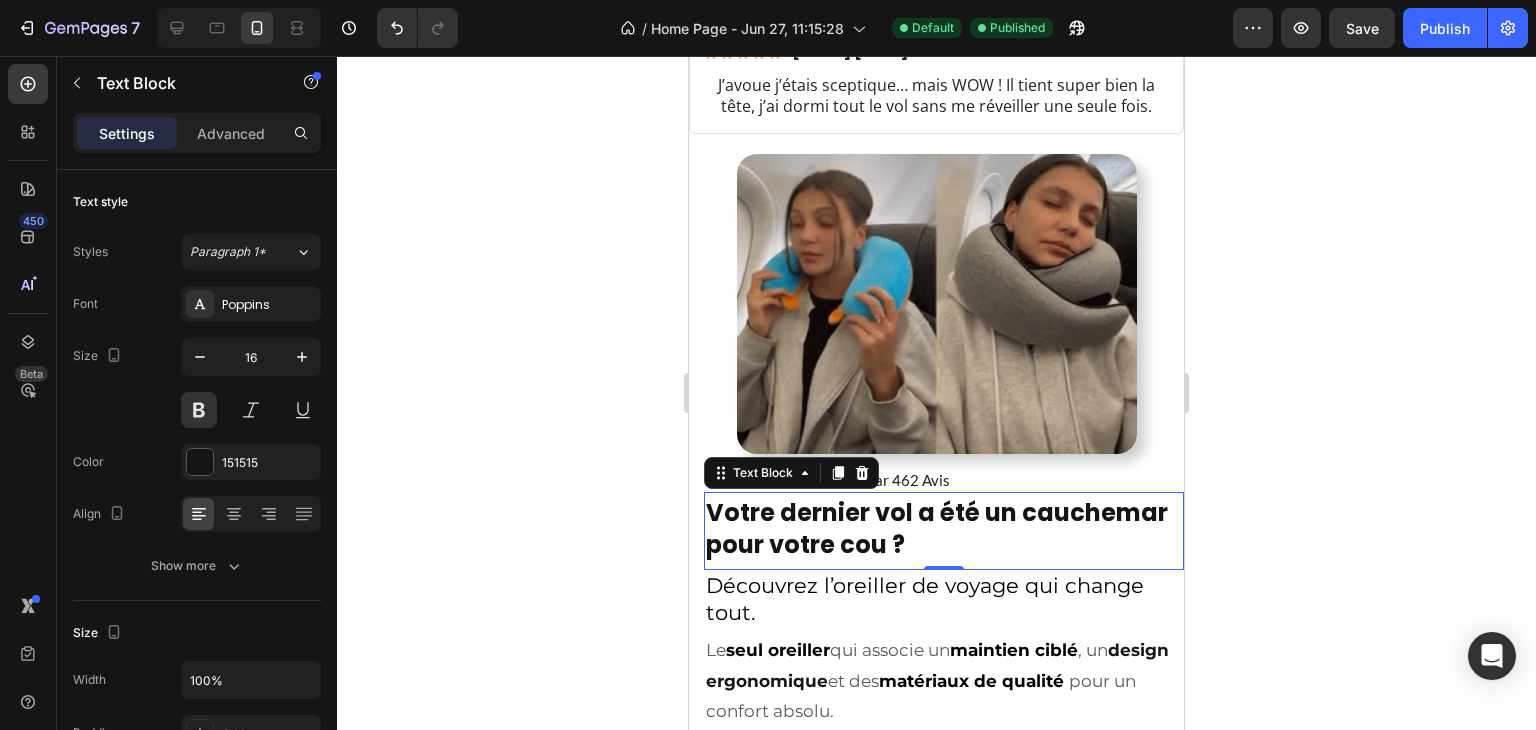 click 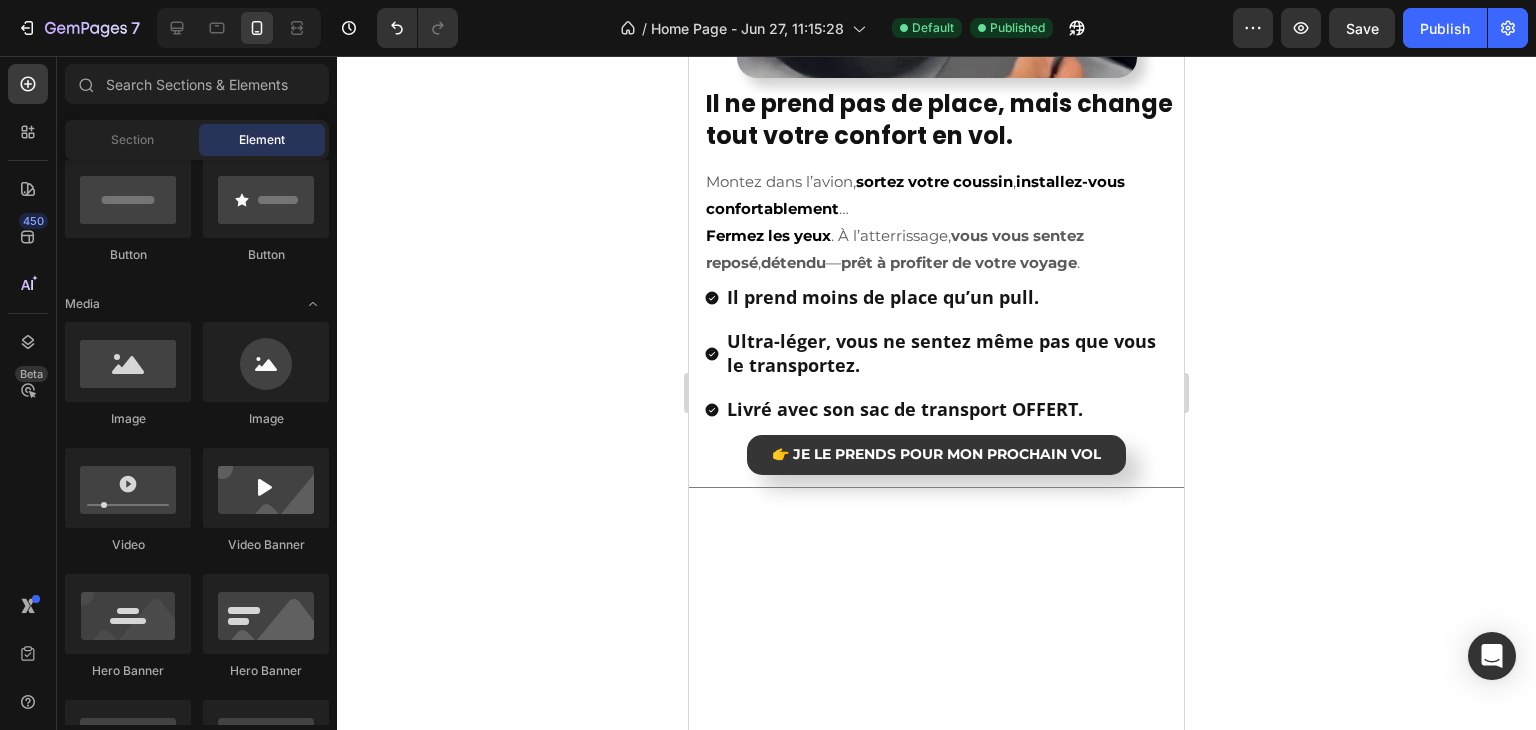 scroll, scrollTop: 1508, scrollLeft: 0, axis: vertical 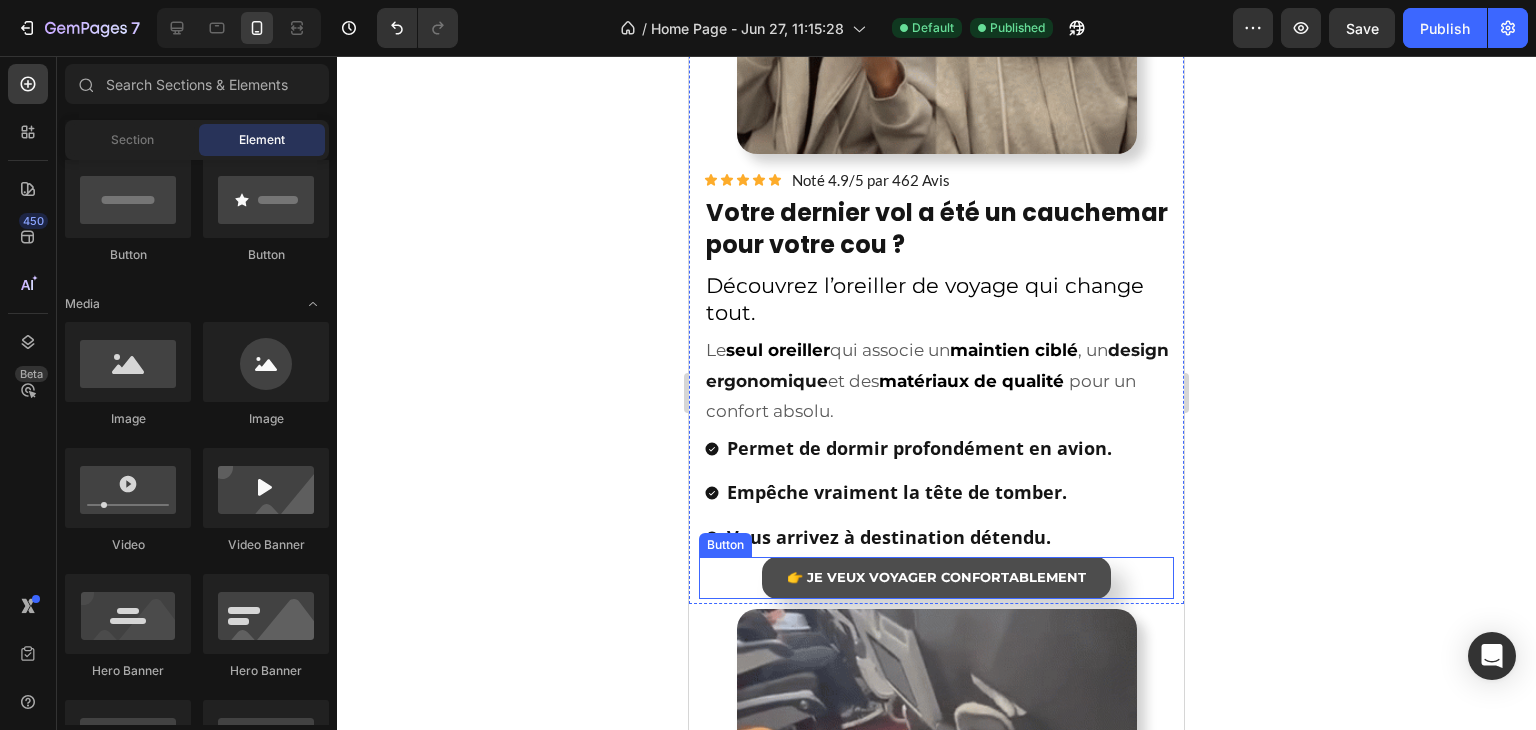 click on "👉 Je veux voyager CONFORTABLEMENT" at bounding box center (936, 578) 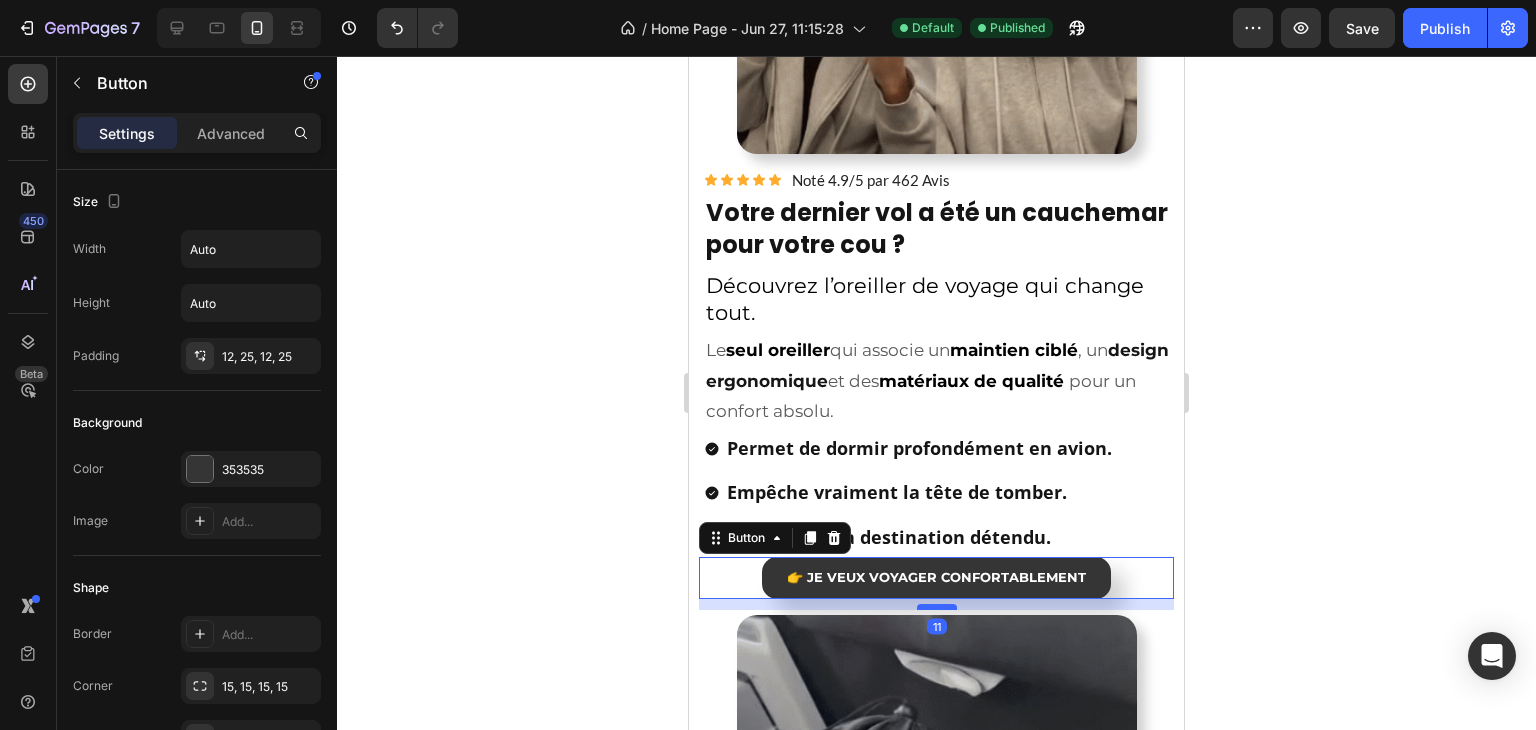 click at bounding box center (937, 607) 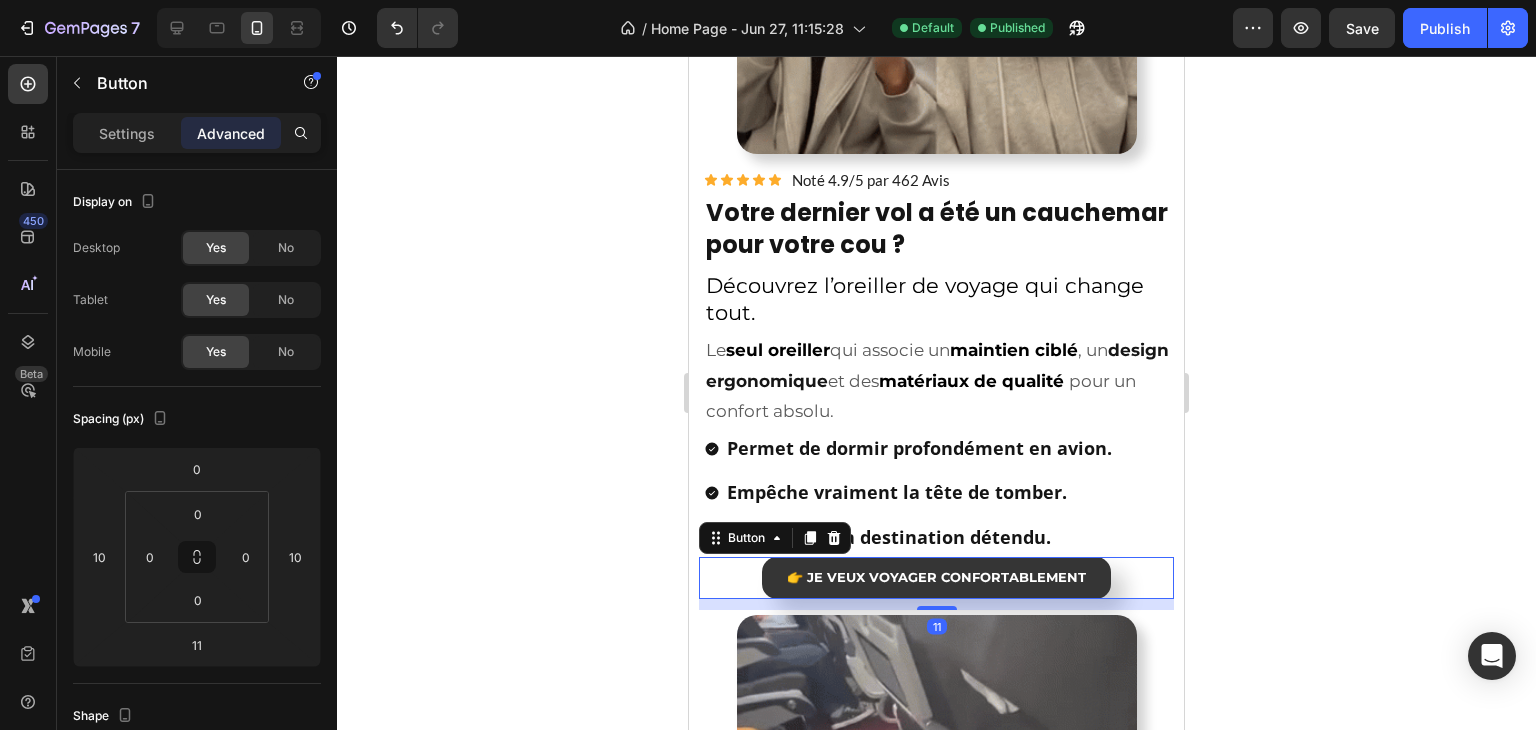 click on "11" at bounding box center [936, 604] 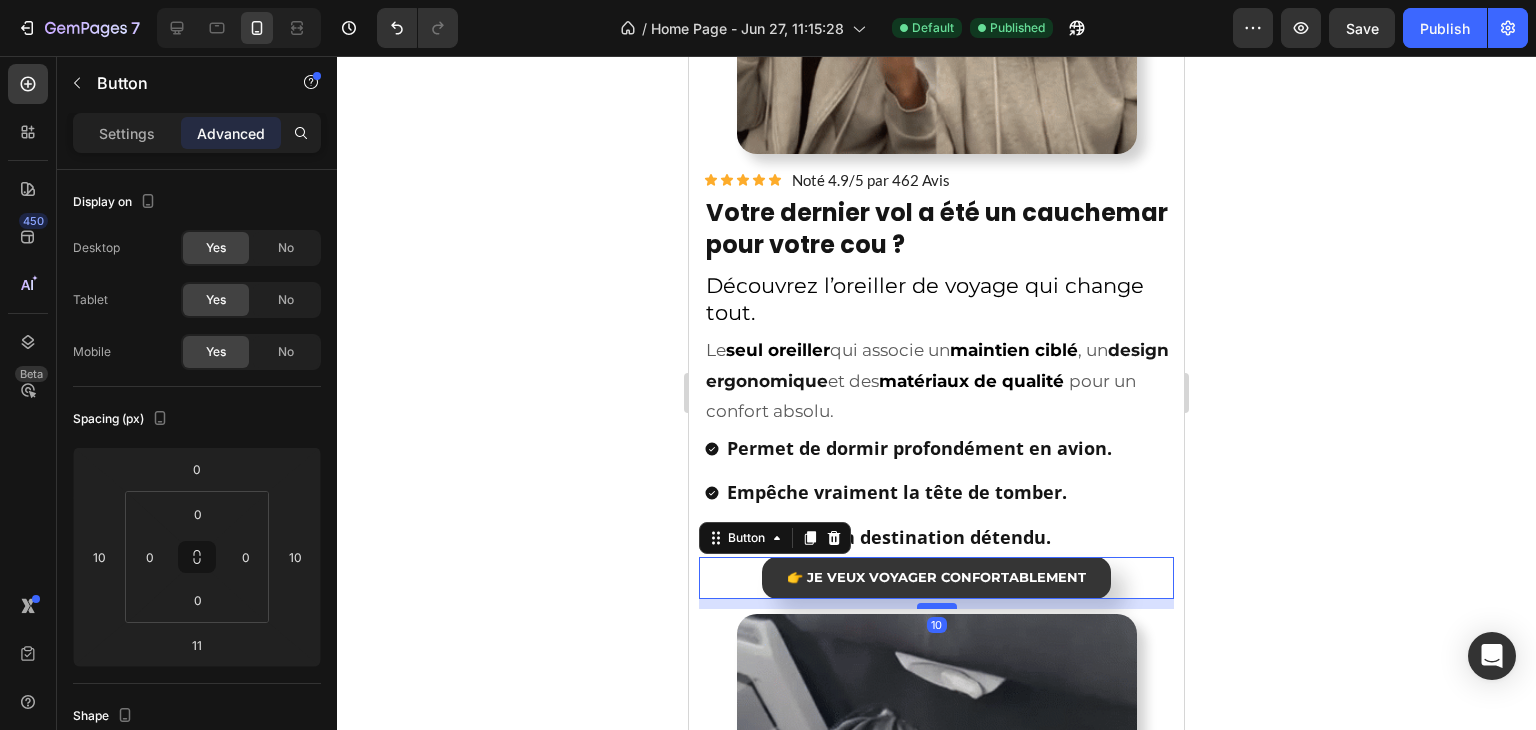 click at bounding box center [937, 606] 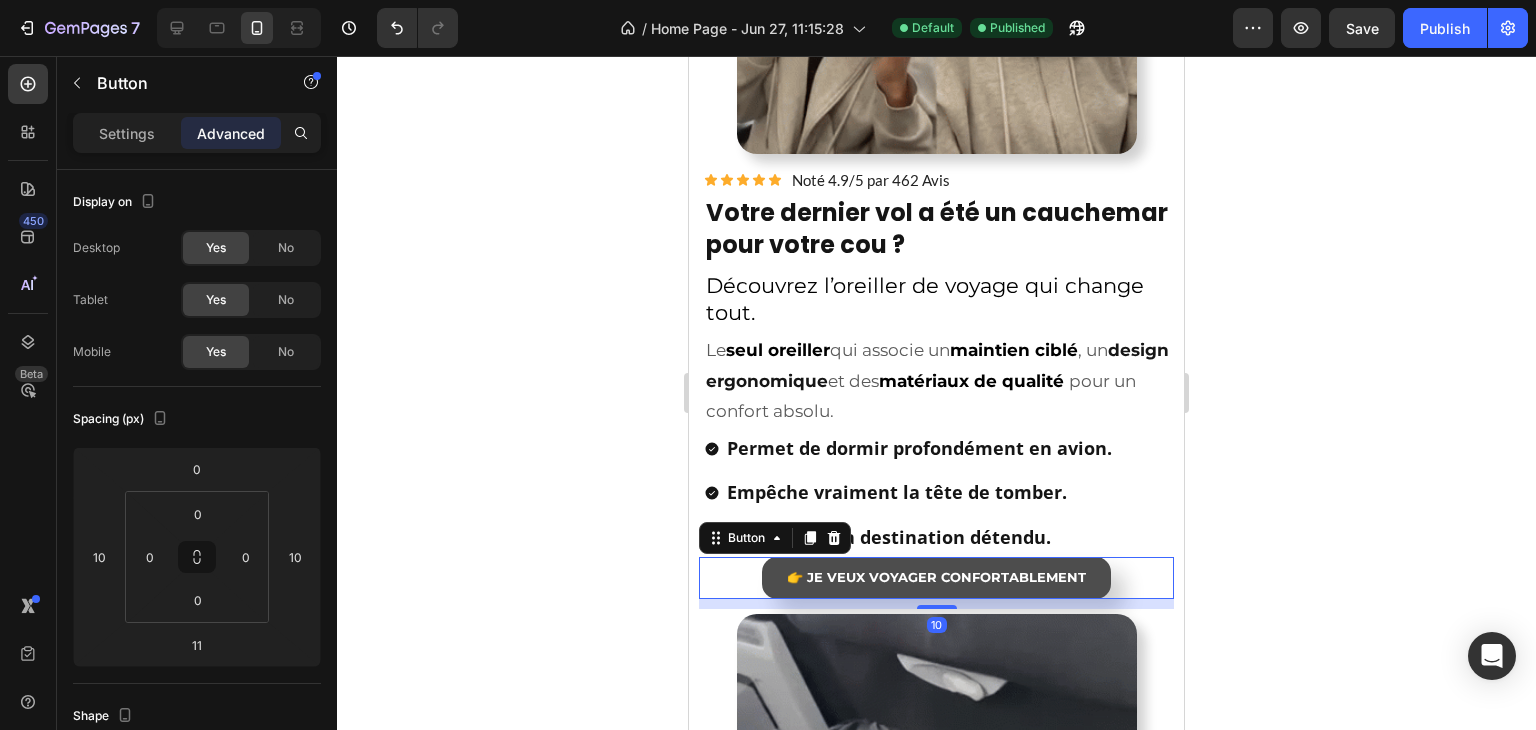 type on "10" 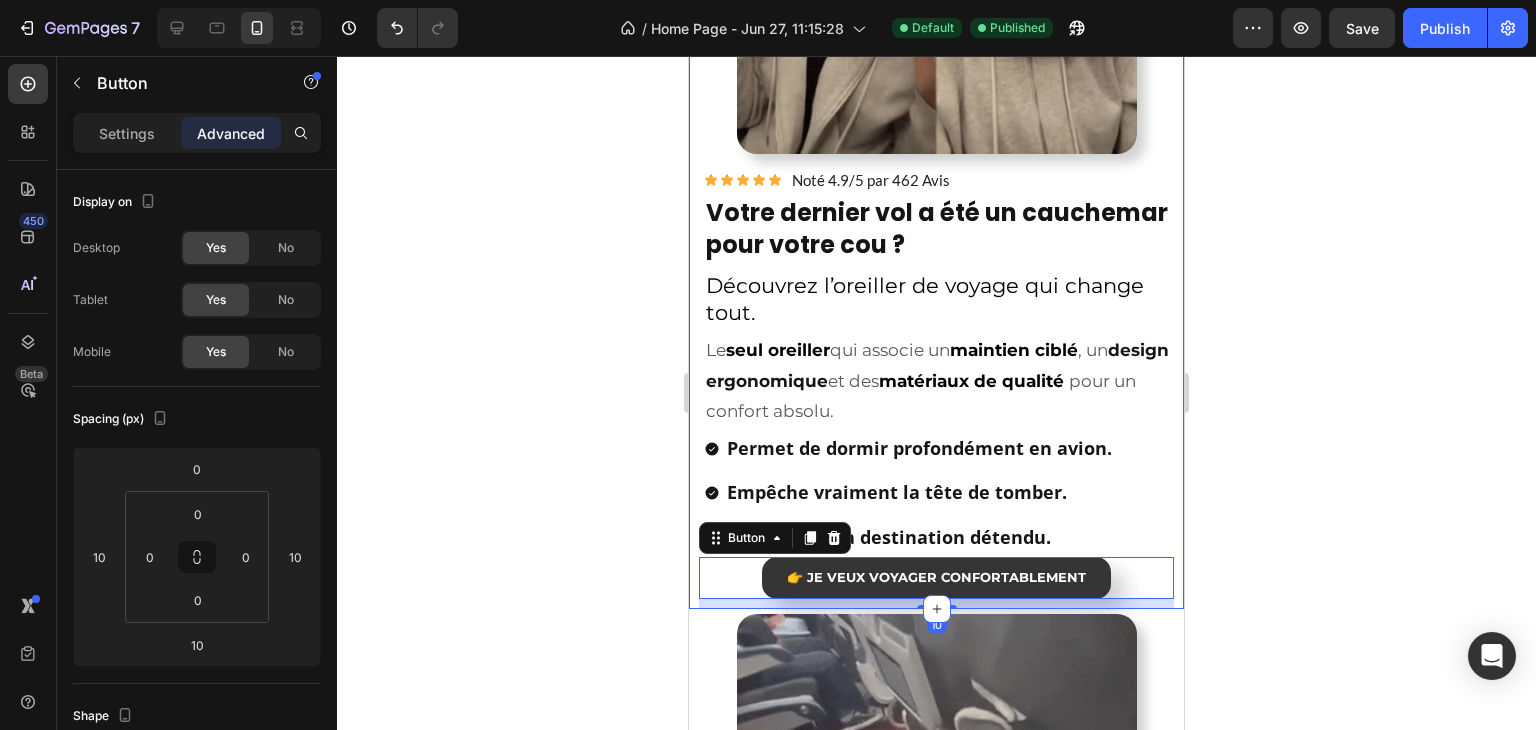 click on "Vous arrivez à destination détendu." at bounding box center (919, 537) 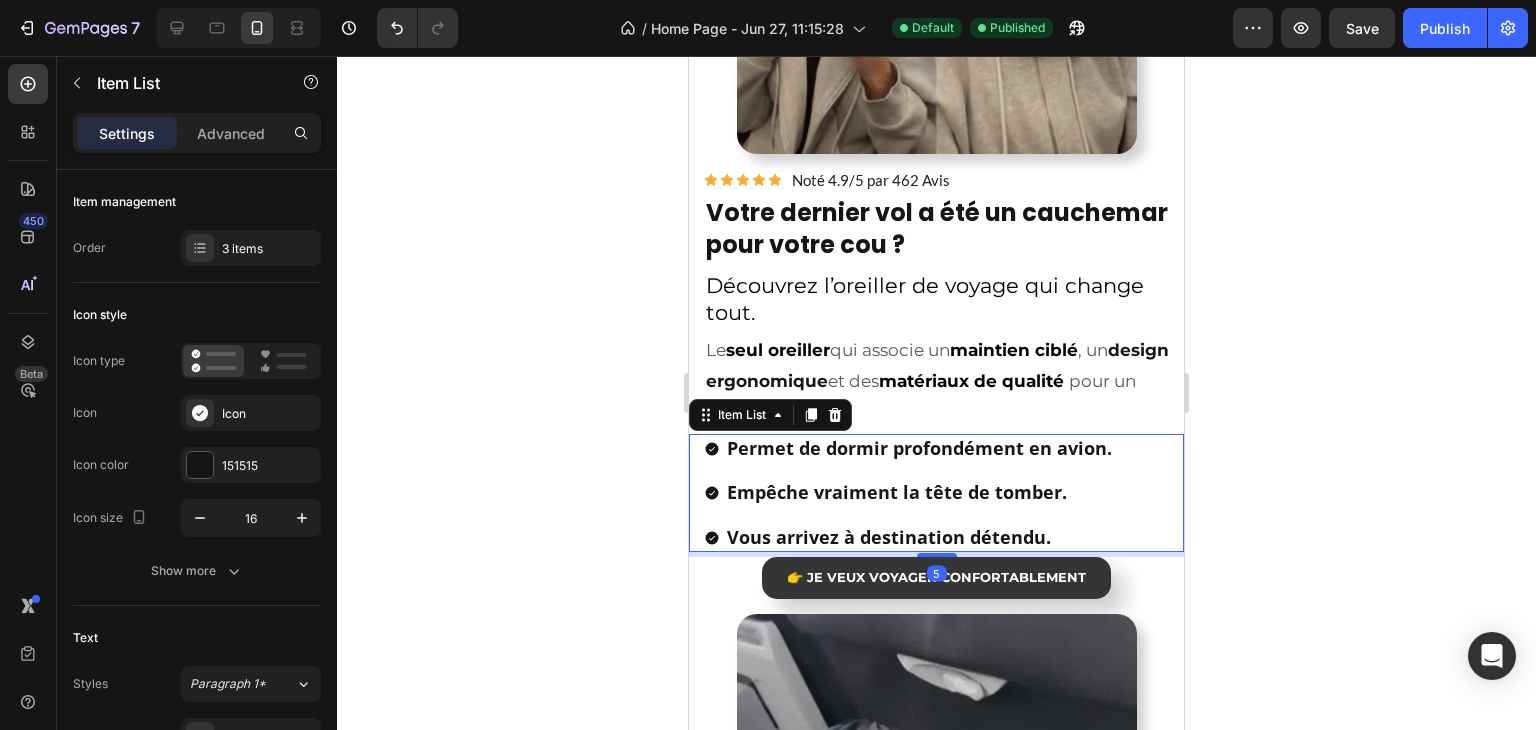 click on "Permet de dormir profondément en avion. Empêche vraiment la tête de tomber. Vous arrivez à destination détendu." at bounding box center [936, 493] 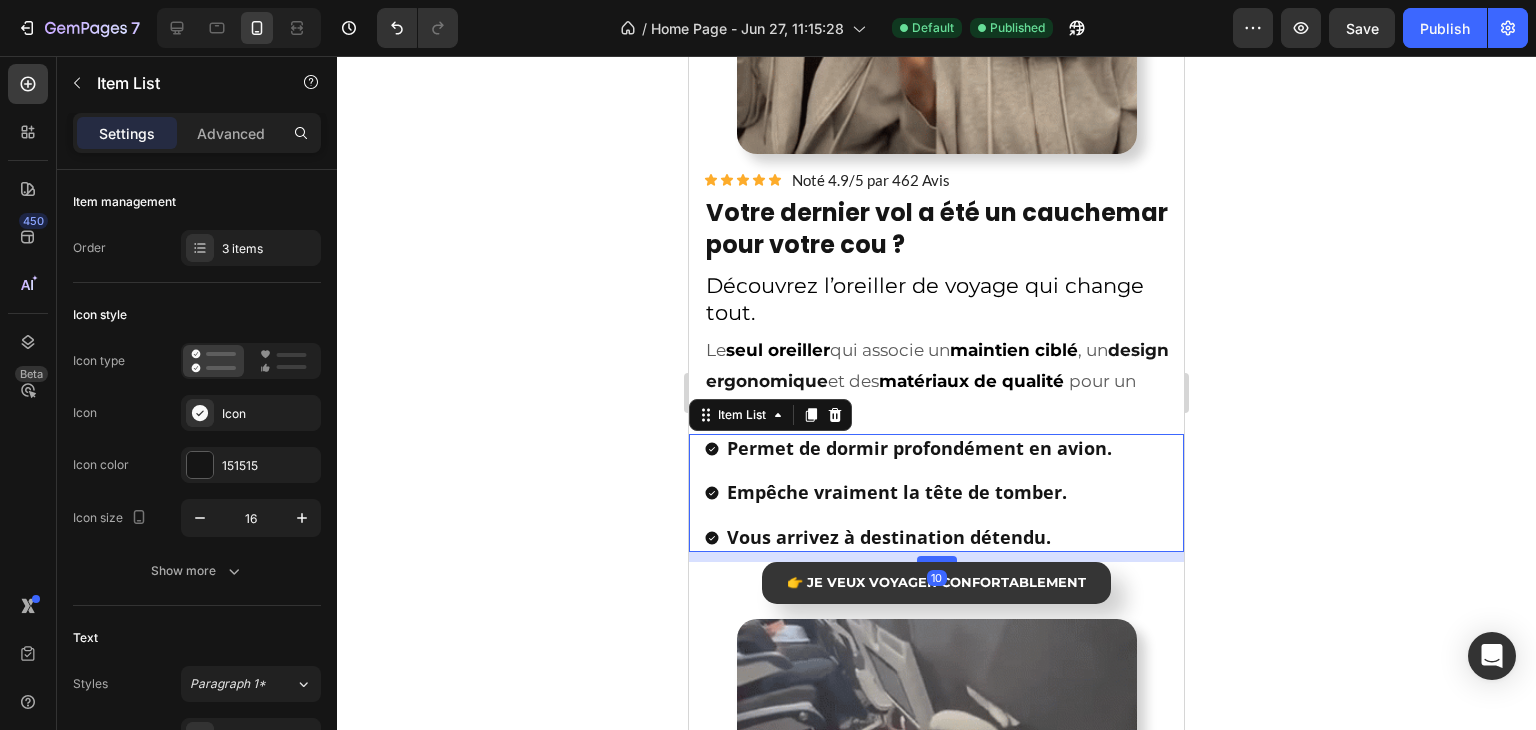 click at bounding box center [937, 559] 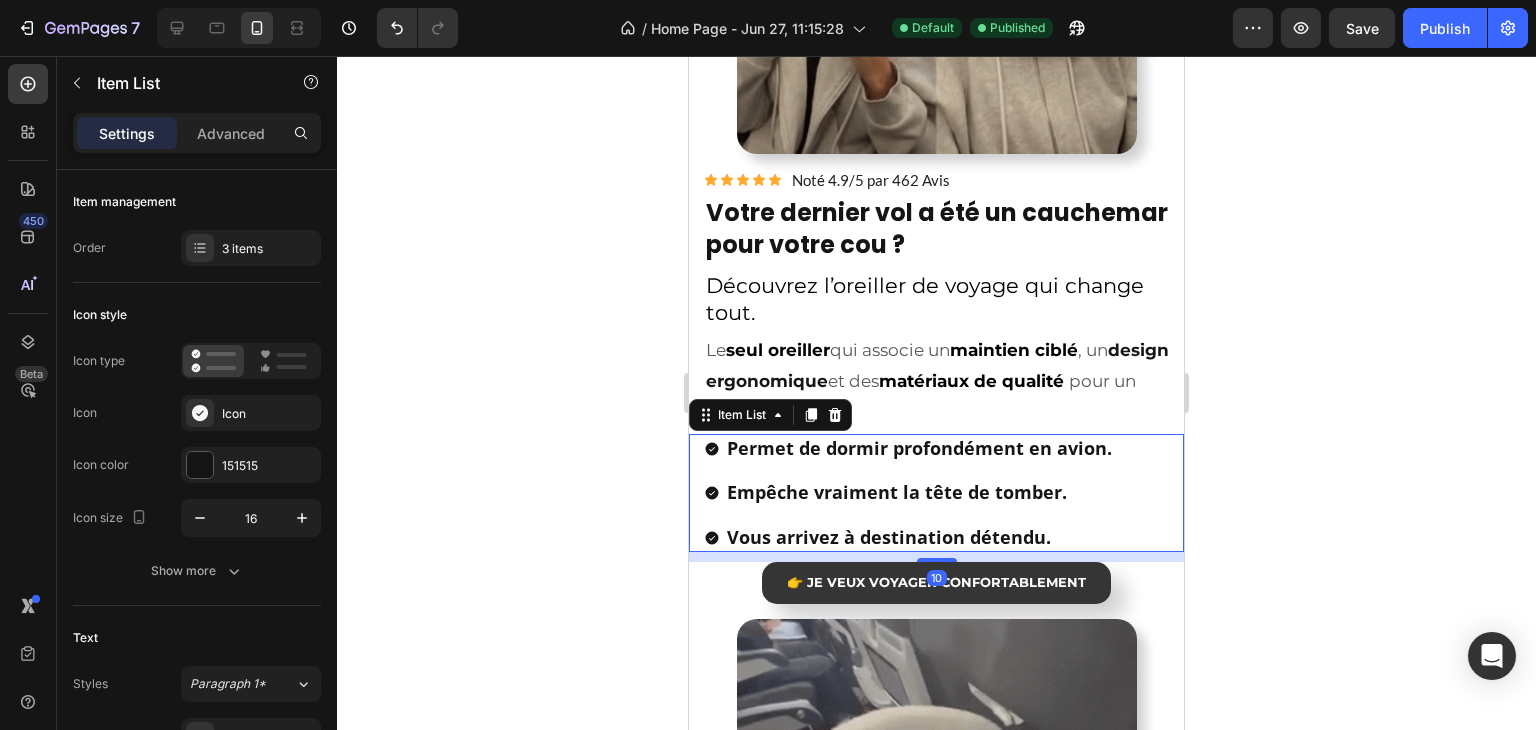 type on "100%" 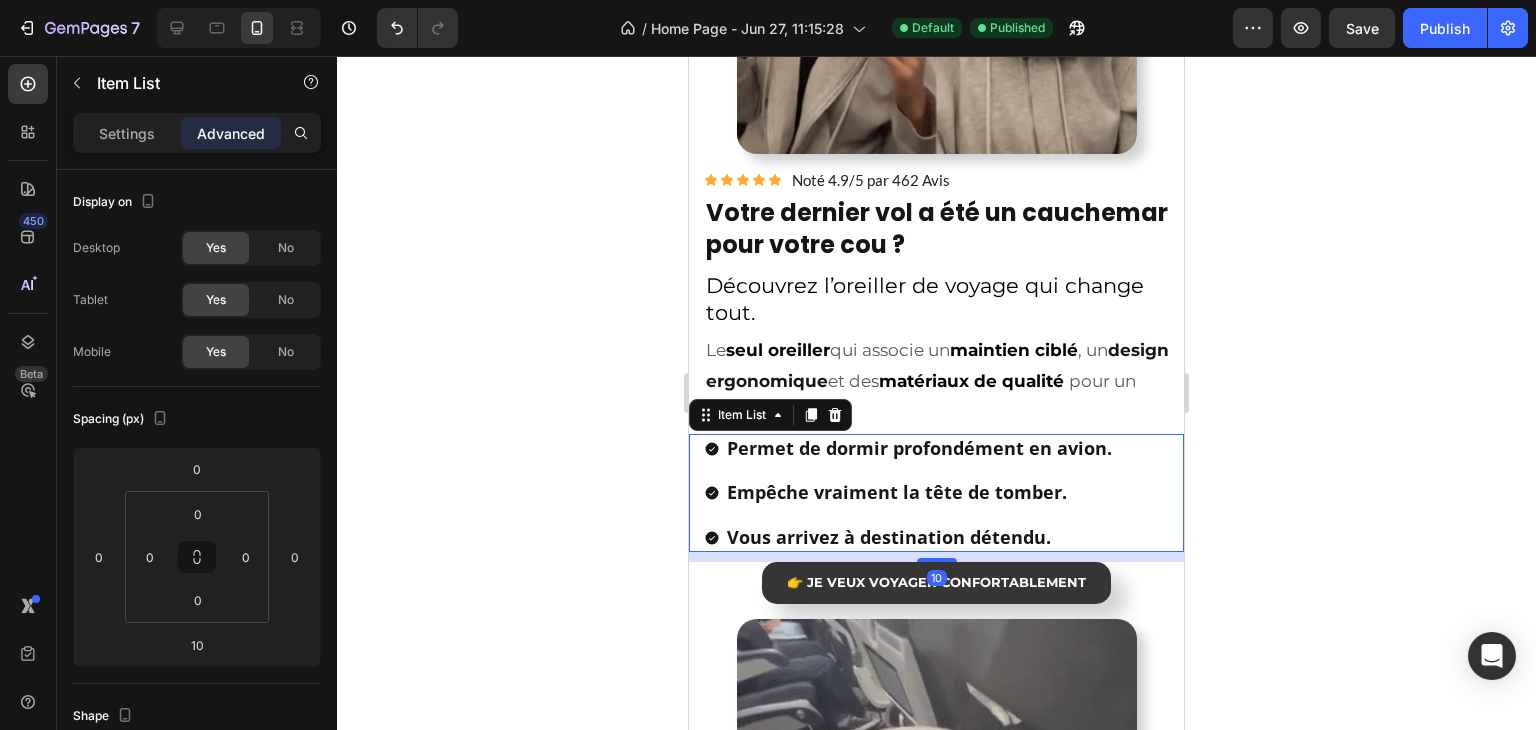 click 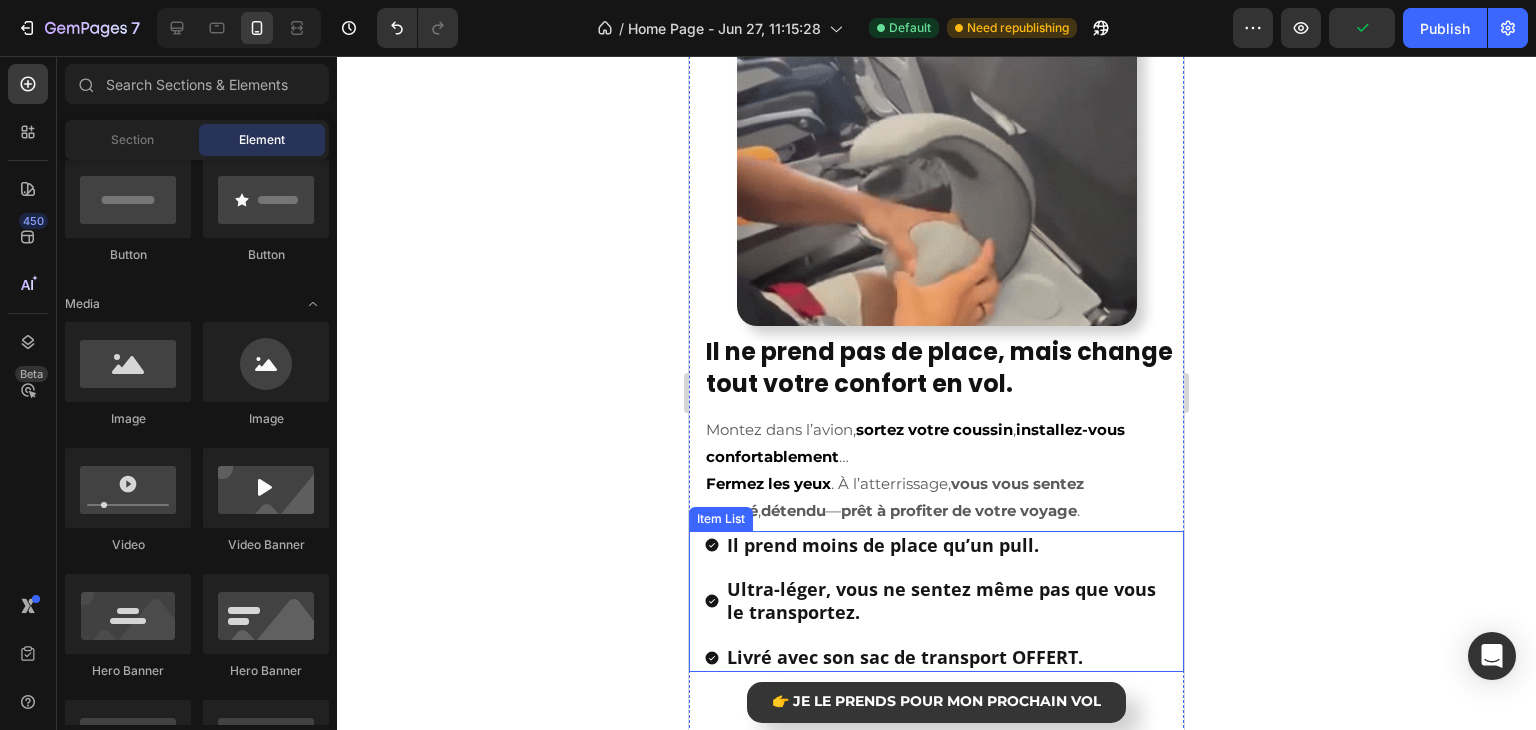 scroll, scrollTop: 2108, scrollLeft: 0, axis: vertical 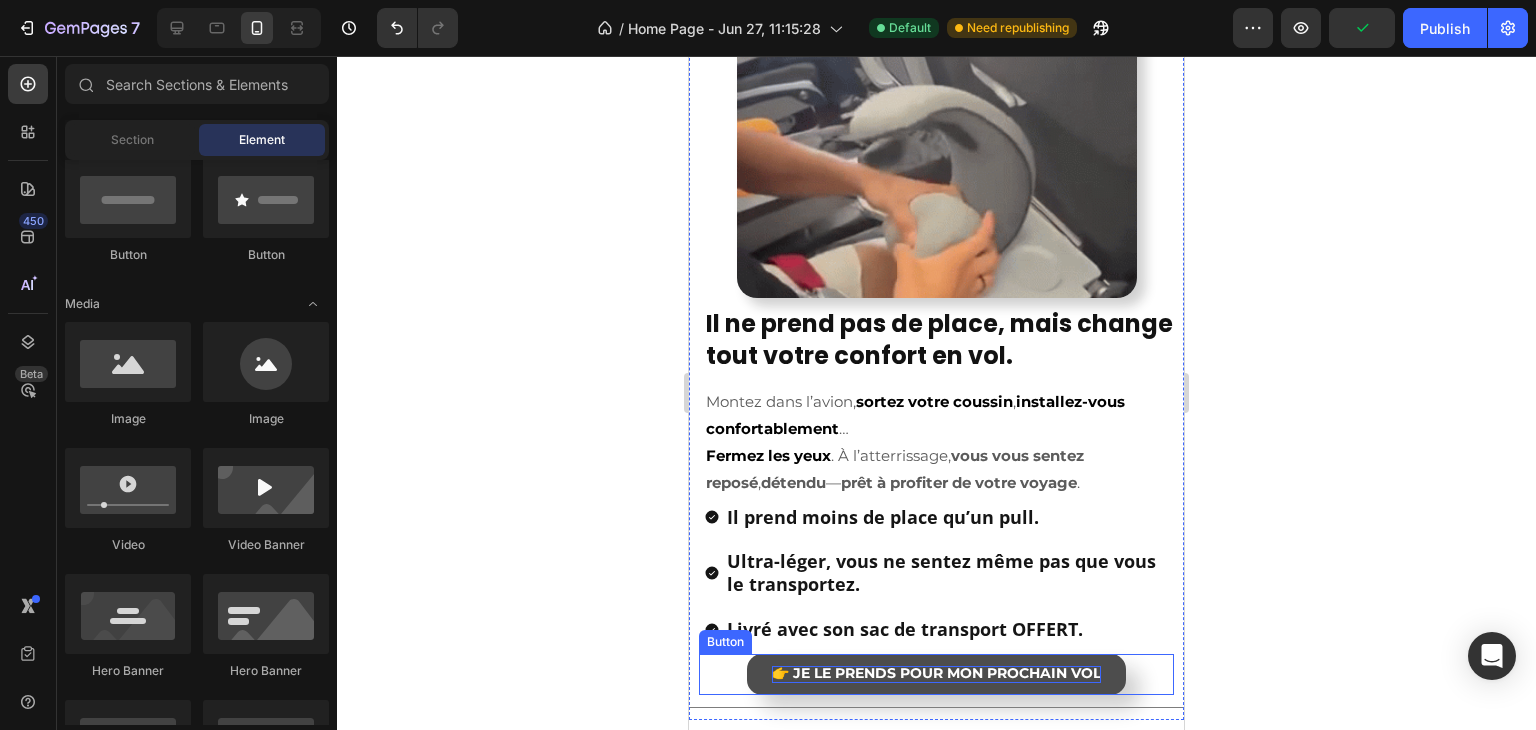 click on "👉 Je le prends pour mon prochain vol" at bounding box center (936, 673) 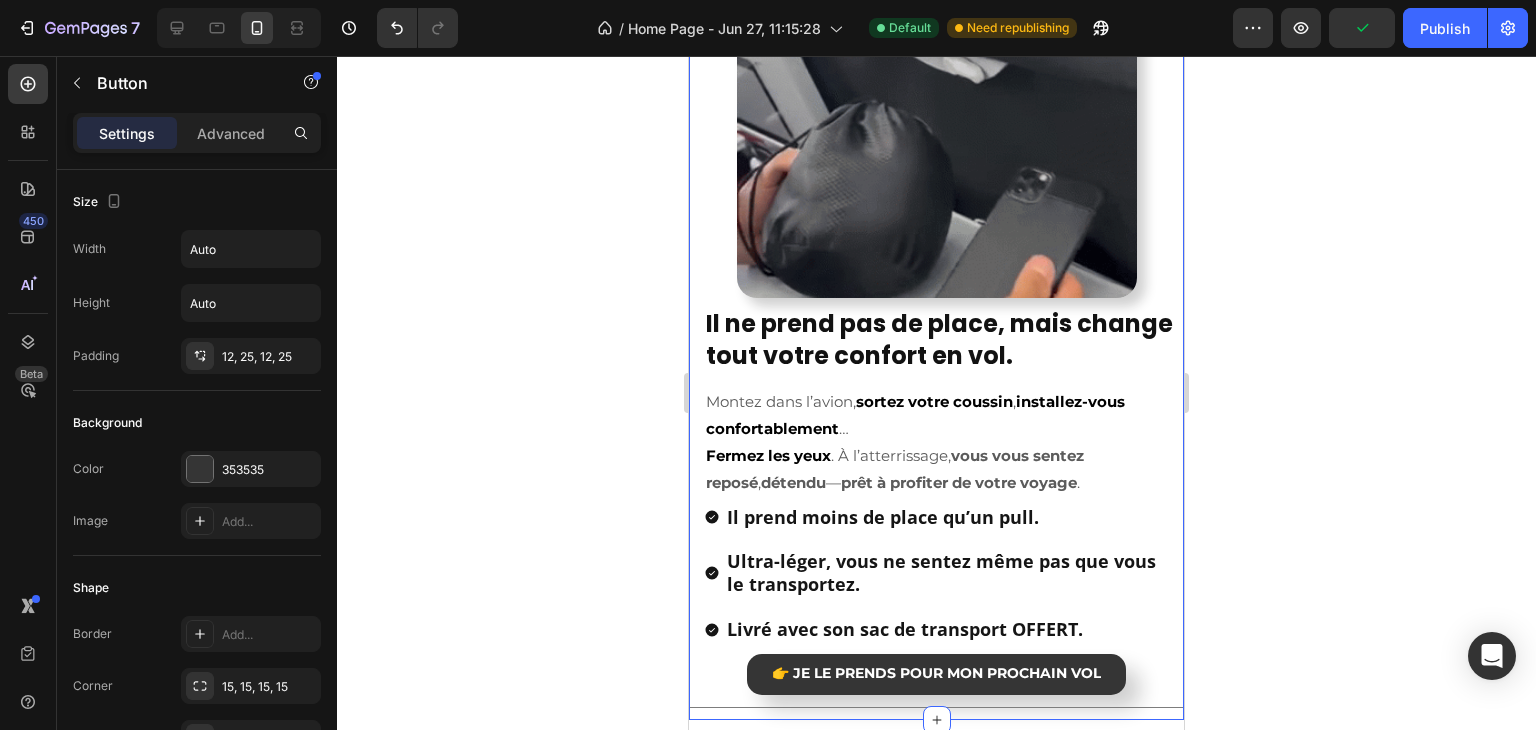 click on "Image Il ne prend pas de place, mais change tout votre confort en vol. Heading Montez dans l’avion,  sortez votre coussin ,  installez-vous confortablement … Fermez les yeux . À l’atterrissage,  vous vous sentez reposé ,  détendu  —  prêt à profiter de votre voyage . Text Block Il prend moins de place qu’un pull. Ultra-léger, vous ne sentez même pas que vous le transportez. Livré avec son sac de transport OFFERT. Item List 👉 Je le prends pour mon prochain vol Button   0                Title Line" at bounding box center [936, 356] 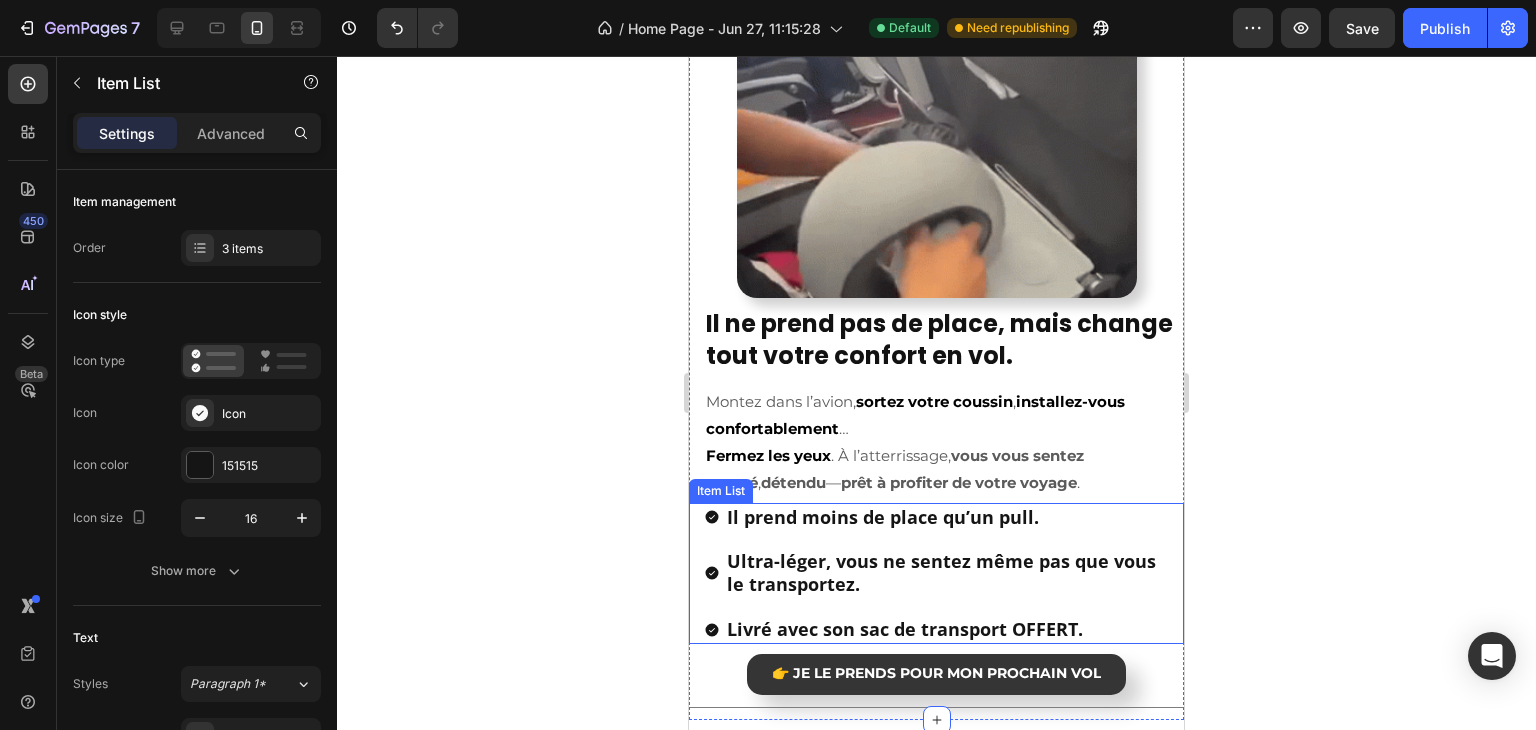 click on "Il prend moins de place qu’un pull. Ultra-léger, vous ne sentez même pas que vous le transportez. Livré avec son sac de transport OFFERT. Item List" at bounding box center (936, 574) 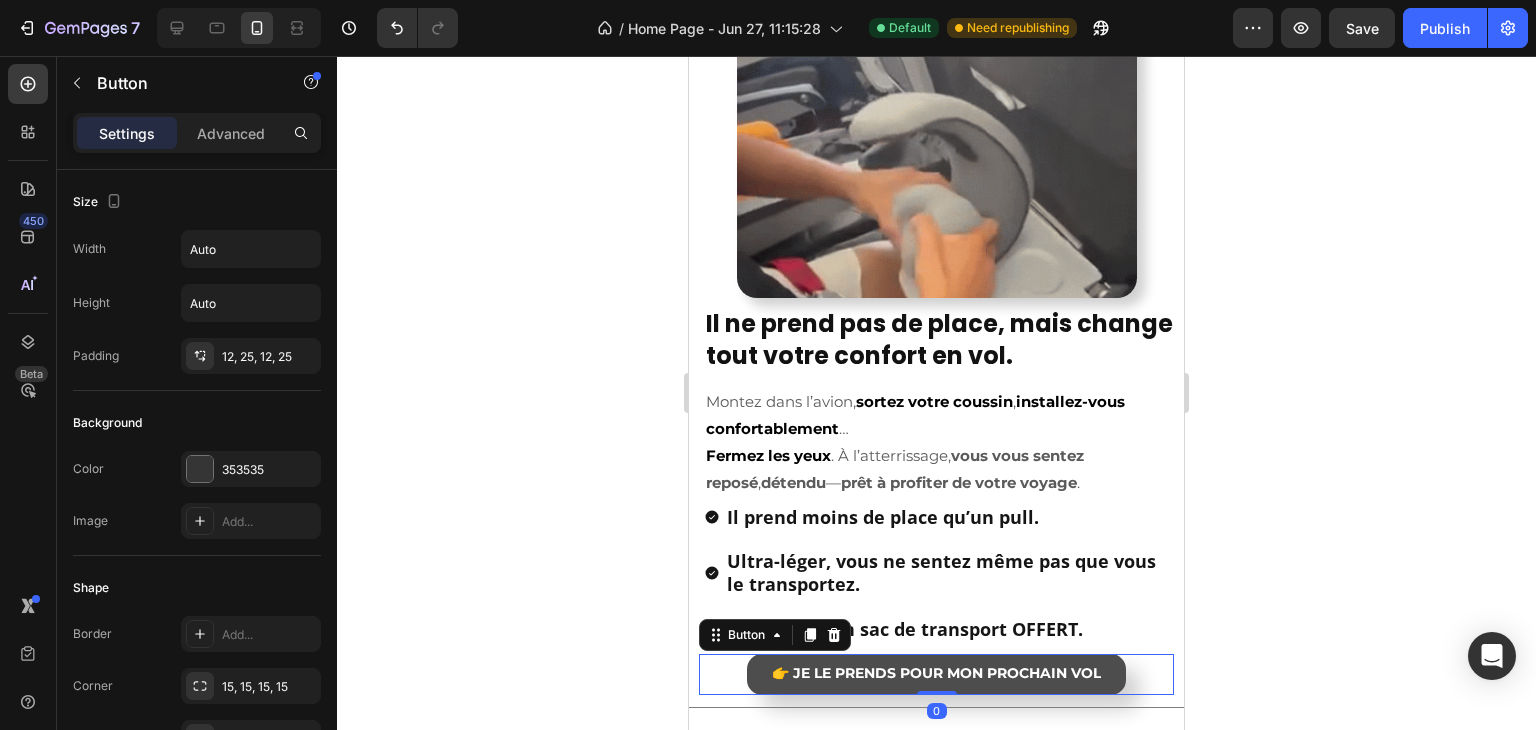 click on "👉 Je le prends pour mon prochain vol" at bounding box center [936, 674] 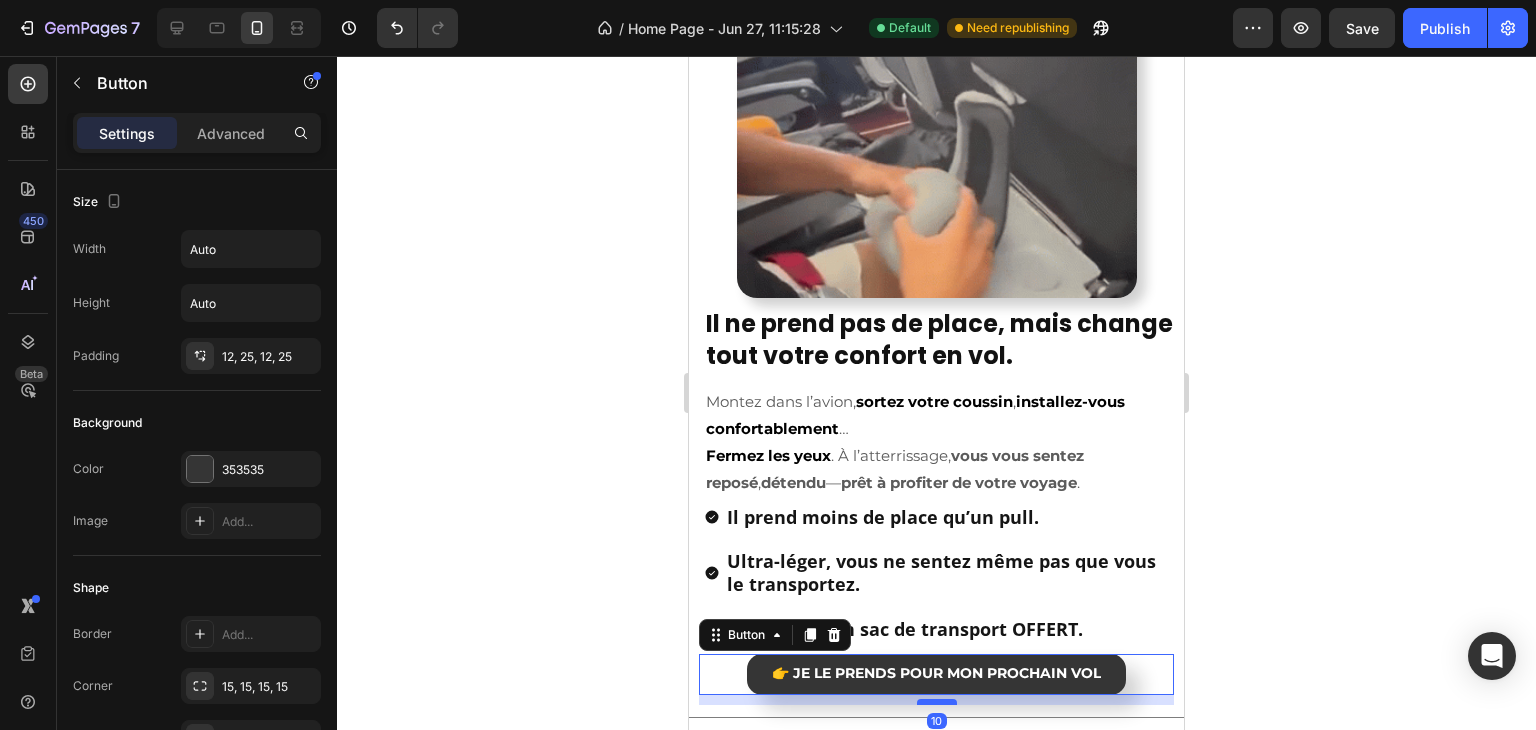 drag, startPoint x: 927, startPoint y: 691, endPoint x: 1880, endPoint y: 729, distance: 953.7573 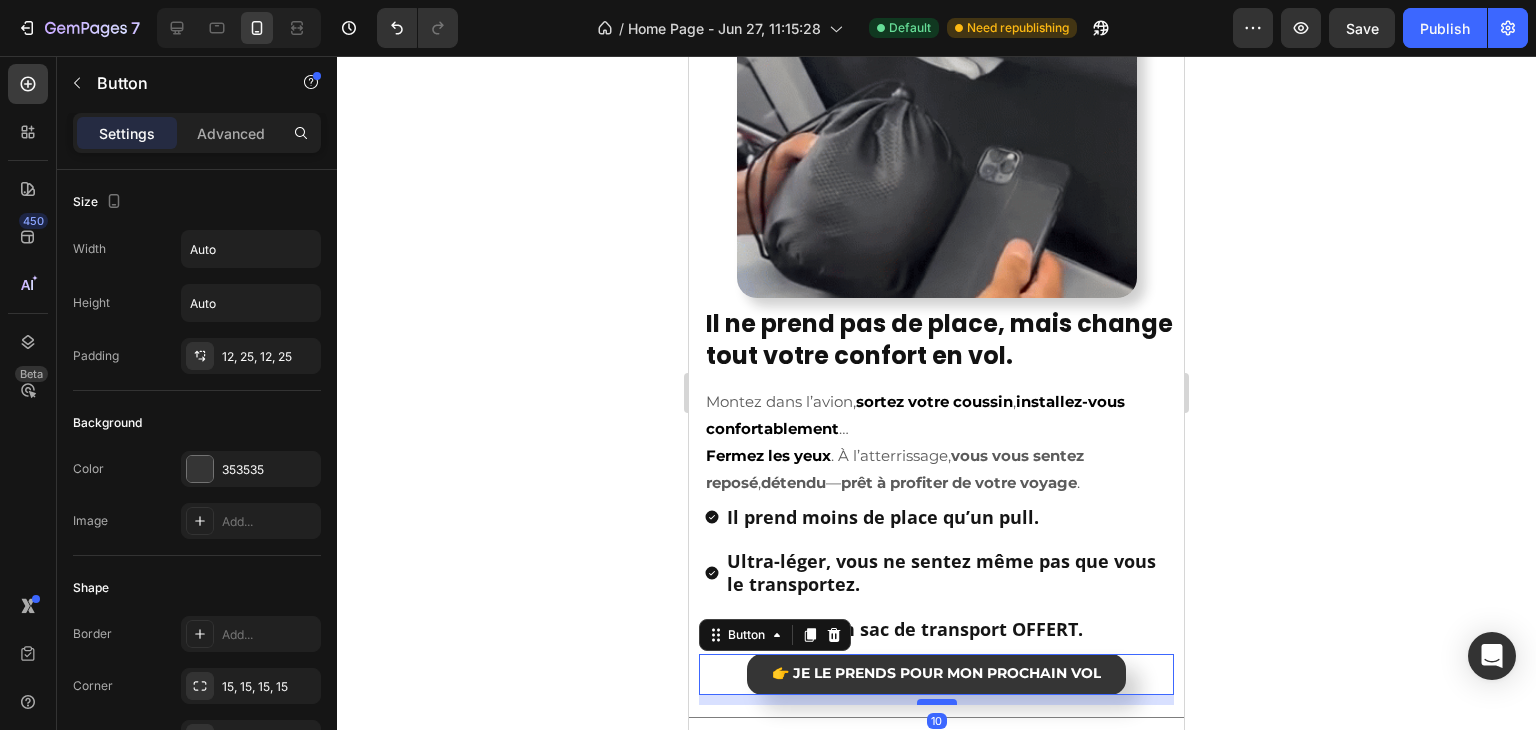 click at bounding box center (937, 702) 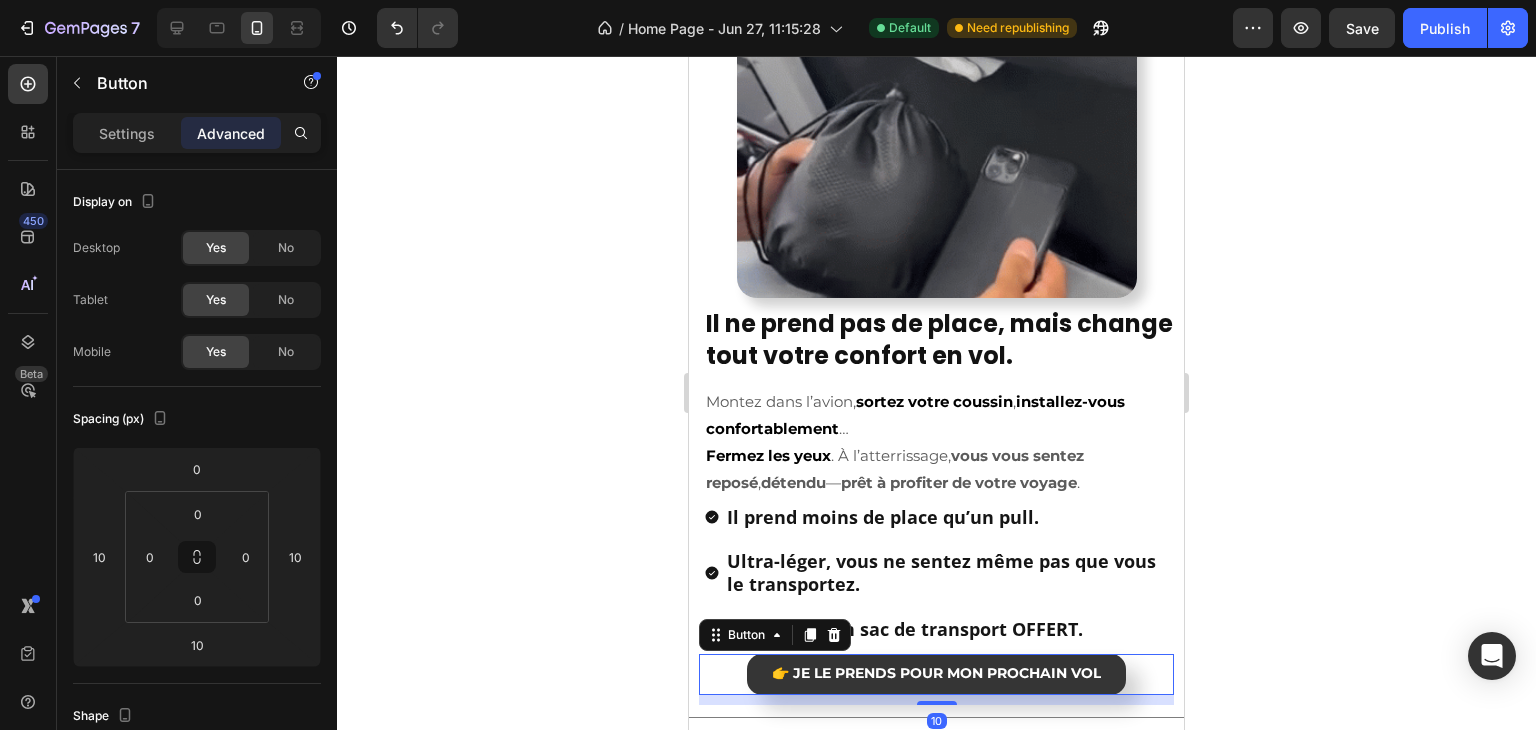 click 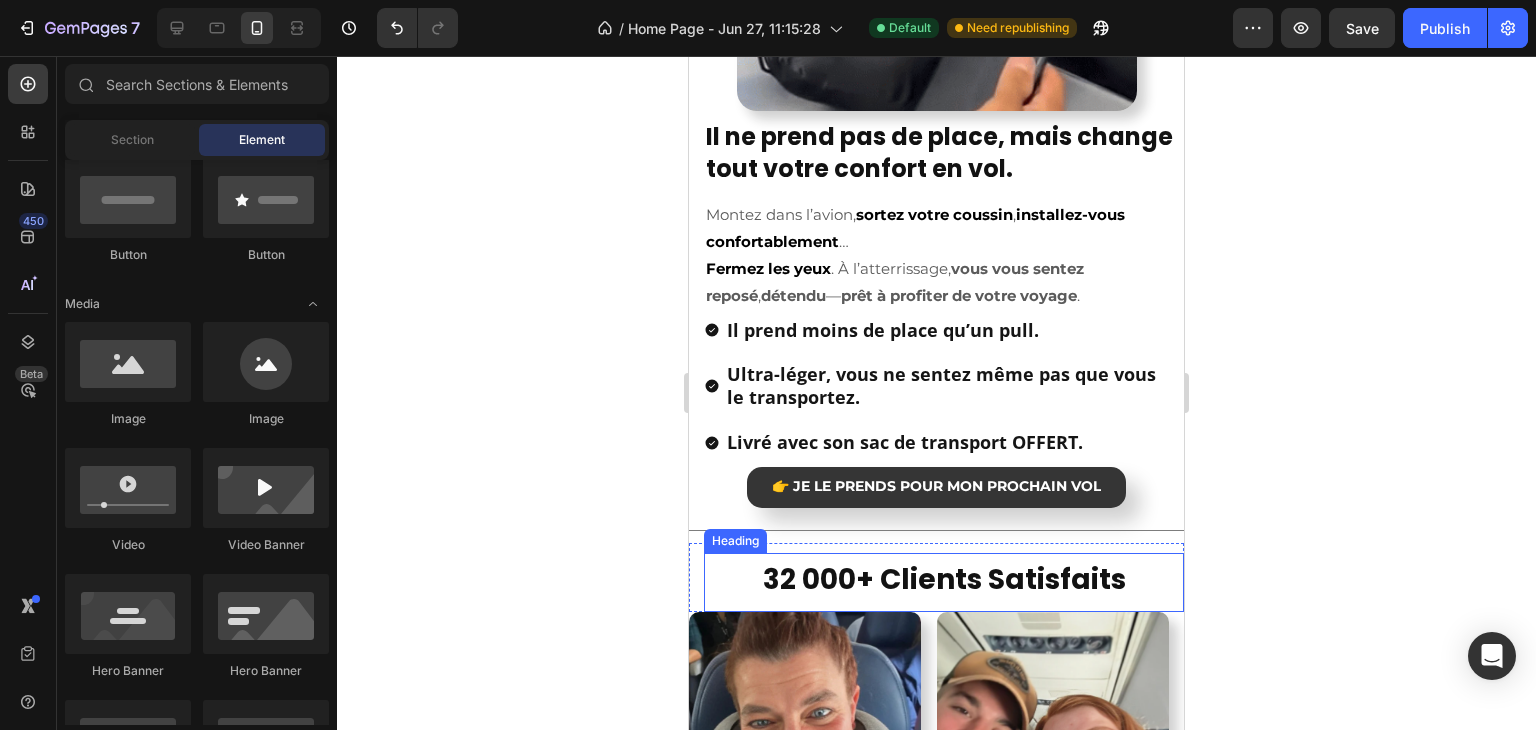 scroll, scrollTop: 2308, scrollLeft: 0, axis: vertical 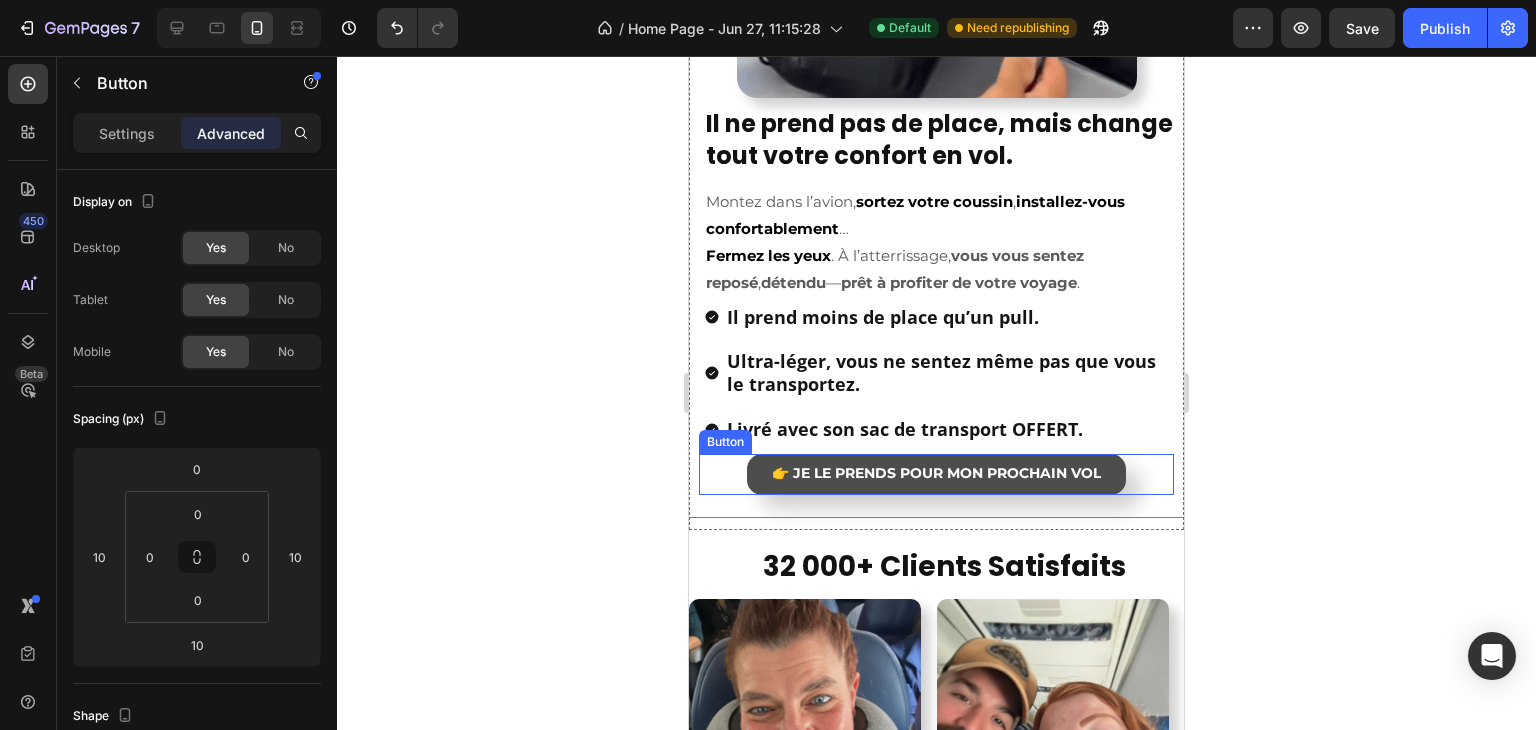 click on "👉 Je le prends pour mon prochain vol" at bounding box center [936, 474] 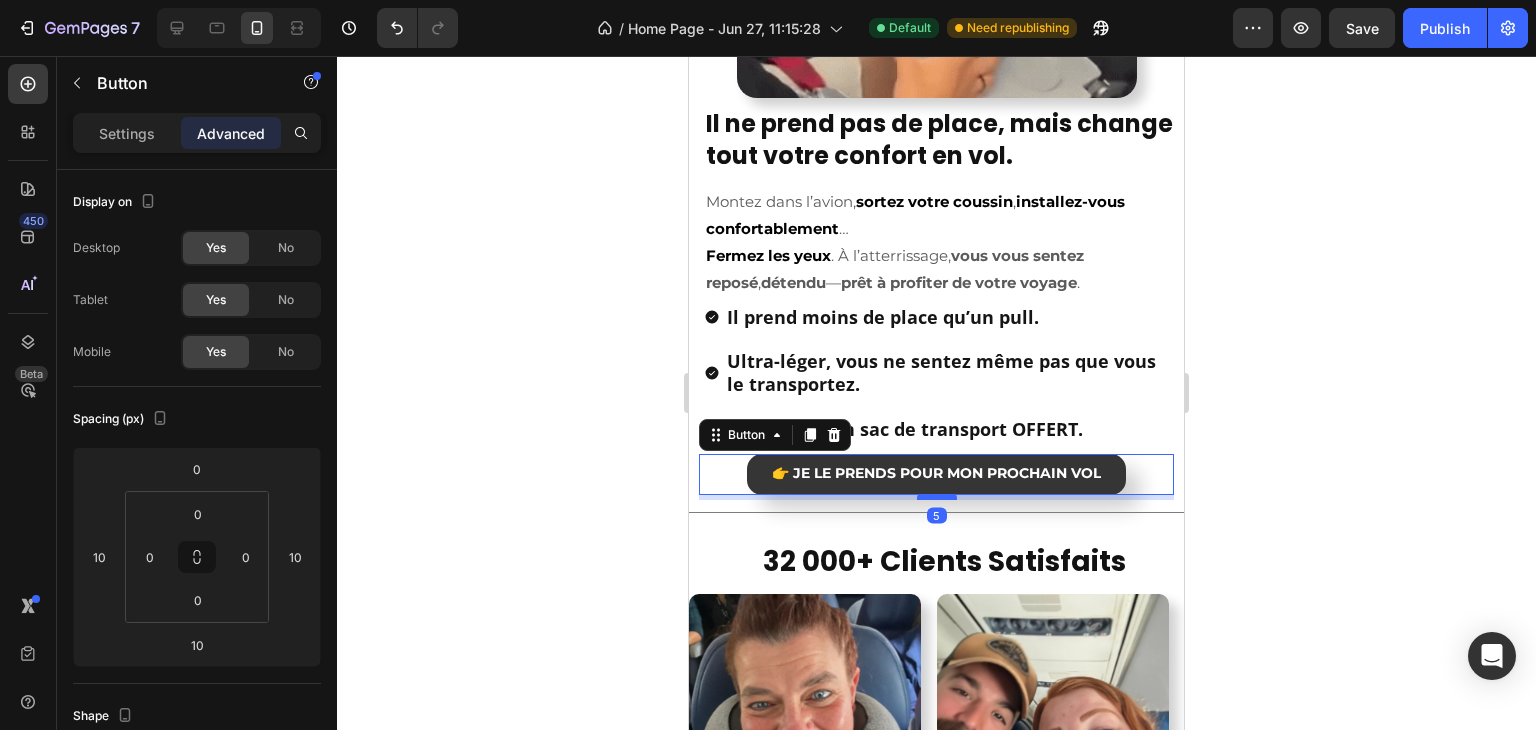 click at bounding box center [937, 497] 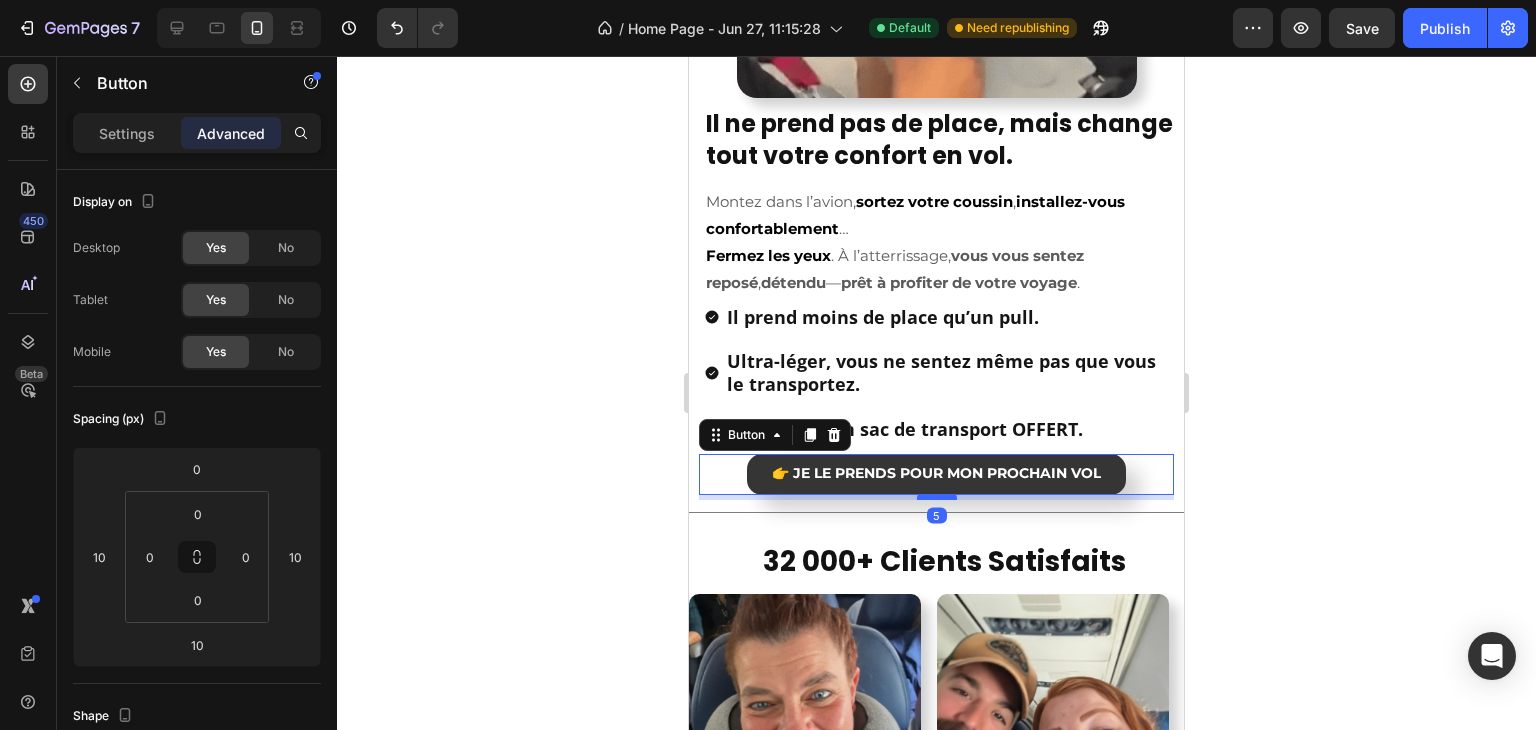 type on "5" 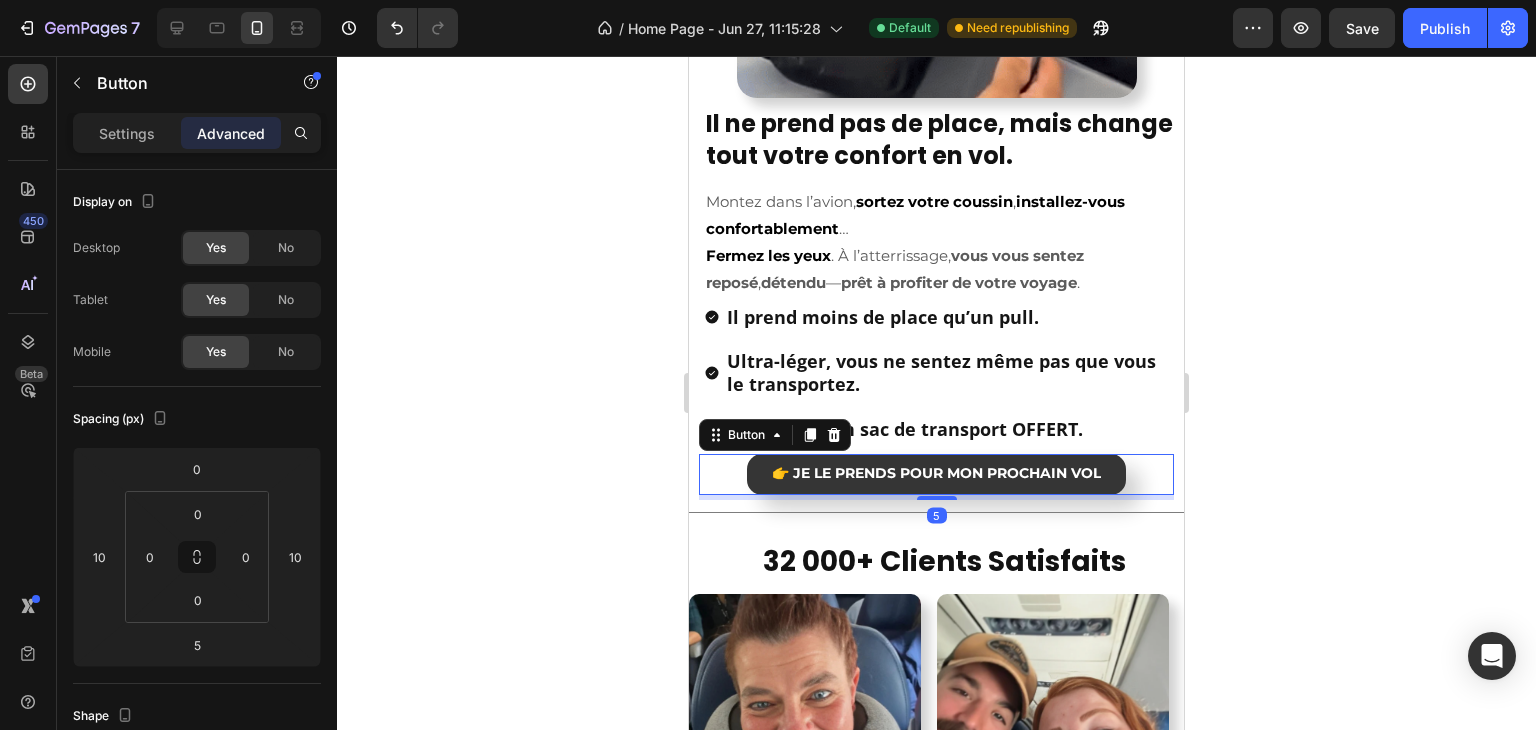 click 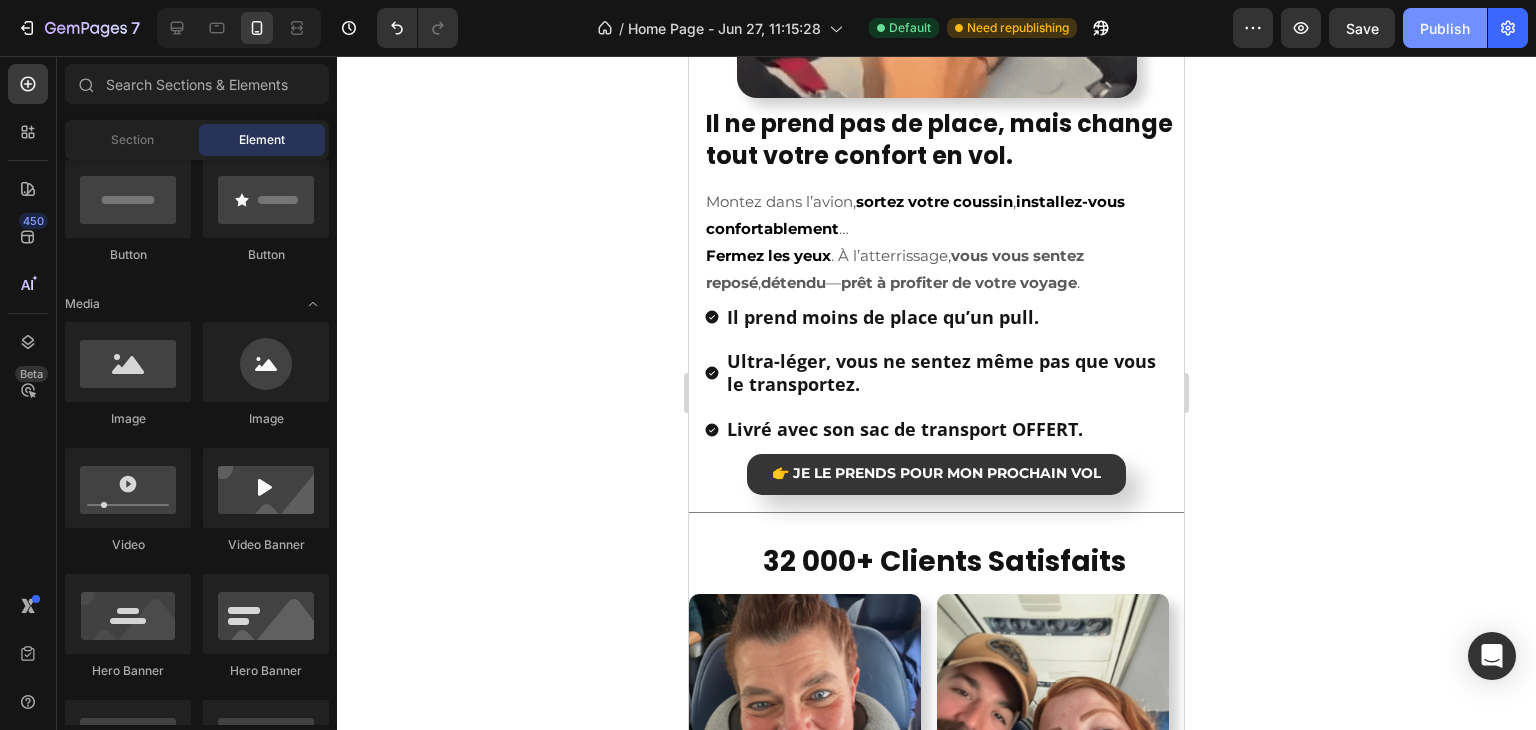 click on "Publish" at bounding box center (1445, 28) 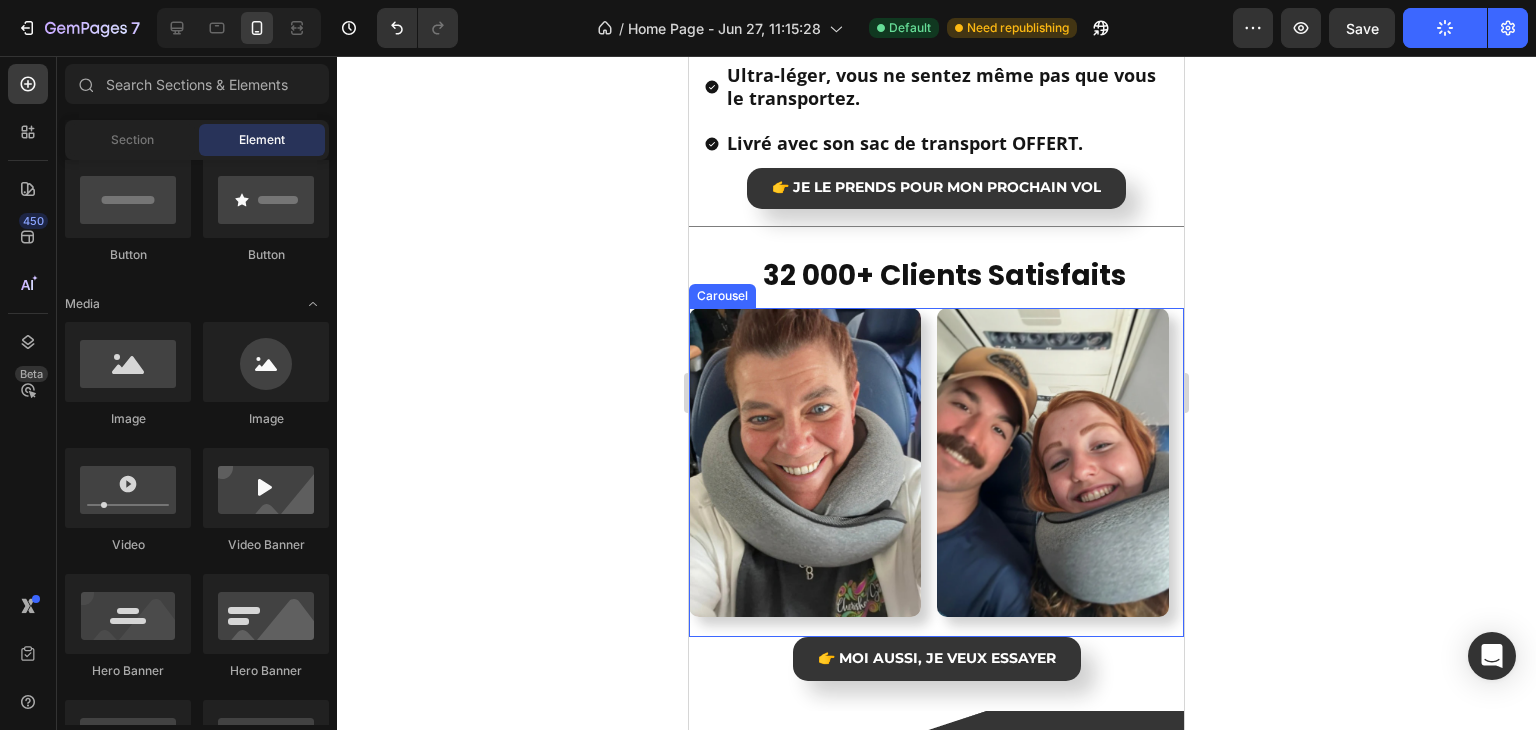 scroll, scrollTop: 2708, scrollLeft: 0, axis: vertical 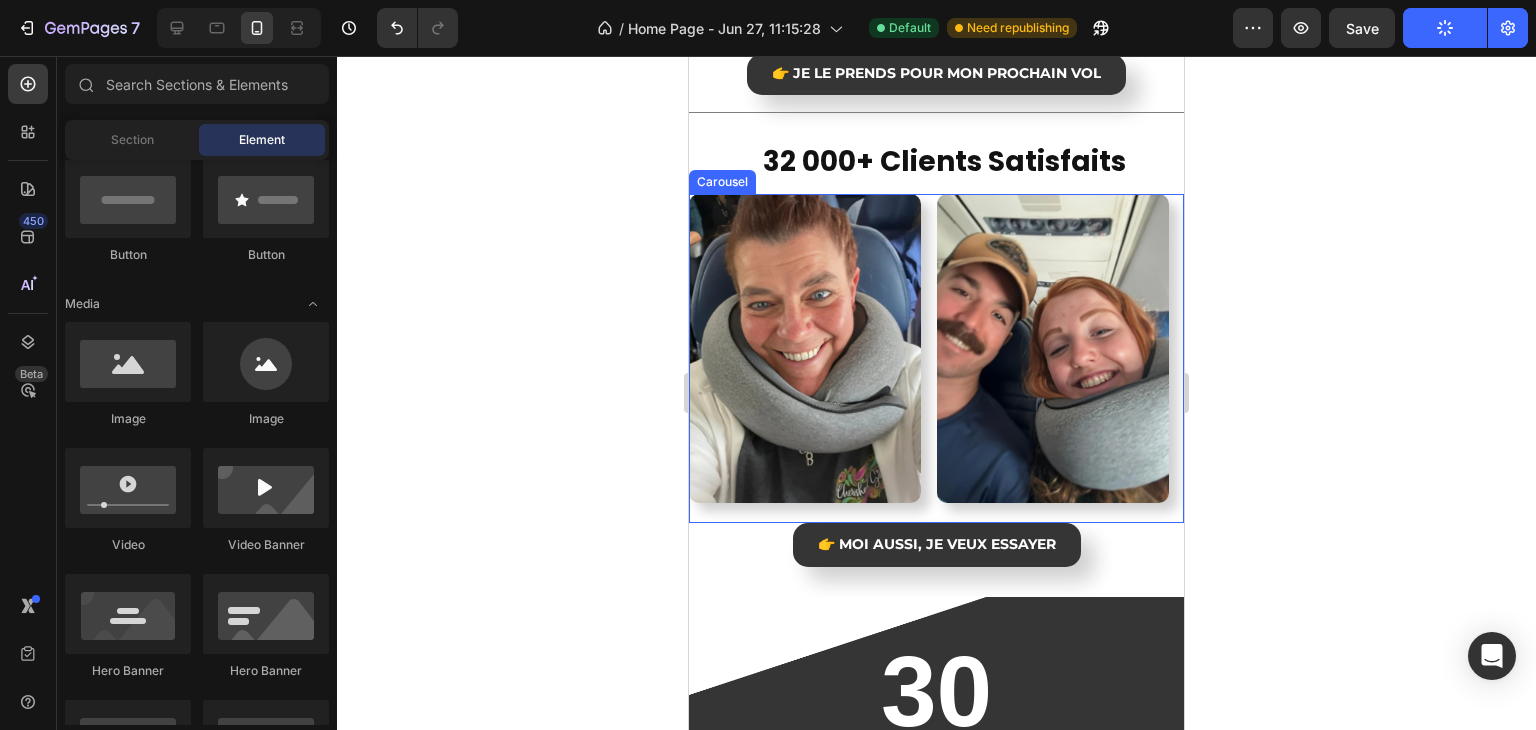 click on "Image" at bounding box center (1053, 358) 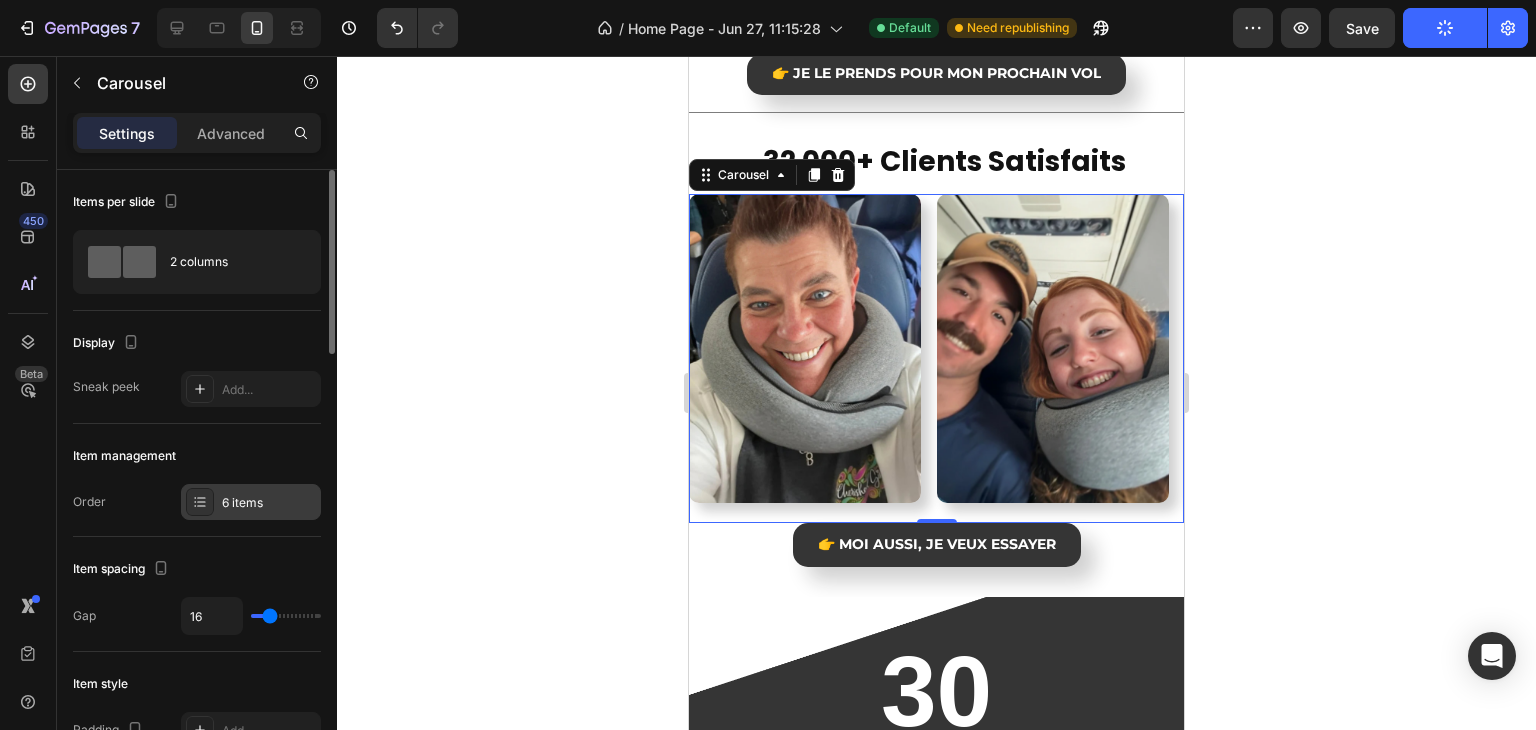 click on "6 items" at bounding box center [269, 503] 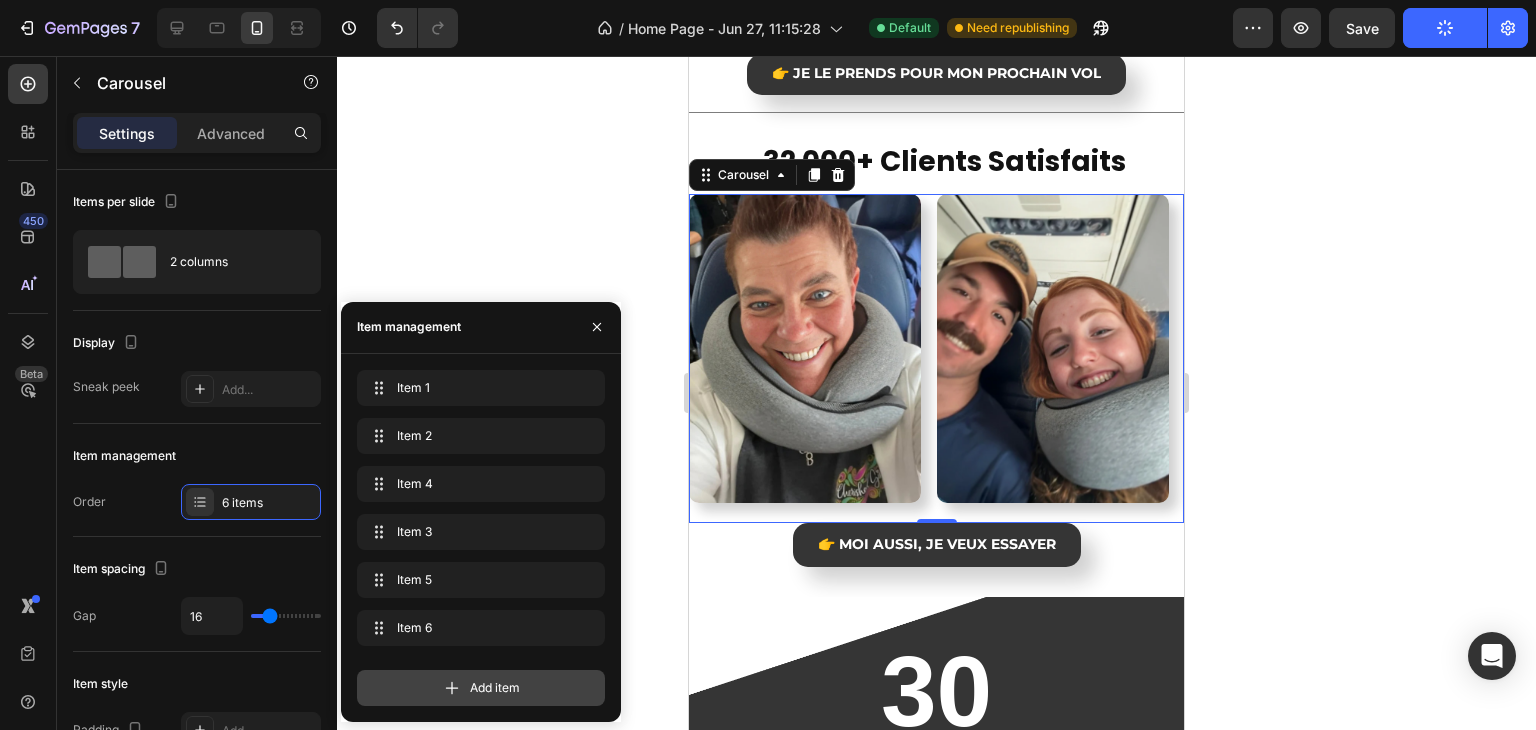 click on "Add item" at bounding box center (495, 688) 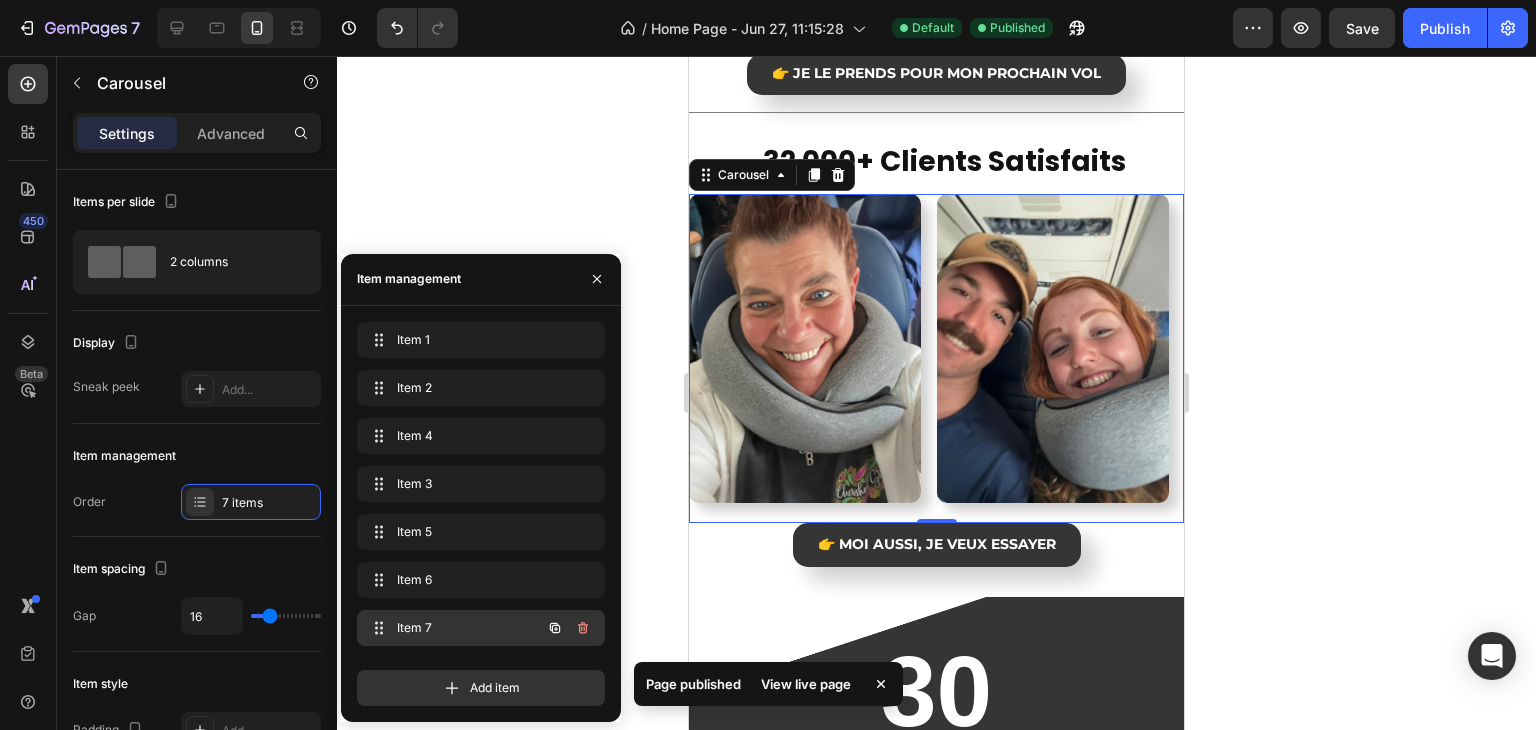 click on "Item 7" at bounding box center [453, 628] 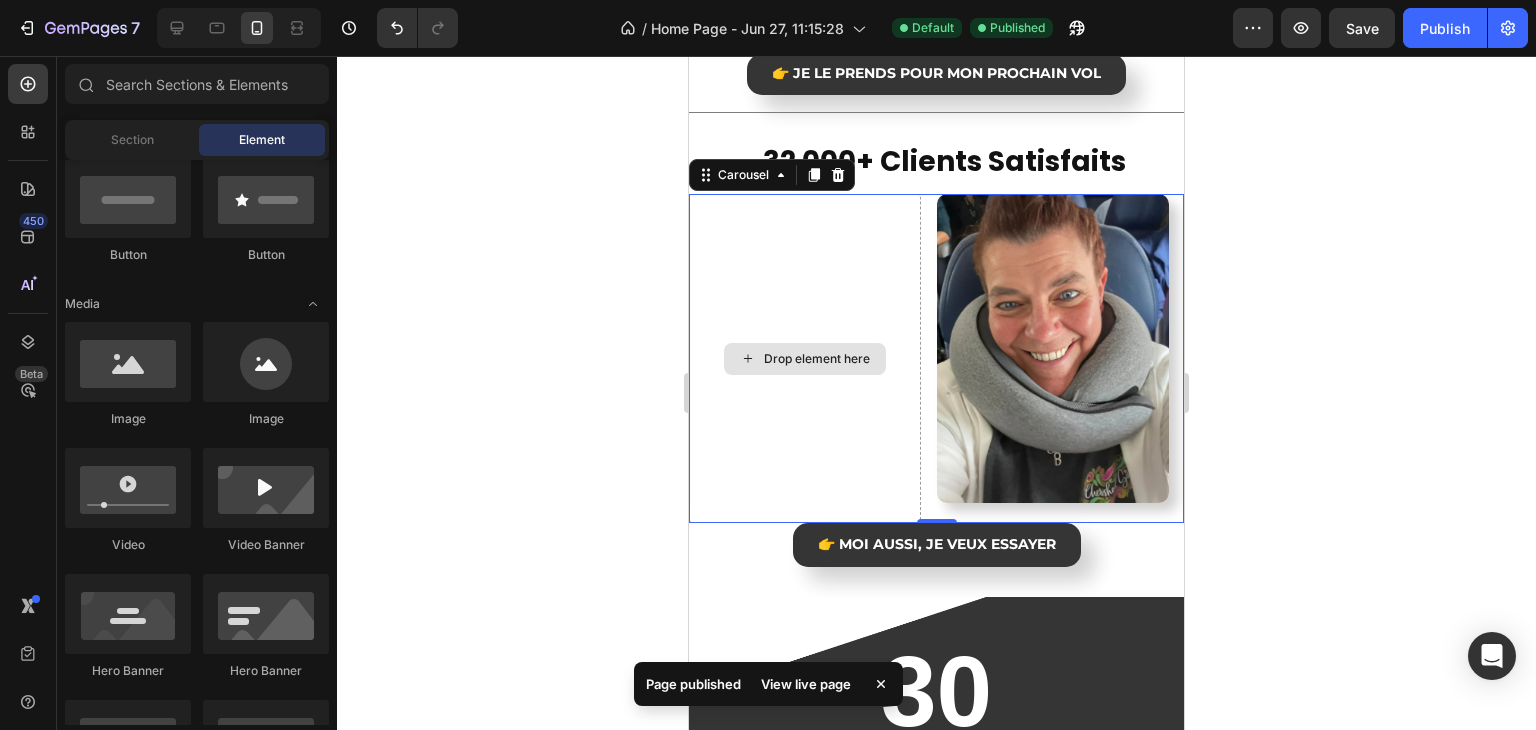 click on "Drop element here" at bounding box center (805, 359) 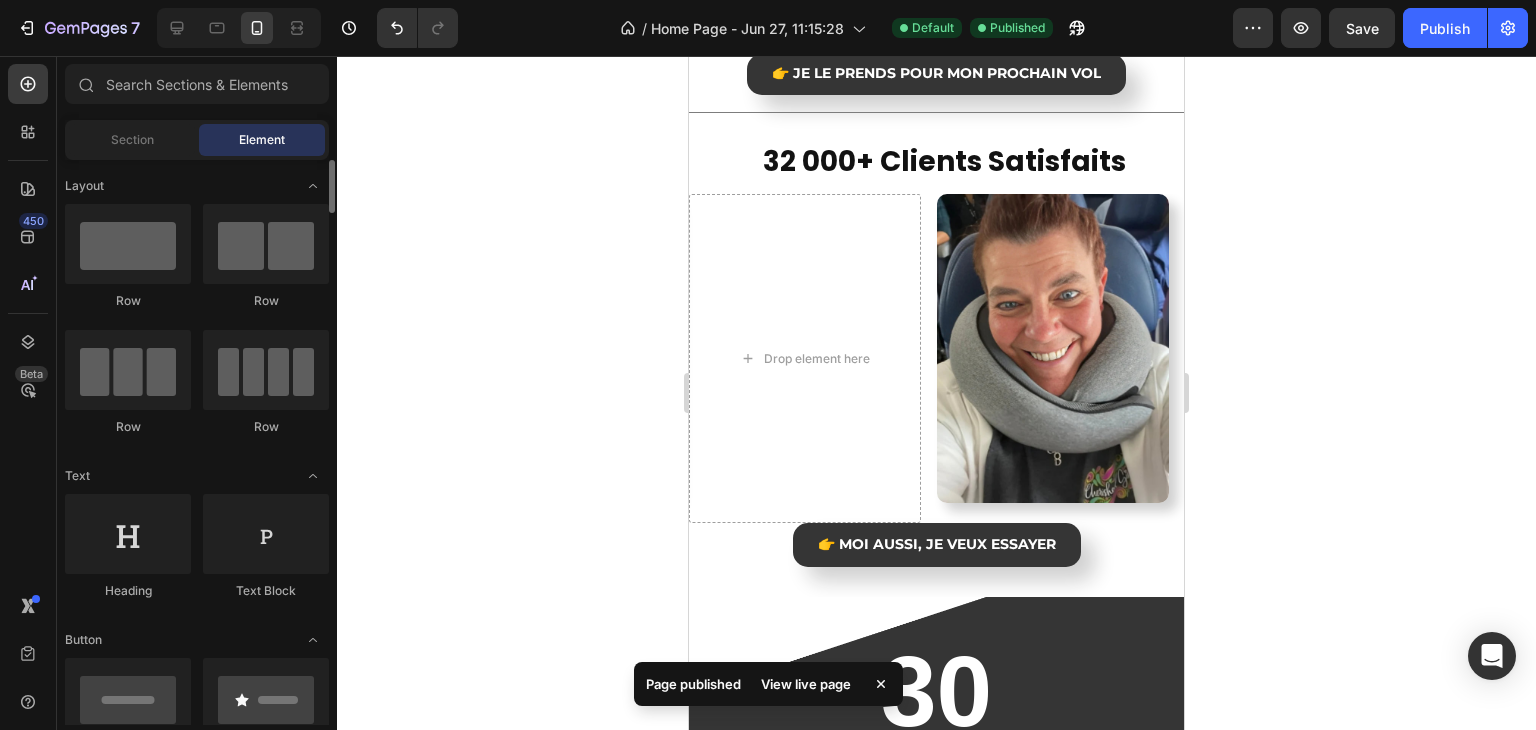 scroll, scrollTop: 300, scrollLeft: 0, axis: vertical 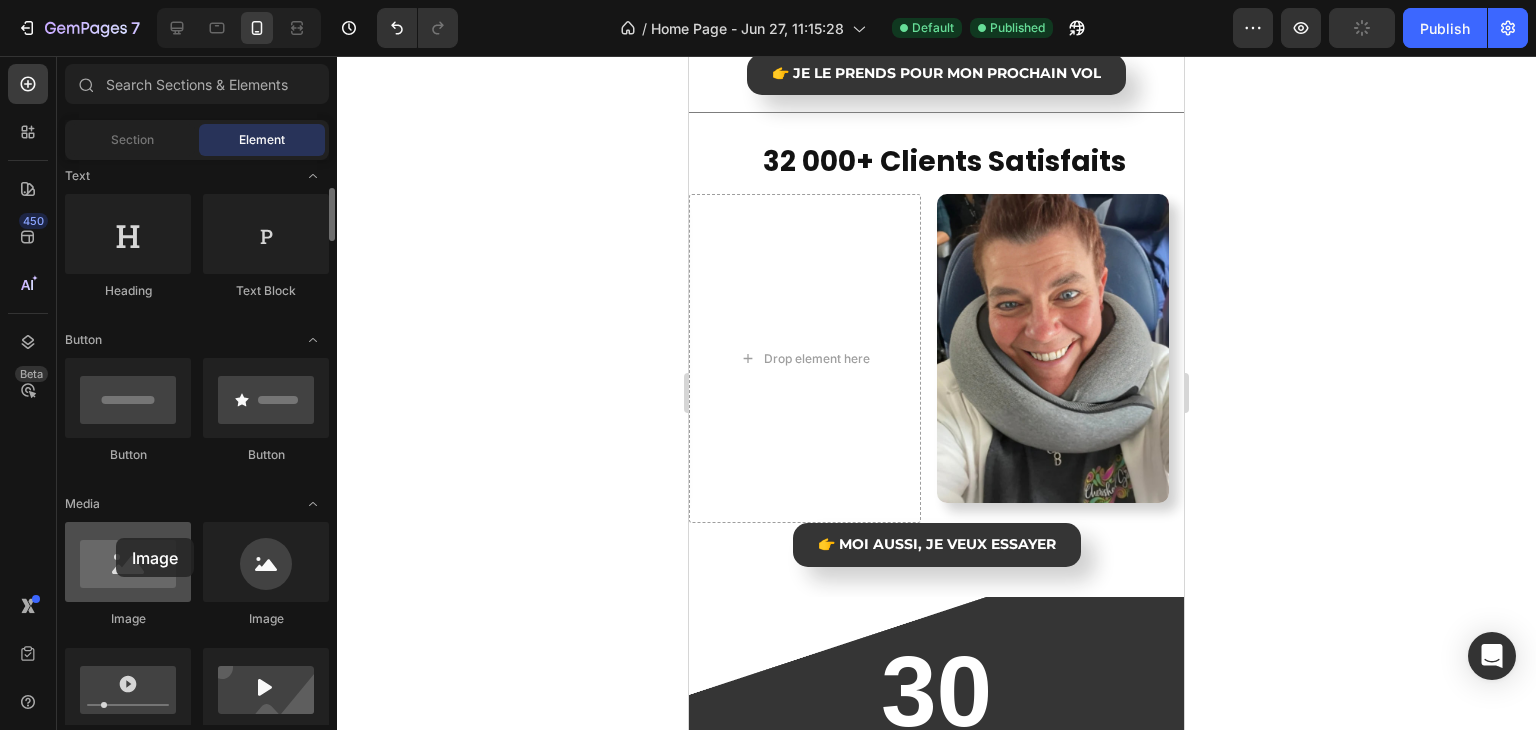 drag, startPoint x: 160, startPoint y: 557, endPoint x: 116, endPoint y: 538, distance: 47.92703 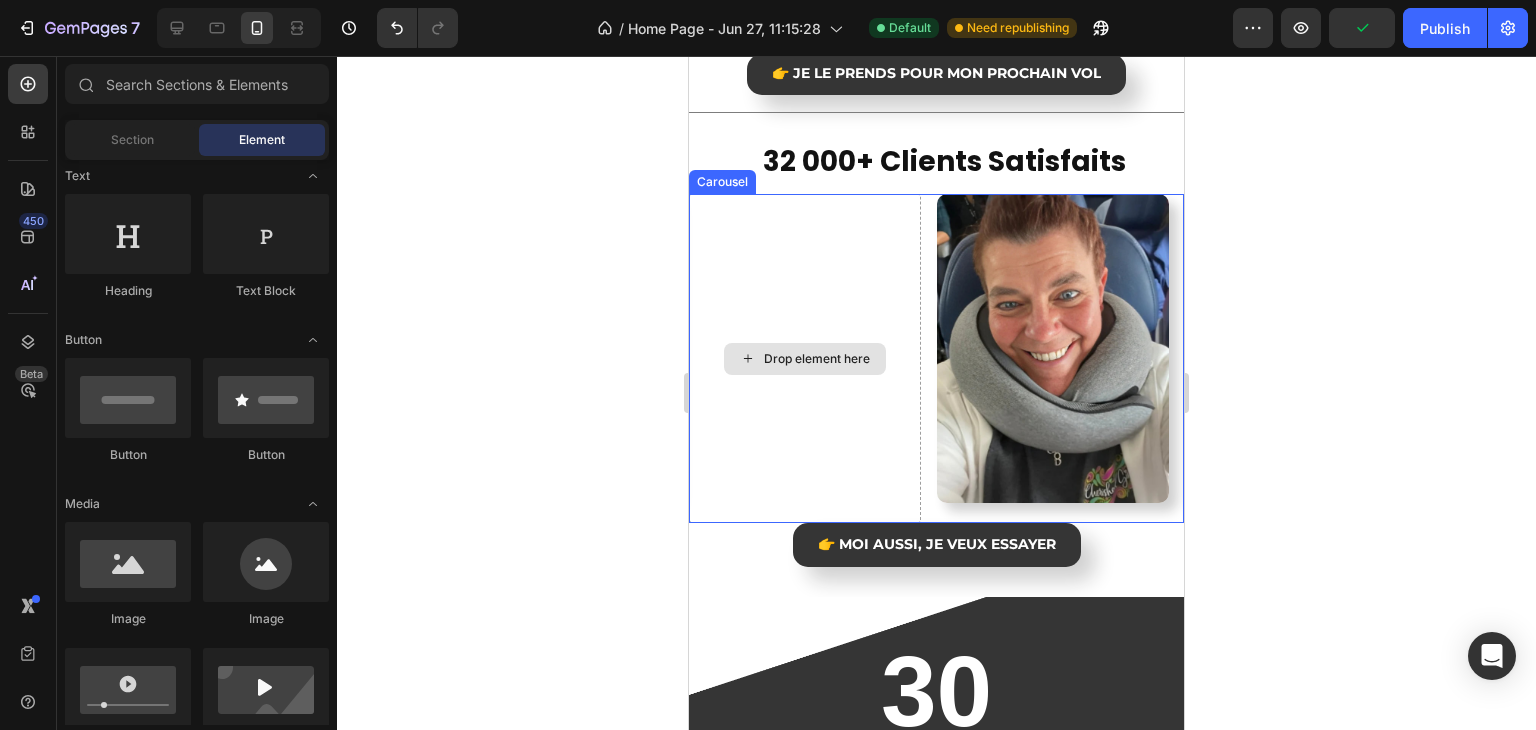 click on "Drop element here" at bounding box center (805, 358) 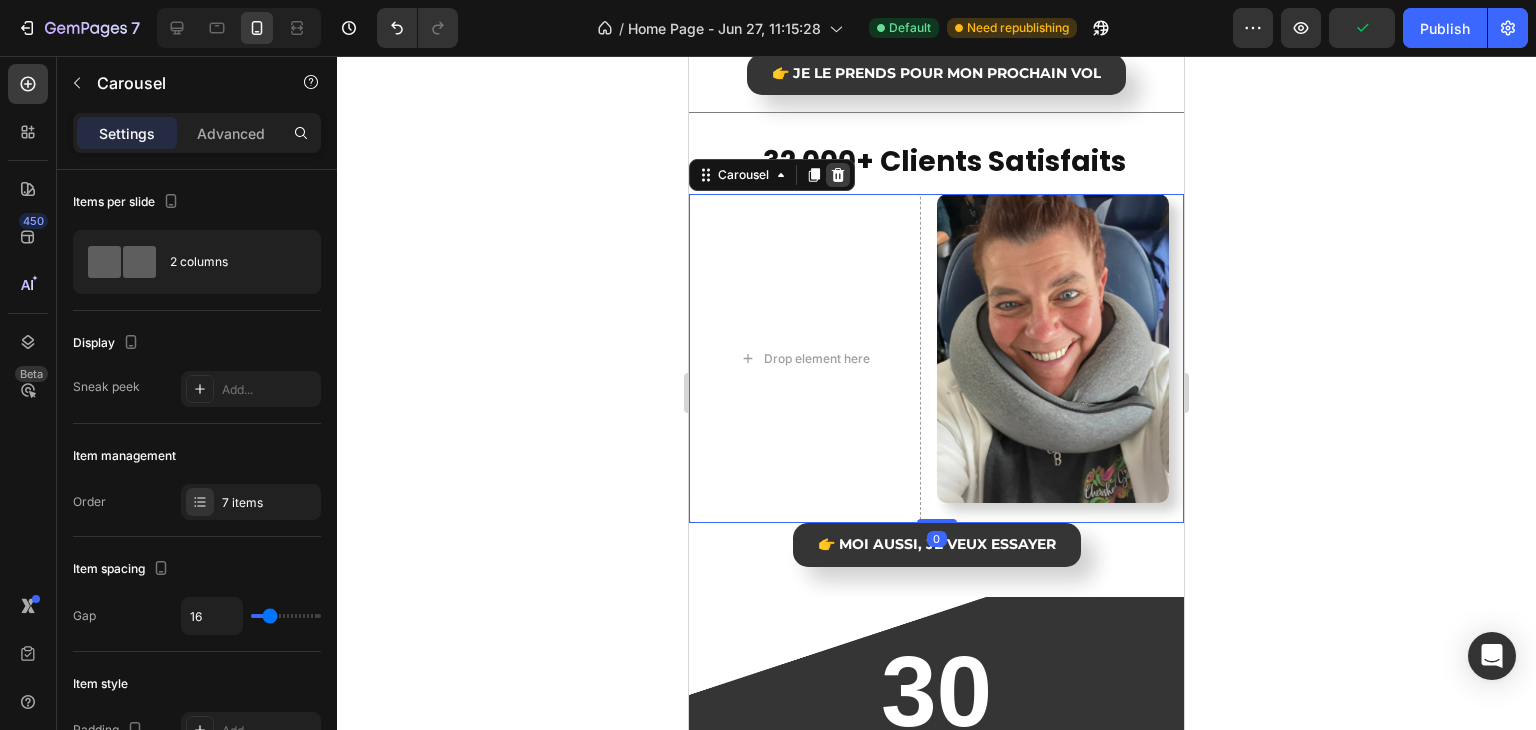 click 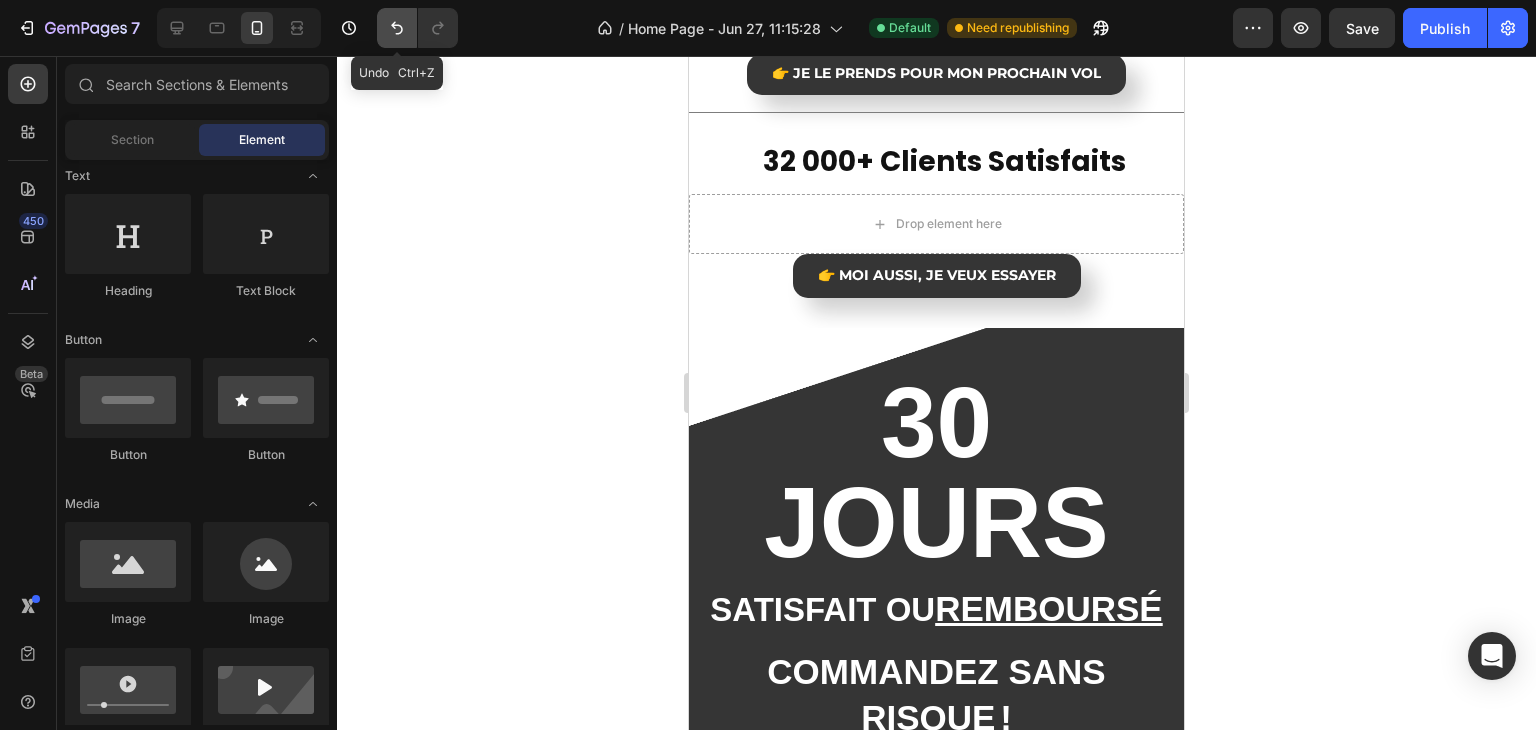 click 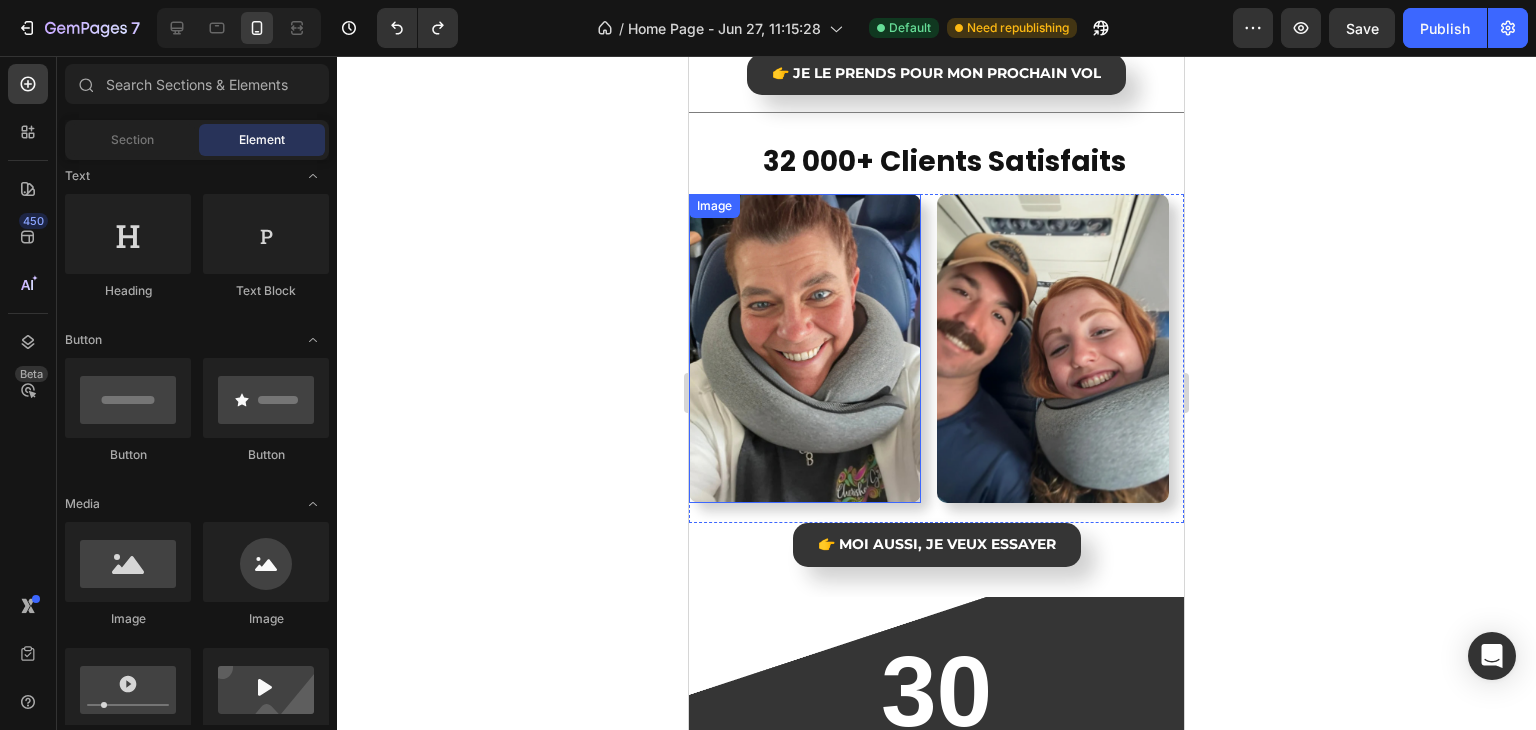 click at bounding box center [805, 348] 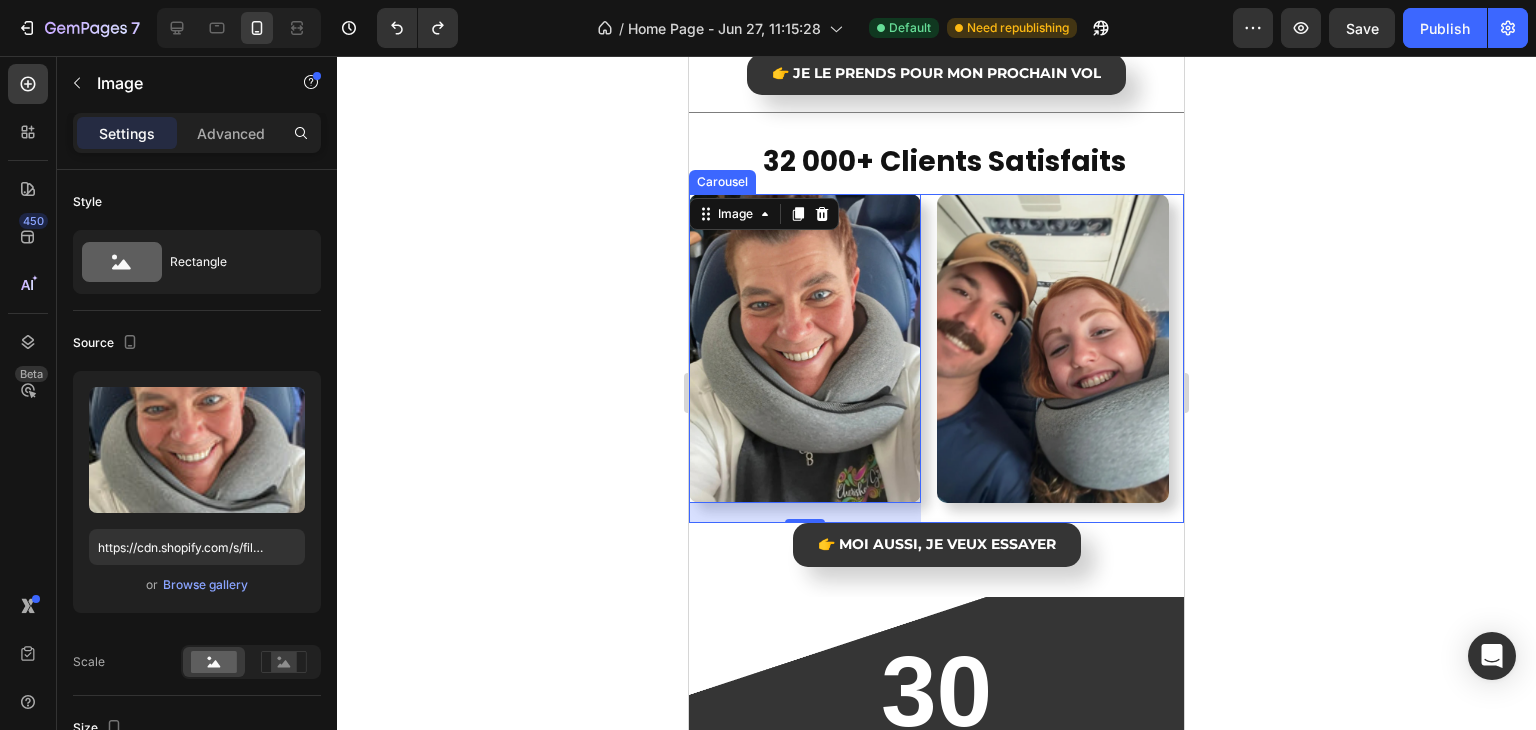 click on "Image" at bounding box center (1053, 358) 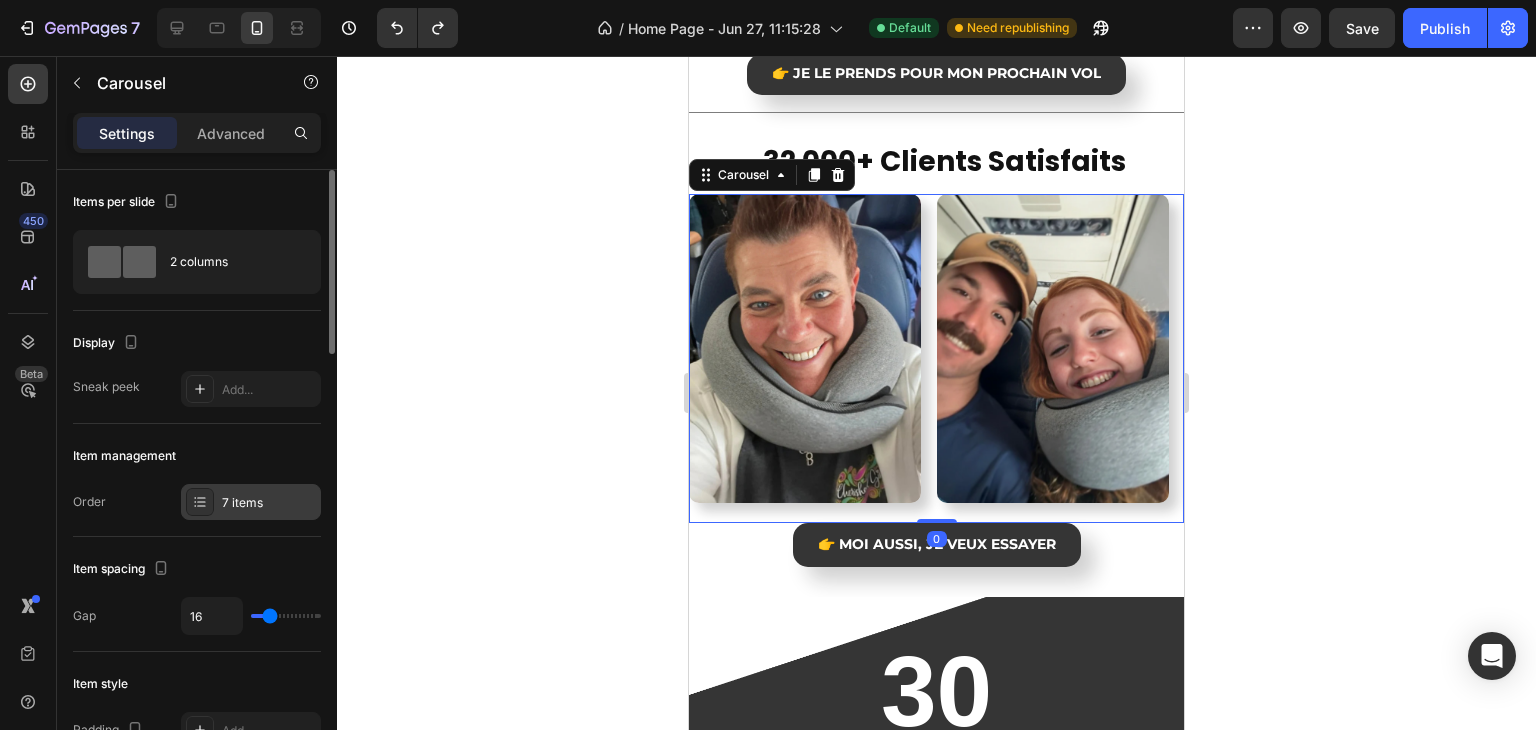 click on "7 items" at bounding box center [251, 502] 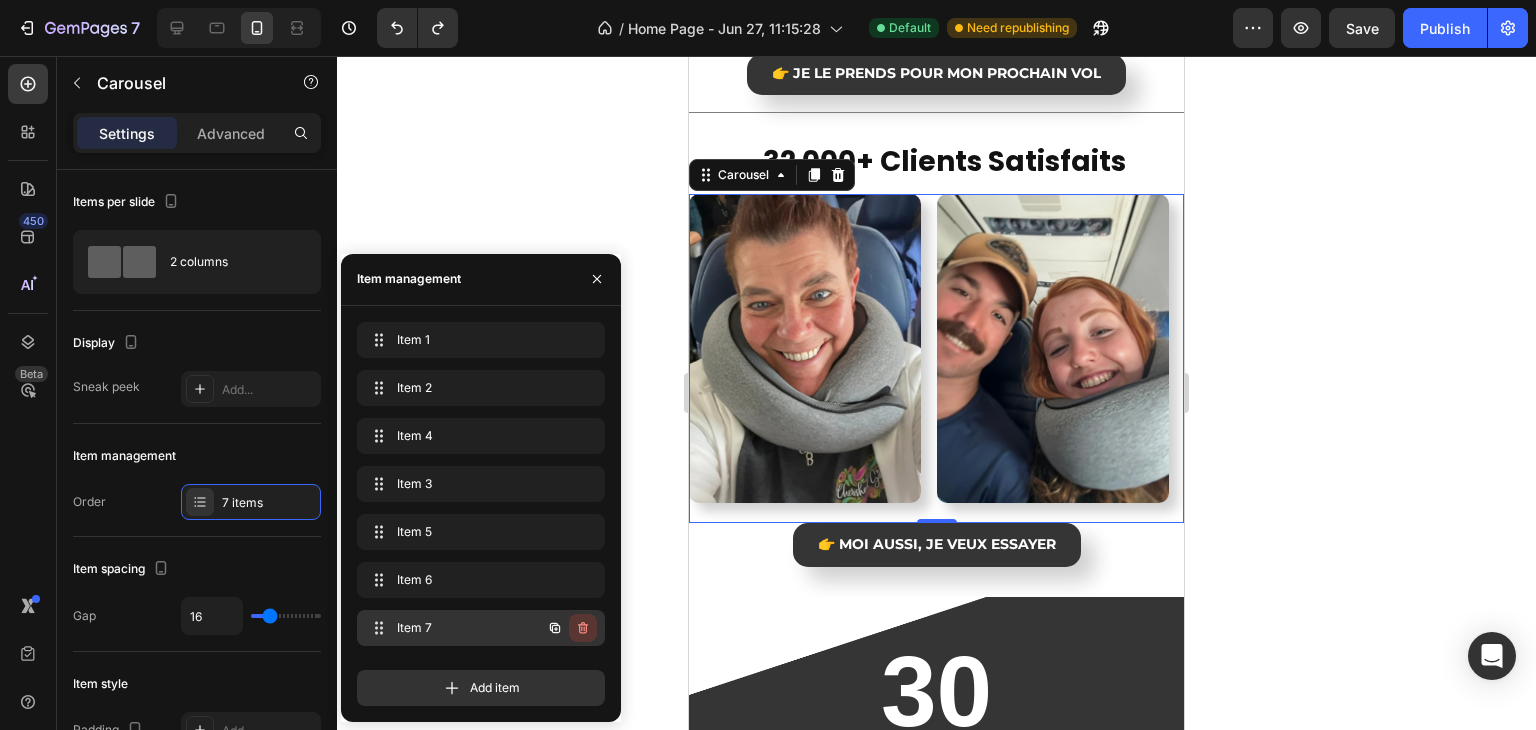 click 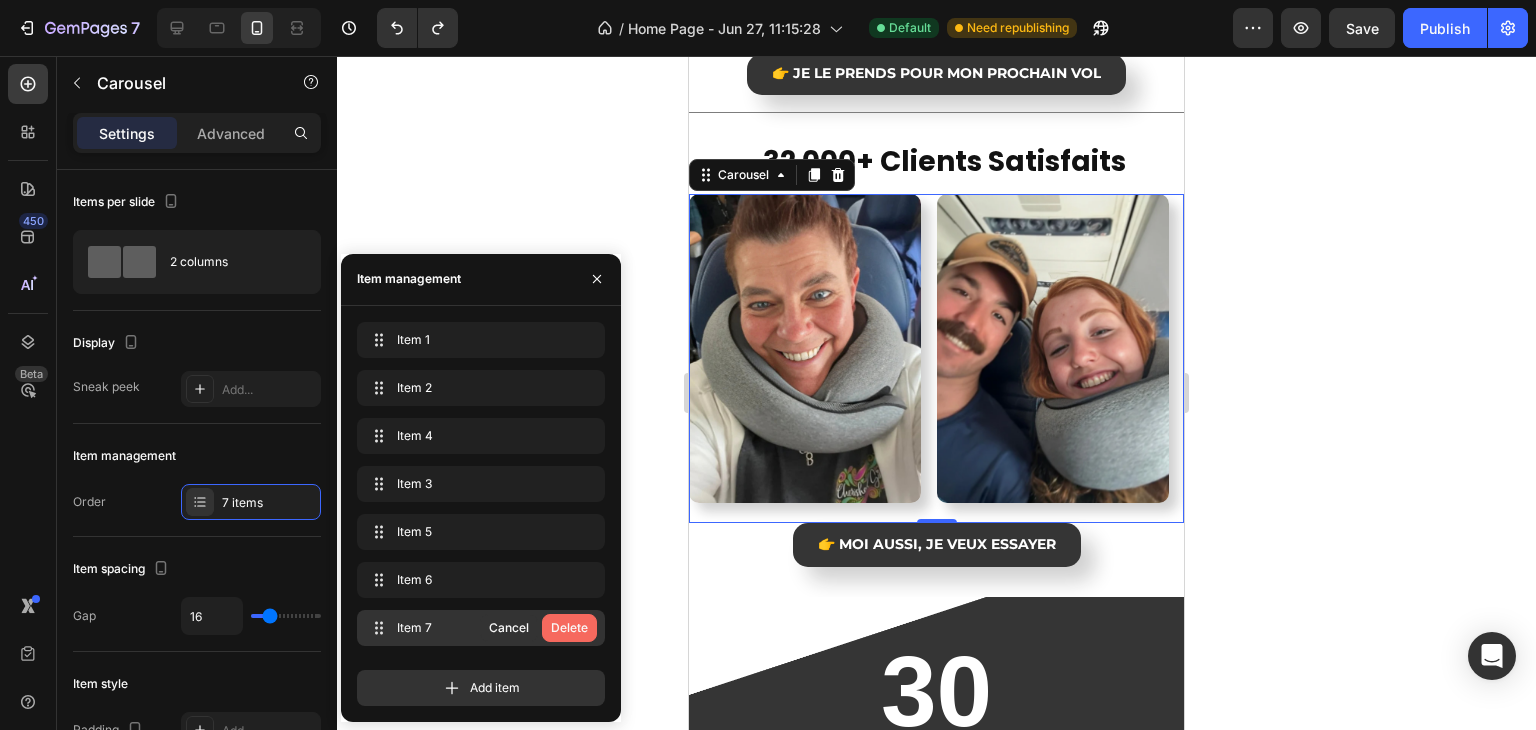 click on "Delete" at bounding box center [569, 628] 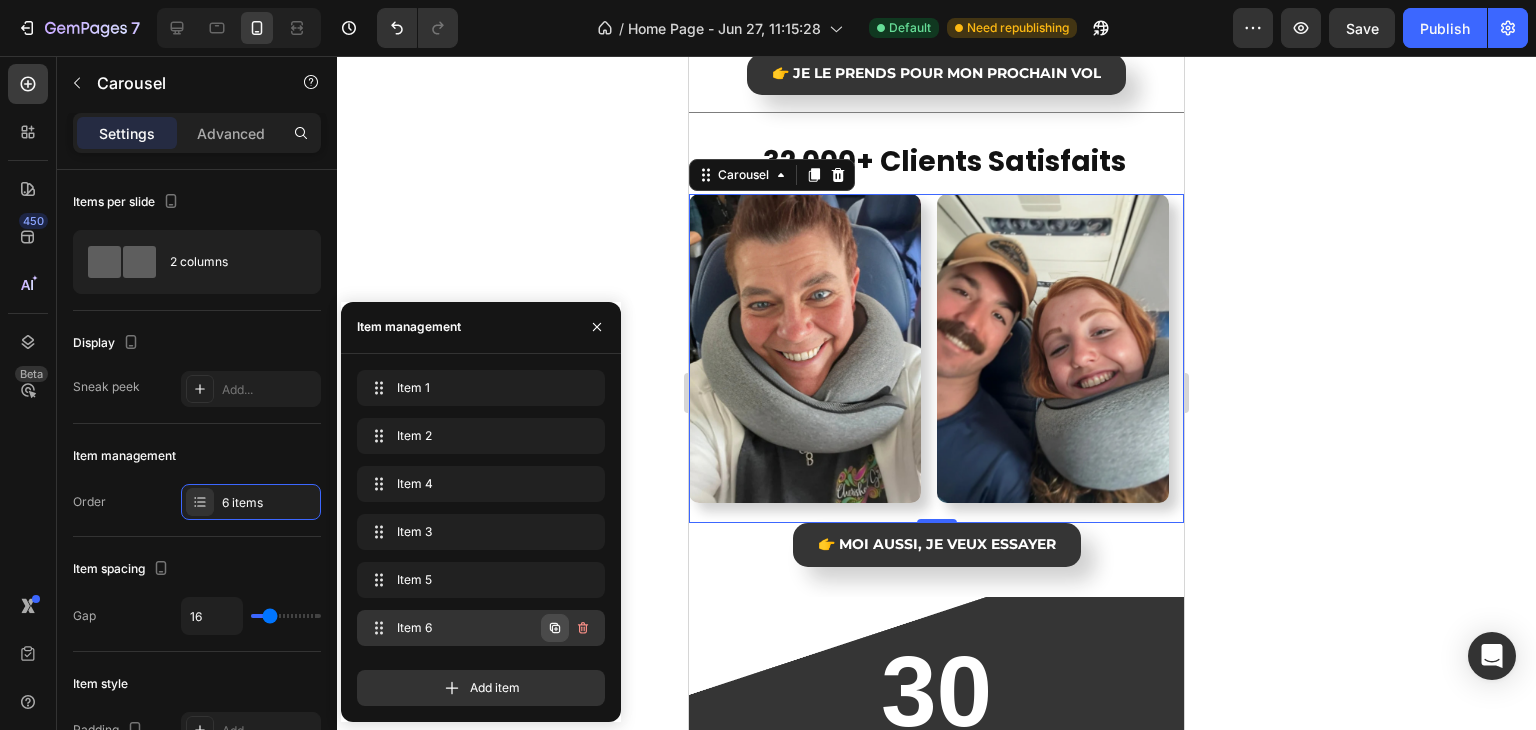 click 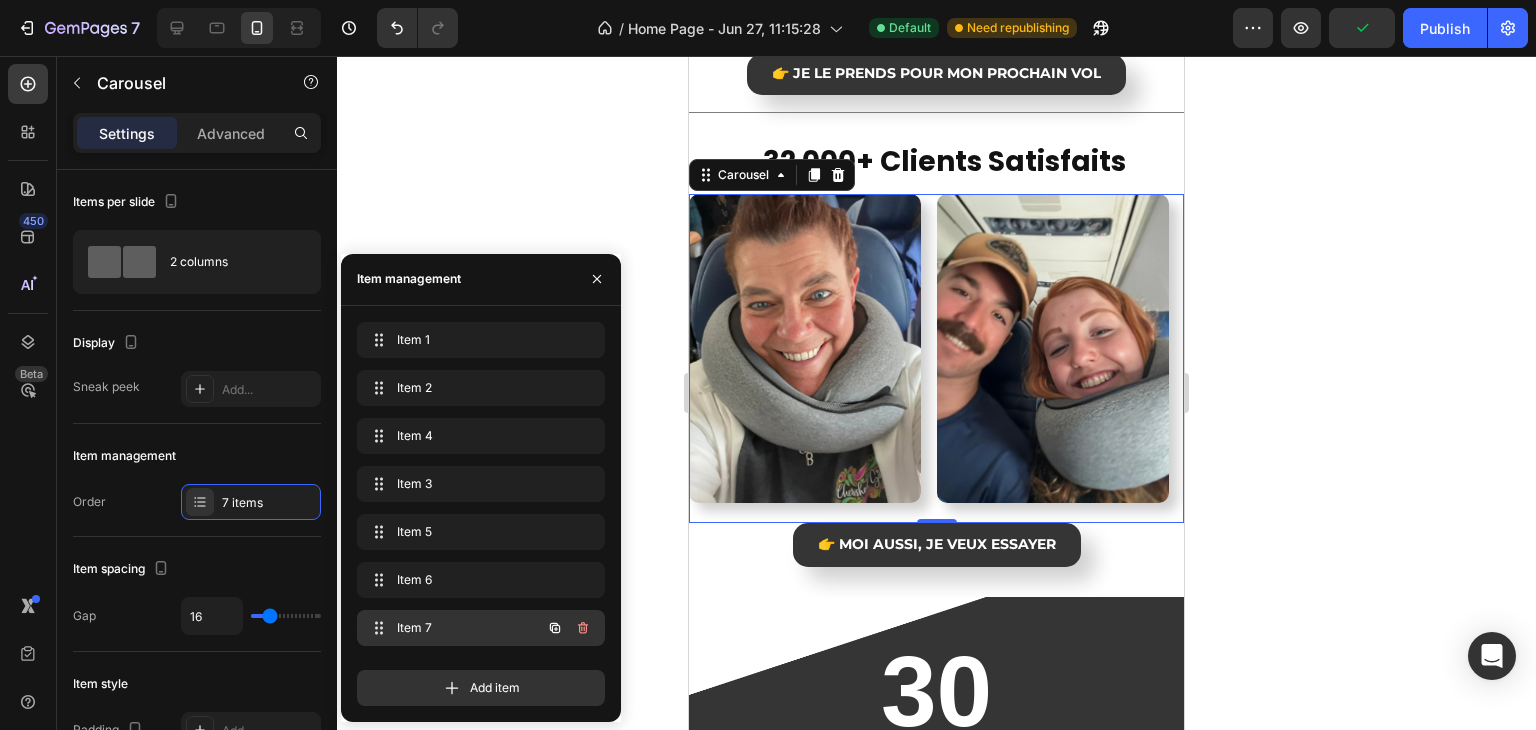 click on "Item 7" at bounding box center (453, 628) 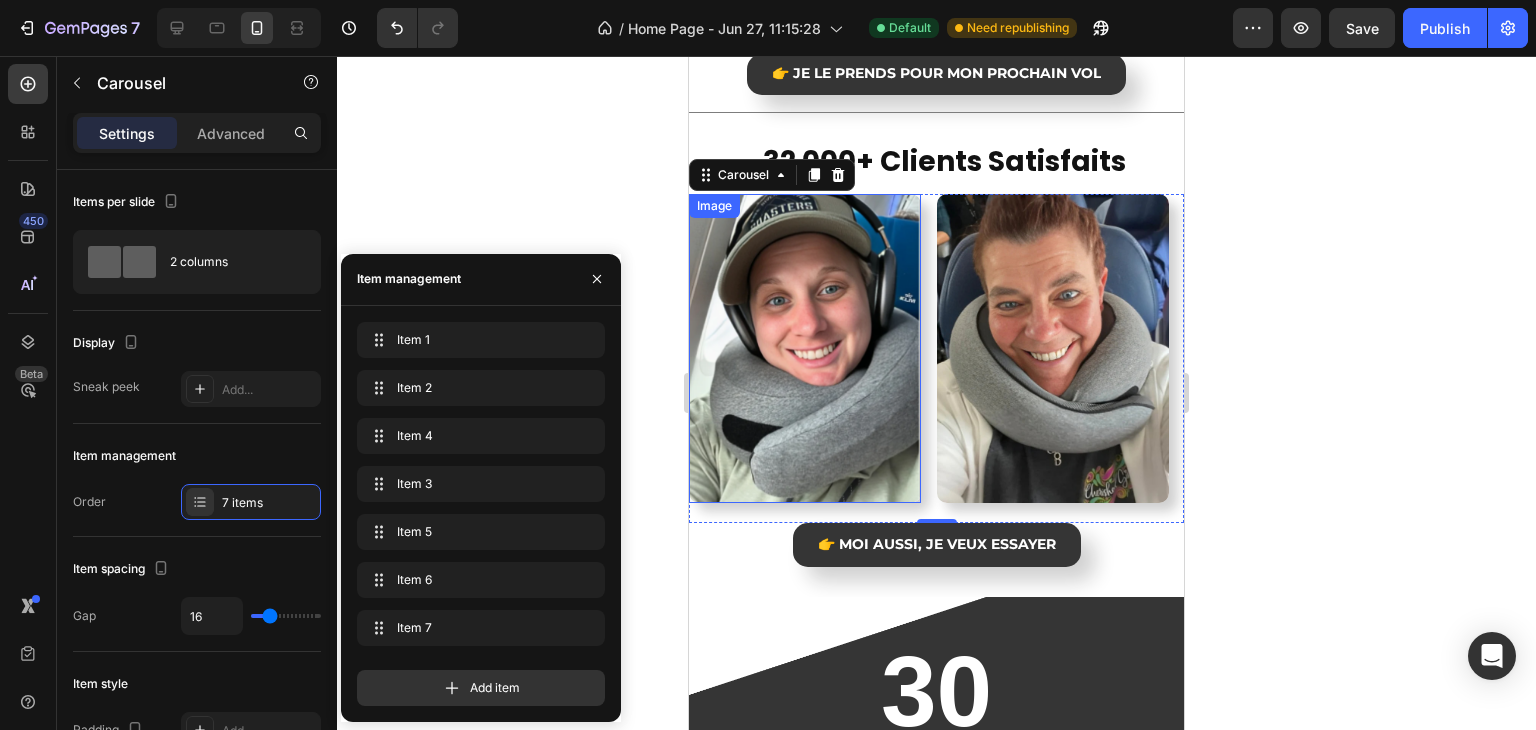 click at bounding box center [805, 348] 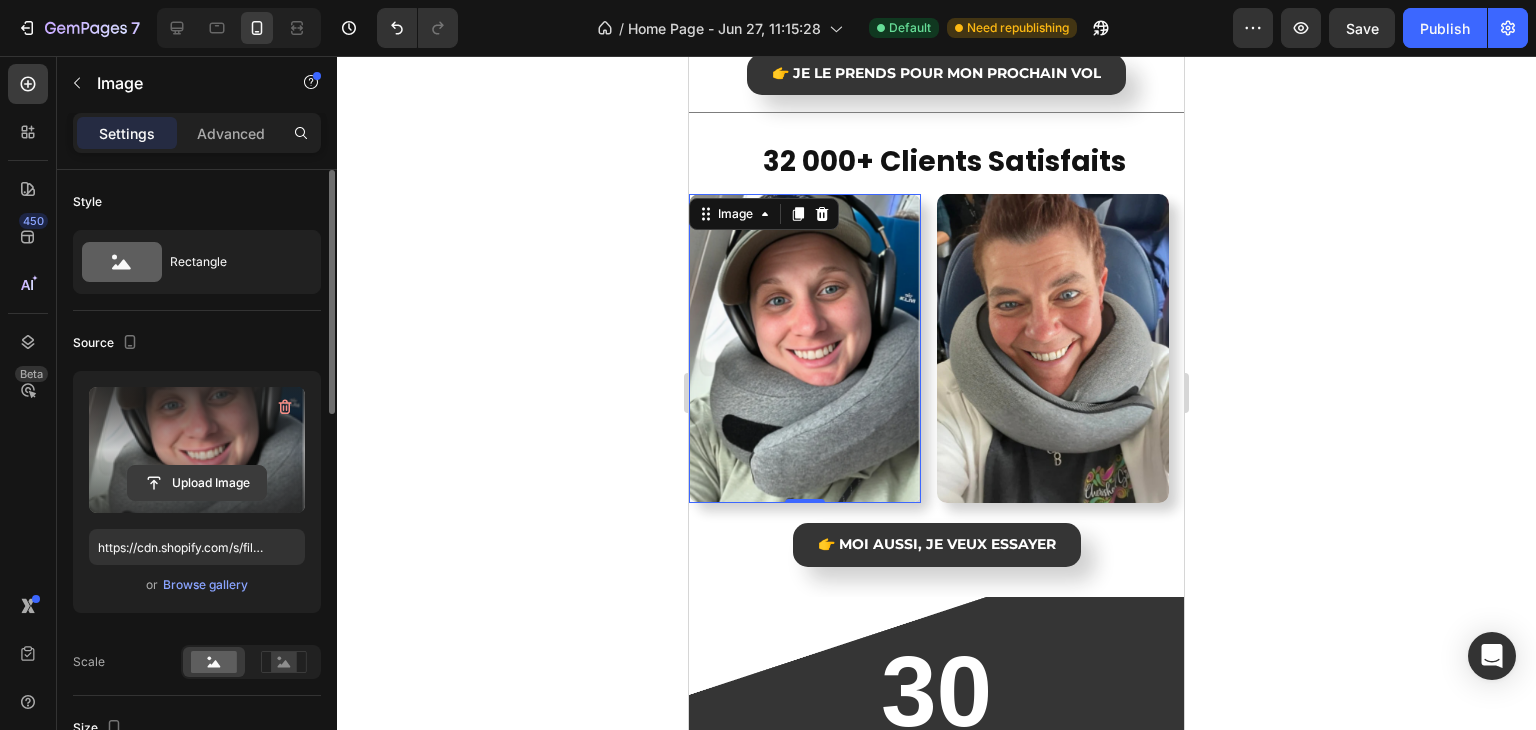 click 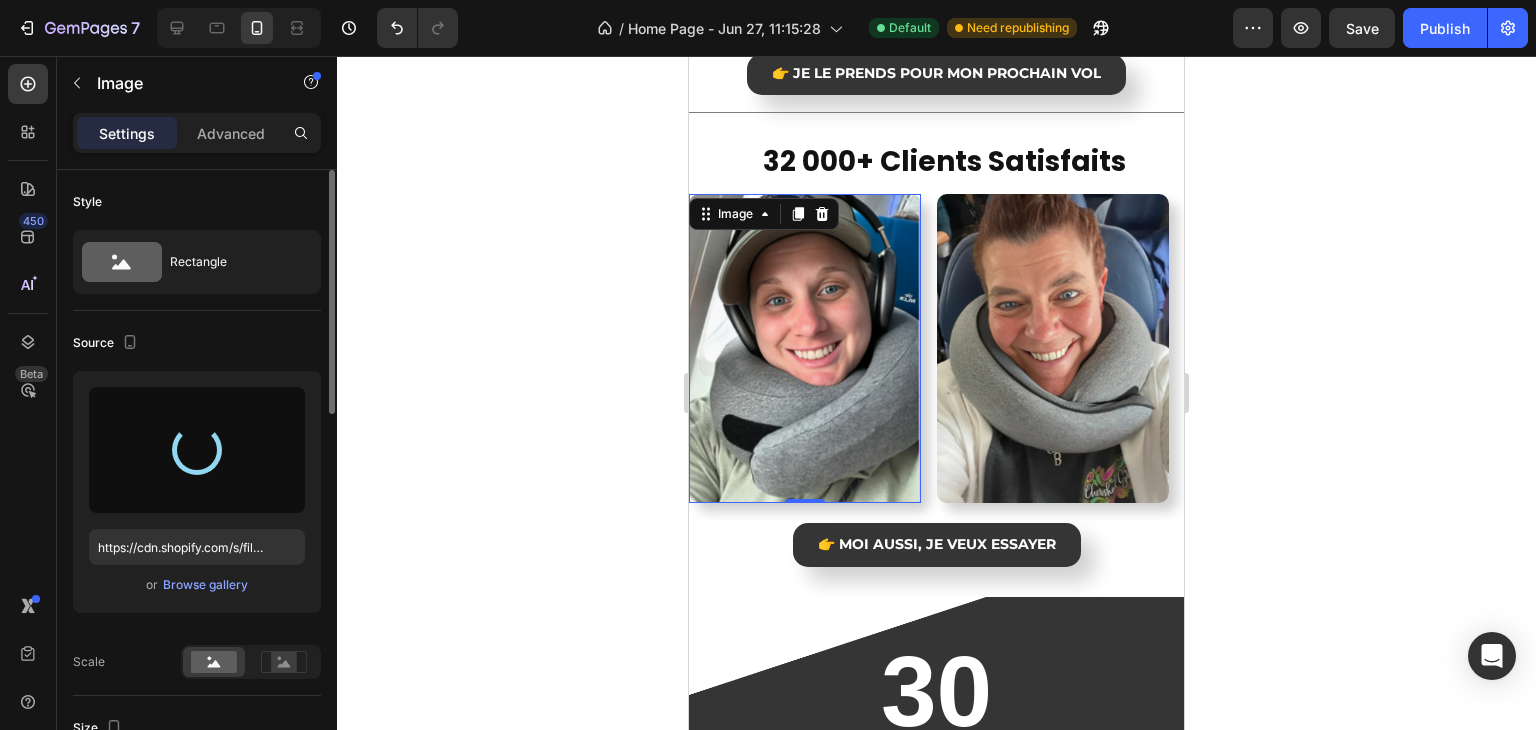 type on "https://cdn.shopify.com/s/files/1/0925/8745/8943/files/gempages_572764319654085447-849accc3-5f6c-46e4-b8c2-de0083784855.jpg" 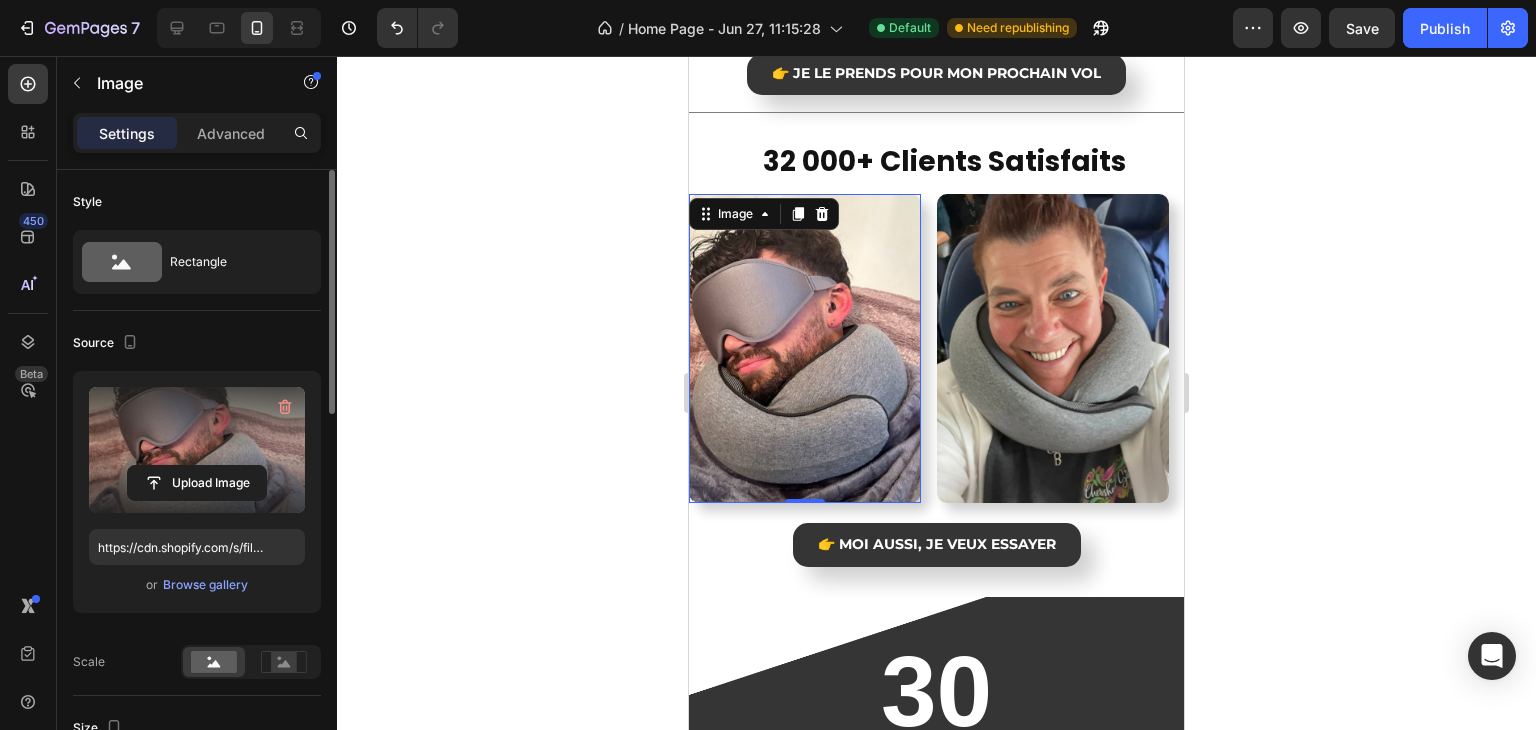 click 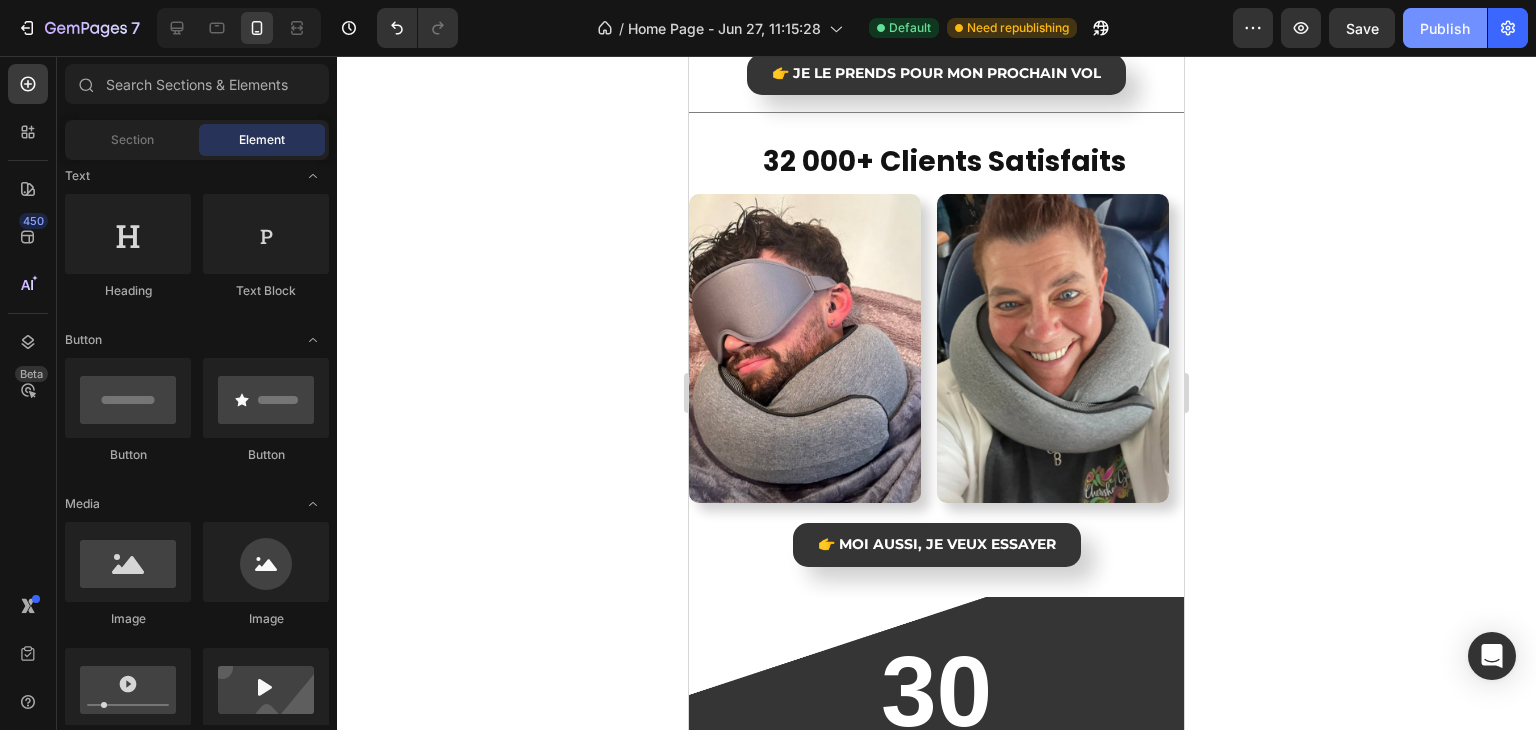click on "Publish" at bounding box center (1445, 28) 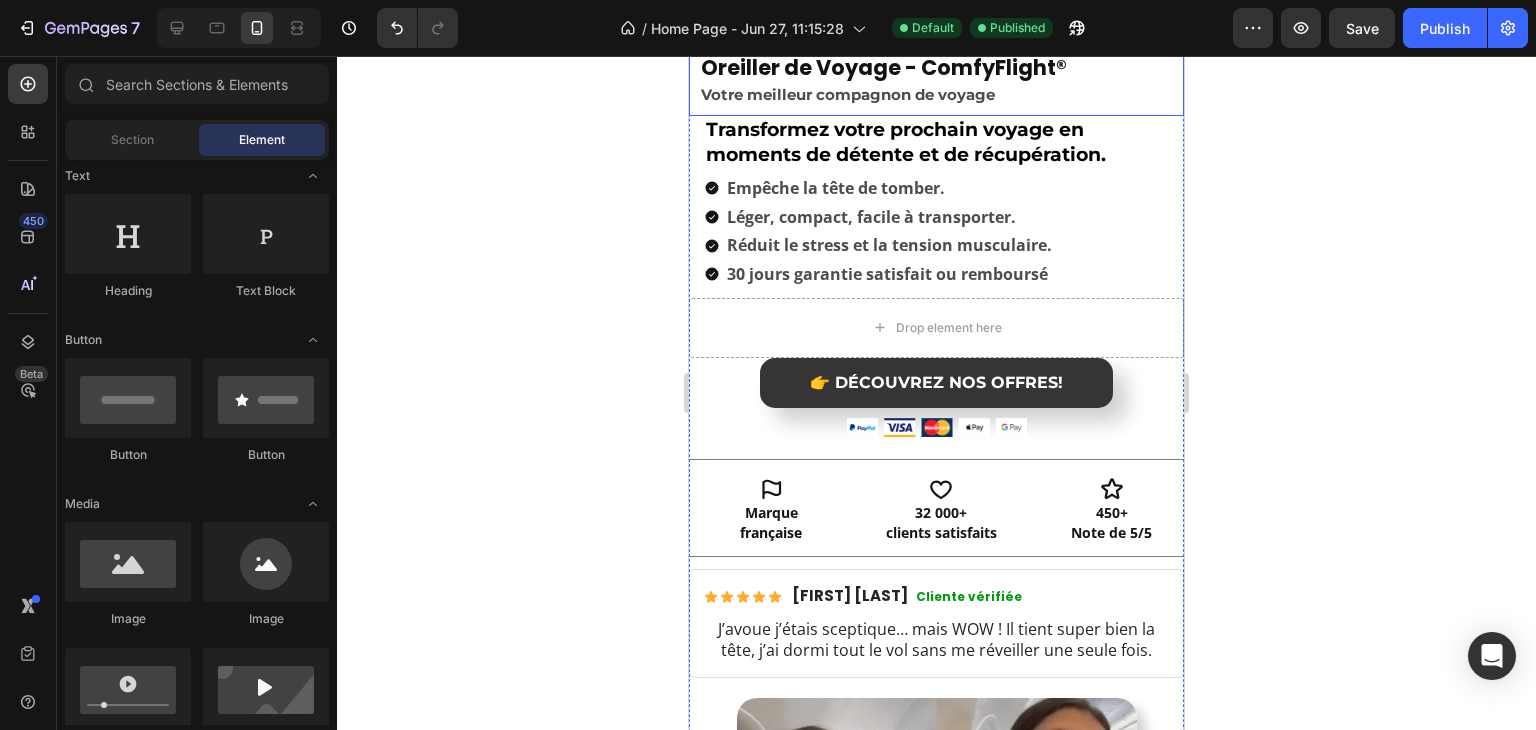 scroll, scrollTop: 400, scrollLeft: 0, axis: vertical 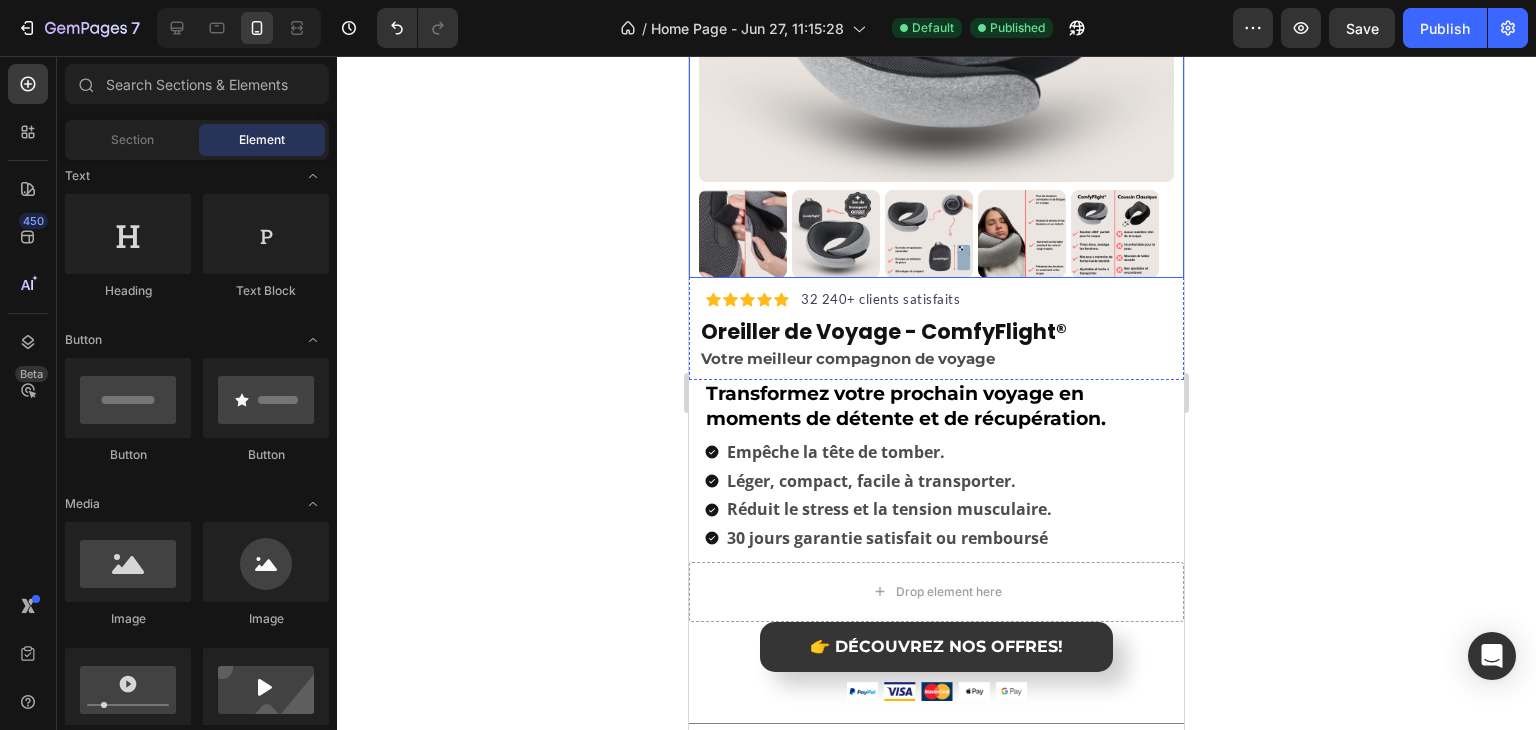 click at bounding box center [1022, 234] 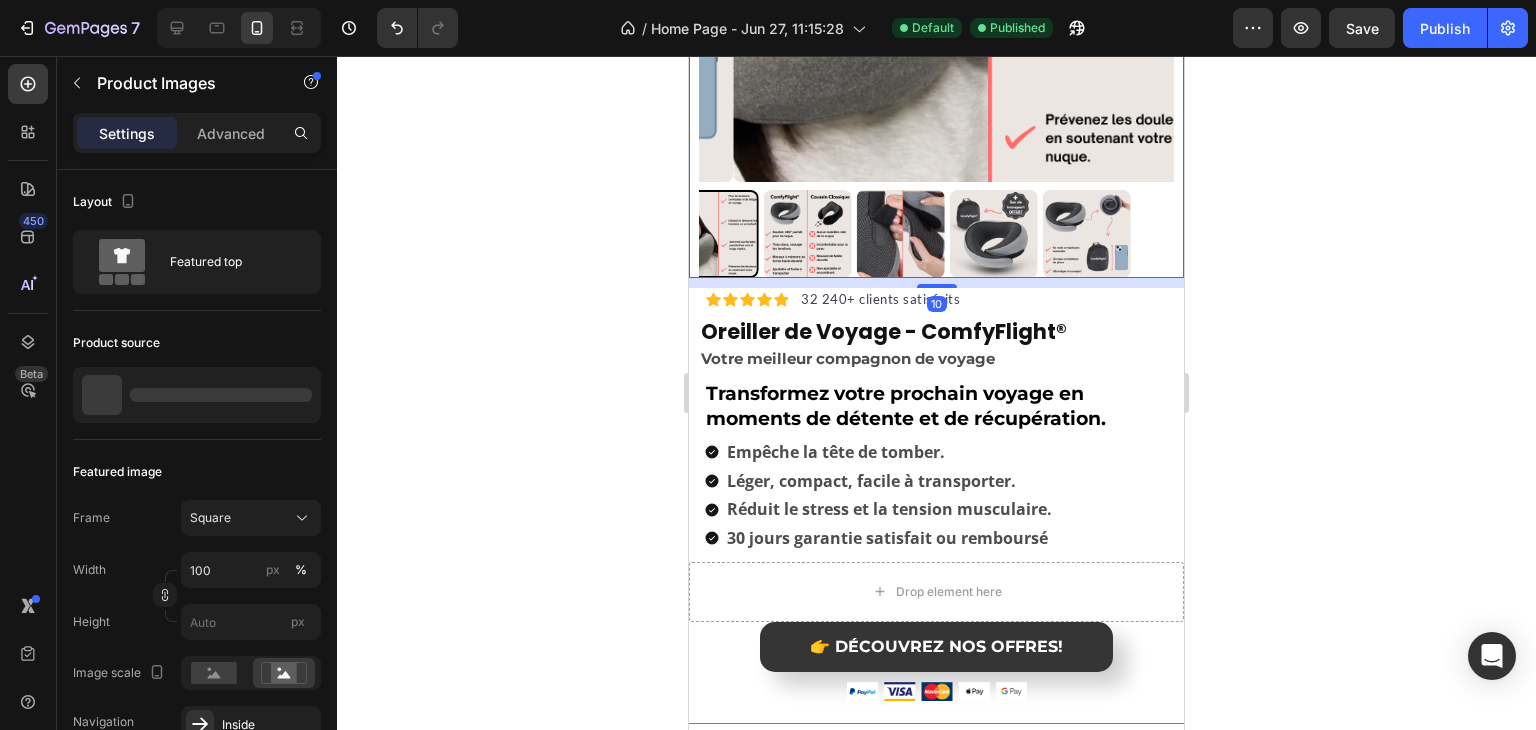 scroll, scrollTop: 100, scrollLeft: 0, axis: vertical 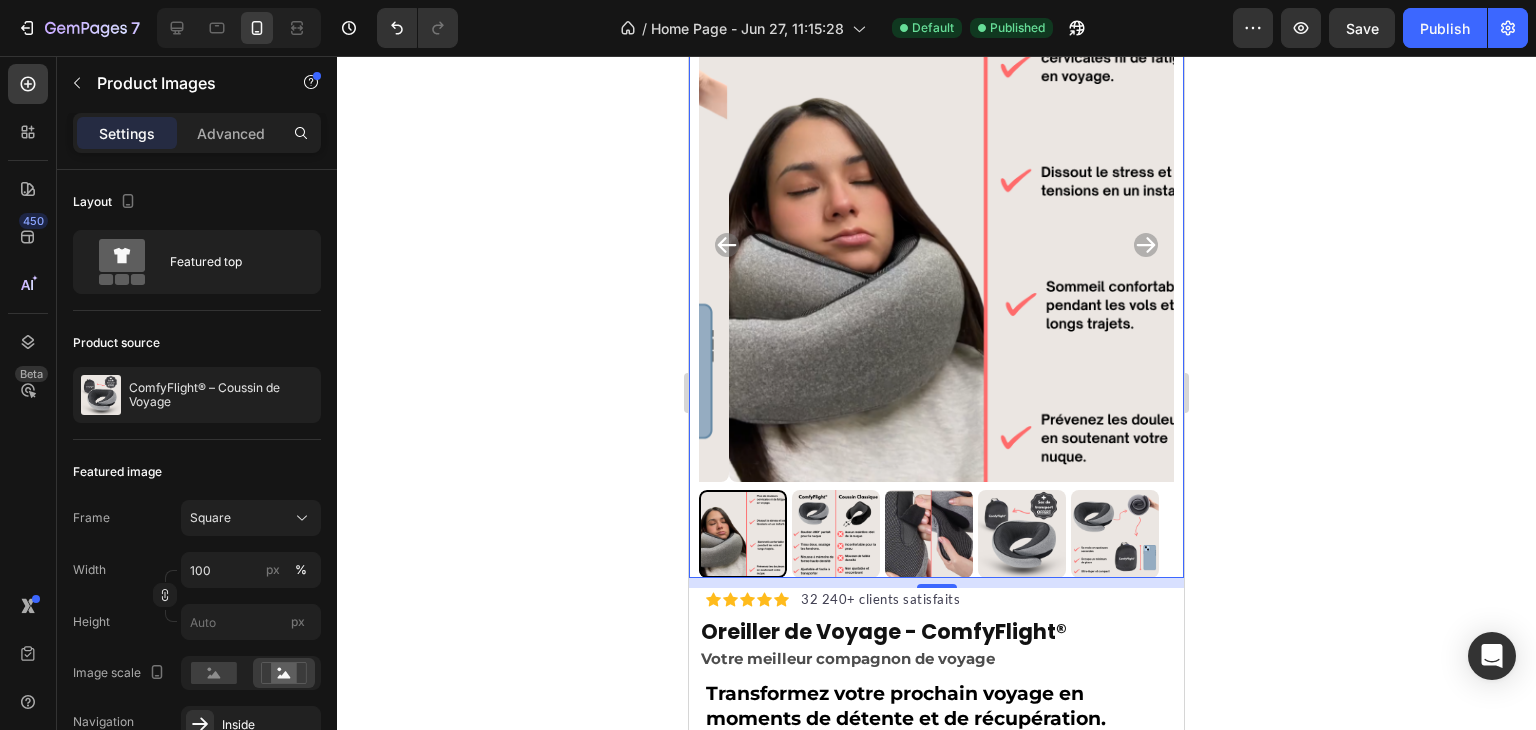 click at bounding box center (1022, 534) 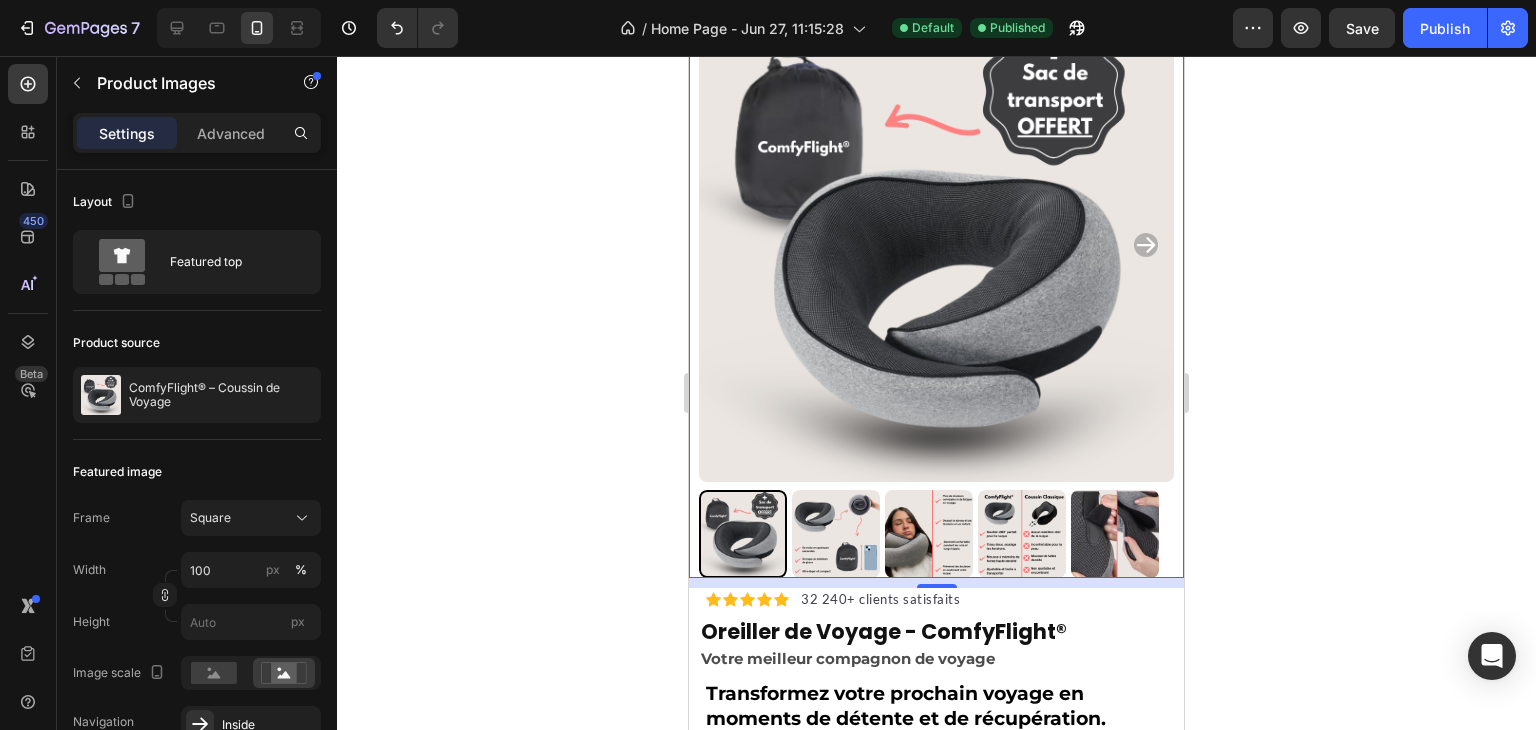 click at bounding box center [929, 534] 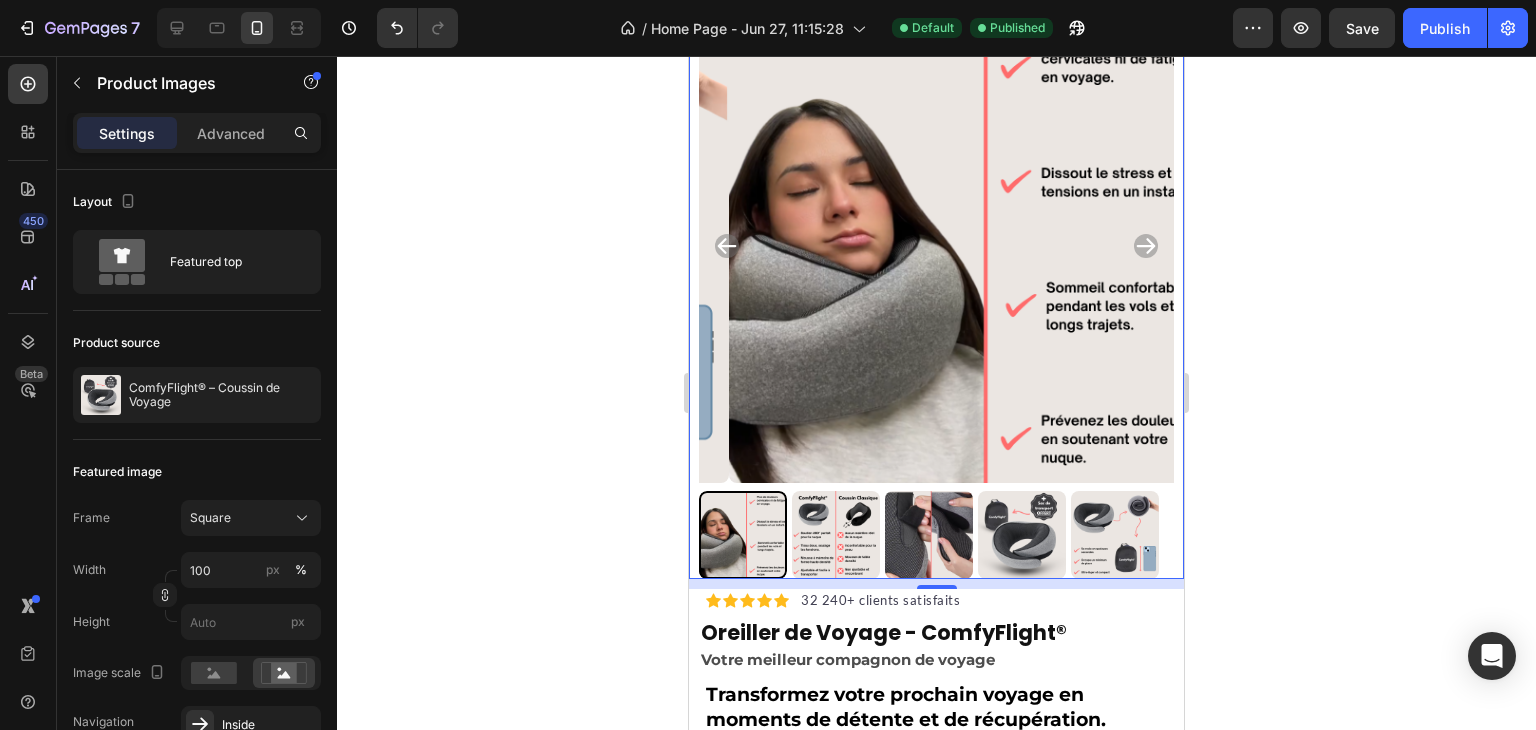 scroll, scrollTop: 100, scrollLeft: 0, axis: vertical 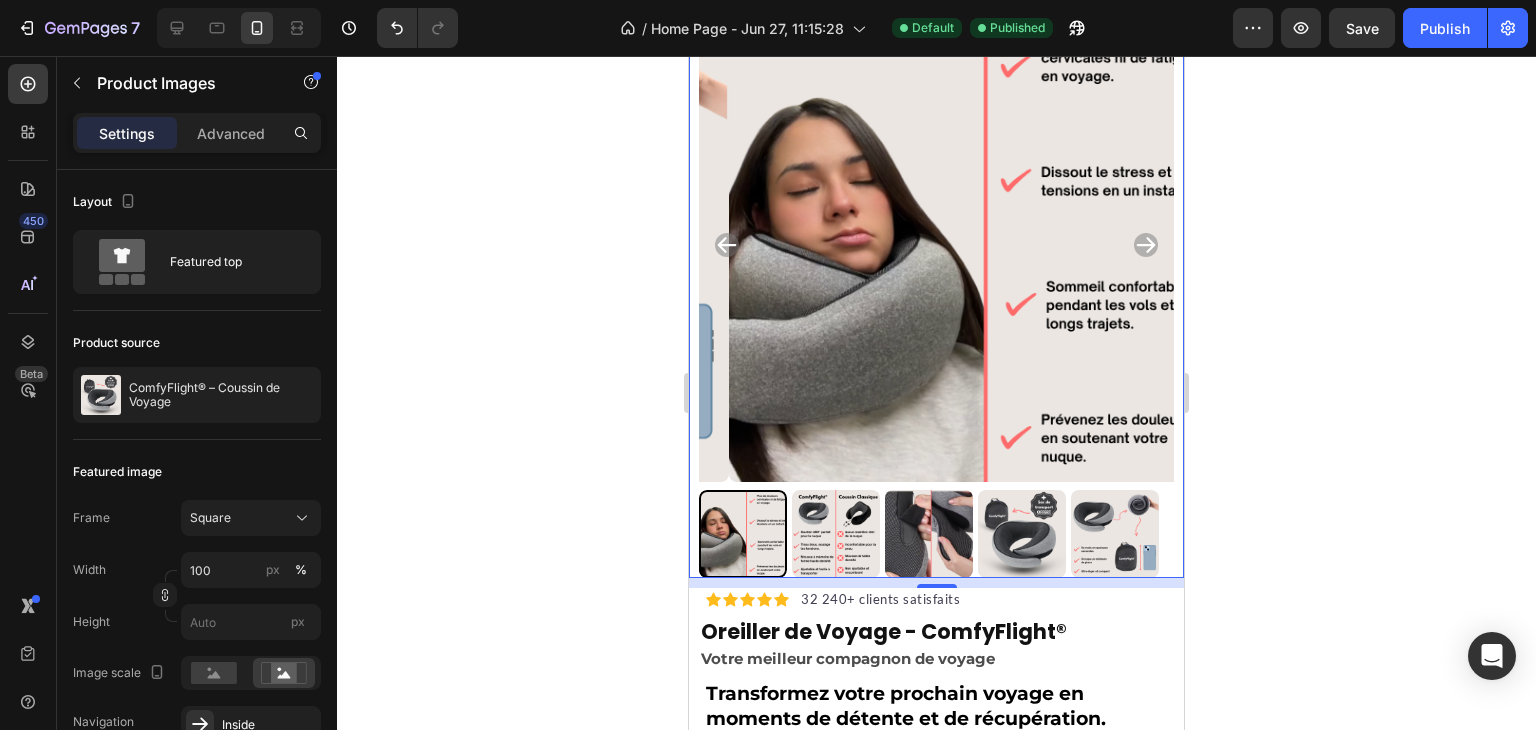 click at bounding box center (836, 534) 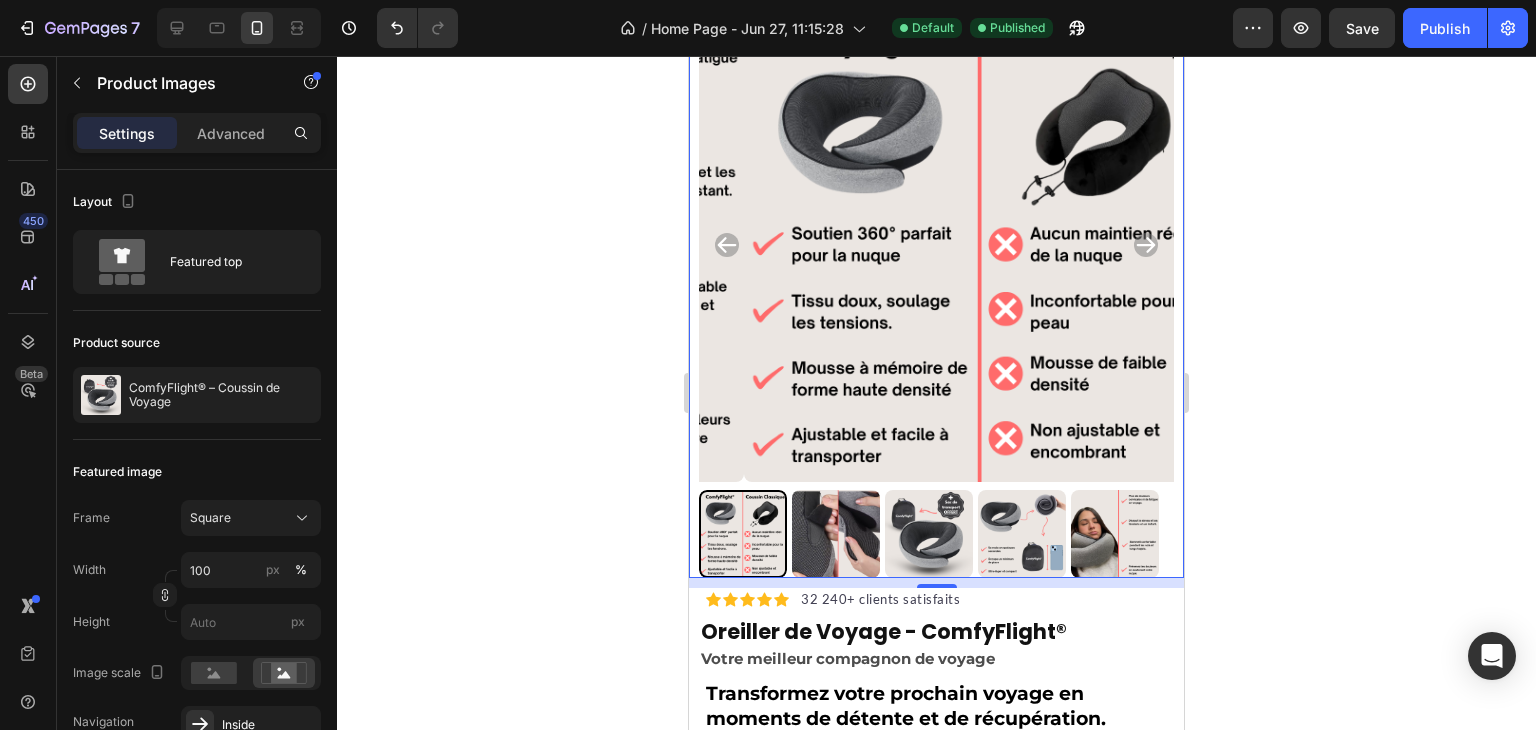 click at bounding box center (929, 534) 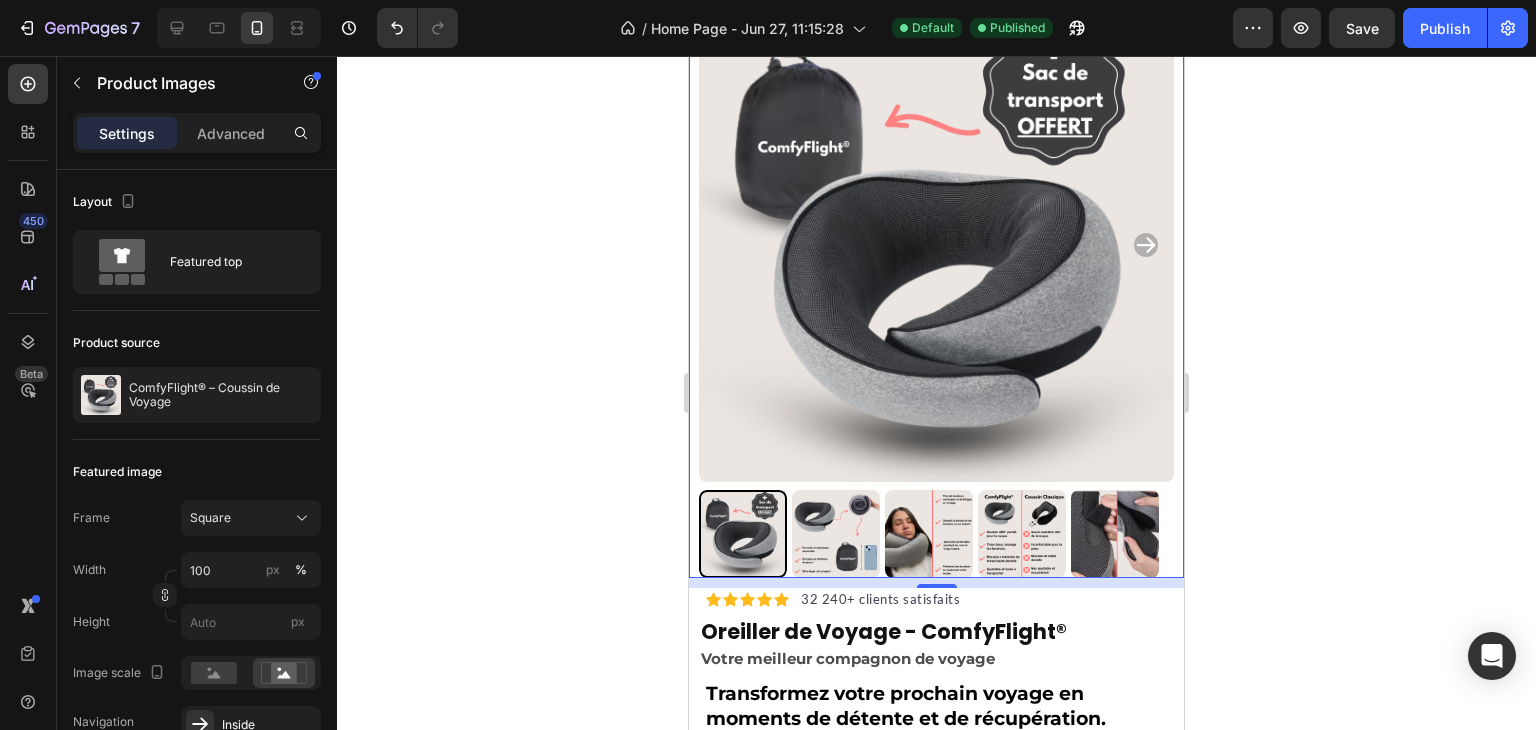 click at bounding box center (929, 534) 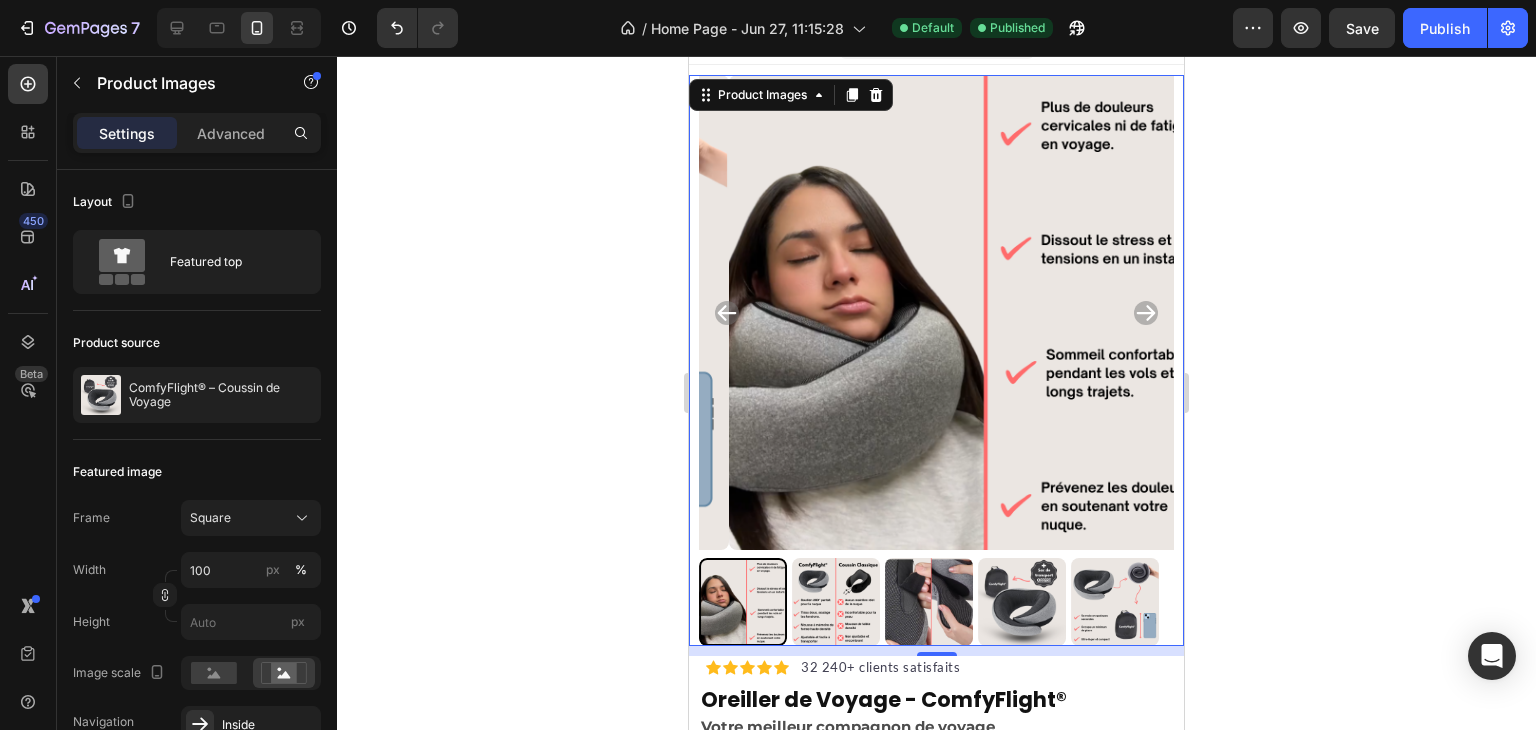 scroll, scrollTop: 0, scrollLeft: 0, axis: both 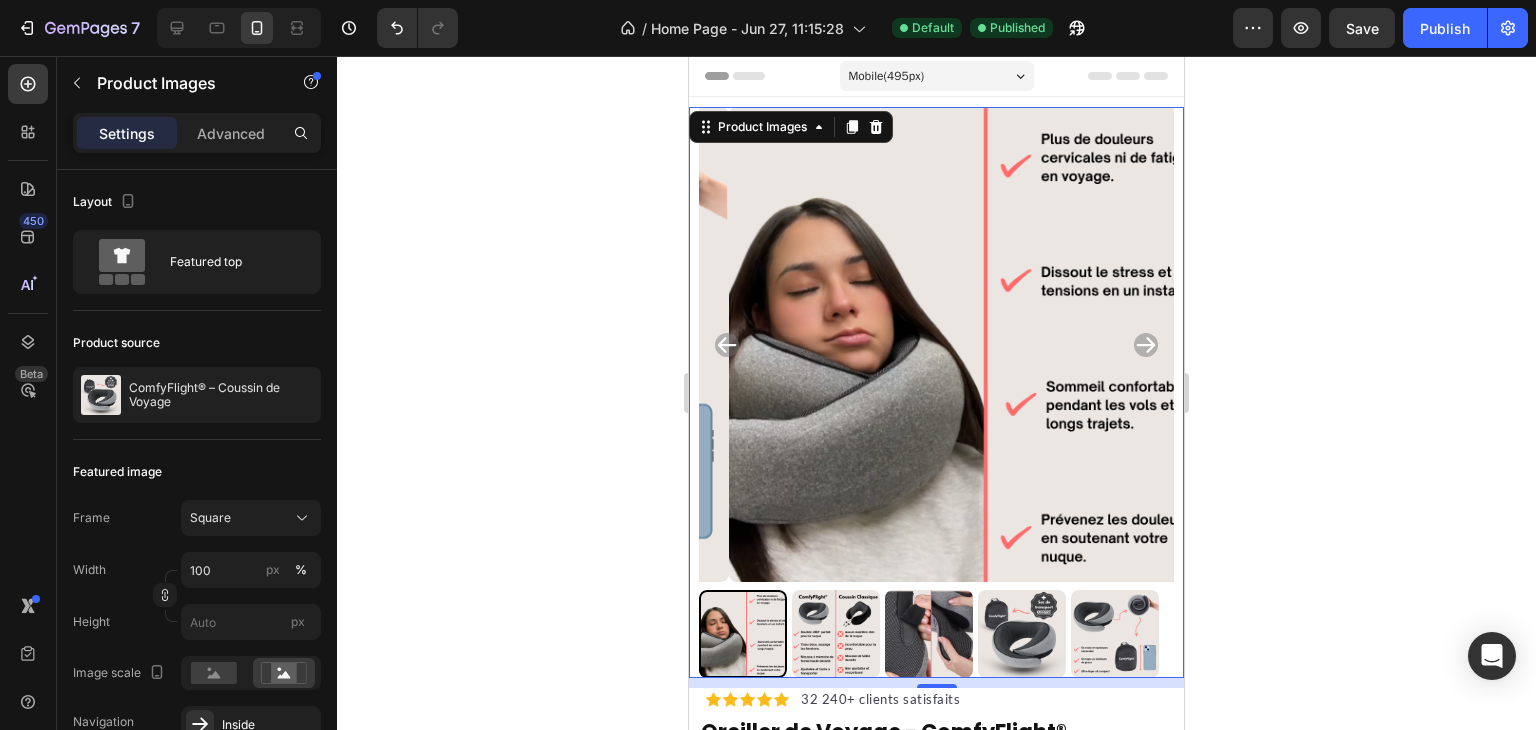 click 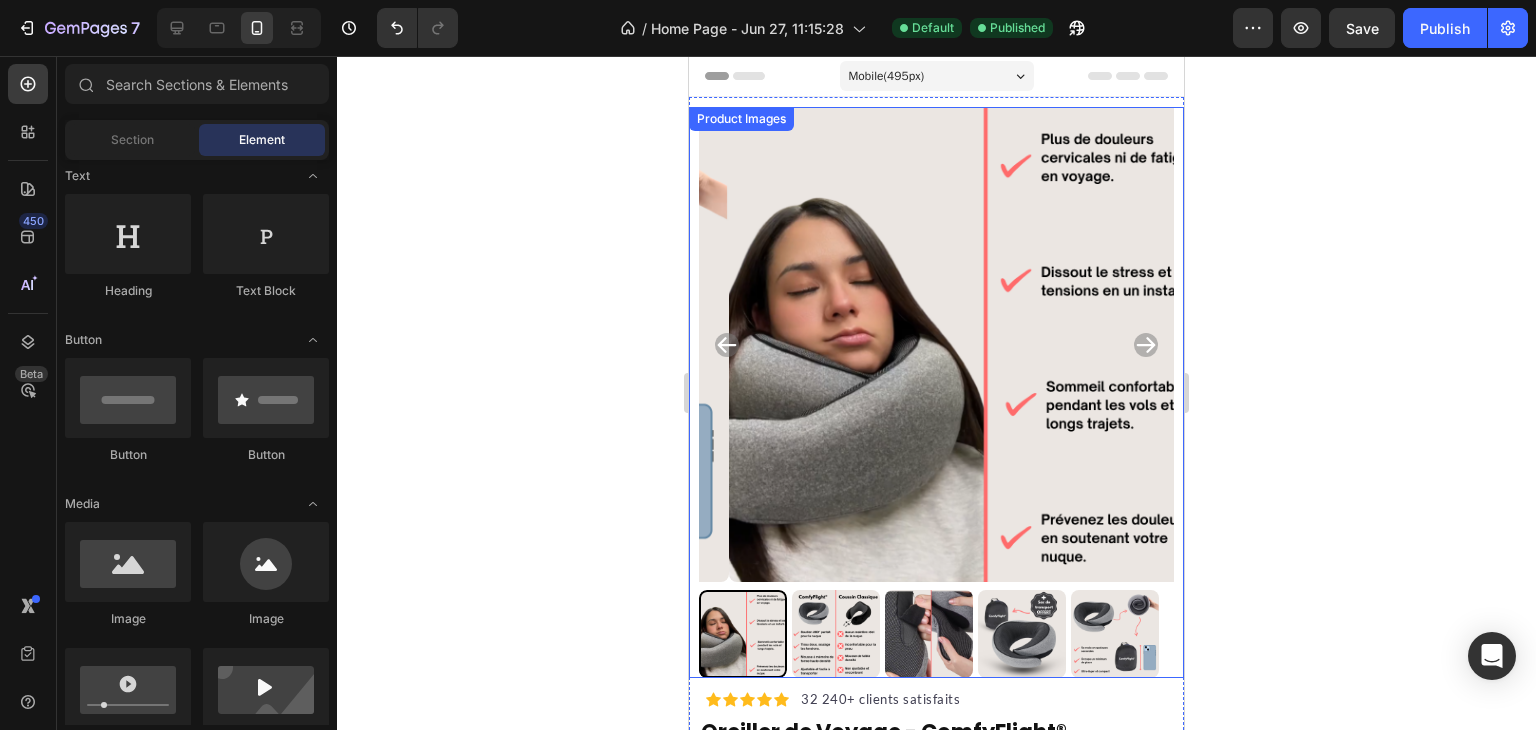click at bounding box center (966, 344) 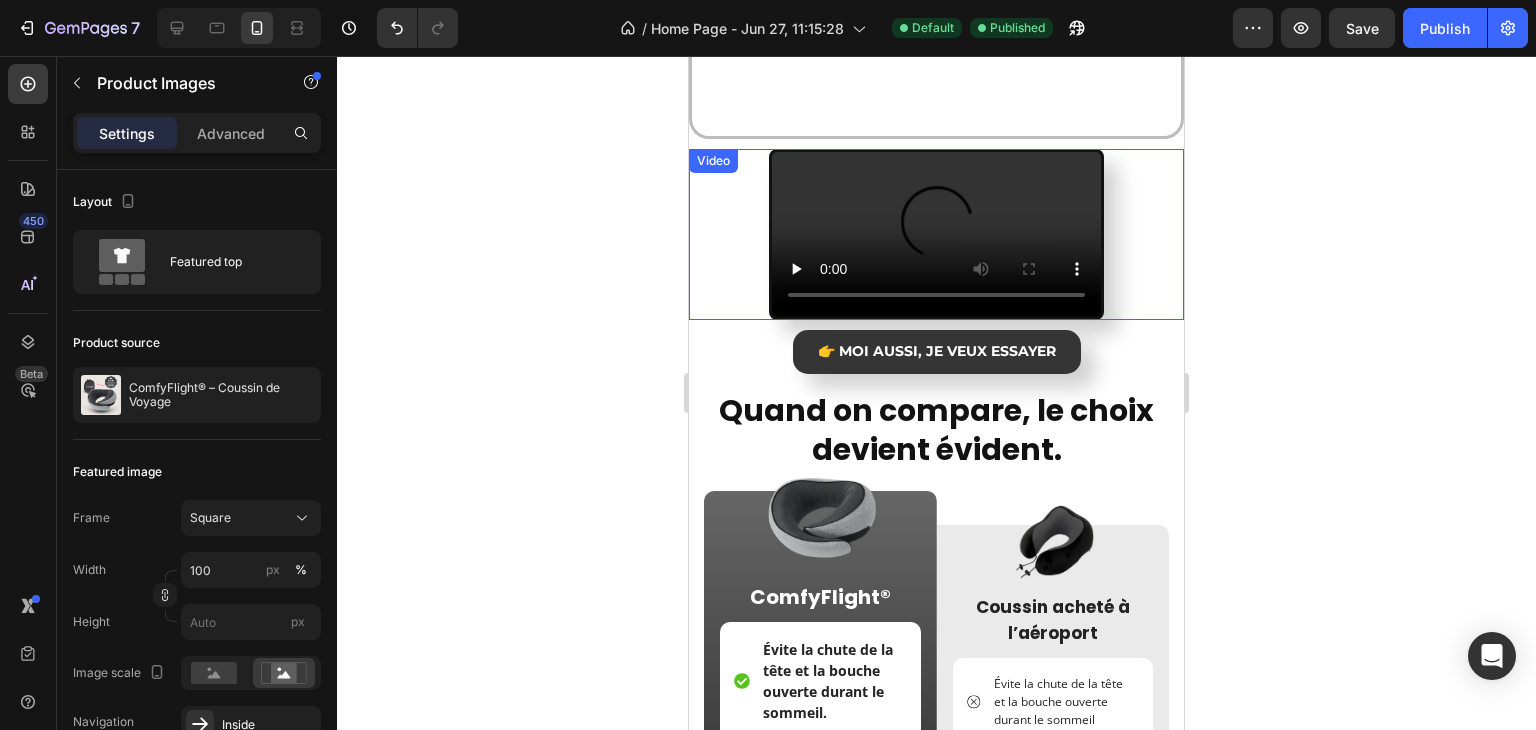 scroll, scrollTop: 5504, scrollLeft: 0, axis: vertical 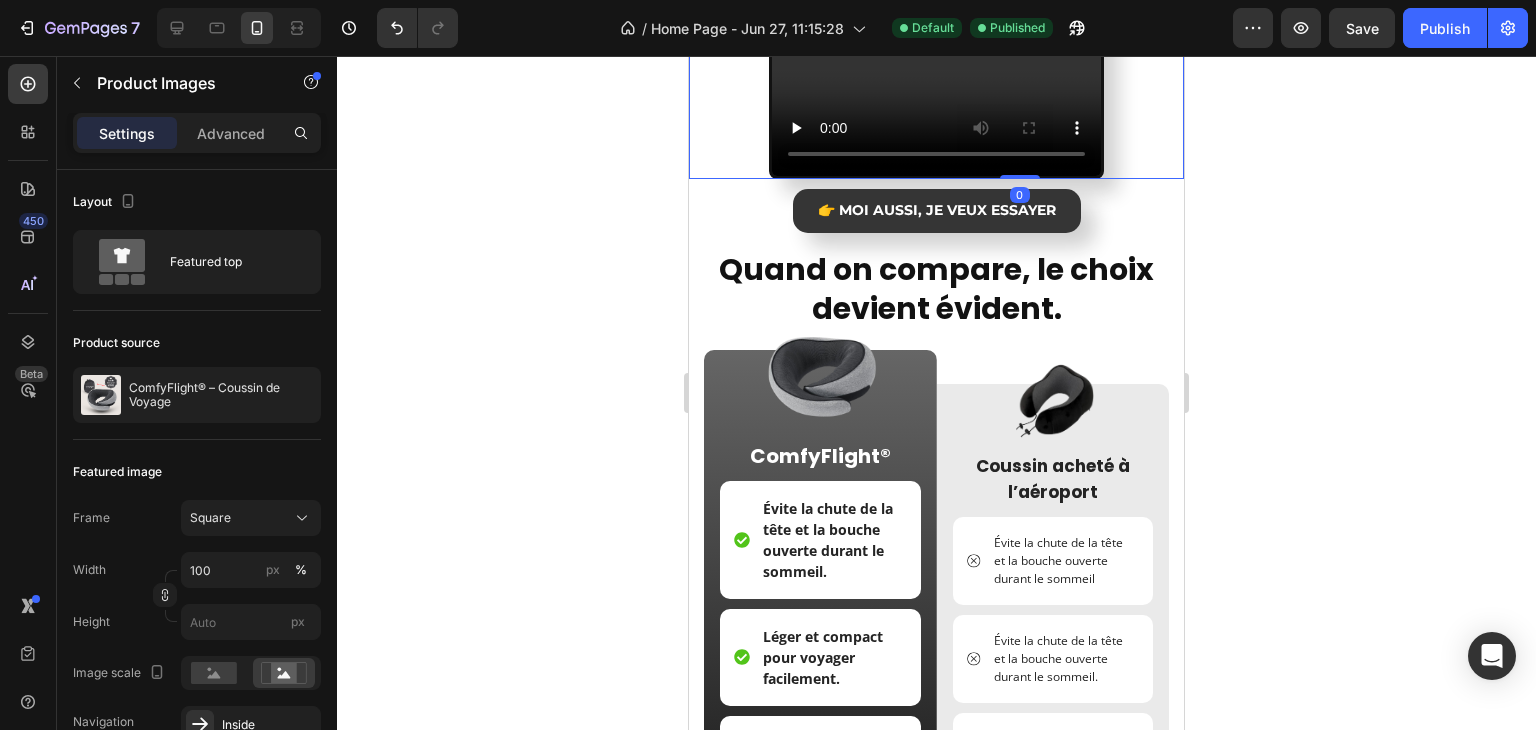 click at bounding box center (936, 93) 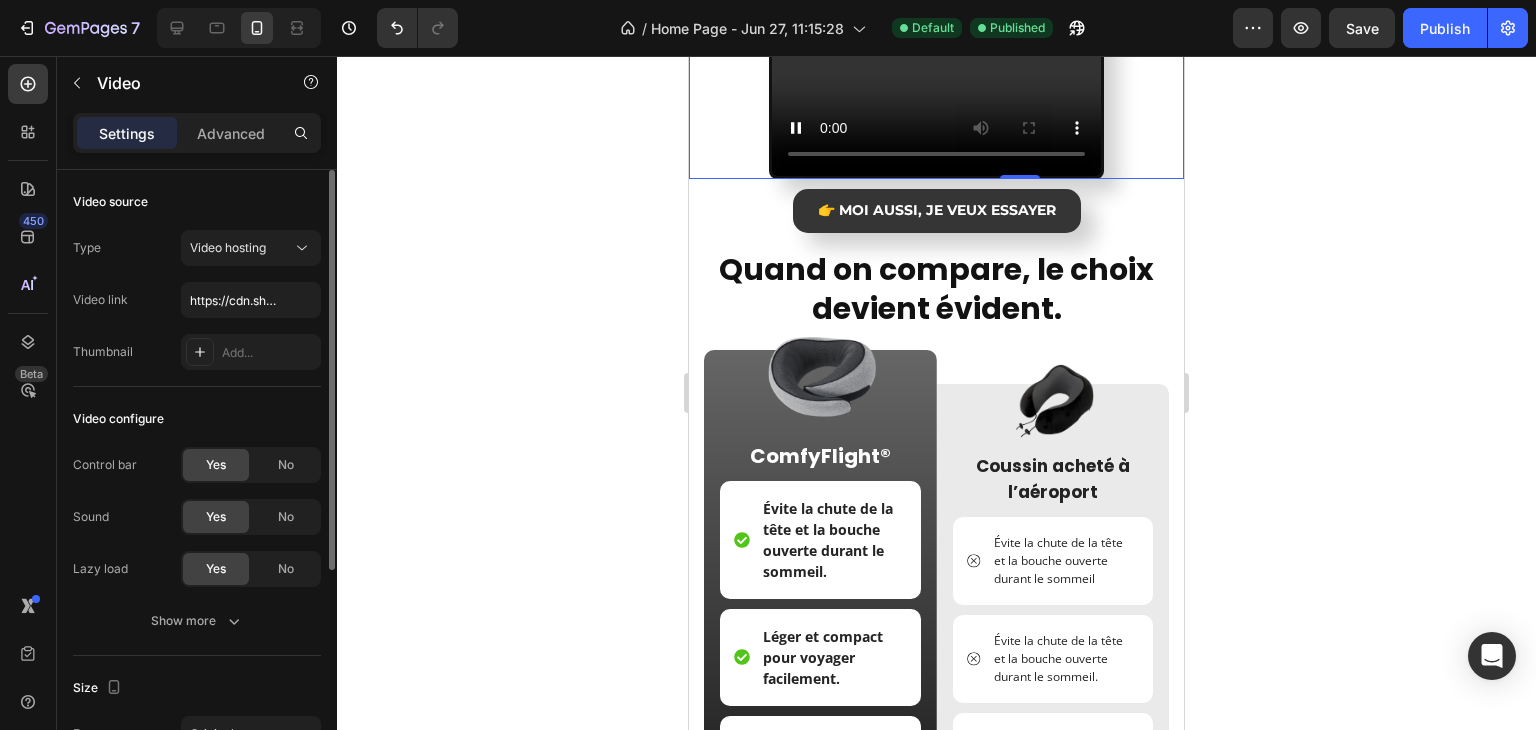 scroll, scrollTop: 200, scrollLeft: 0, axis: vertical 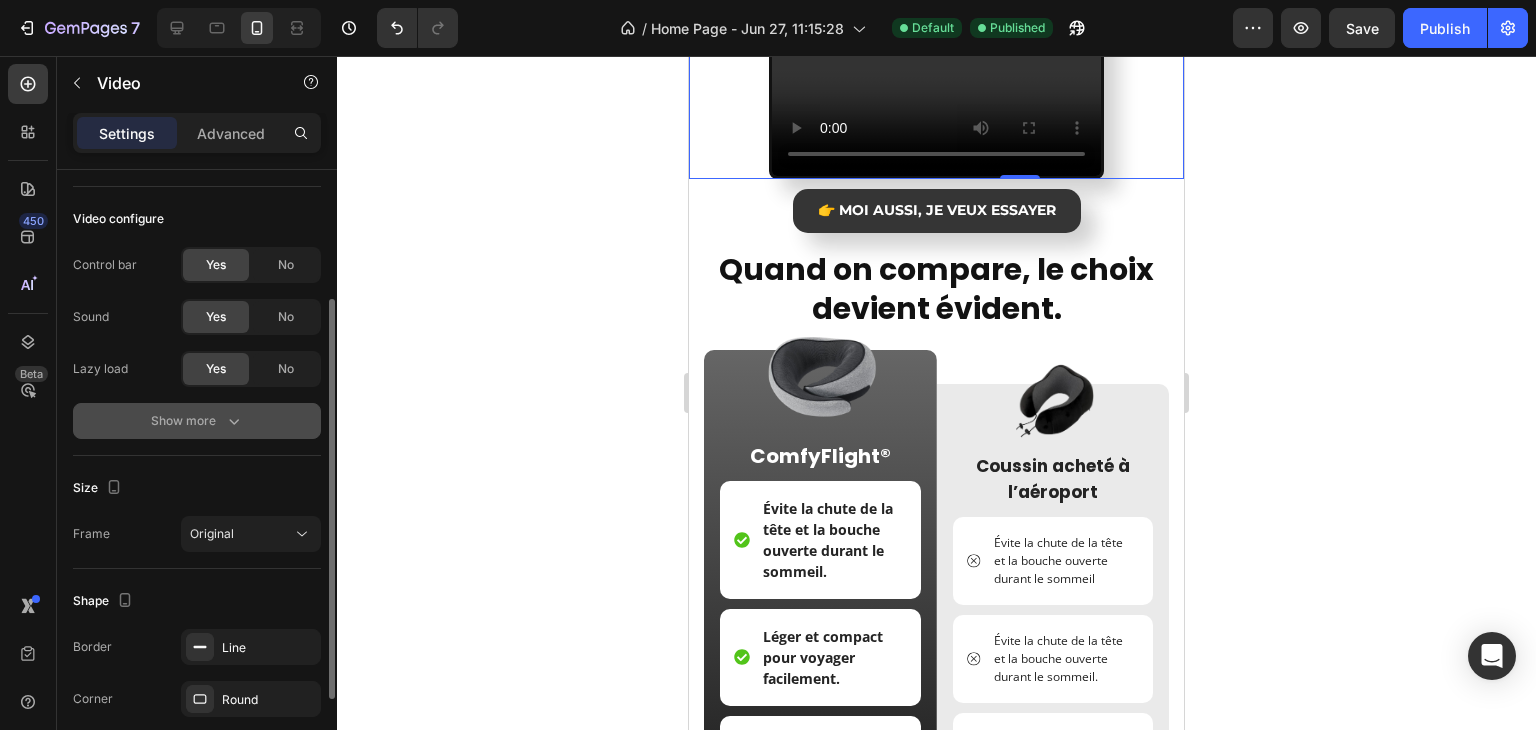 click on "Show more" at bounding box center (197, 421) 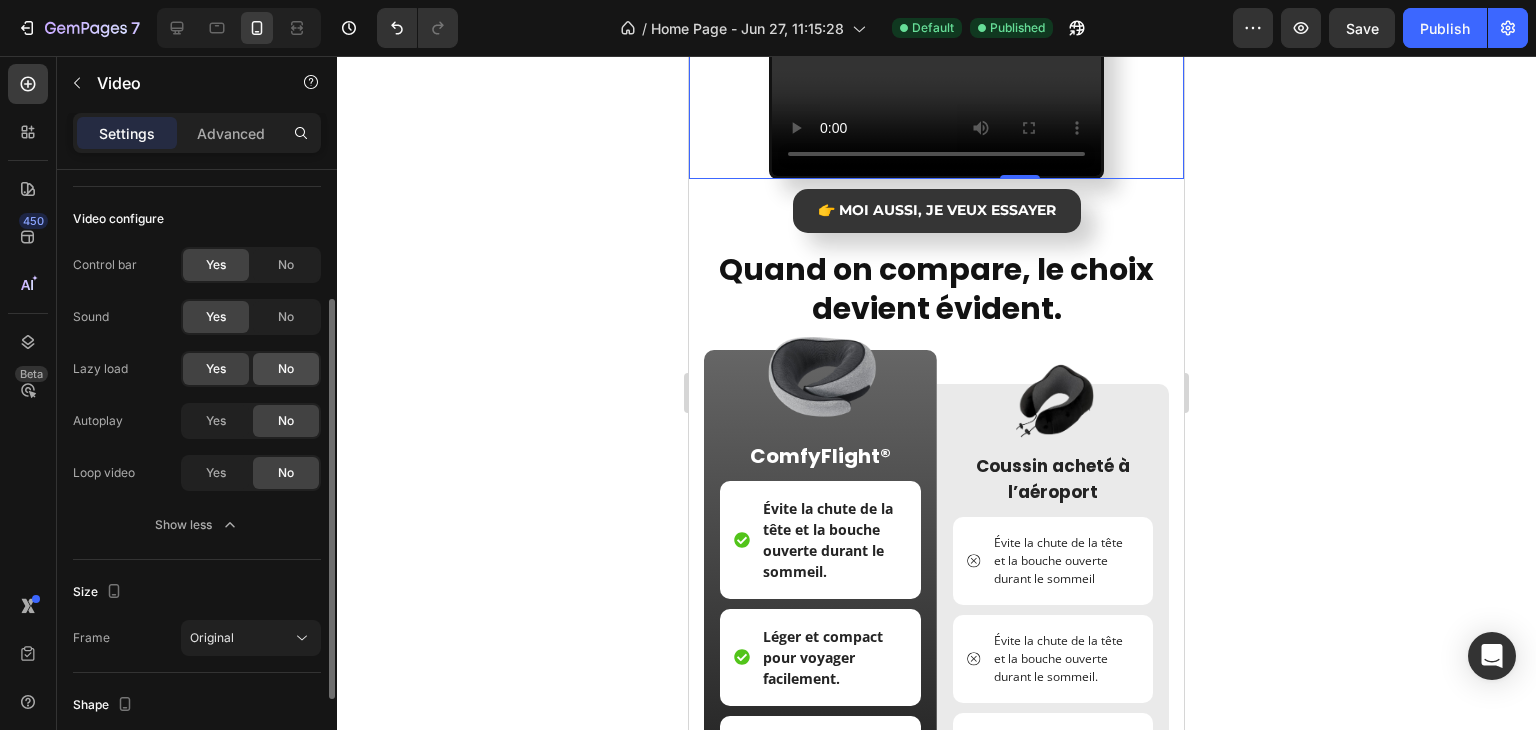 click on "No" 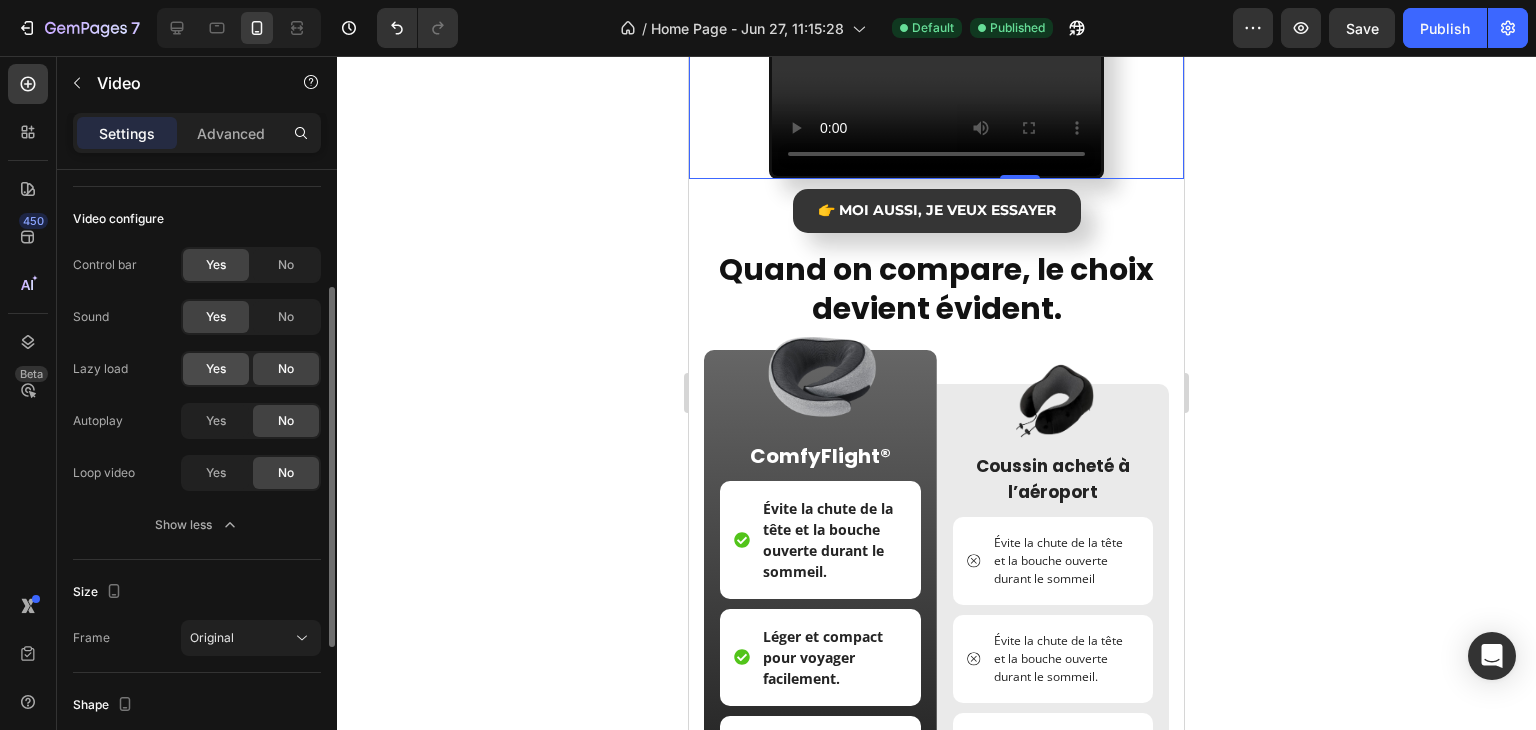 click on "Yes" 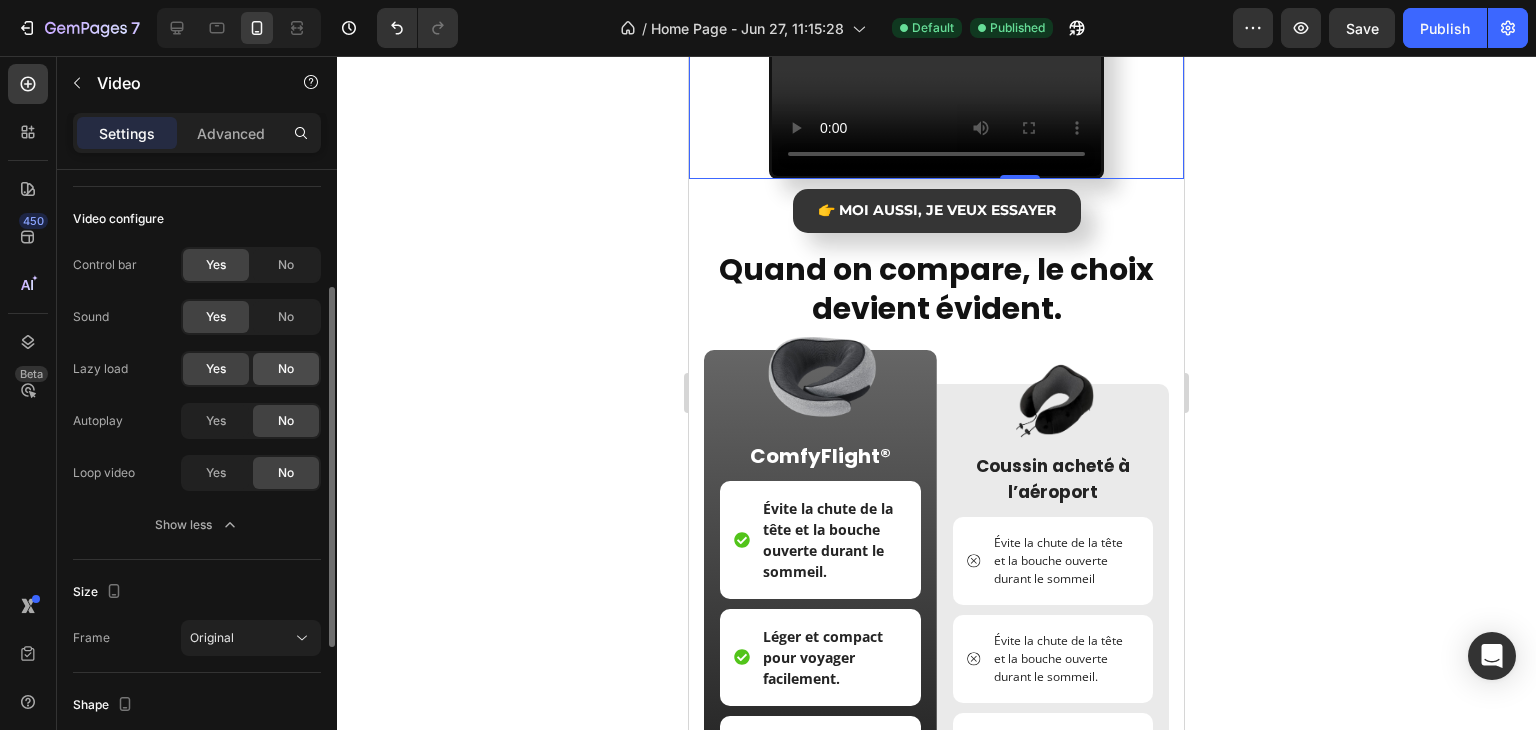 click on "No" 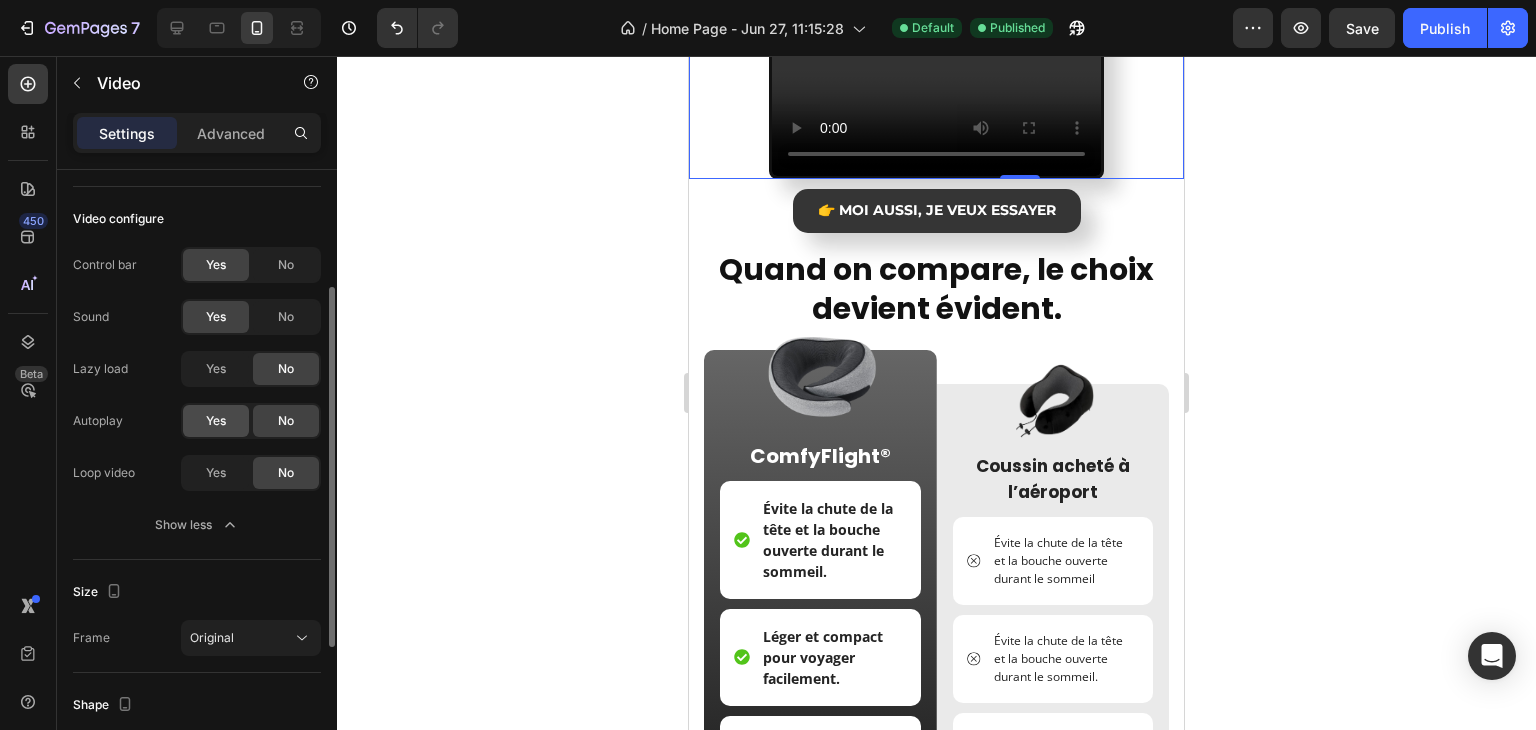 click on "Yes" 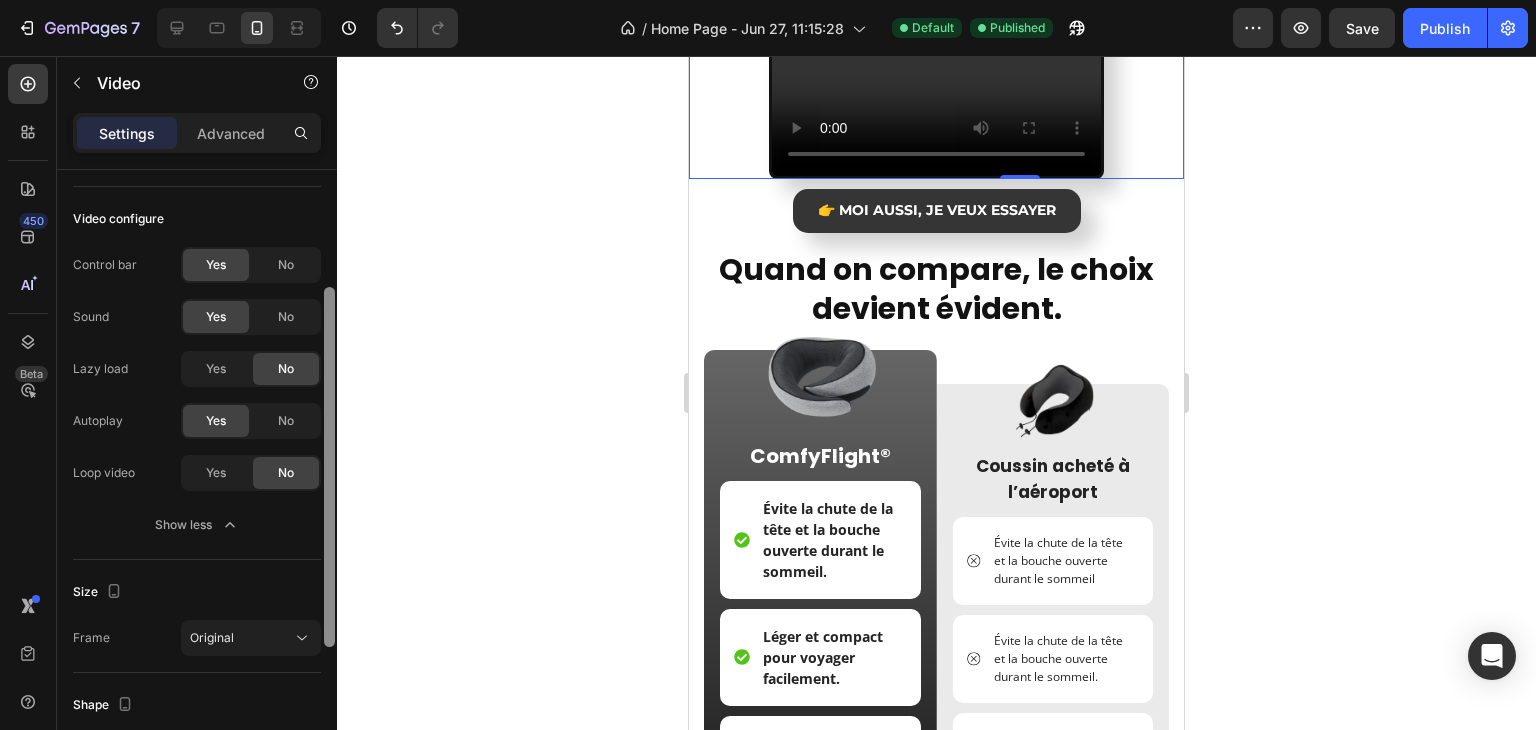 click at bounding box center (329, 467) 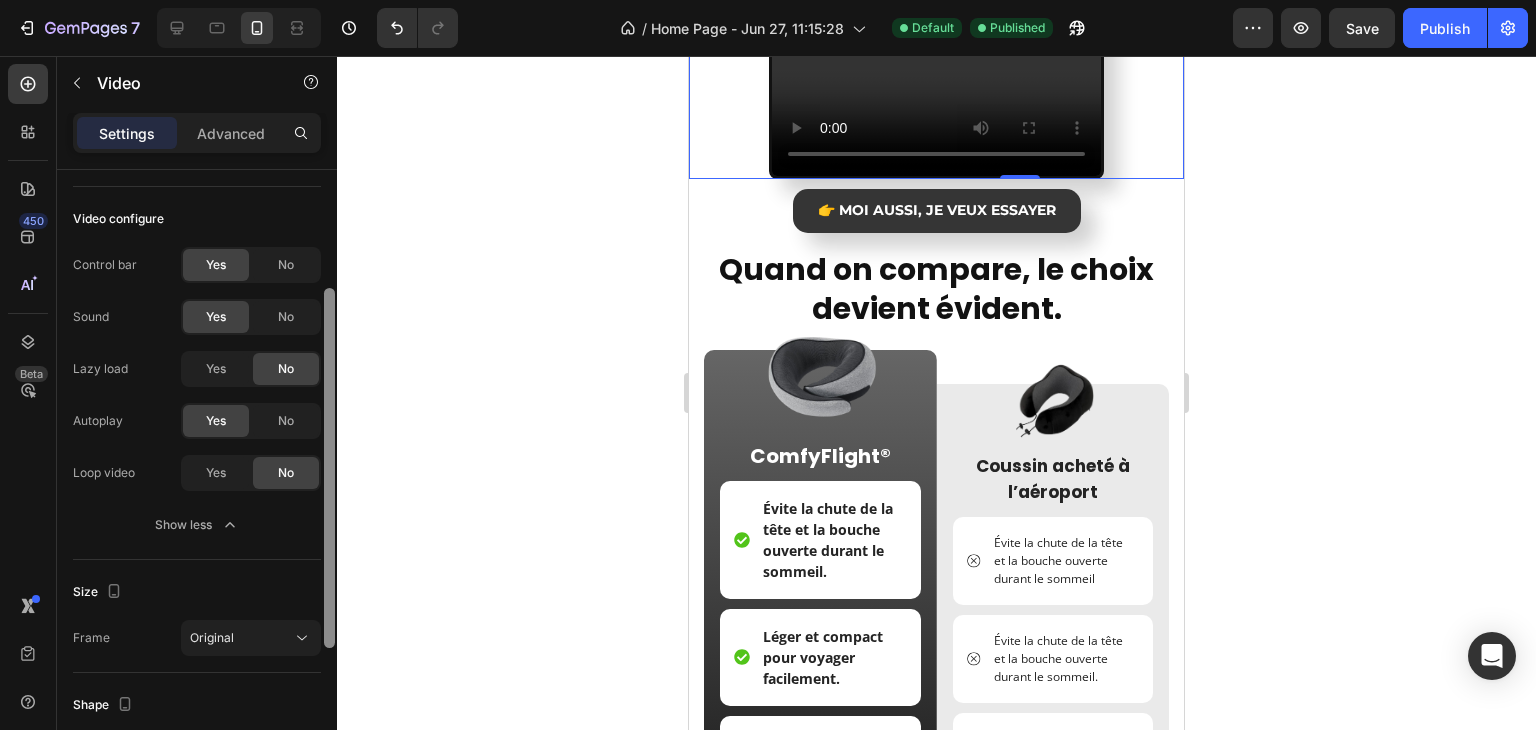 scroll, scrollTop: 201, scrollLeft: 0, axis: vertical 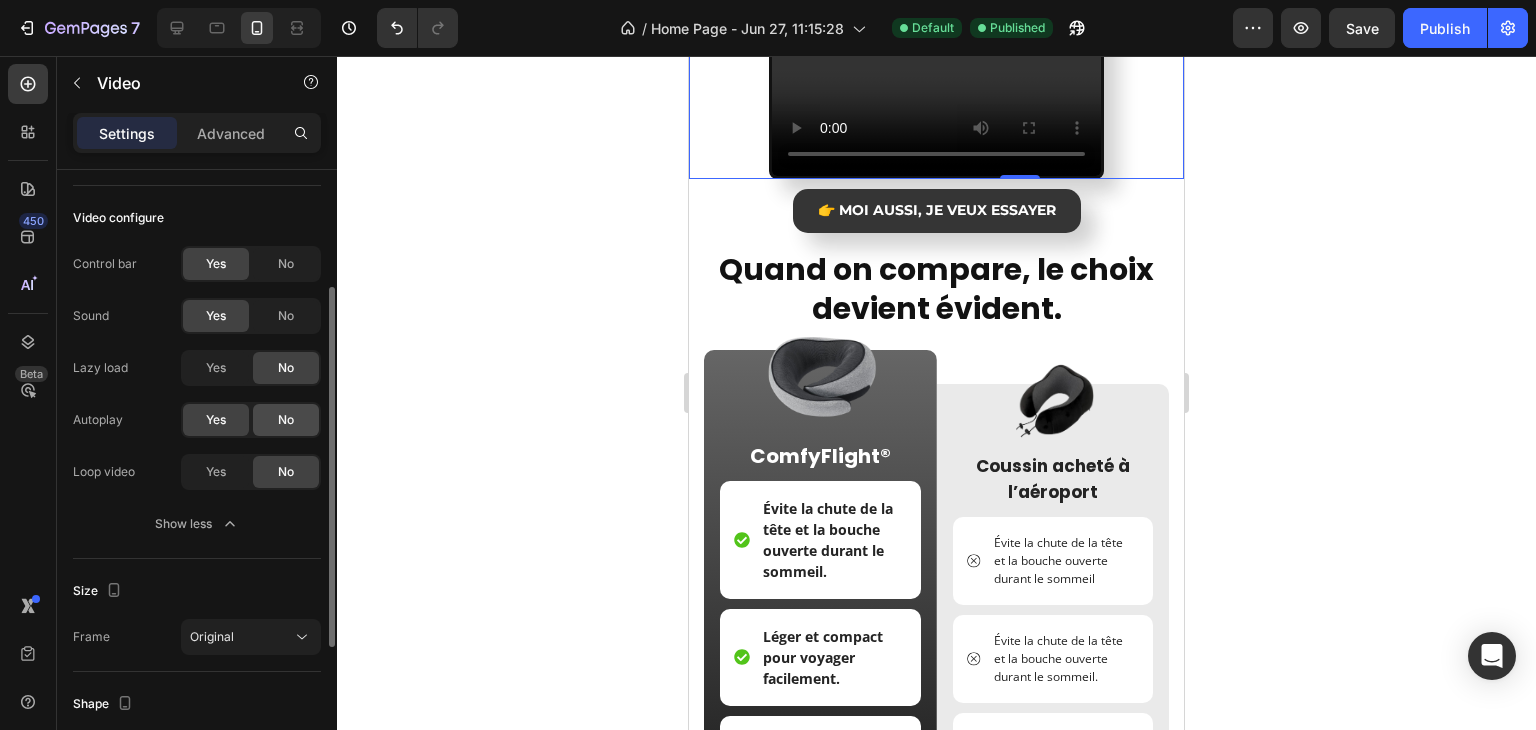 click on "No" 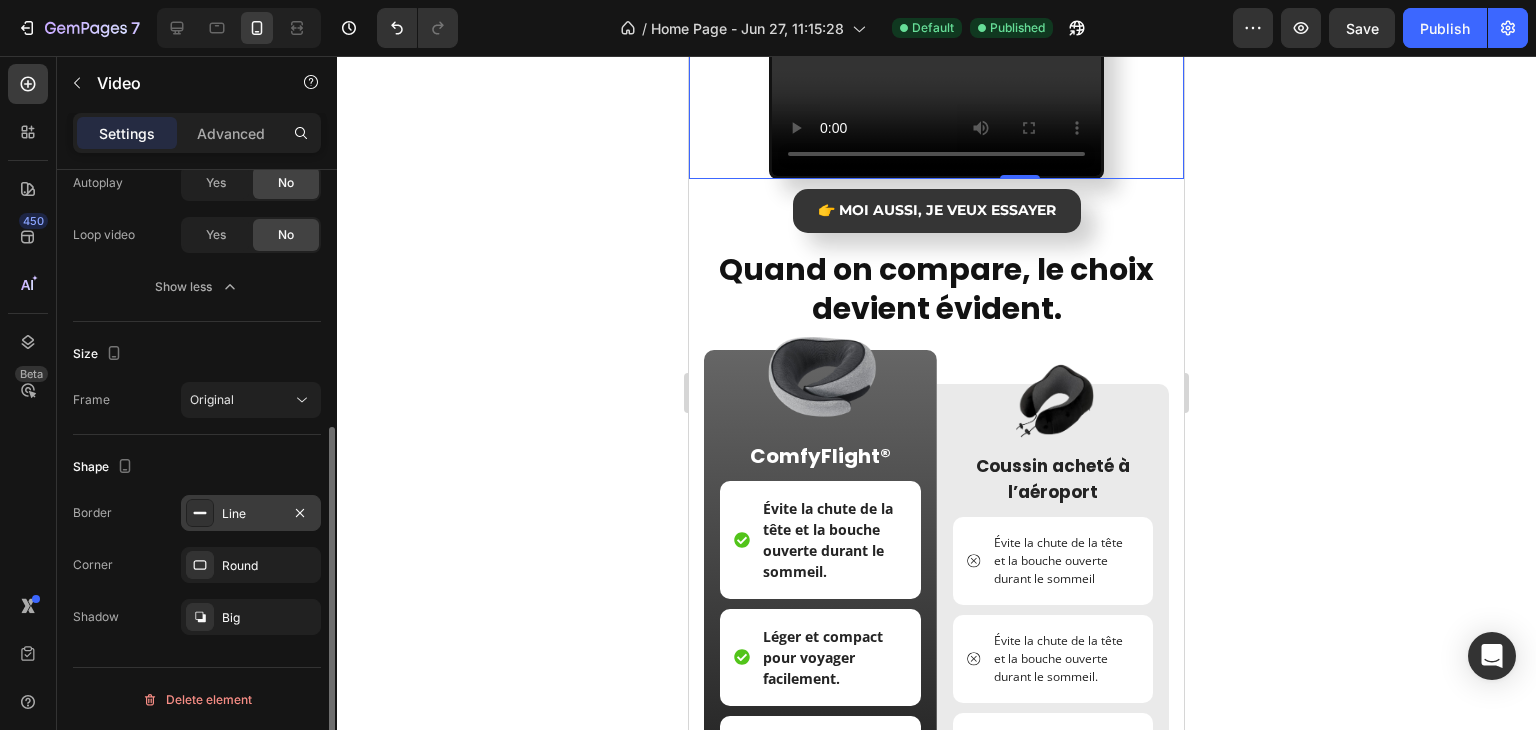 scroll, scrollTop: 238, scrollLeft: 0, axis: vertical 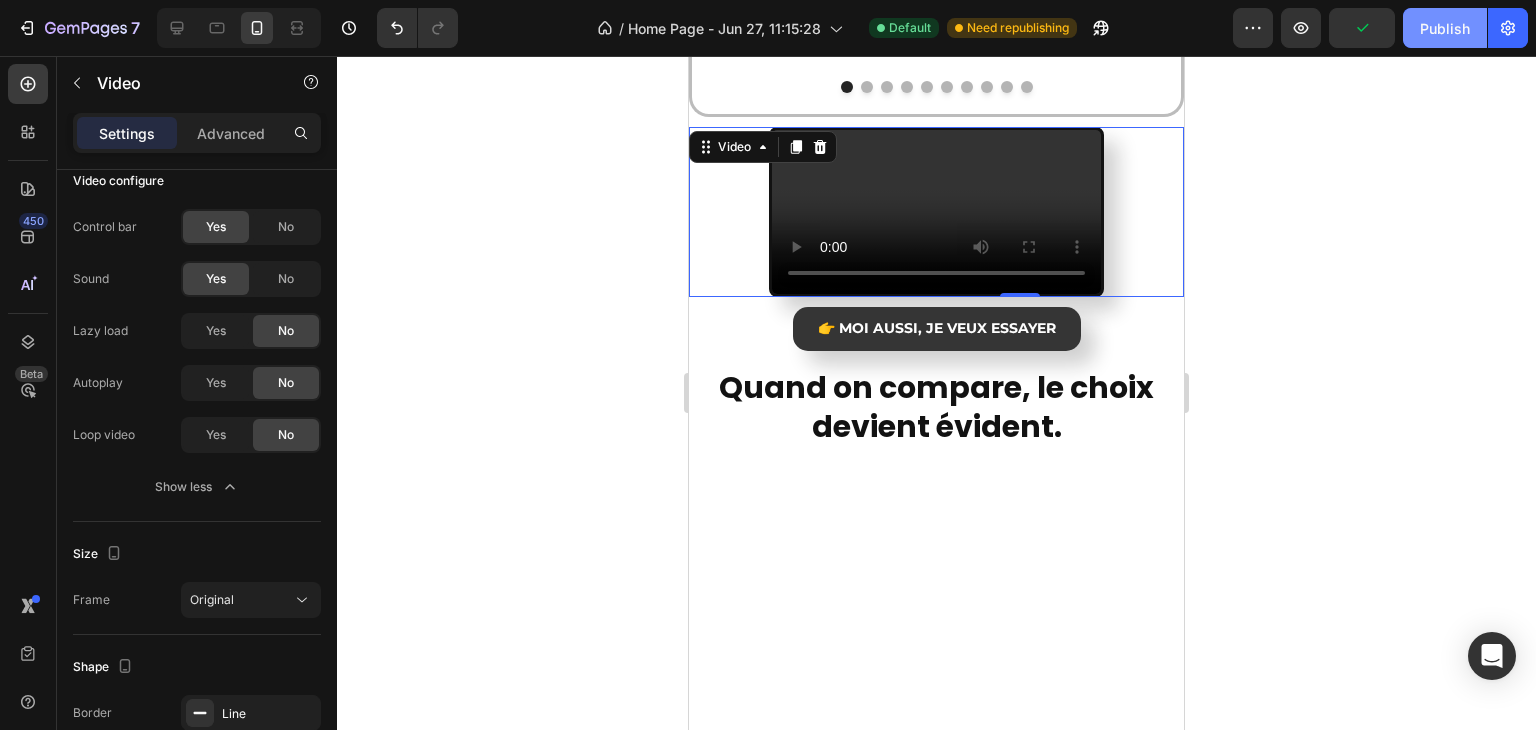 click on "Publish" at bounding box center (1445, 28) 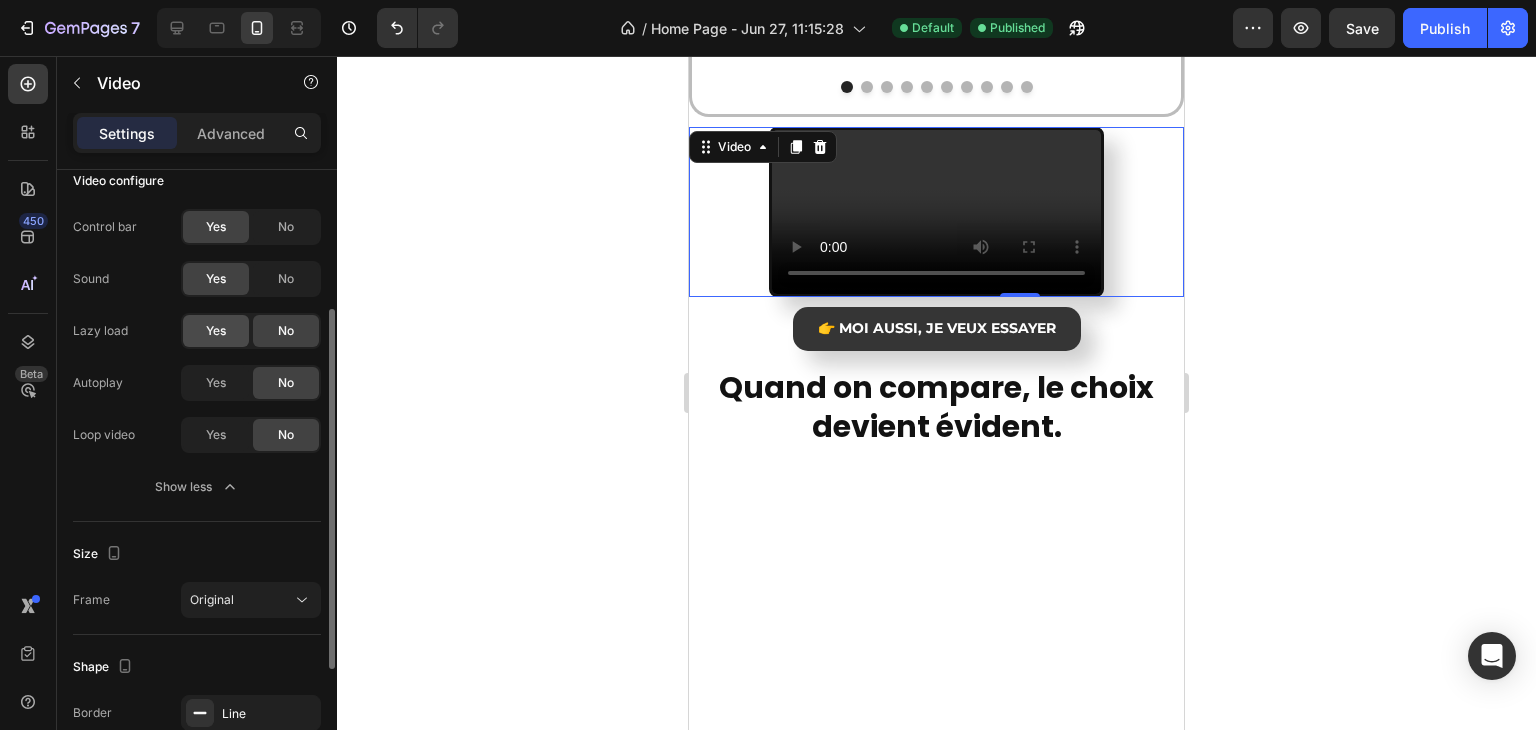 click on "Yes" 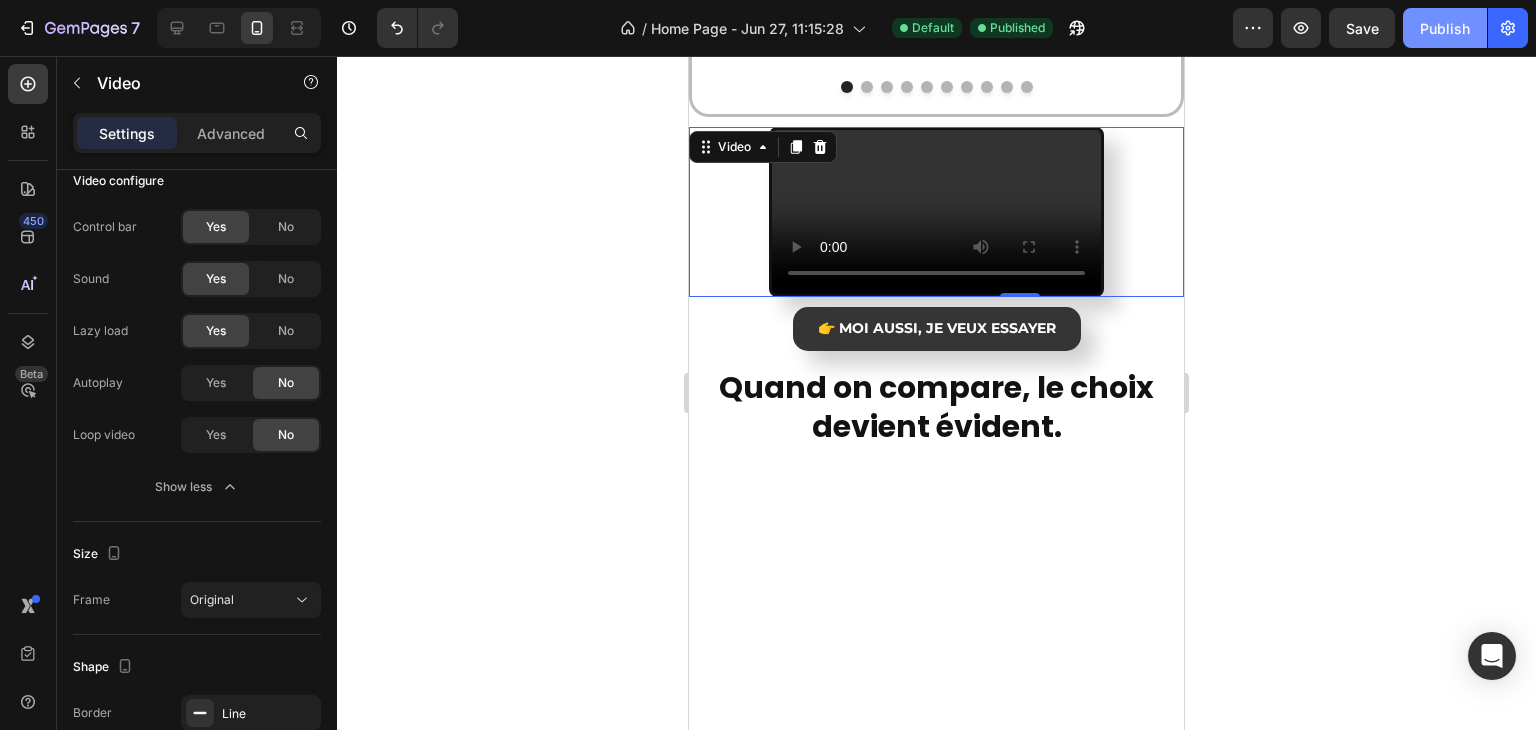 click on "Publish" at bounding box center [1445, 28] 